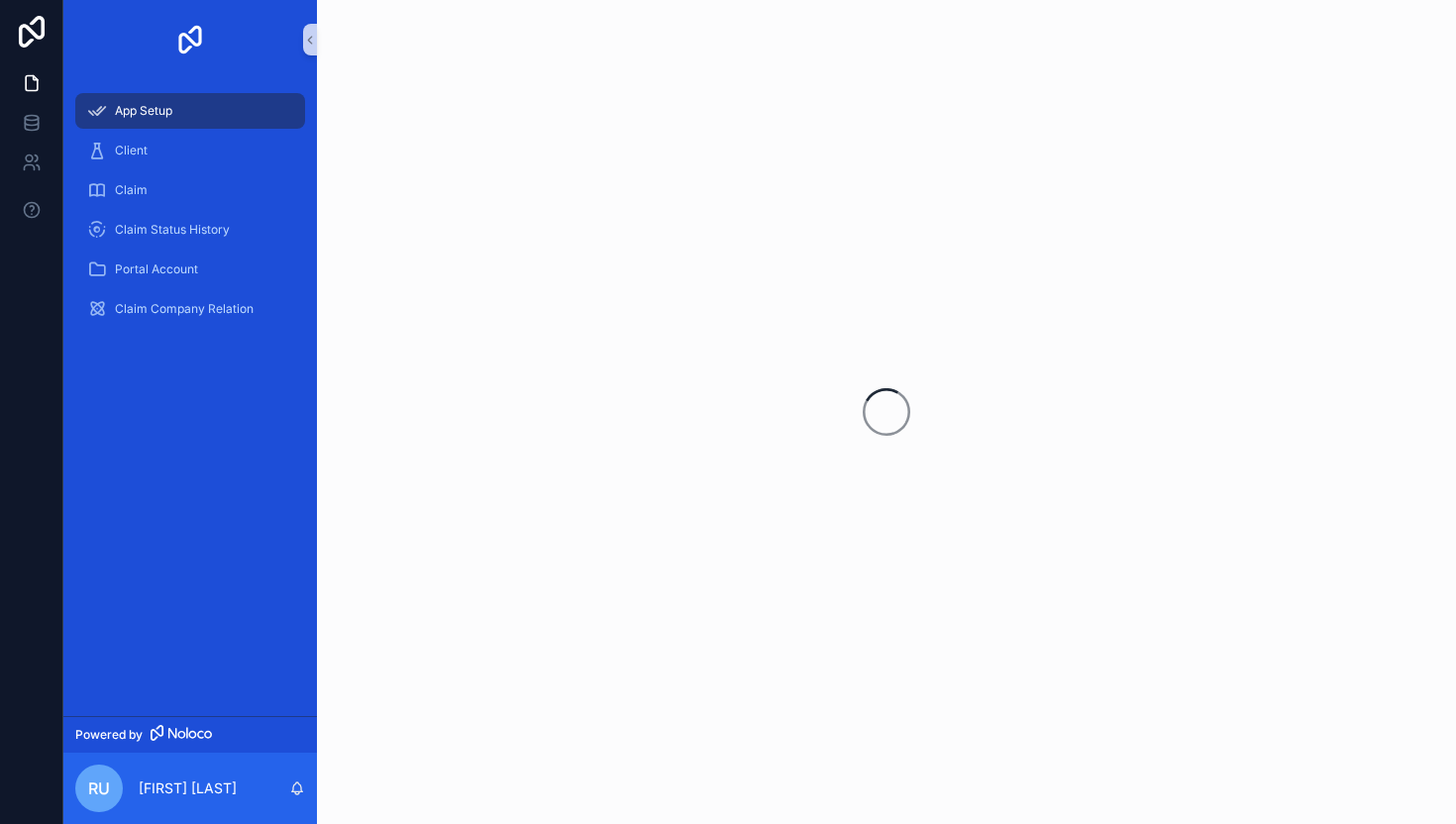 scroll, scrollTop: 0, scrollLeft: 0, axis: both 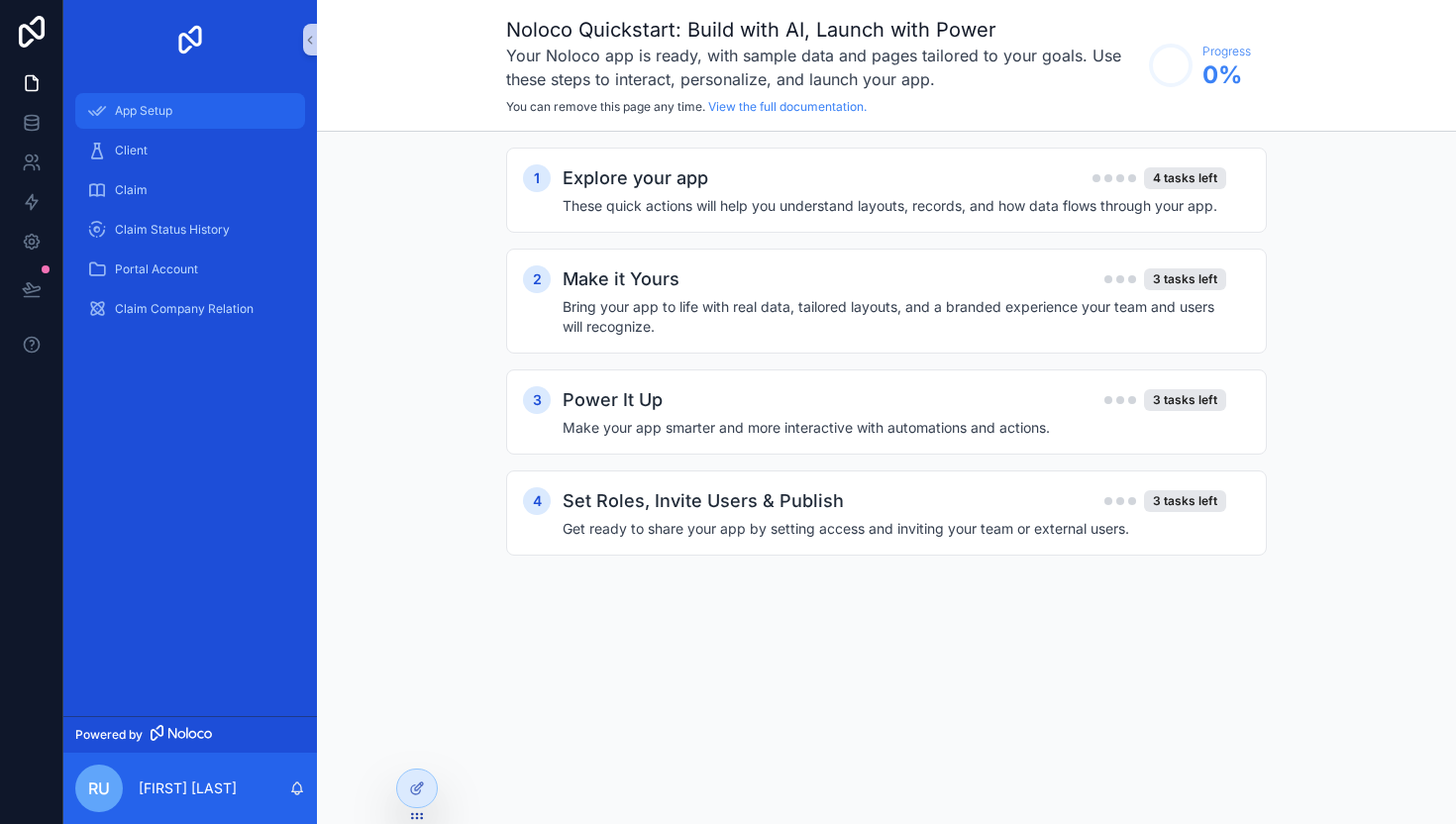 click on "App Setup" at bounding box center (144, 111) 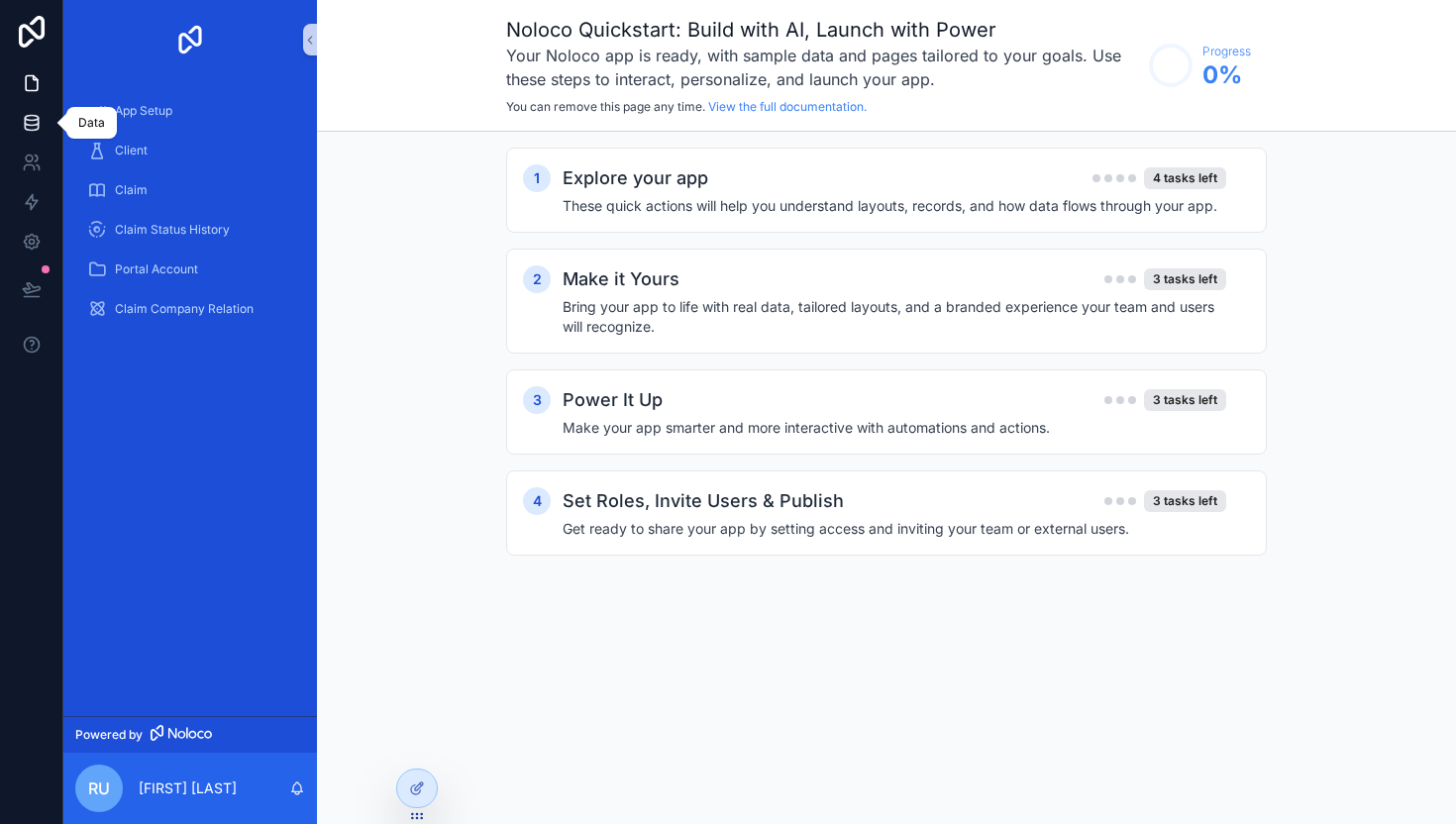 click at bounding box center (31, 123) 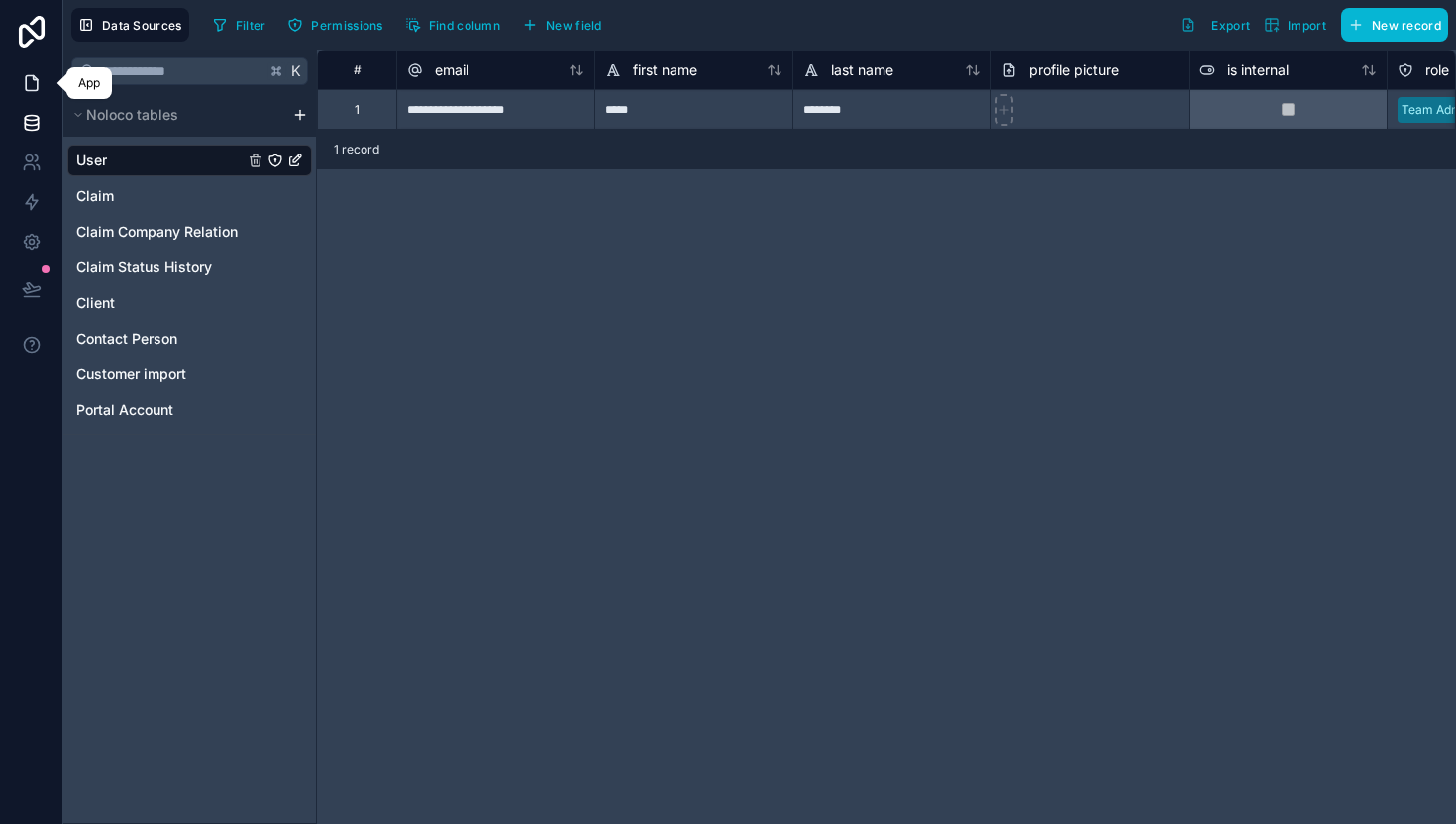 click 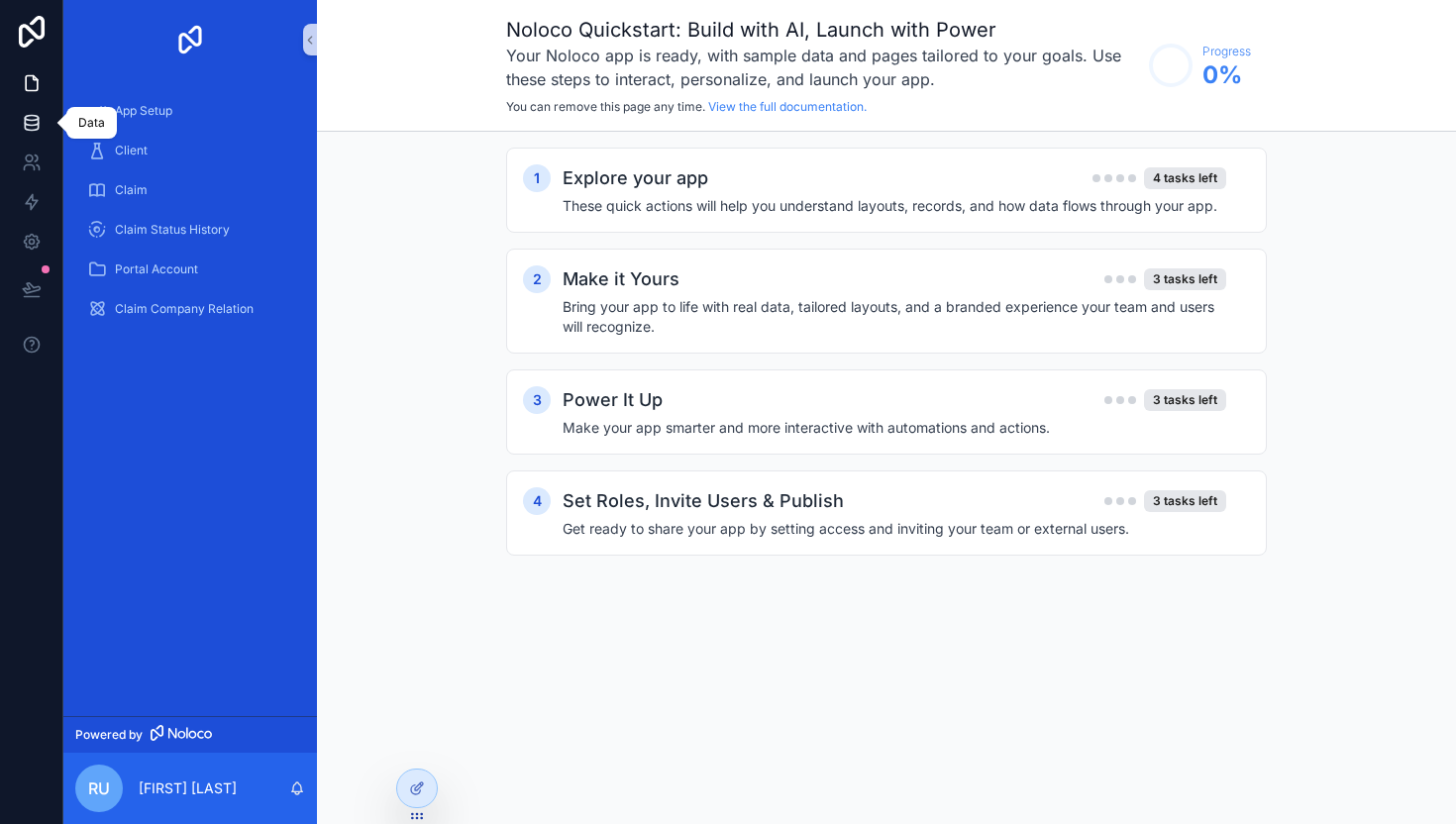 click 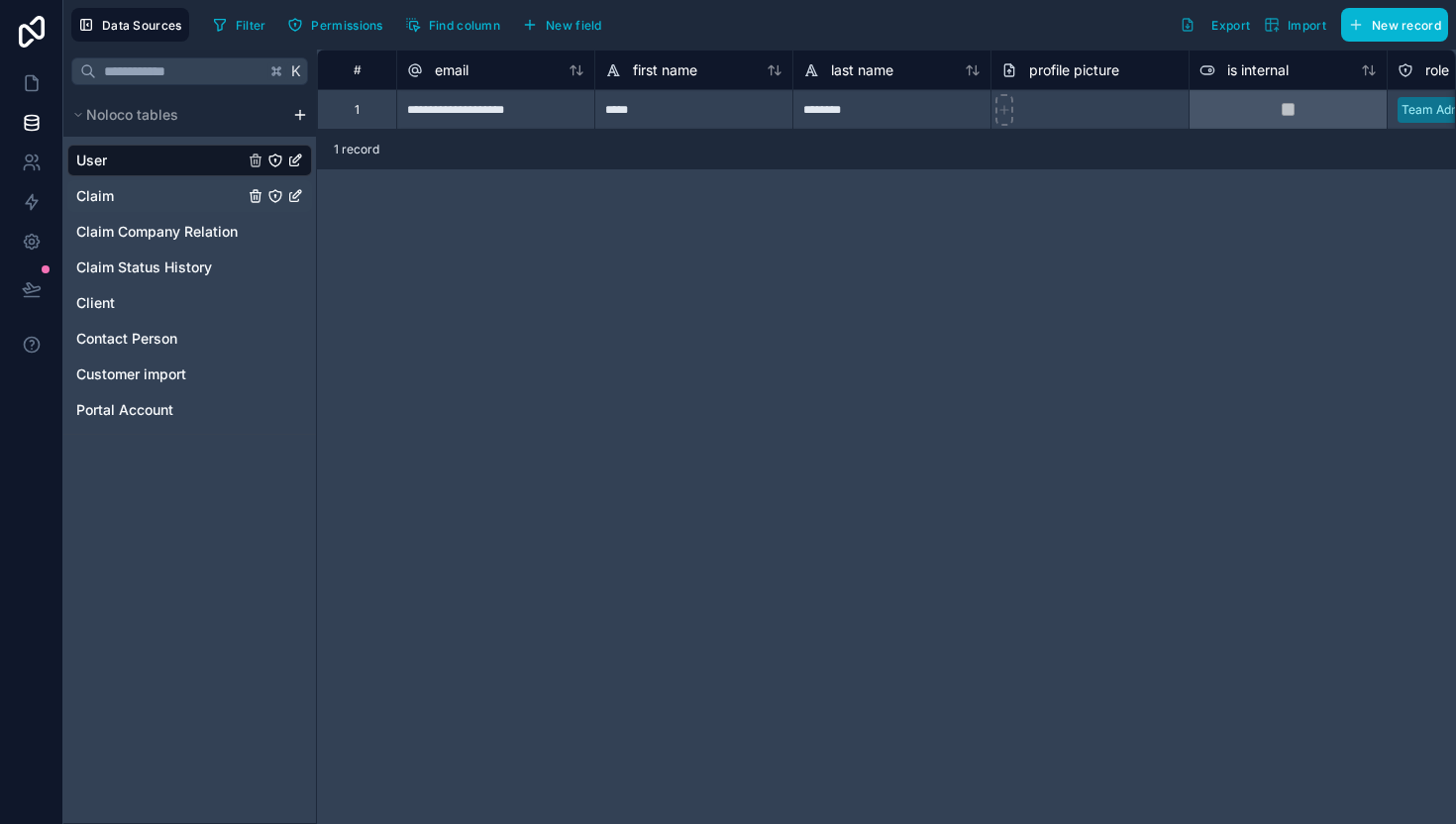 click on "Claim" at bounding box center (189, 196) 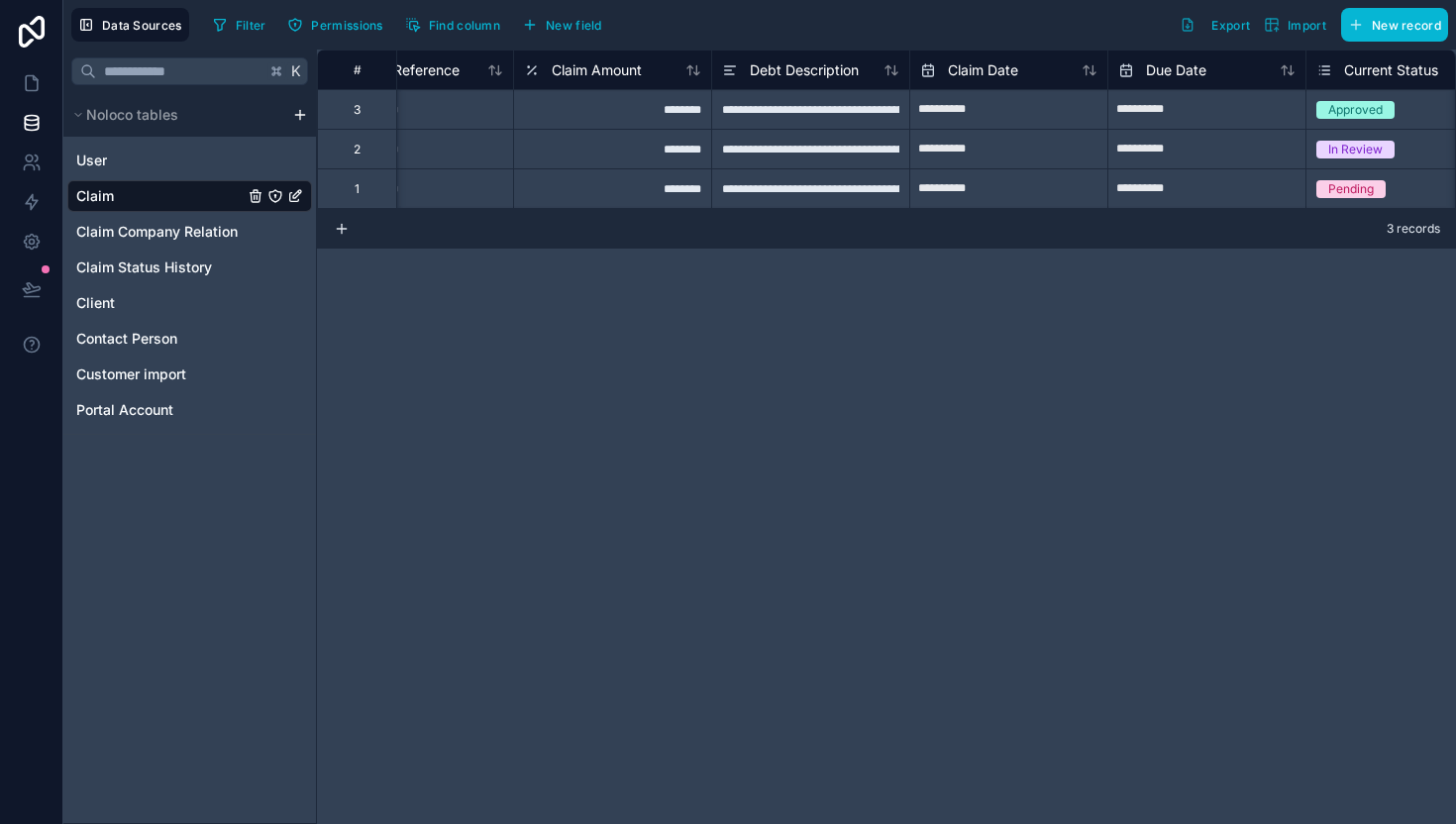 scroll, scrollTop: 0, scrollLeft: 0, axis: both 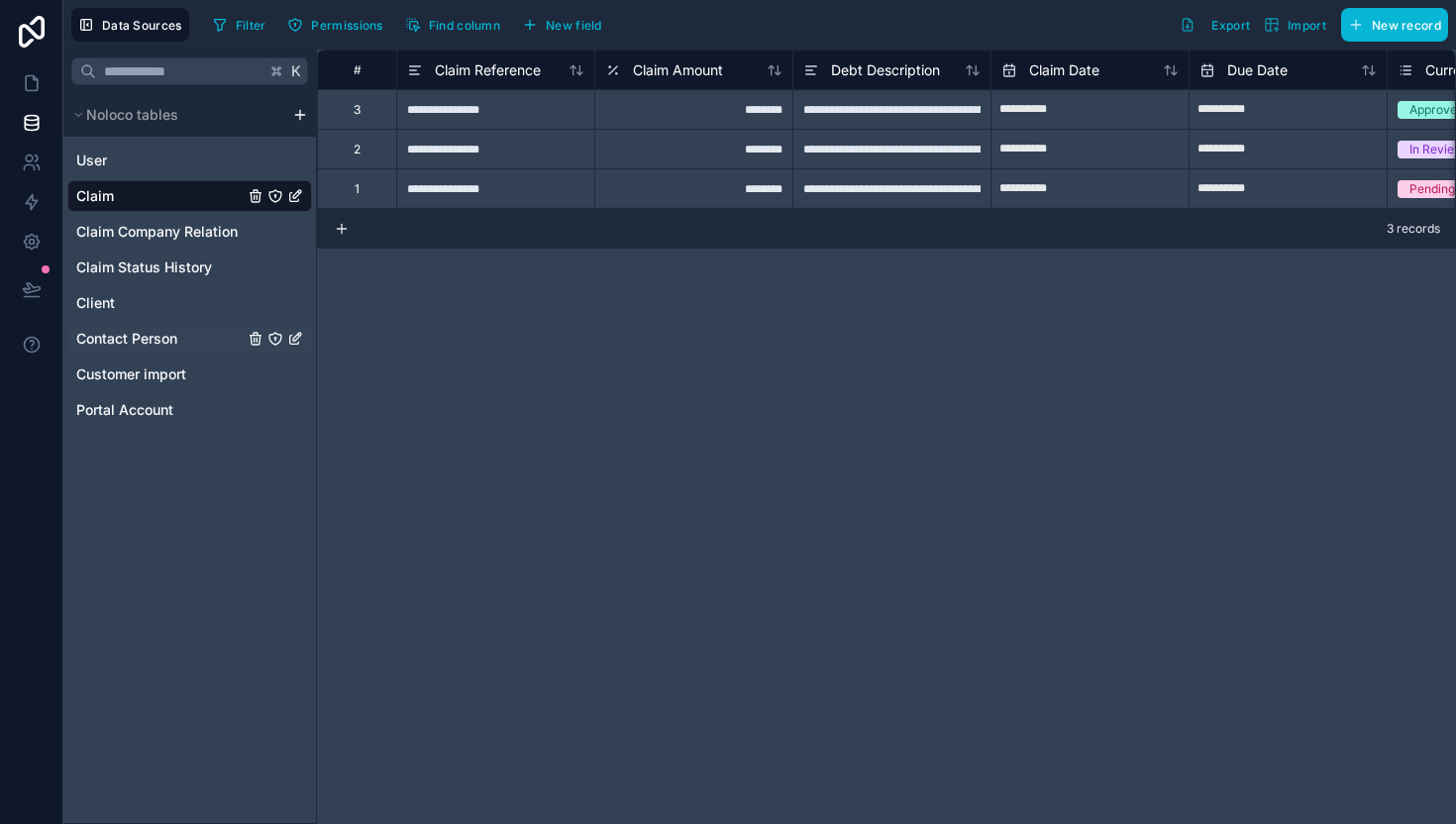 click on "Contact Person" at bounding box center (127, 339) 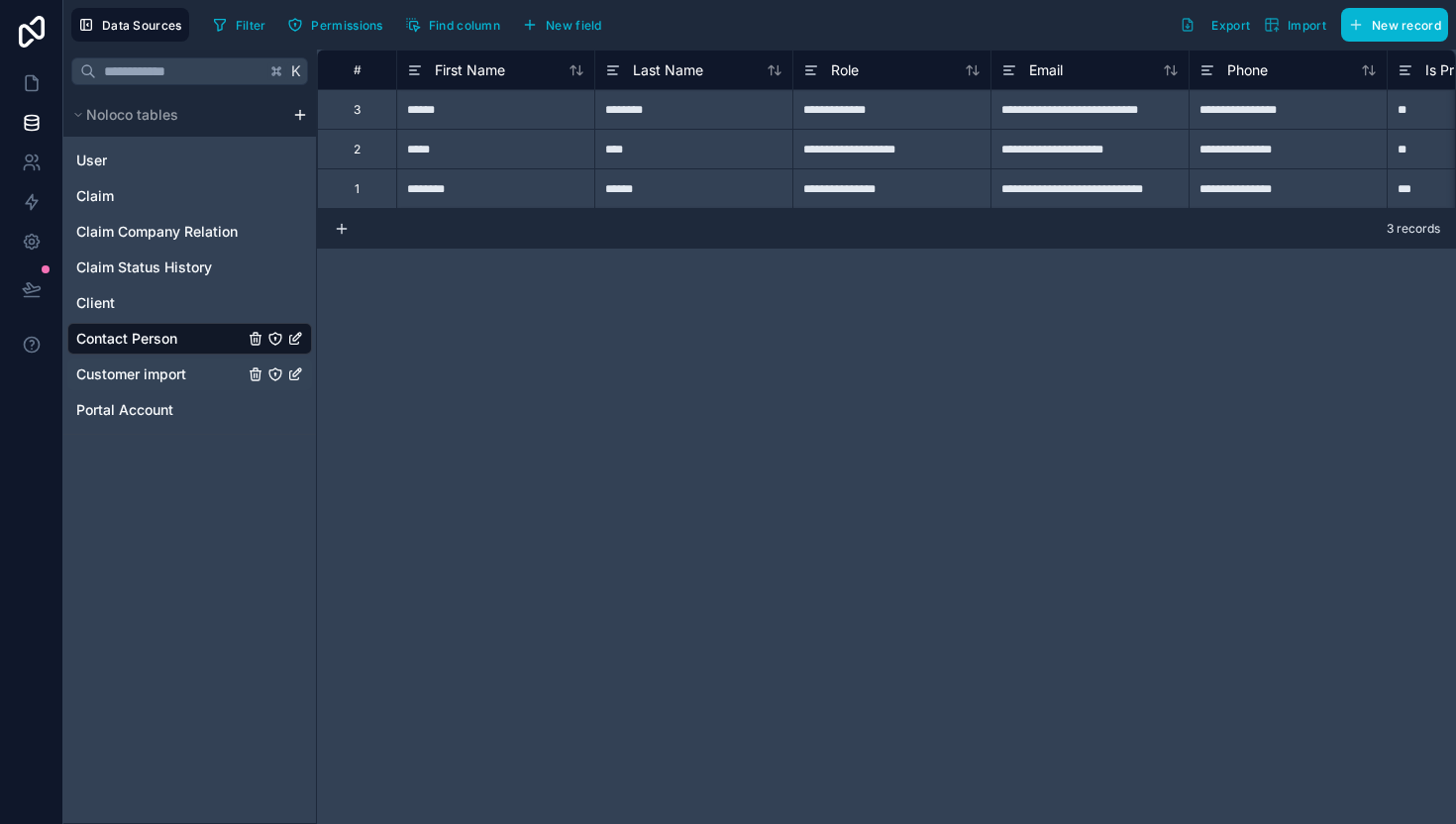 click on "Customer import" at bounding box center [131, 374] 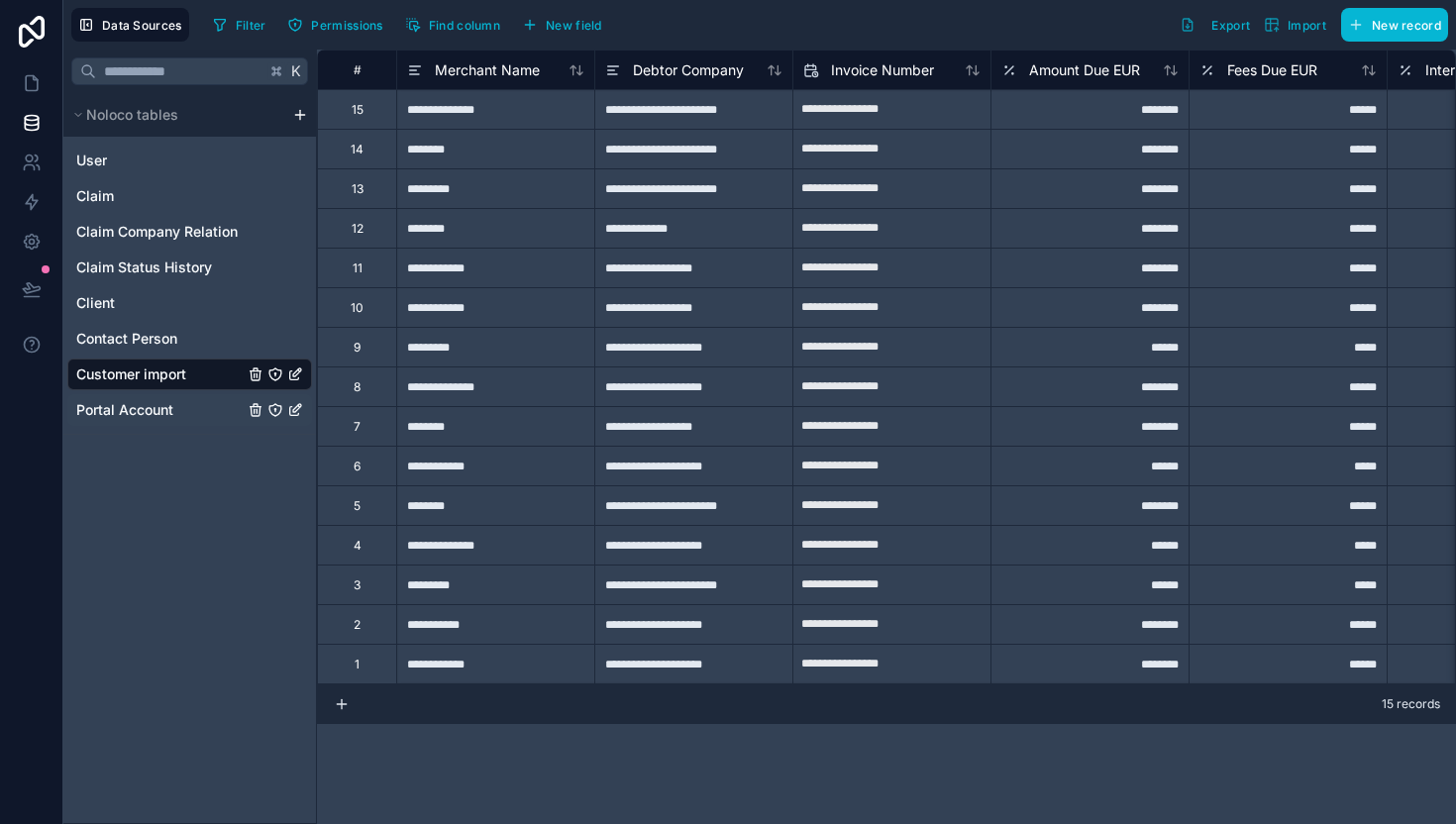 click on "Portal Account" at bounding box center [125, 410] 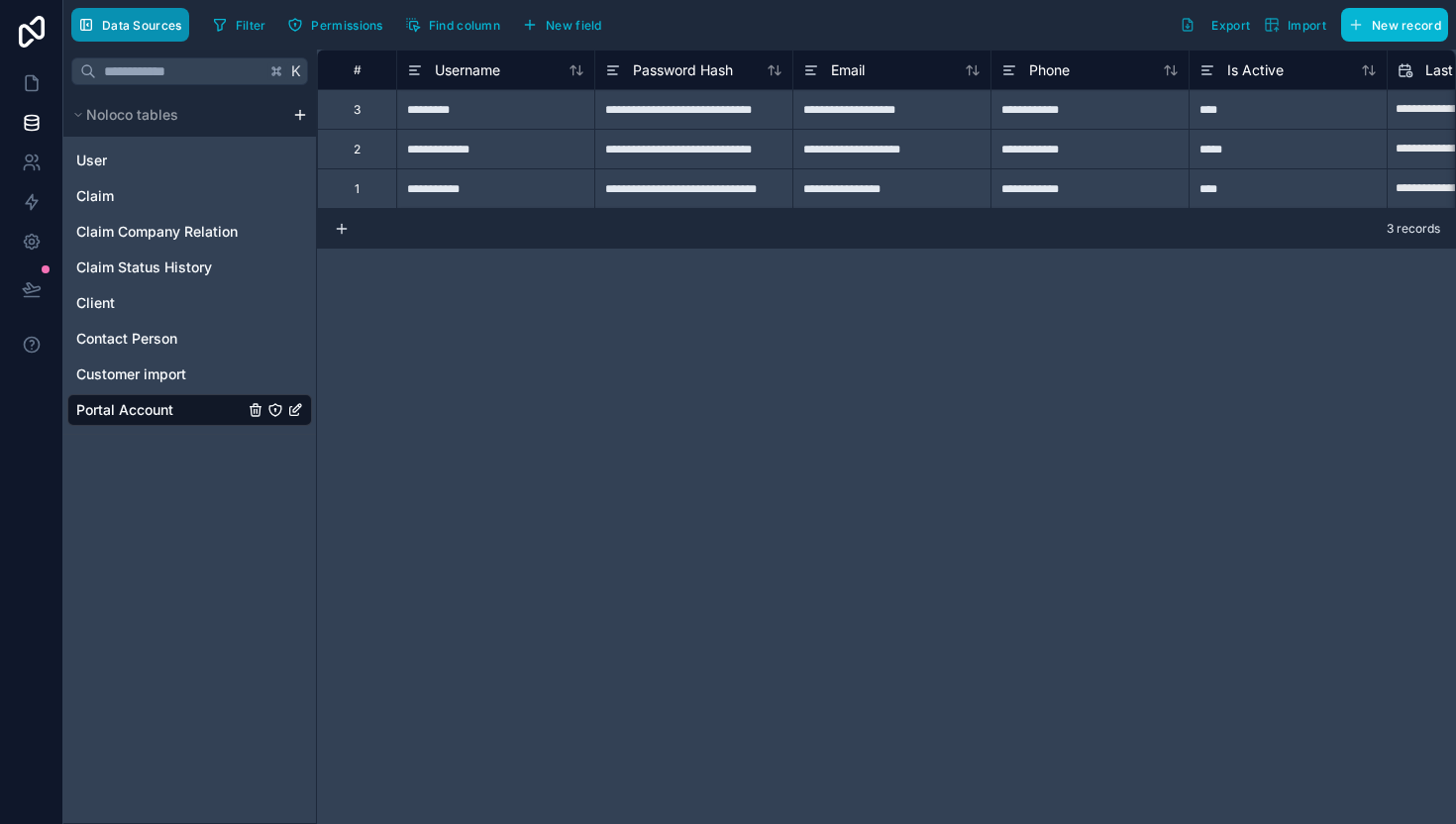 click on "Data Sources" at bounding box center [142, 25] 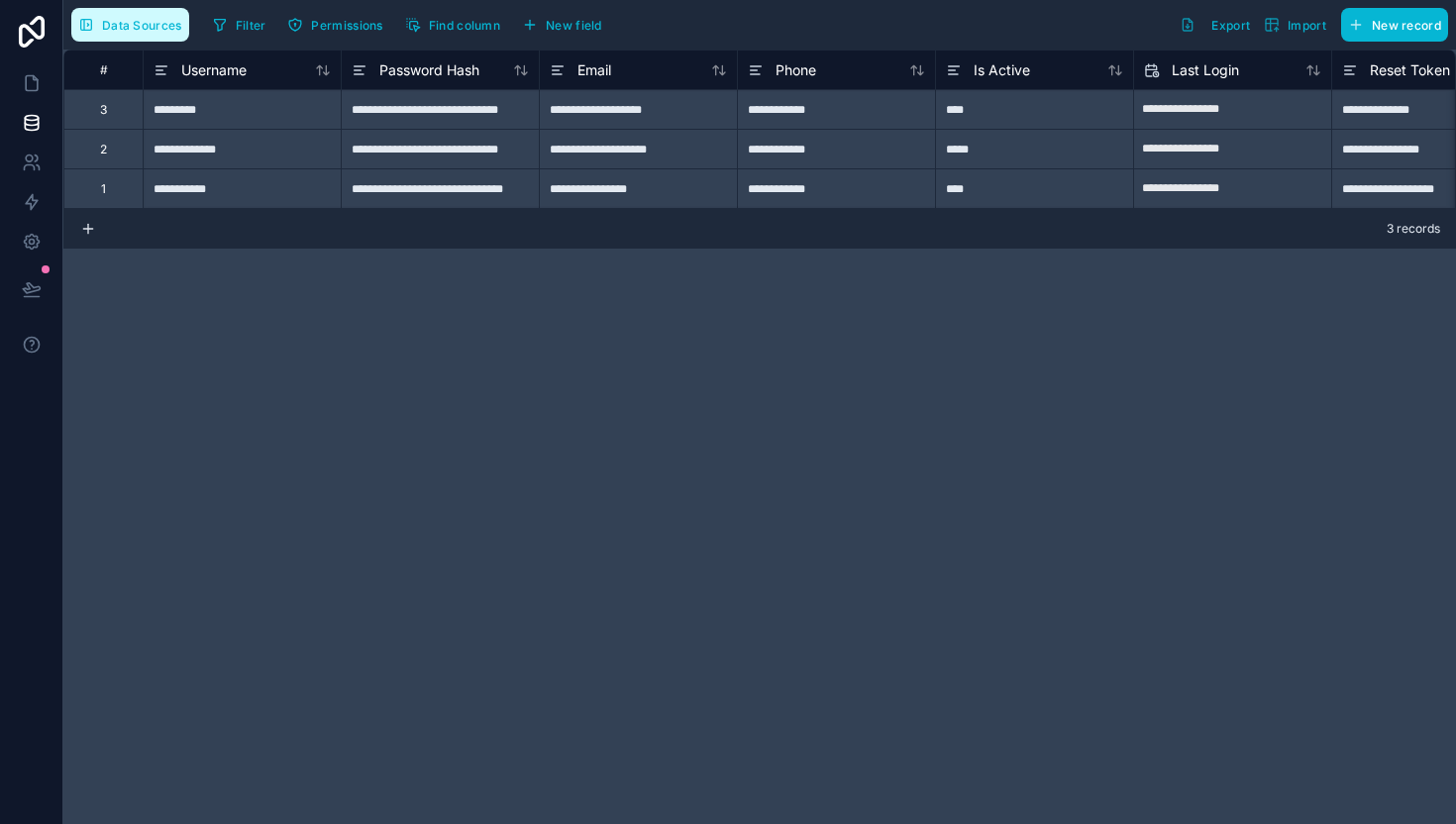 click on "Data Sources" at bounding box center (142, 25) 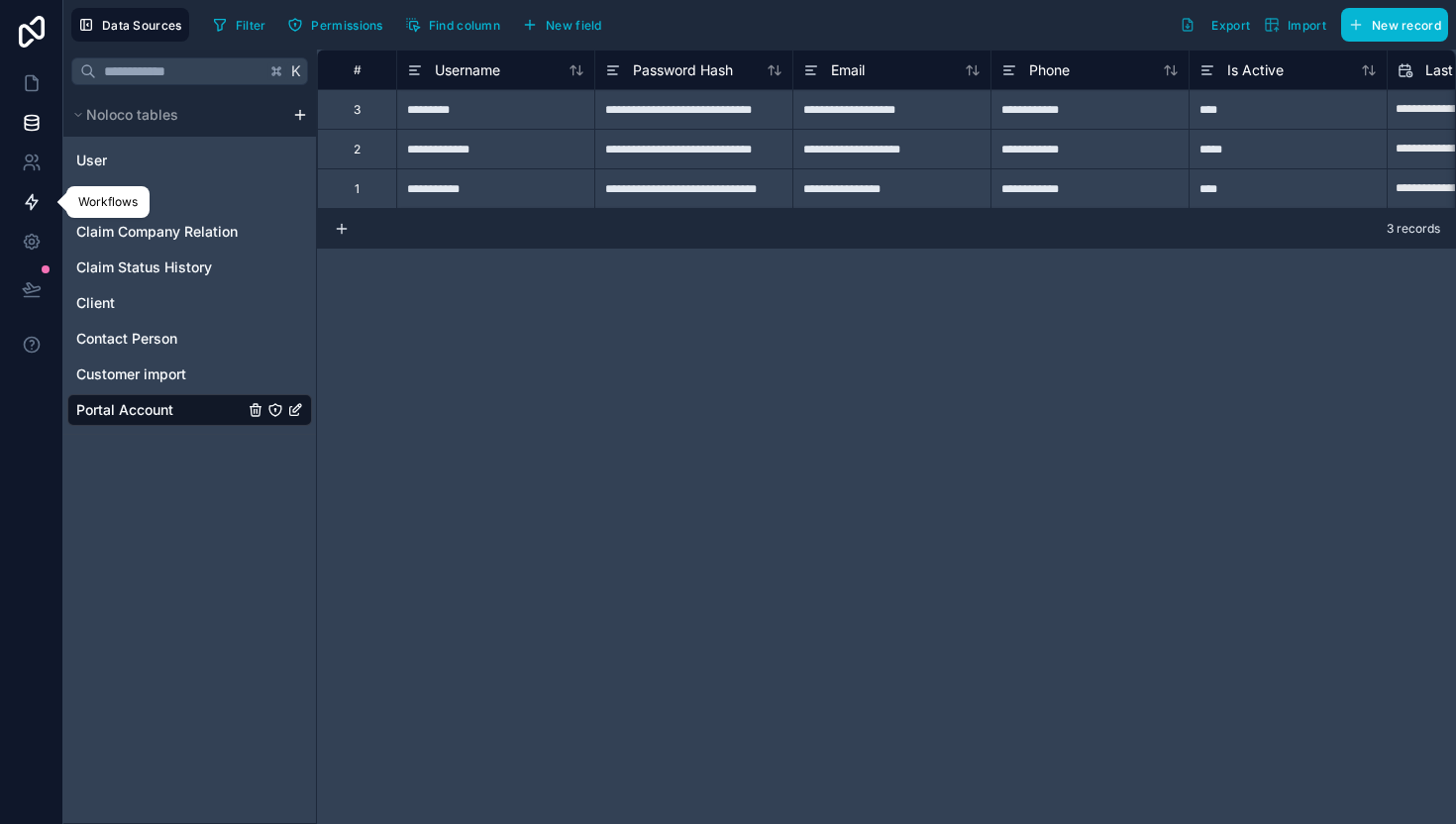 click 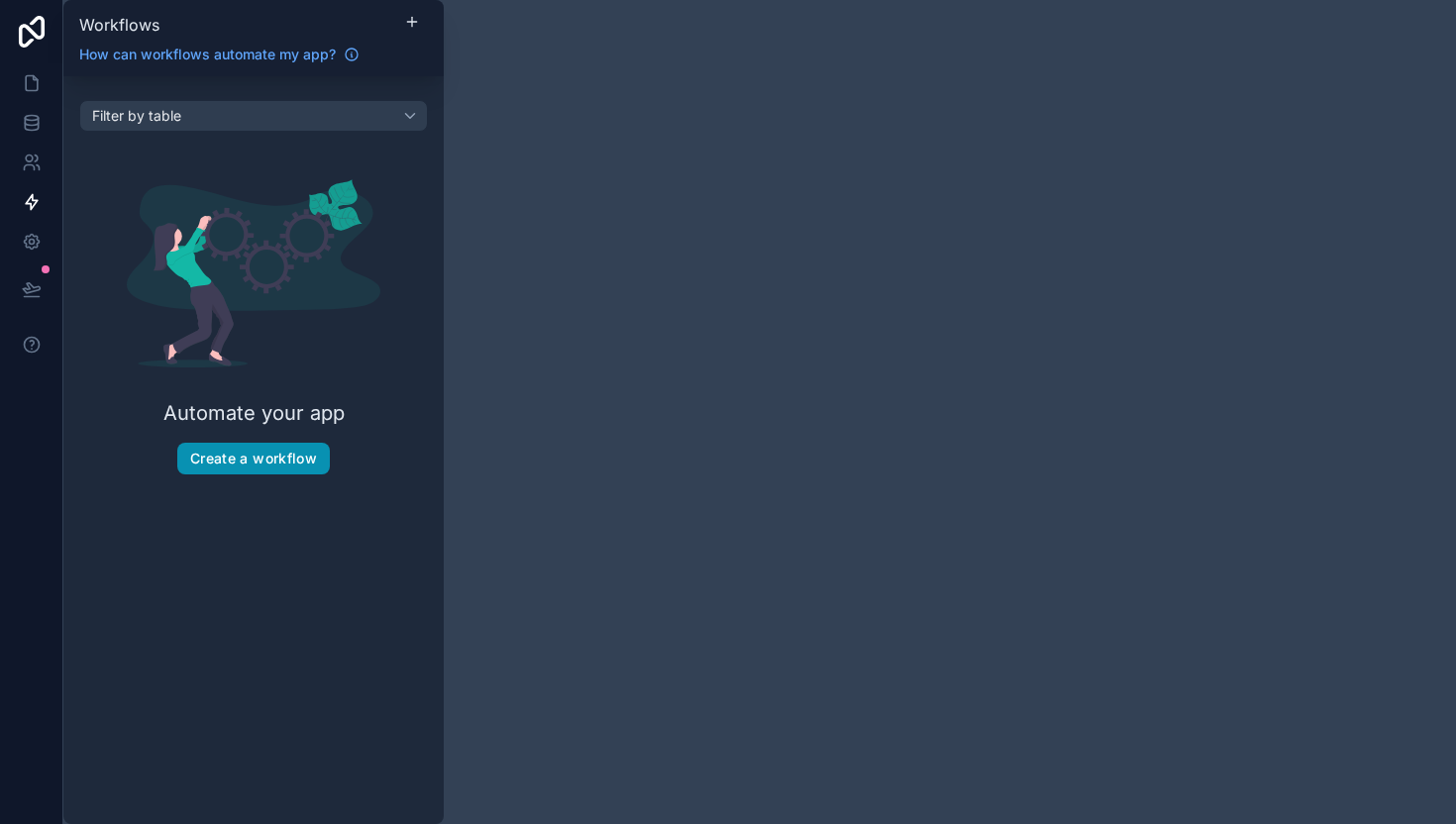 click on "Create a workflow" at bounding box center (254, 459) 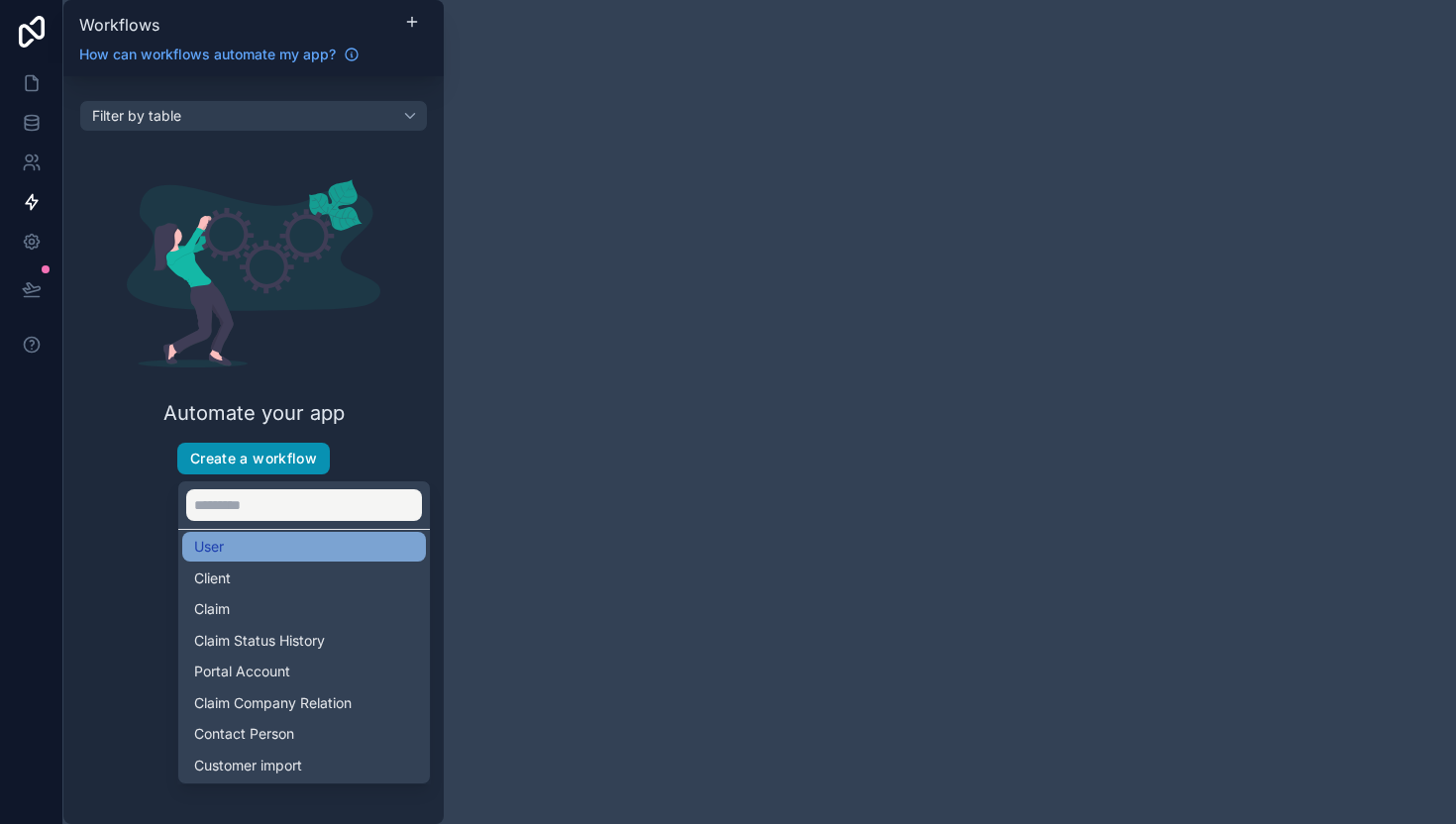 scroll, scrollTop: 0, scrollLeft: 0, axis: both 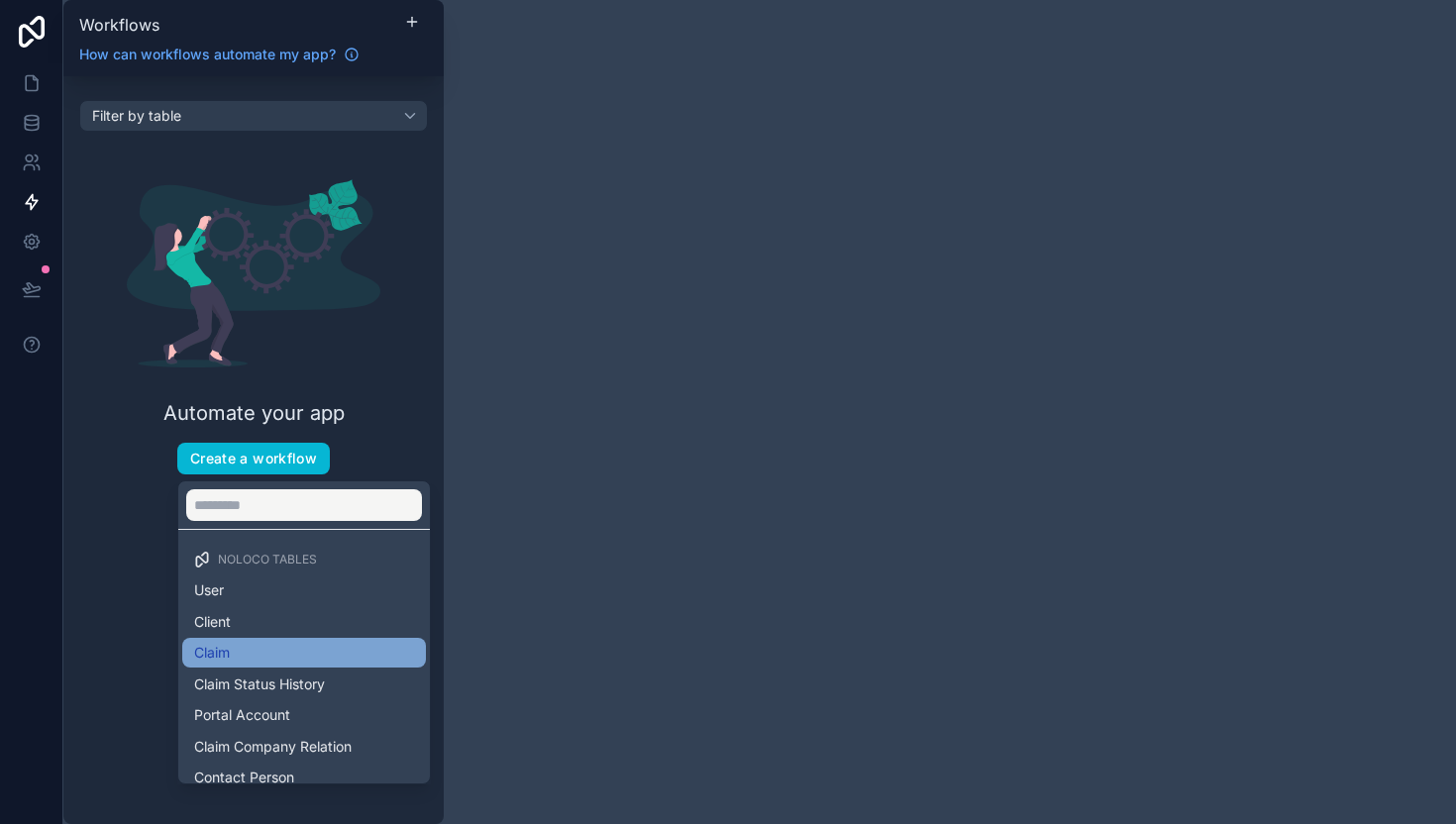 click on "Claim" at bounding box center (304, 653) 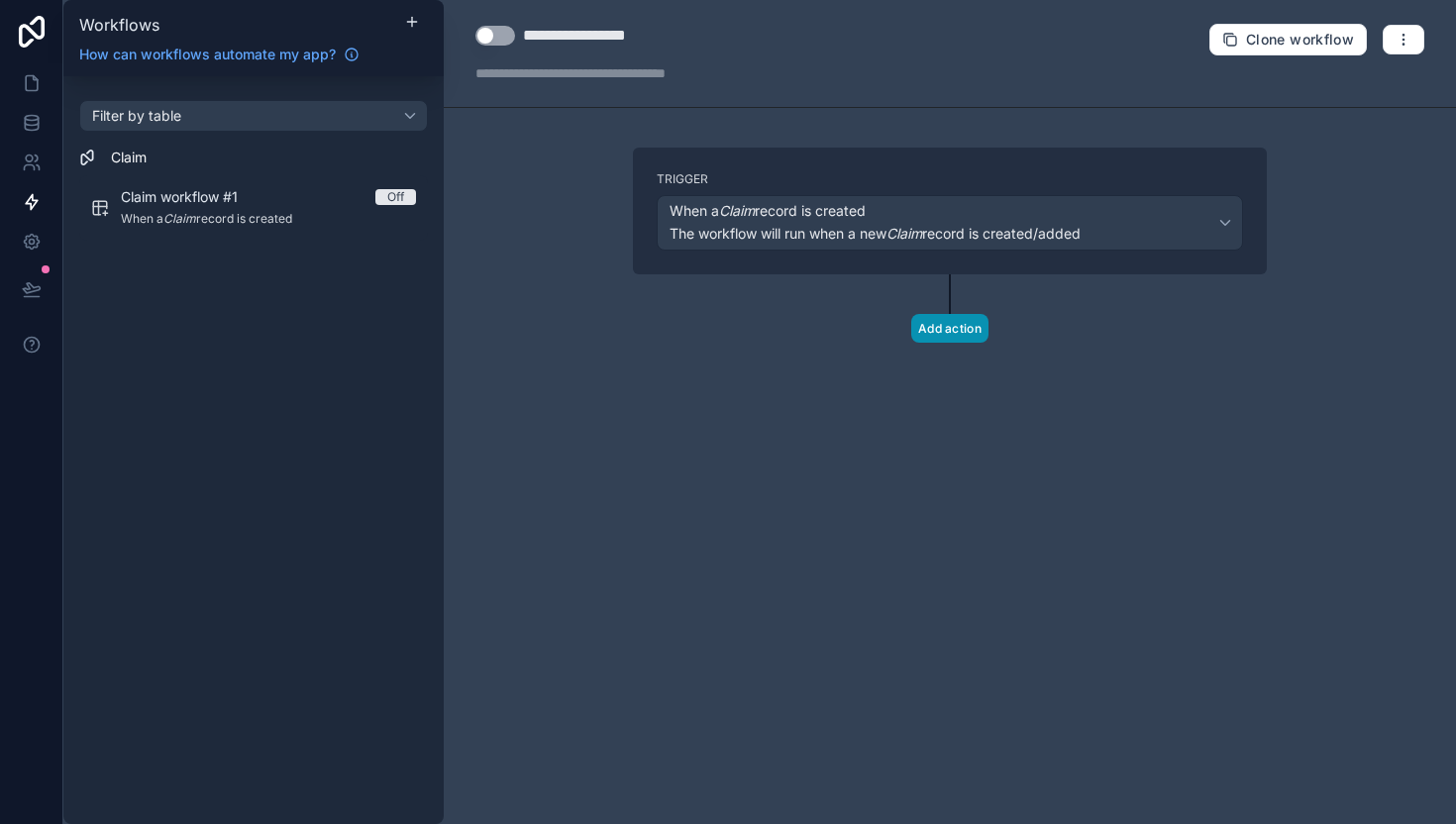 click on "Add action" at bounding box center (950, 328) 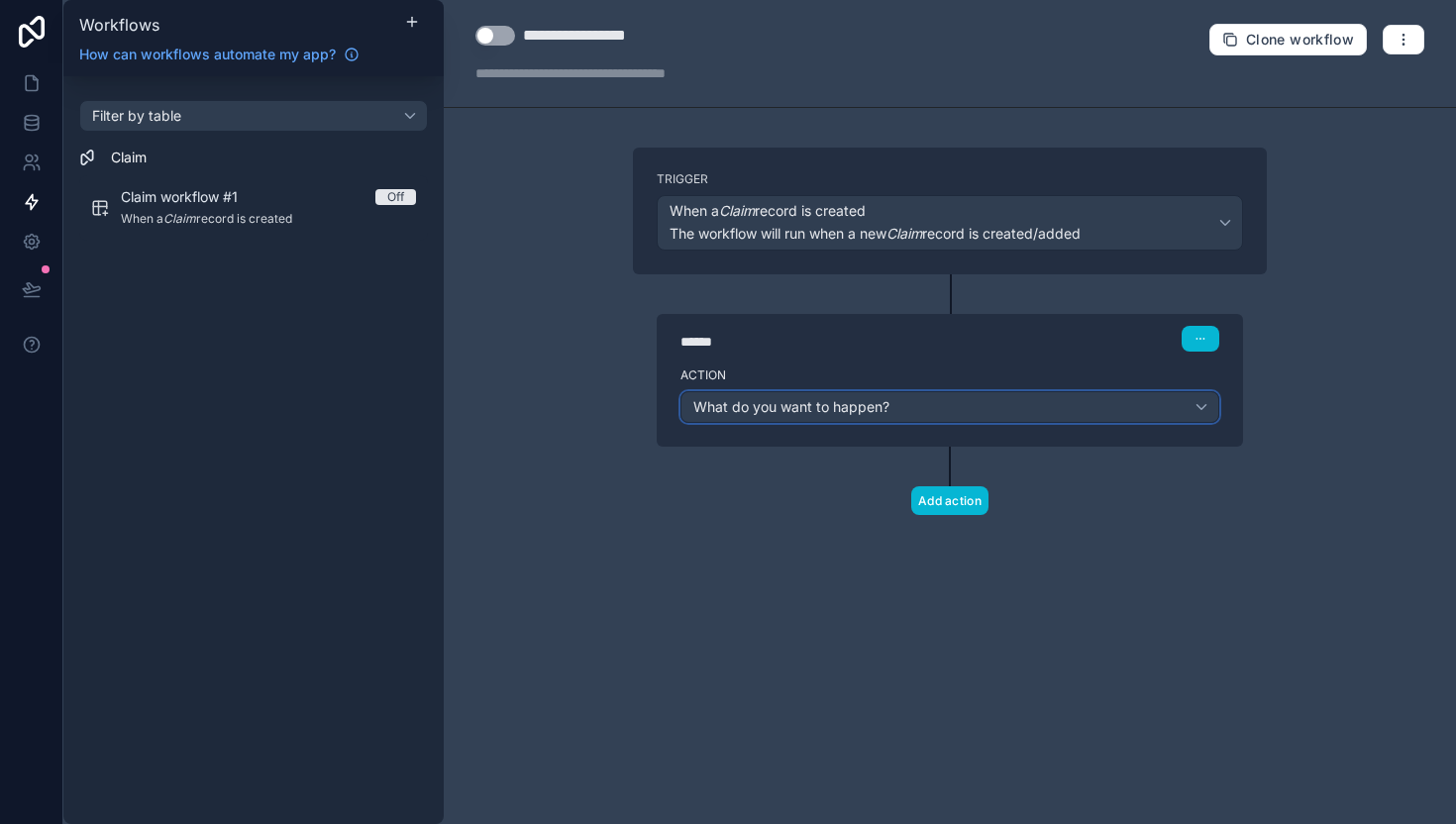 click on "What do you want to happen?" at bounding box center (950, 407) 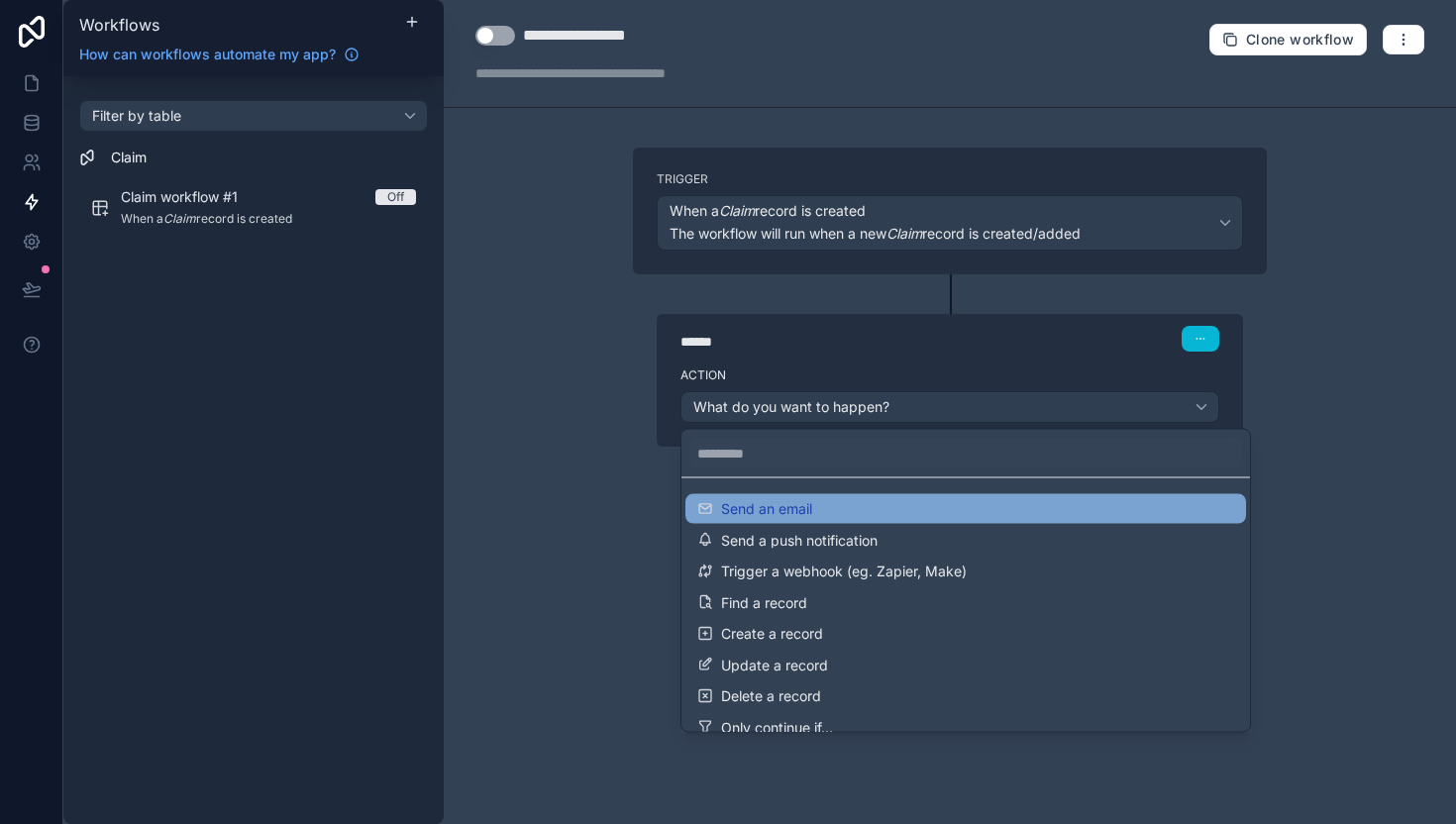 click on "Send an email" at bounding box center [966, 509] 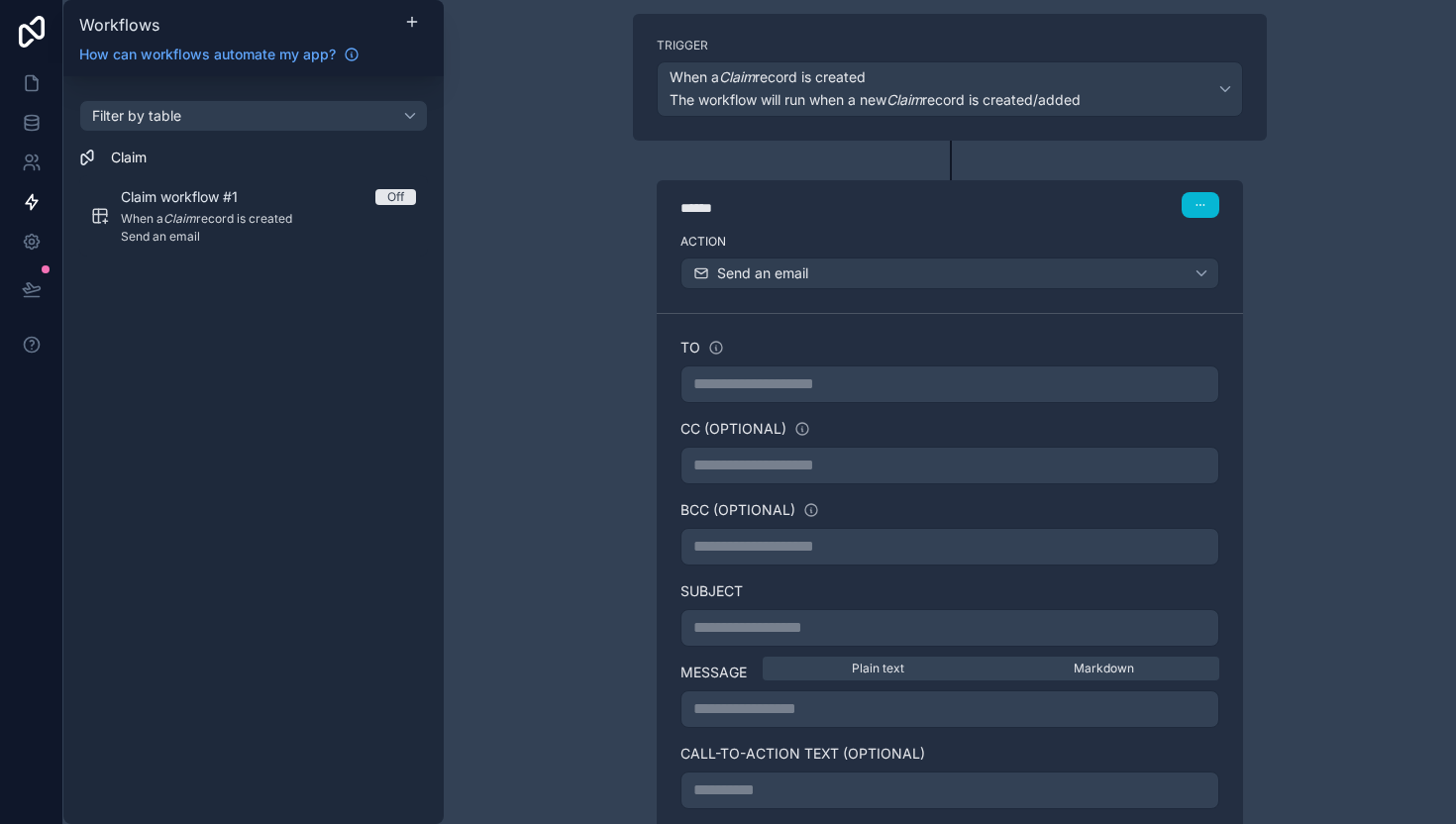scroll, scrollTop: 153, scrollLeft: 0, axis: vertical 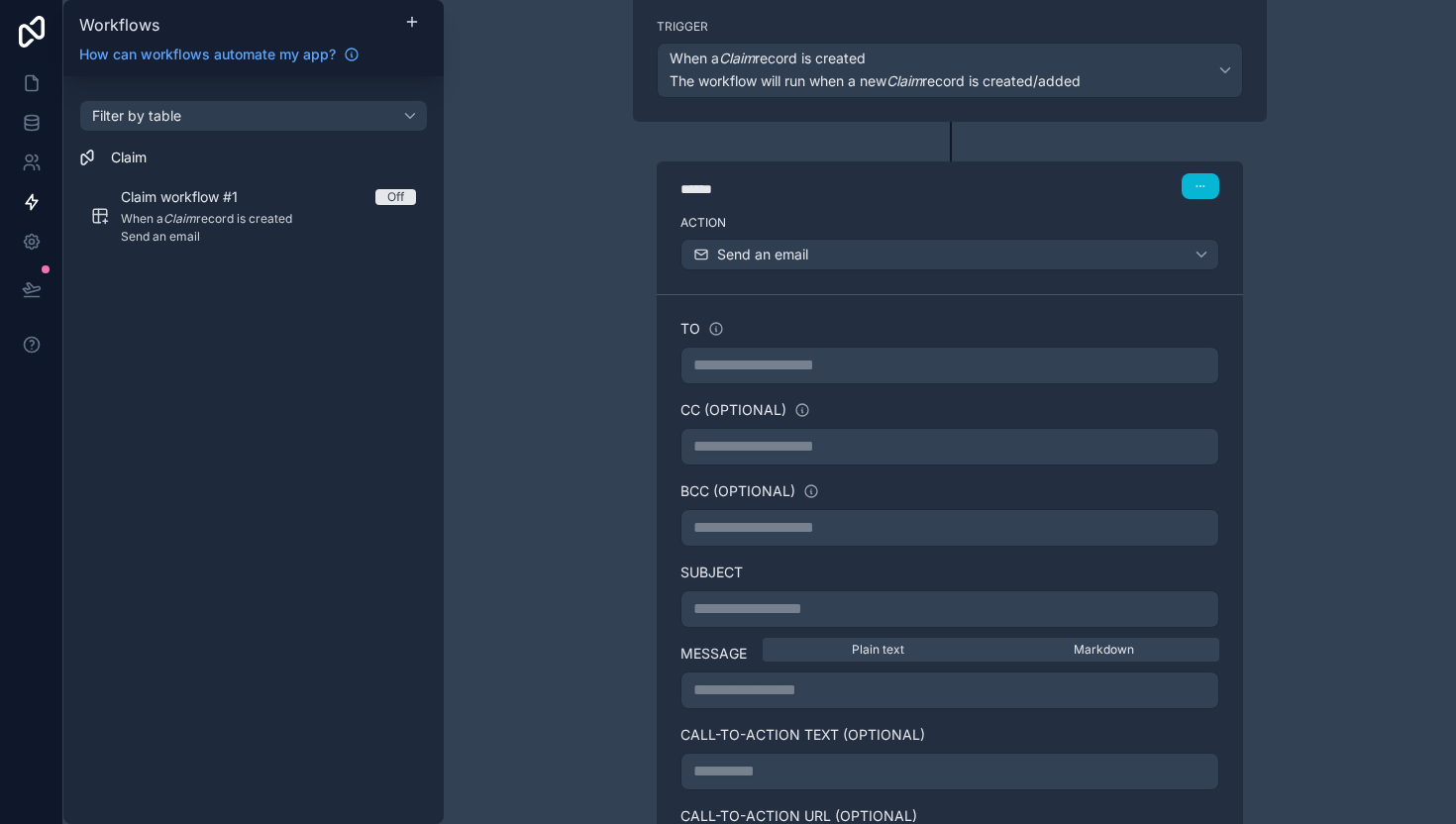 click on "**********" at bounding box center [950, 365] 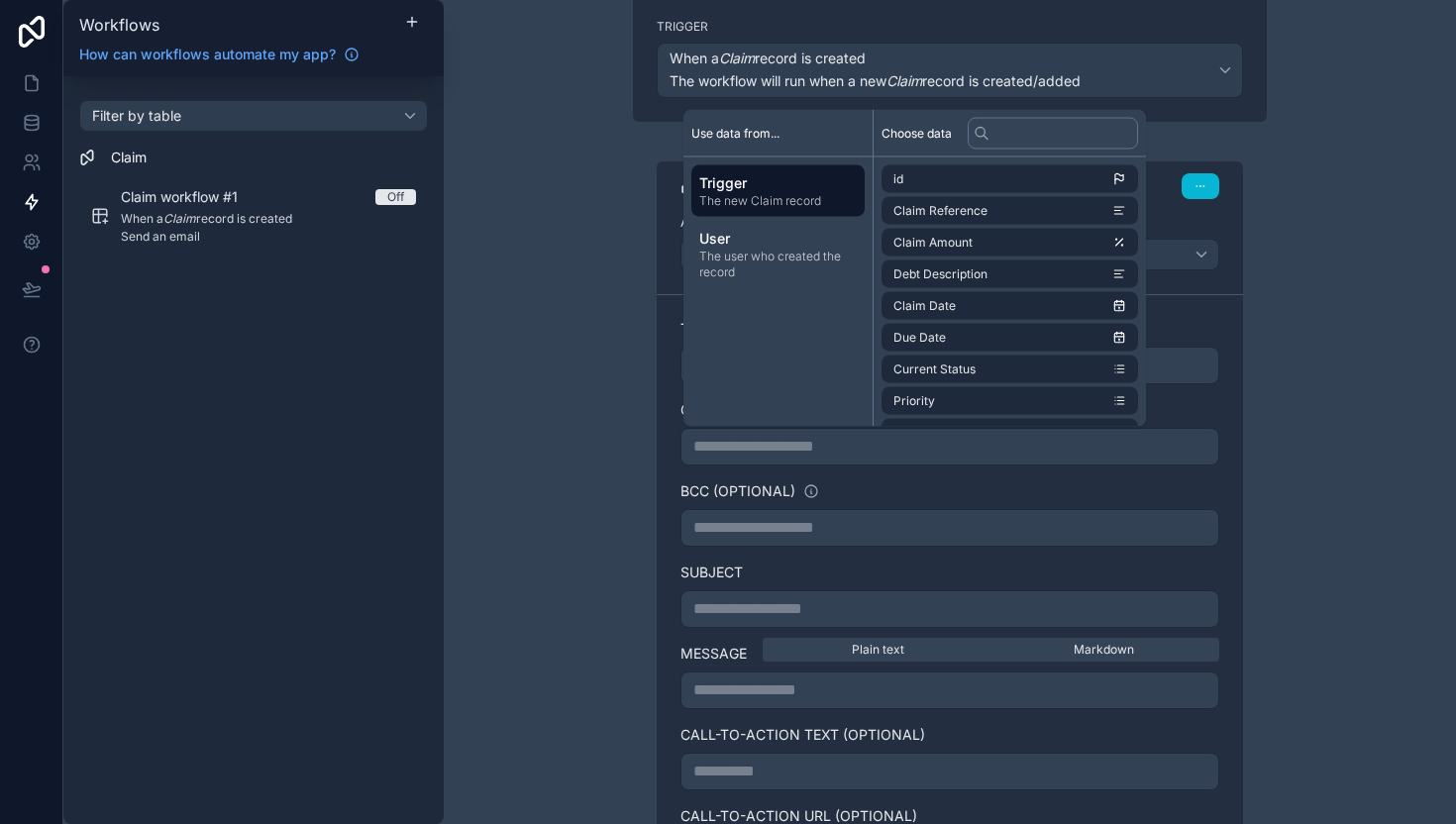 click on "**********" at bounding box center [950, 634] 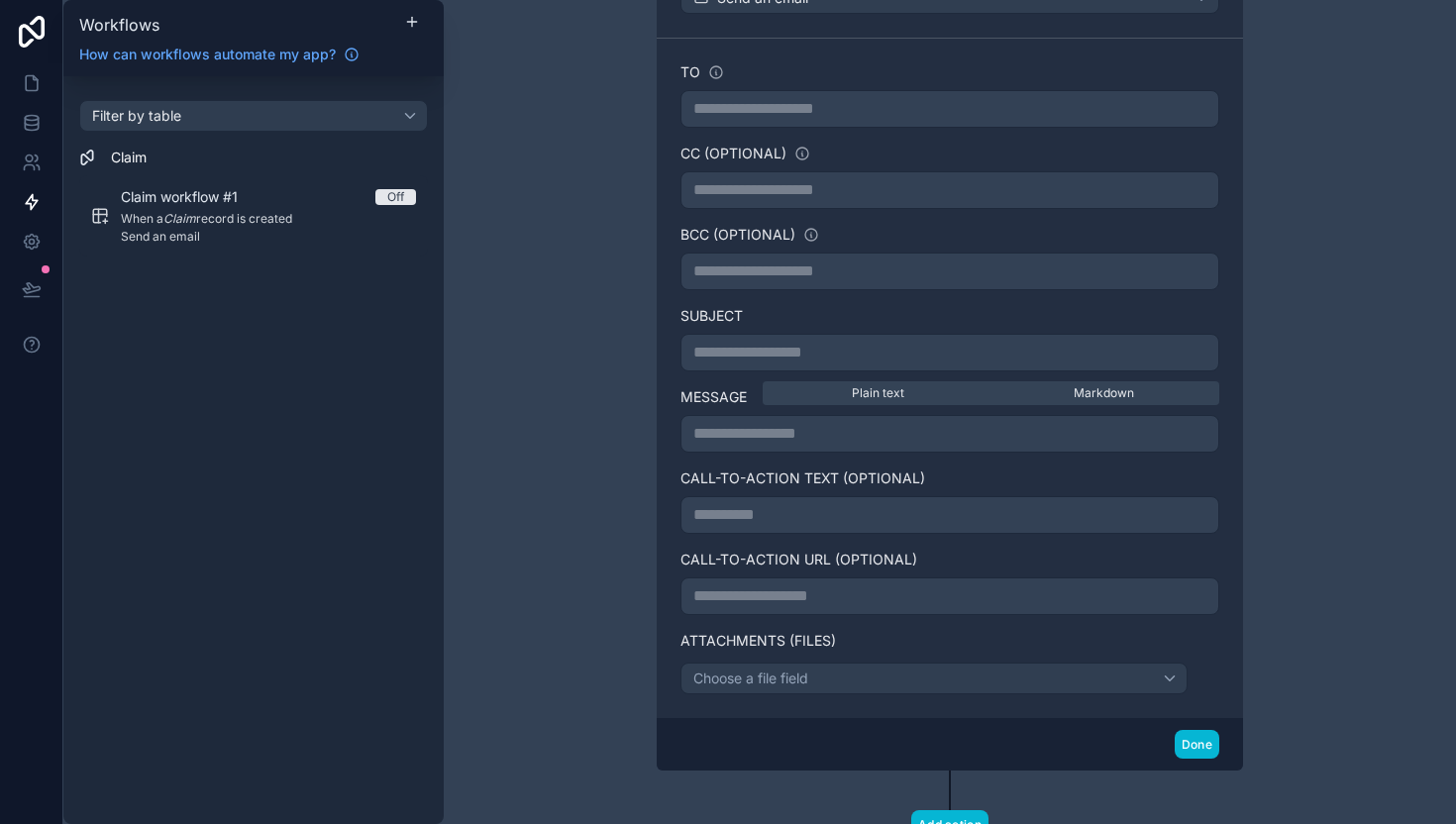 scroll, scrollTop: 0, scrollLeft: 0, axis: both 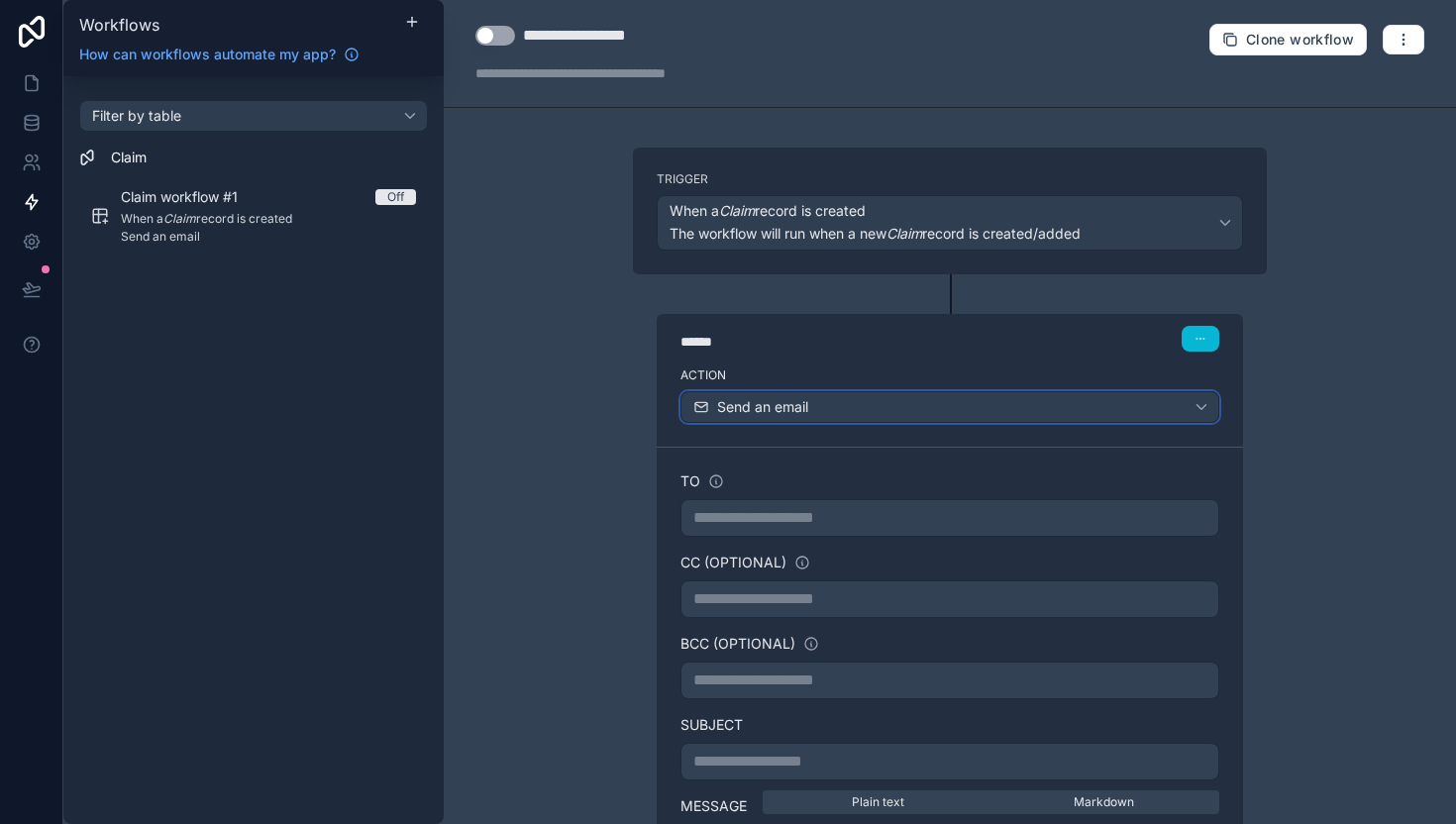 click on "Send an email" at bounding box center (763, 407) 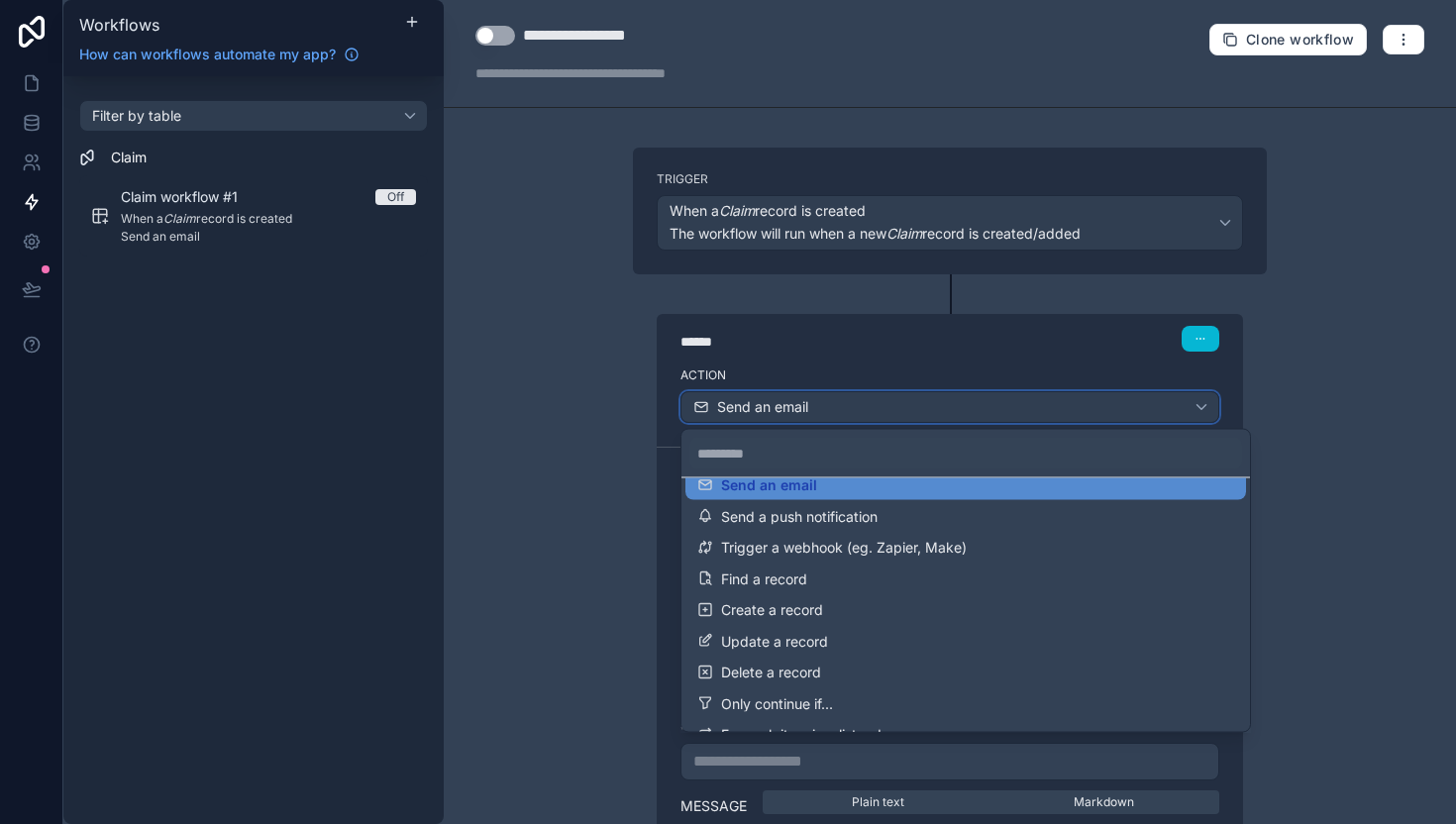 scroll, scrollTop: 0, scrollLeft: 0, axis: both 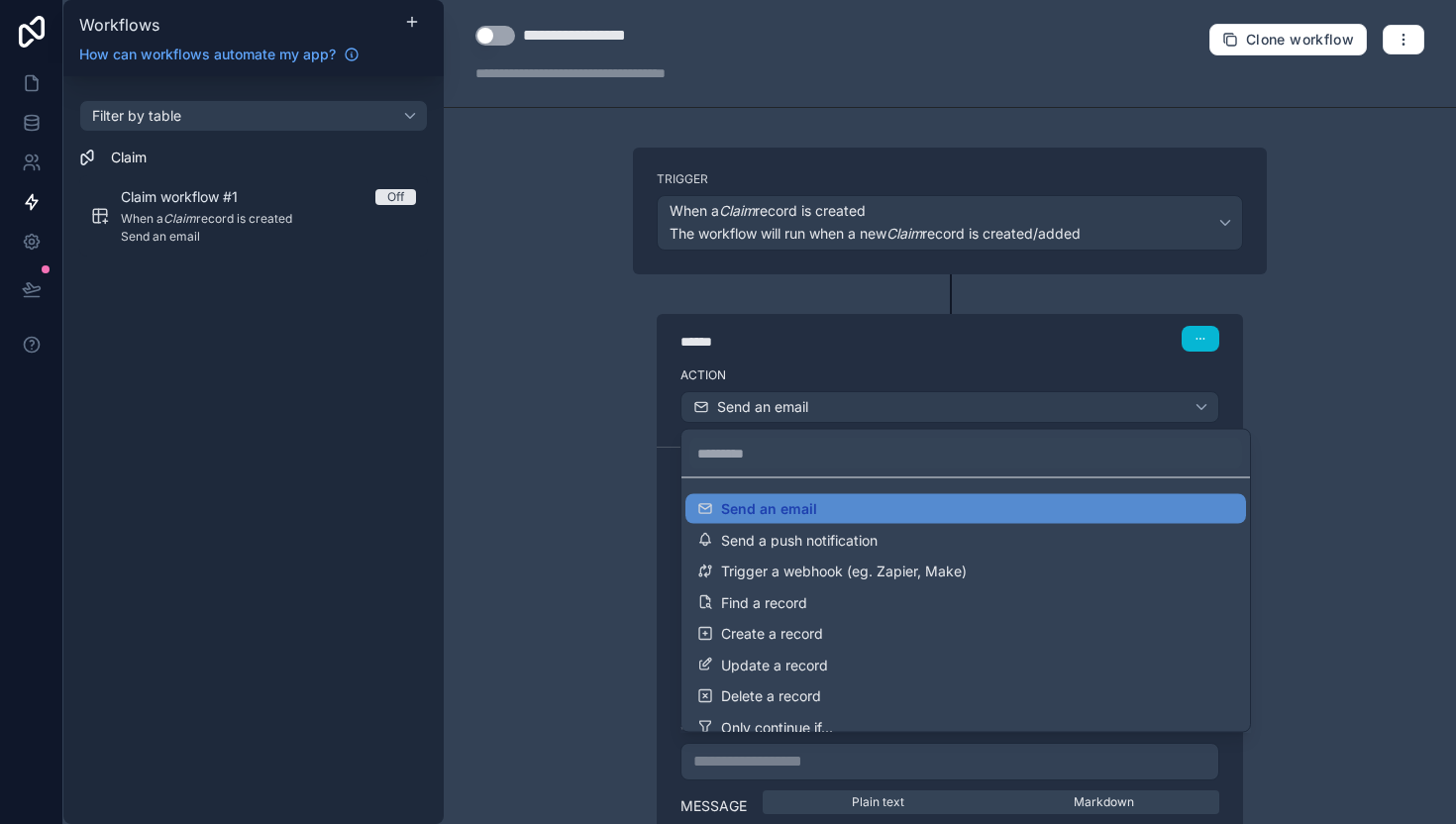 click at bounding box center (728, 412) 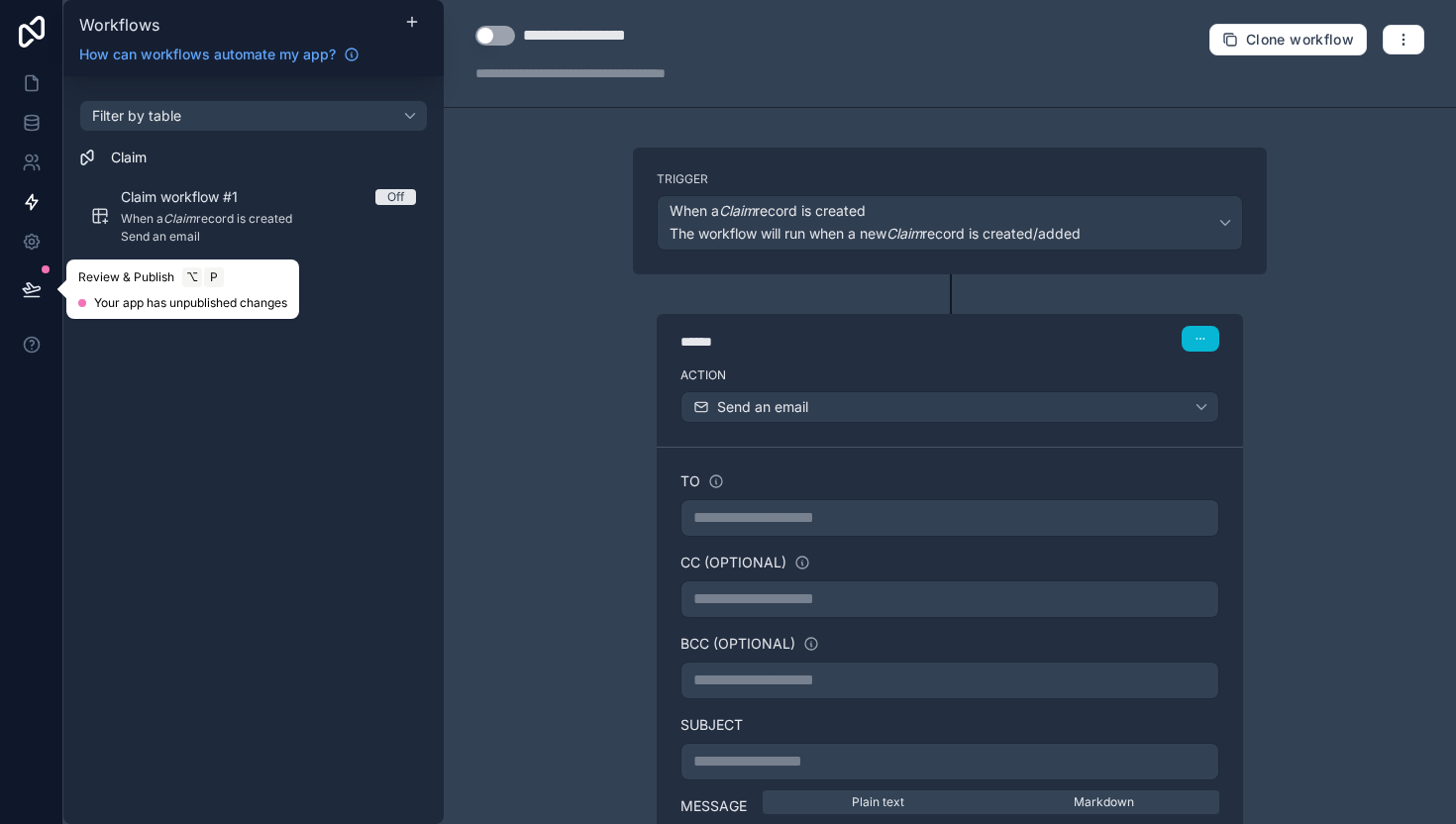 click 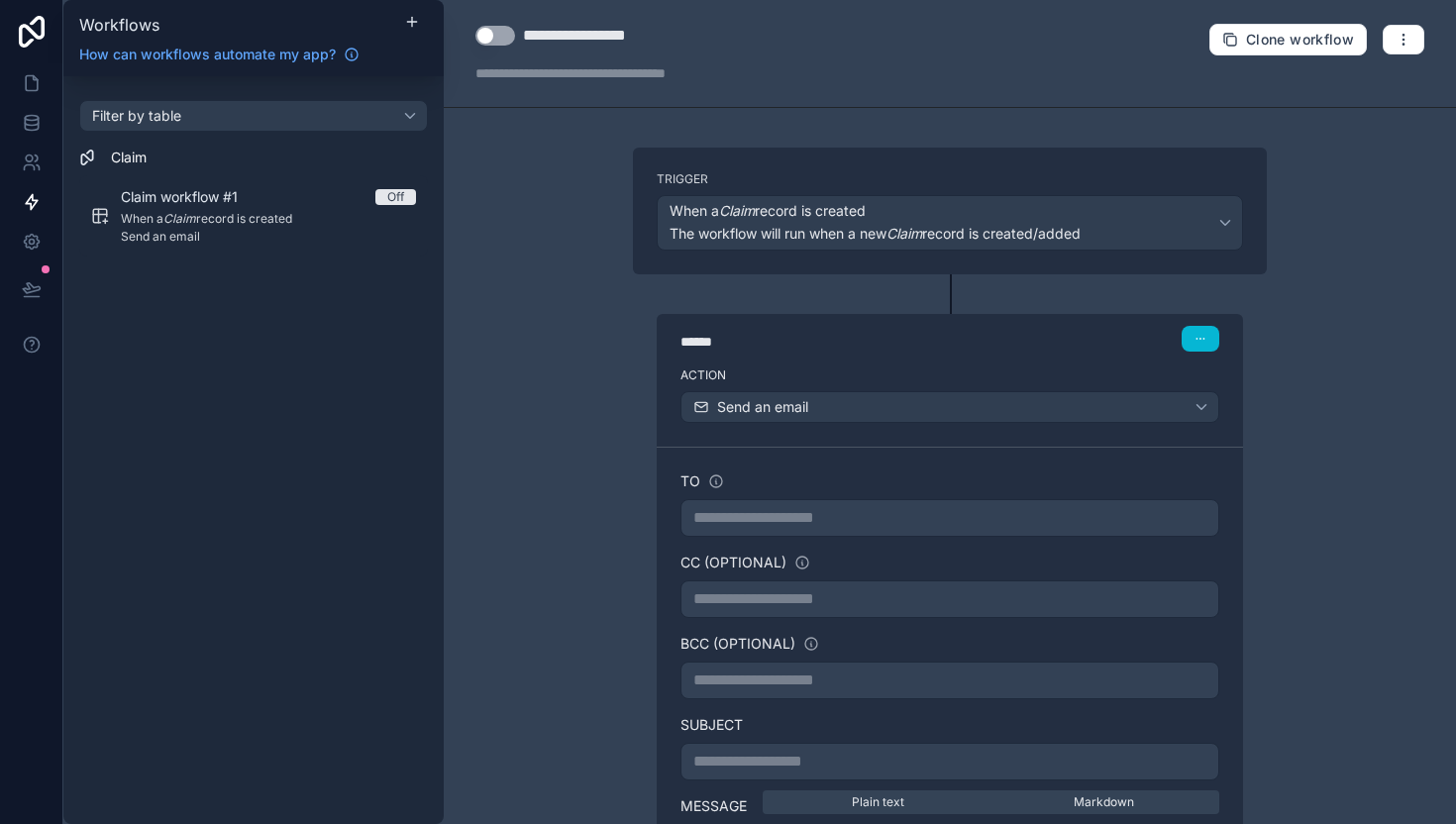 click on "Filter by table Claim Claim workflow #1 Off When a  Claim  record is created Send an email" at bounding box center [254, 450] 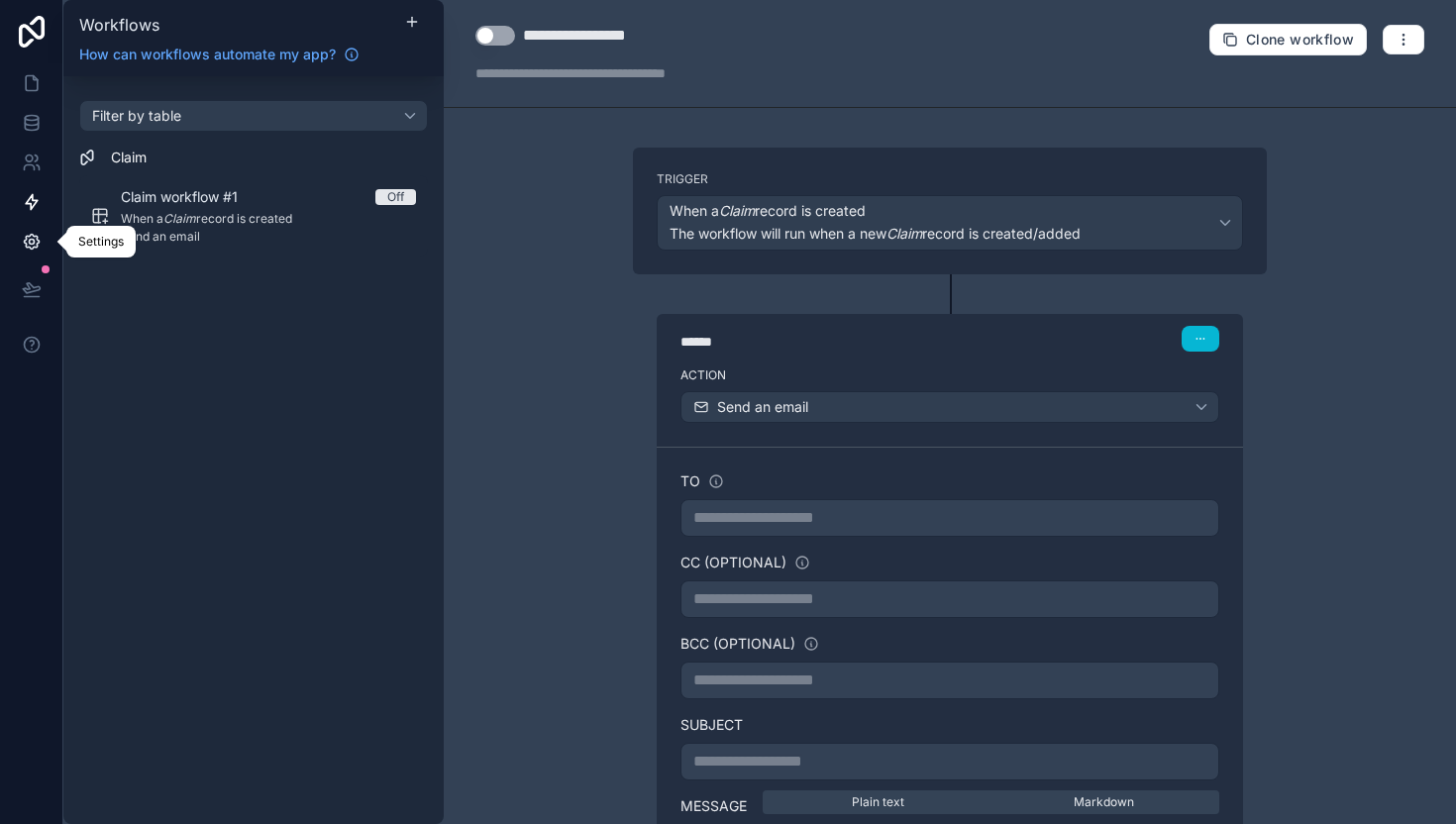 click 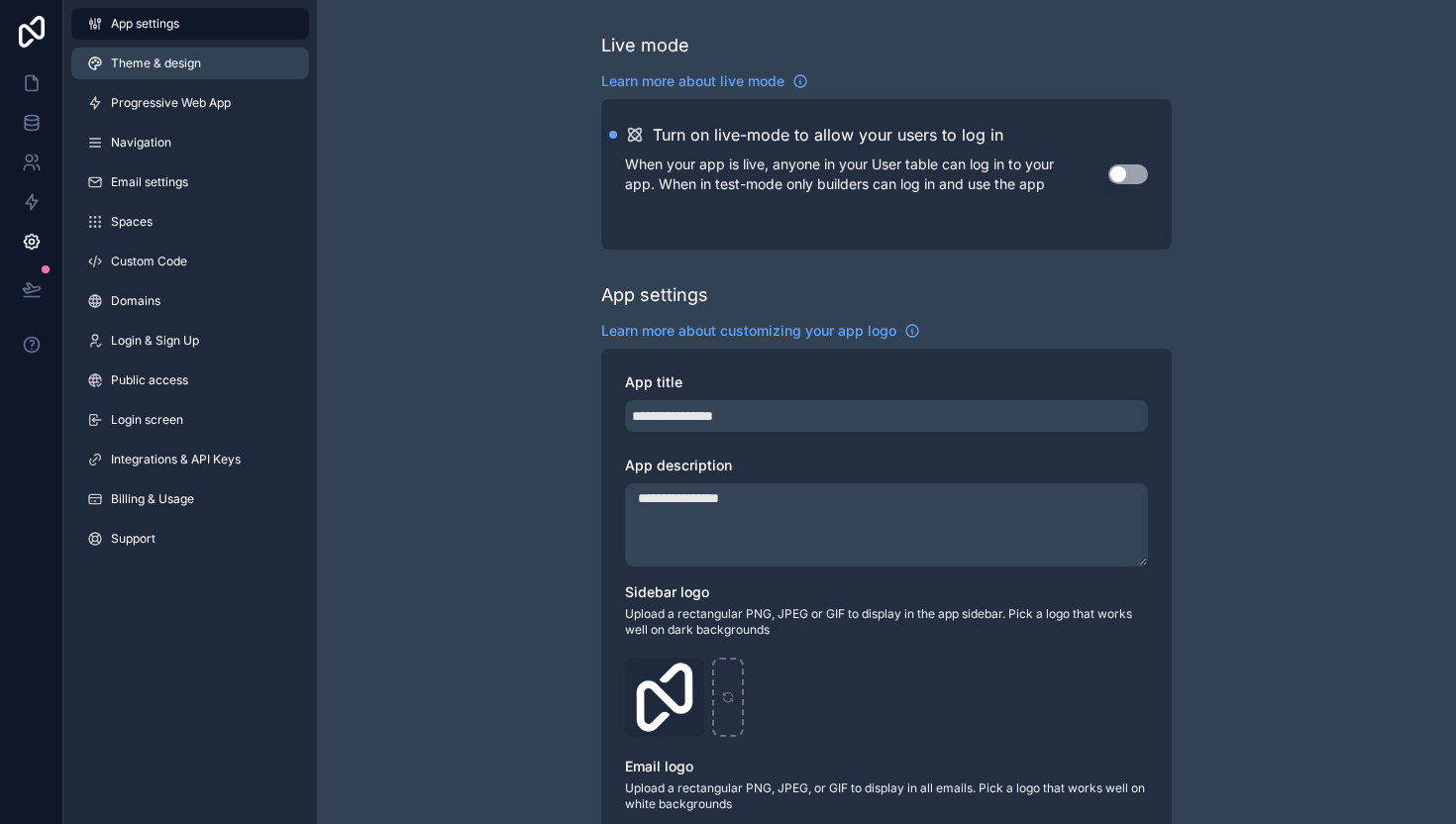 click on "Theme & design" at bounding box center [190, 63] 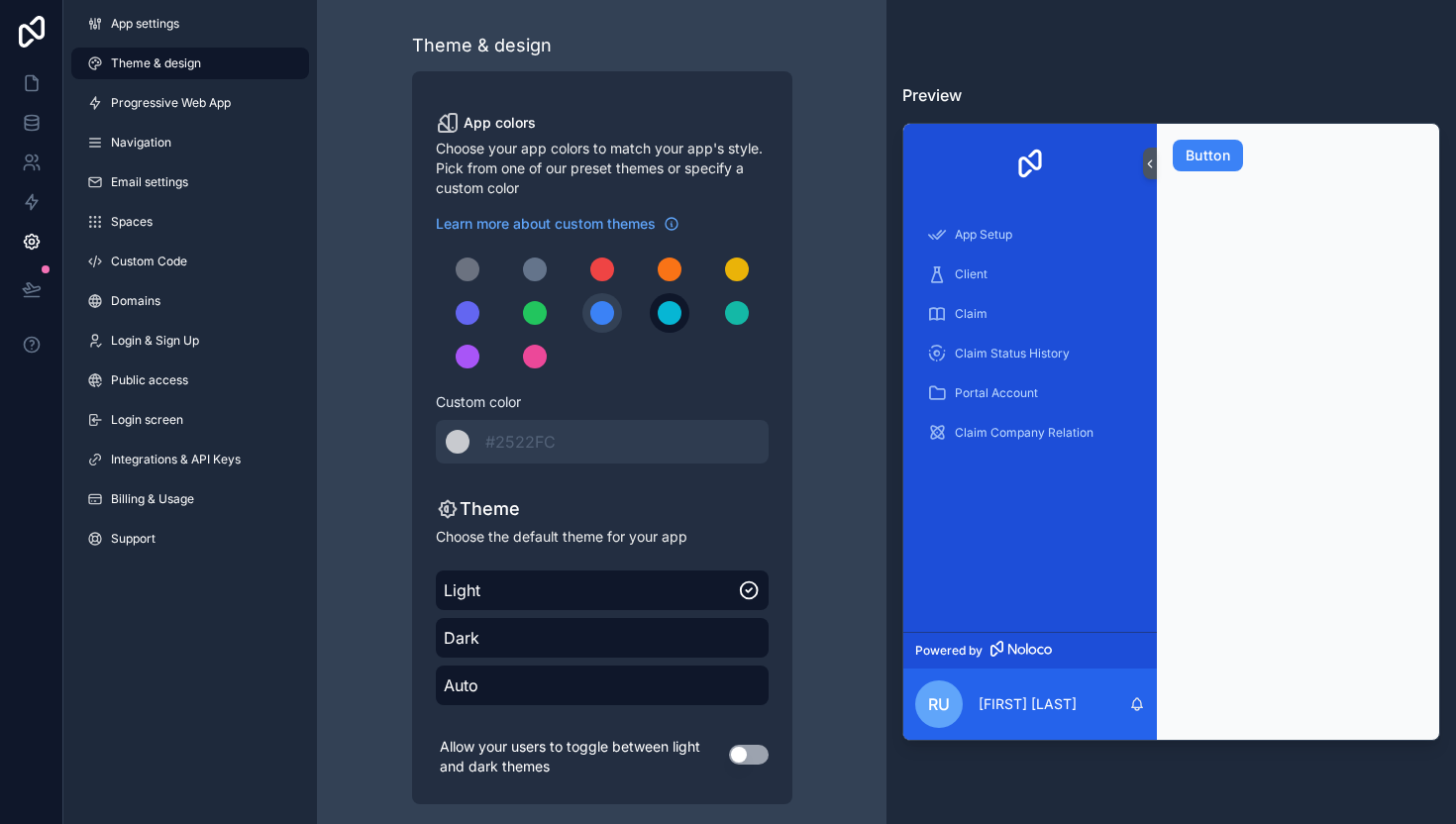 click at bounding box center [670, 313] 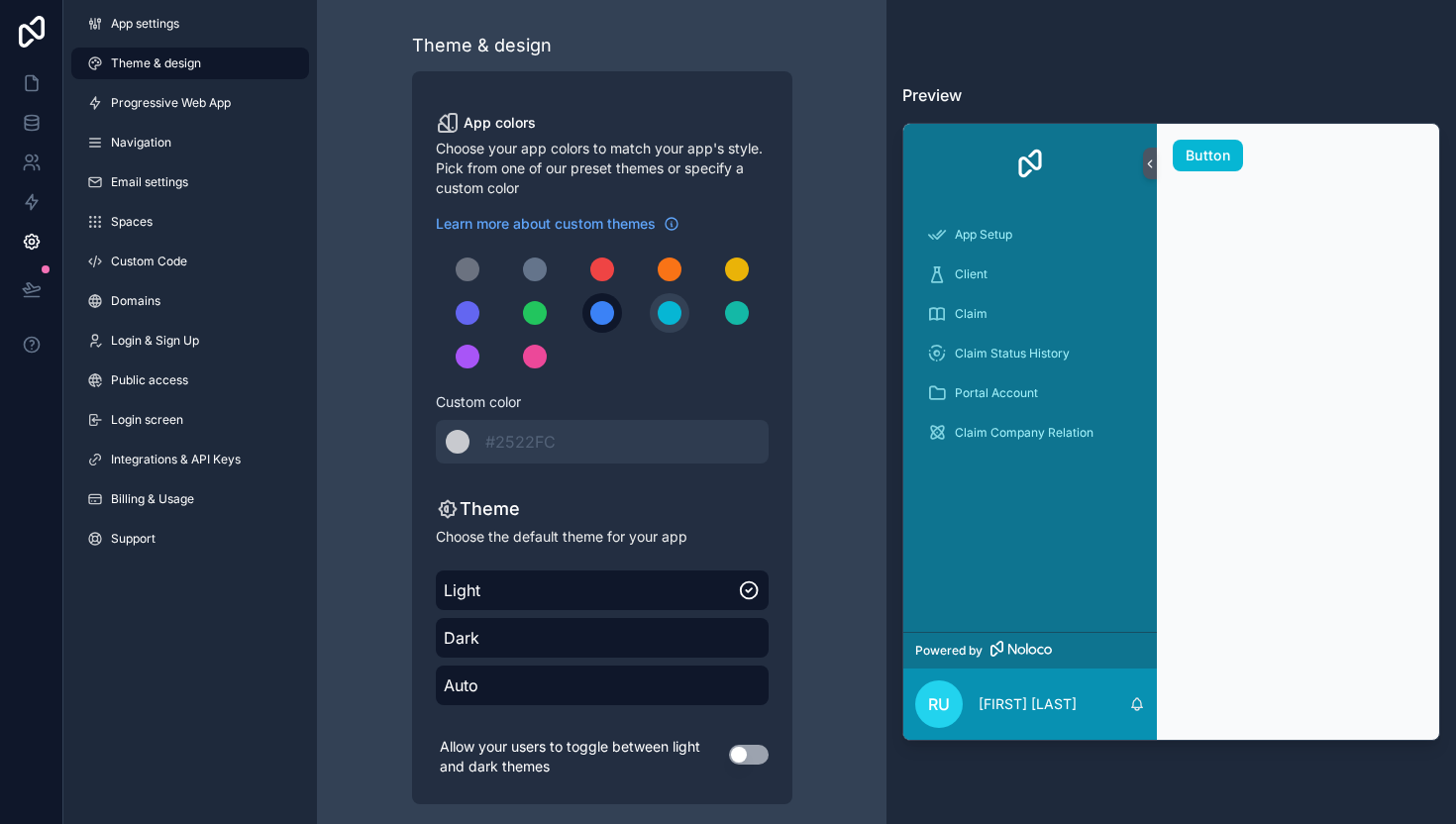 click at bounding box center [602, 313] 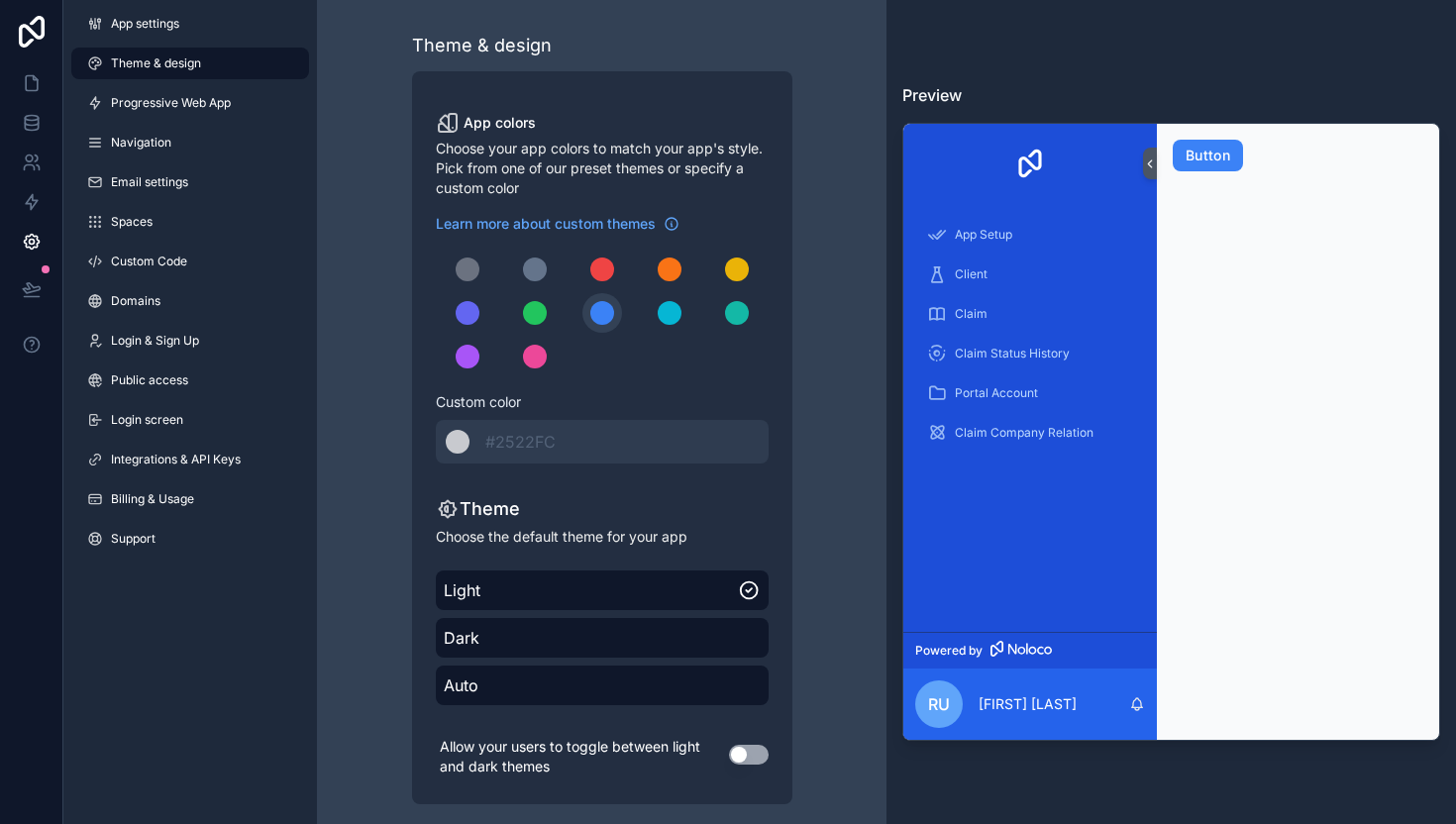 click at bounding box center [602, 313] 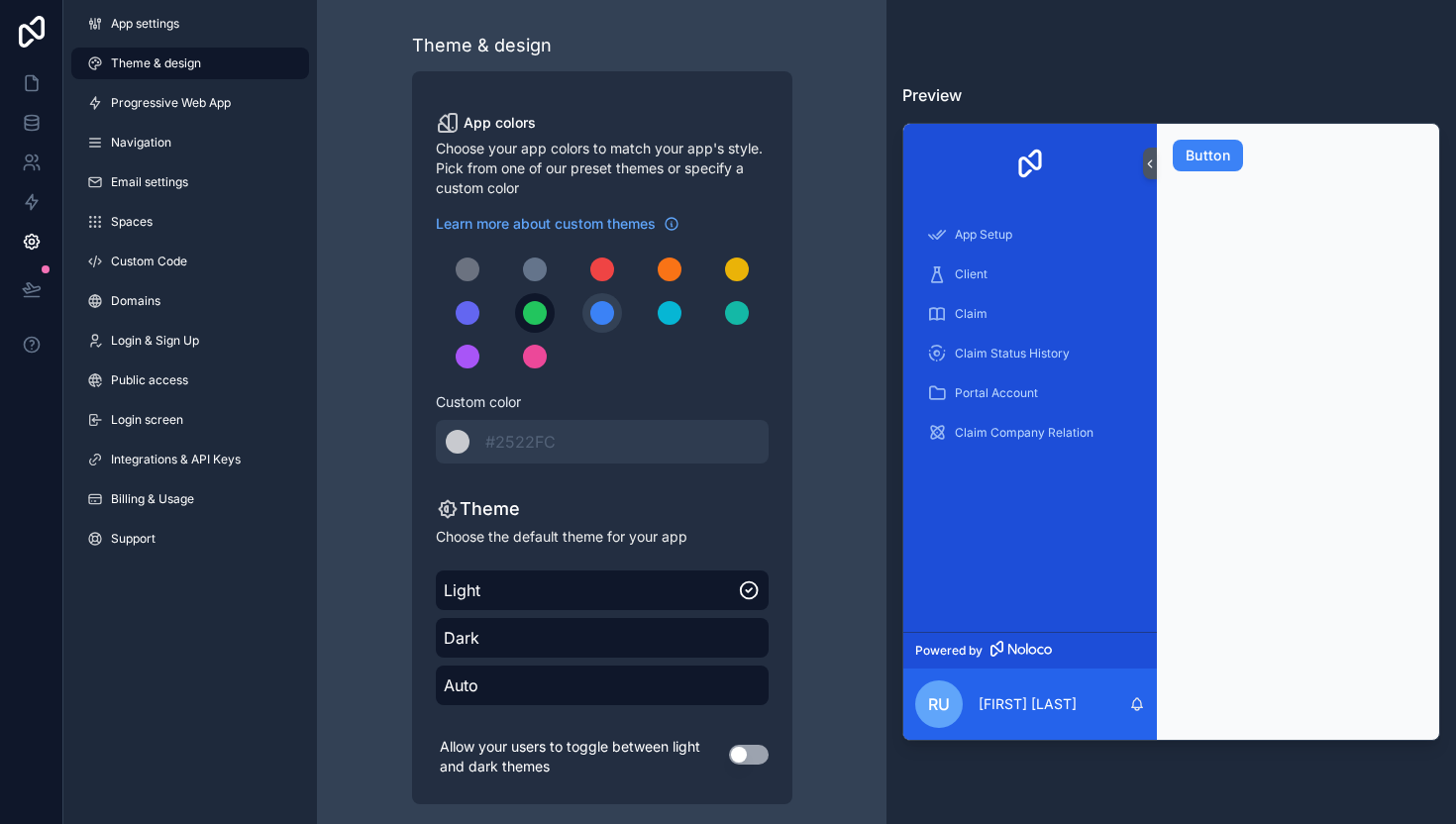 click at bounding box center [535, 313] 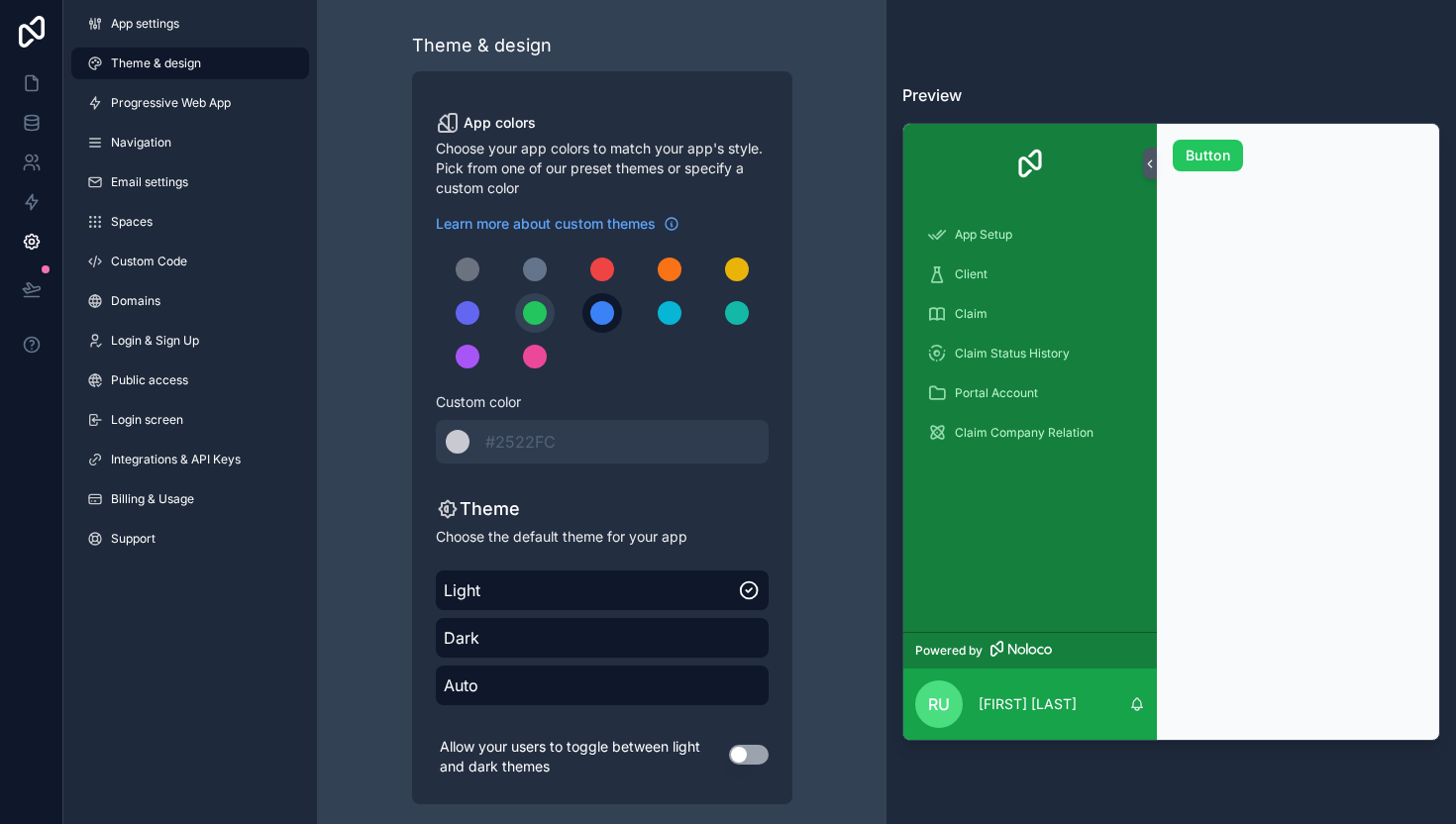 click at bounding box center (602, 313) 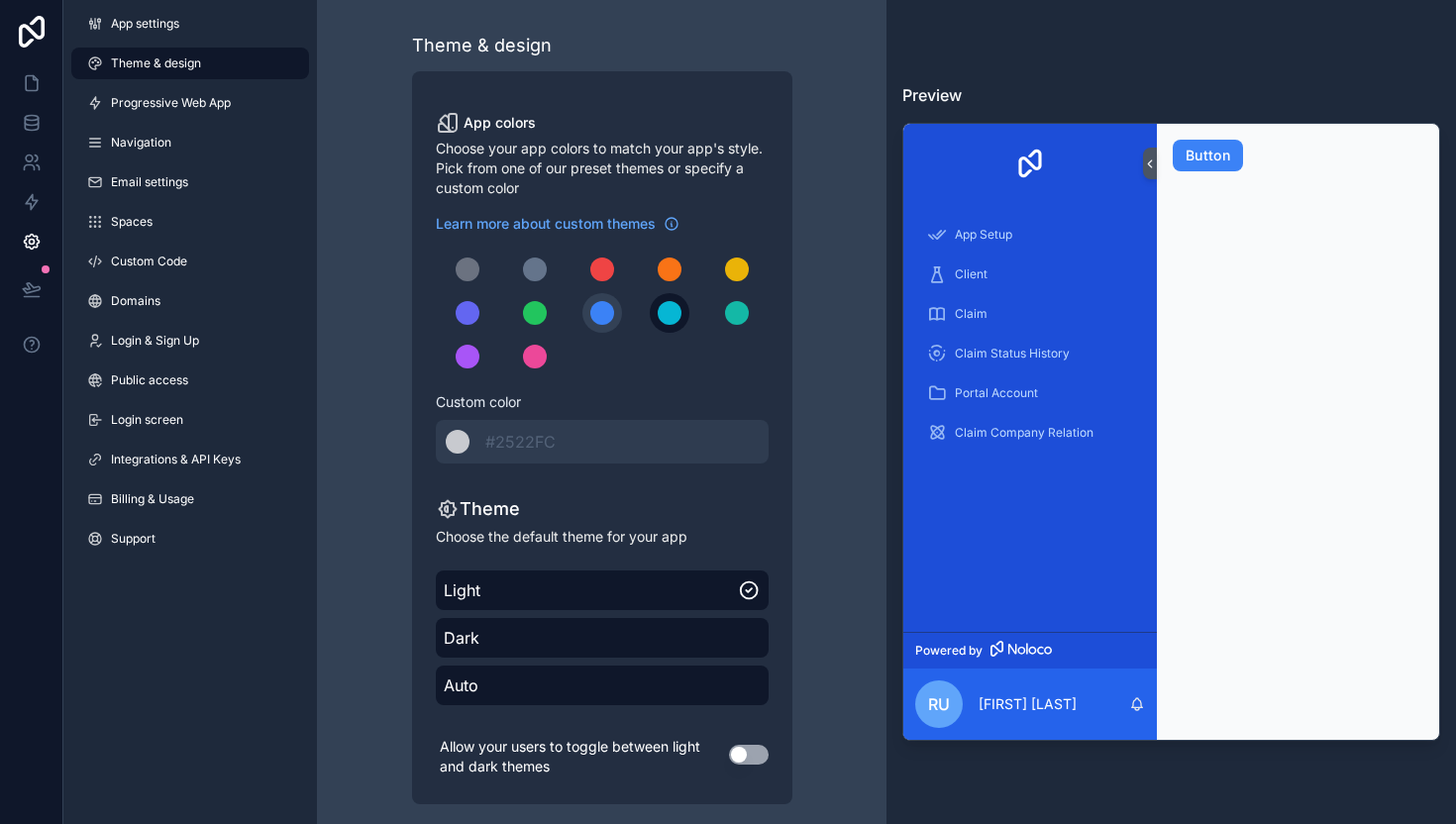 click at bounding box center [670, 313] 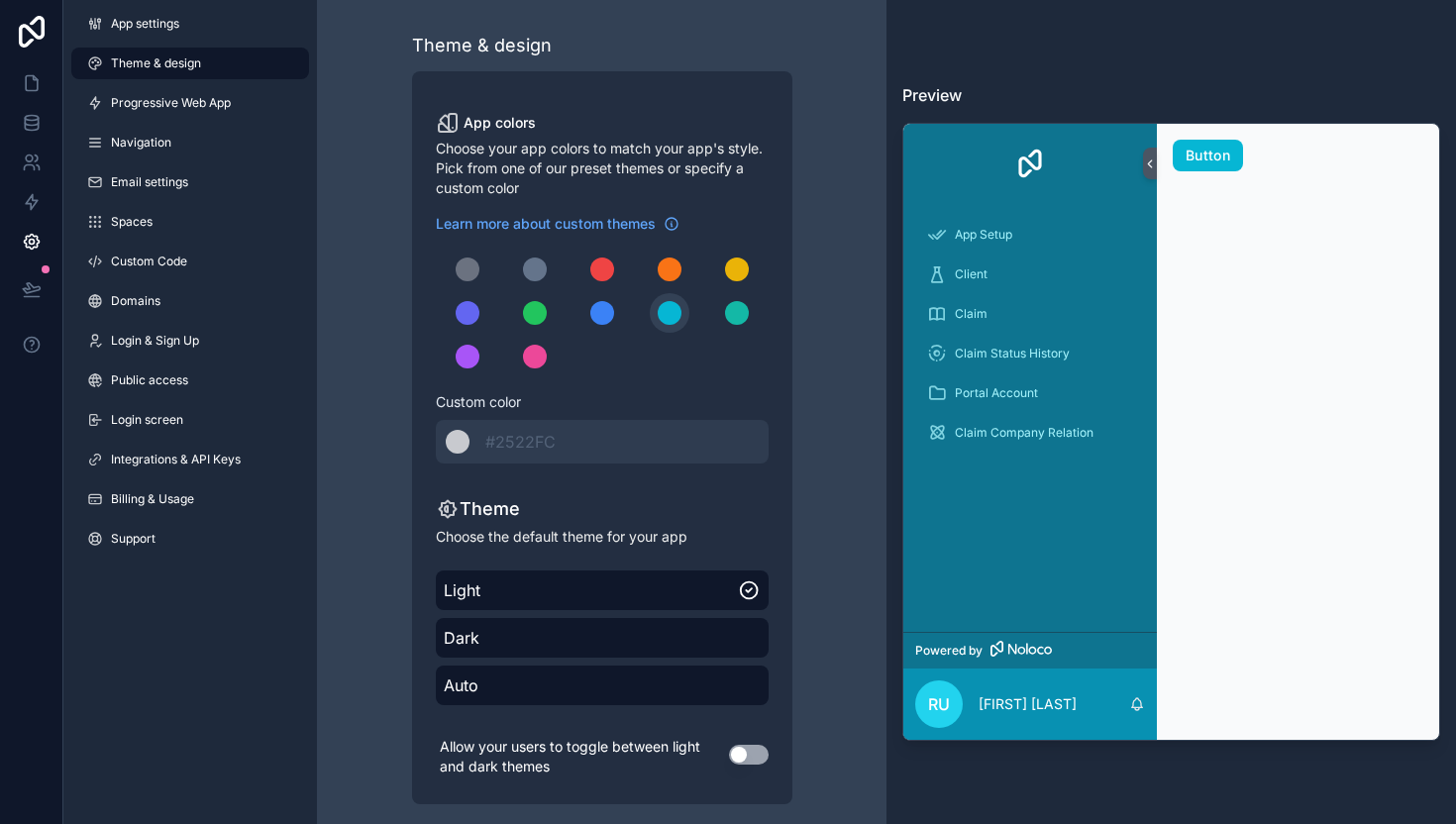 click at bounding box center [602, 313] 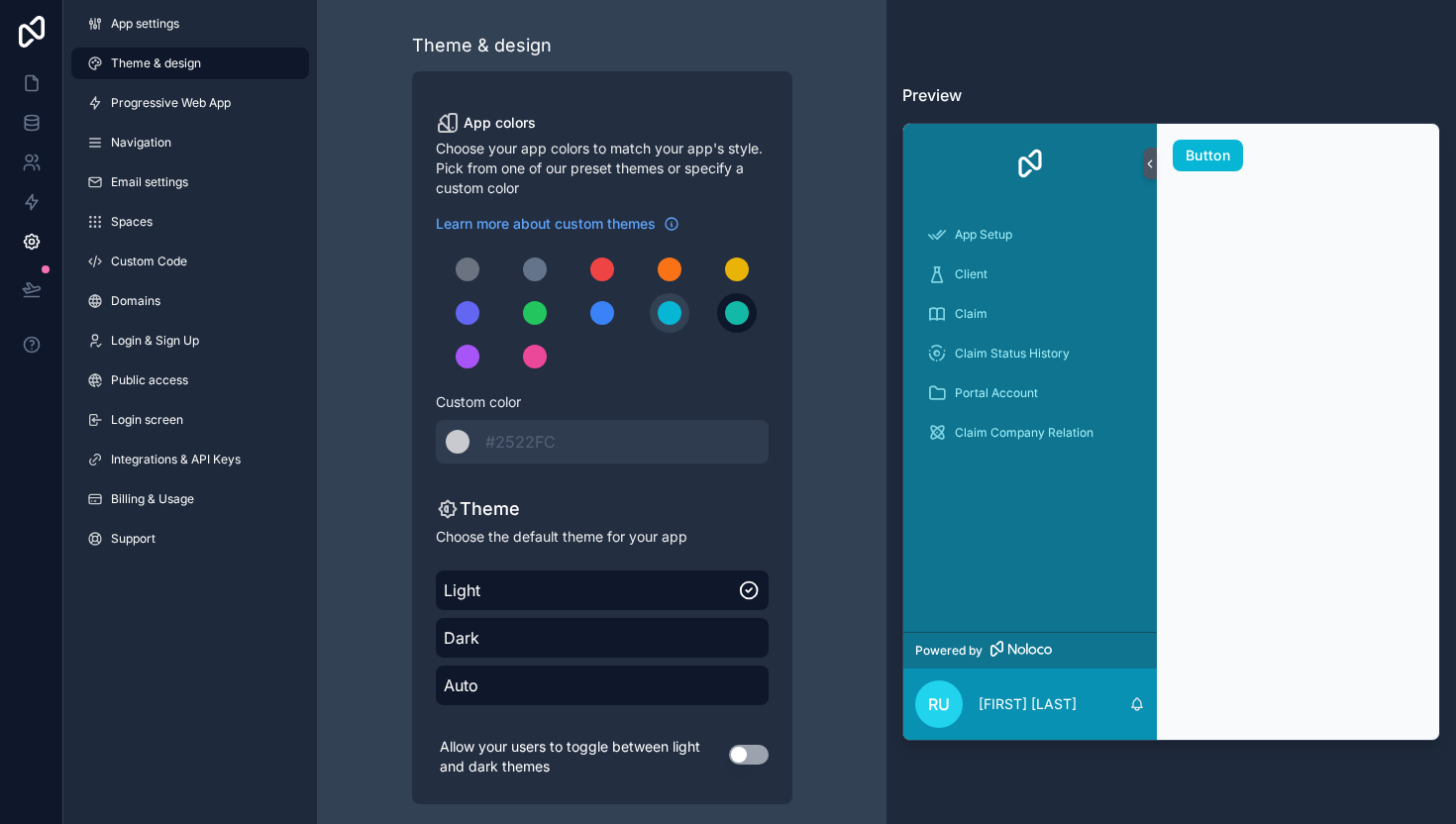 click at bounding box center (737, 313) 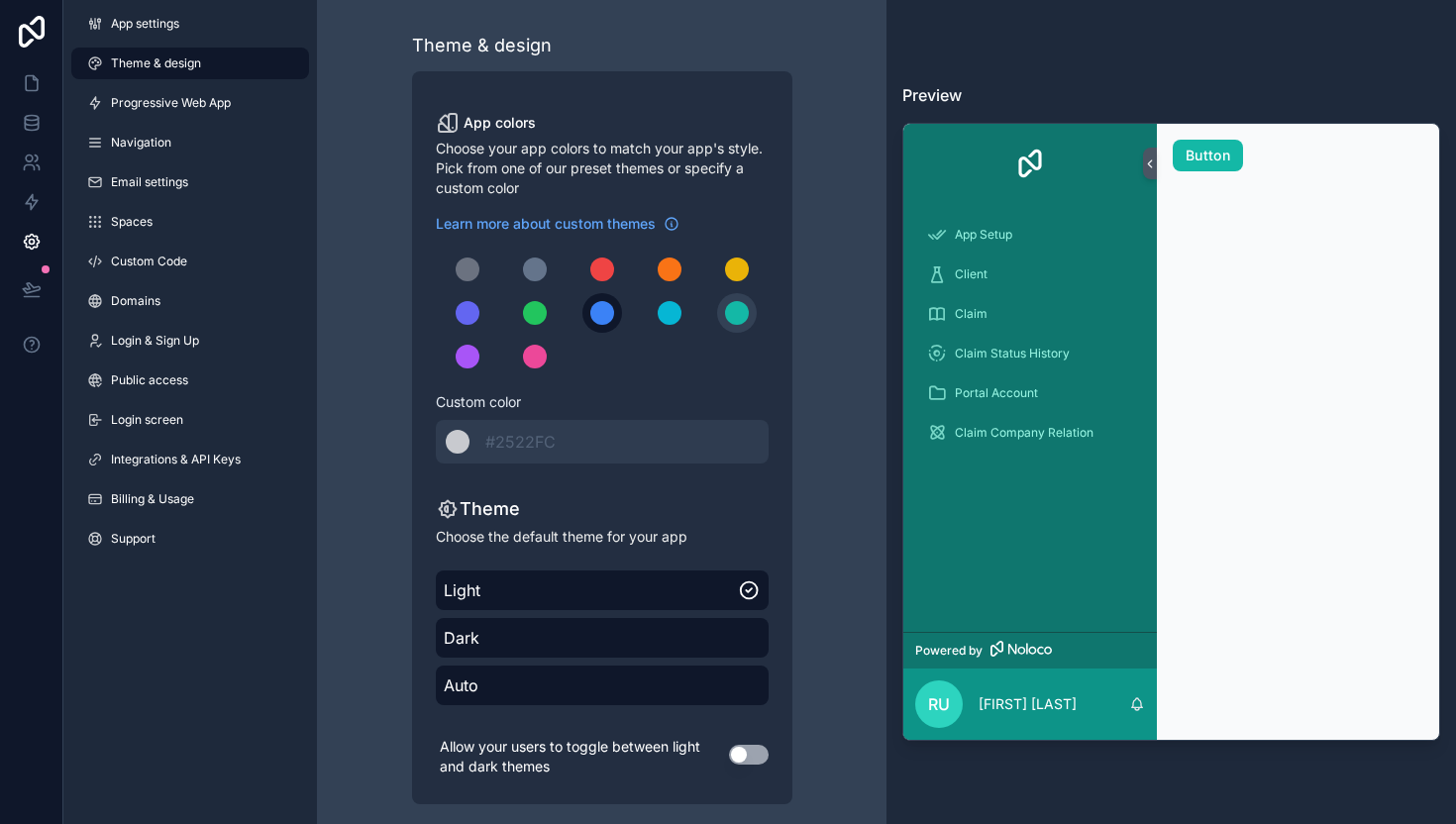 click at bounding box center (602, 313) 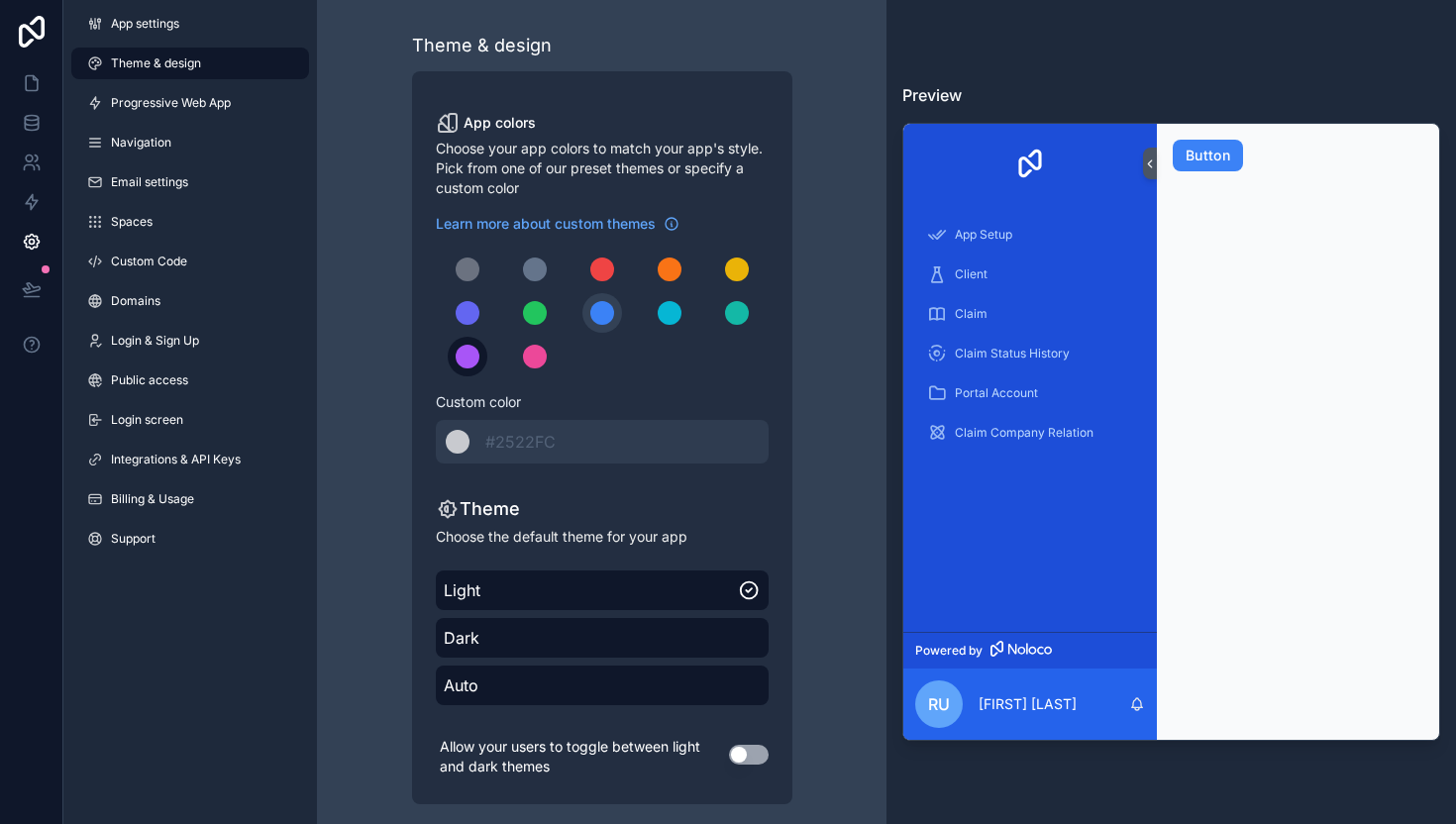 click at bounding box center (468, 357) 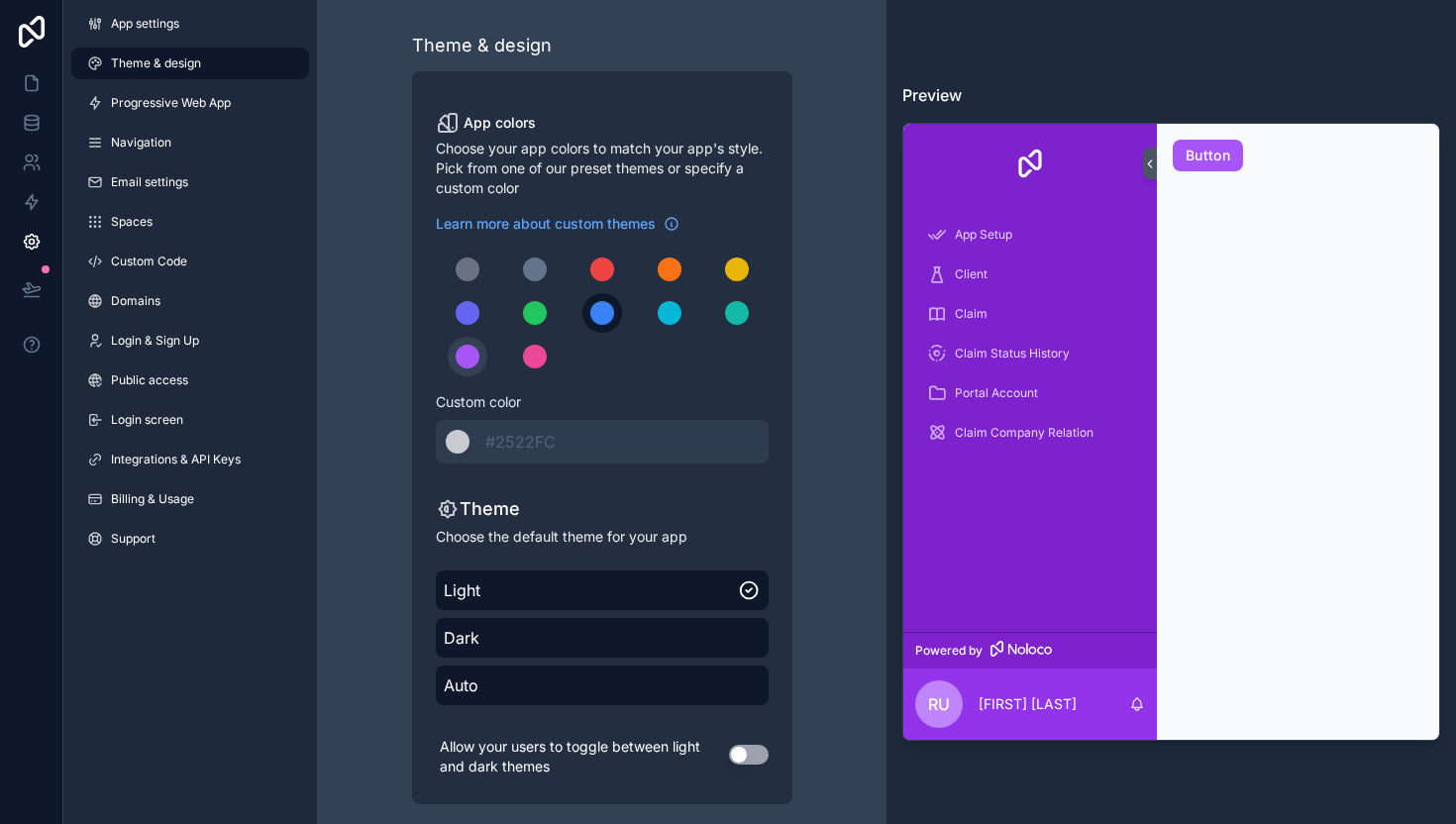 click at bounding box center [602, 313] 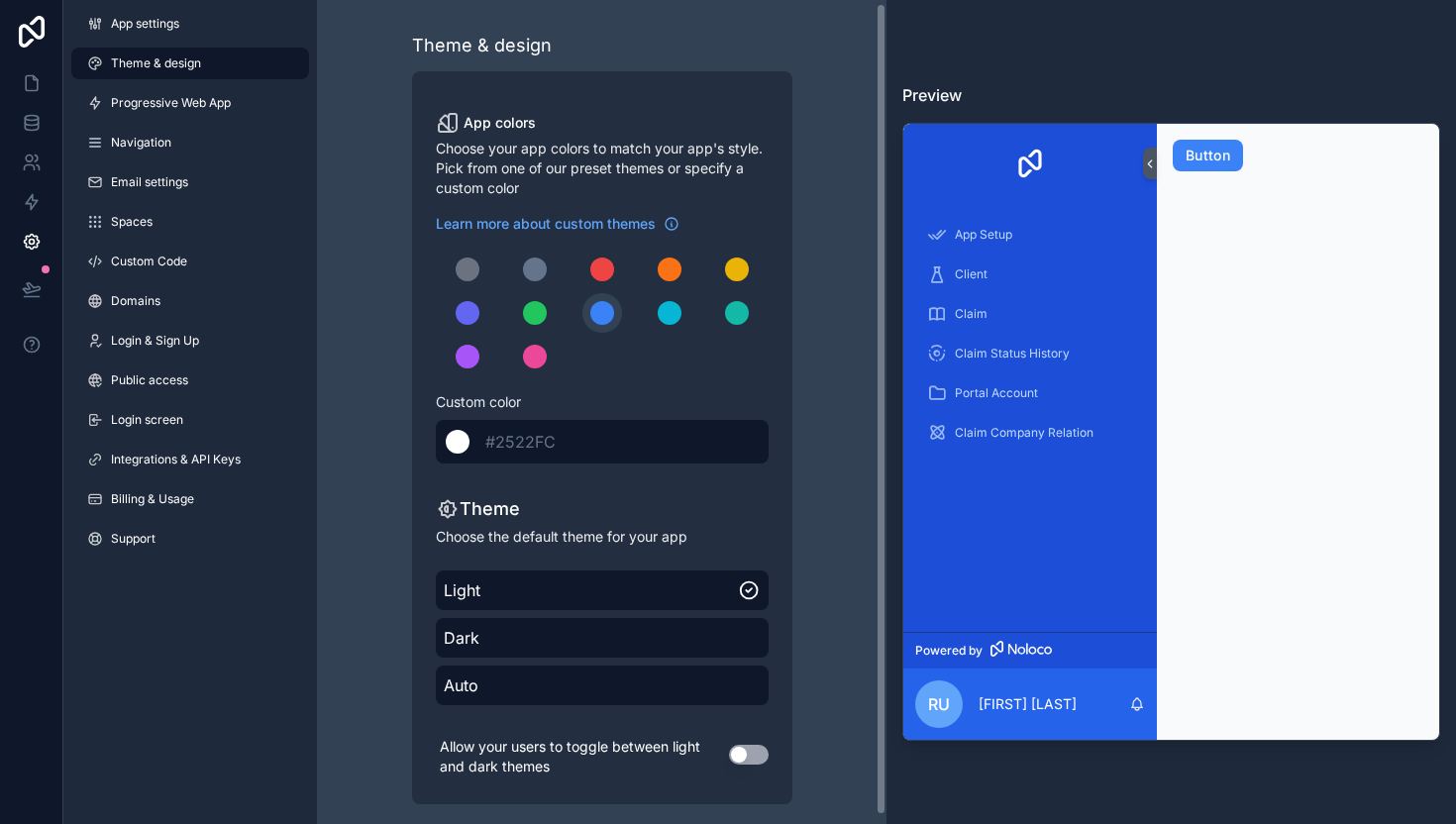 scroll, scrollTop: 12, scrollLeft: 0, axis: vertical 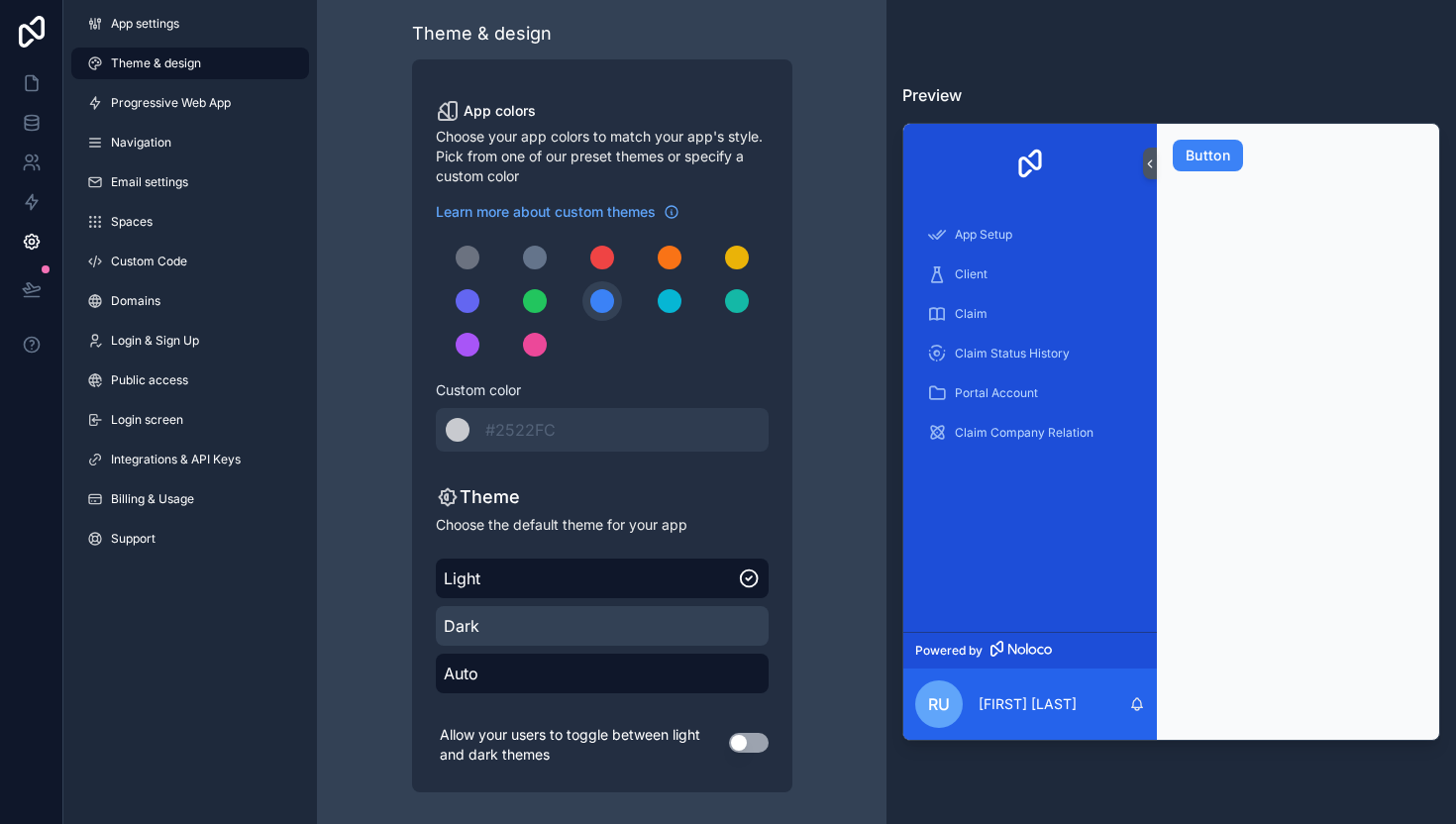 click on "Dark" at bounding box center [602, 626] 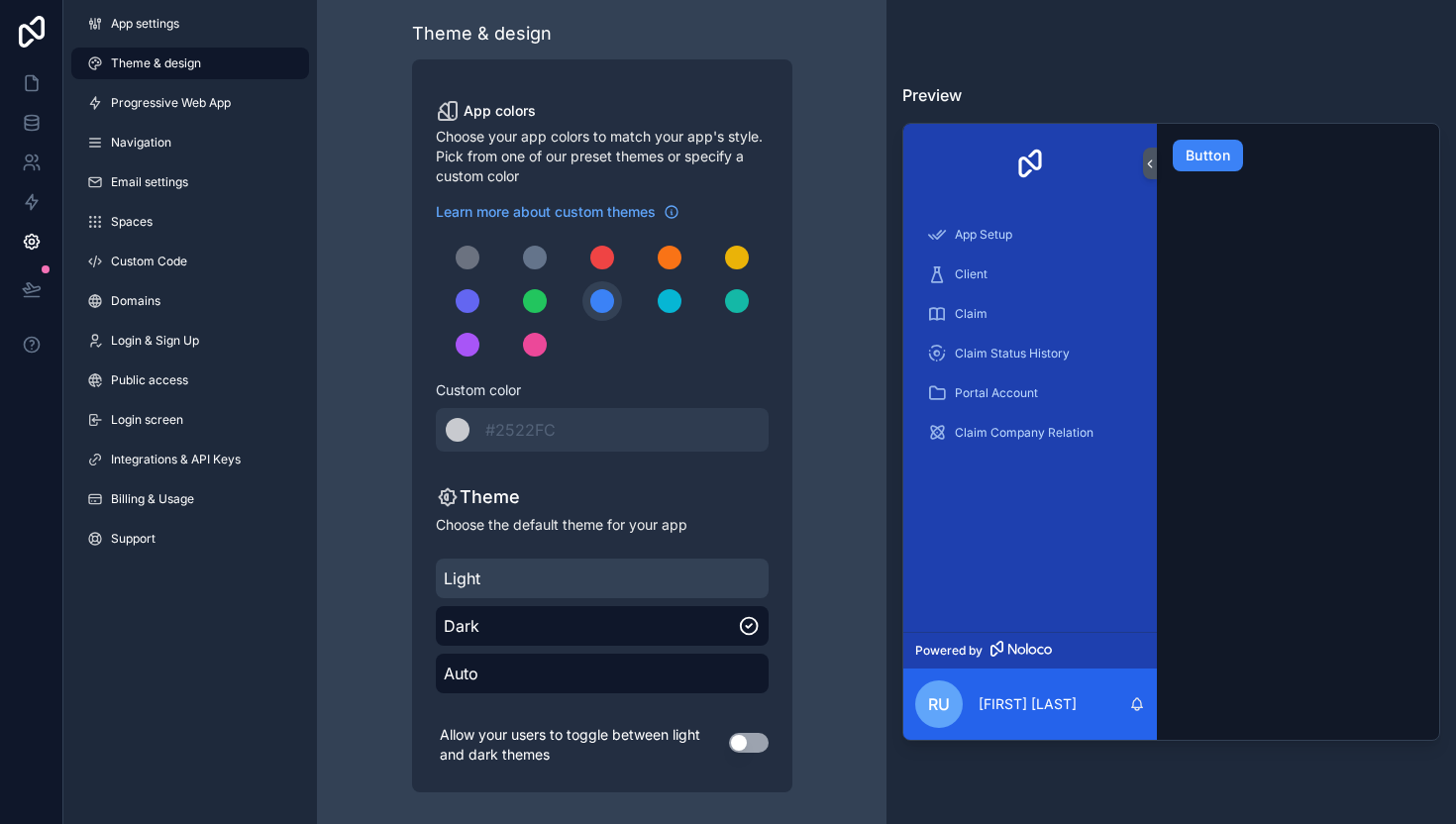 click on "Light" at bounding box center [602, 578] 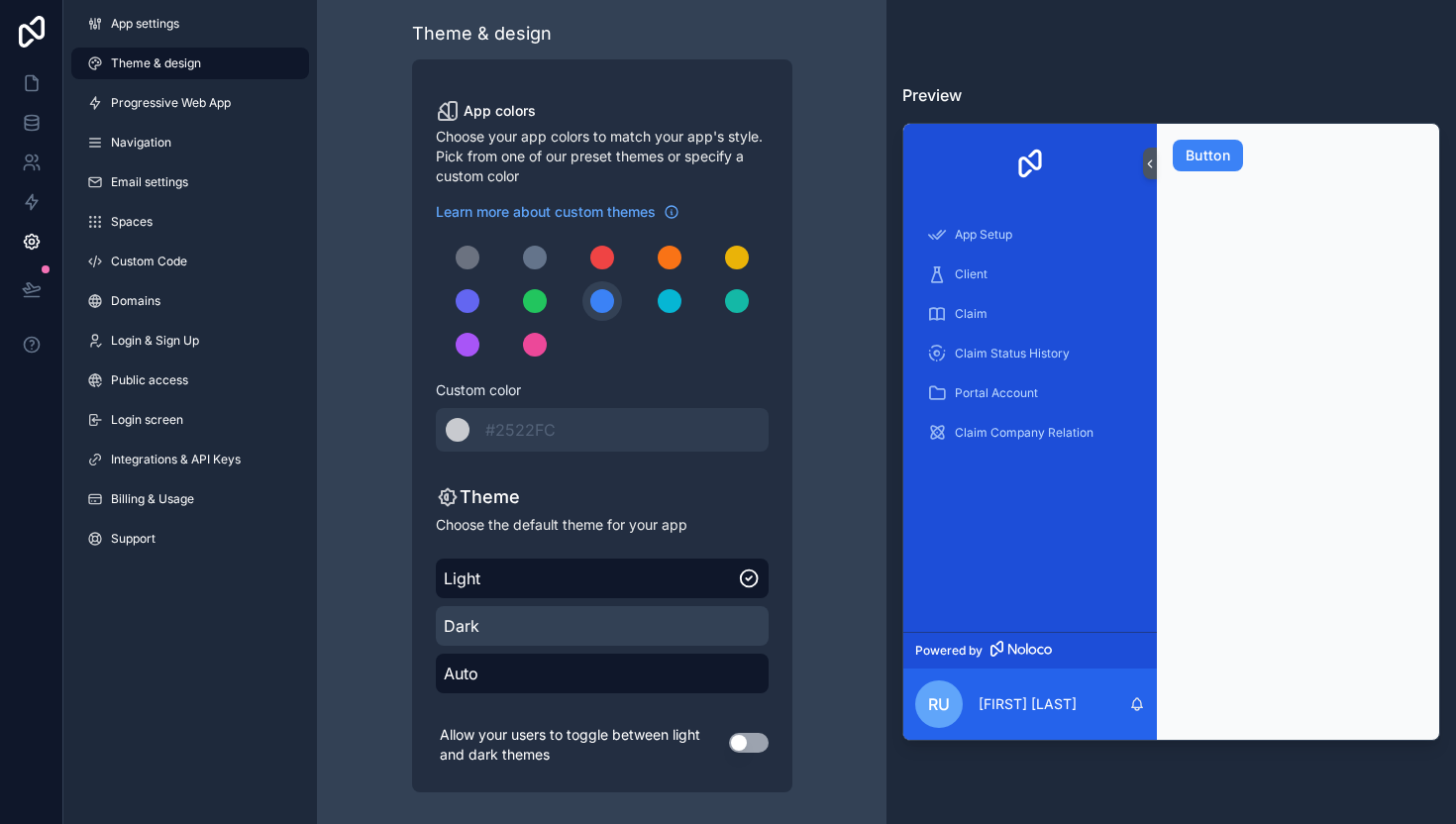 click on "Dark" at bounding box center [602, 626] 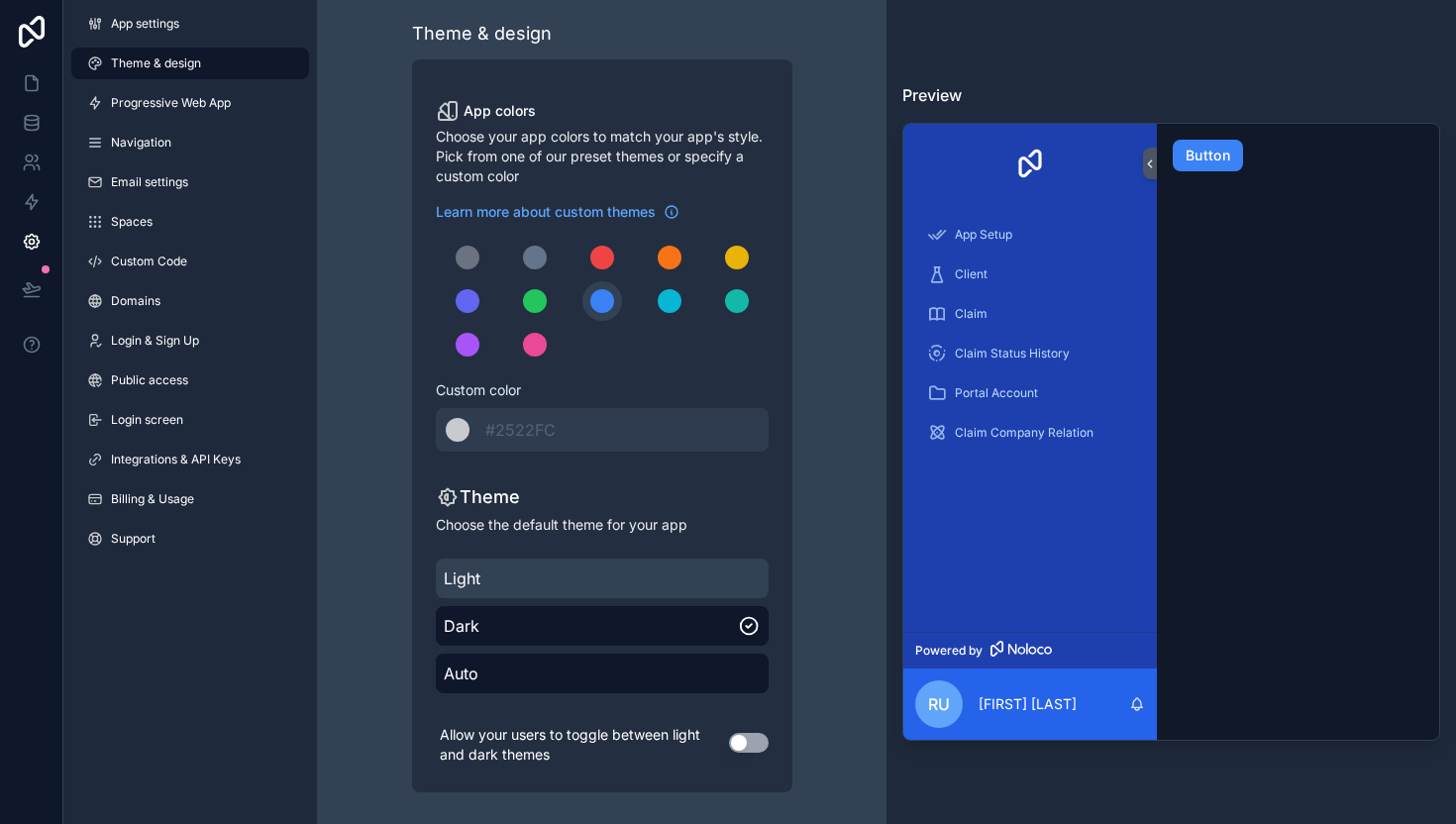 click on "Light" at bounding box center [602, 578] 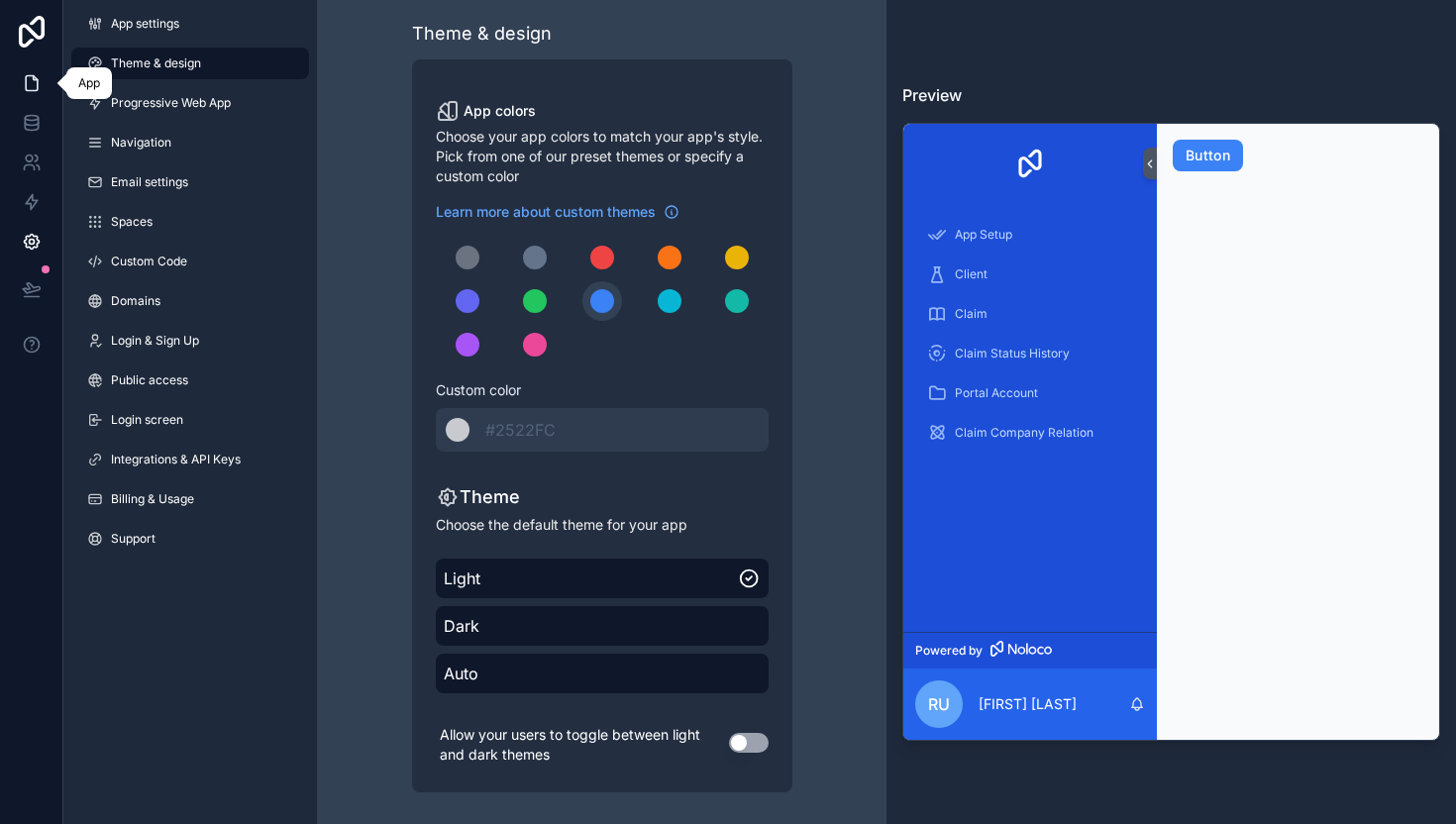 click 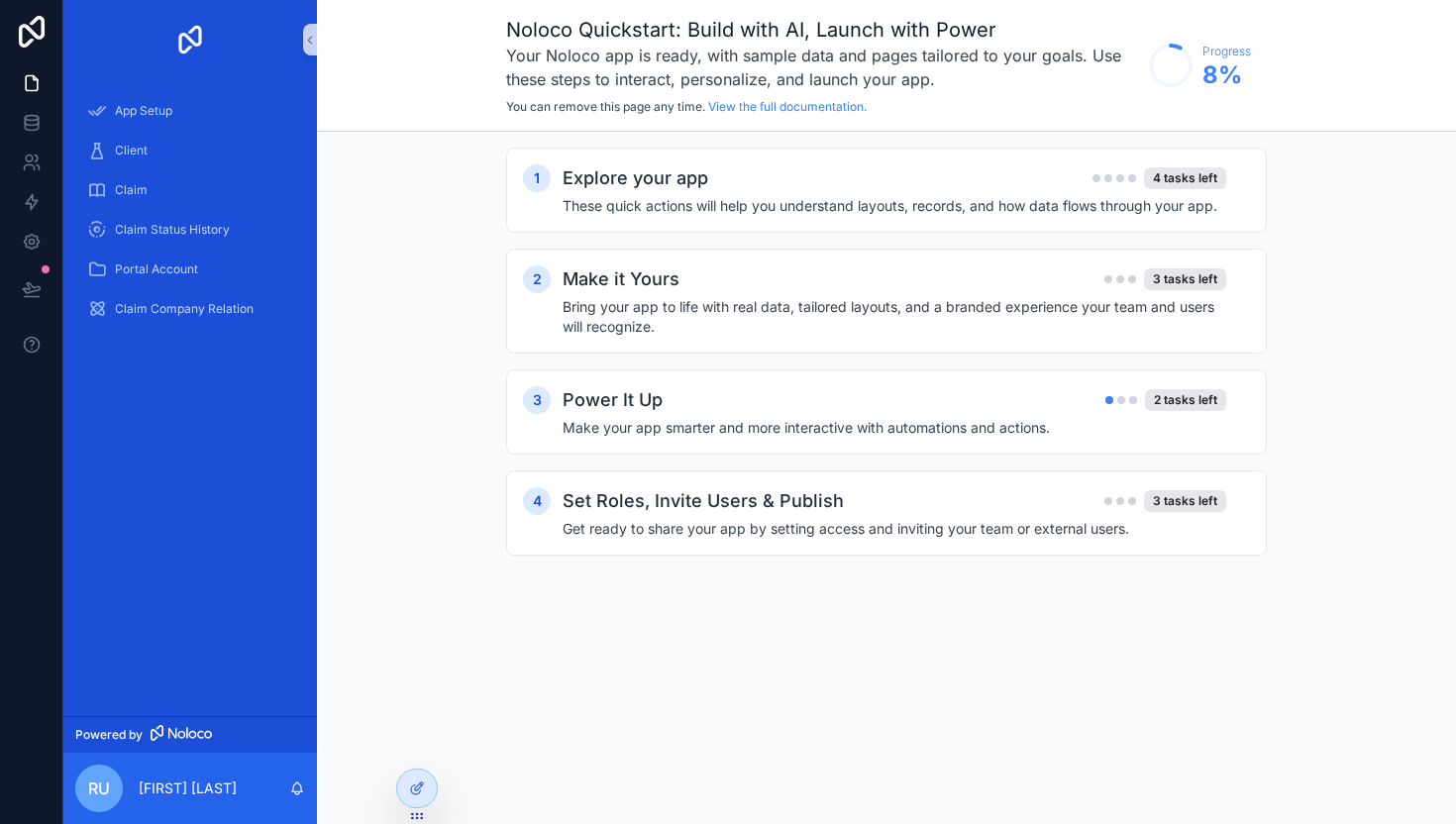 click on "App Setup Client Claim Claim Status History Portal Account Claim Company Relation" at bounding box center (190, 397) 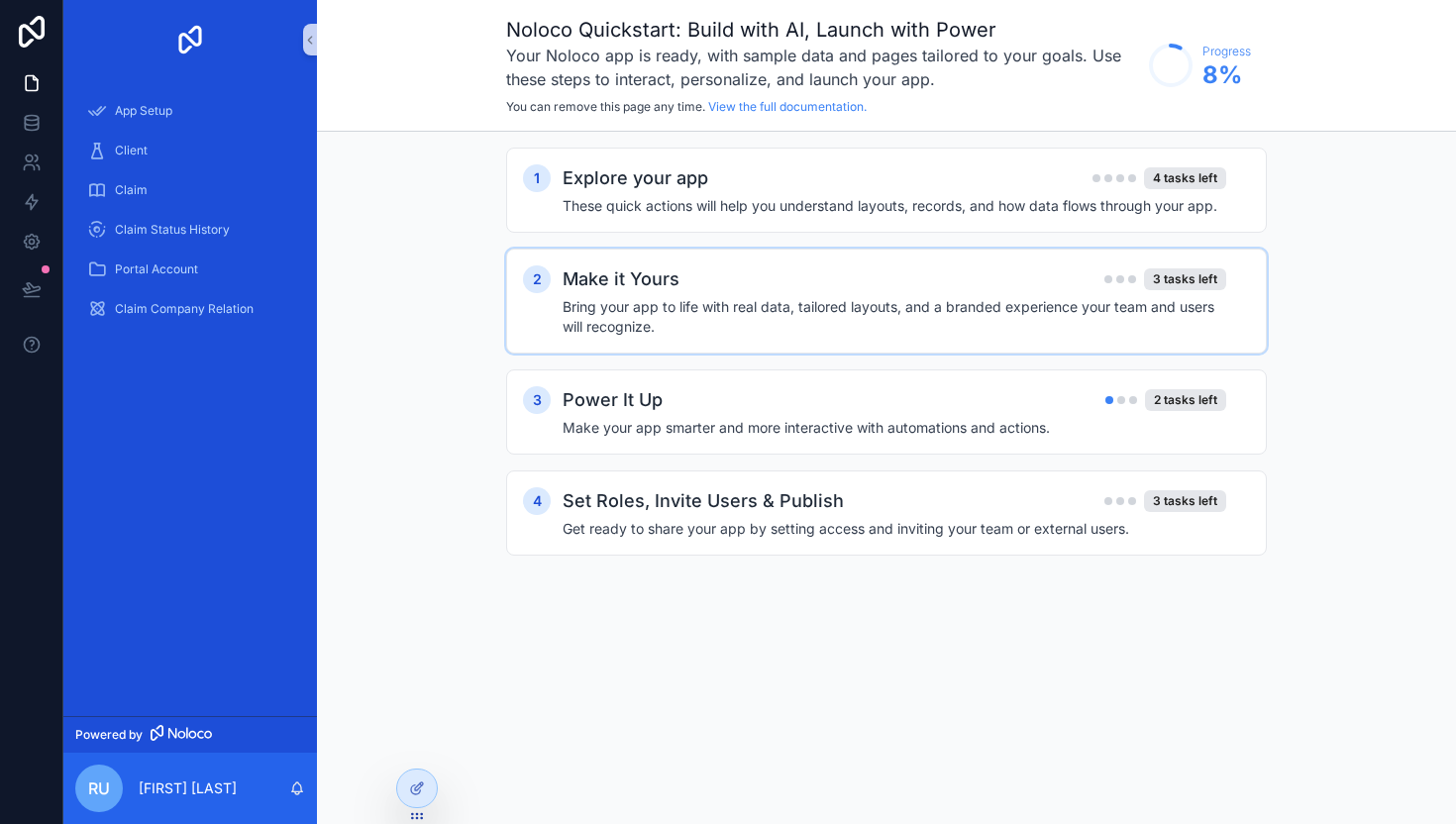 click on "Make it Yours 3 tasks left" at bounding box center [894, 279] 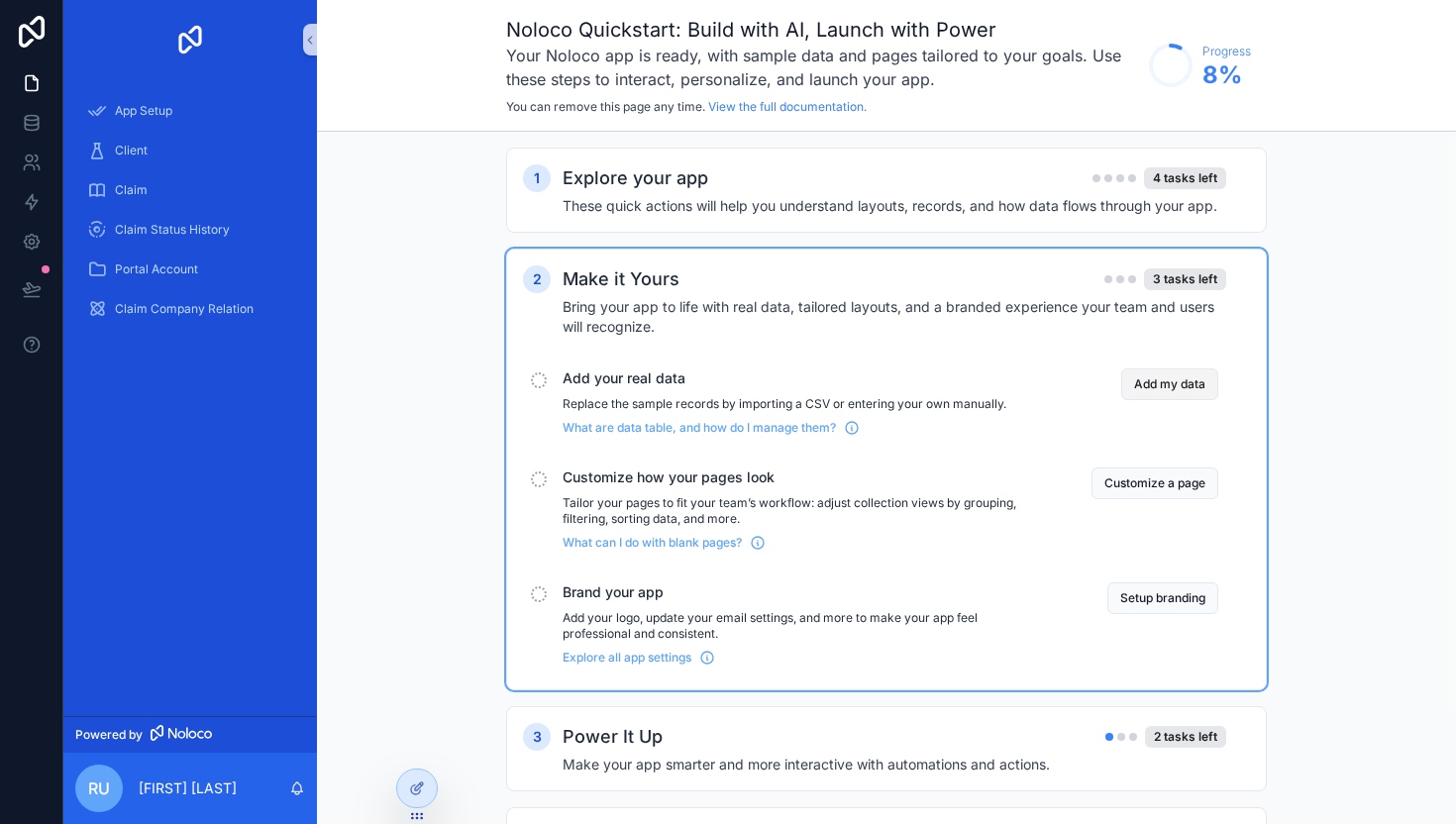 click on "Add my data" at bounding box center [1170, 384] 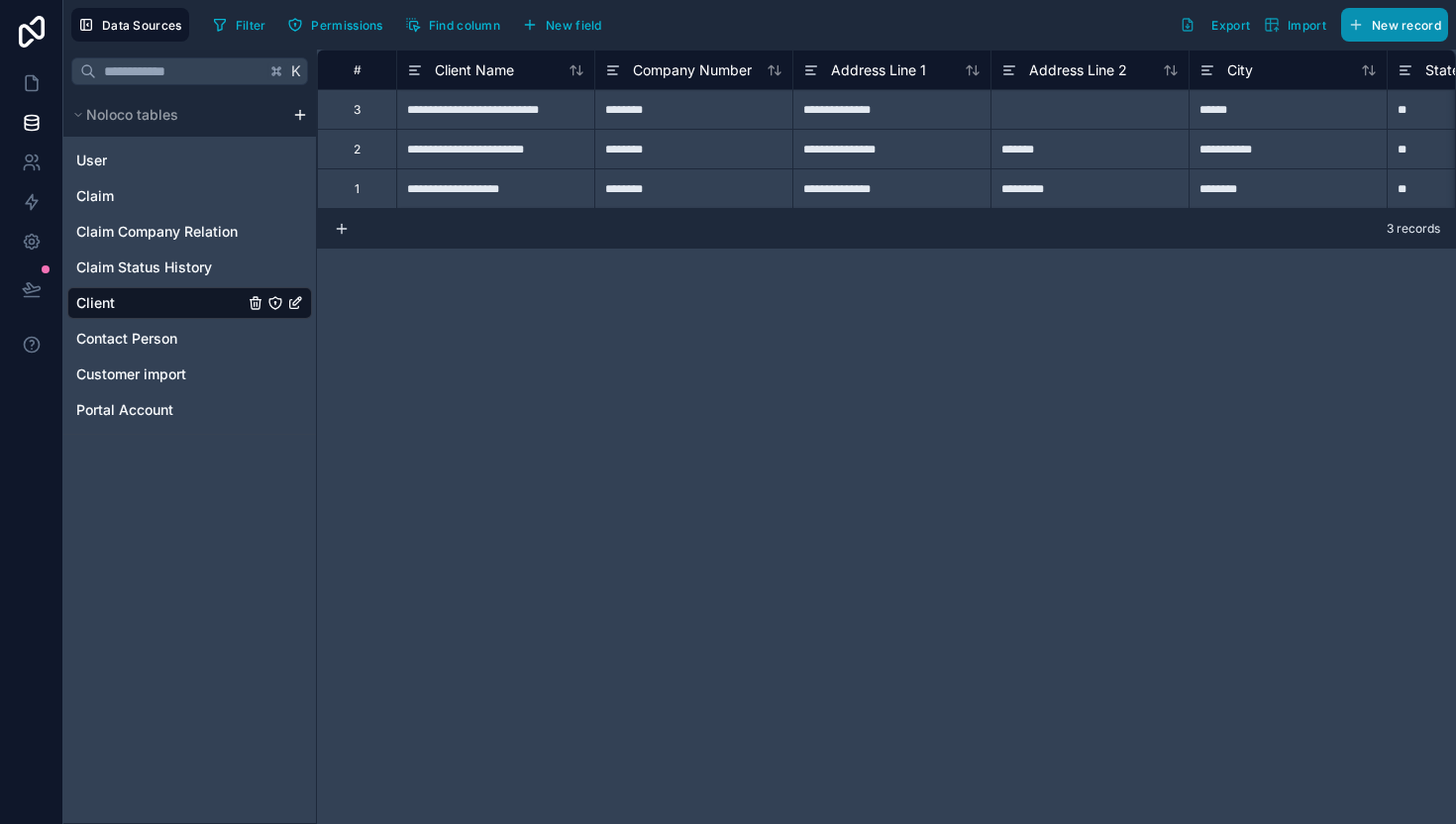 click on "New record" at bounding box center [1406, 25] 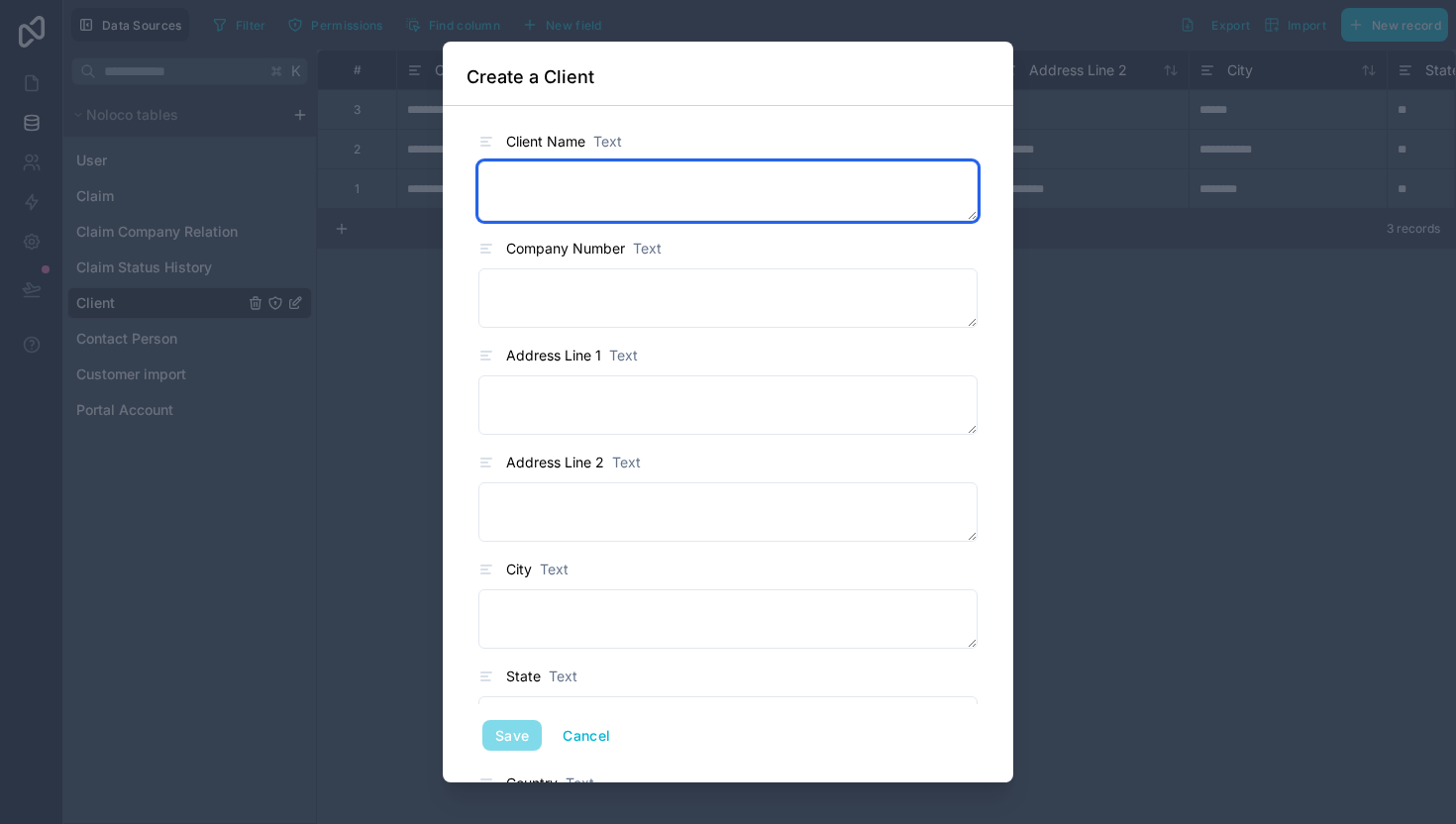 click at bounding box center (728, 191) 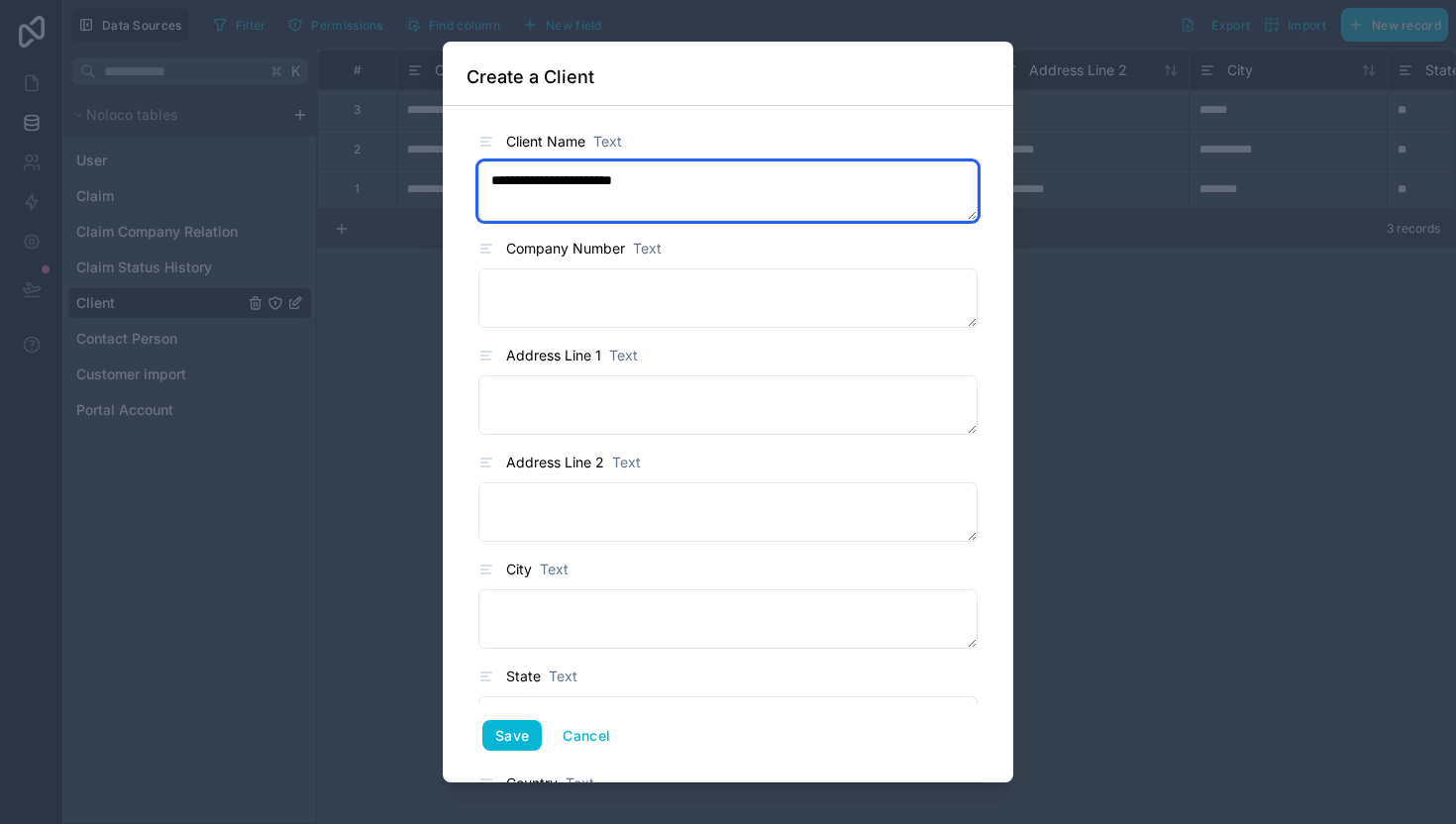 type on "**********" 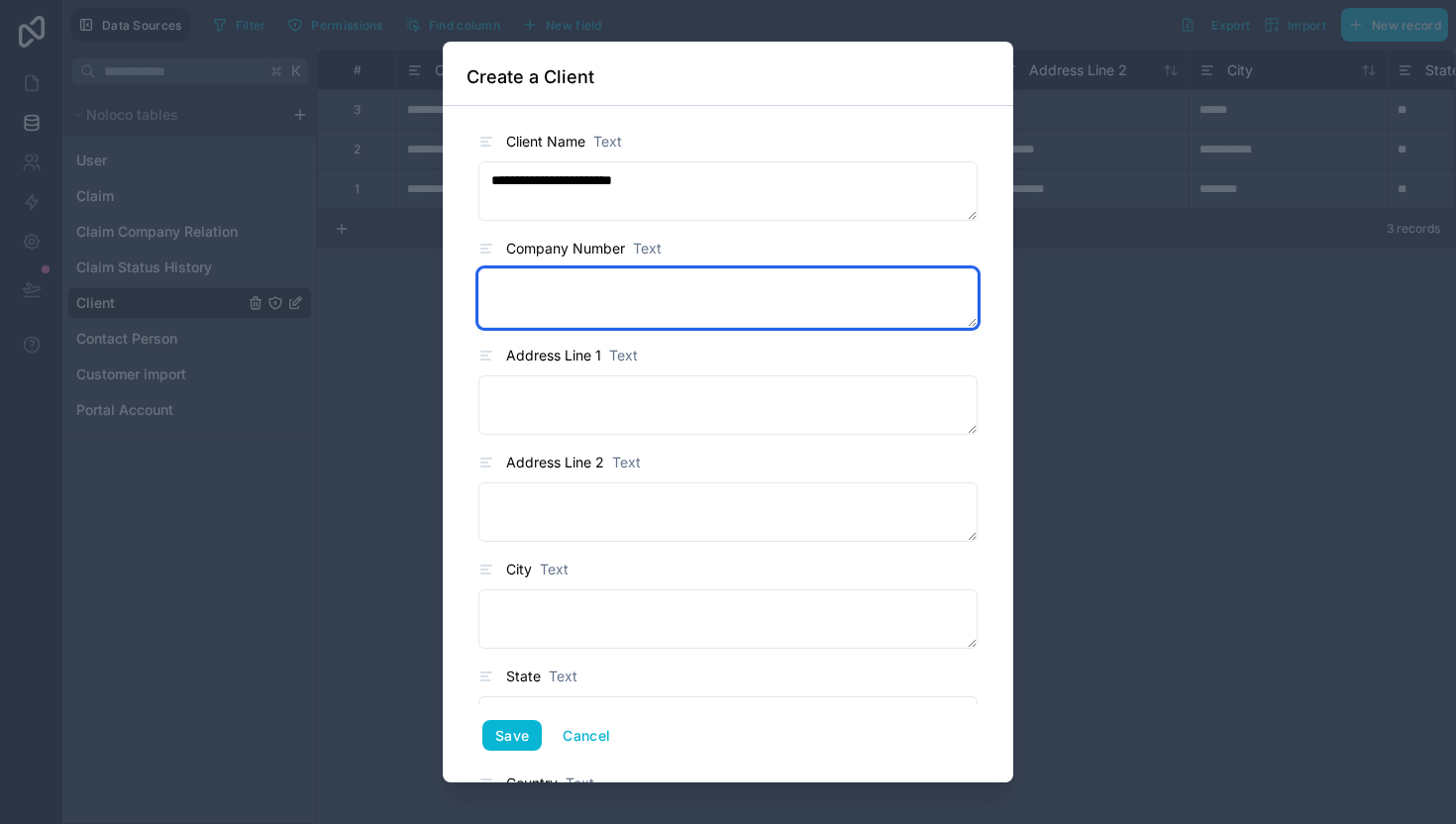 click at bounding box center [728, 298] 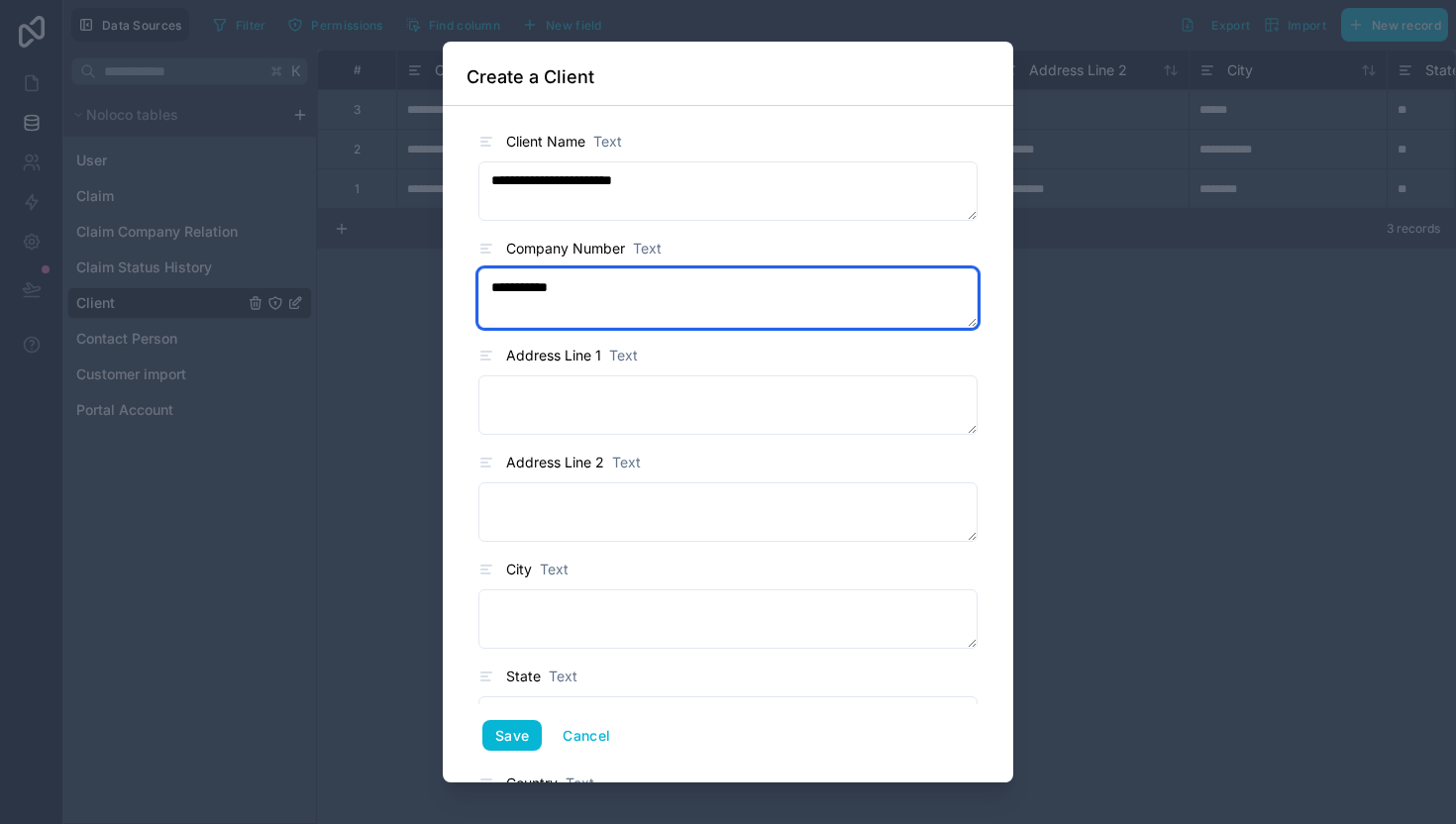 type on "**********" 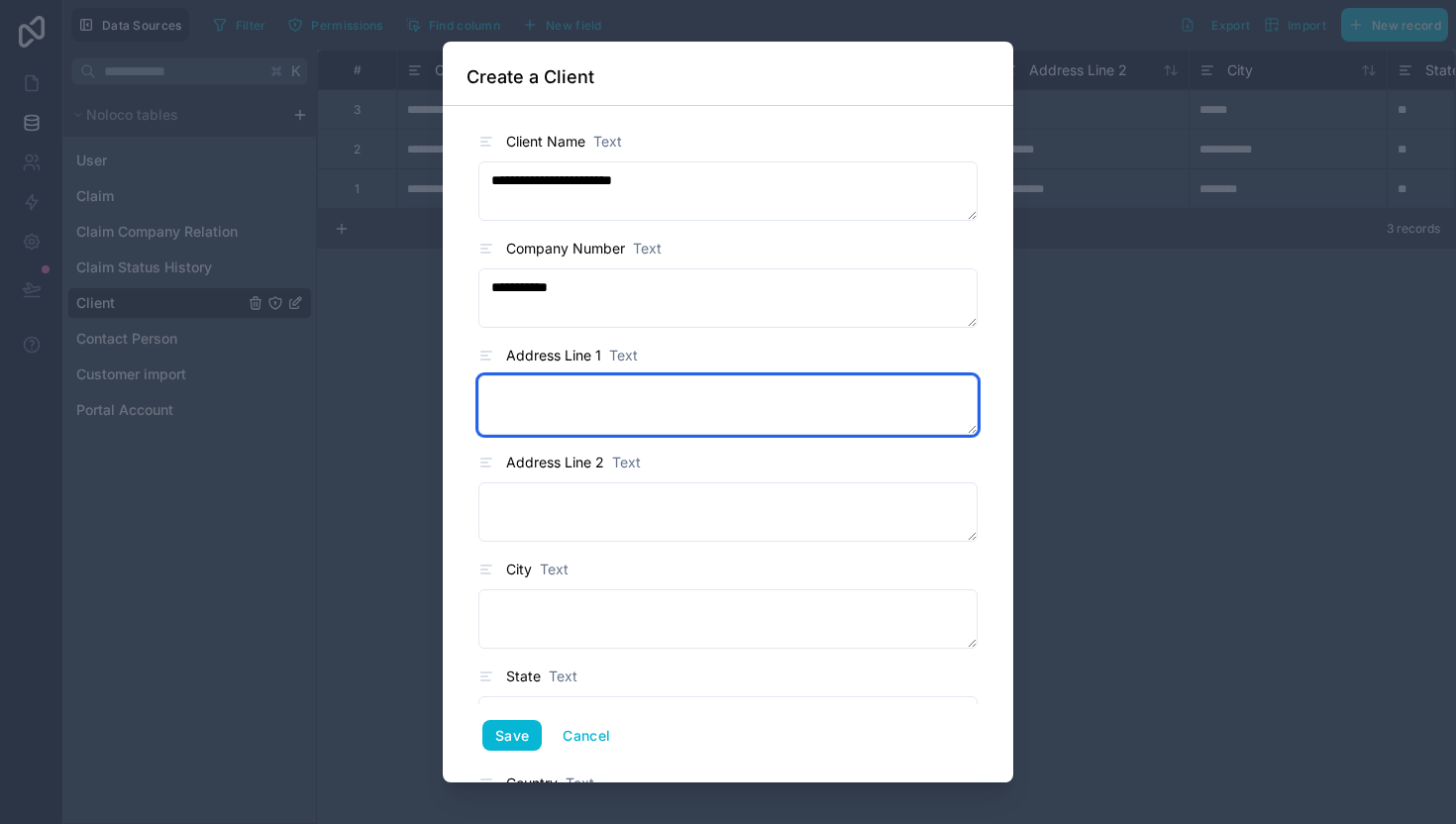 click at bounding box center [728, 405] 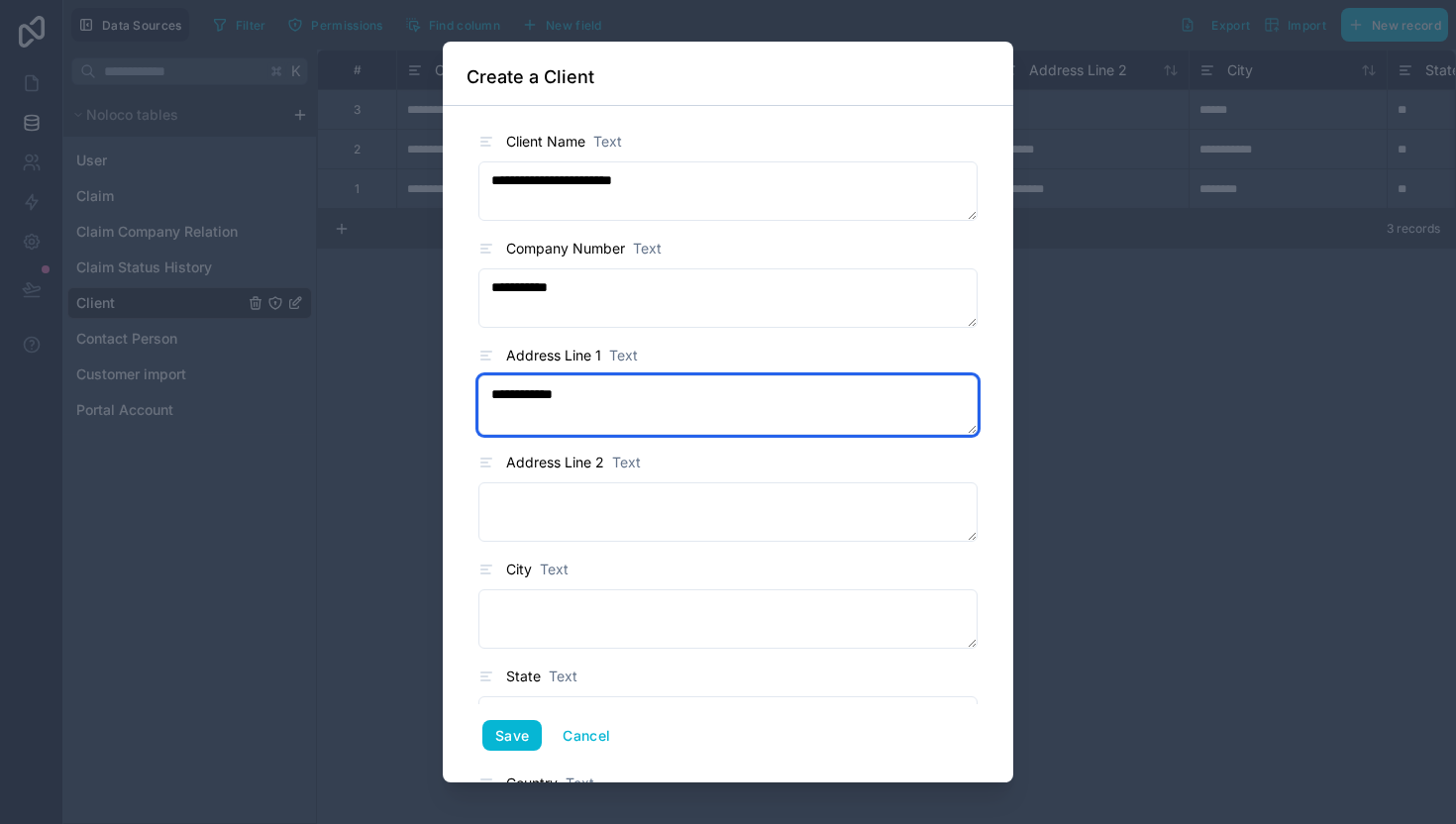 type on "**********" 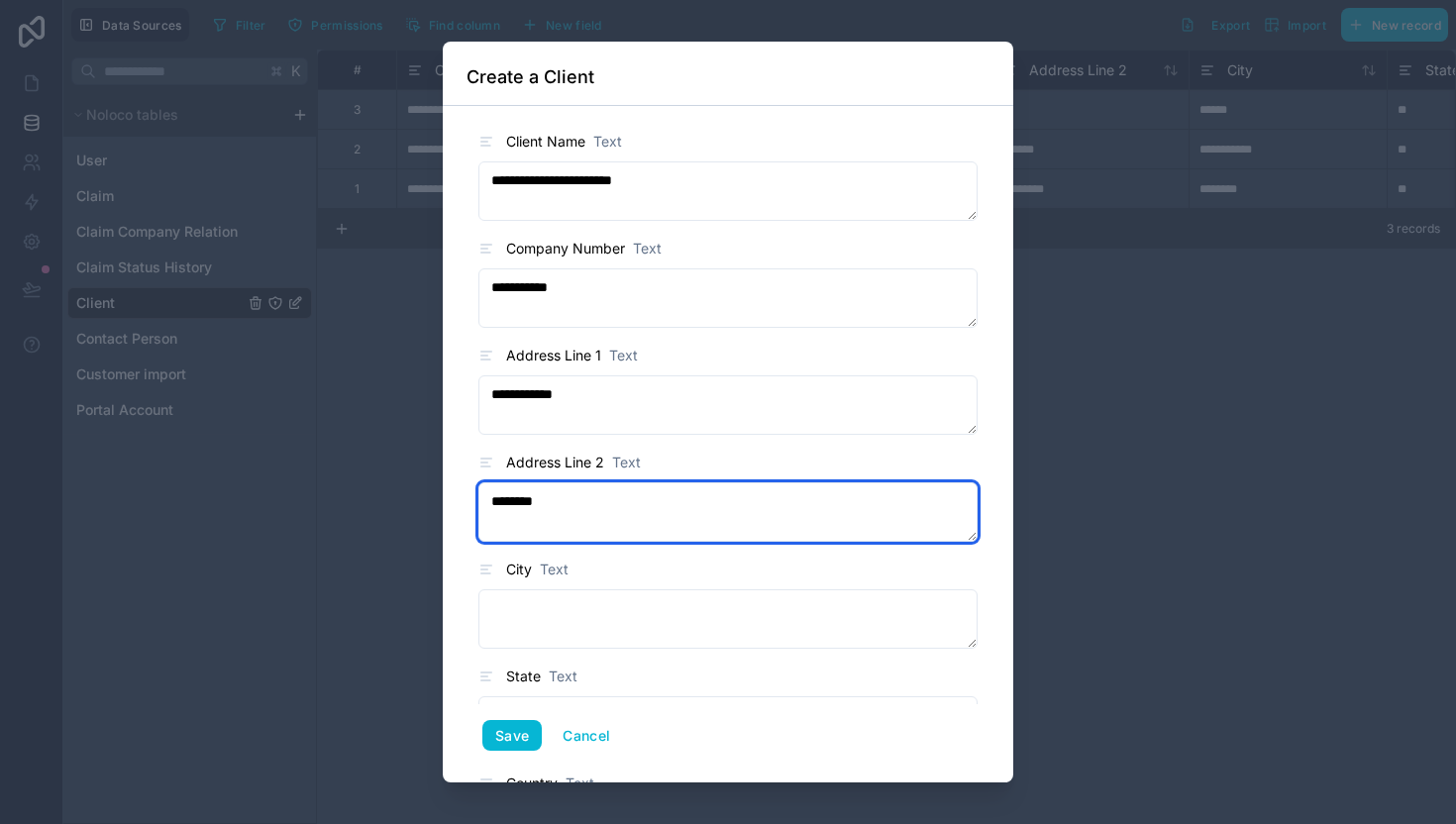 type on "********" 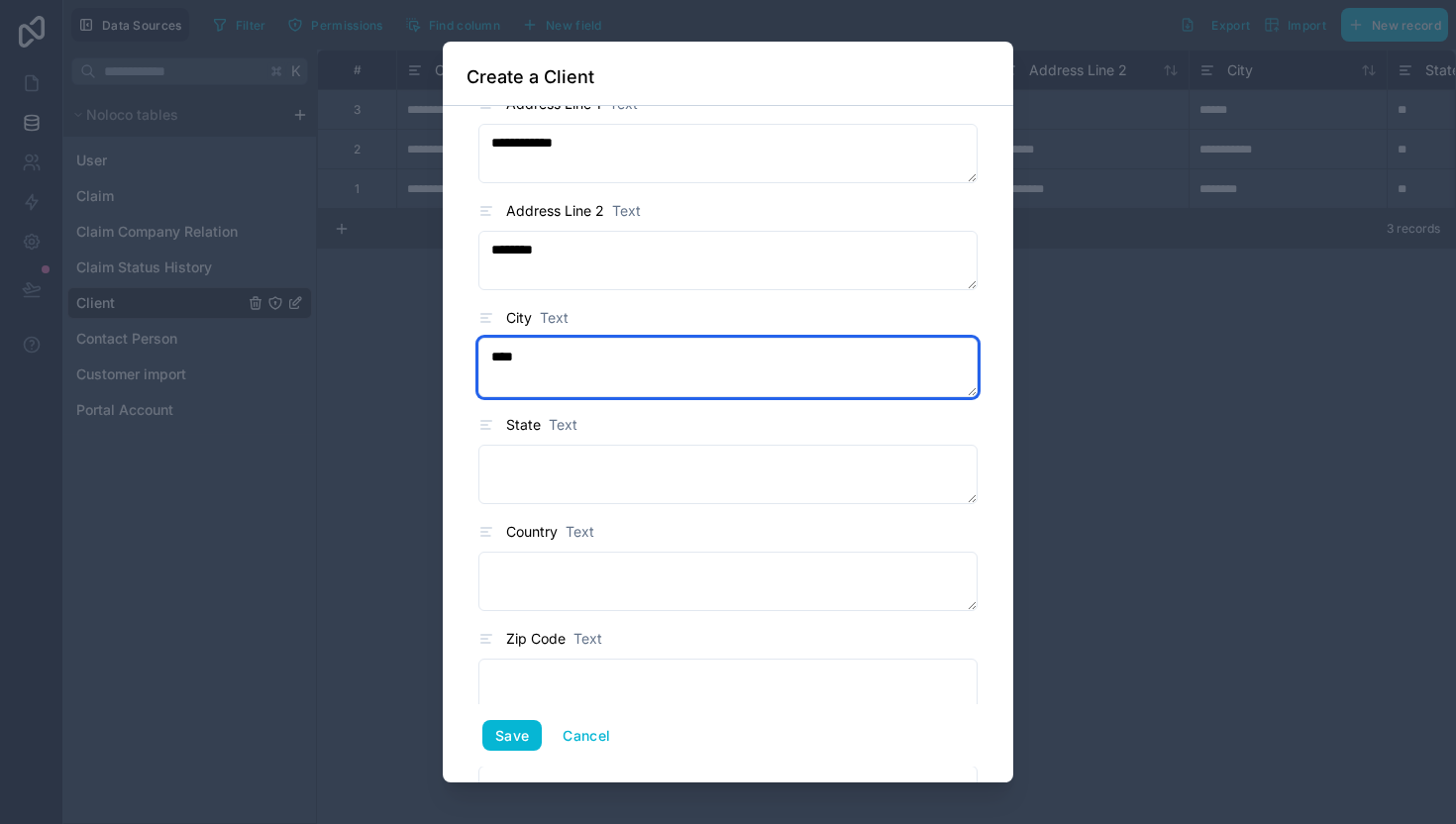 scroll, scrollTop: 253, scrollLeft: 0, axis: vertical 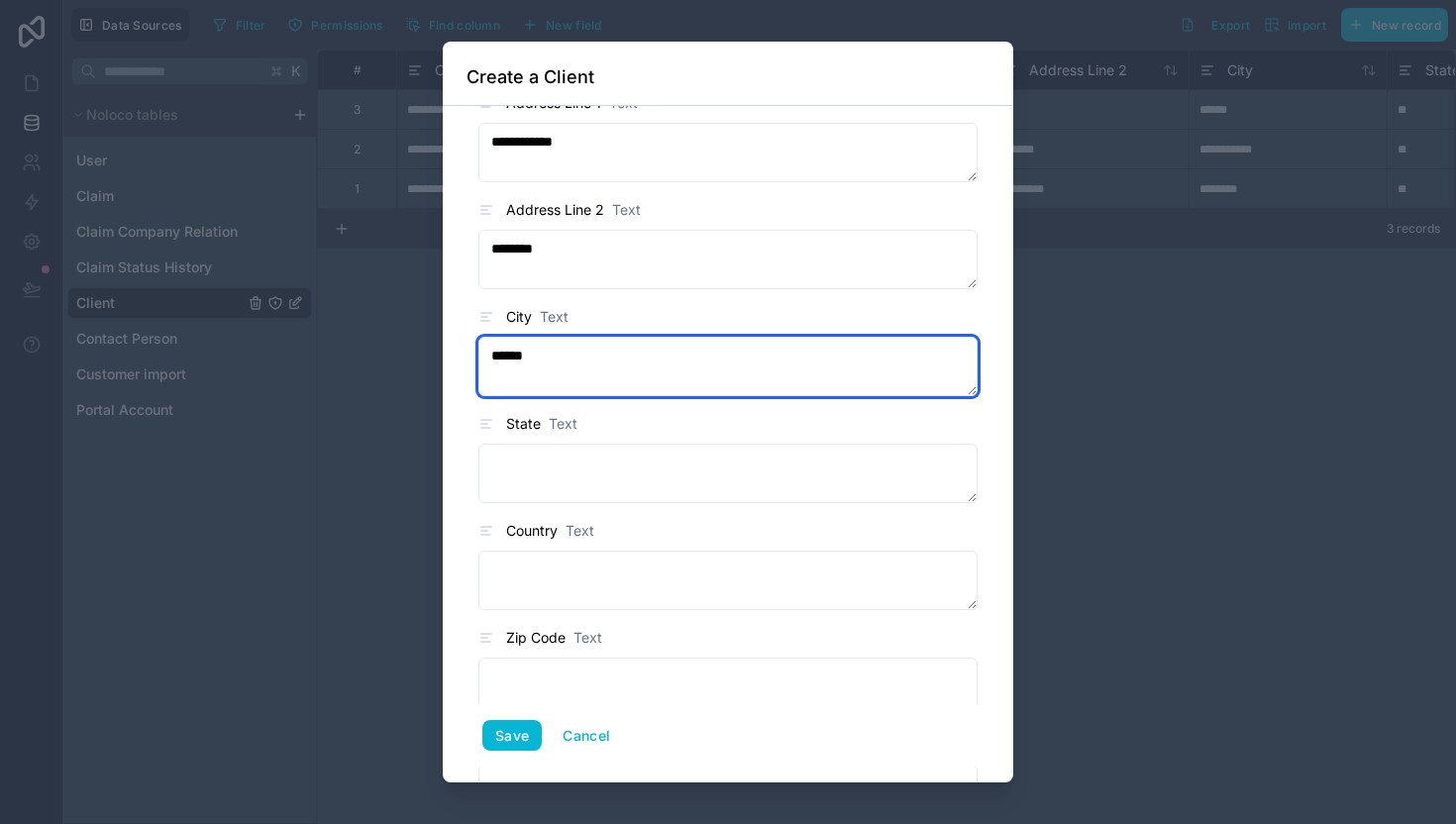type on "******" 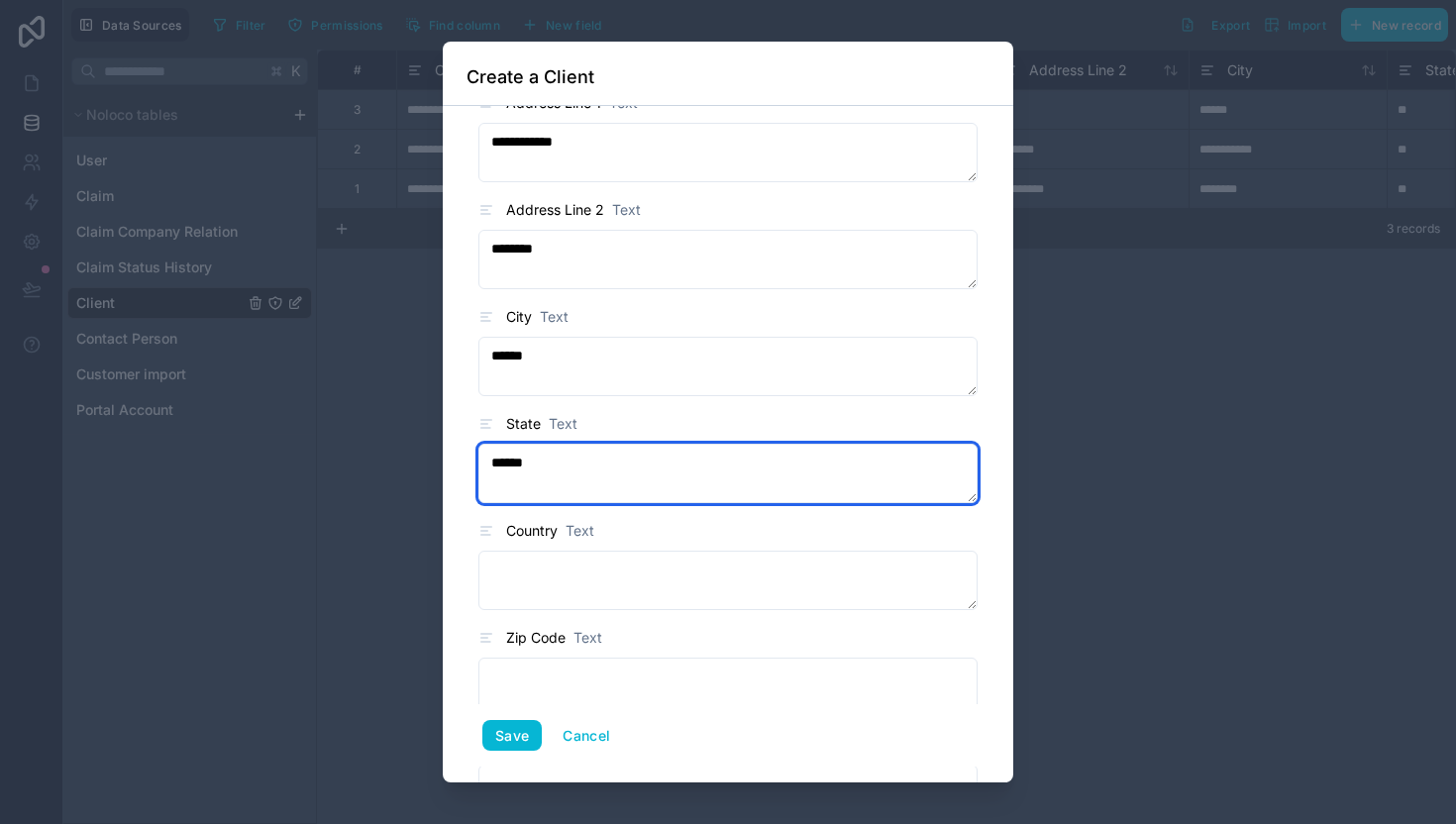 type on "******" 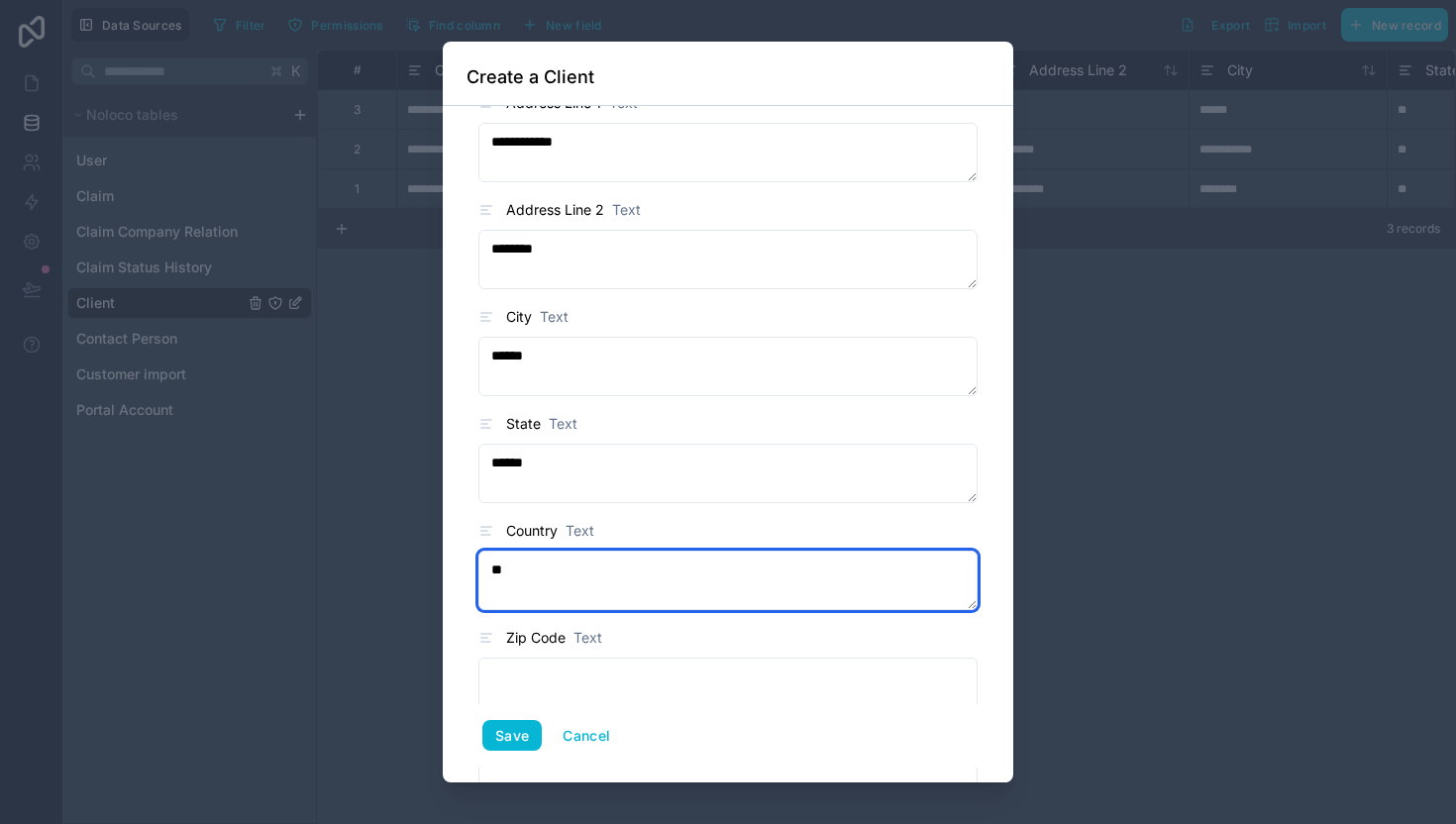 type on "*" 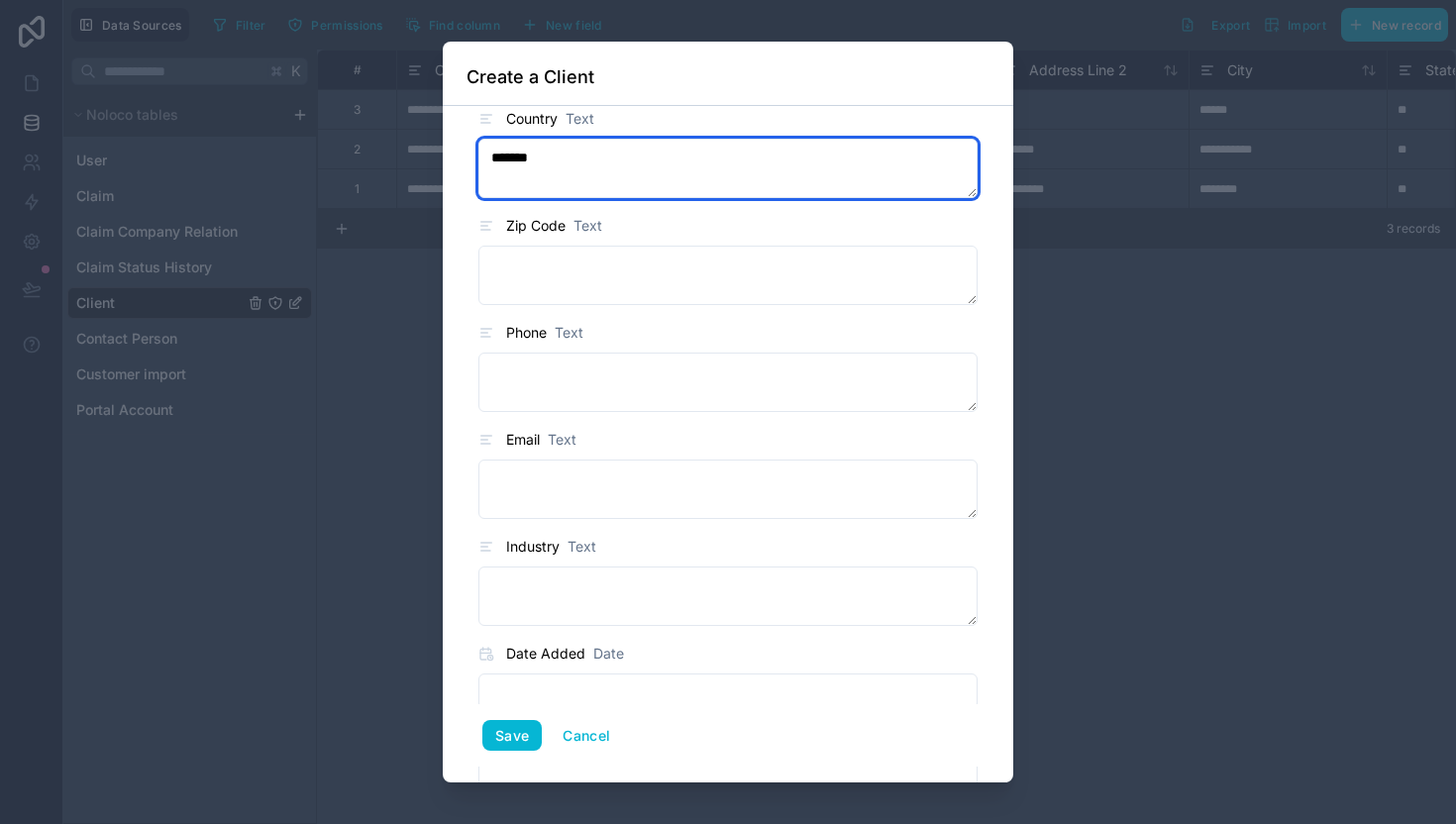 scroll, scrollTop: 617, scrollLeft: 0, axis: vertical 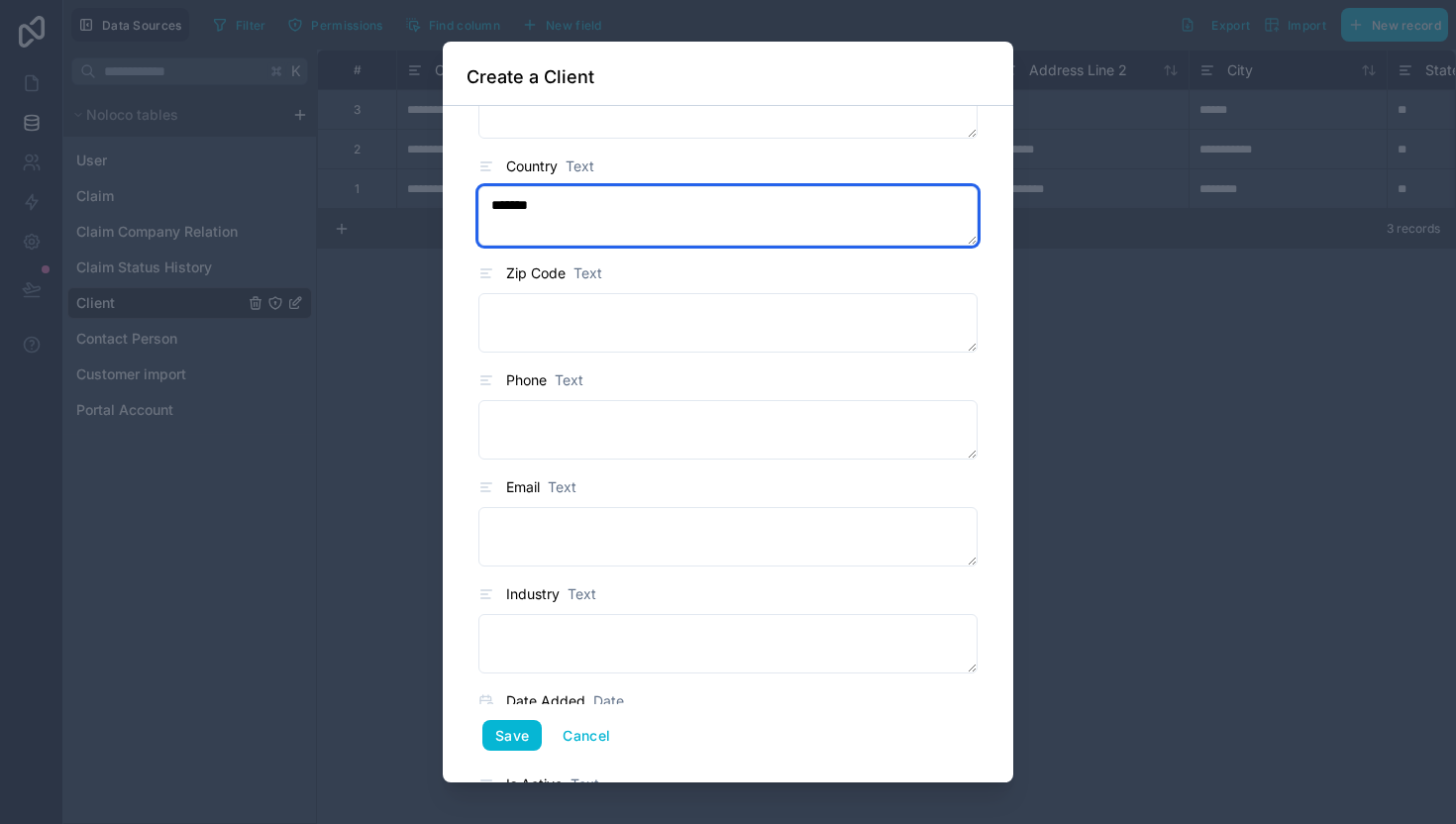 type on "*******" 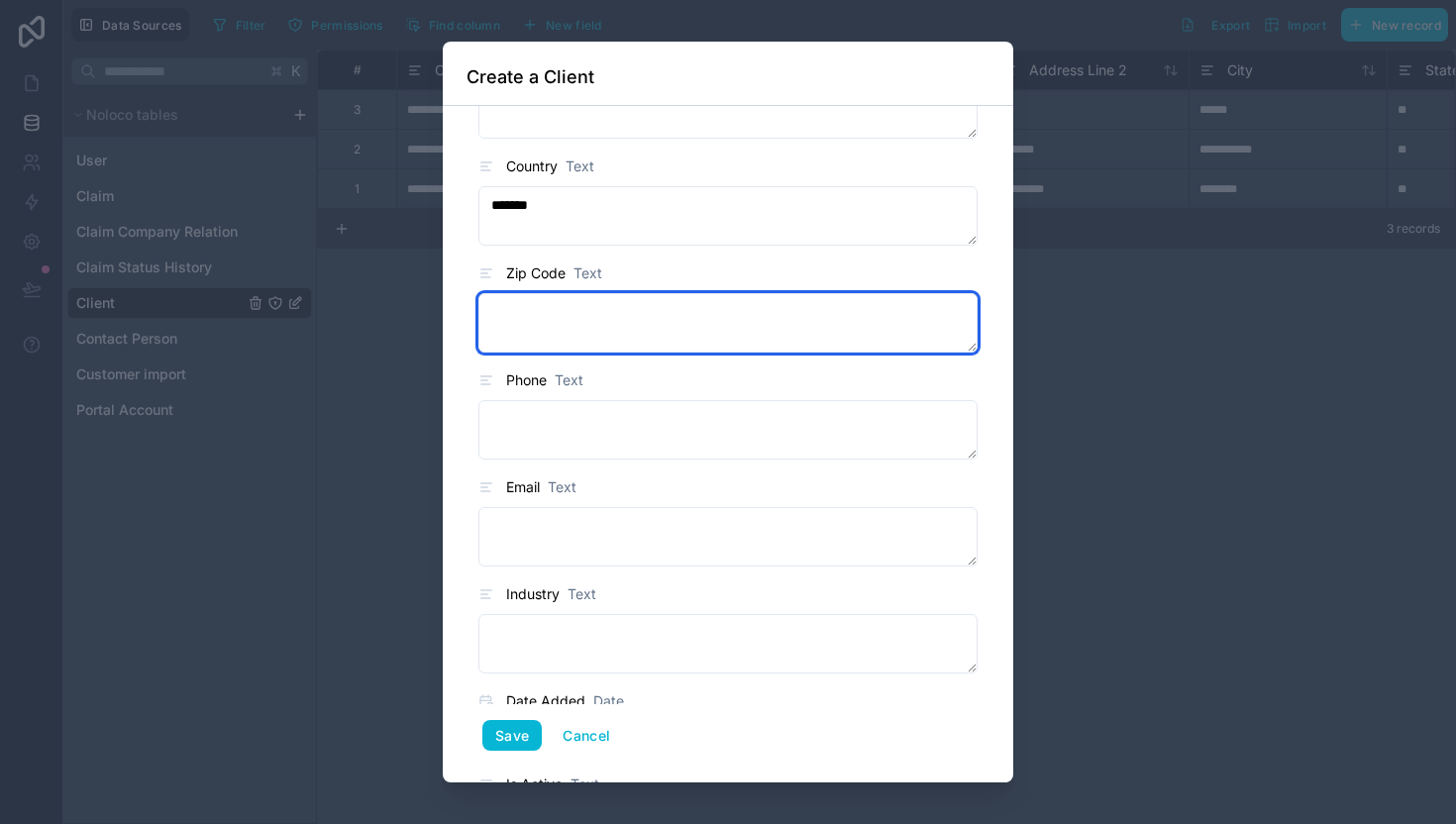 click at bounding box center (728, 323) 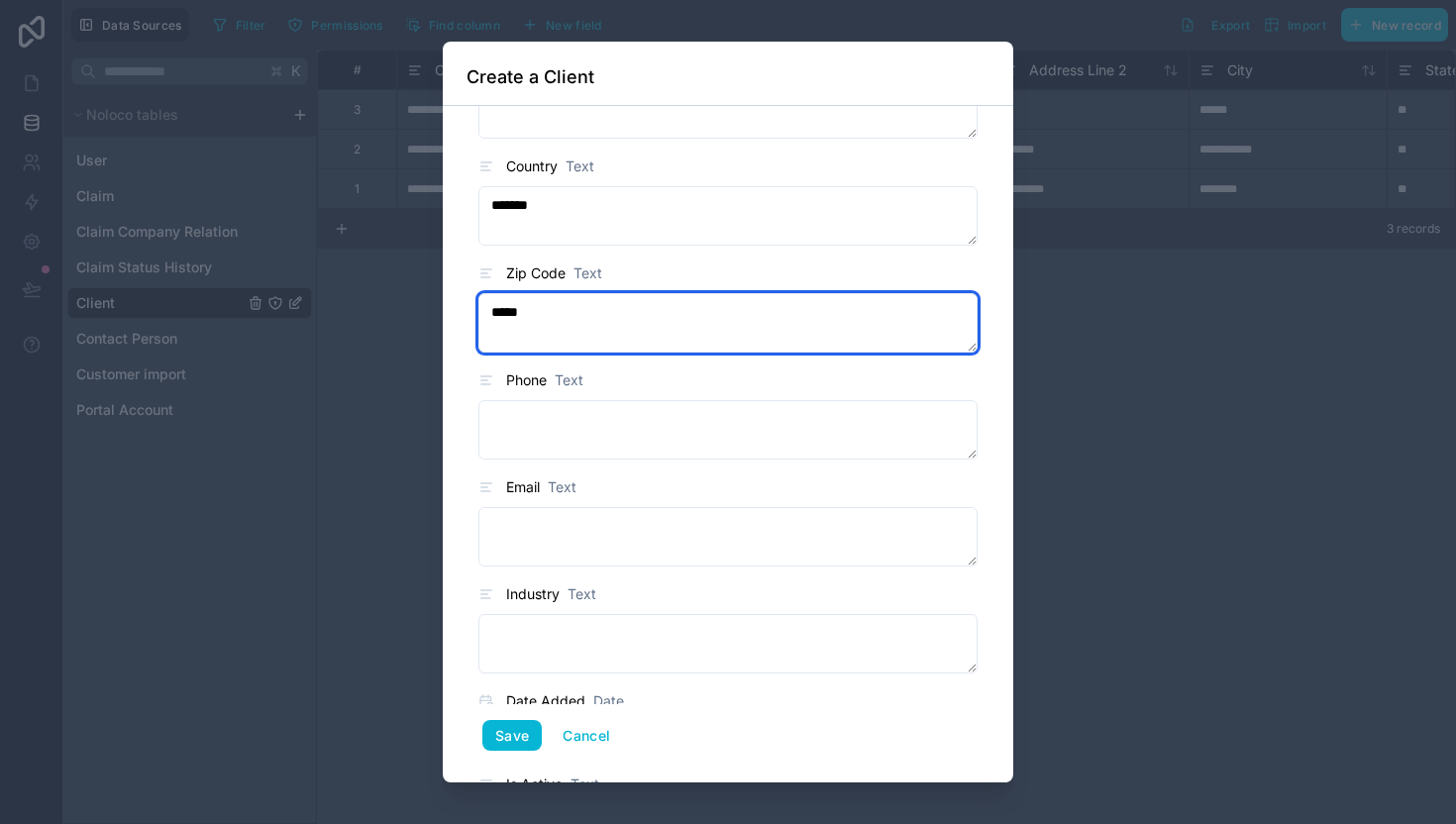 type on "*****" 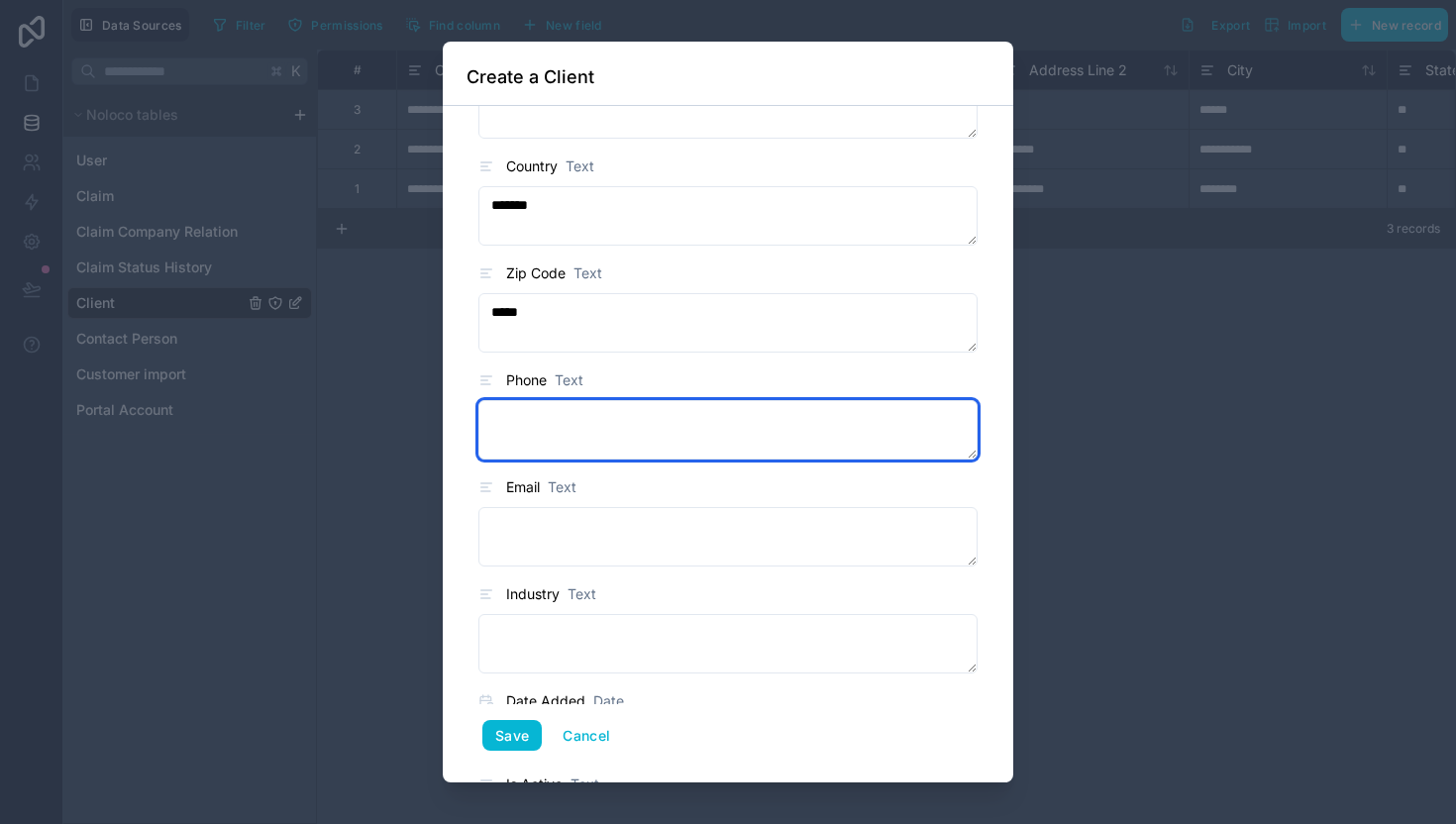 click at bounding box center (728, 430) 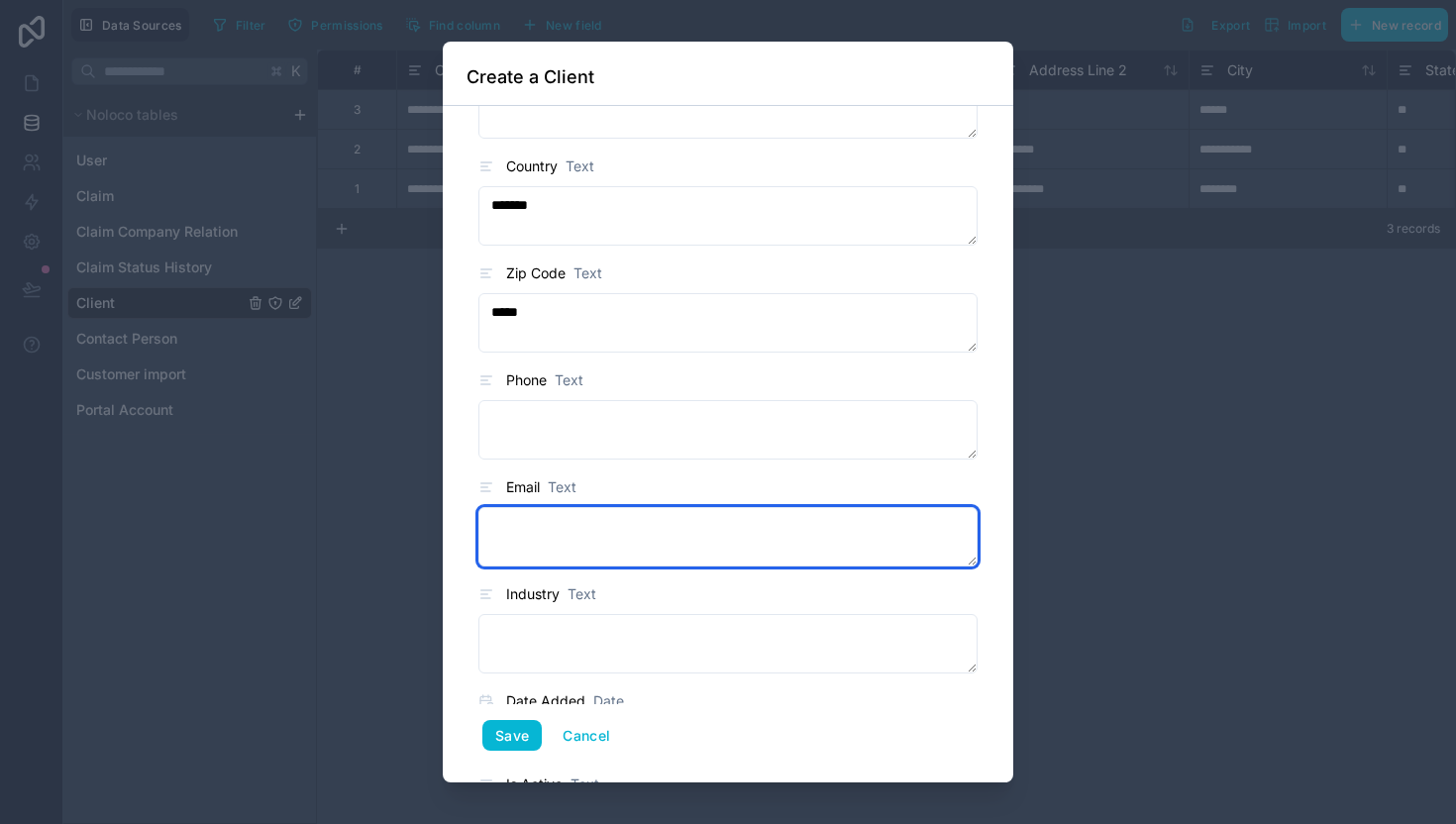 click at bounding box center (728, 537) 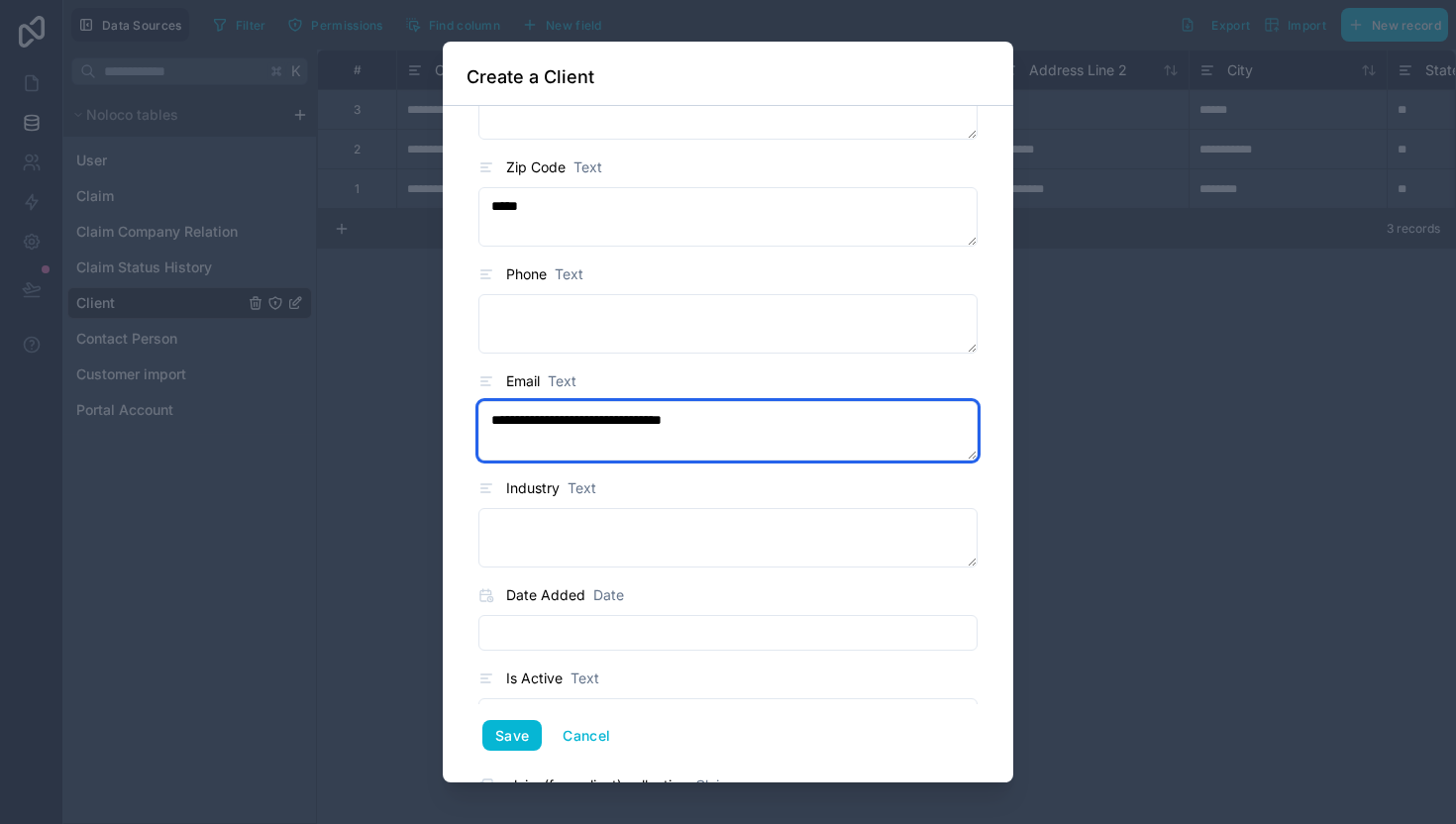 type on "**********" 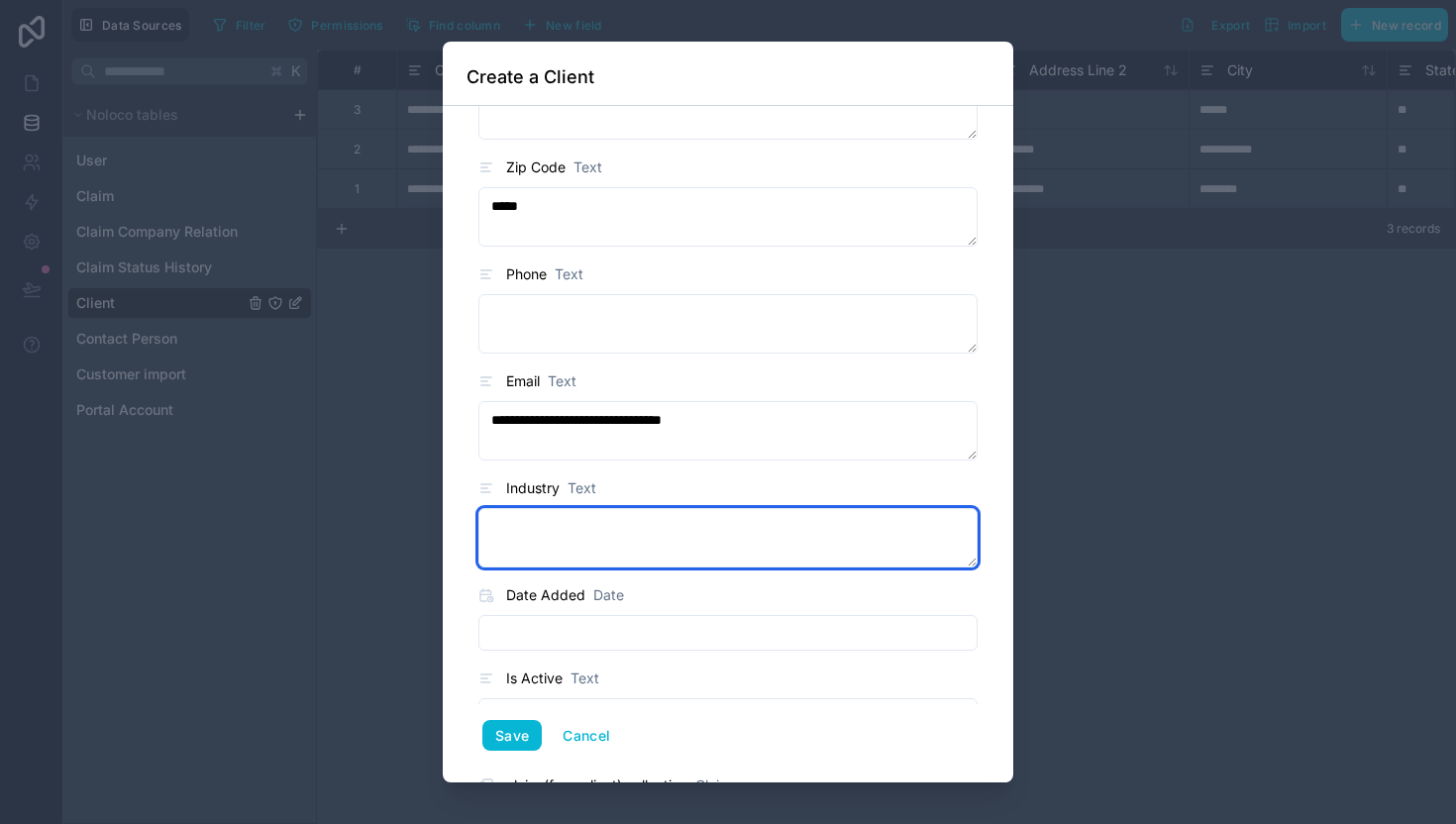 click at bounding box center (728, 538) 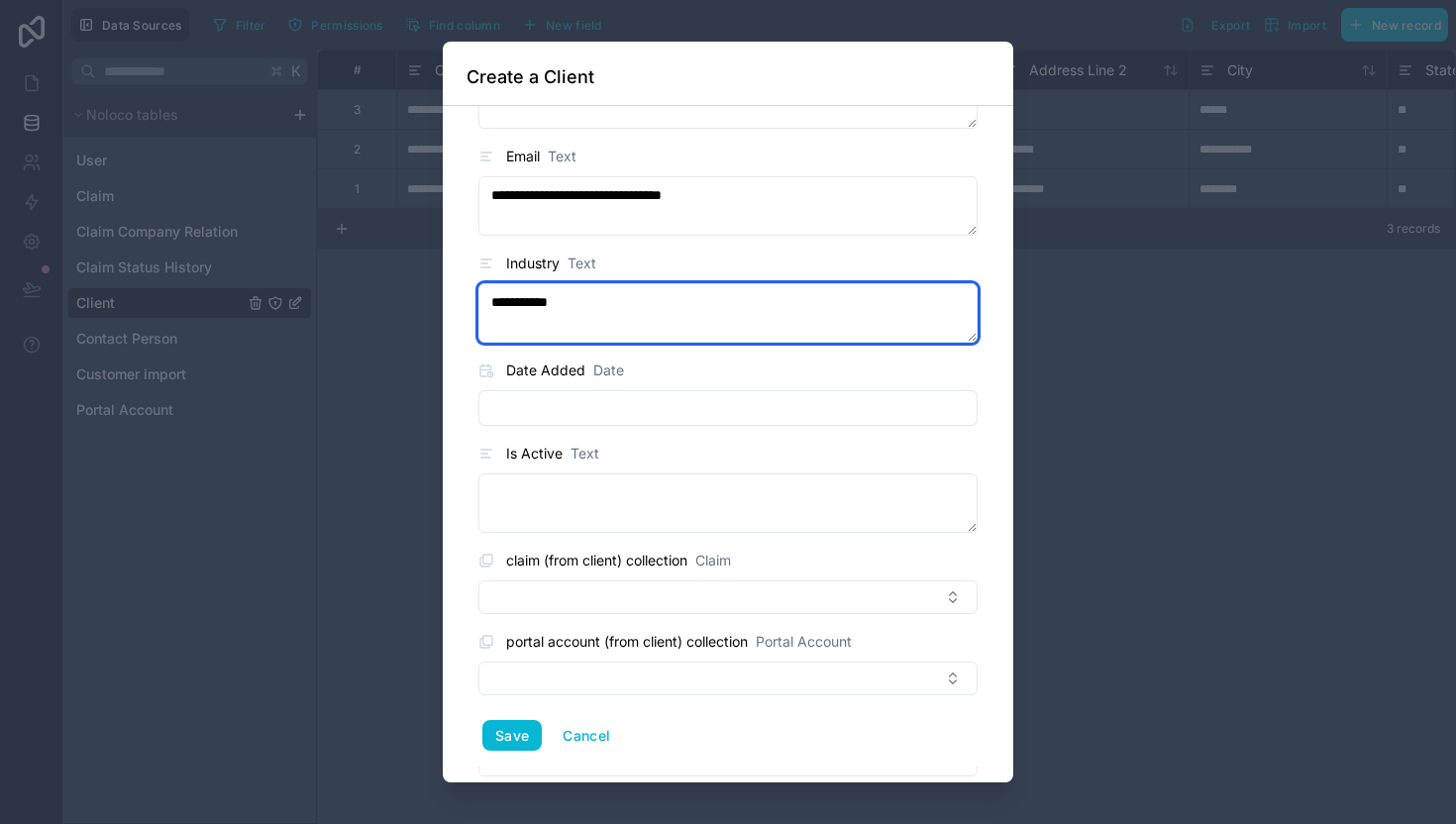 scroll, scrollTop: 955, scrollLeft: 0, axis: vertical 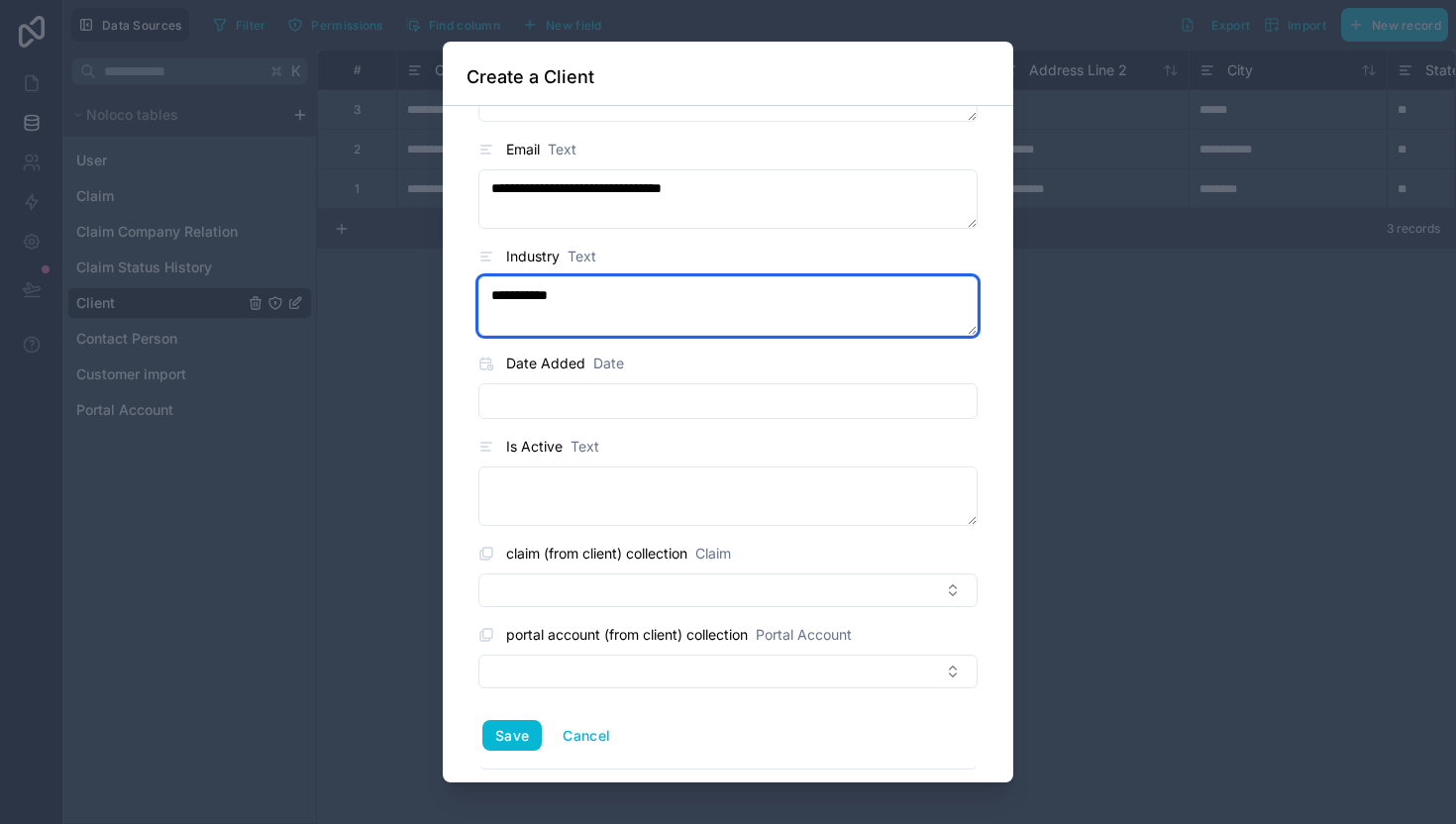 type on "**********" 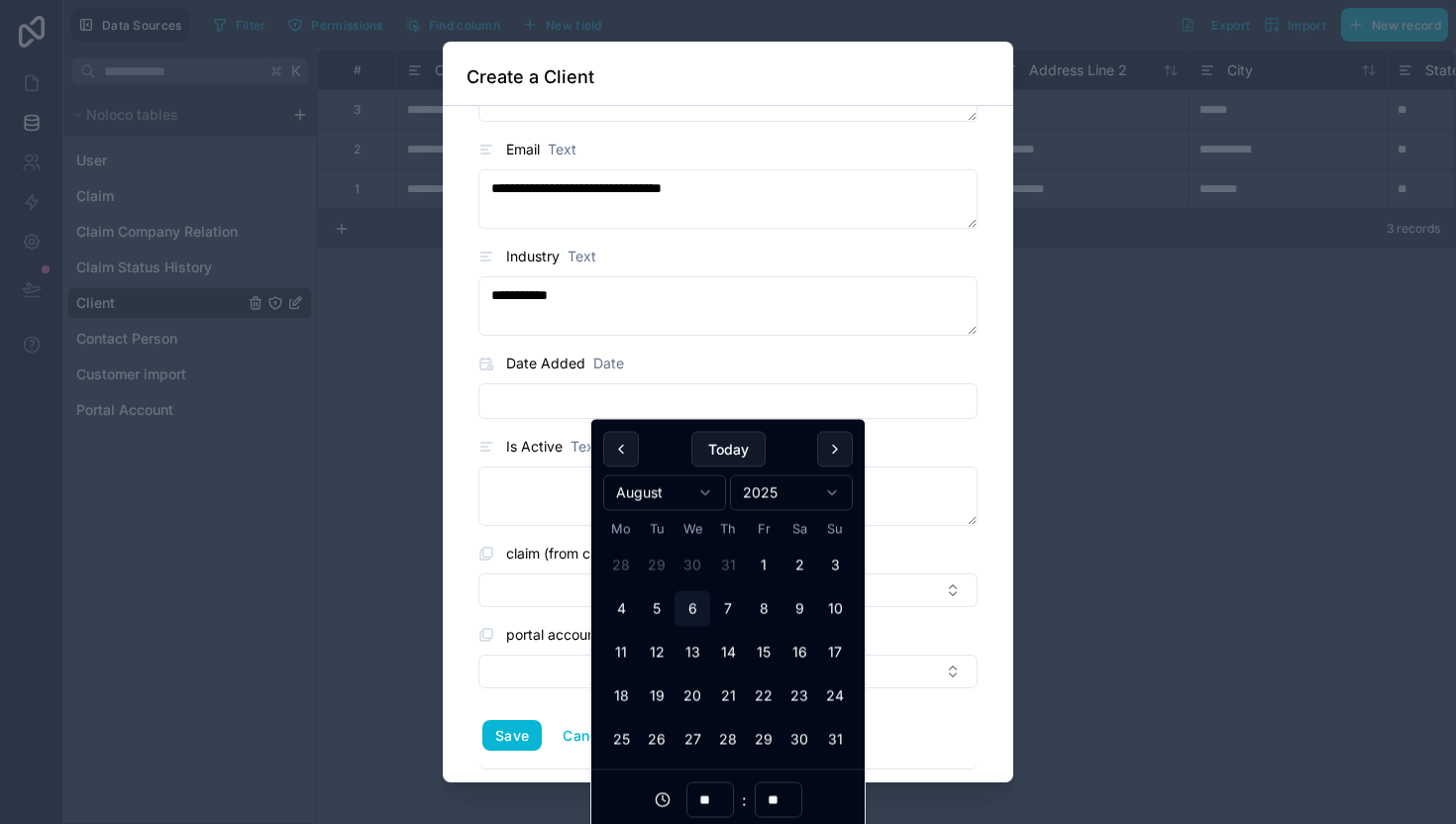 click at bounding box center [728, 401] 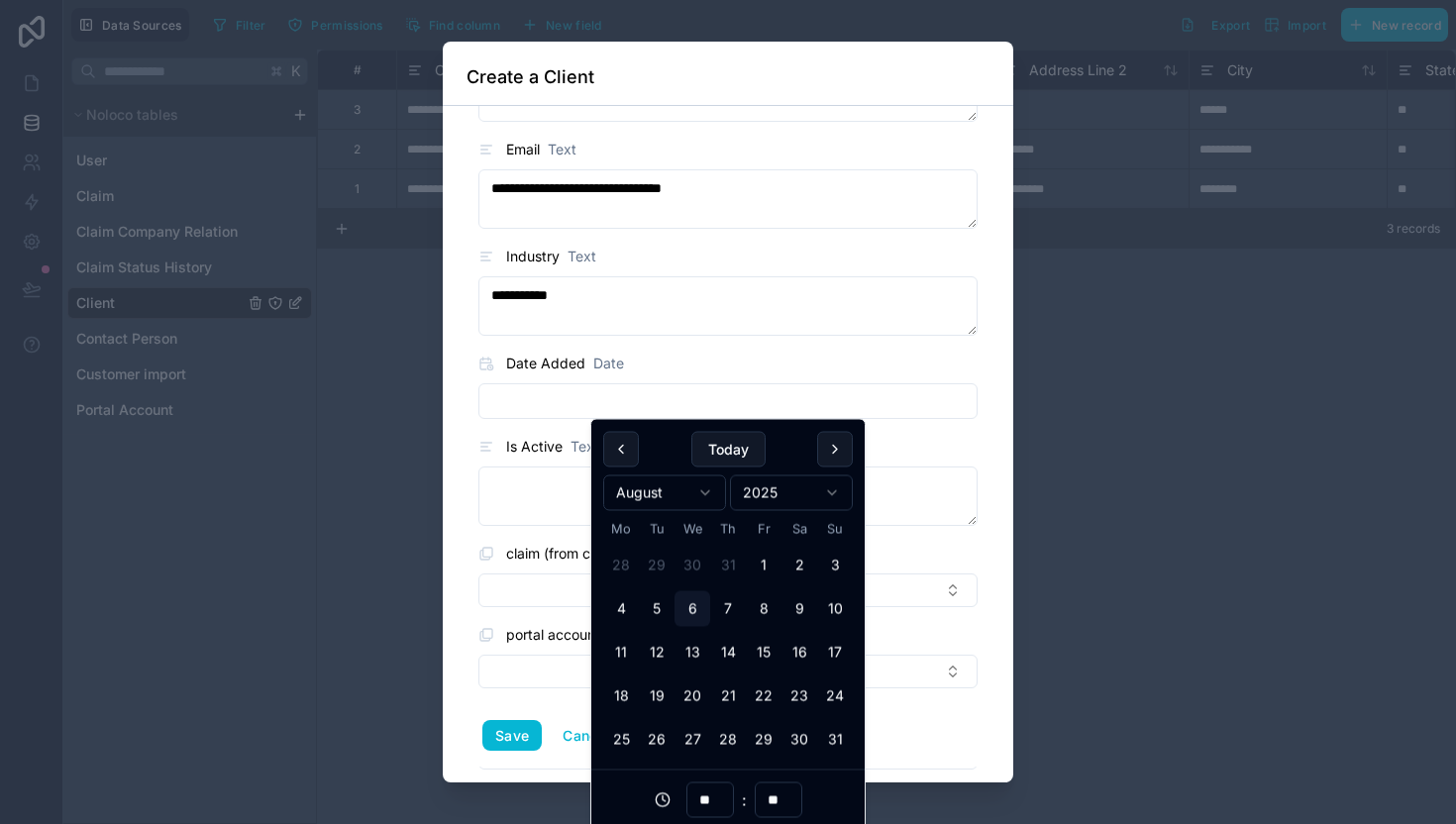 click on "**********" at bounding box center (728, 445) 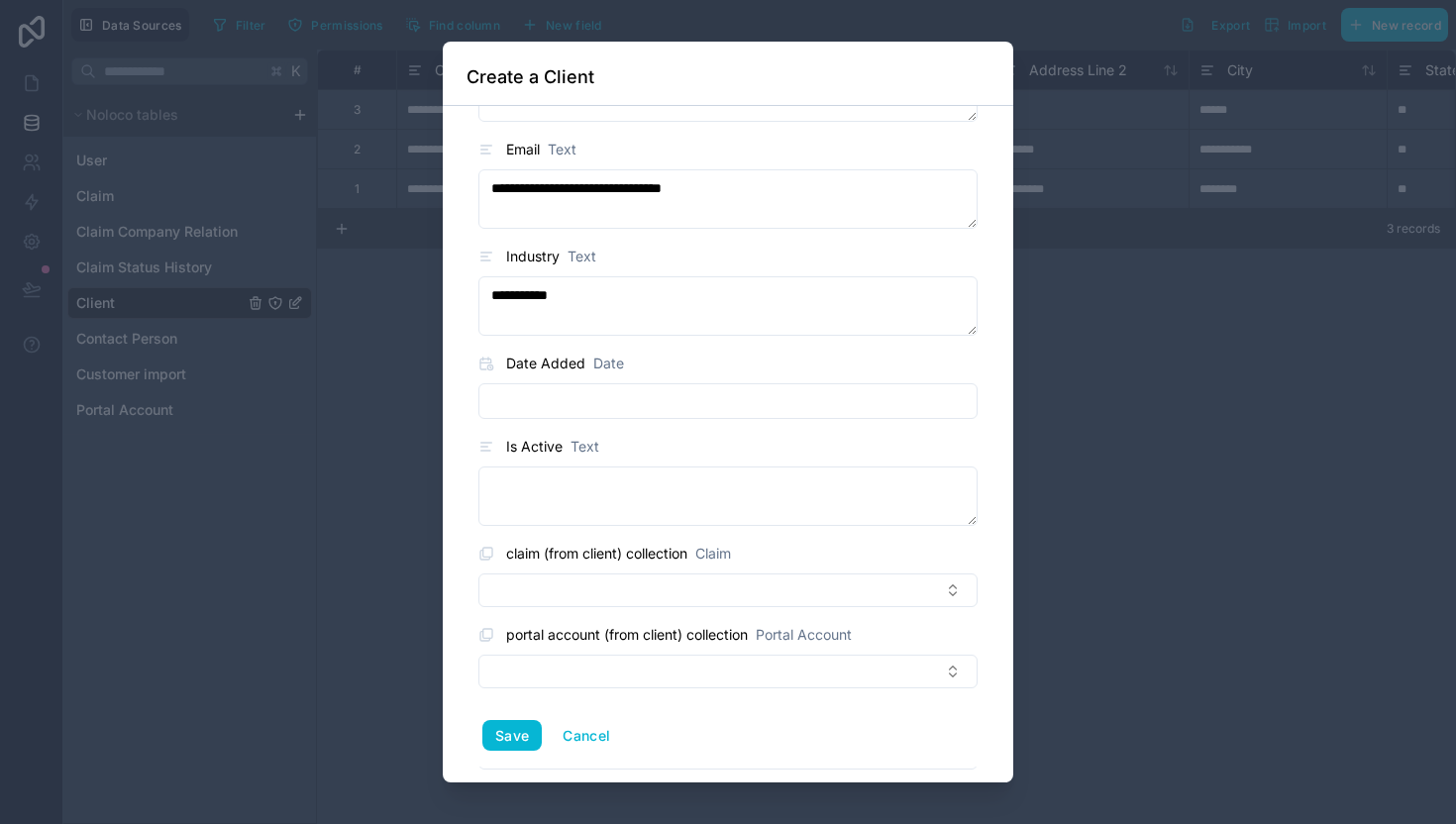 scroll, scrollTop: 1035, scrollLeft: 0, axis: vertical 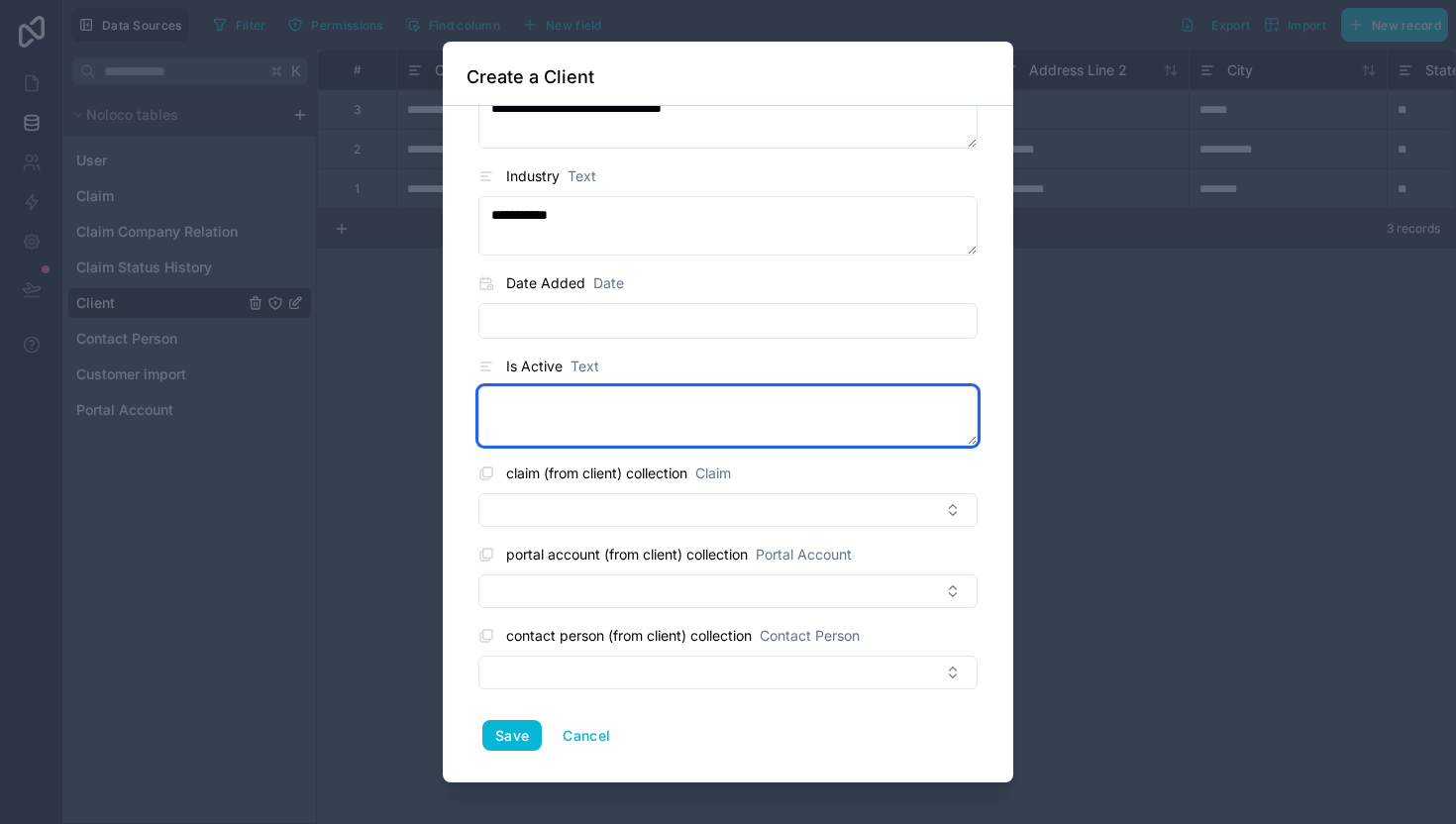 click at bounding box center [728, 416] 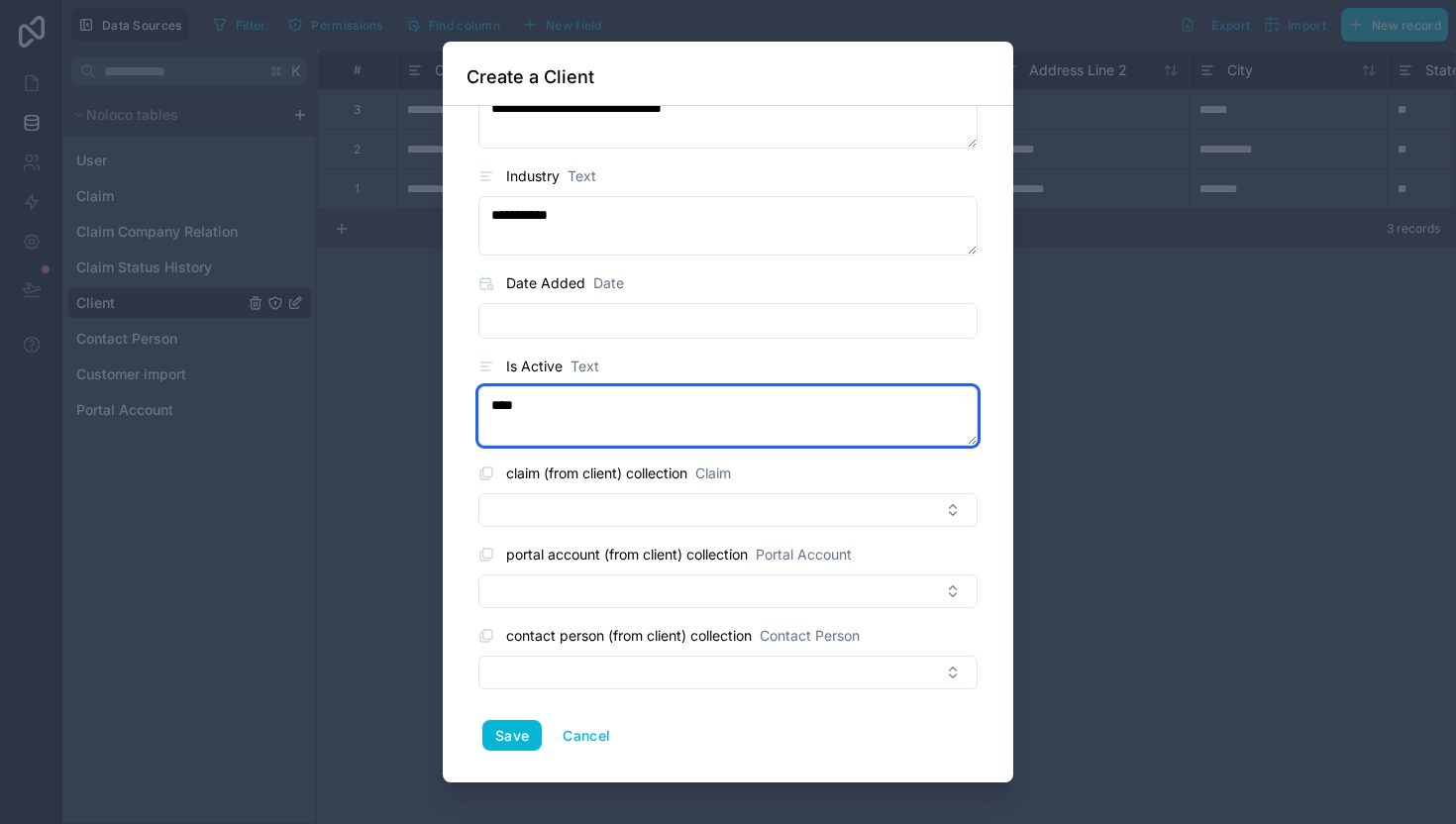 type on "****" 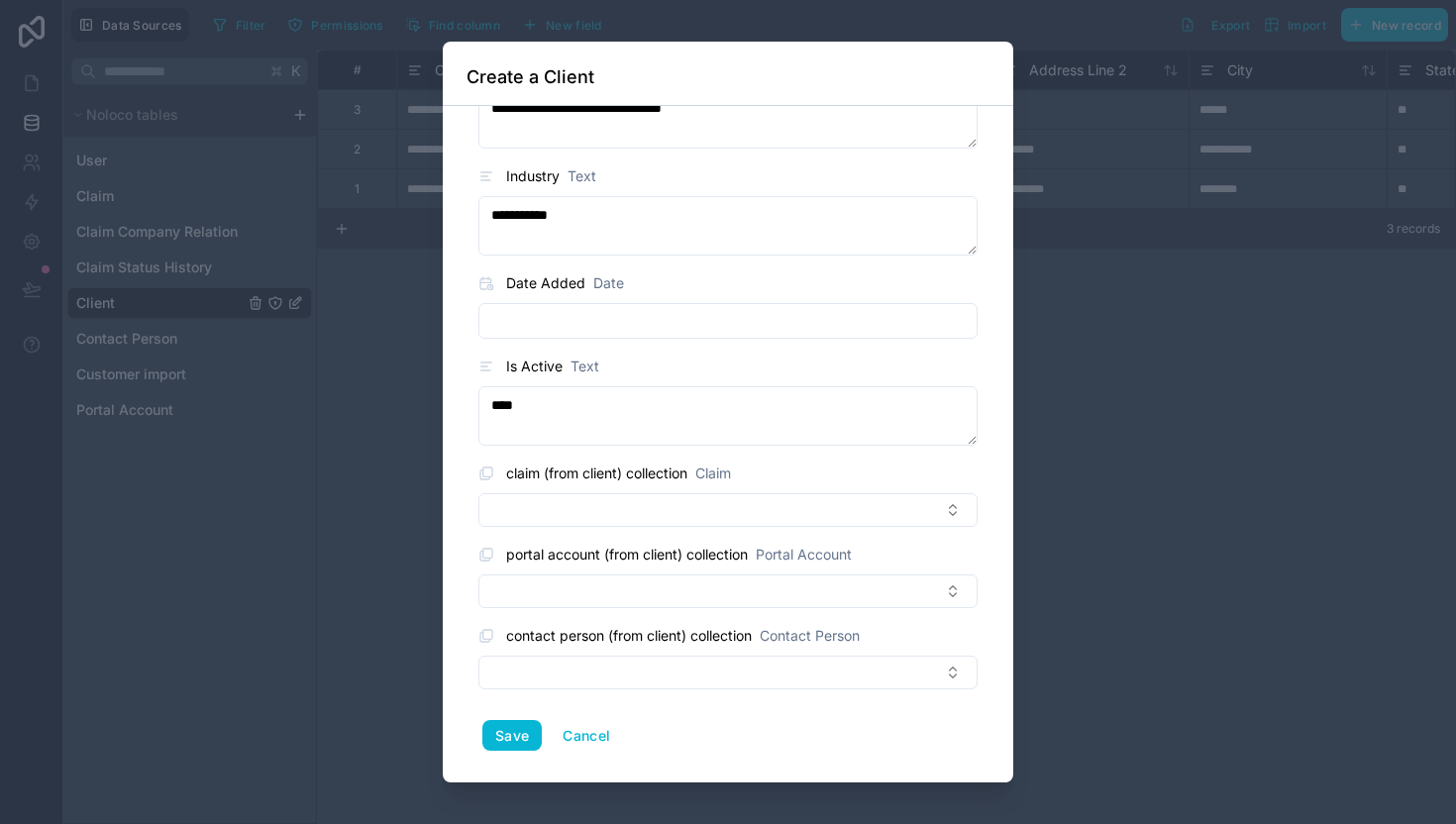 click on "**********" at bounding box center [728, 445] 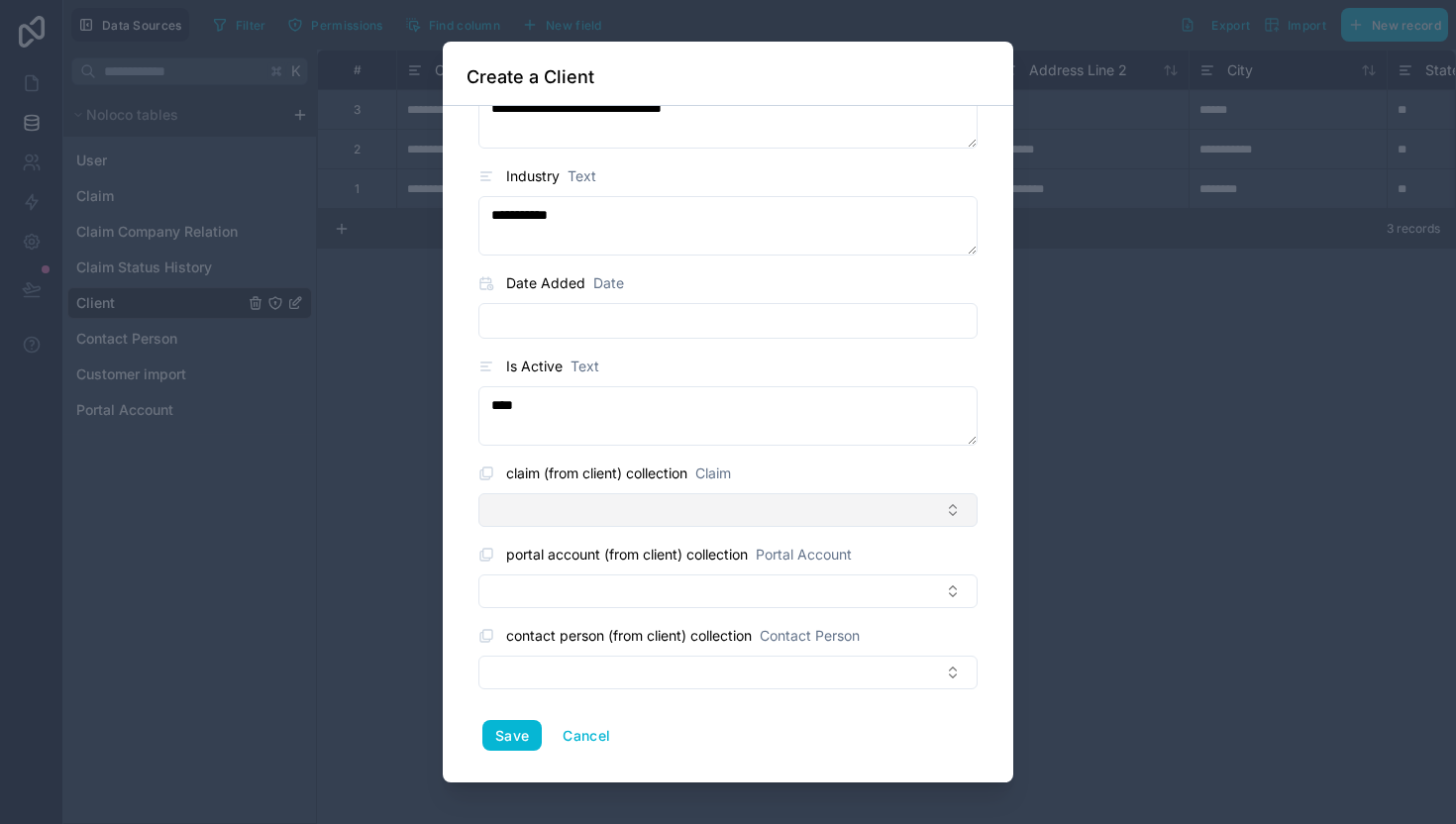 click at bounding box center (728, 510) 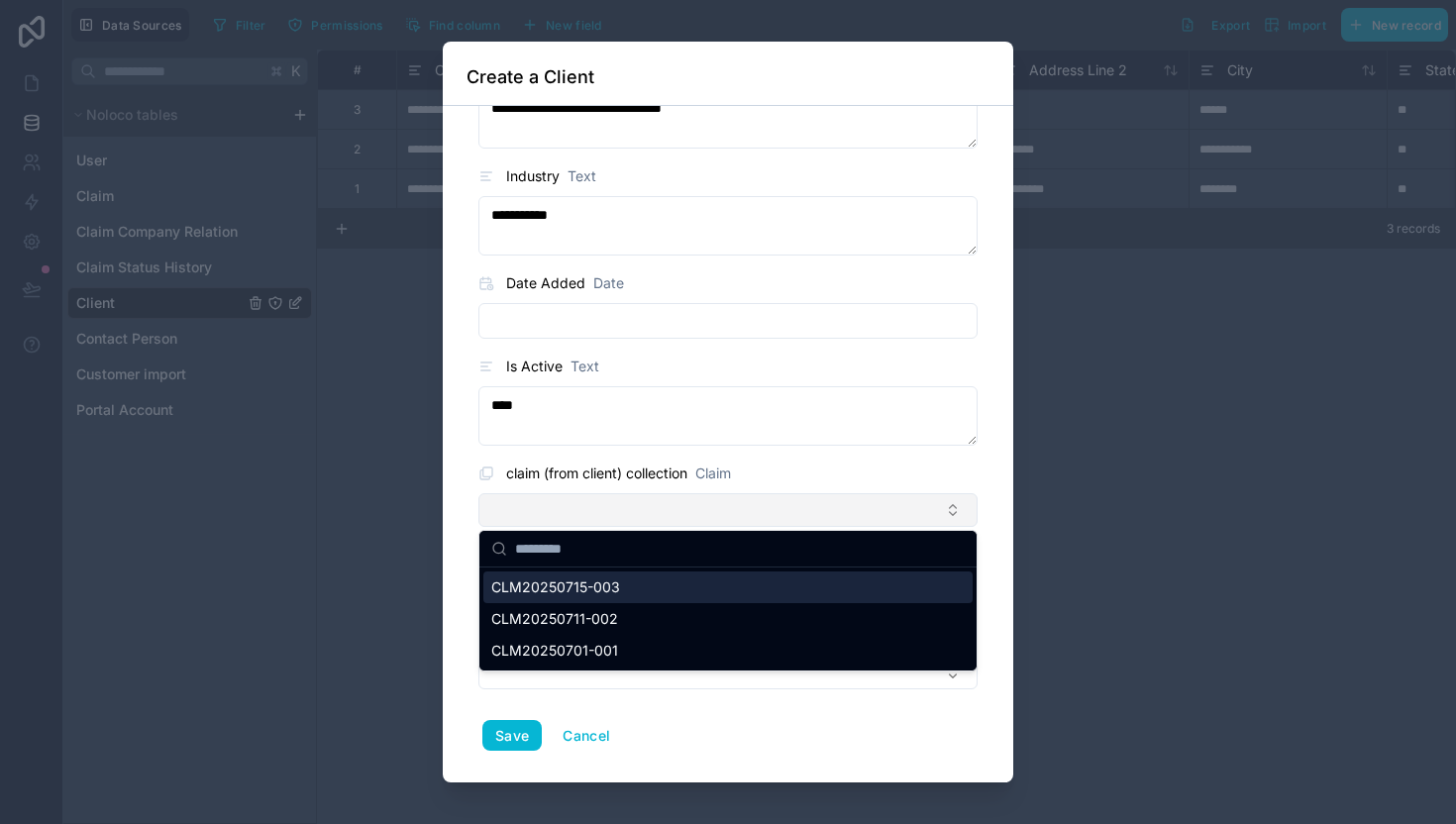 click at bounding box center [728, 510] 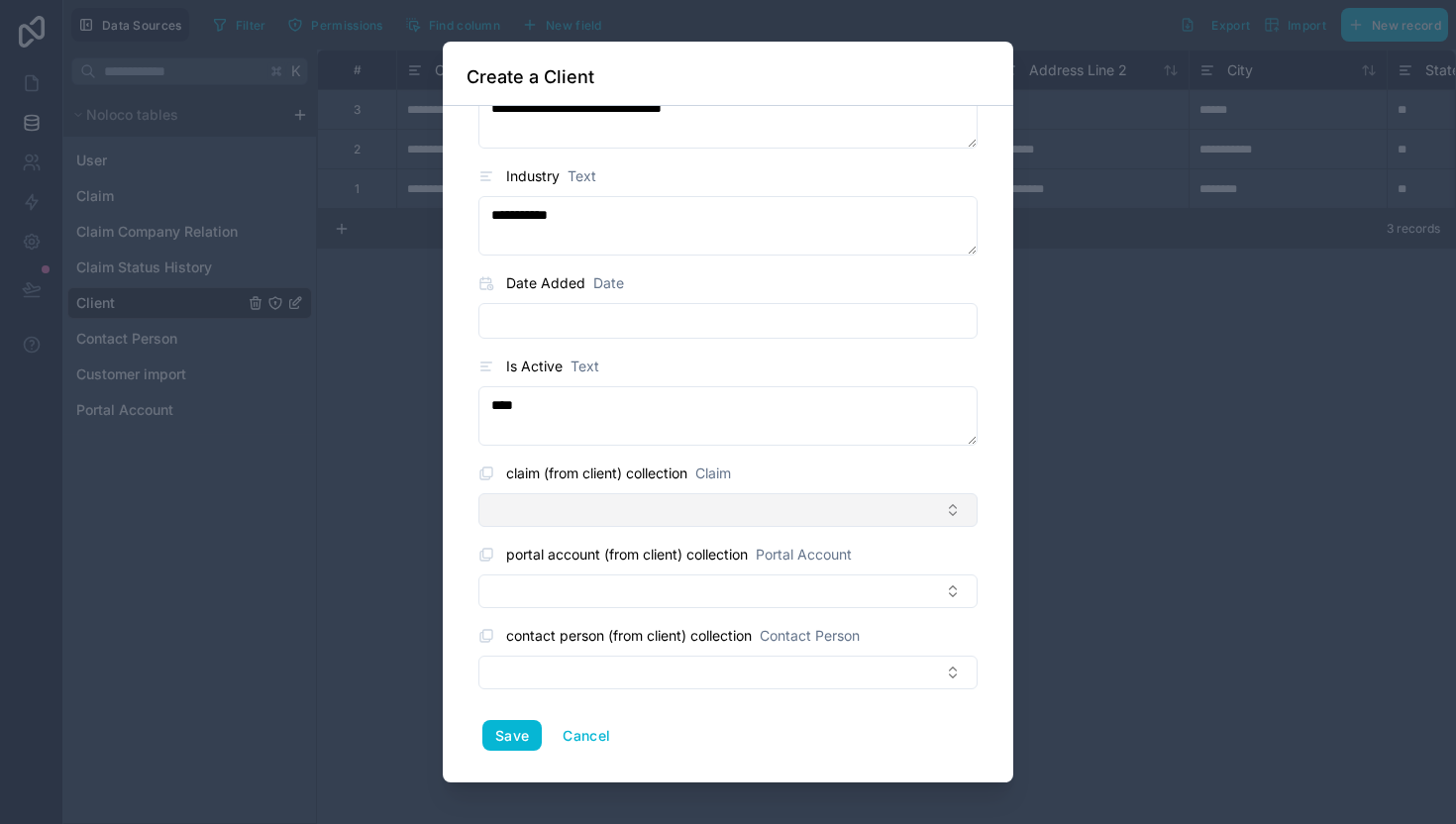 click at bounding box center (728, 510) 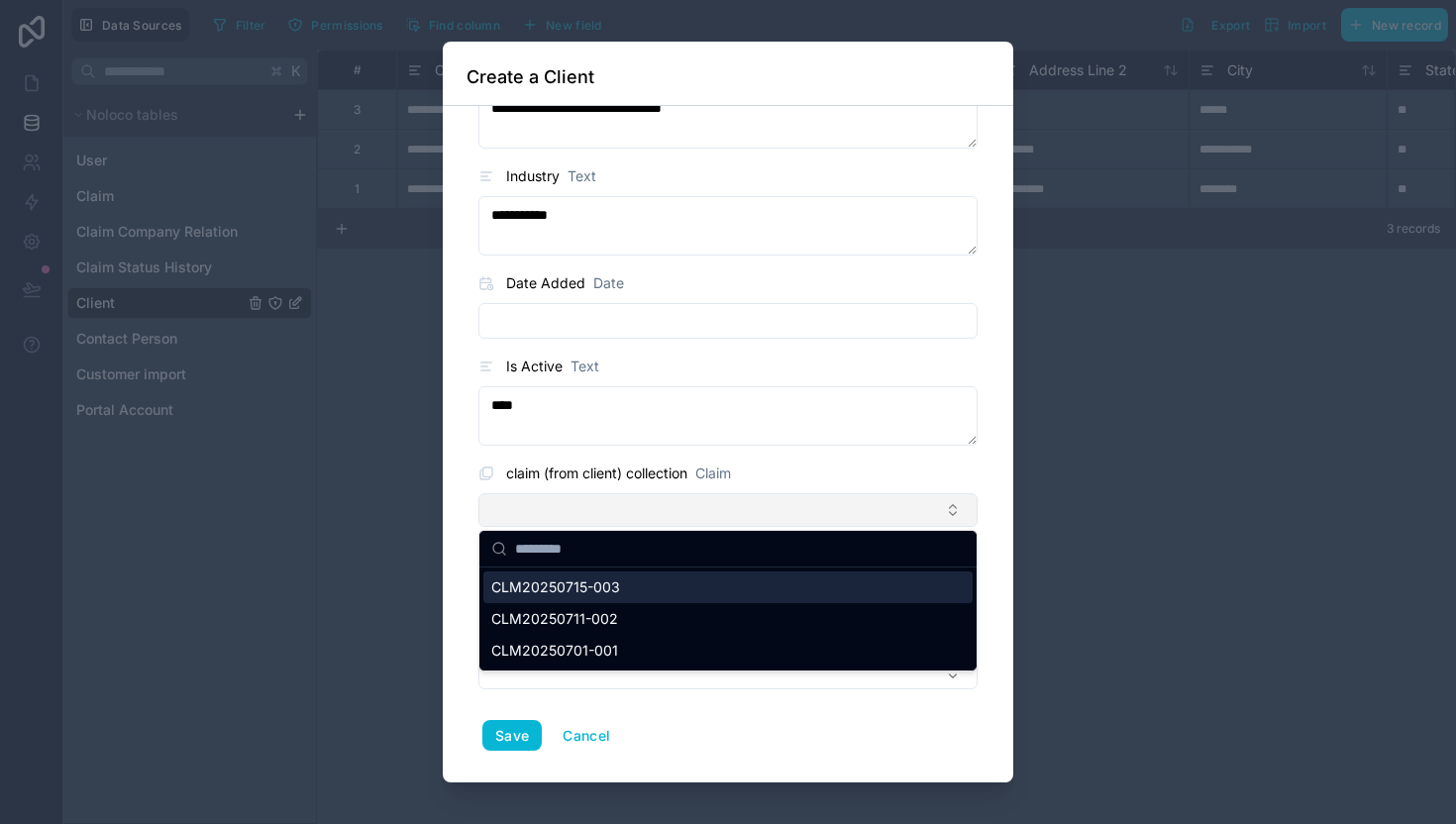 click at bounding box center [728, 510] 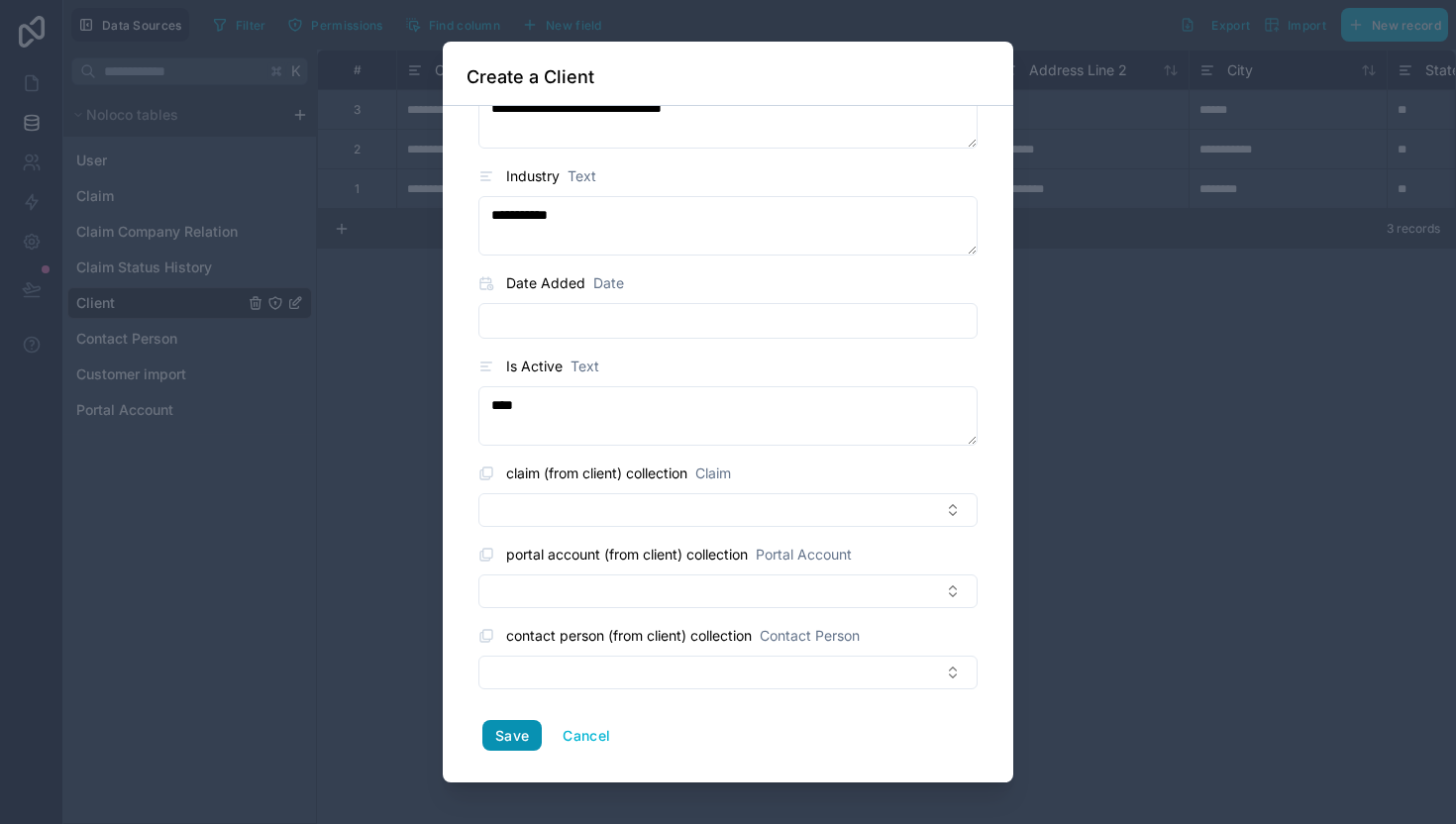 click on "Save" at bounding box center (512, 736) 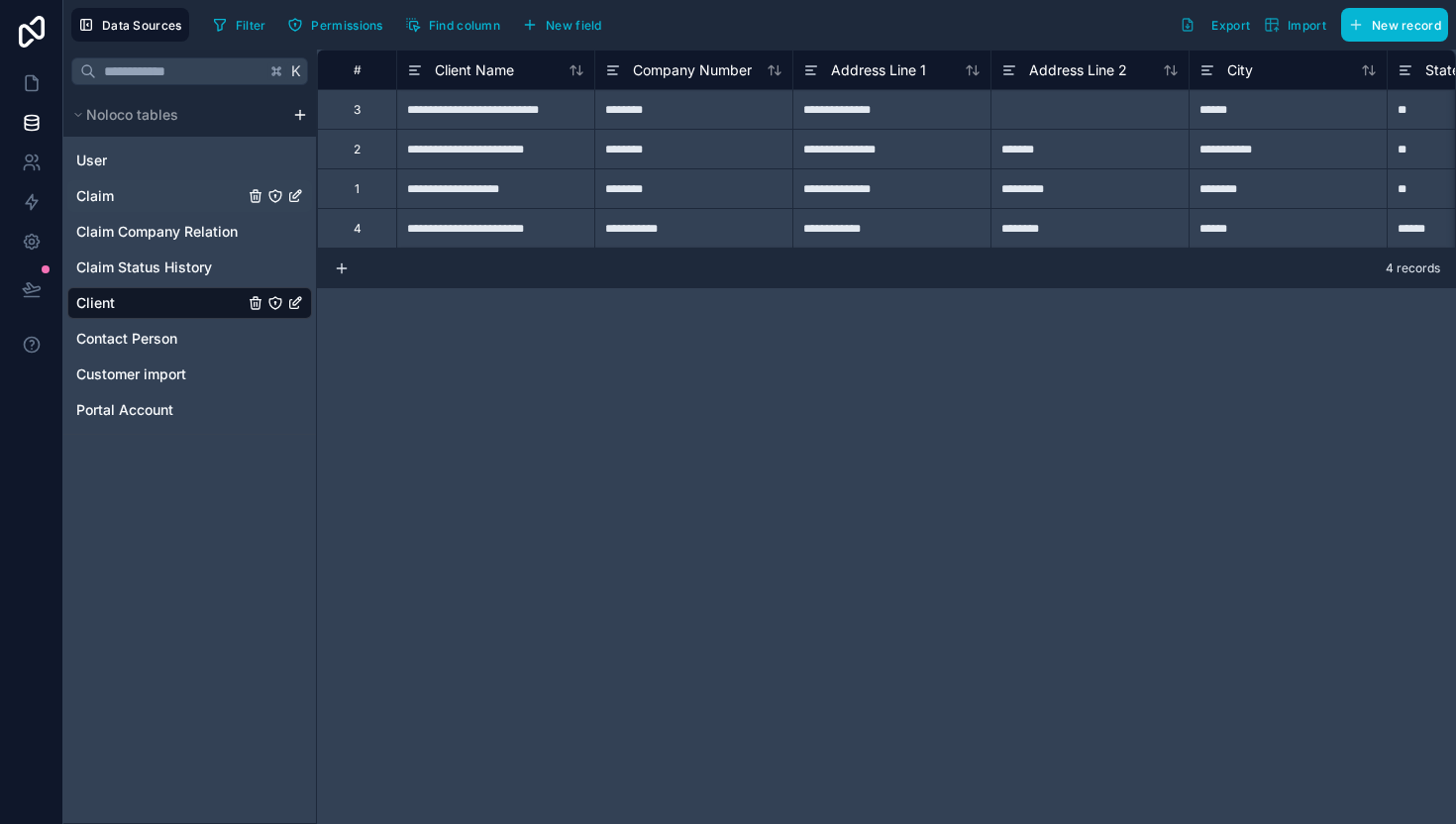 click on "Claim" at bounding box center [189, 196] 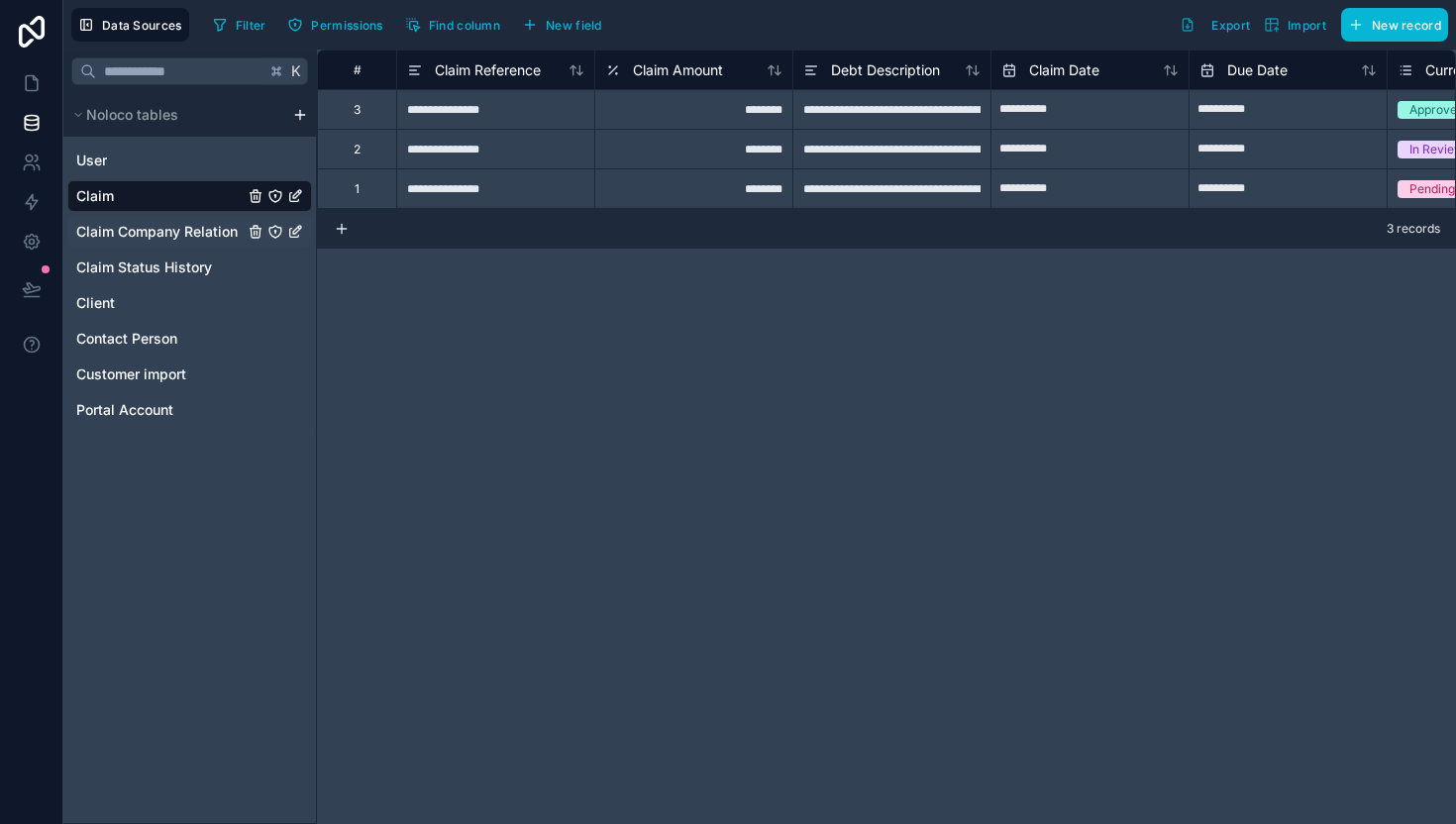 click on "Claim Company Relation" at bounding box center (156, 232) 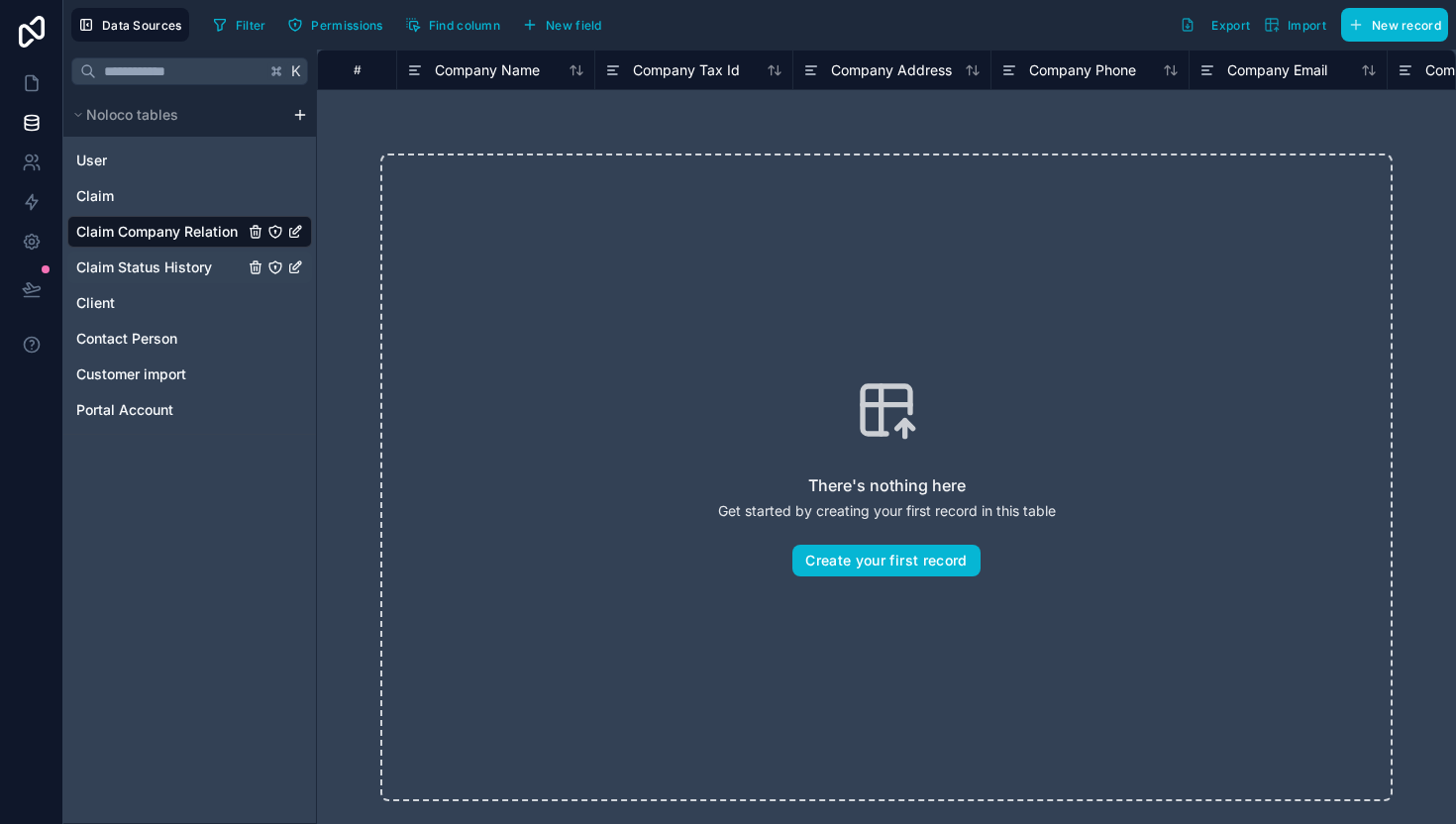 click on "Claim Status History" at bounding box center (144, 267) 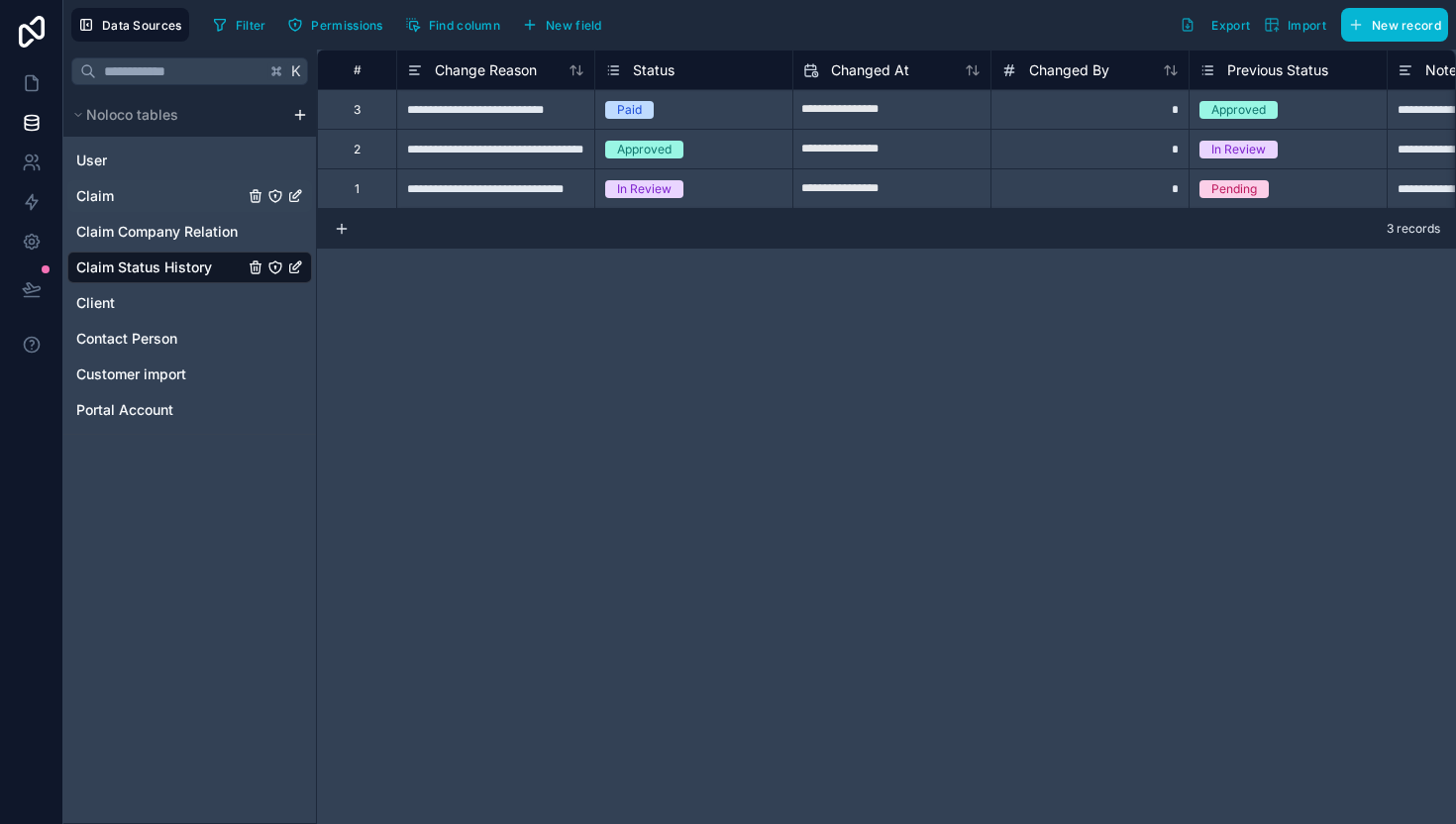 click on "Claim" at bounding box center (189, 196) 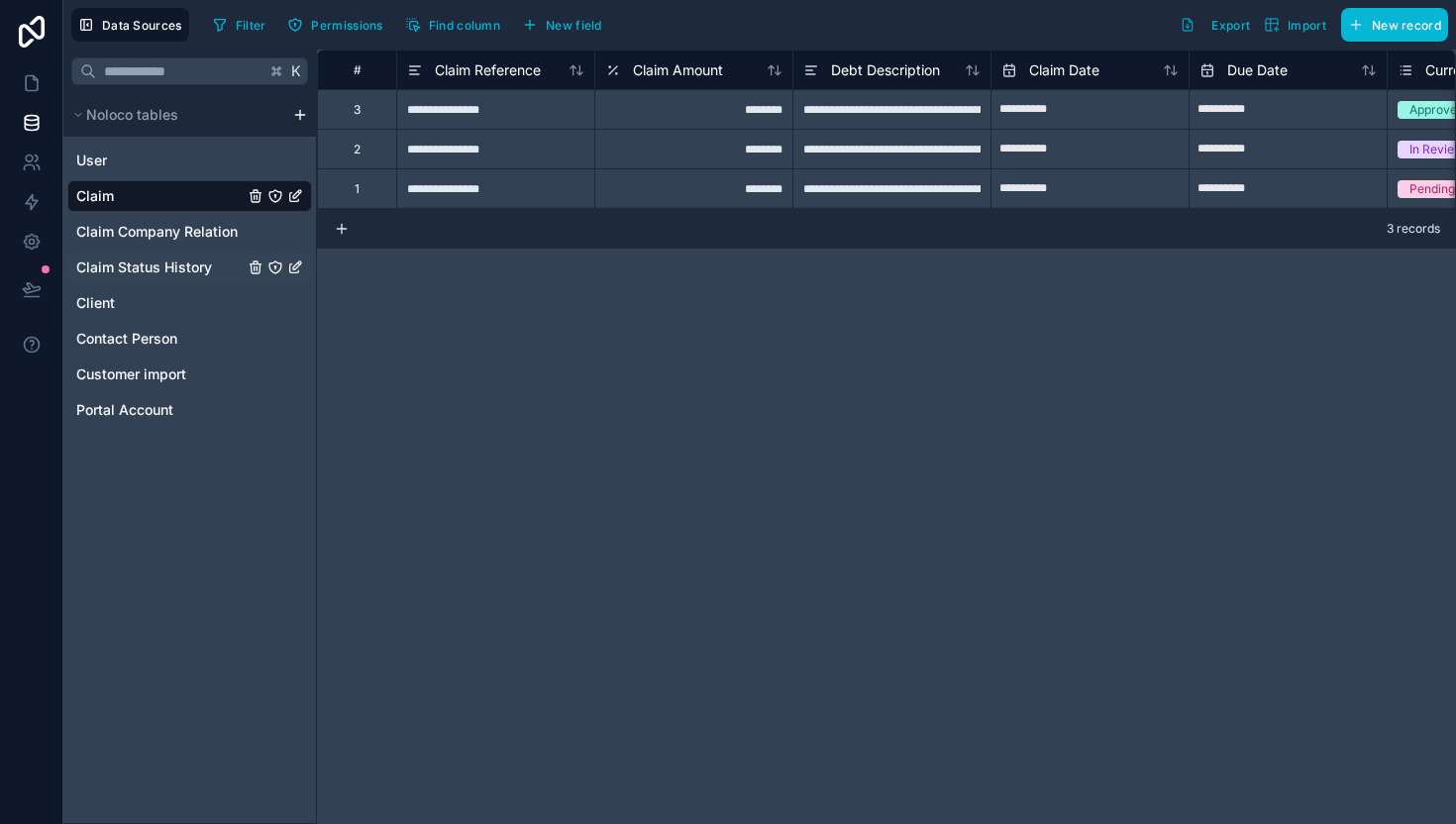 click on "Claim Status History" at bounding box center [144, 267] 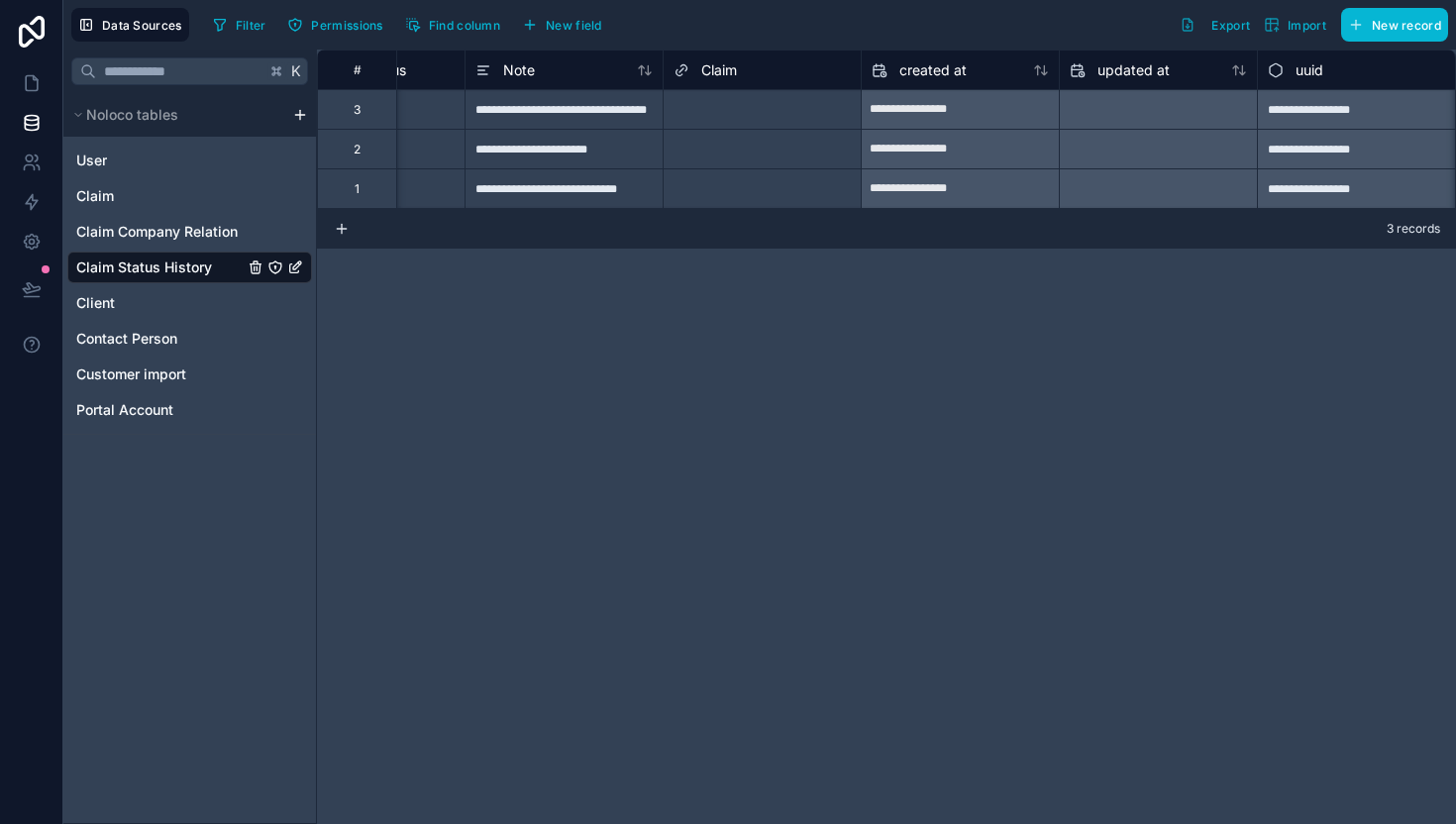scroll, scrollTop: 0, scrollLeft: 0, axis: both 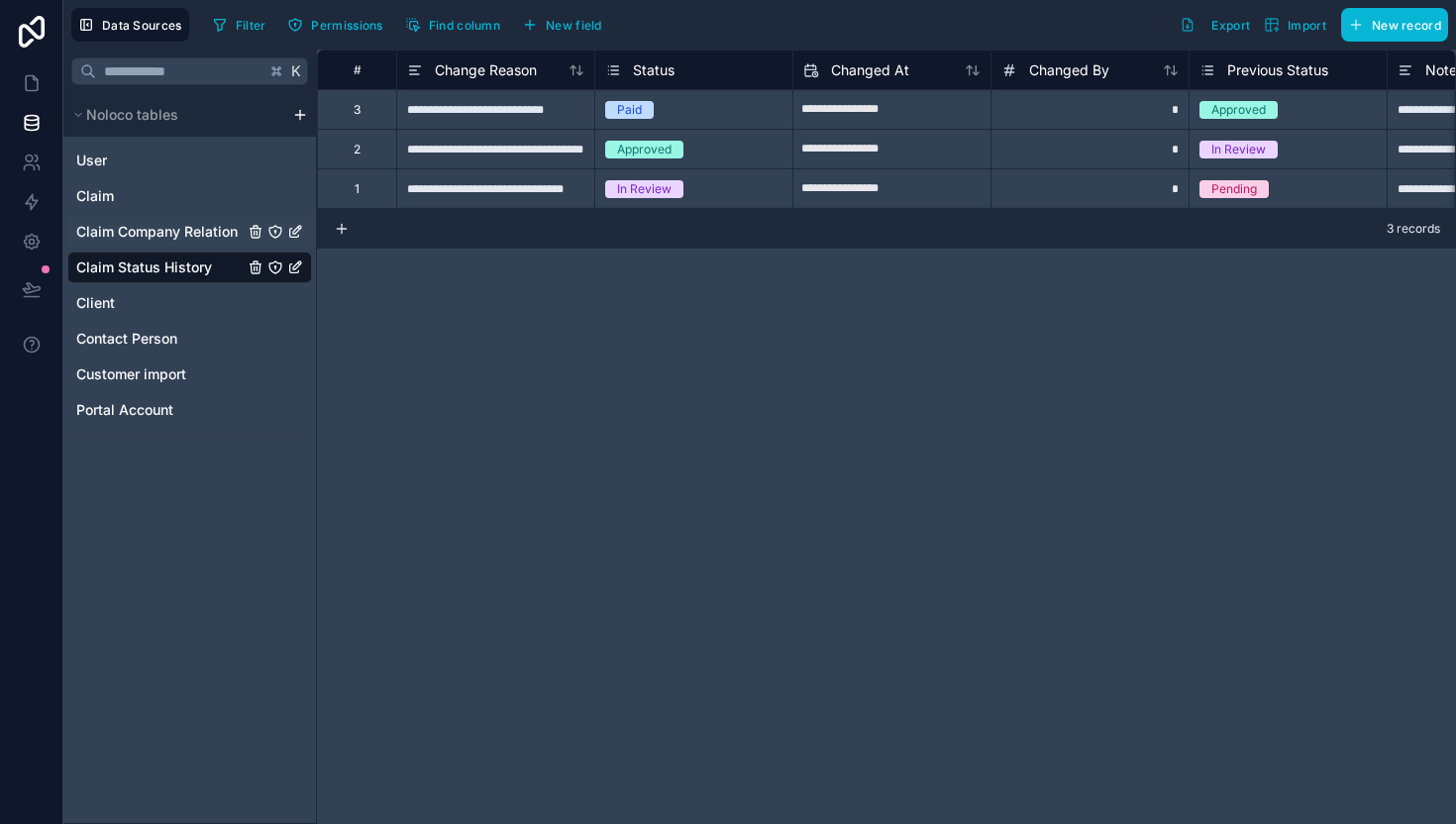click on "Claim Company Relation" at bounding box center [156, 232] 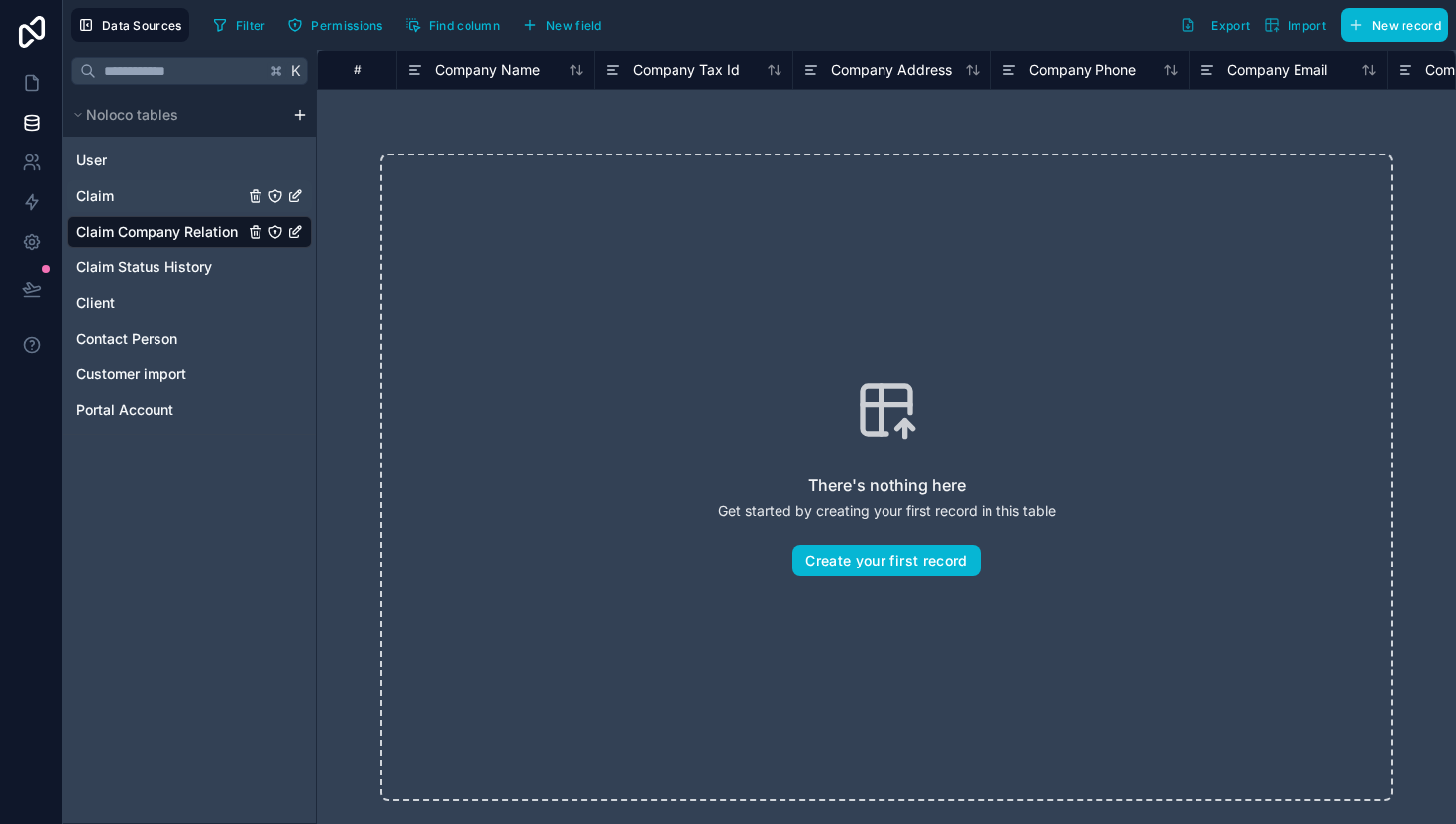 click on "Claim" at bounding box center (189, 196) 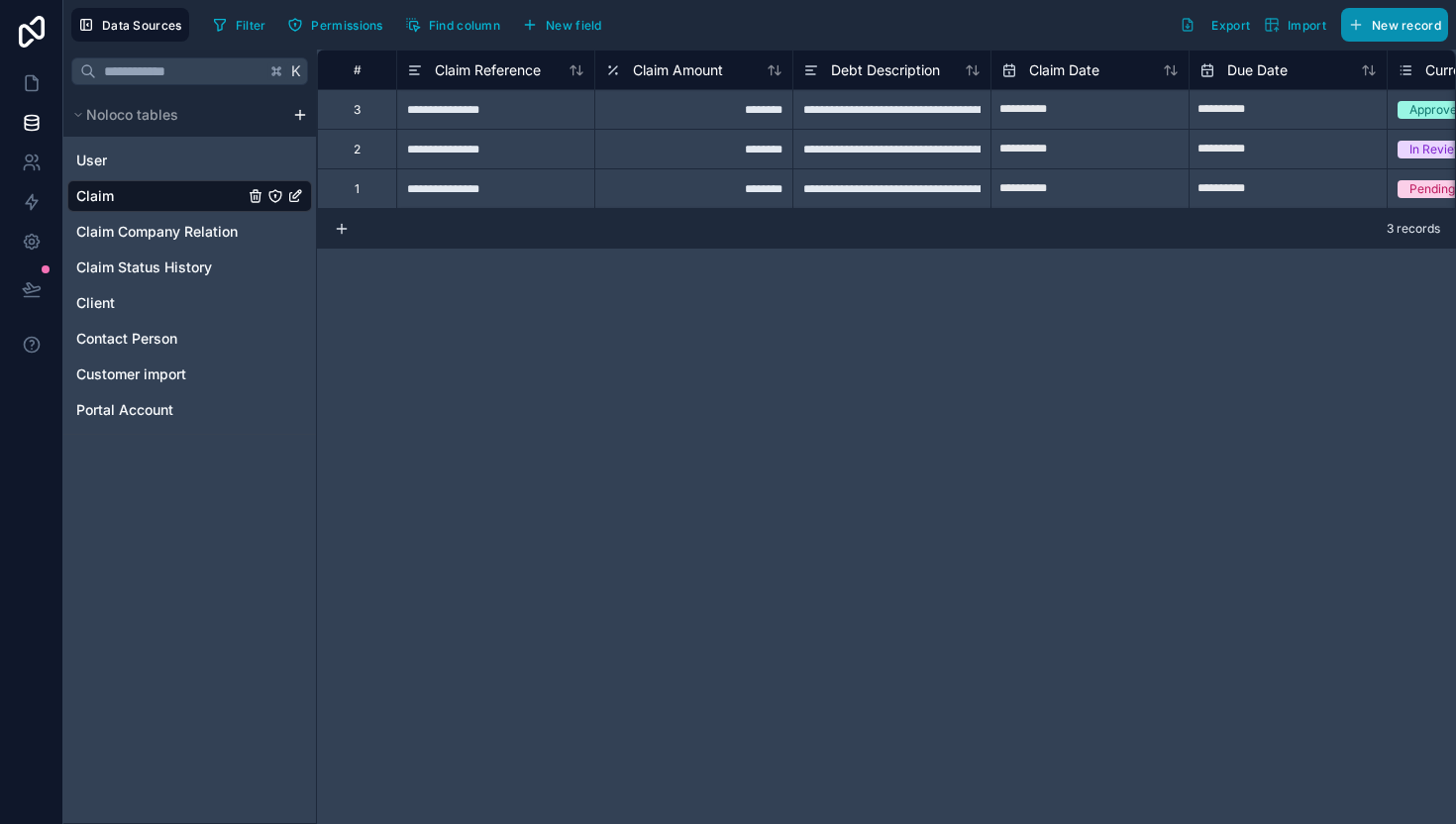 click on "New record" at bounding box center (1395, 25) 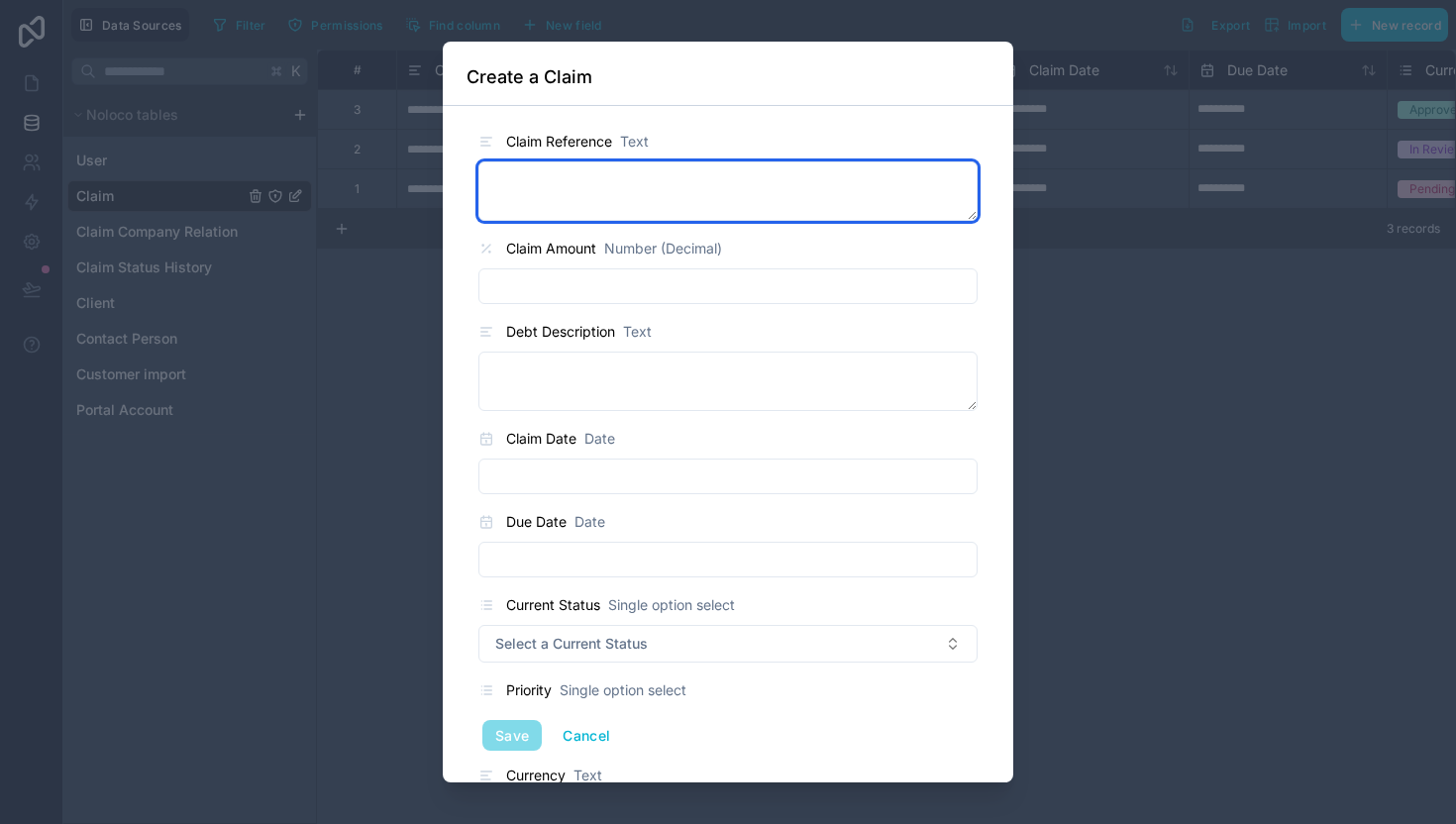 click at bounding box center [728, 191] 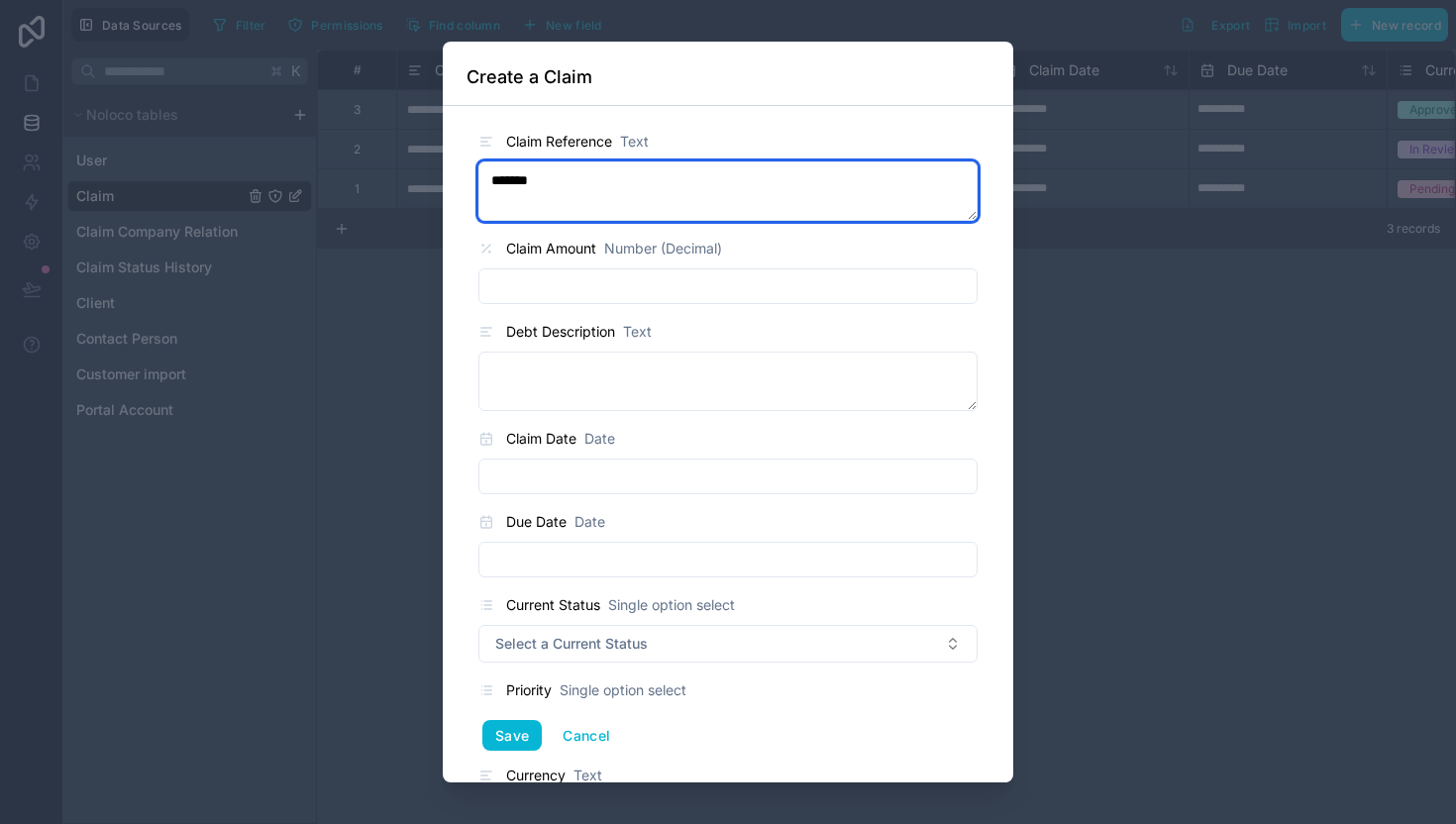 type on "*******" 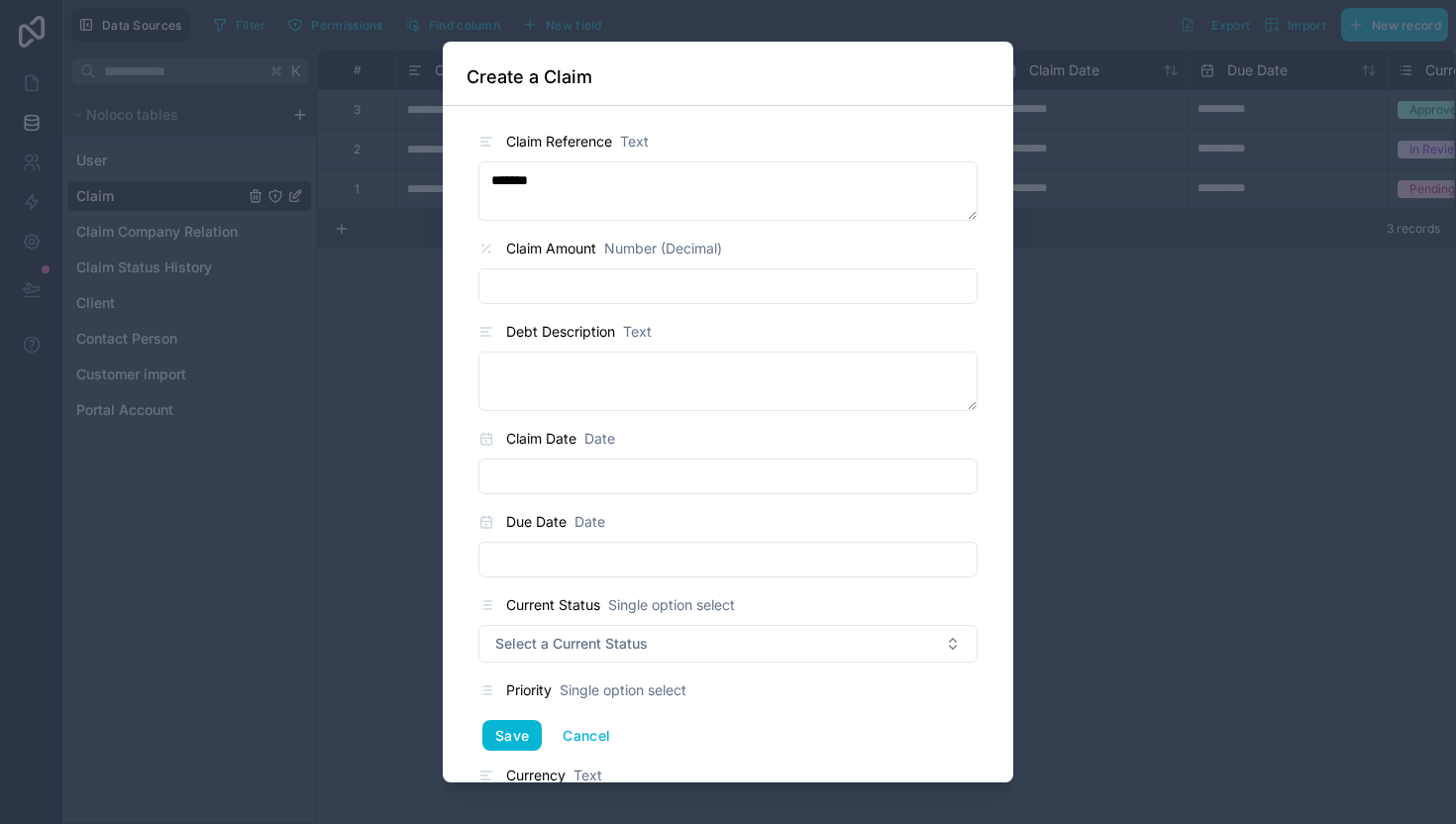 click at bounding box center (728, 286) 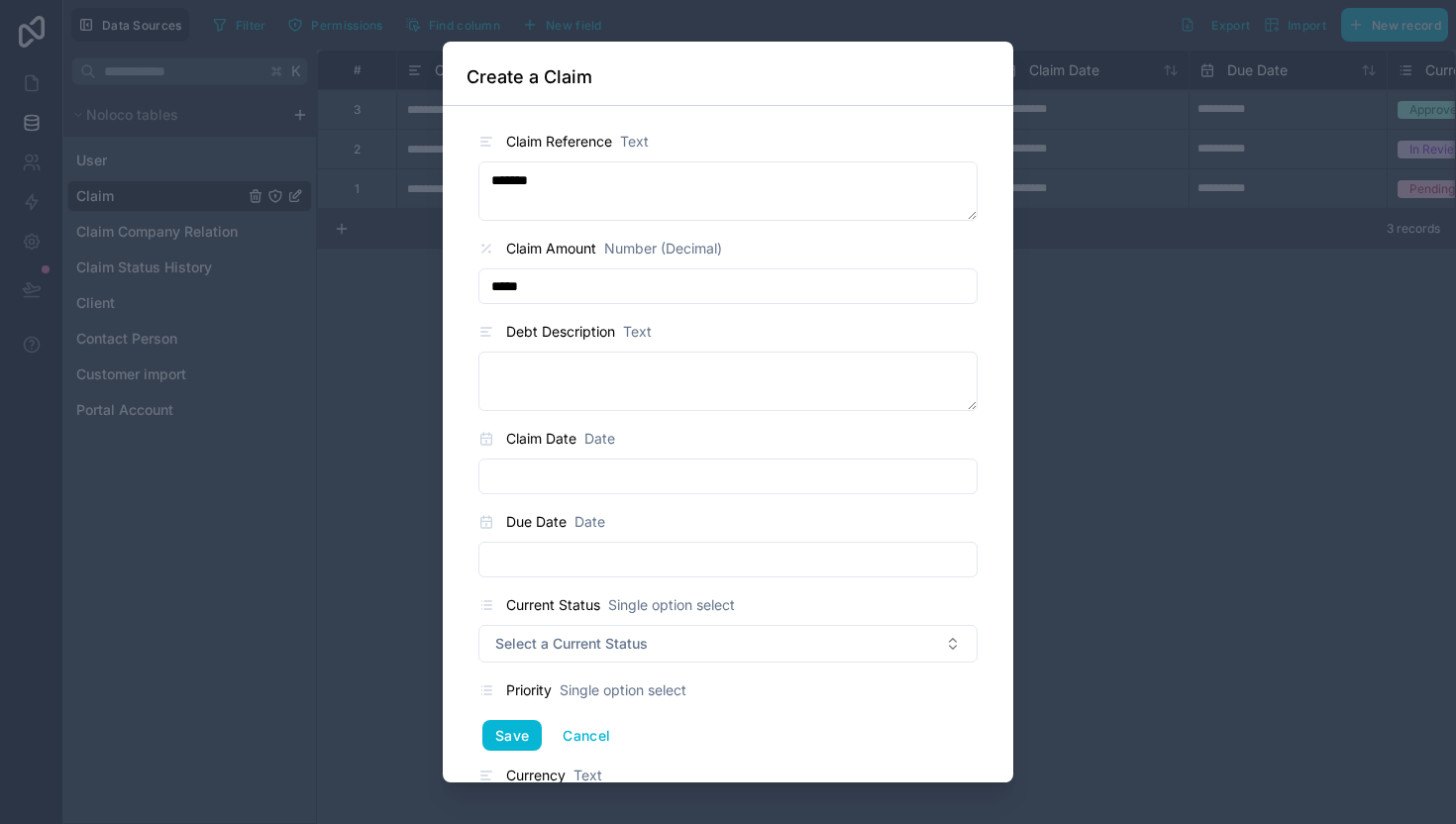 type on "*****" 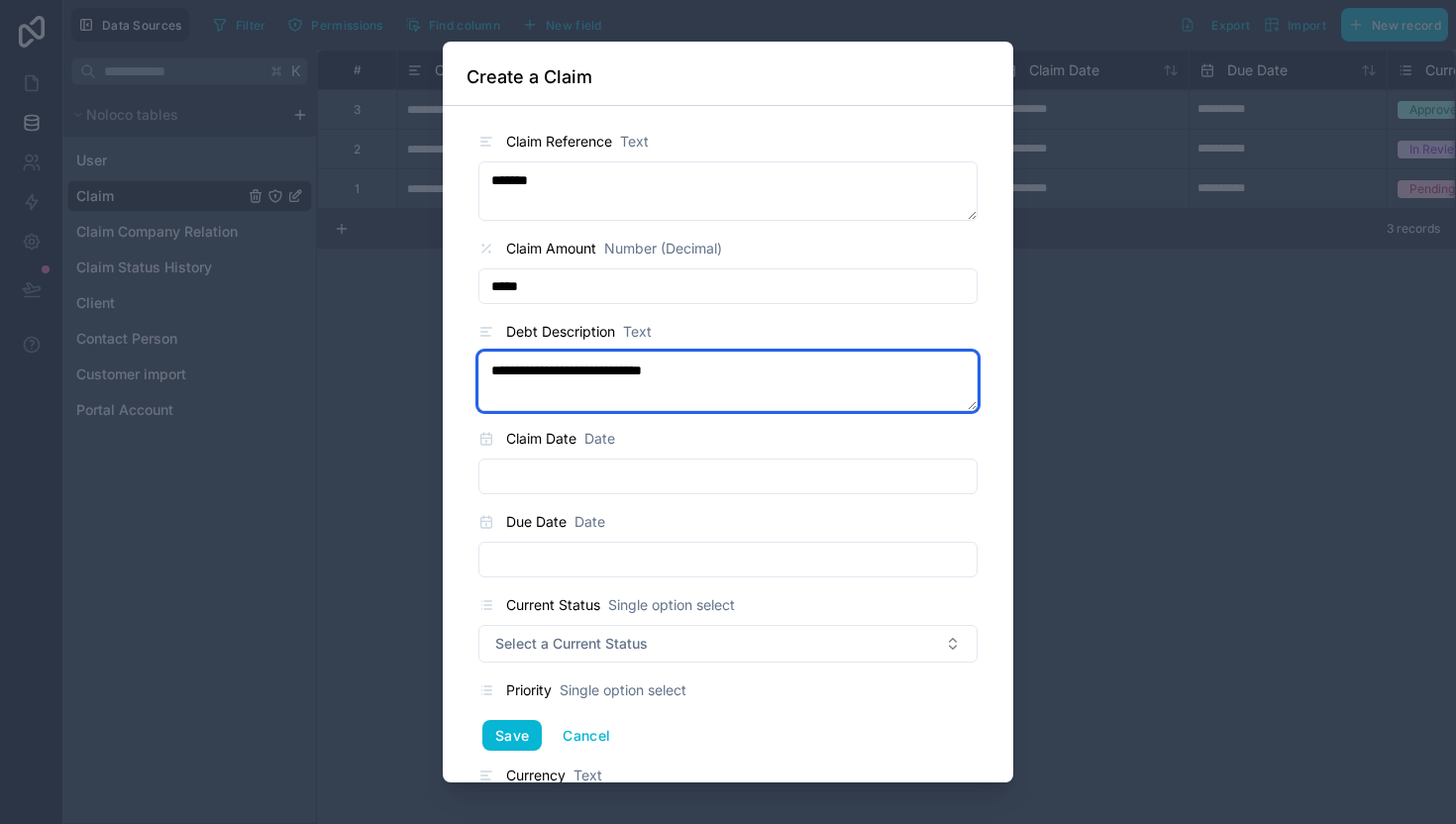 type on "**********" 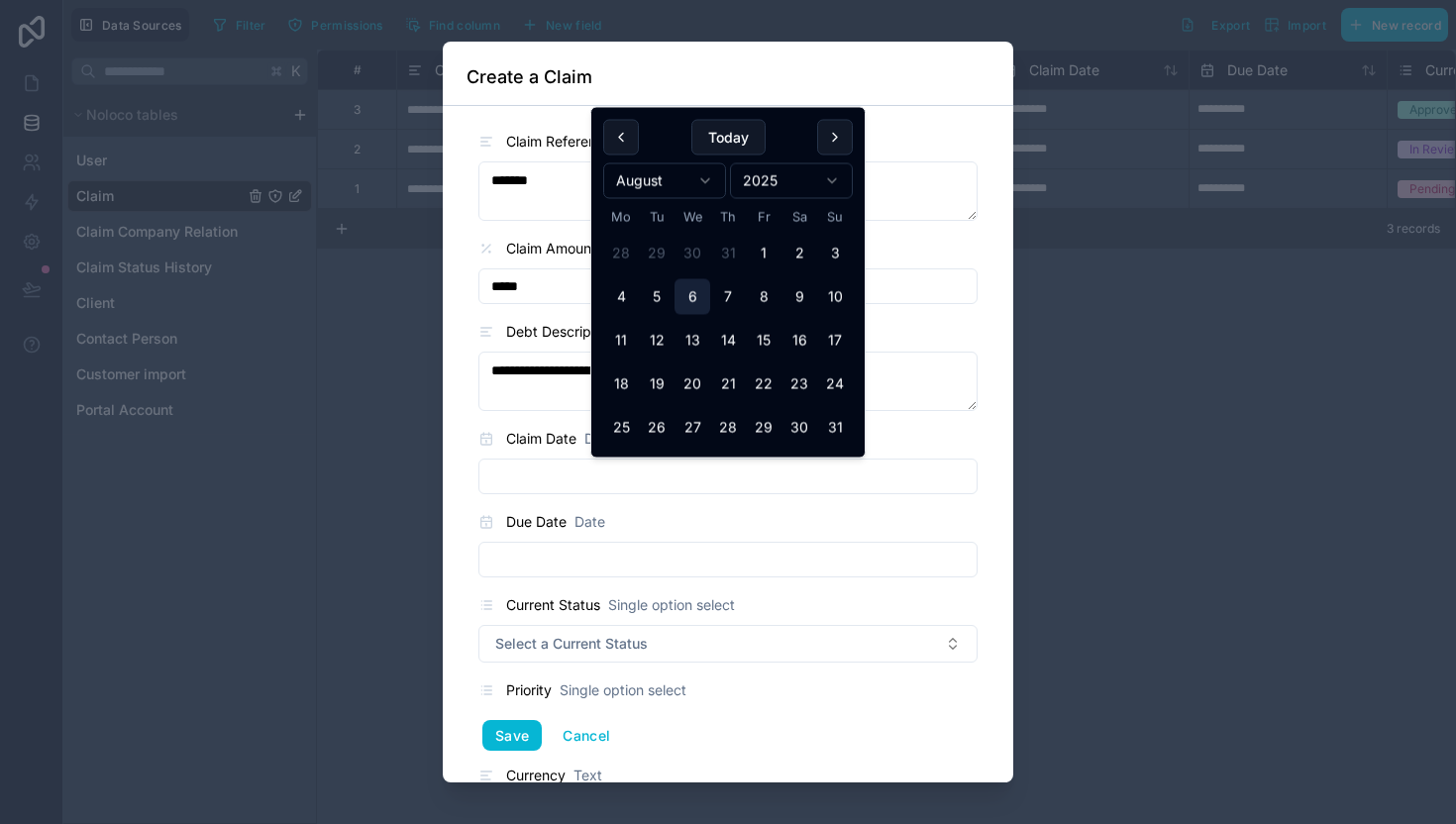 click on "6" at bounding box center (692, 297) 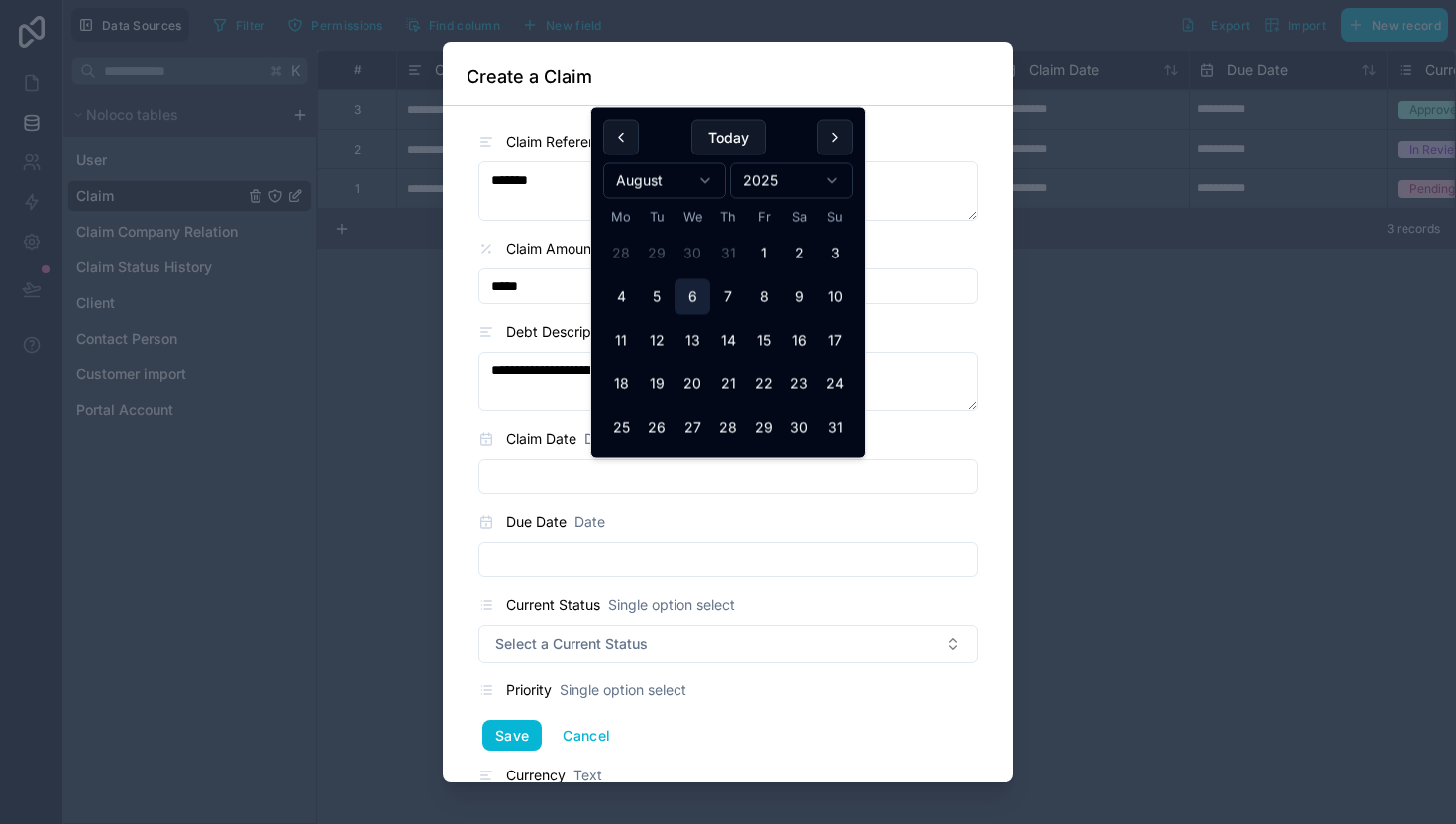 type on "**********" 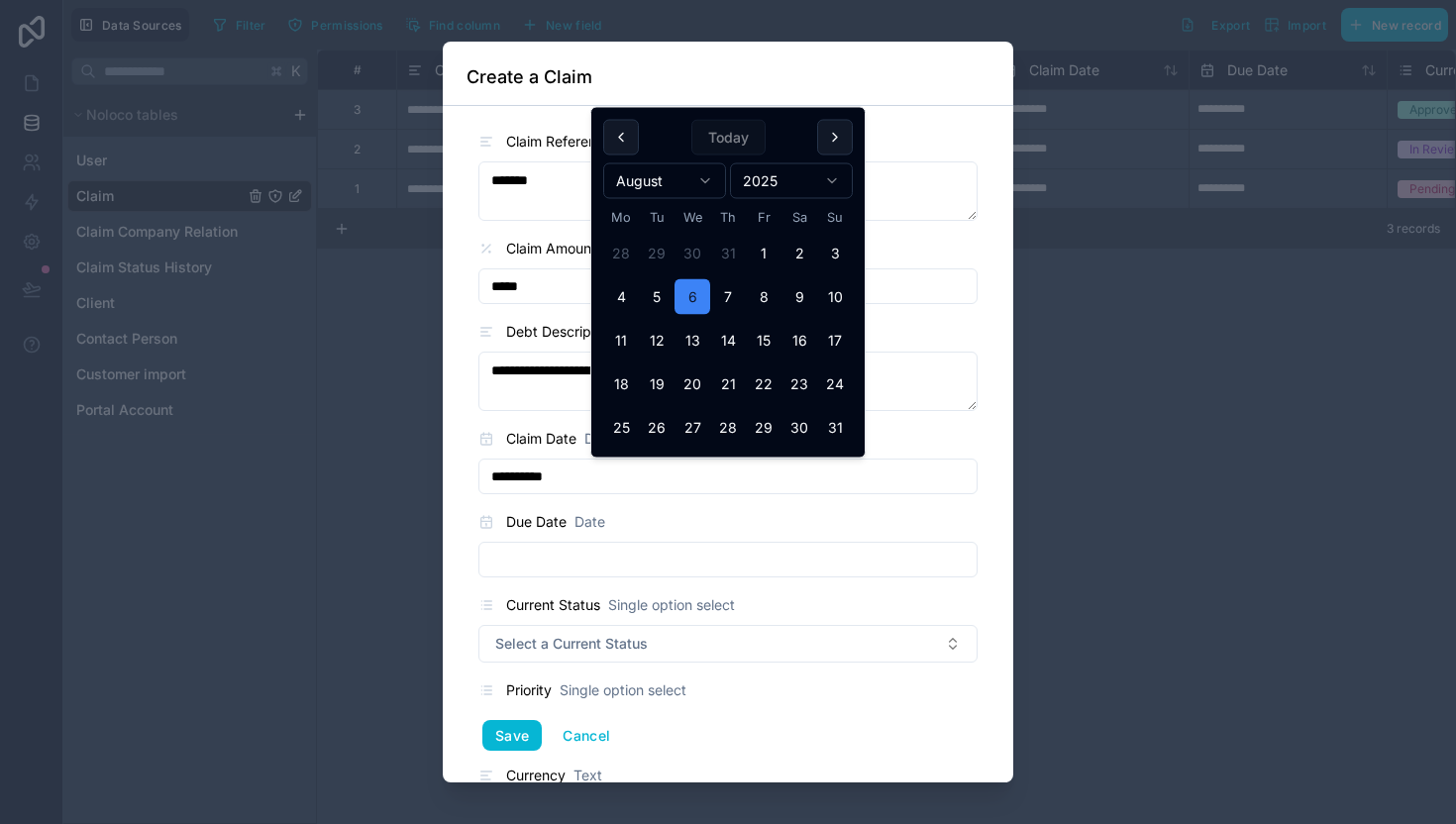 click on "Due Date" at bounding box center [536, 522] 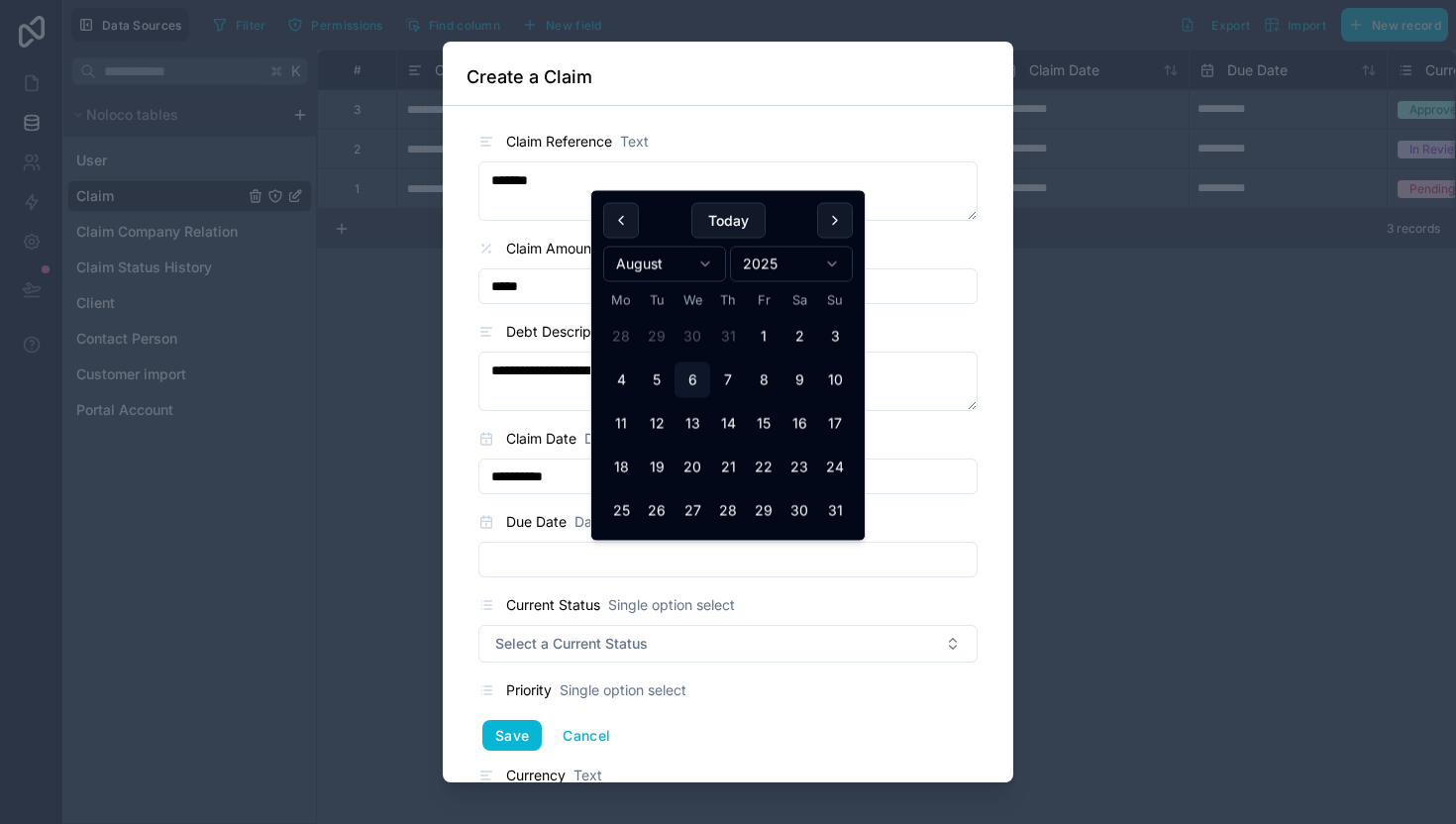 click at bounding box center (728, 560) 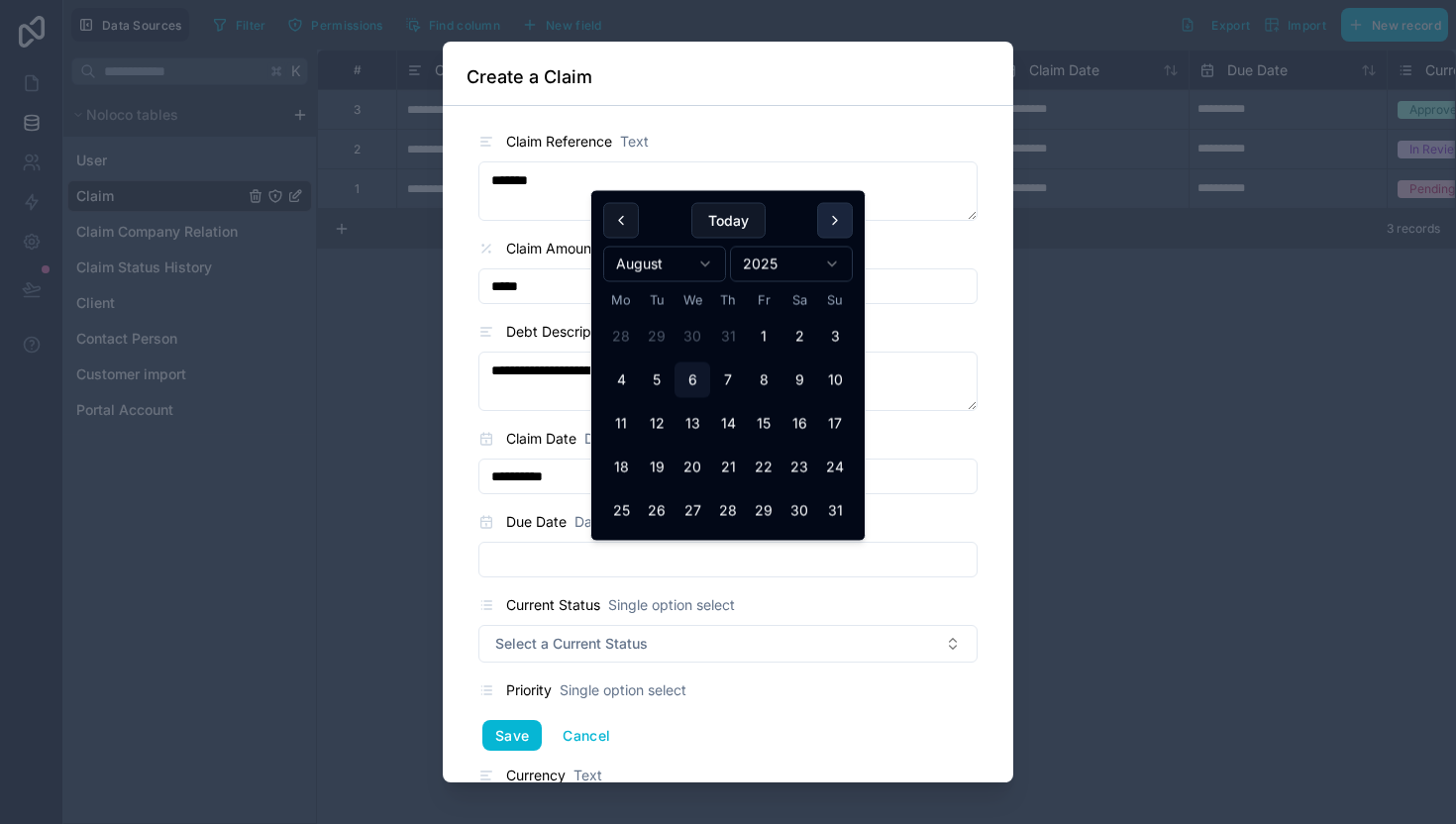 click at bounding box center [835, 221] 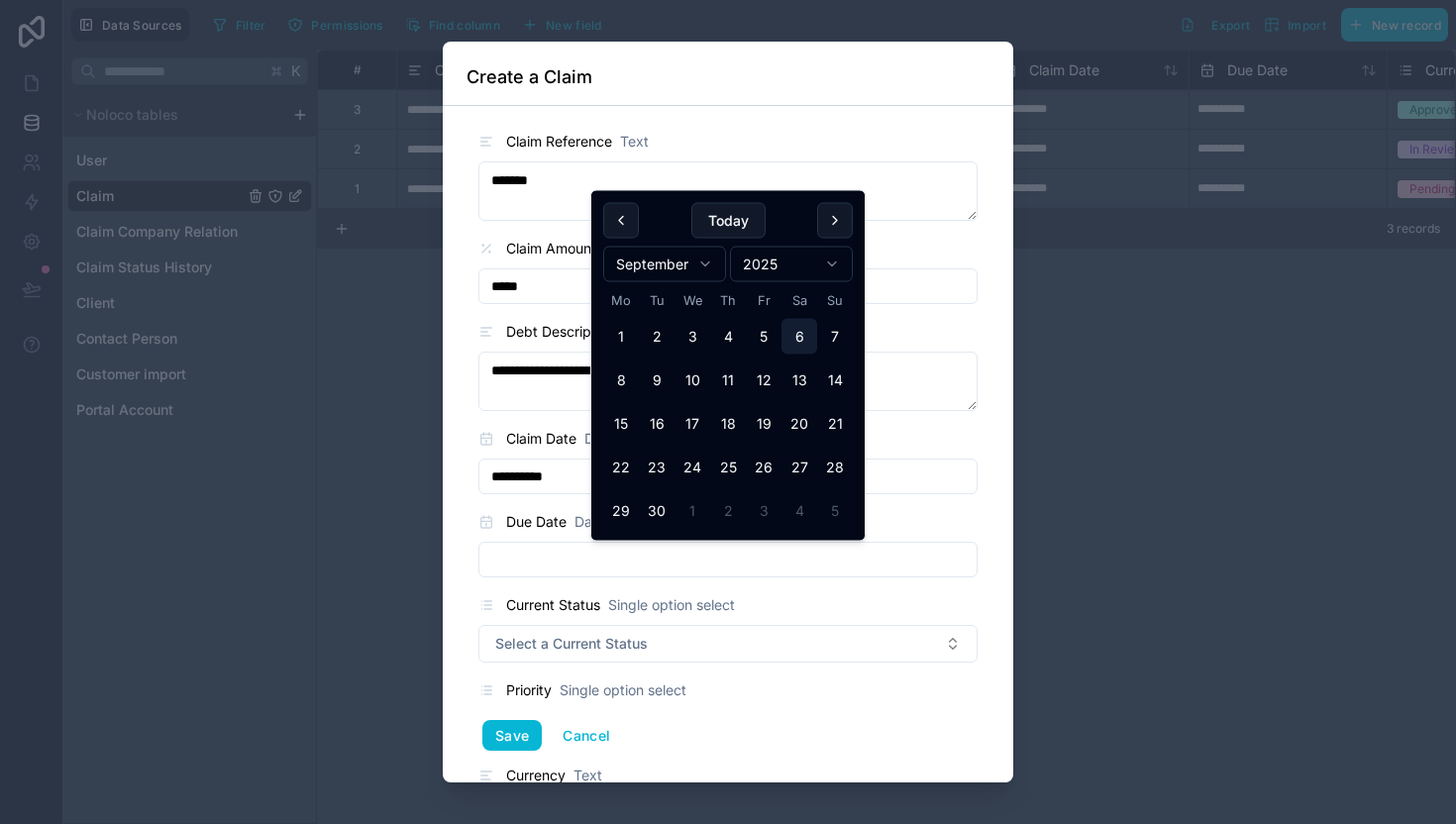 click on "6" at bounding box center [799, 337] 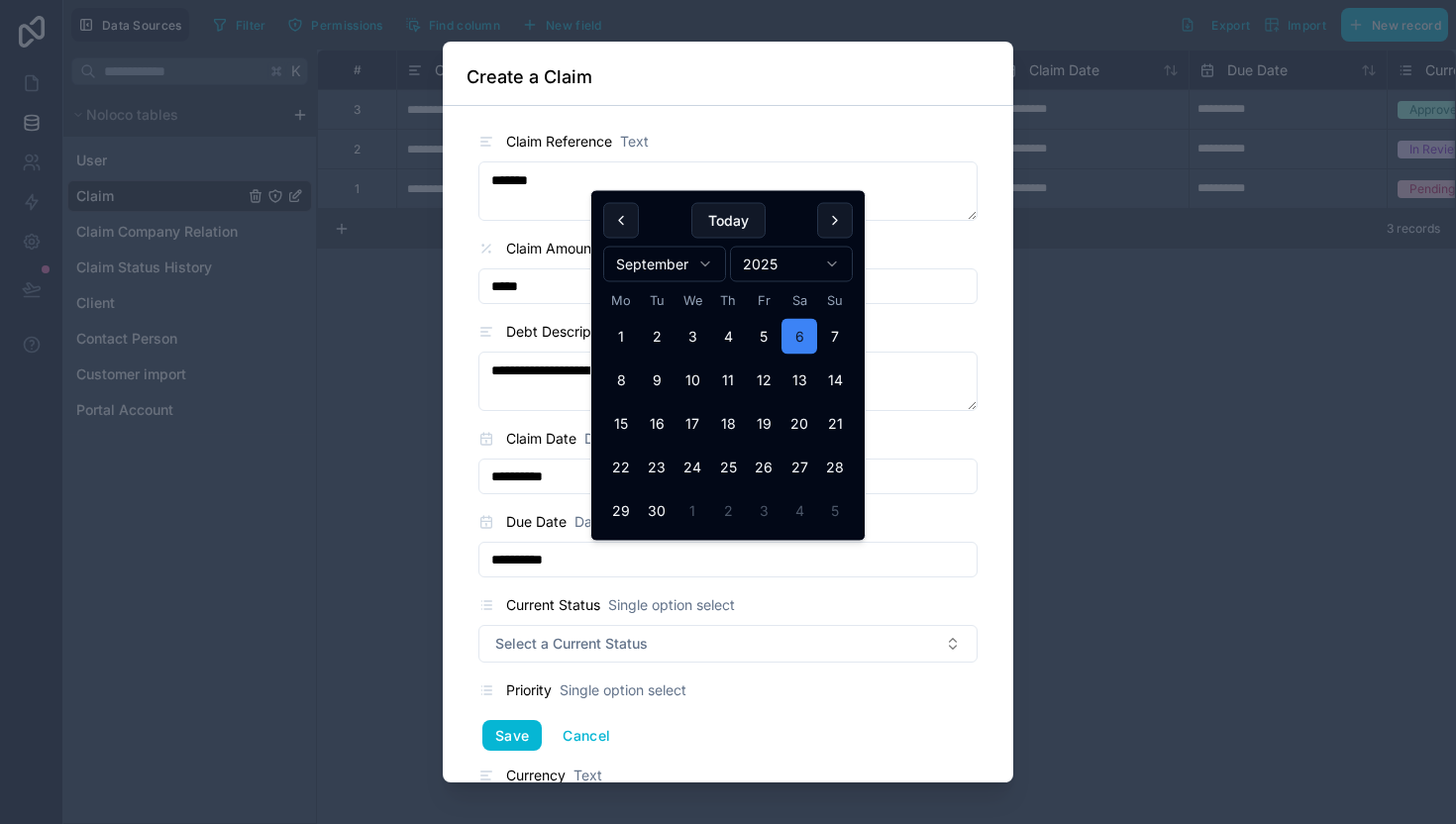 click on "**********" at bounding box center (728, 741) 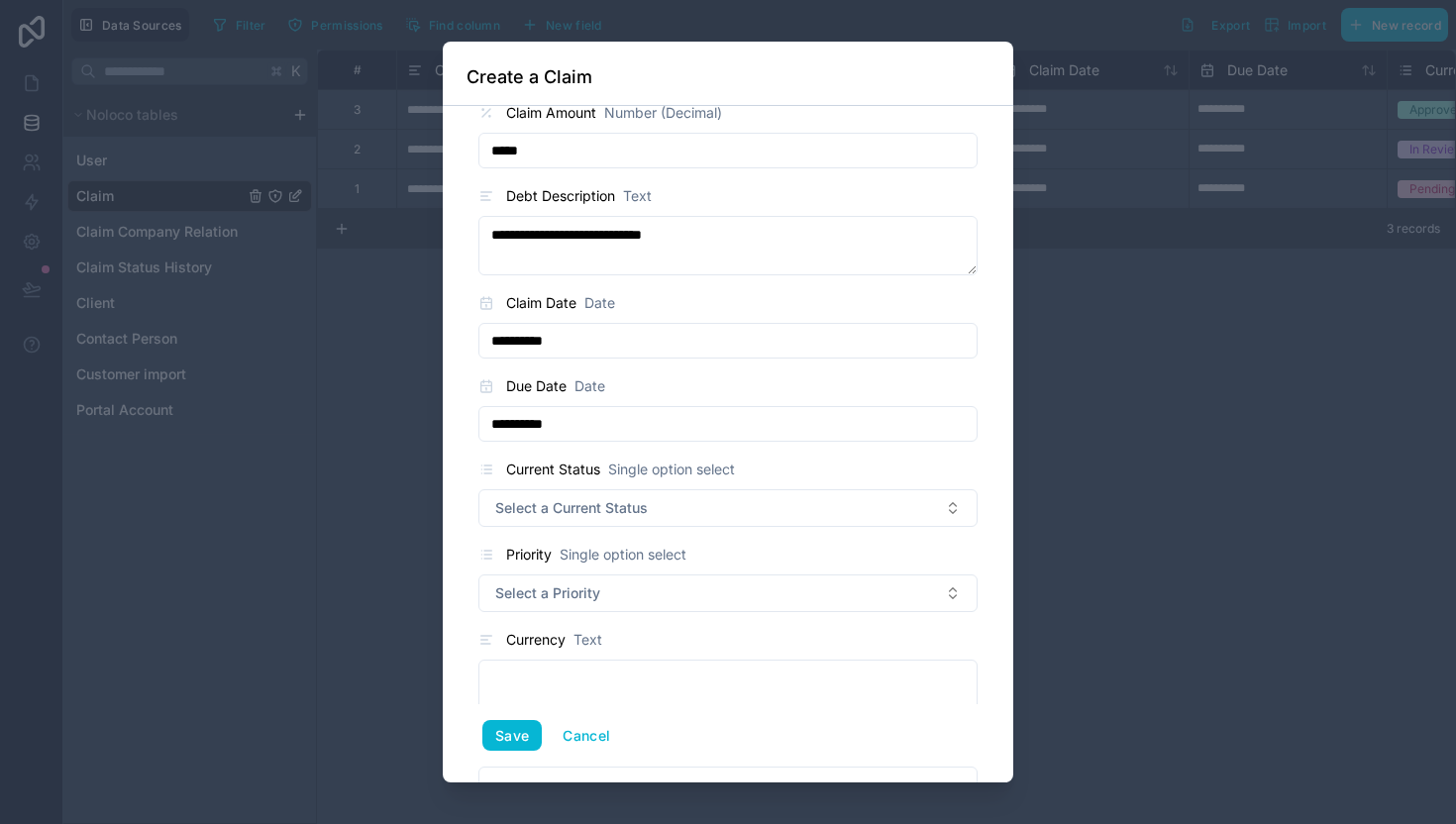 scroll, scrollTop: 155, scrollLeft: 0, axis: vertical 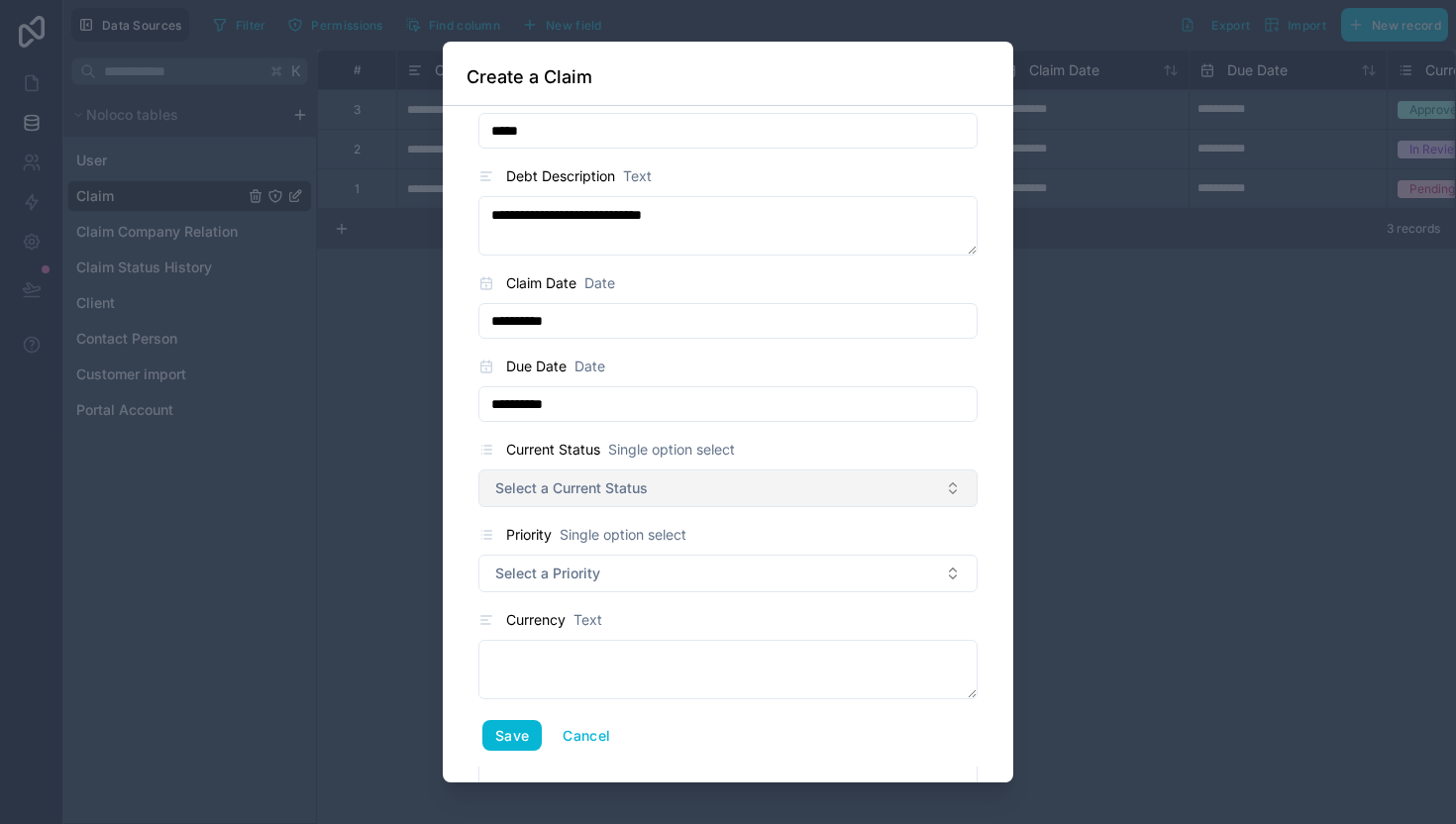 click on "Select a Current Status" at bounding box center (572, 488) 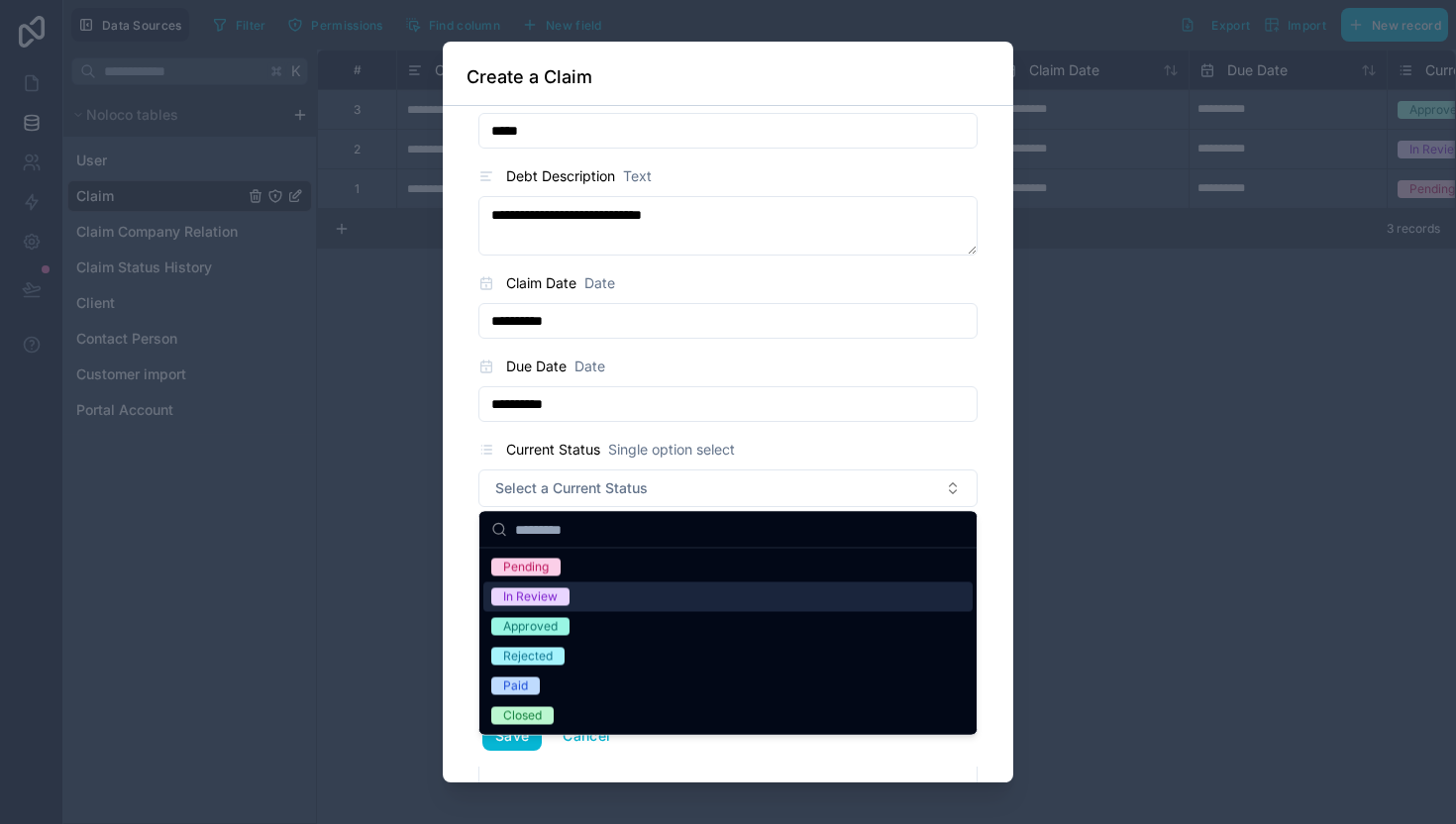 click on "In Review" at bounding box center (728, 597) 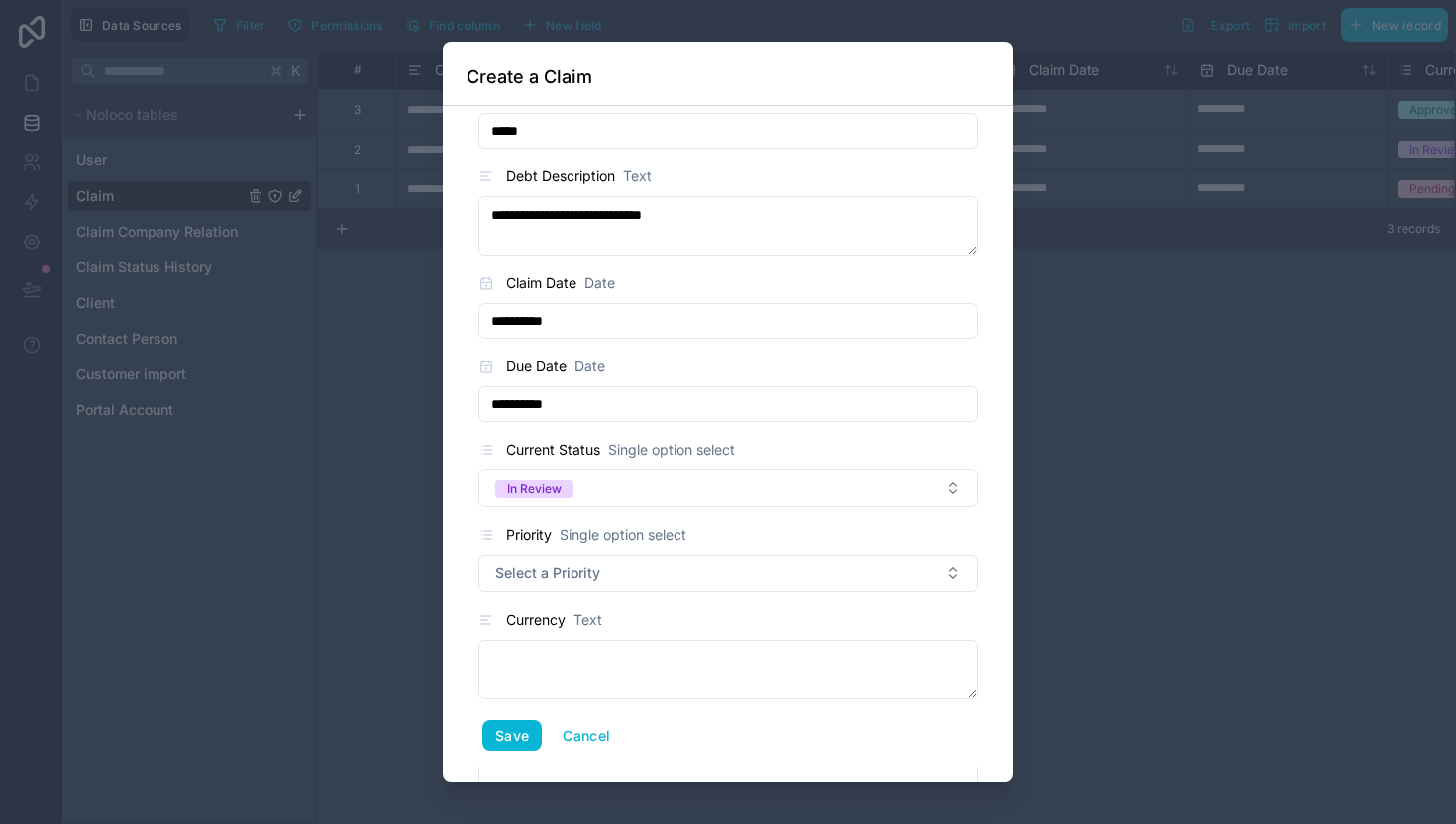 click on "**********" at bounding box center [728, 585] 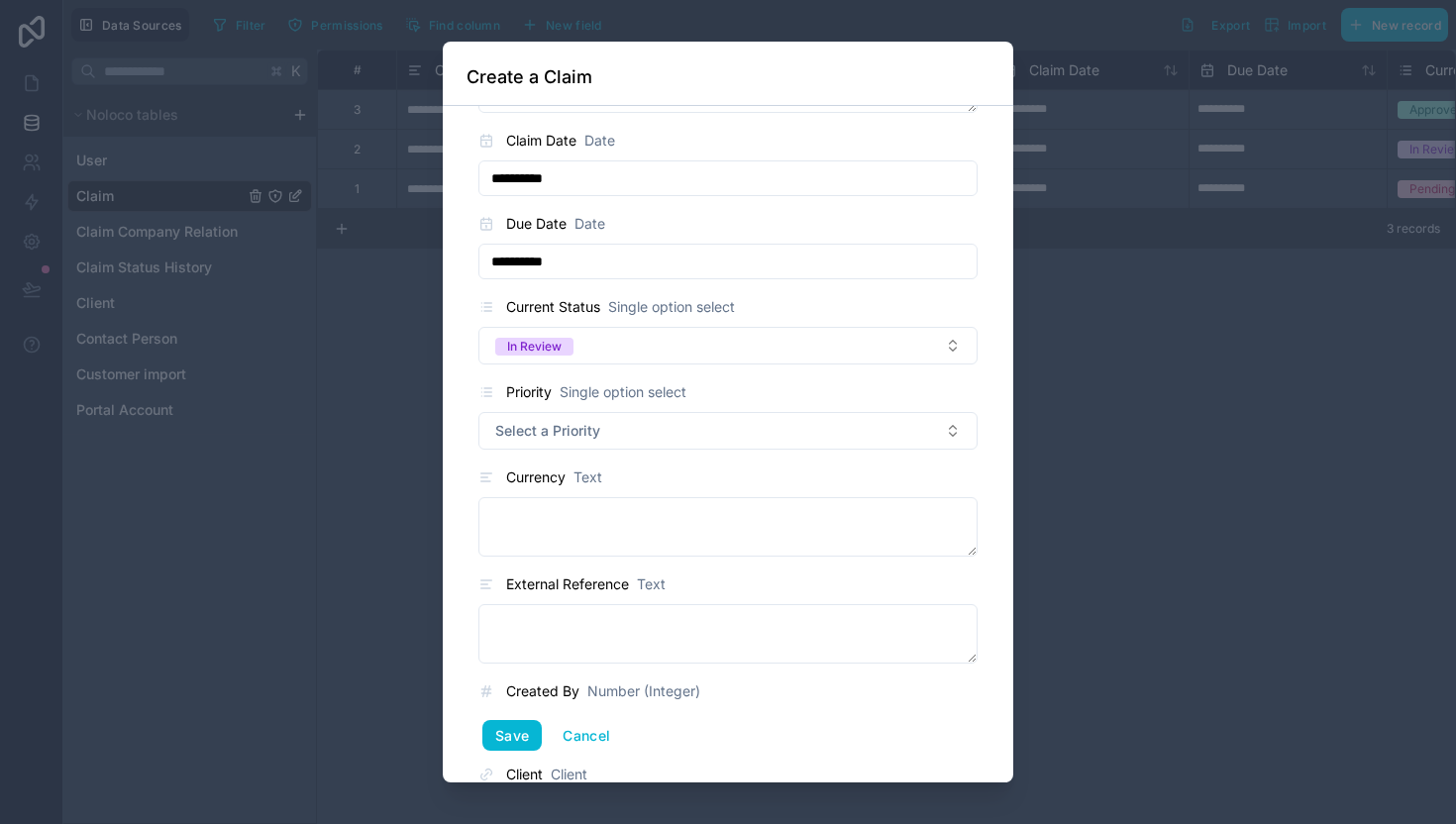 scroll, scrollTop: 345, scrollLeft: 0, axis: vertical 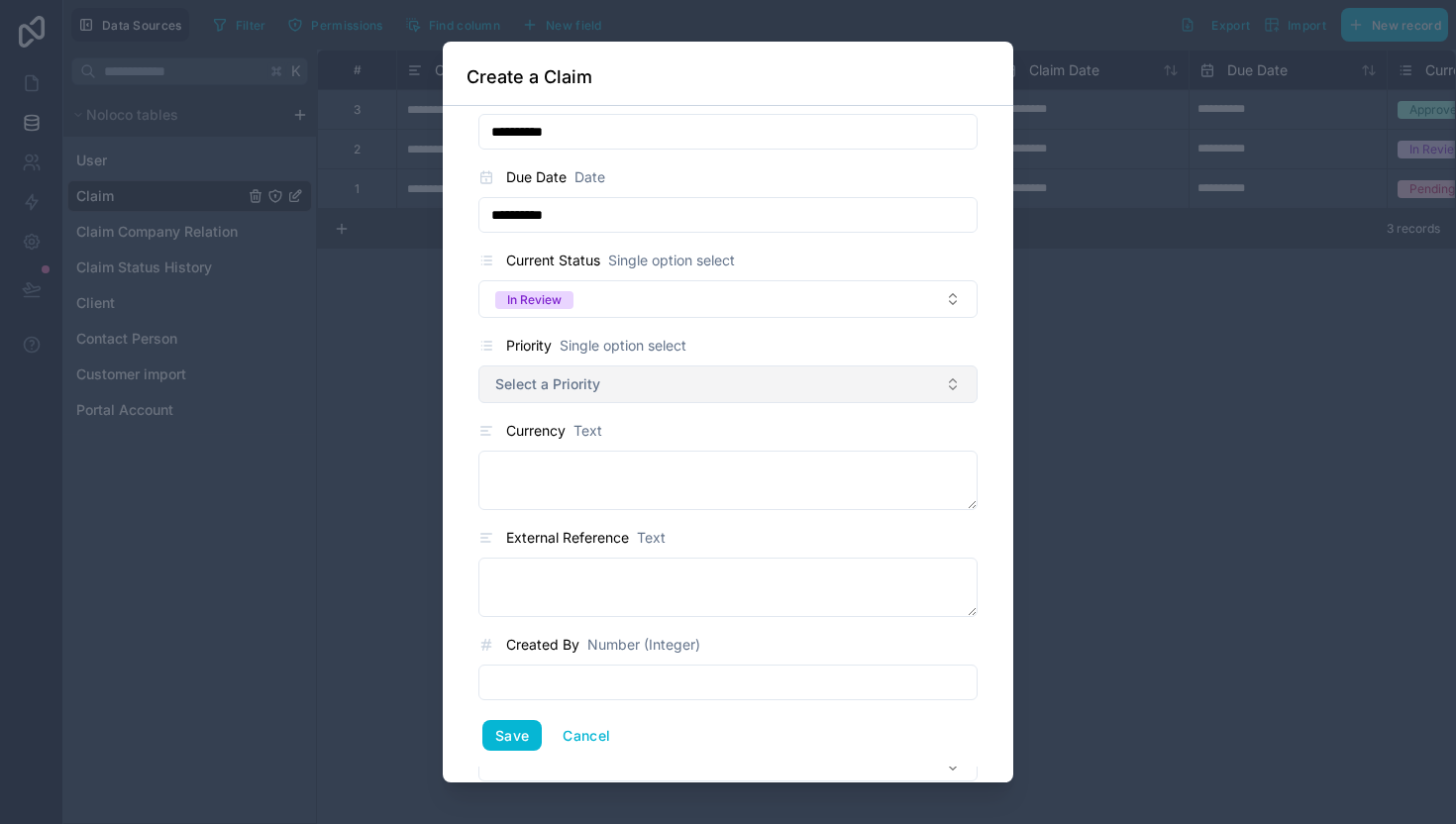click on "Select a Priority" at bounding box center (728, 384) 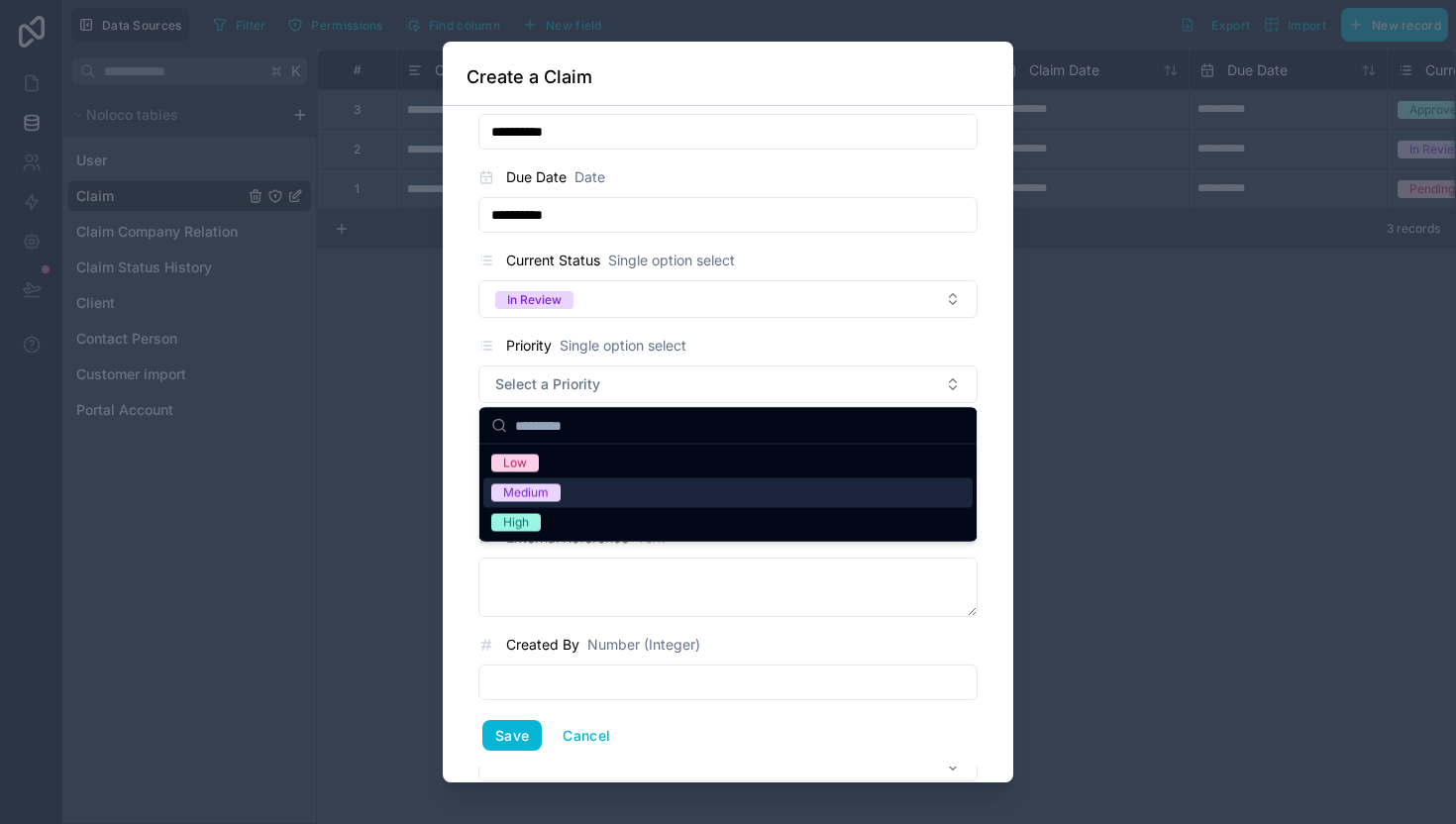 click on "Medium" at bounding box center [728, 493] 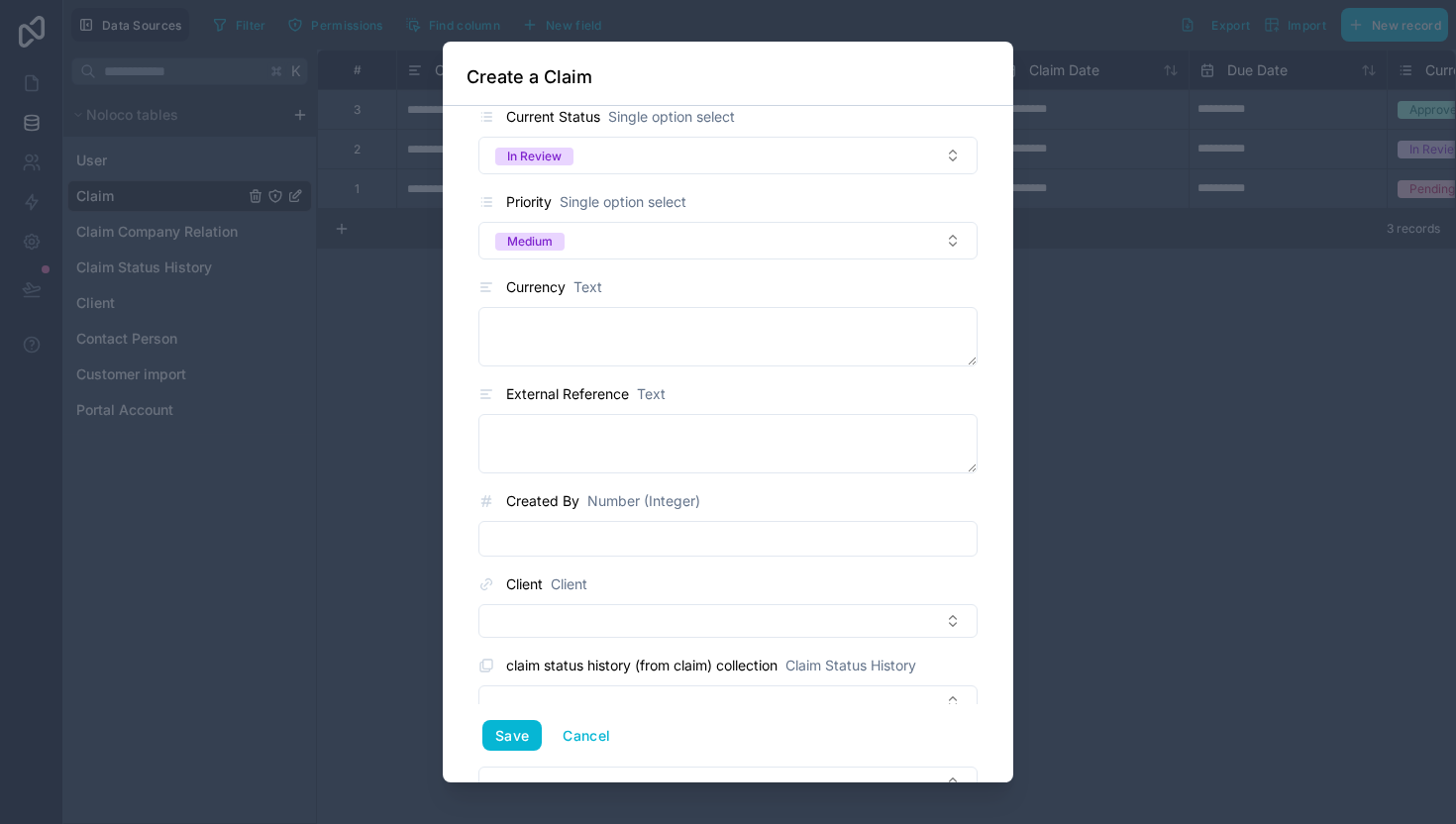 scroll, scrollTop: 540, scrollLeft: 0, axis: vertical 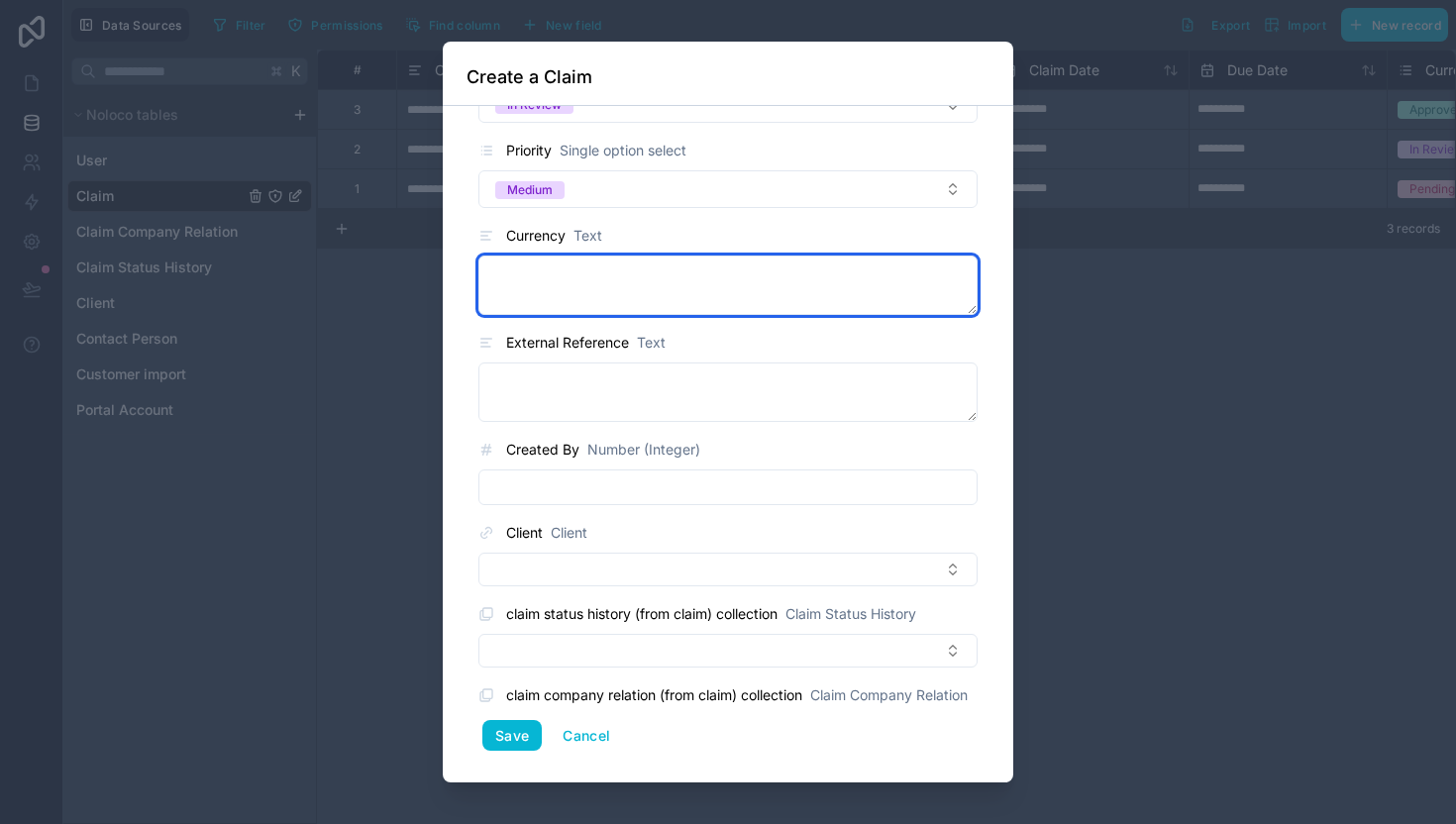 click at bounding box center (728, 285) 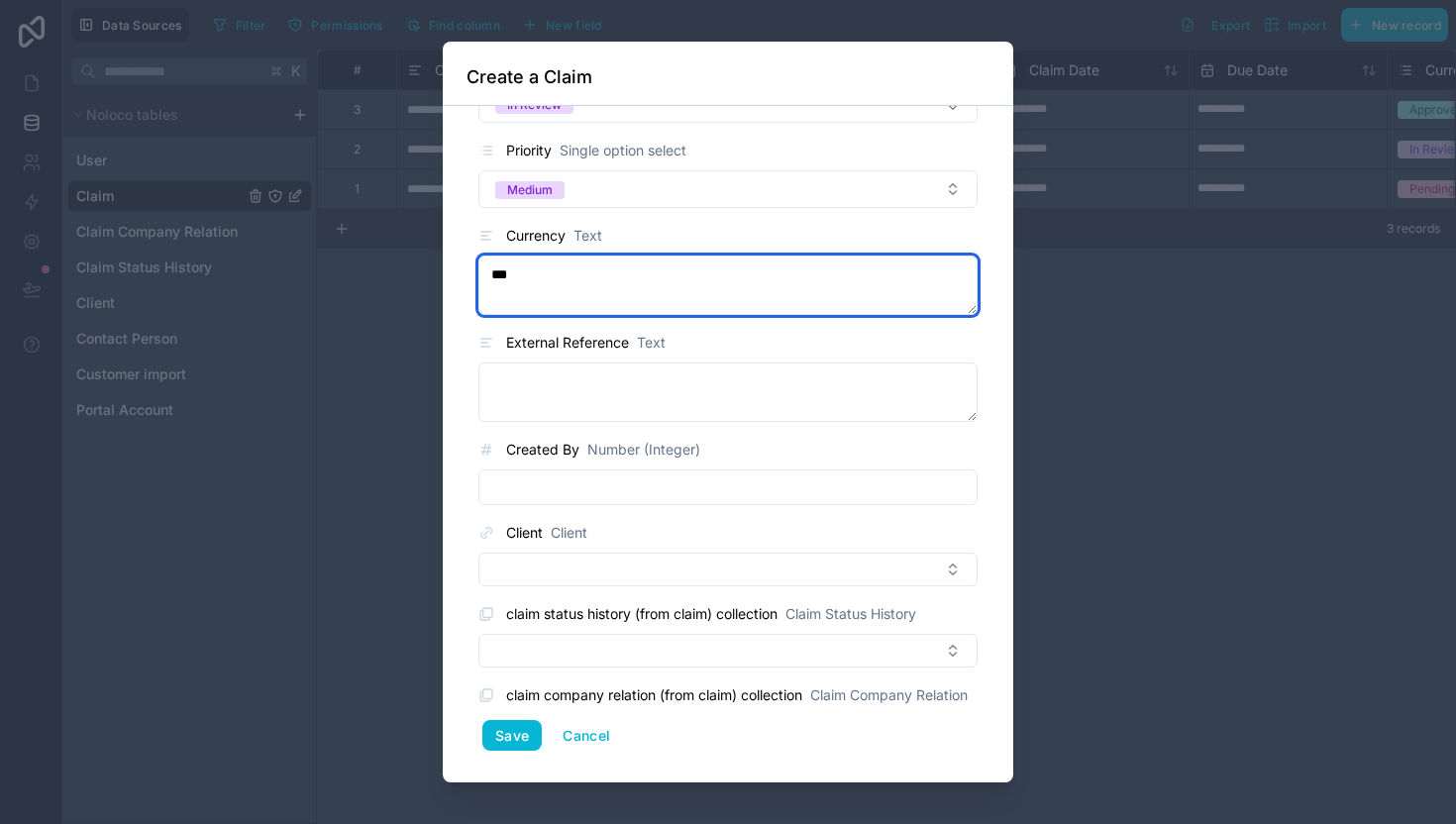 type on "***" 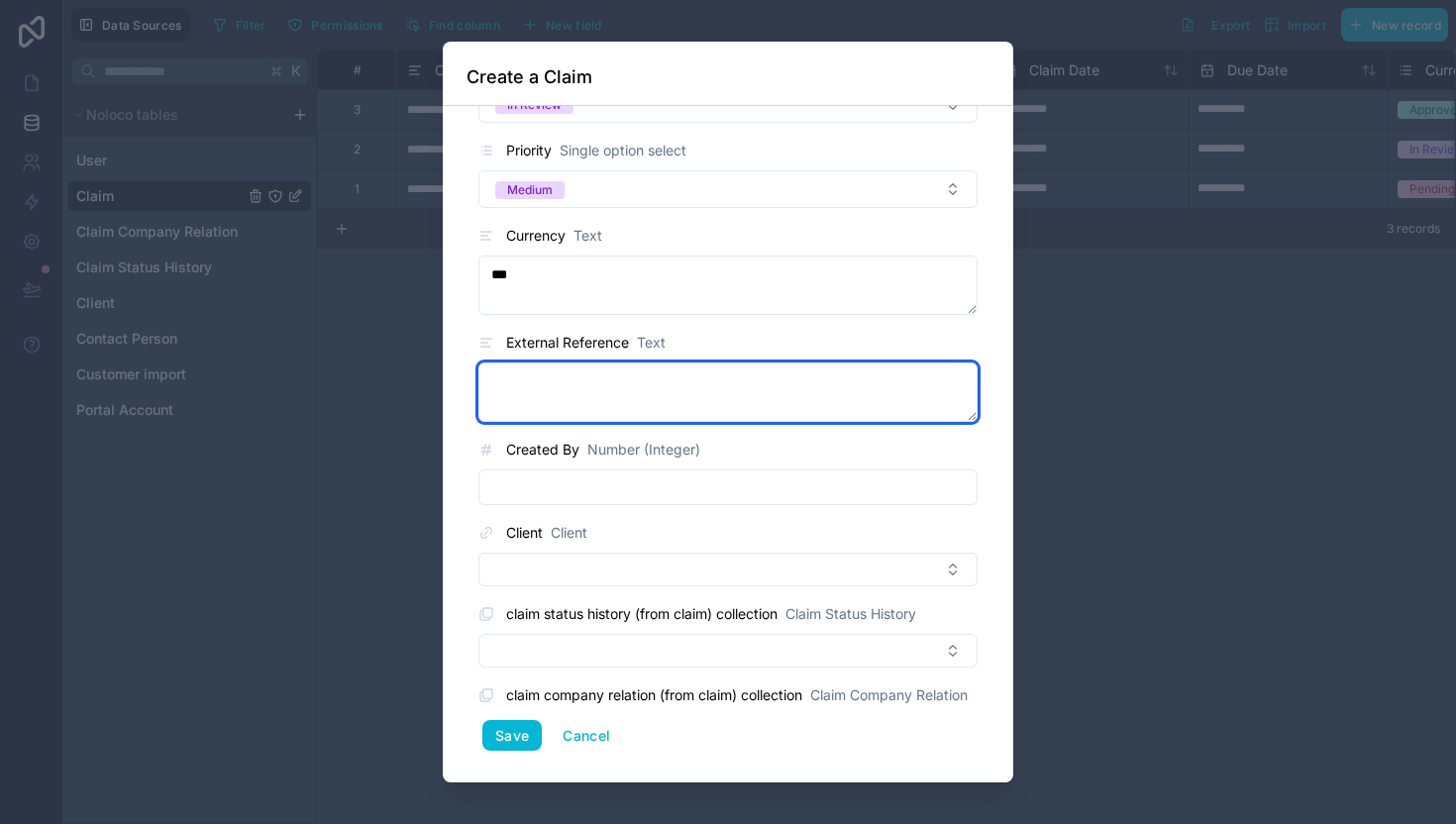 click at bounding box center [728, 392] 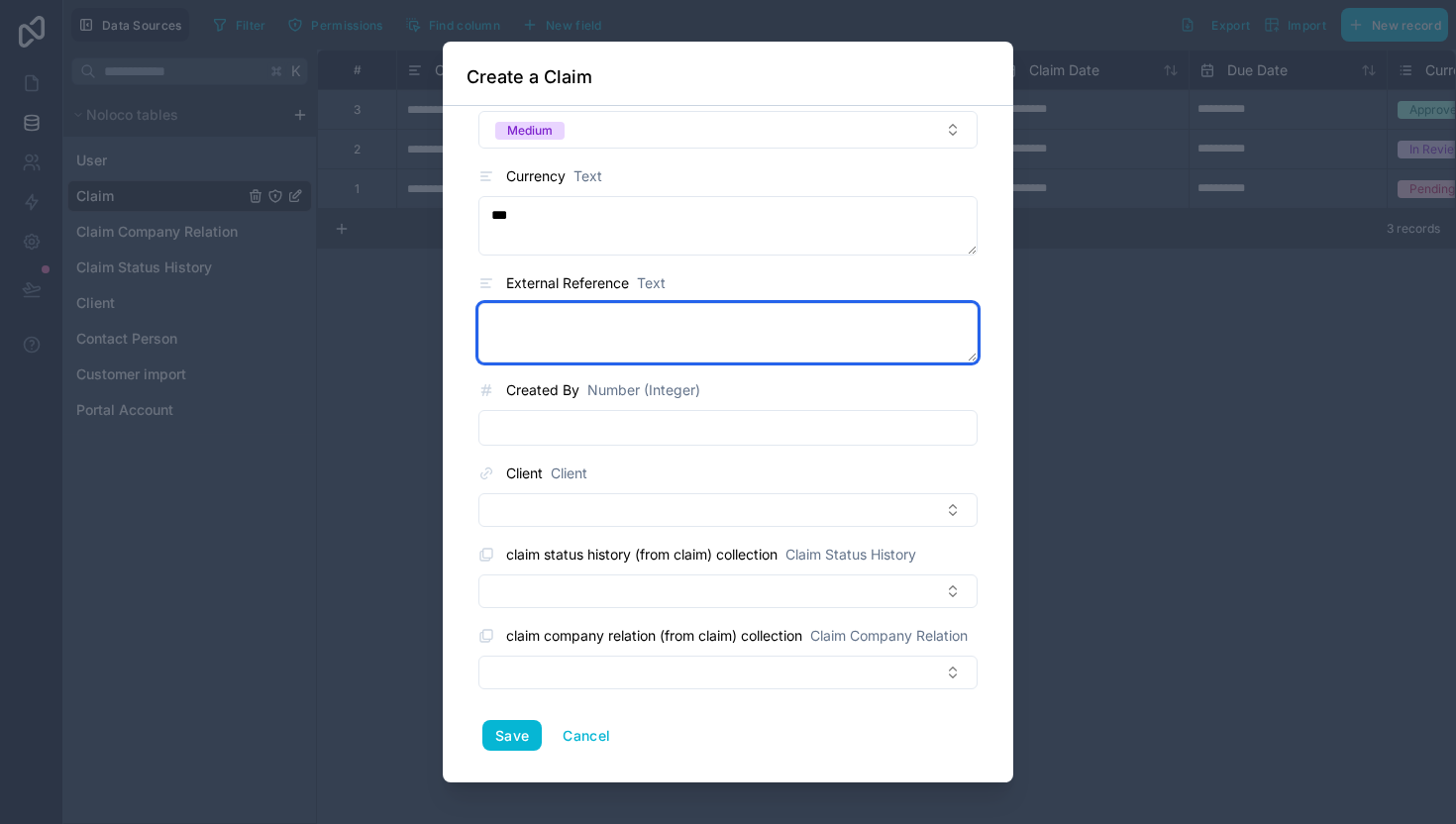 scroll, scrollTop: 0, scrollLeft: 0, axis: both 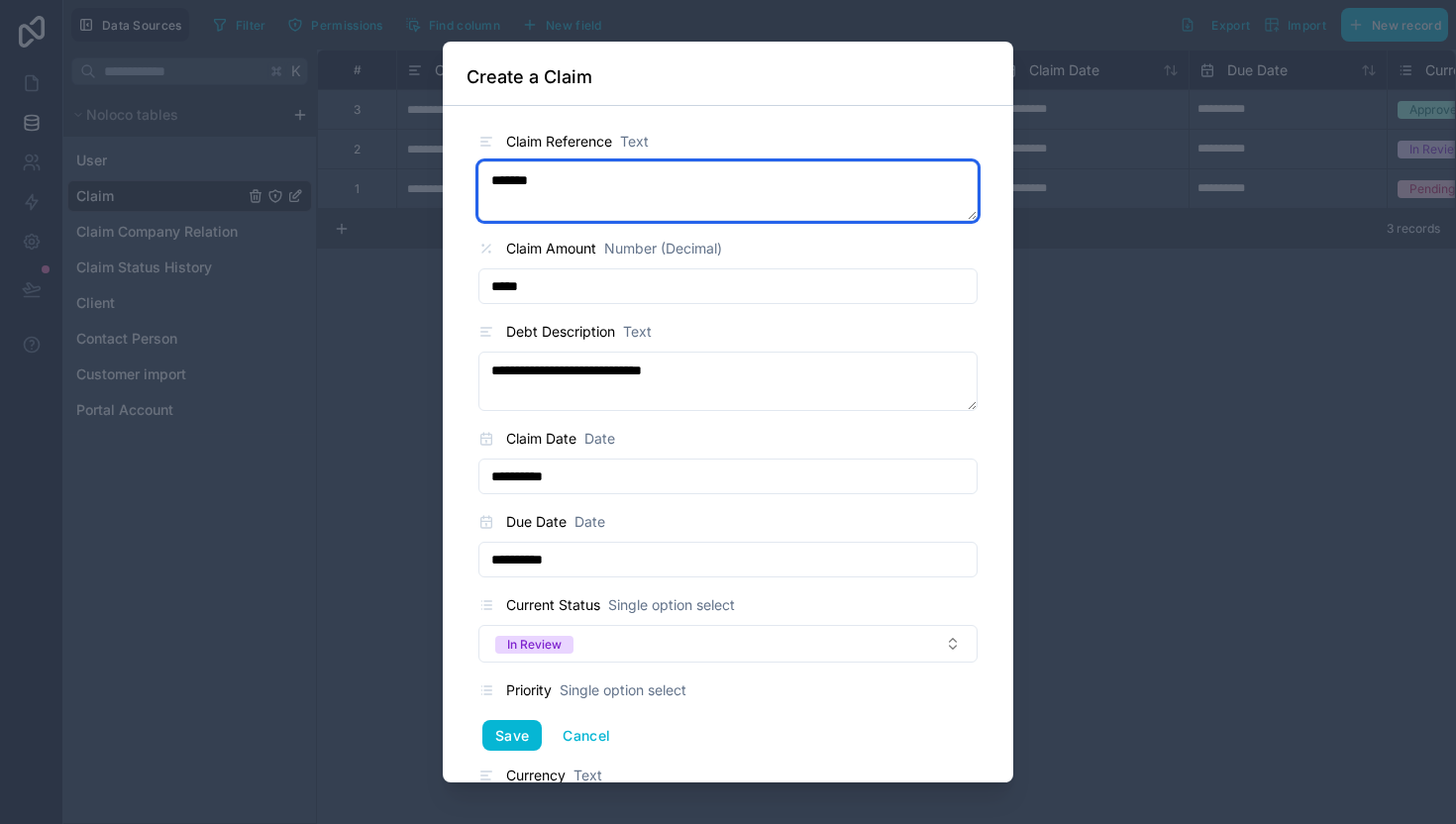 click on "*******" at bounding box center (728, 191) 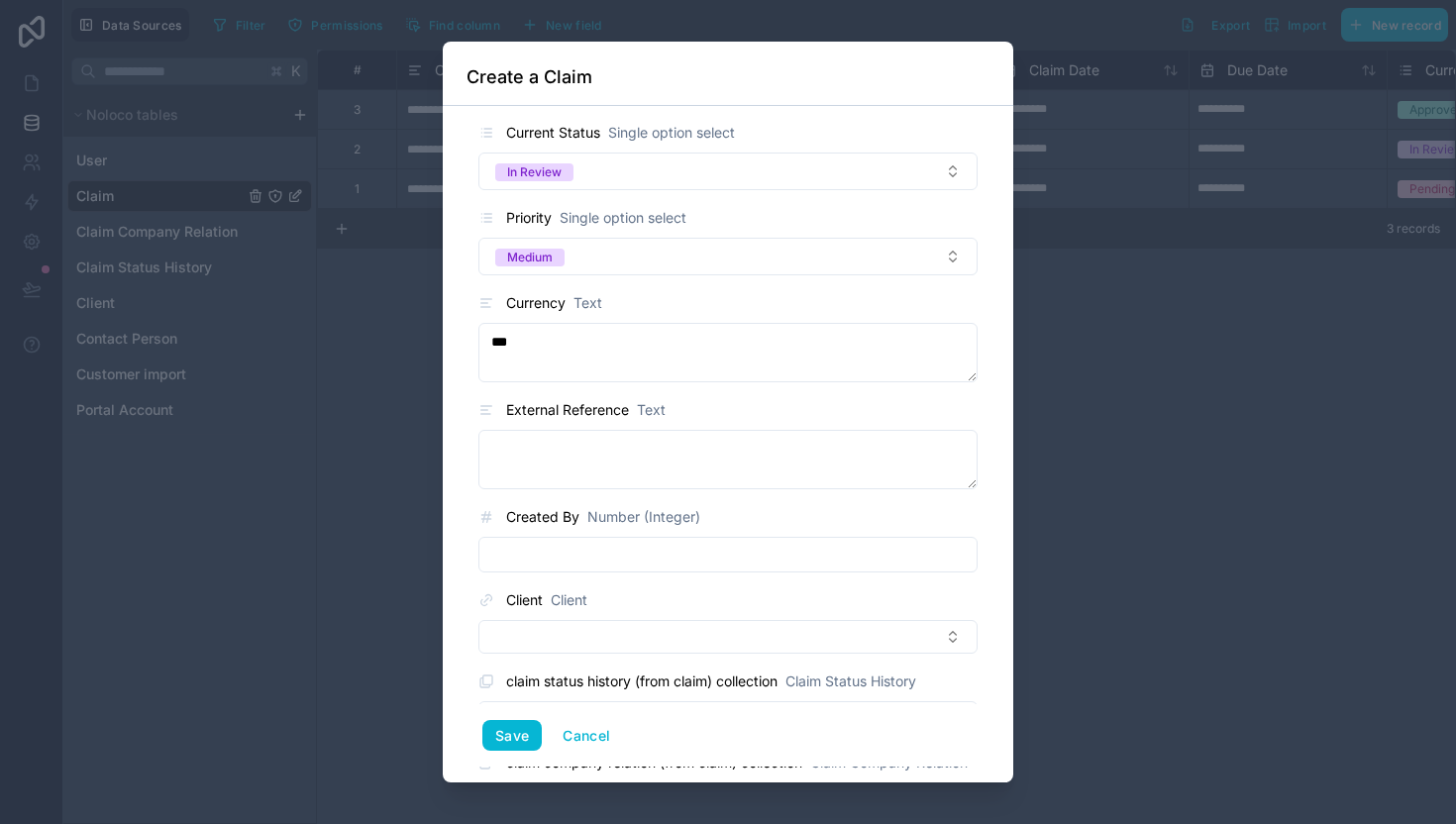 scroll, scrollTop: 599, scrollLeft: 0, axis: vertical 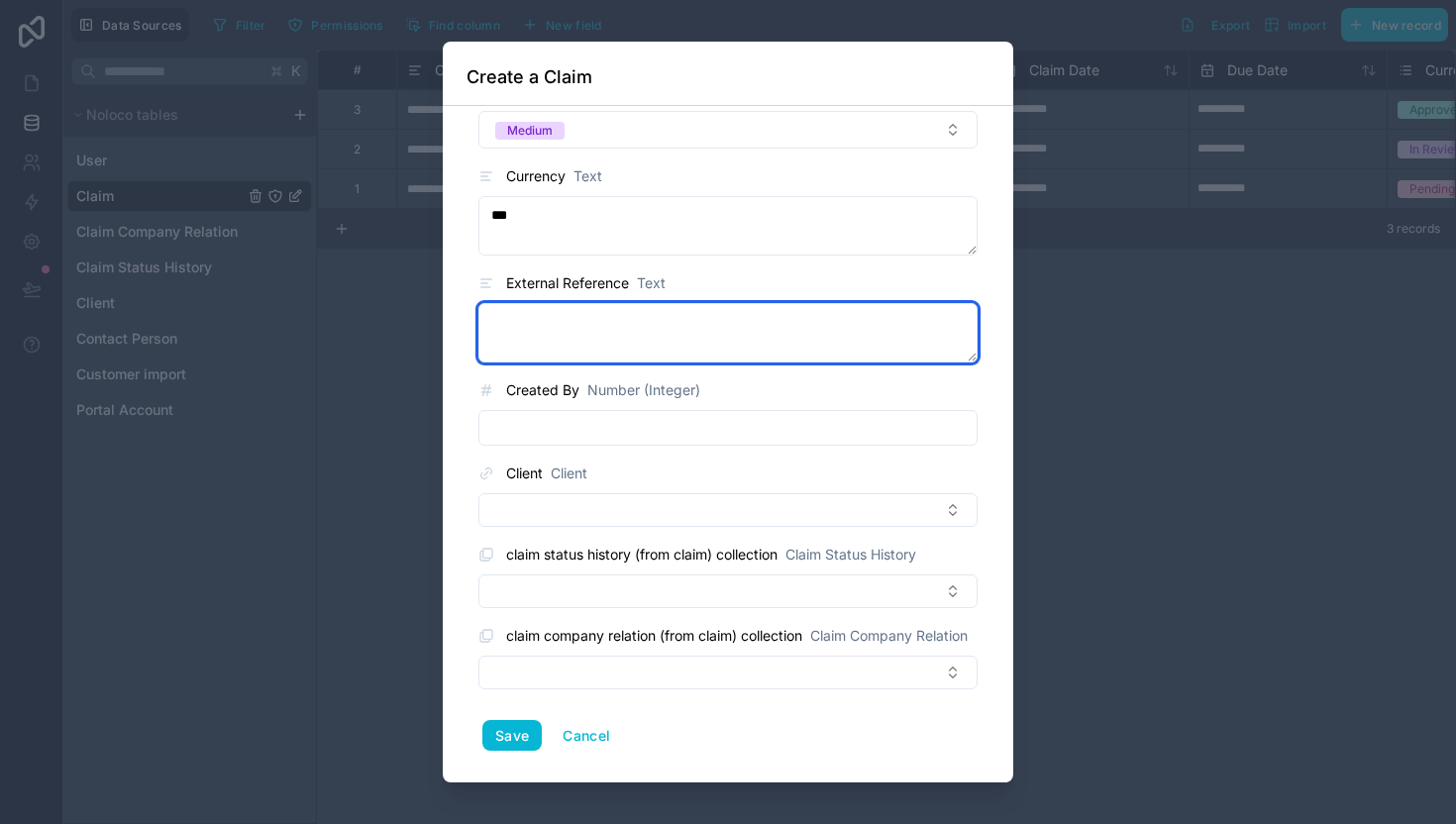 click at bounding box center [728, 333] 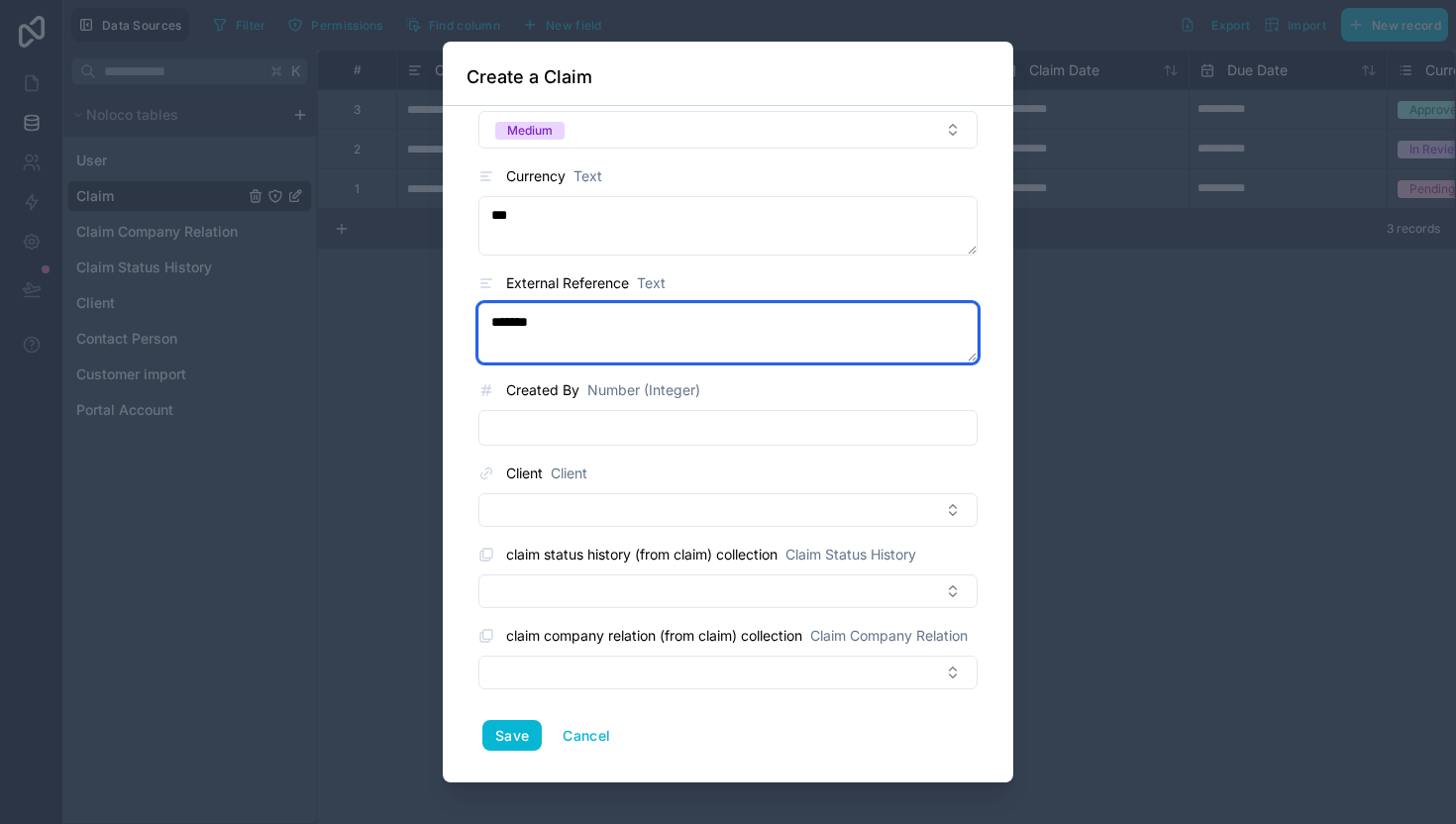 type on "*******" 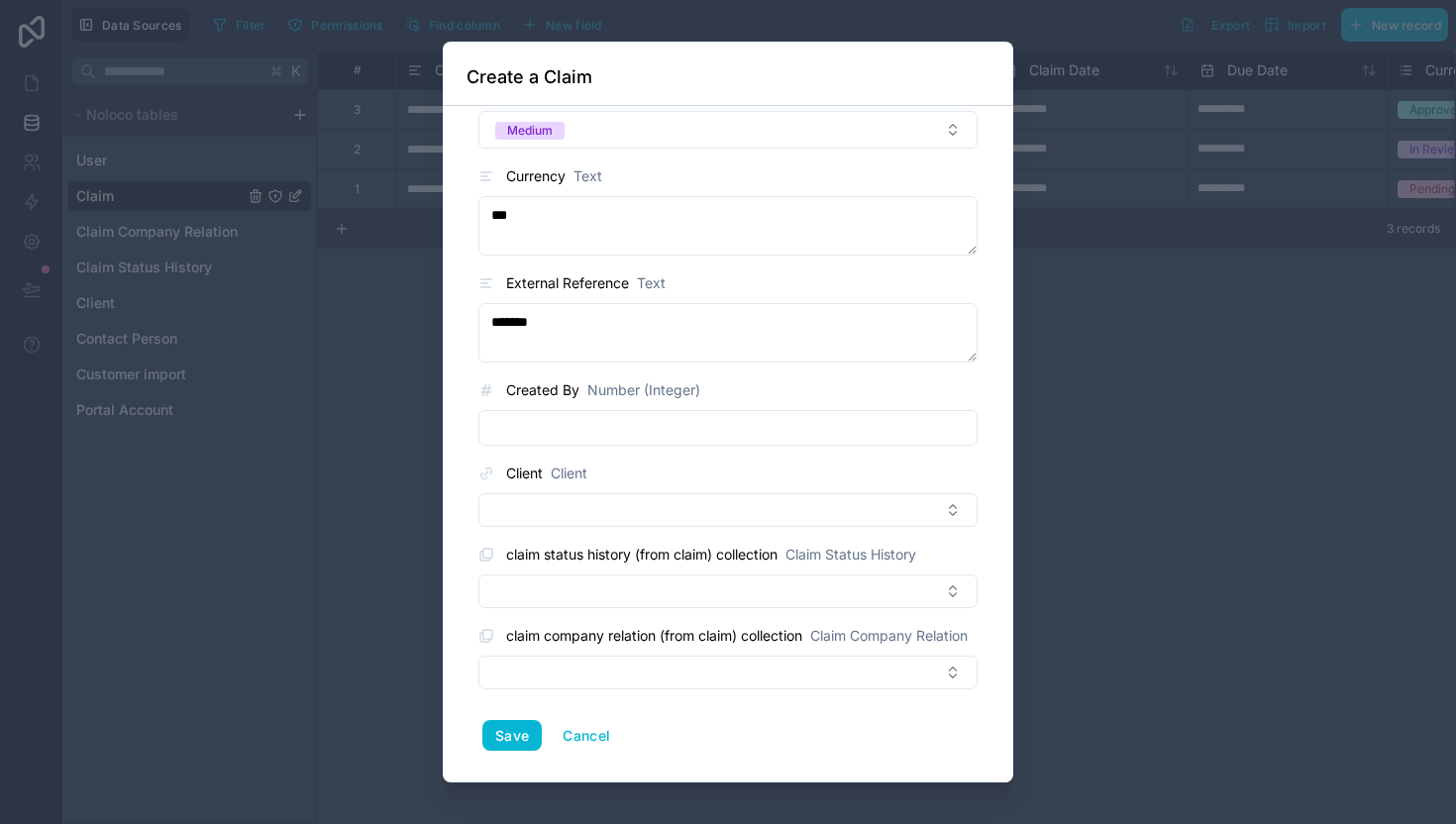 click at bounding box center (728, 428) 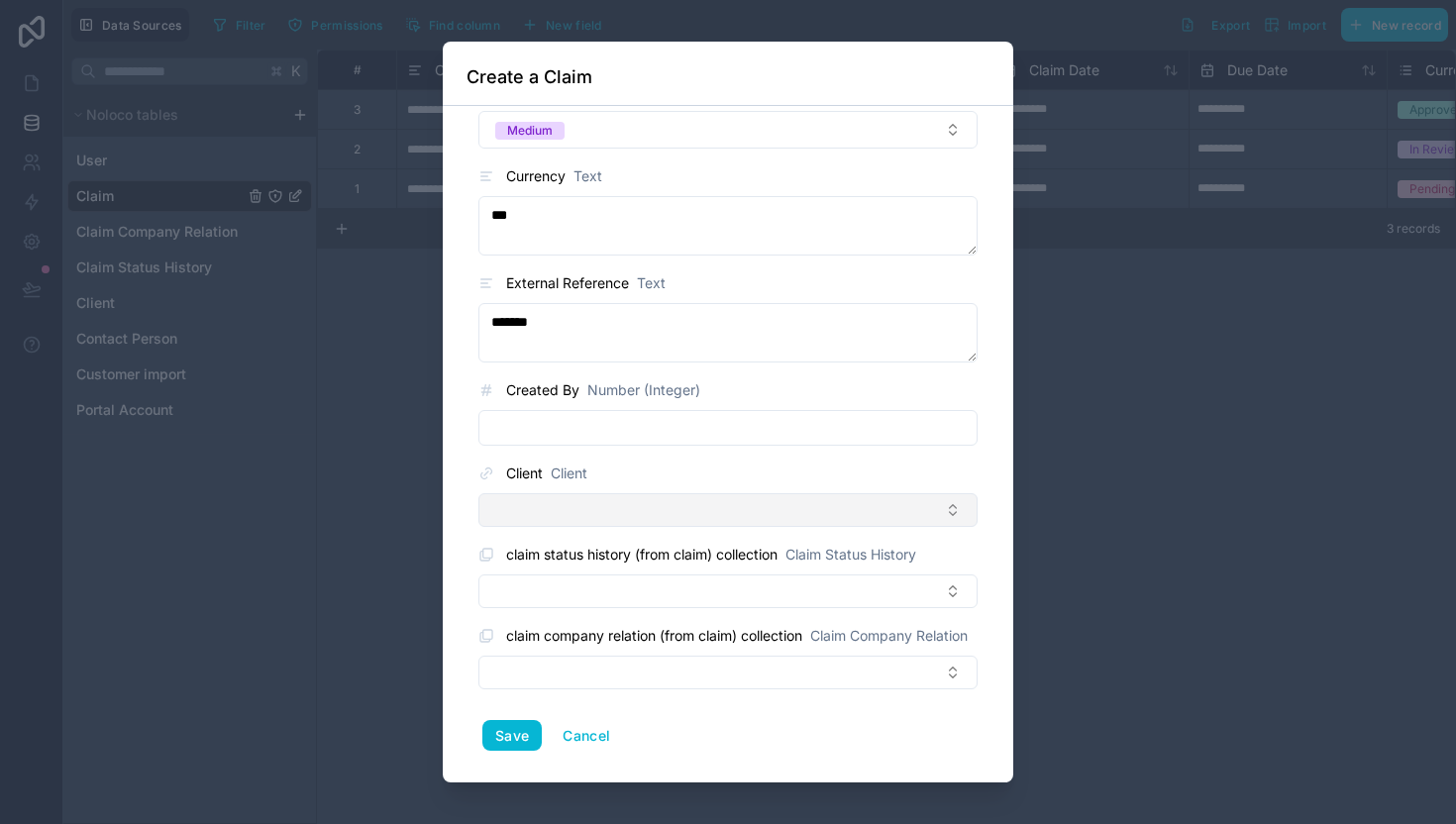 click at bounding box center (728, 510) 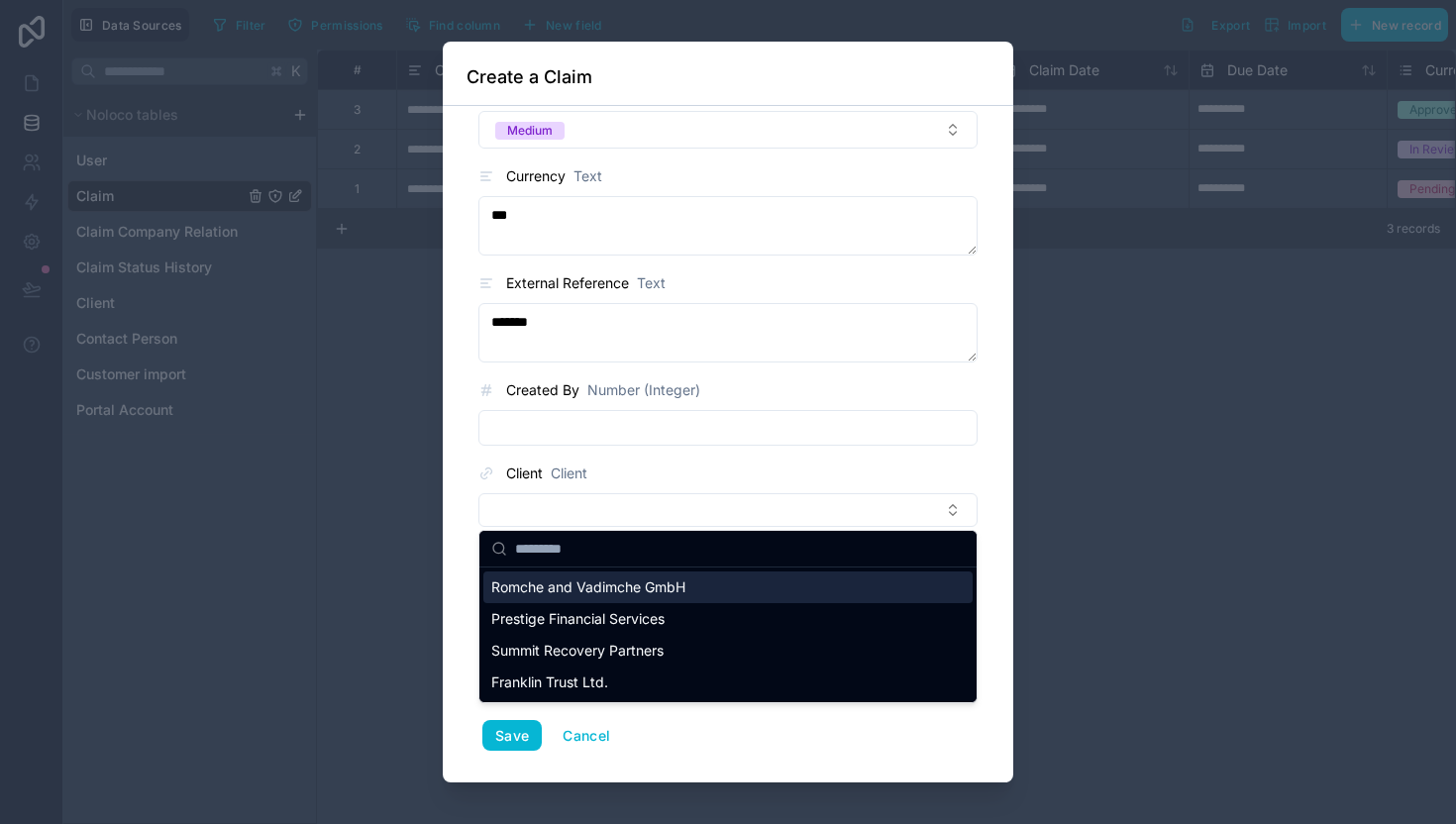 click on "Romche and Vadimche GmbH" at bounding box center [588, 587] 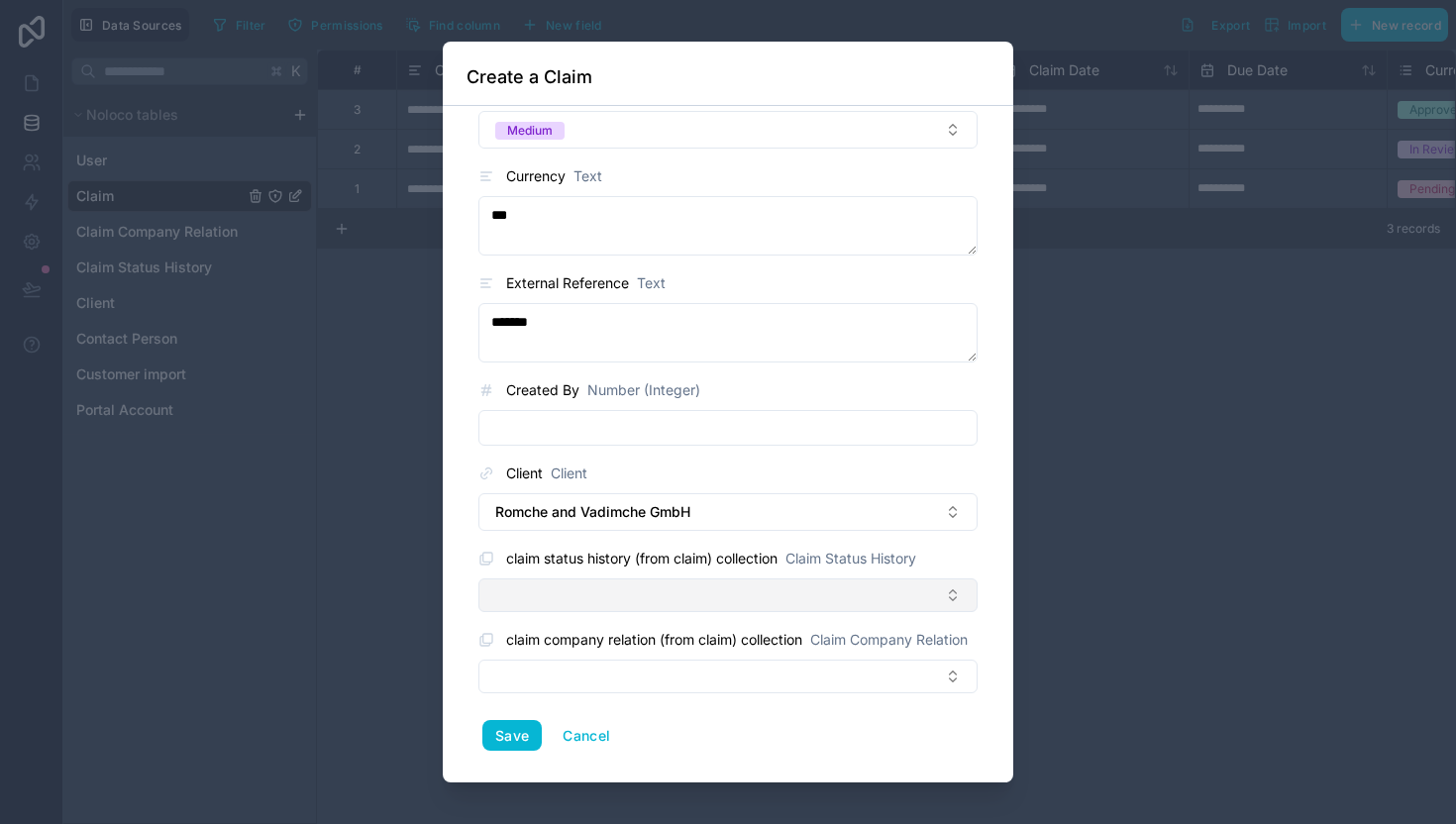 click at bounding box center [728, 595] 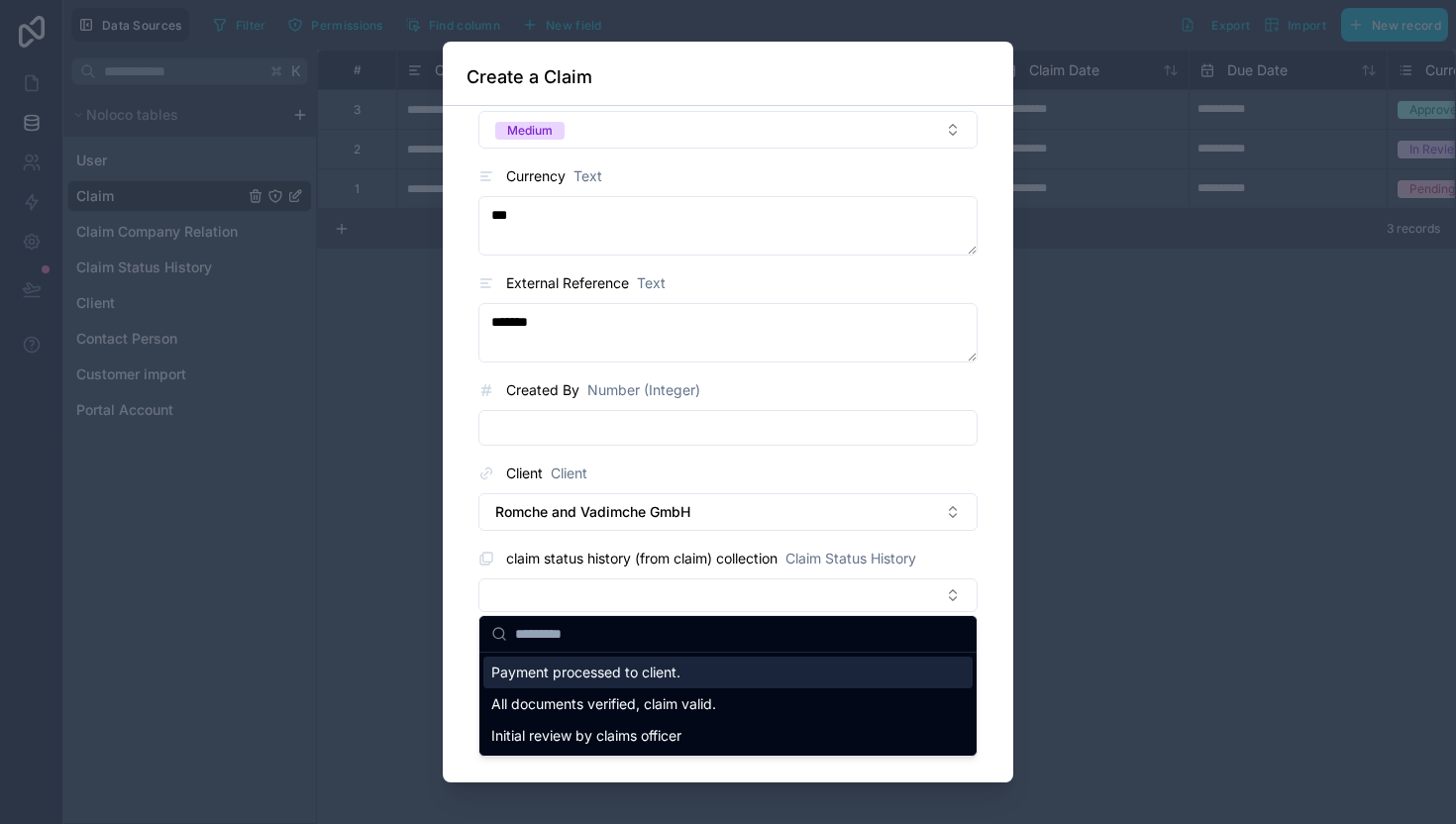 click on "**********" at bounding box center [728, 445] 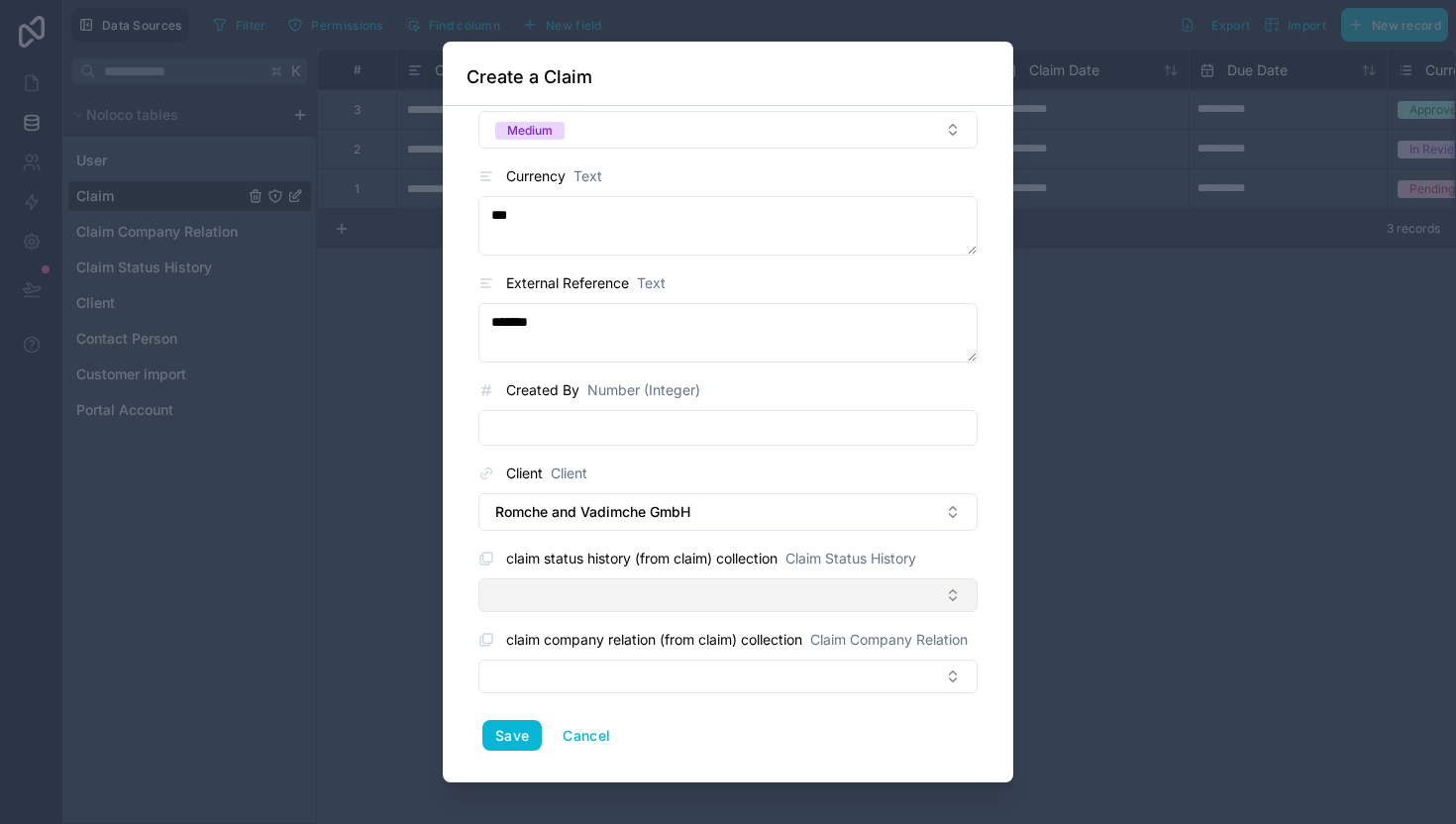 click at bounding box center (728, 595) 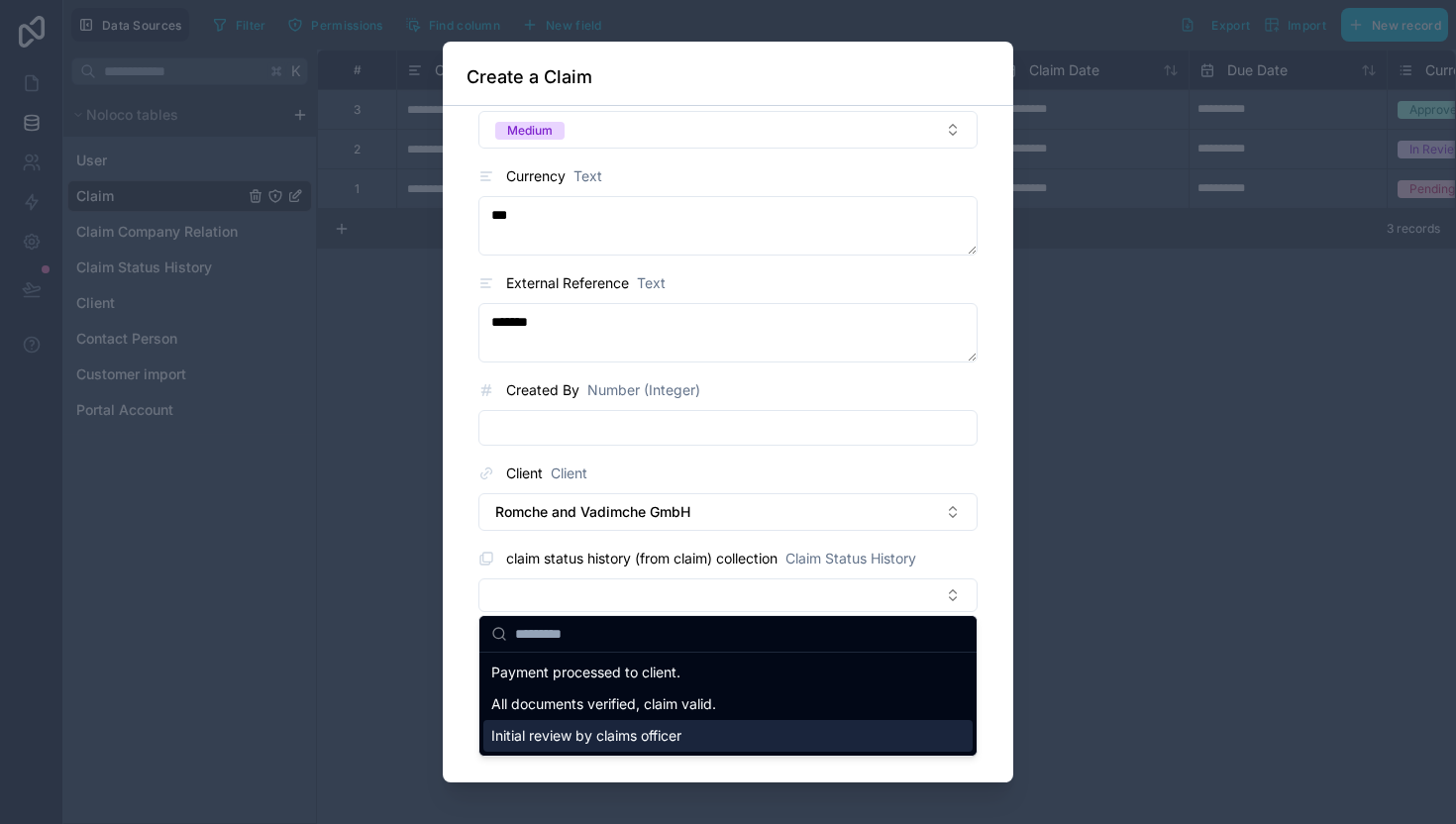 click on "Initial review by claims officer" at bounding box center (586, 736) 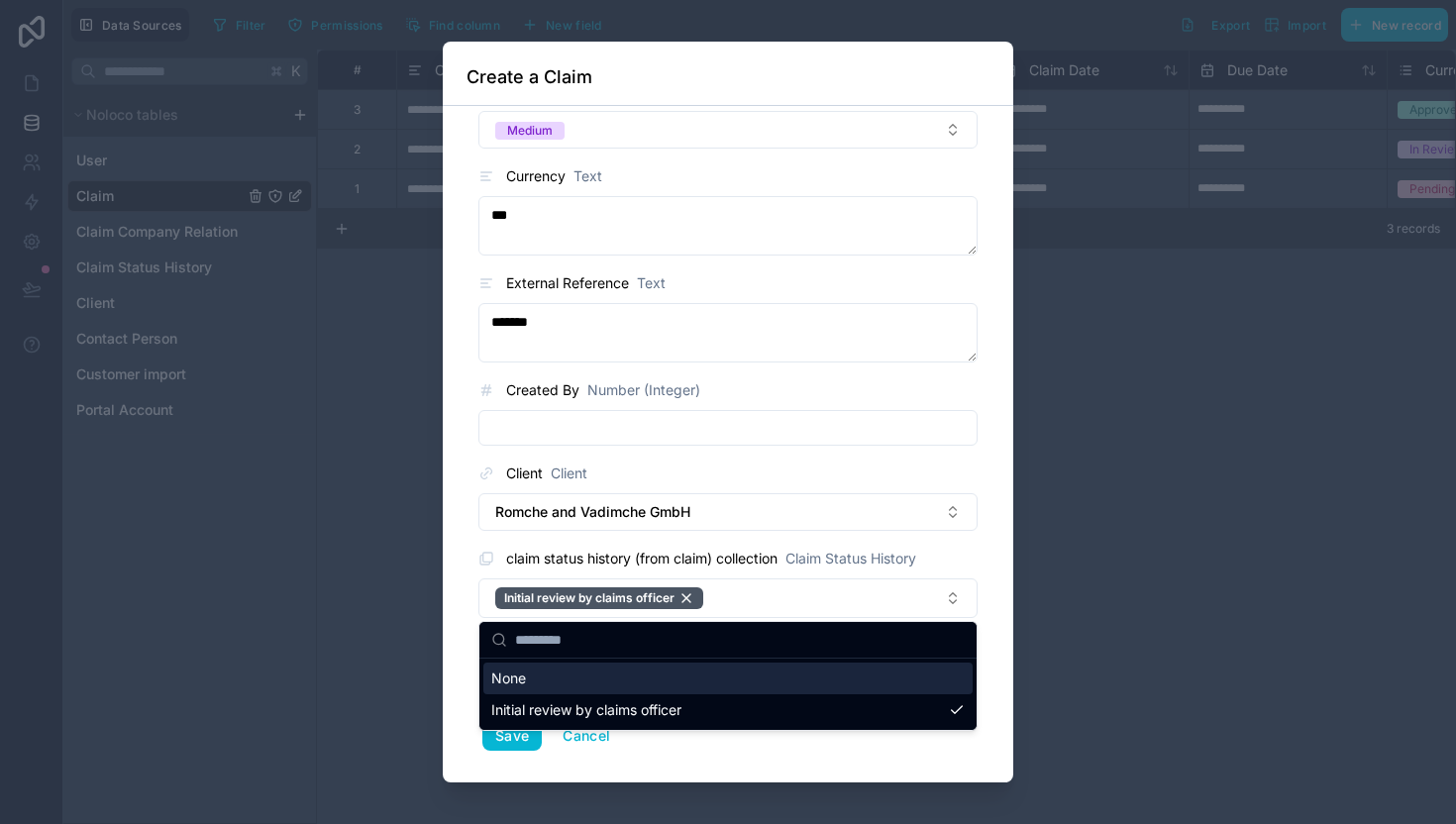 click on "claim status history (from claim) collection Claim Status History Initial review by claims officer" at bounding box center (728, 582) 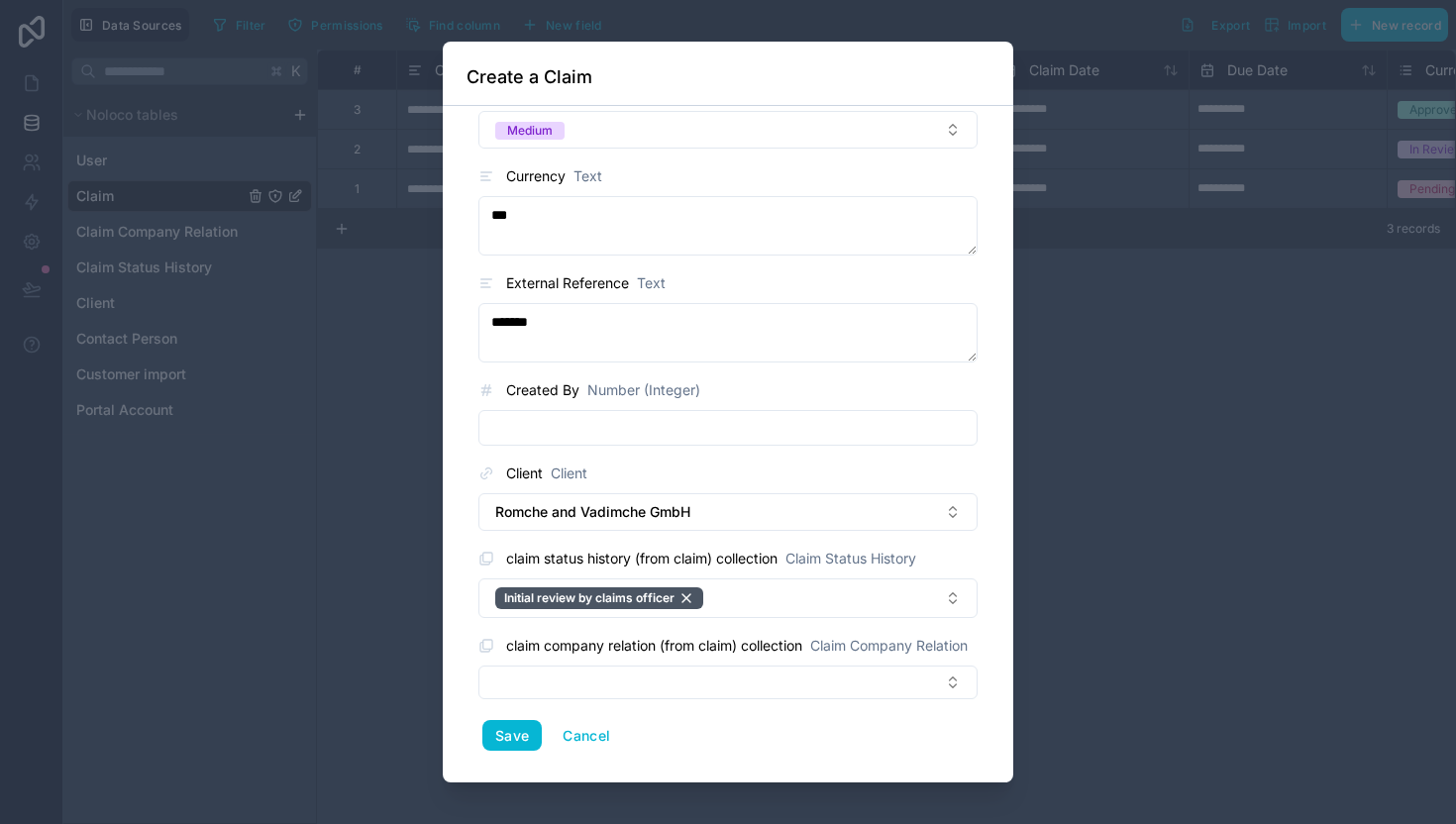 scroll, scrollTop: 609, scrollLeft: 0, axis: vertical 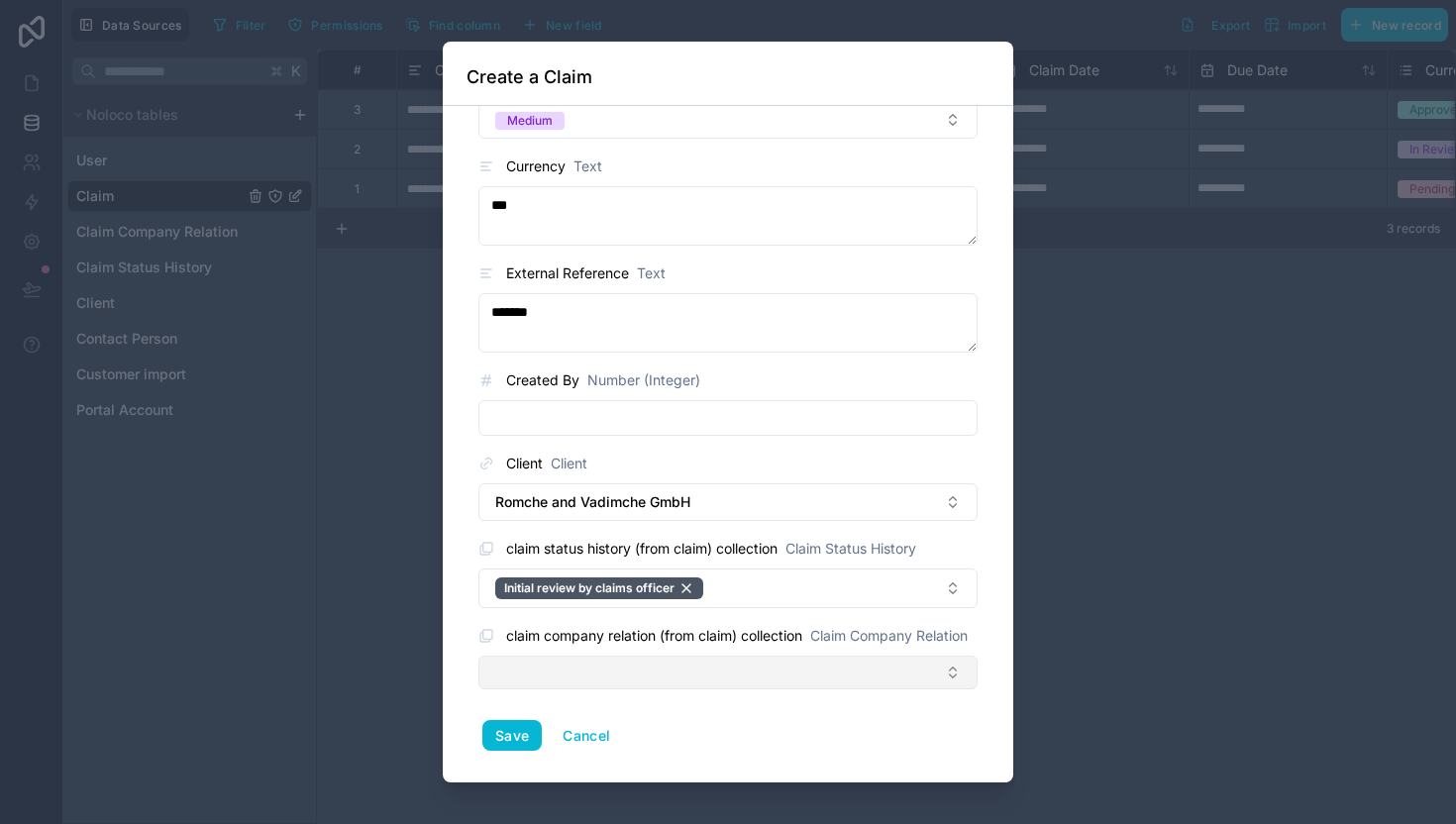 click at bounding box center [728, 672] 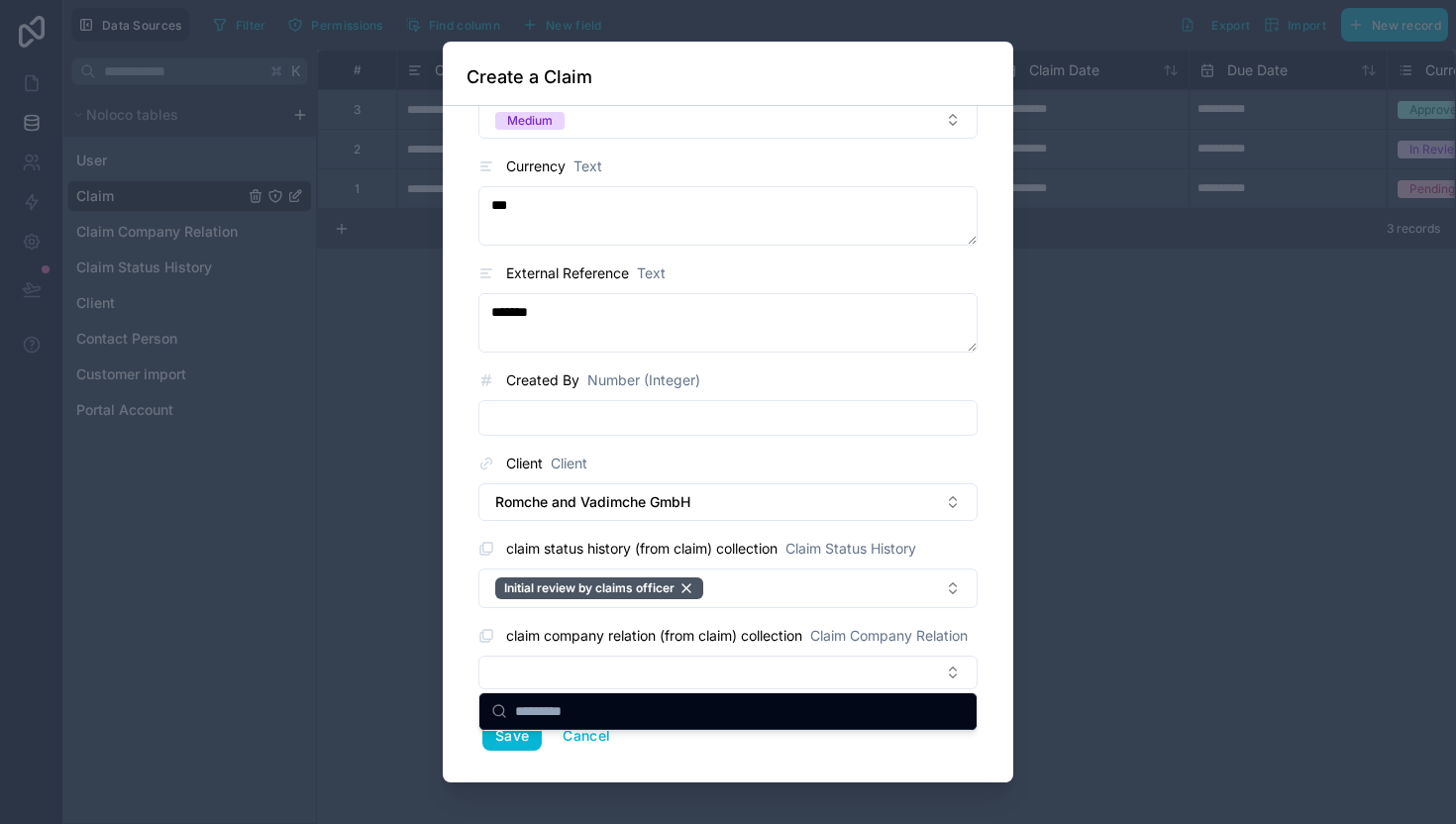 click at bounding box center [740, 711] 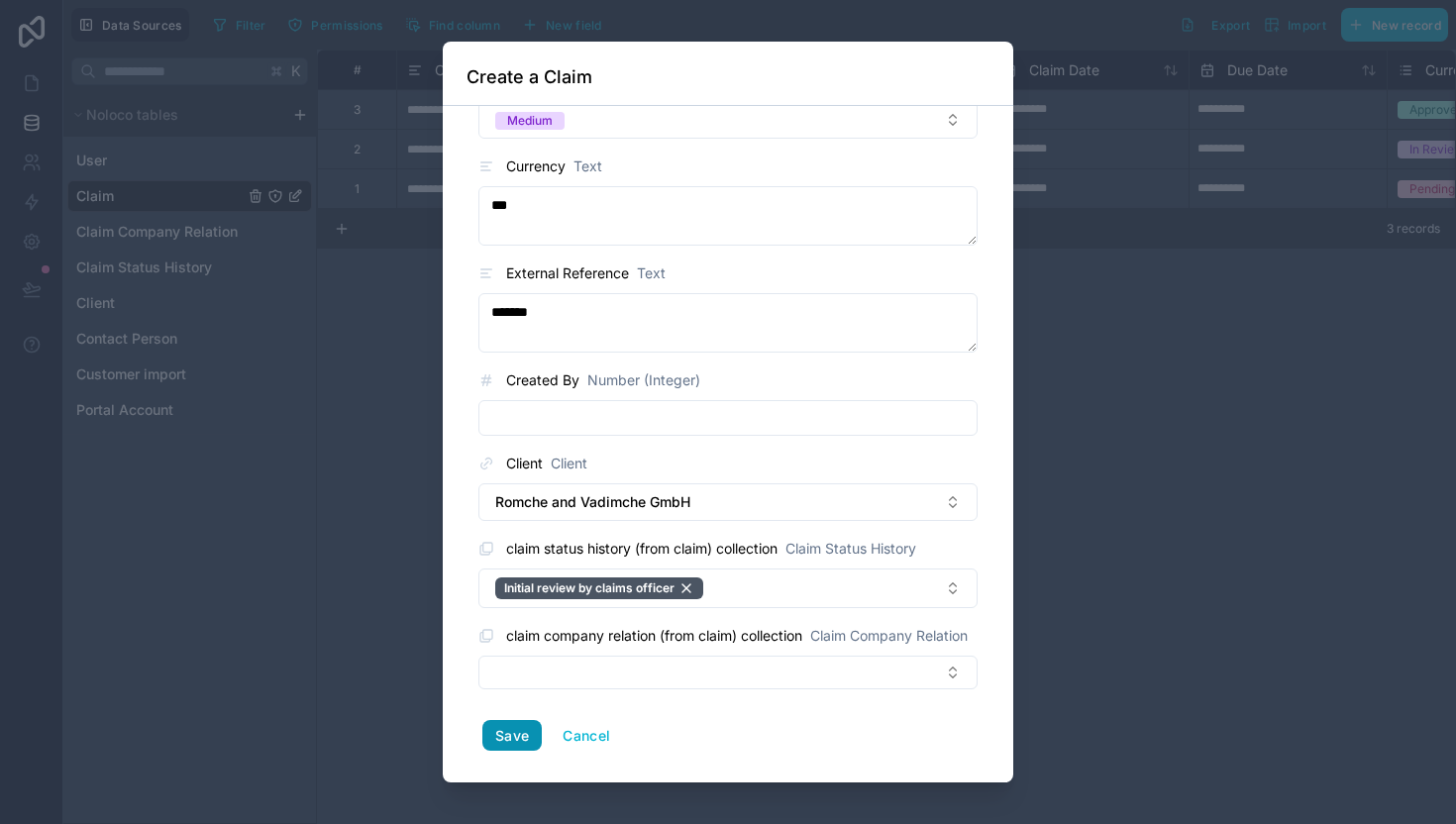 click on "Save" at bounding box center [512, 736] 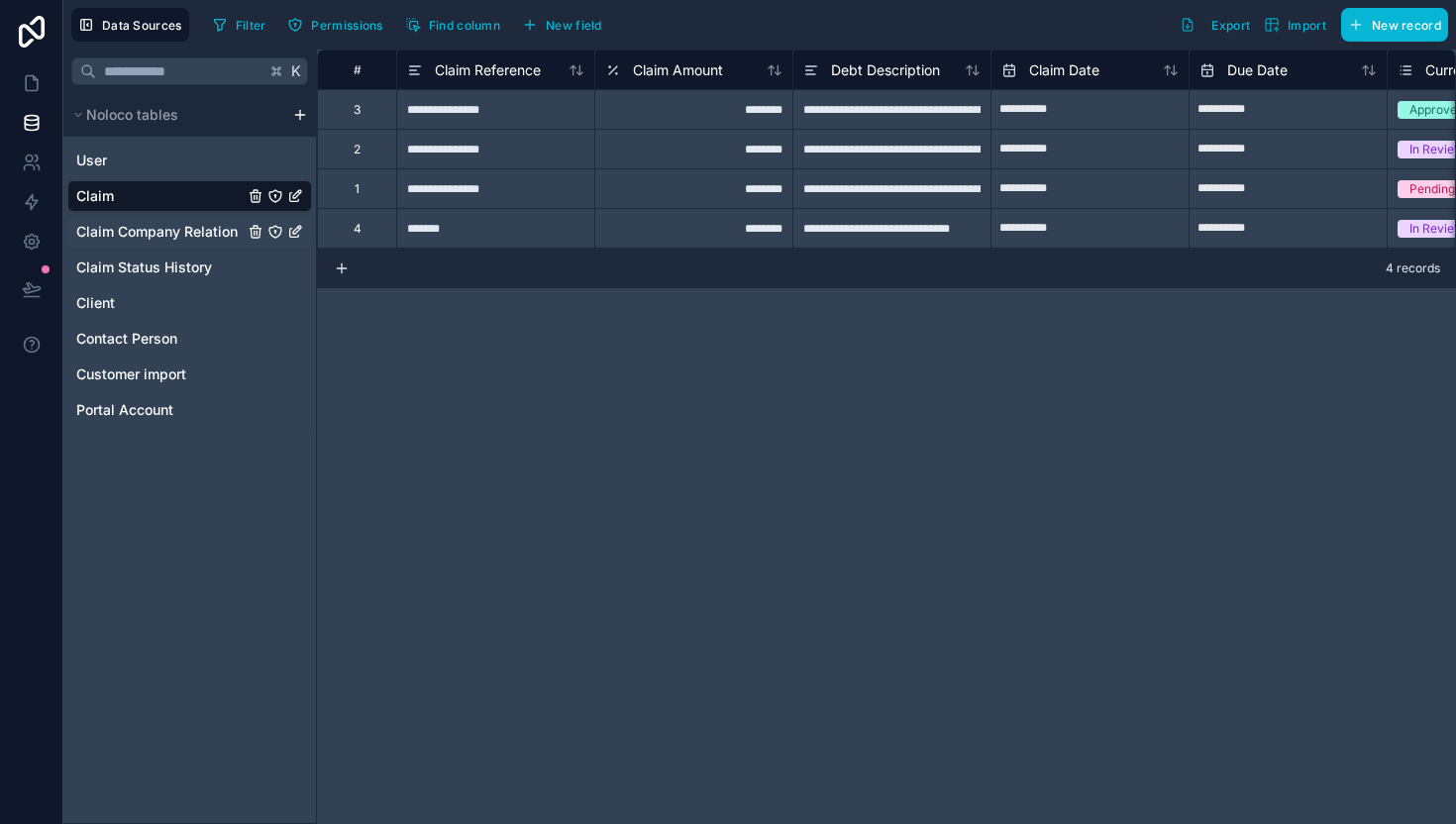 click on "Claim Company Relation" at bounding box center [156, 232] 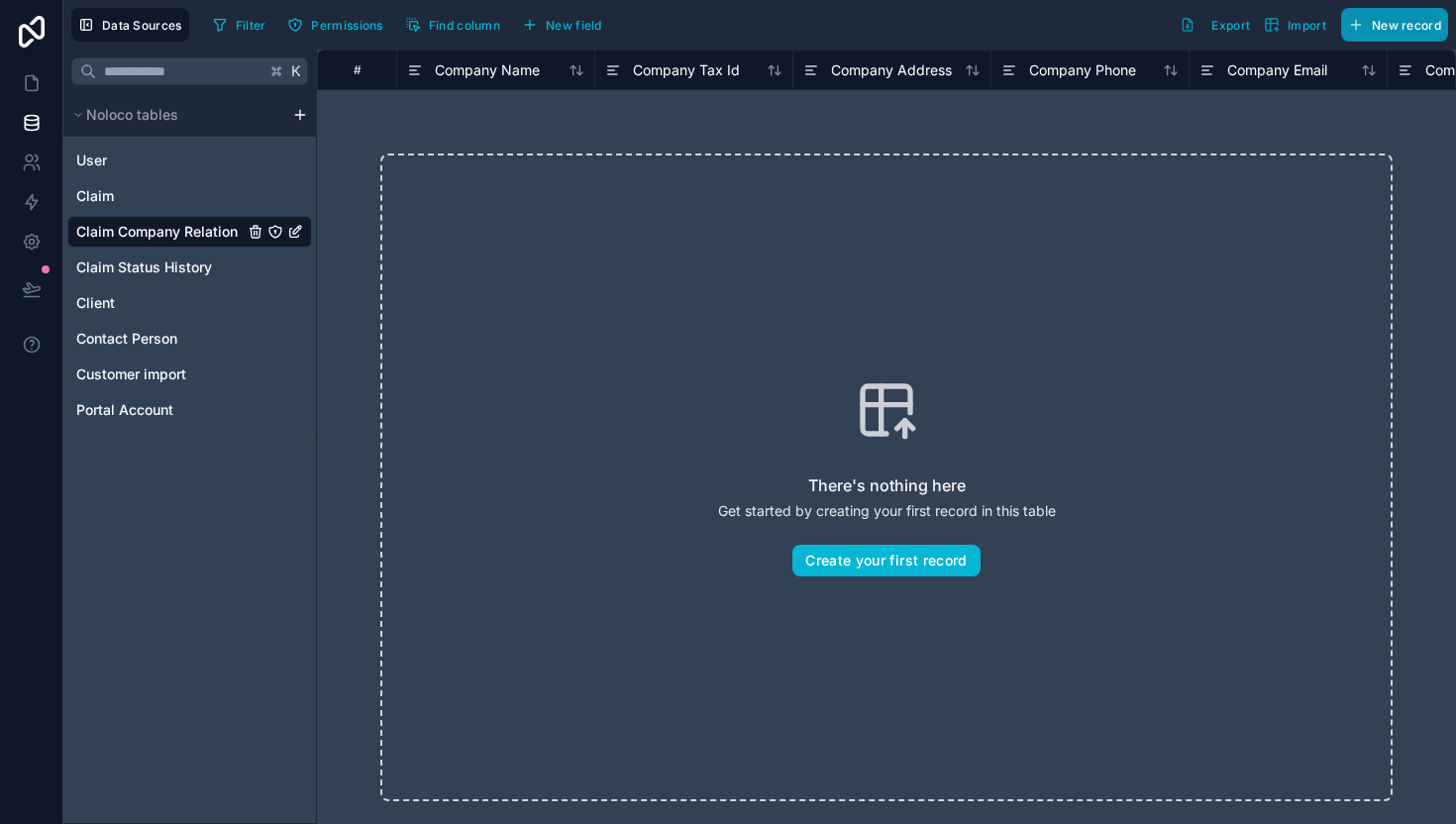 click on "New record" at bounding box center (1406, 25) 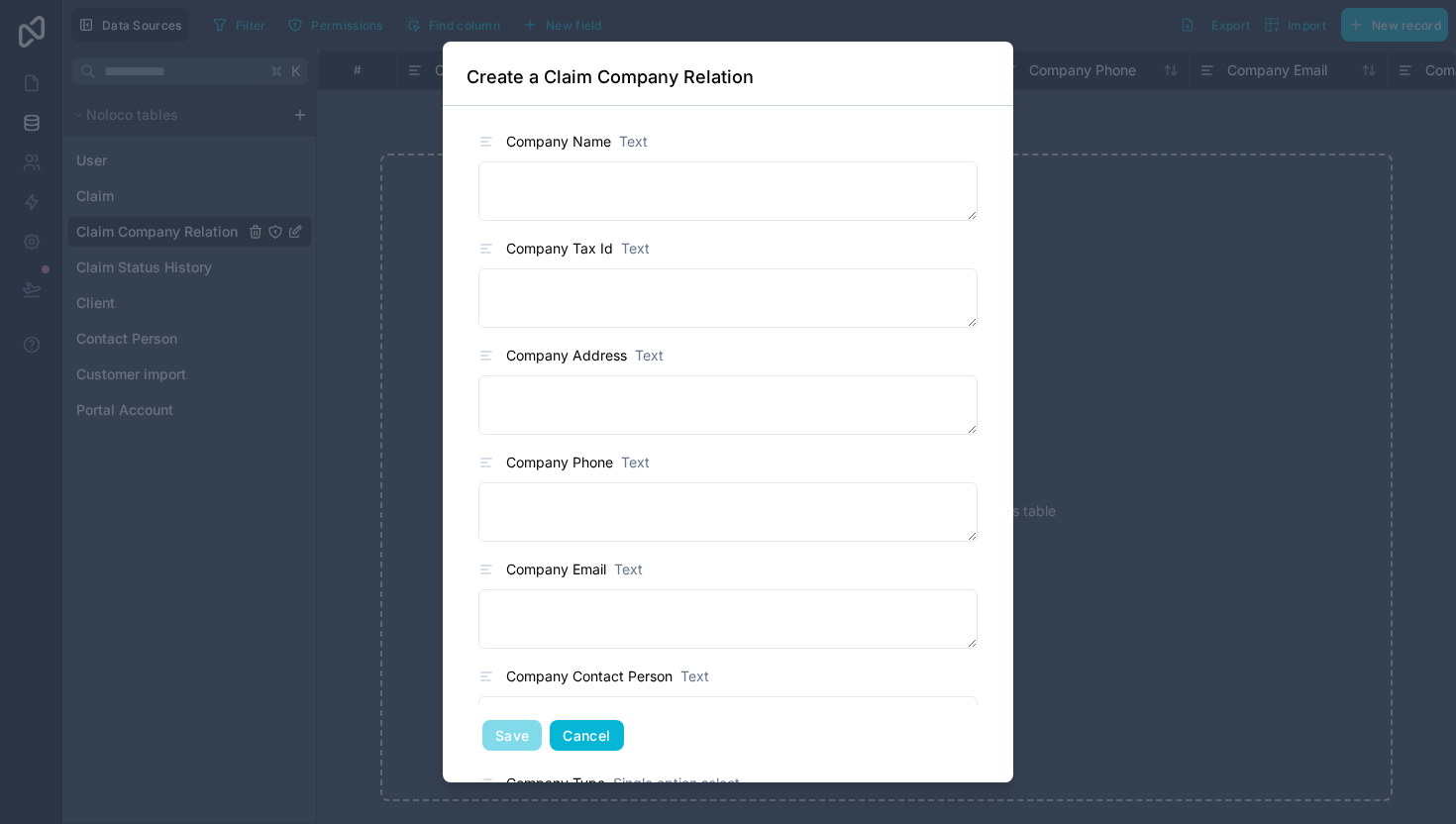 click on "Cancel" at bounding box center [586, 736] 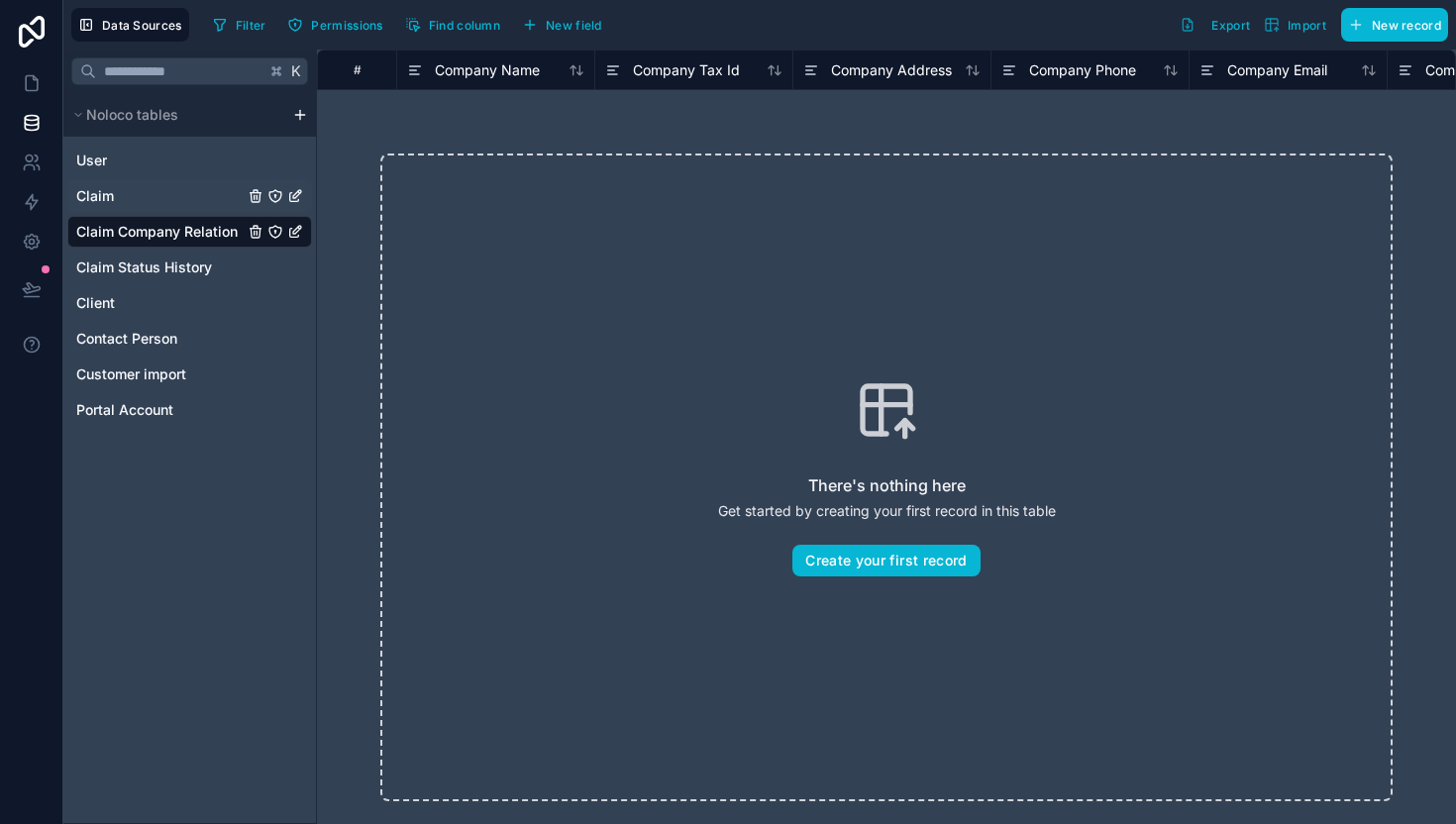 click on "Claim" at bounding box center [189, 196] 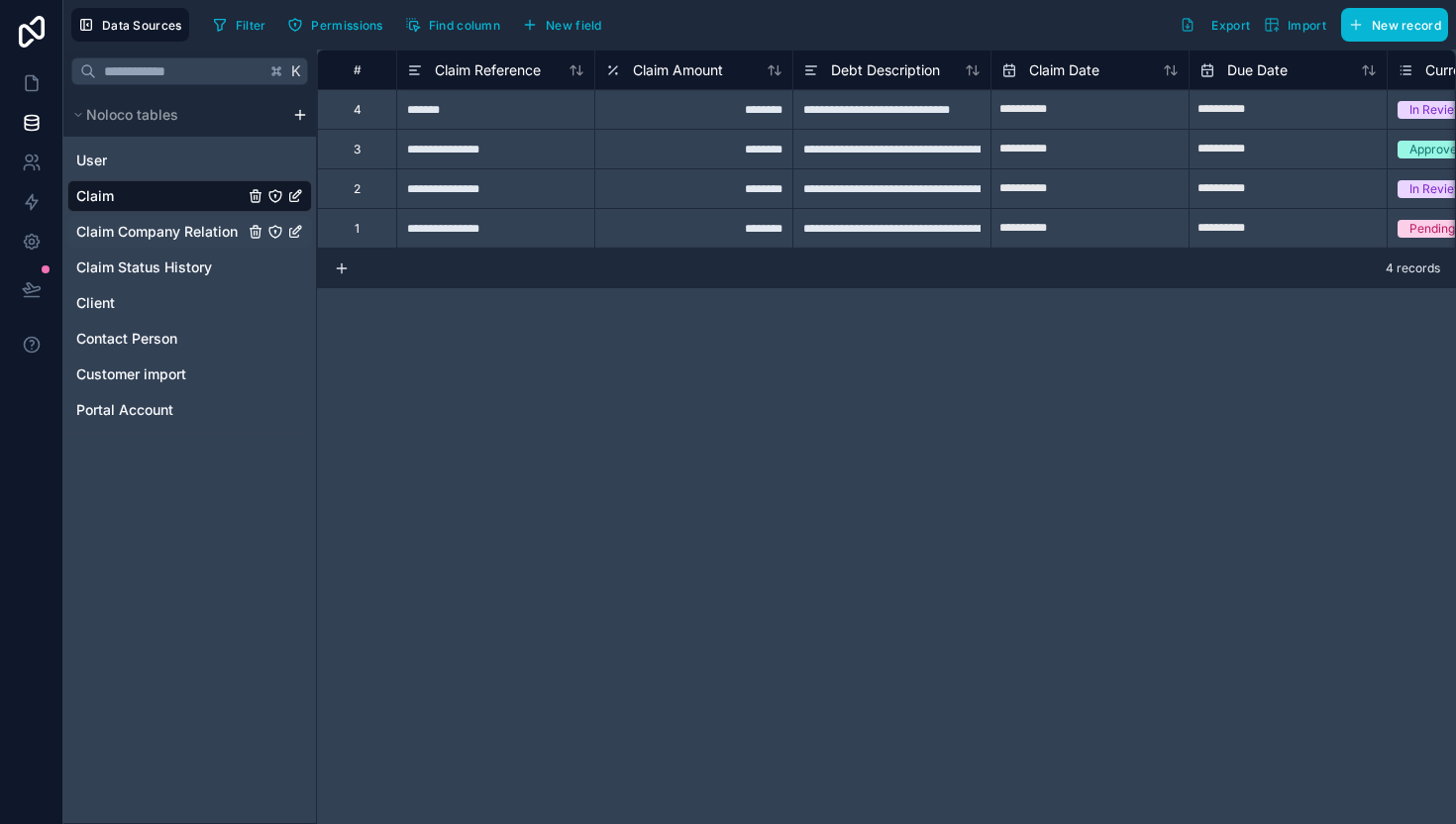 click on "Claim Company Relation" at bounding box center (156, 232) 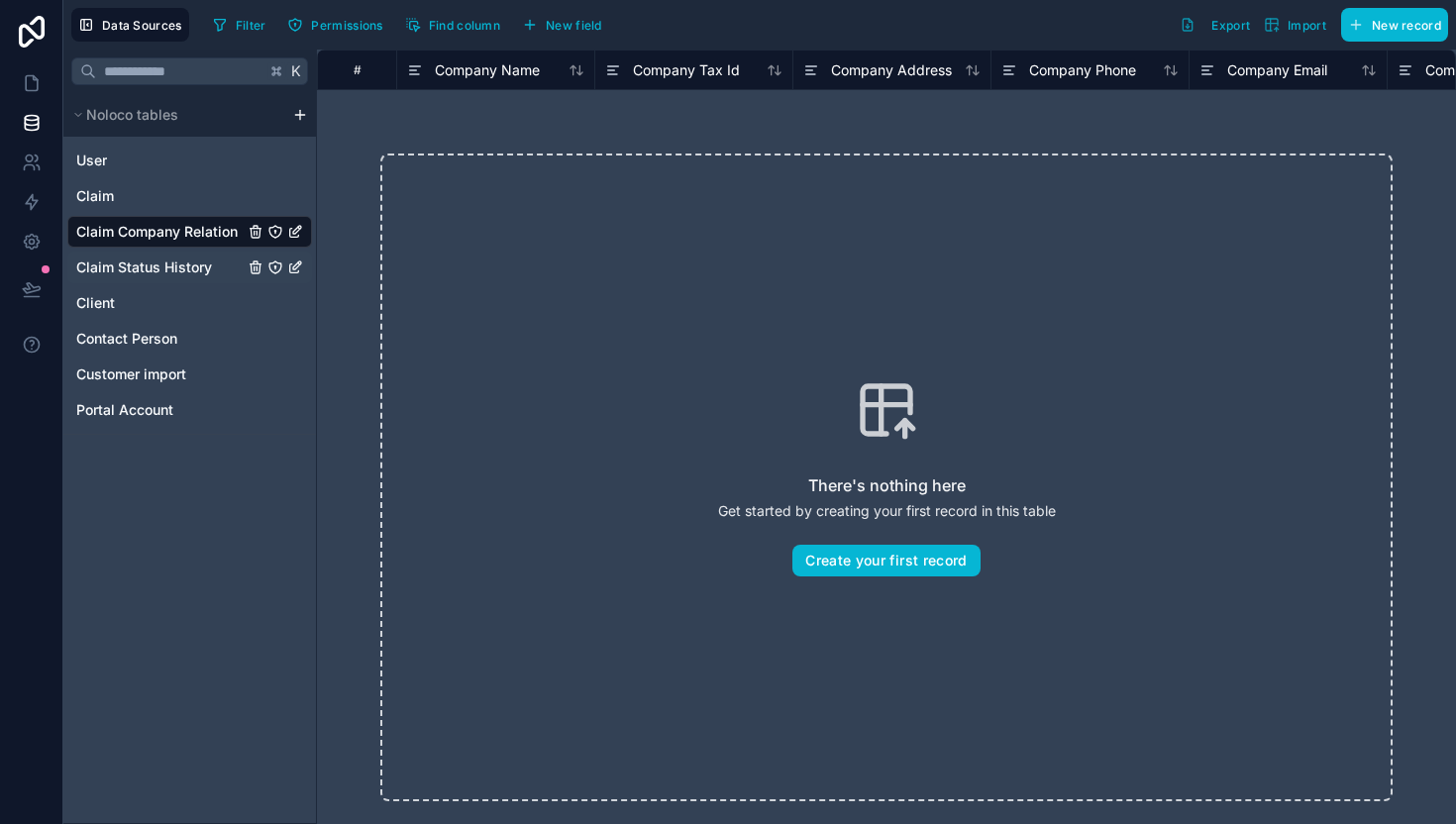 click on "Claim Status History" at bounding box center [144, 267] 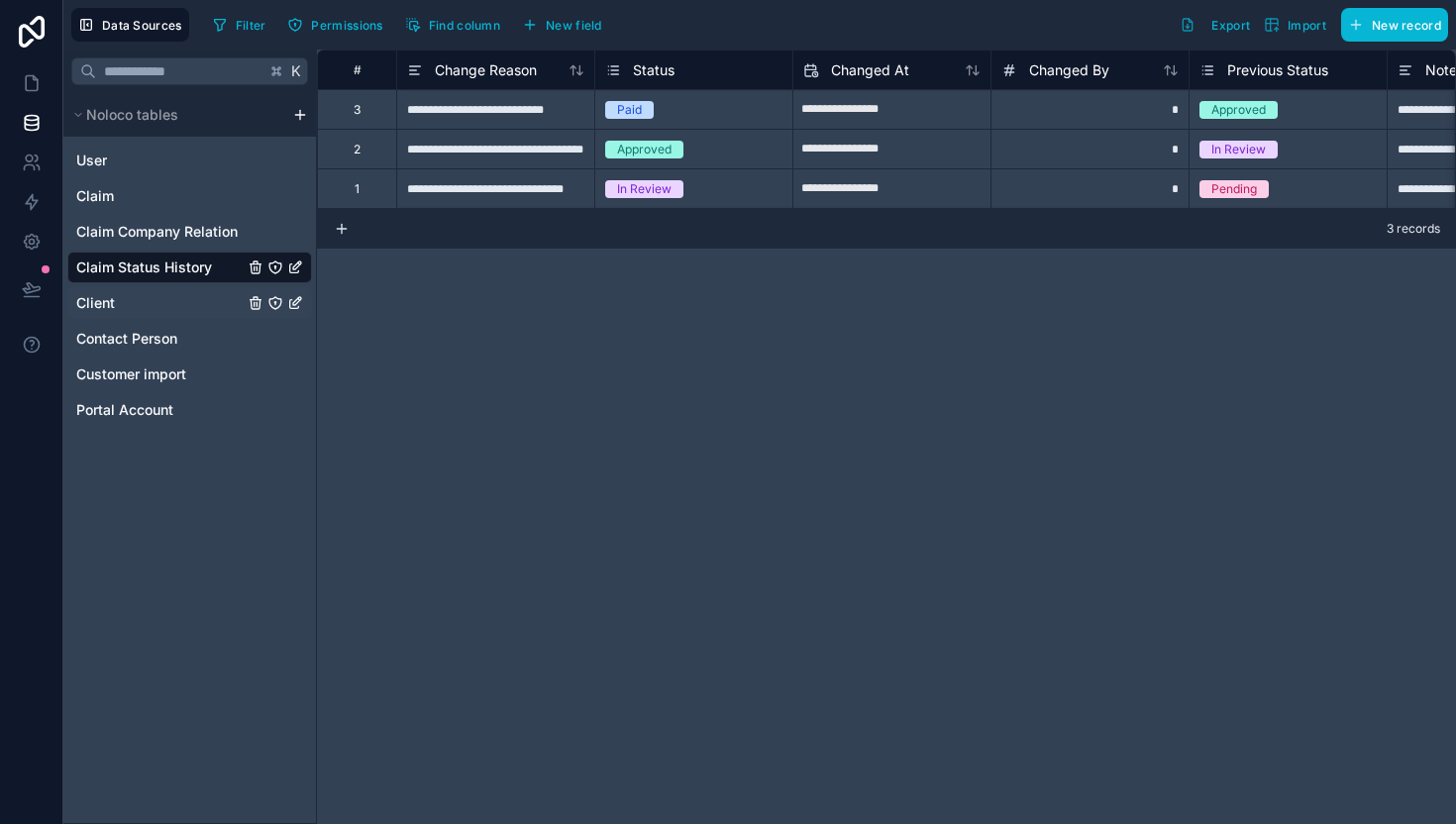 click on "Client" at bounding box center (189, 303) 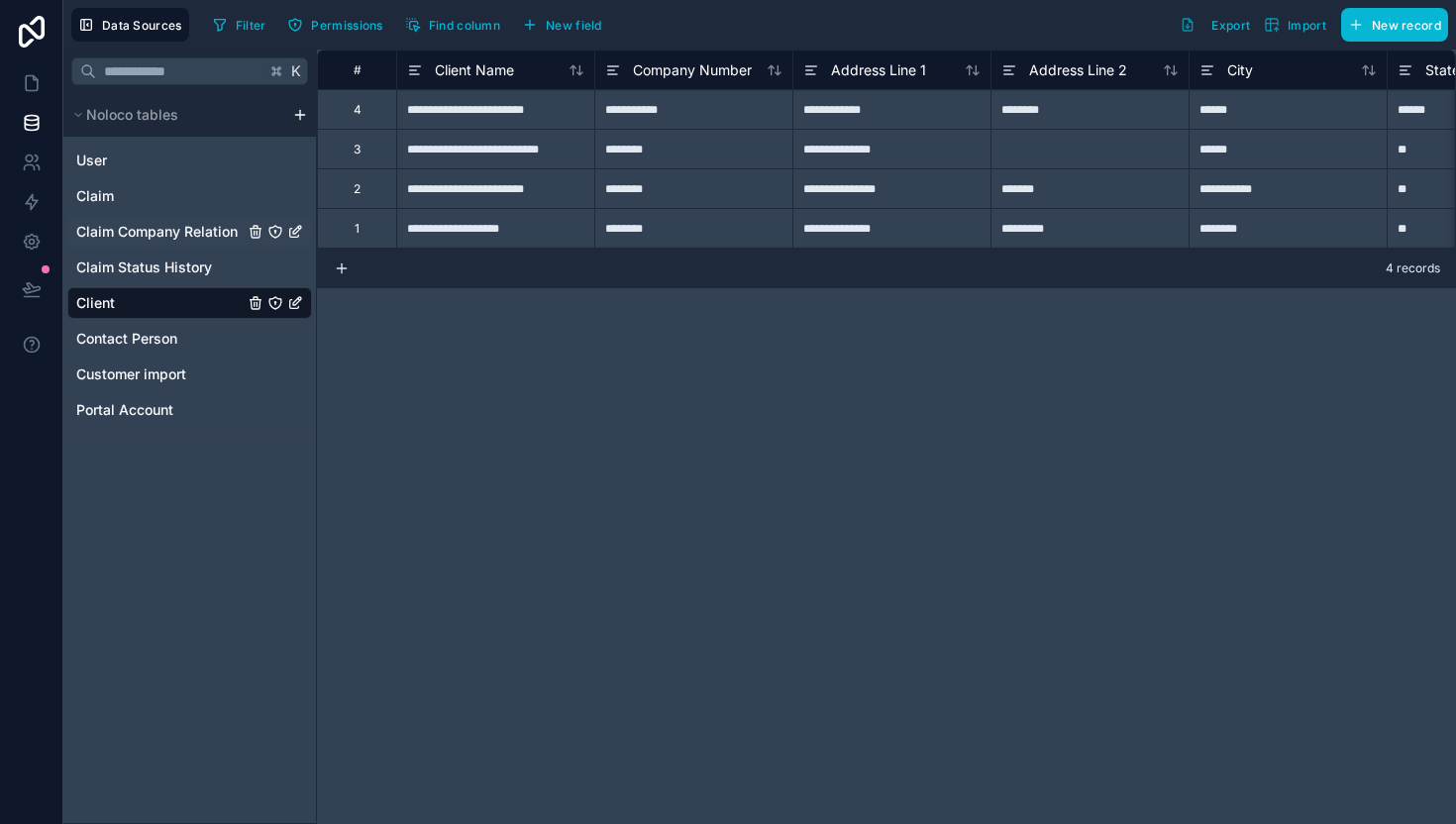 click on "Claim Company Relation" at bounding box center (156, 232) 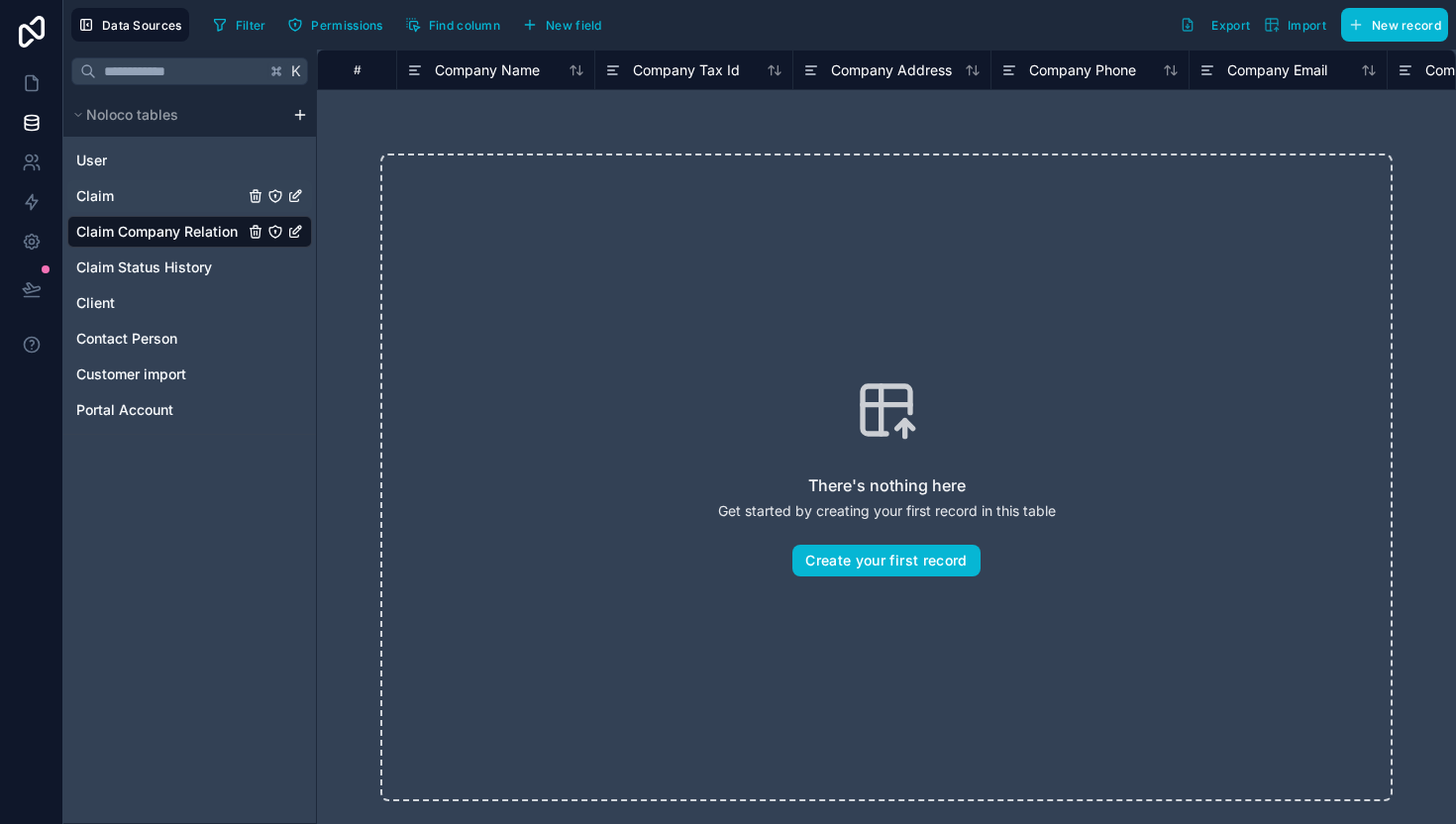 click on "Claim" at bounding box center [189, 196] 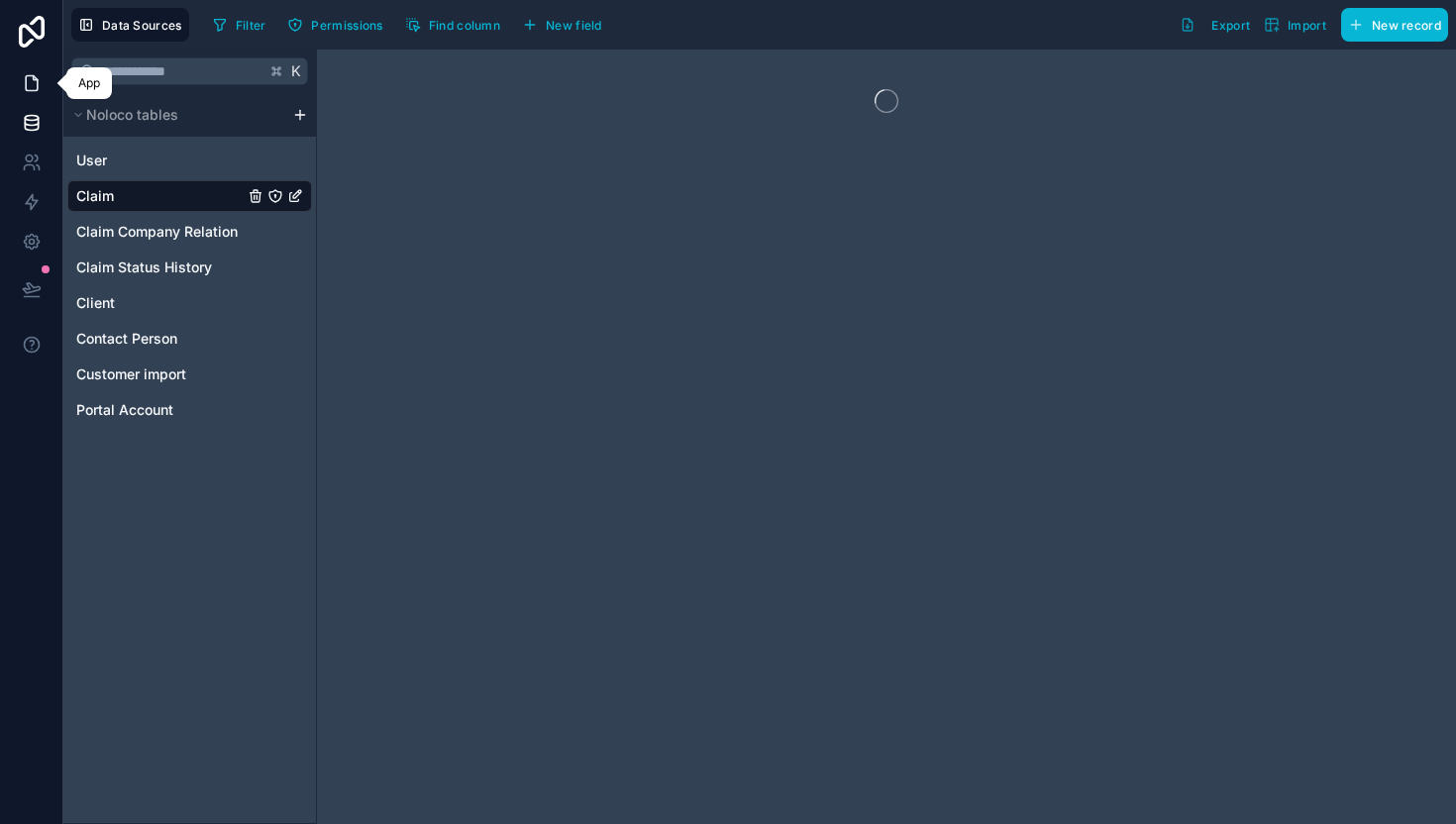 click 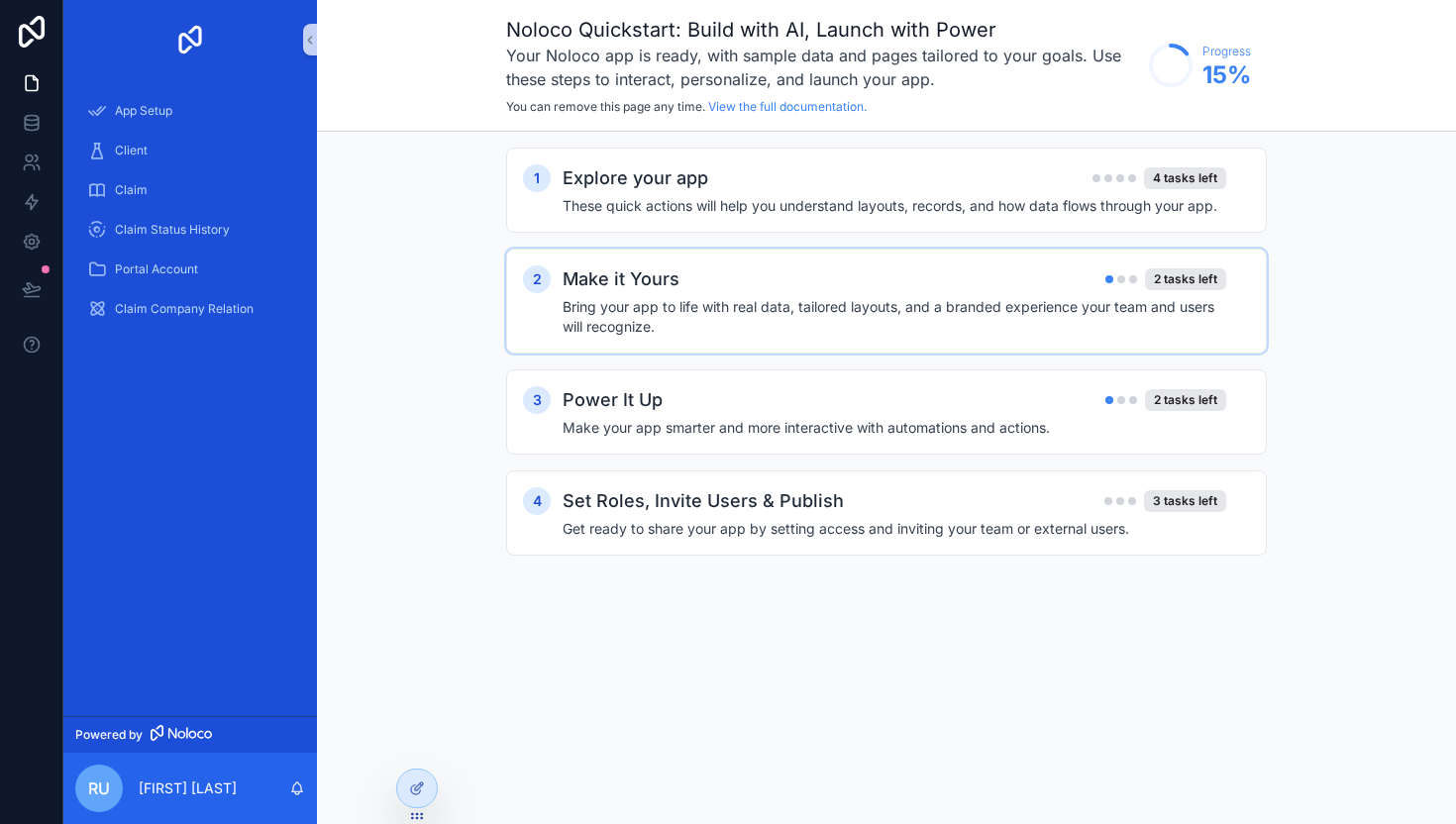 click on "Make it Yours 2 tasks left" at bounding box center [894, 279] 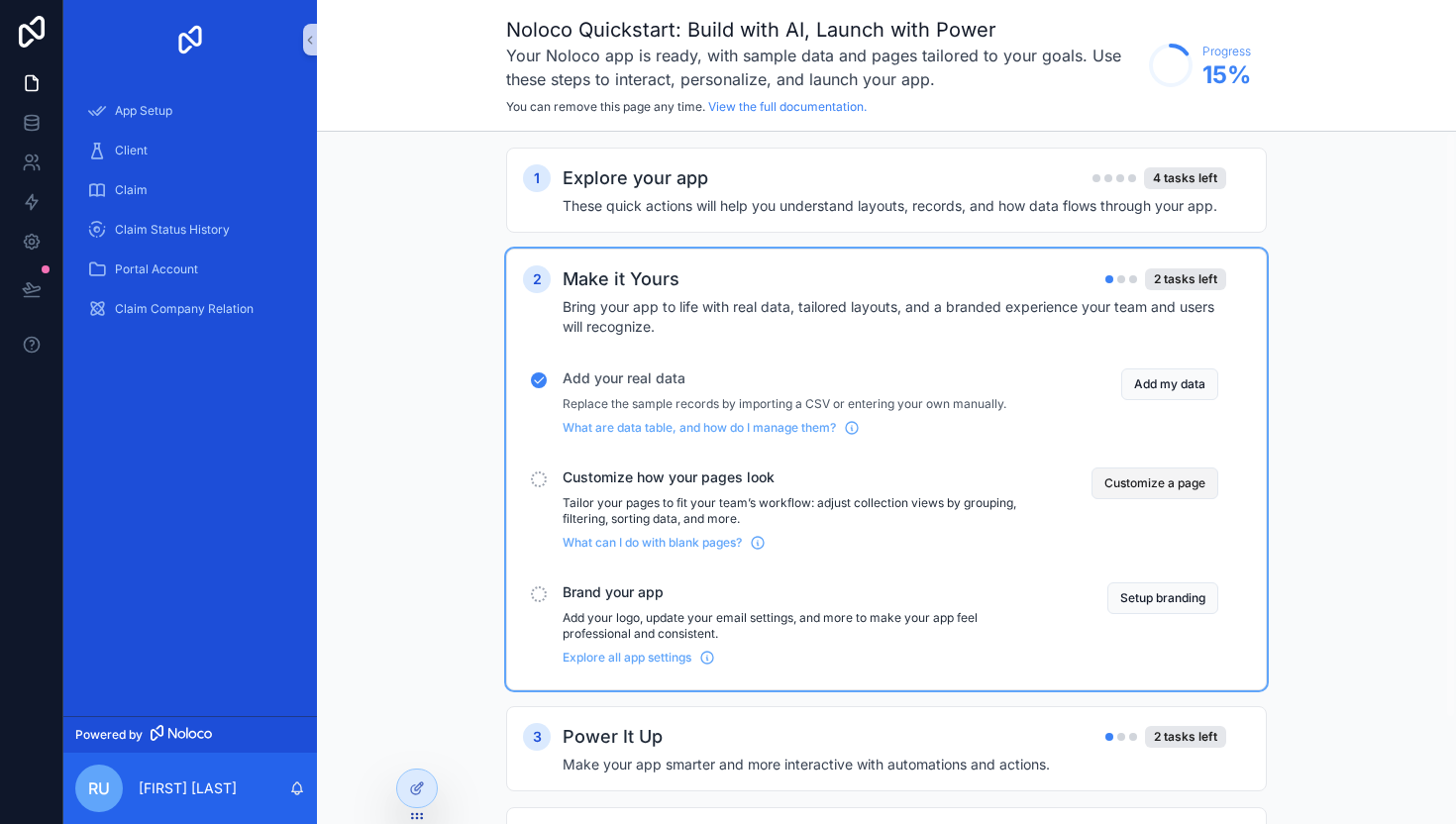 click on "Customize a page" at bounding box center [1155, 483] 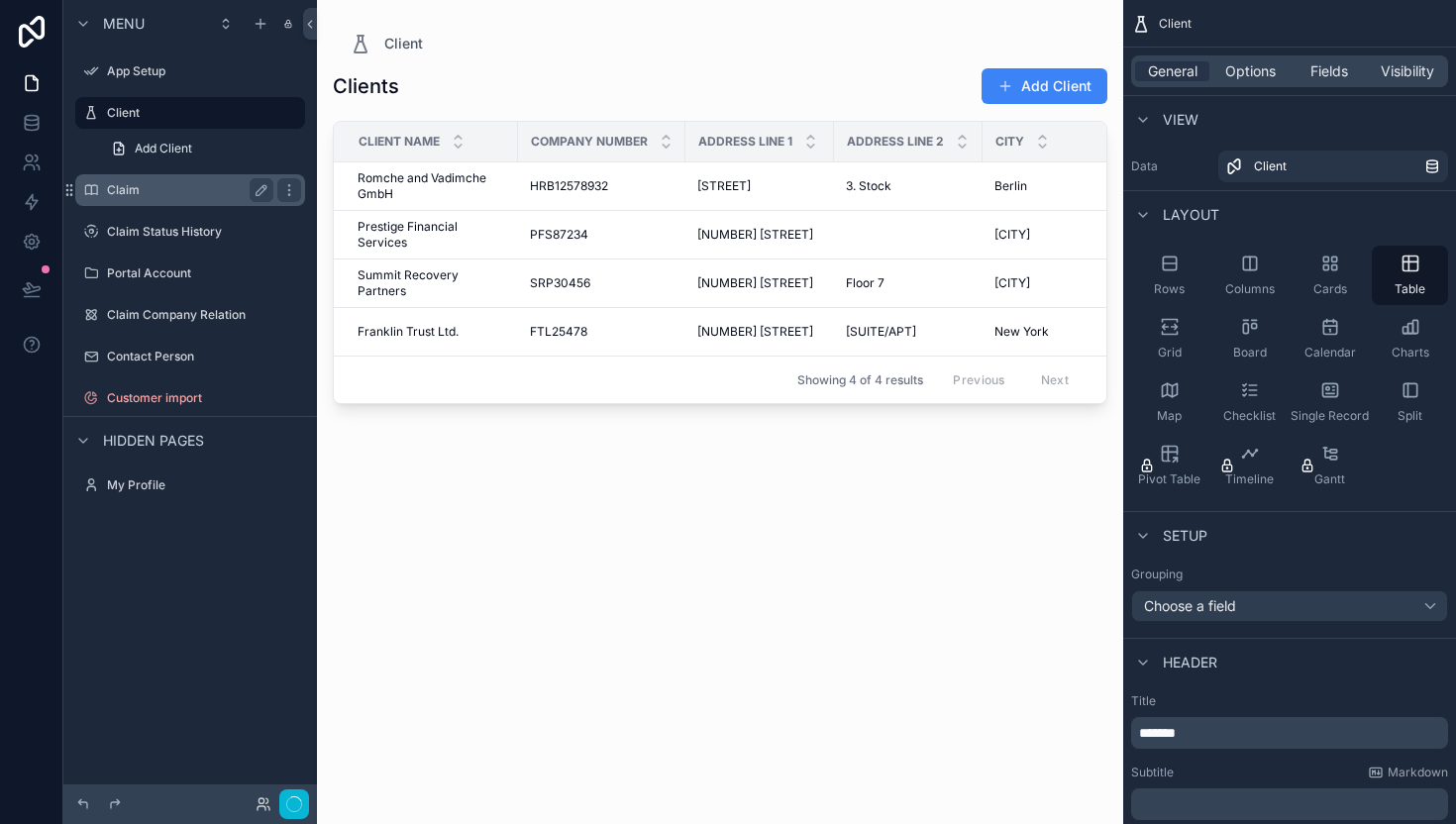 click on "Claim" at bounding box center (186, 190) 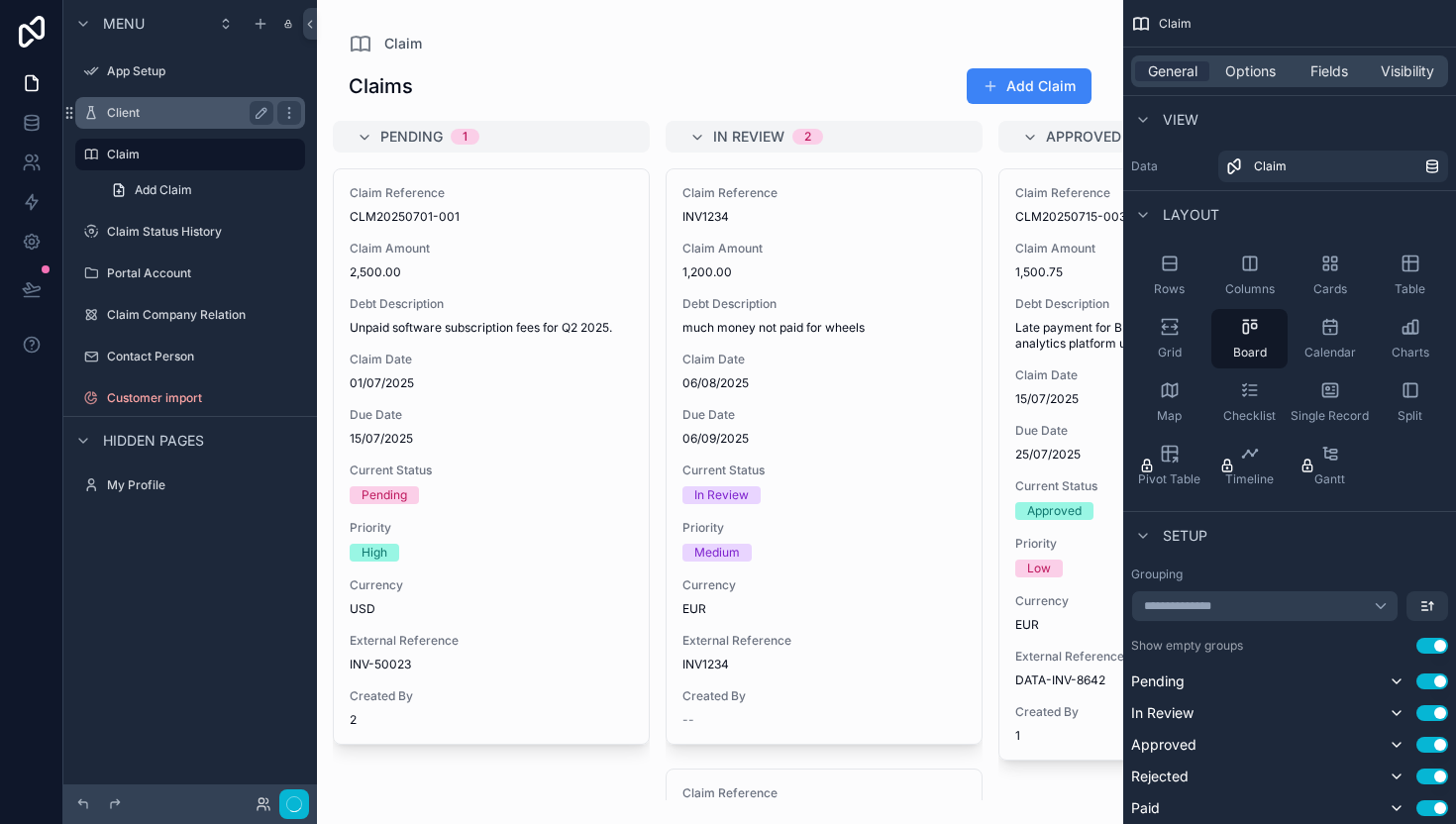 click on "Client" at bounding box center [186, 113] 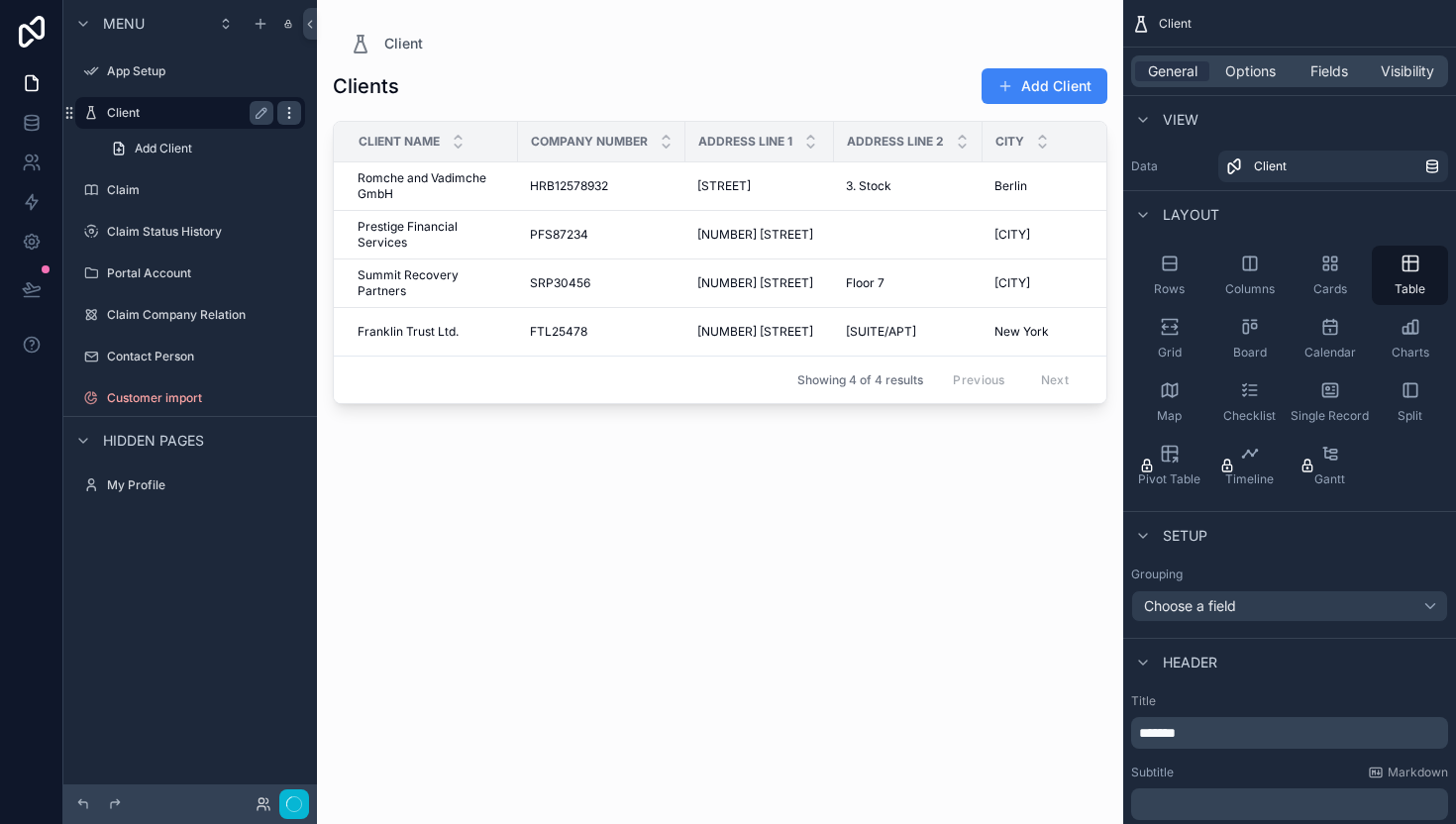 click 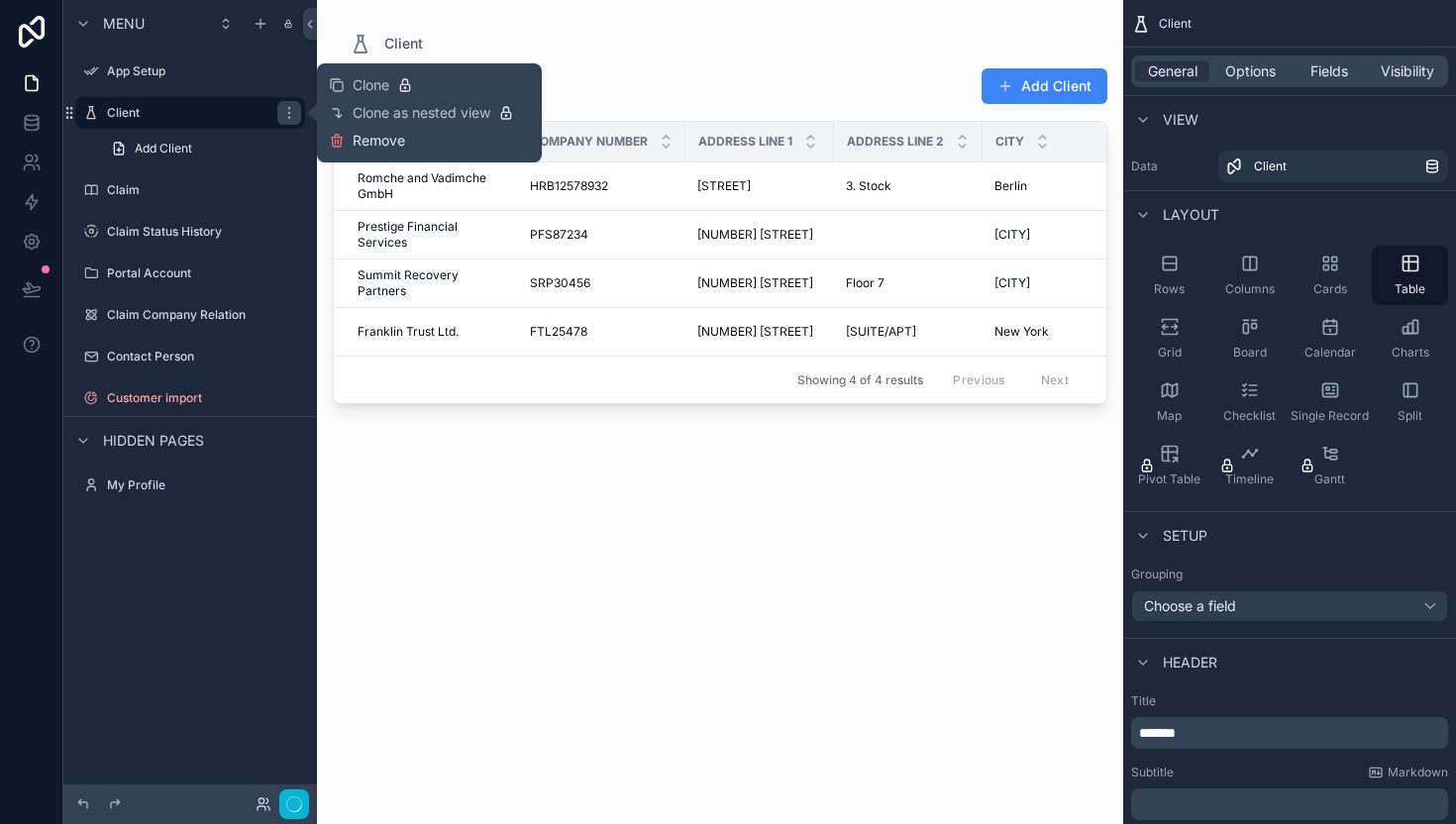 click on "Remove" at bounding box center (378, 141) 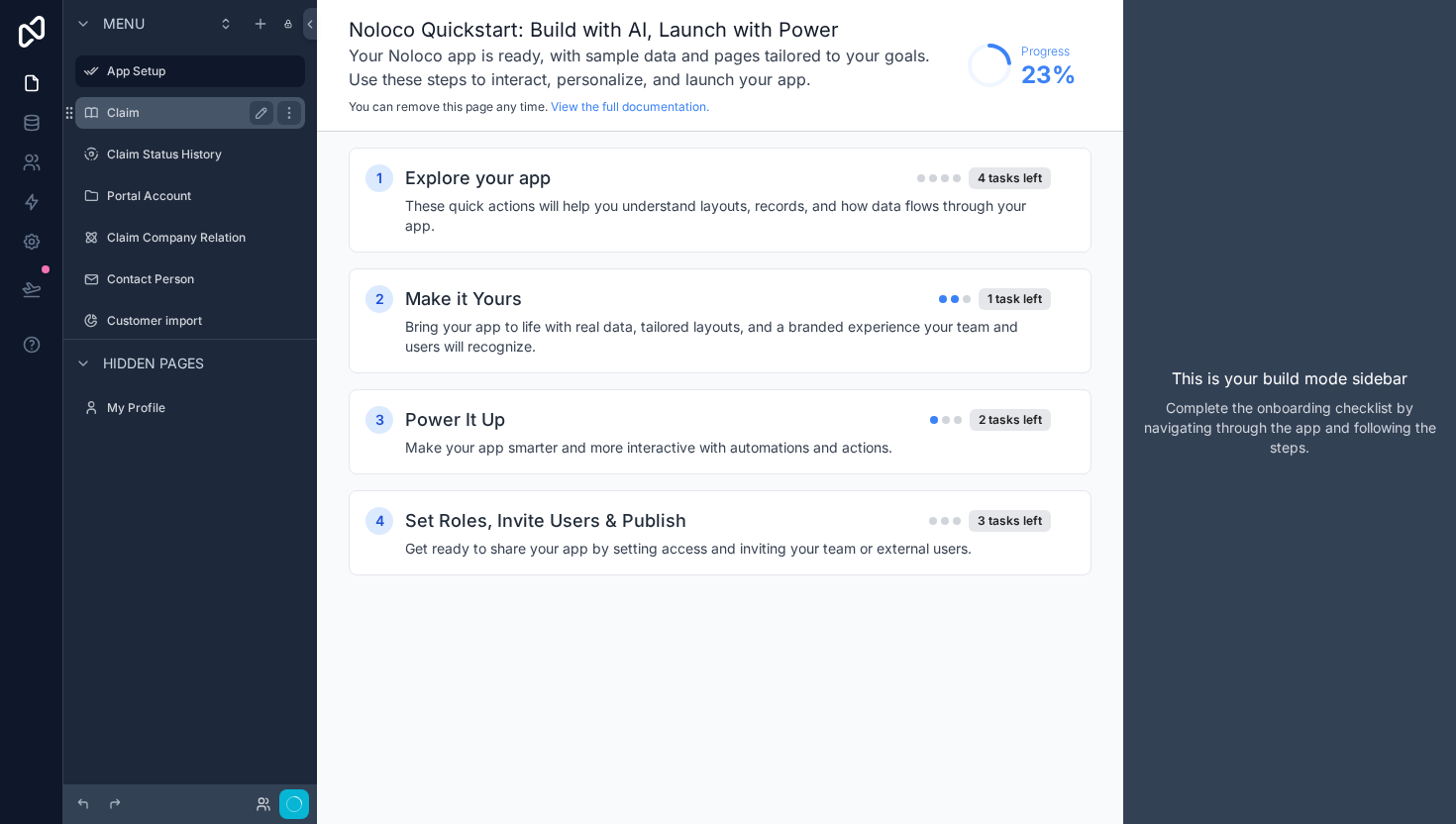 click on "Claim" at bounding box center (186, 113) 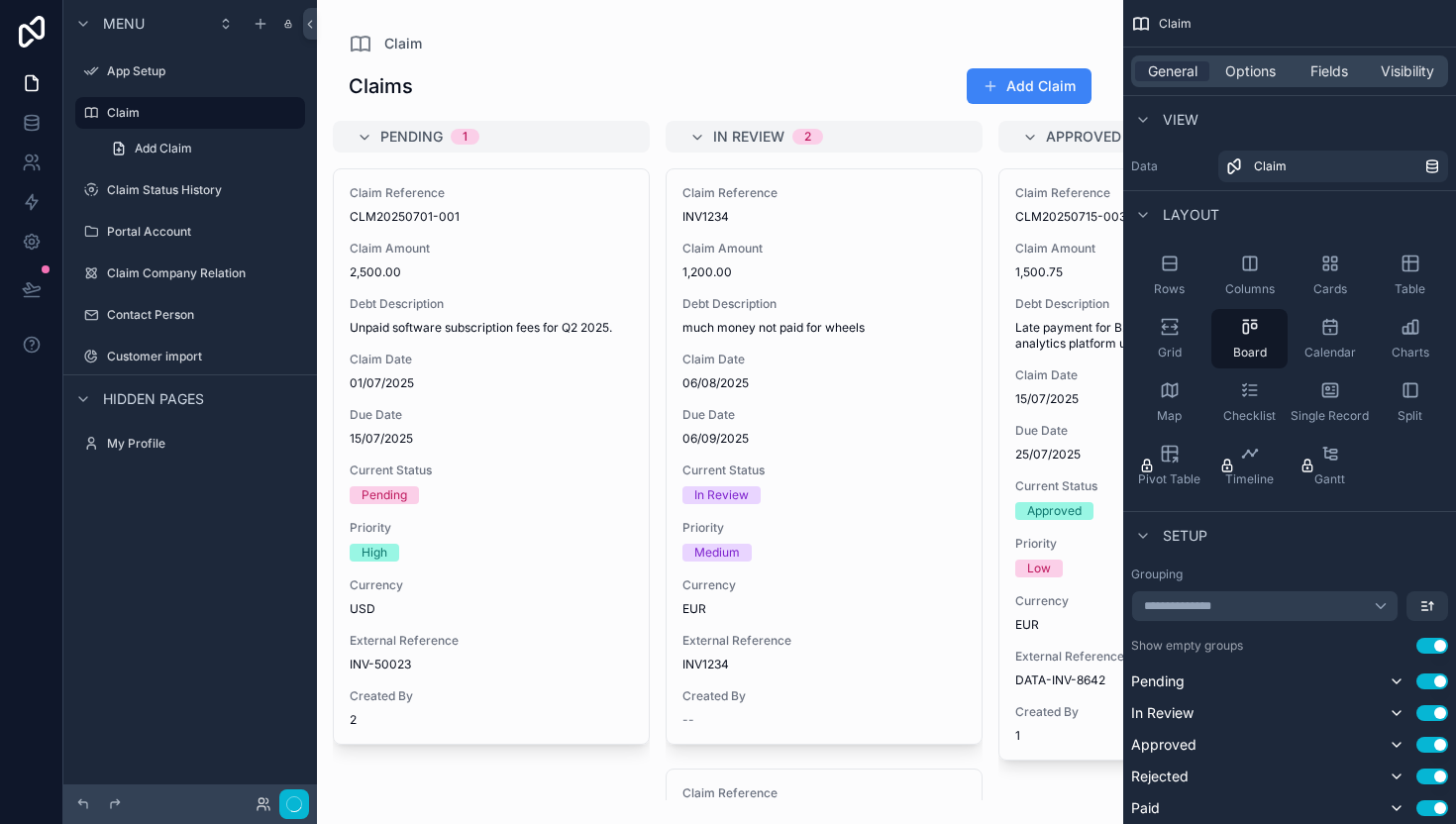 click at bounding box center [720, 412] 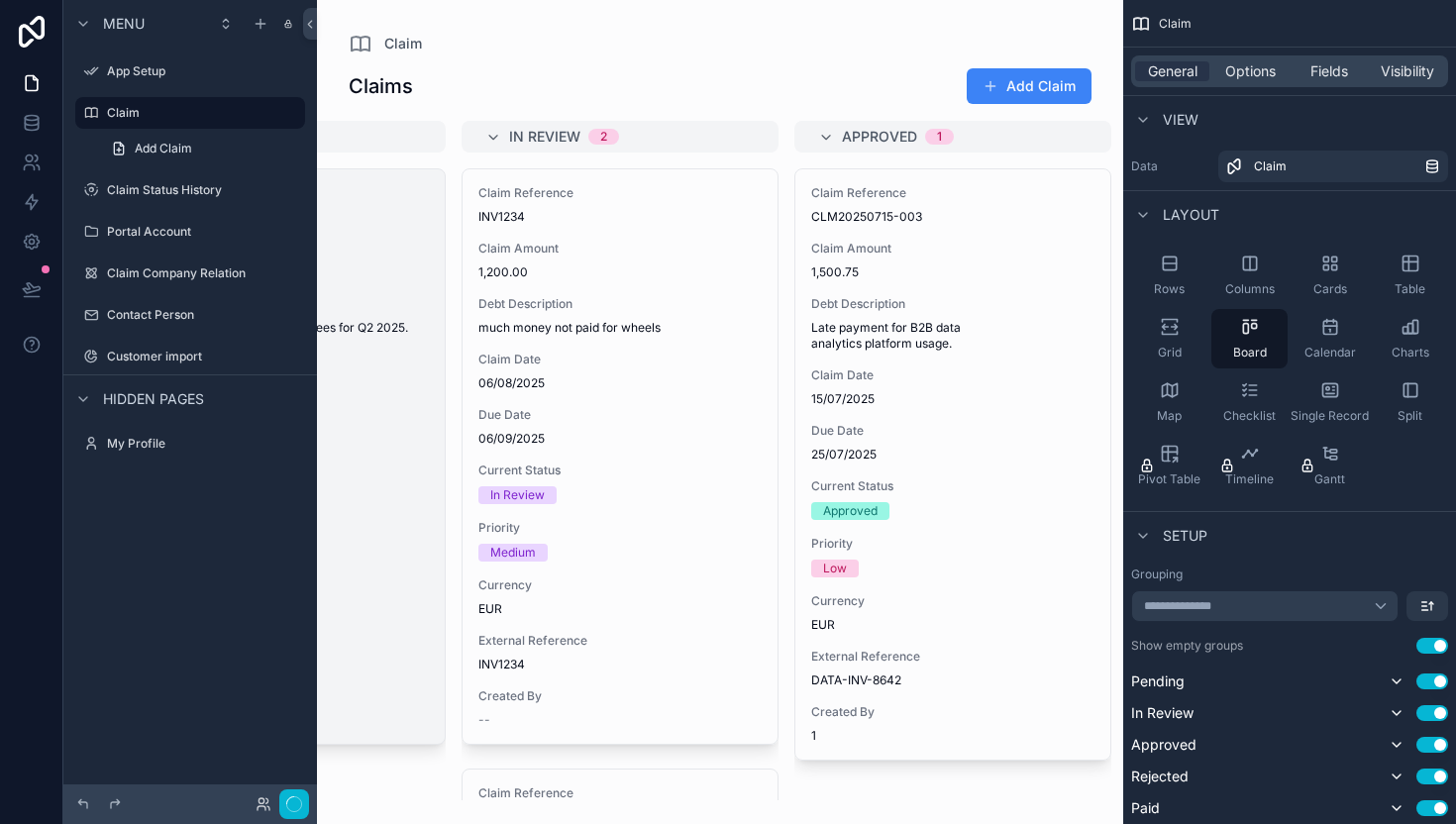 scroll, scrollTop: 0, scrollLeft: 0, axis: both 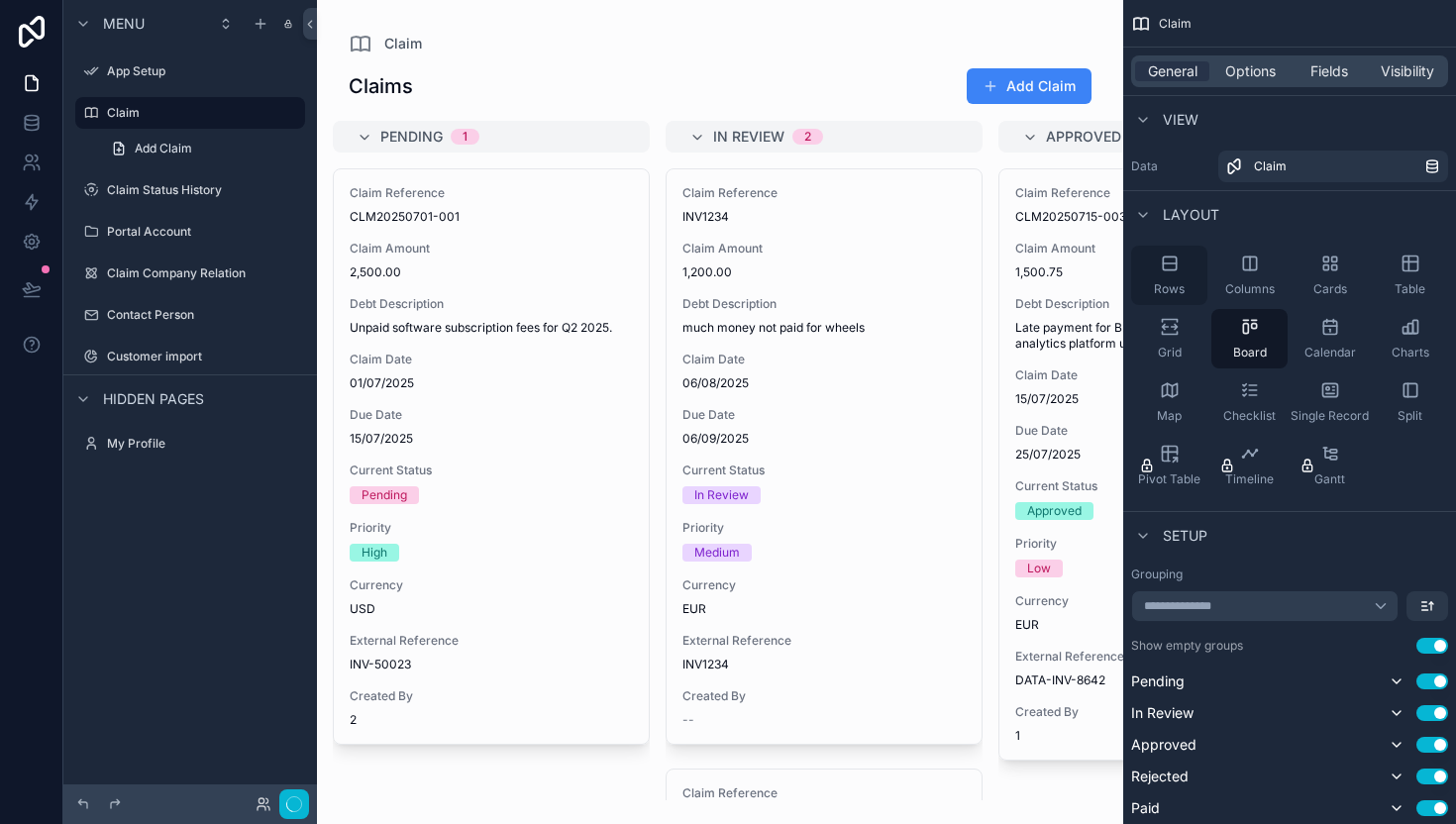 click 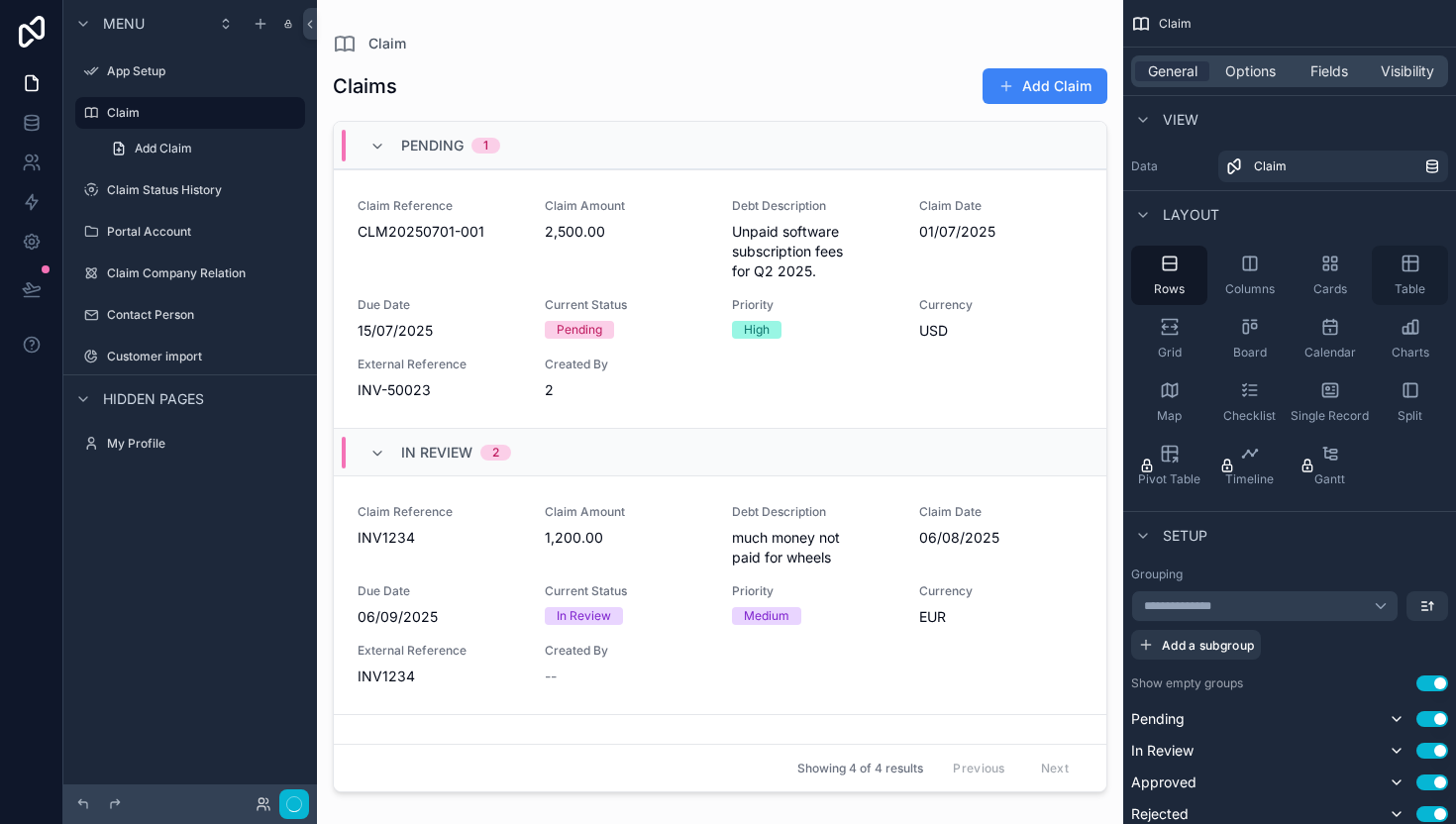 click 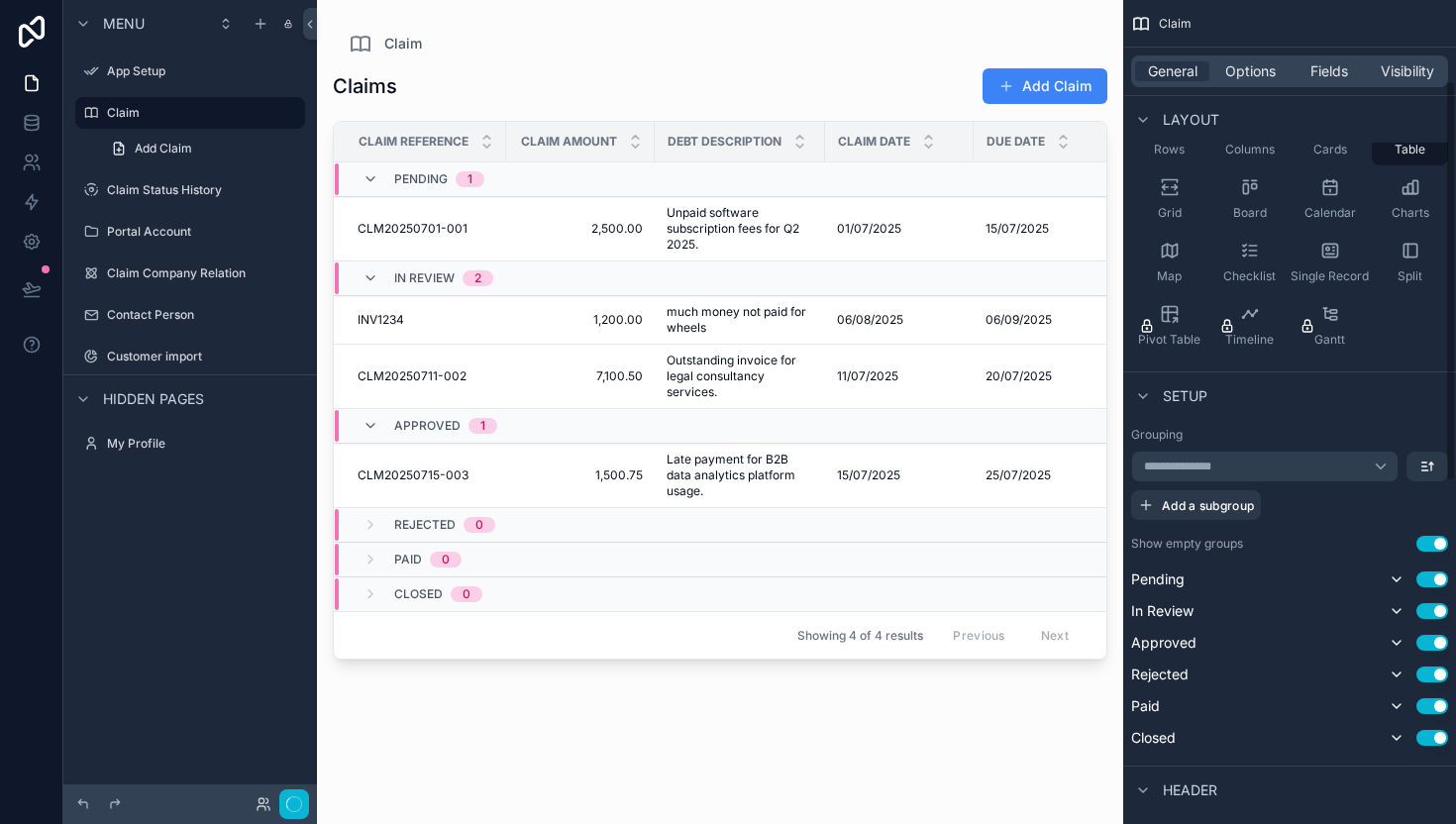 scroll, scrollTop: 200, scrollLeft: 0, axis: vertical 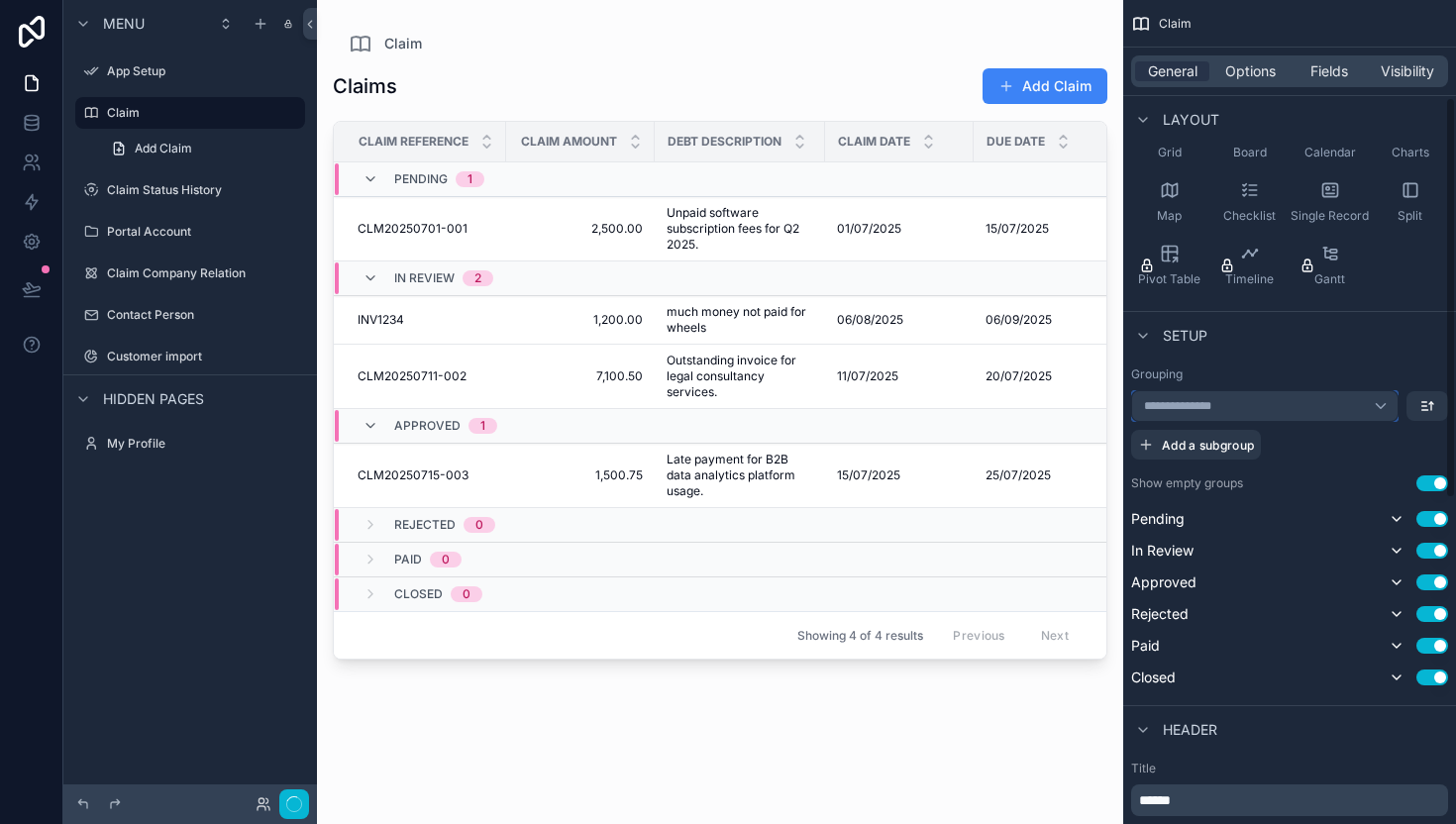 click on "**********" at bounding box center (1265, 406) 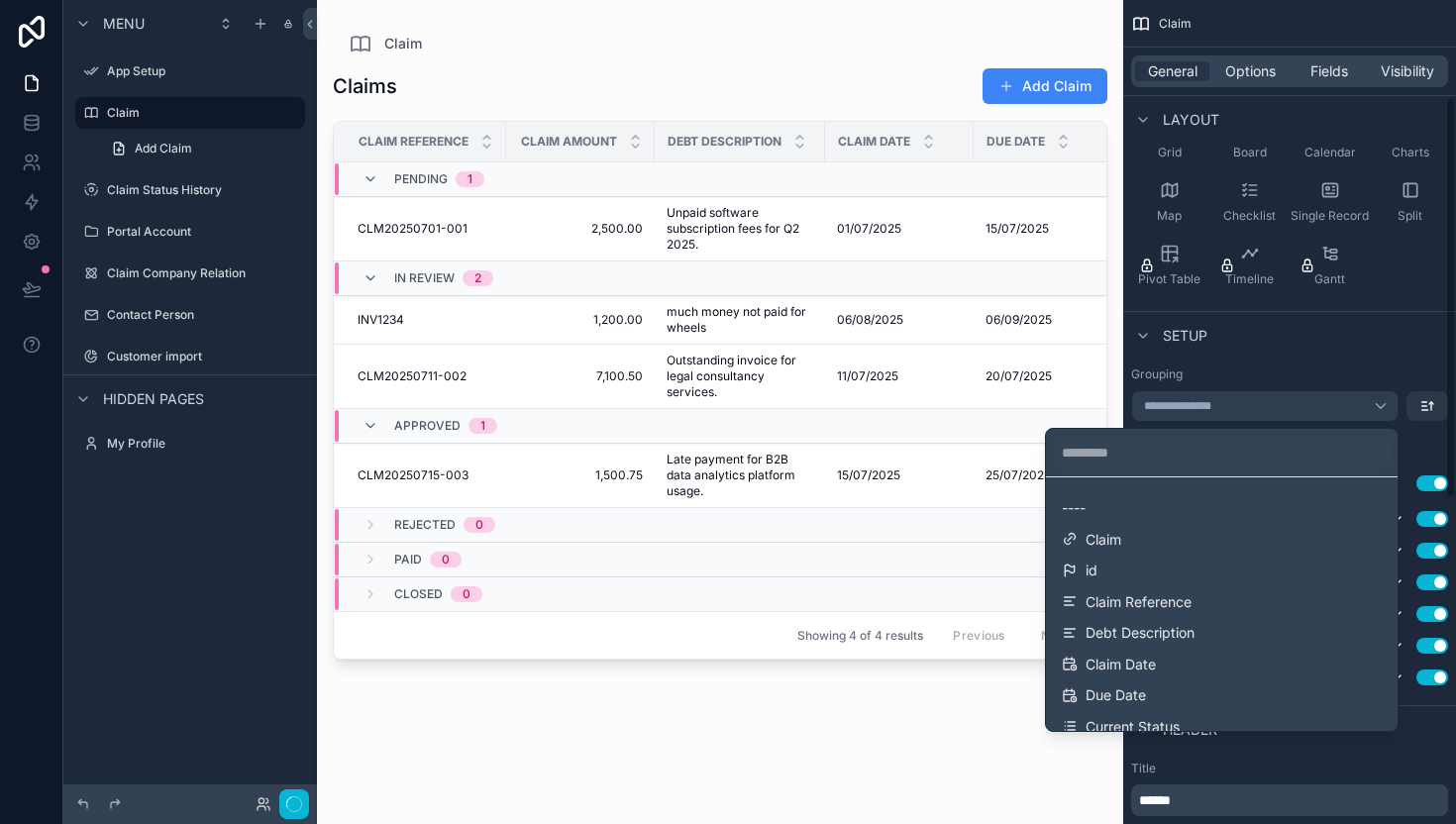 click at bounding box center [728, 412] 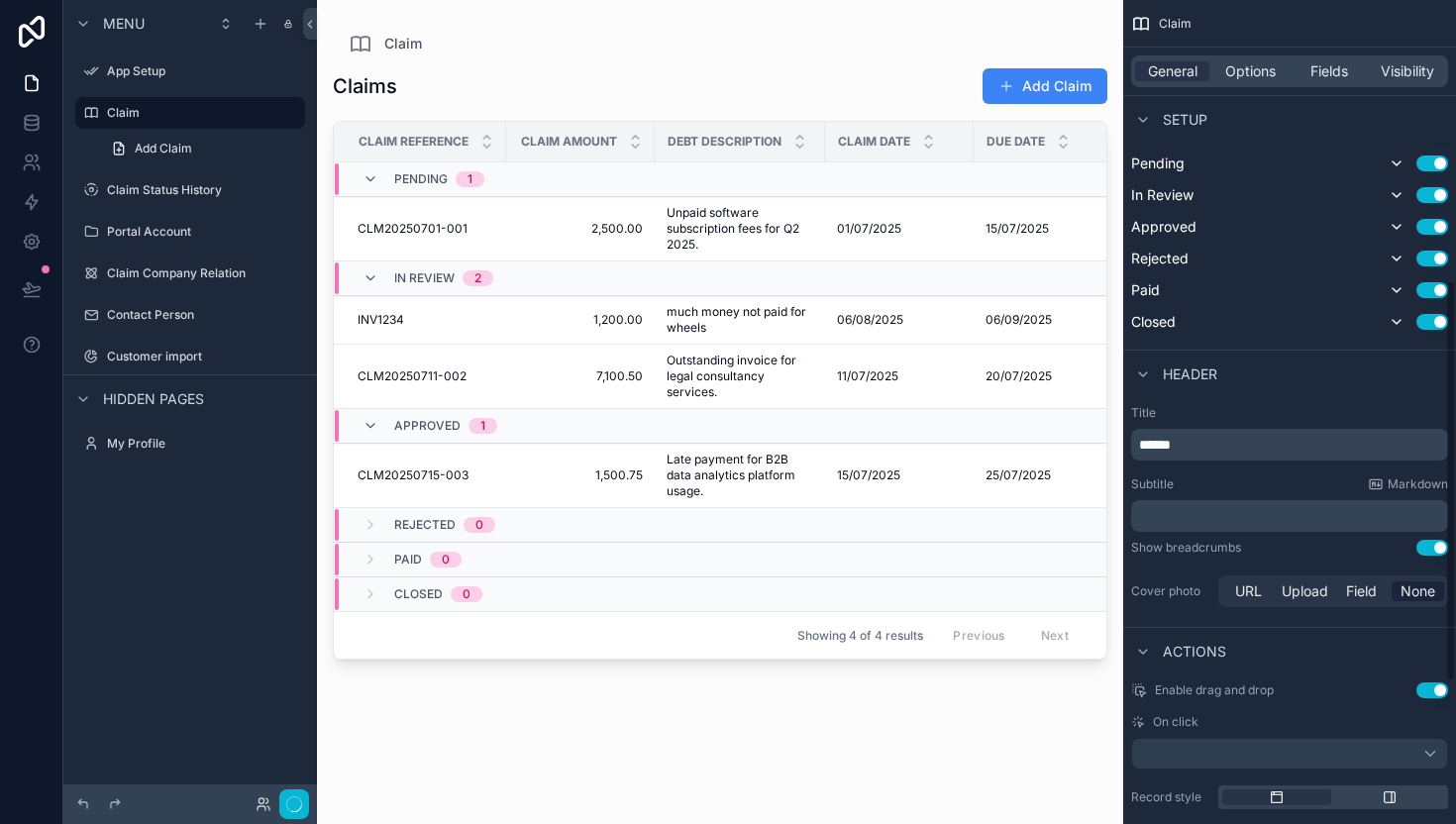 scroll, scrollTop: 585, scrollLeft: 0, axis: vertical 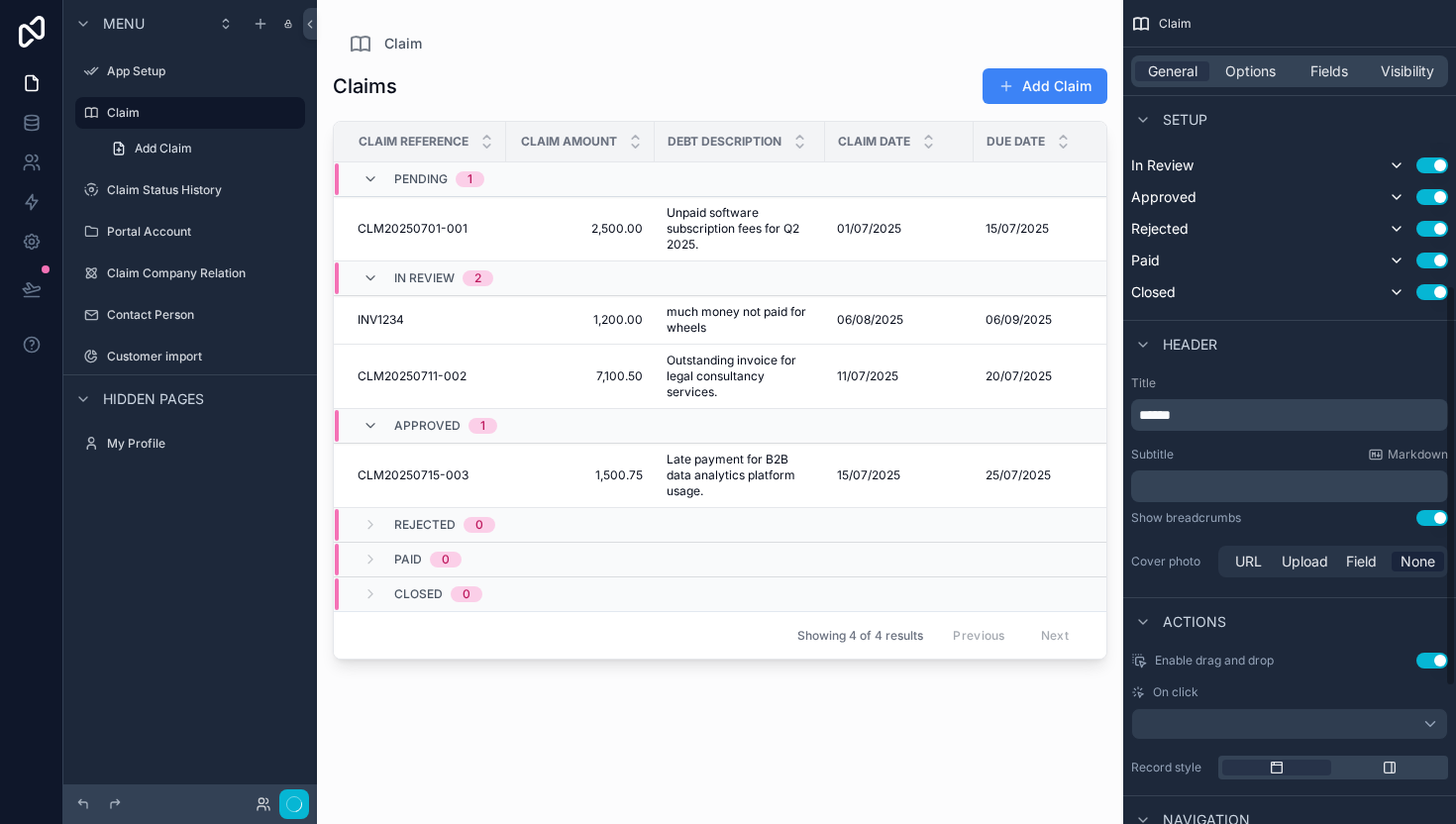 click on "﻿" at bounding box center (1292, 486) 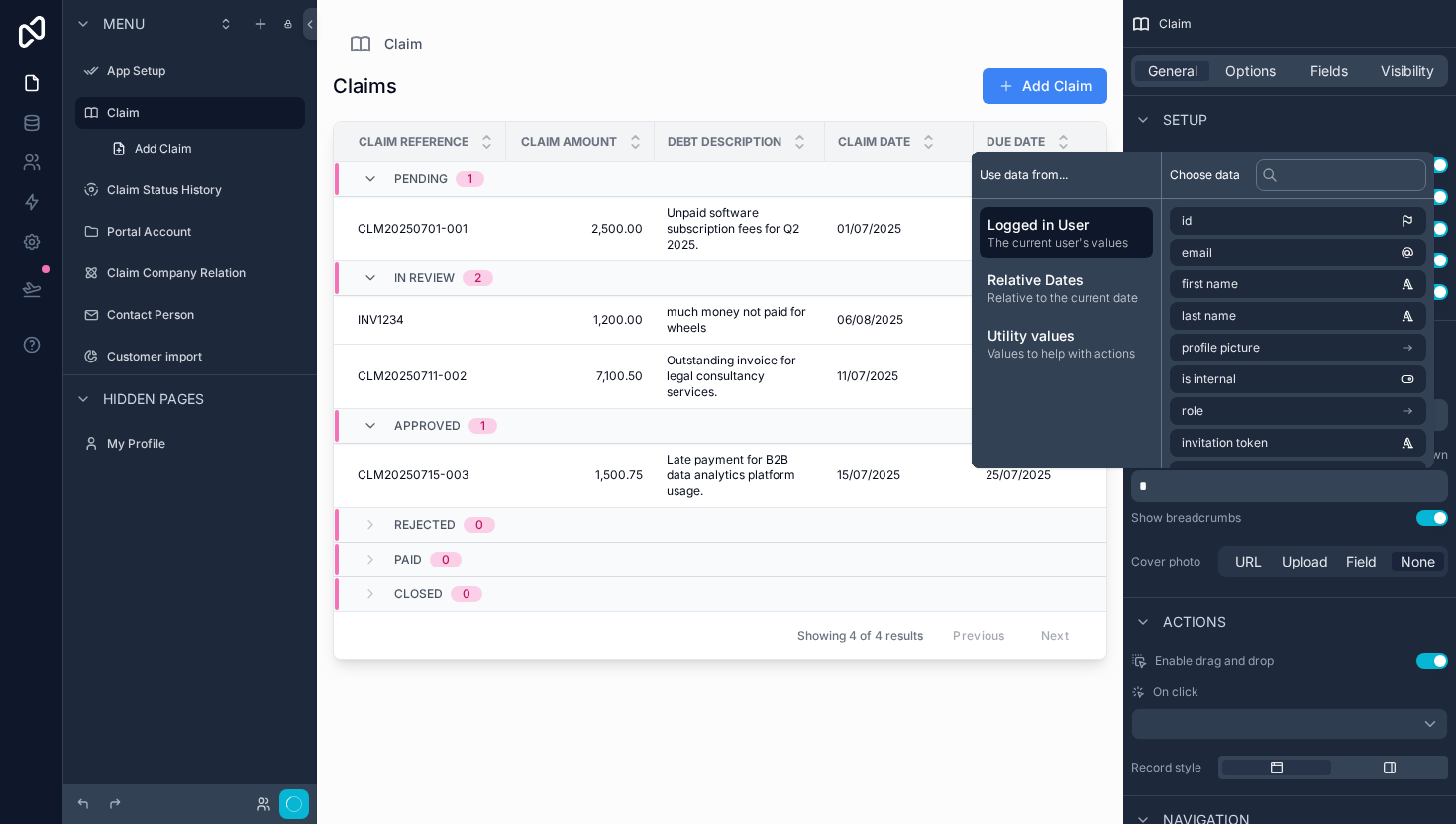 type 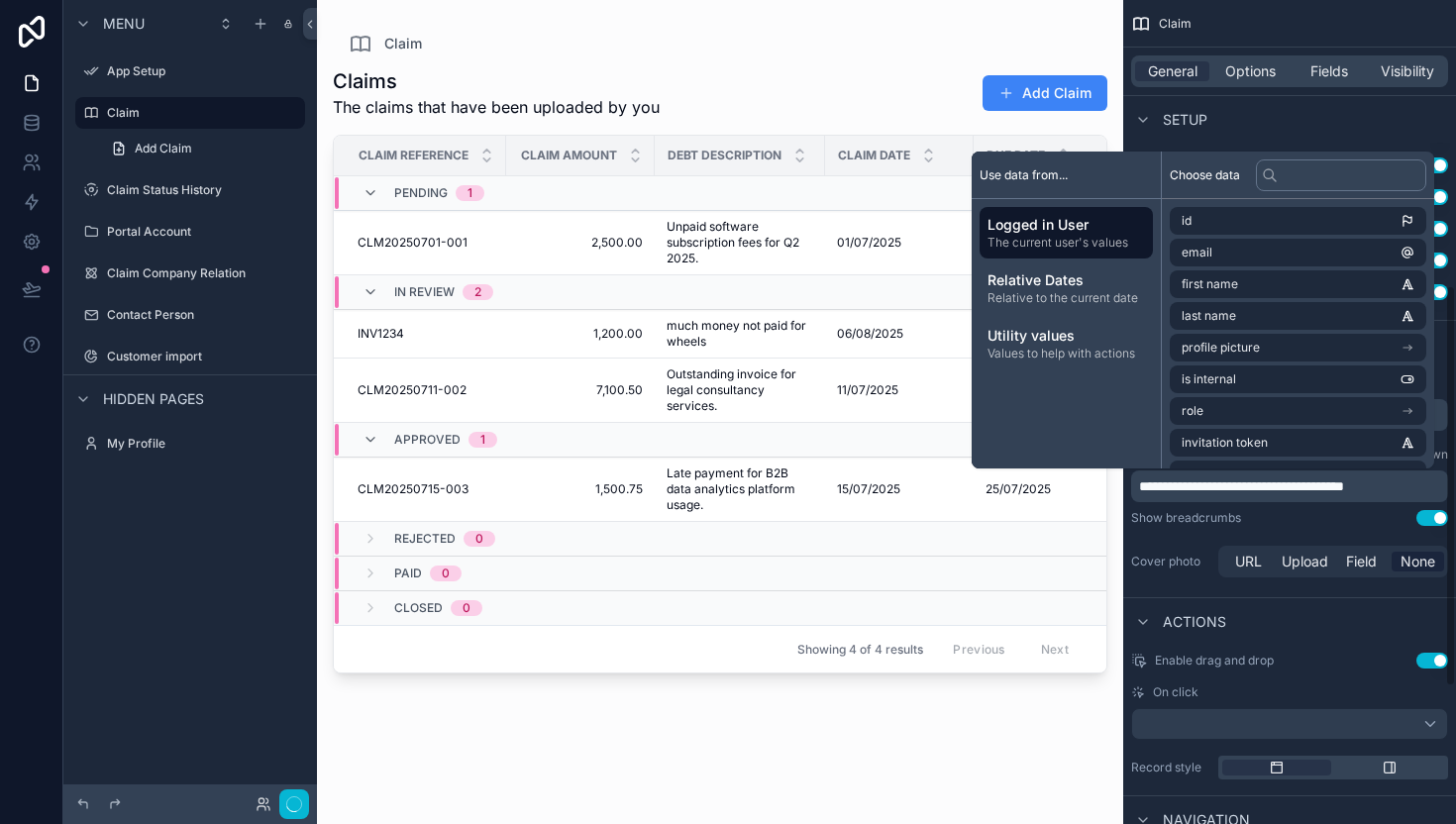 click on "**********" at bounding box center (1290, 478) 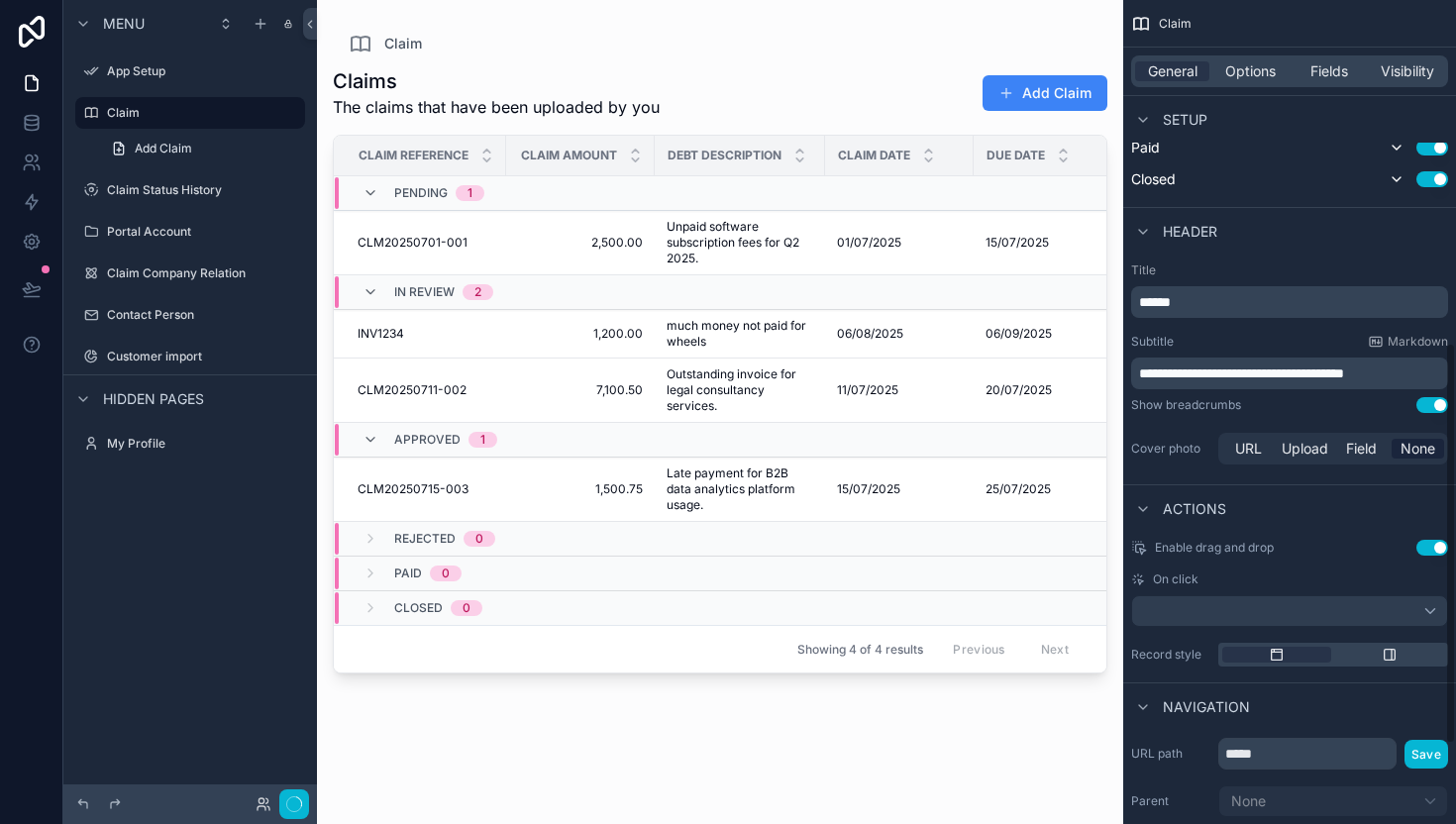 scroll, scrollTop: 706, scrollLeft: 0, axis: vertical 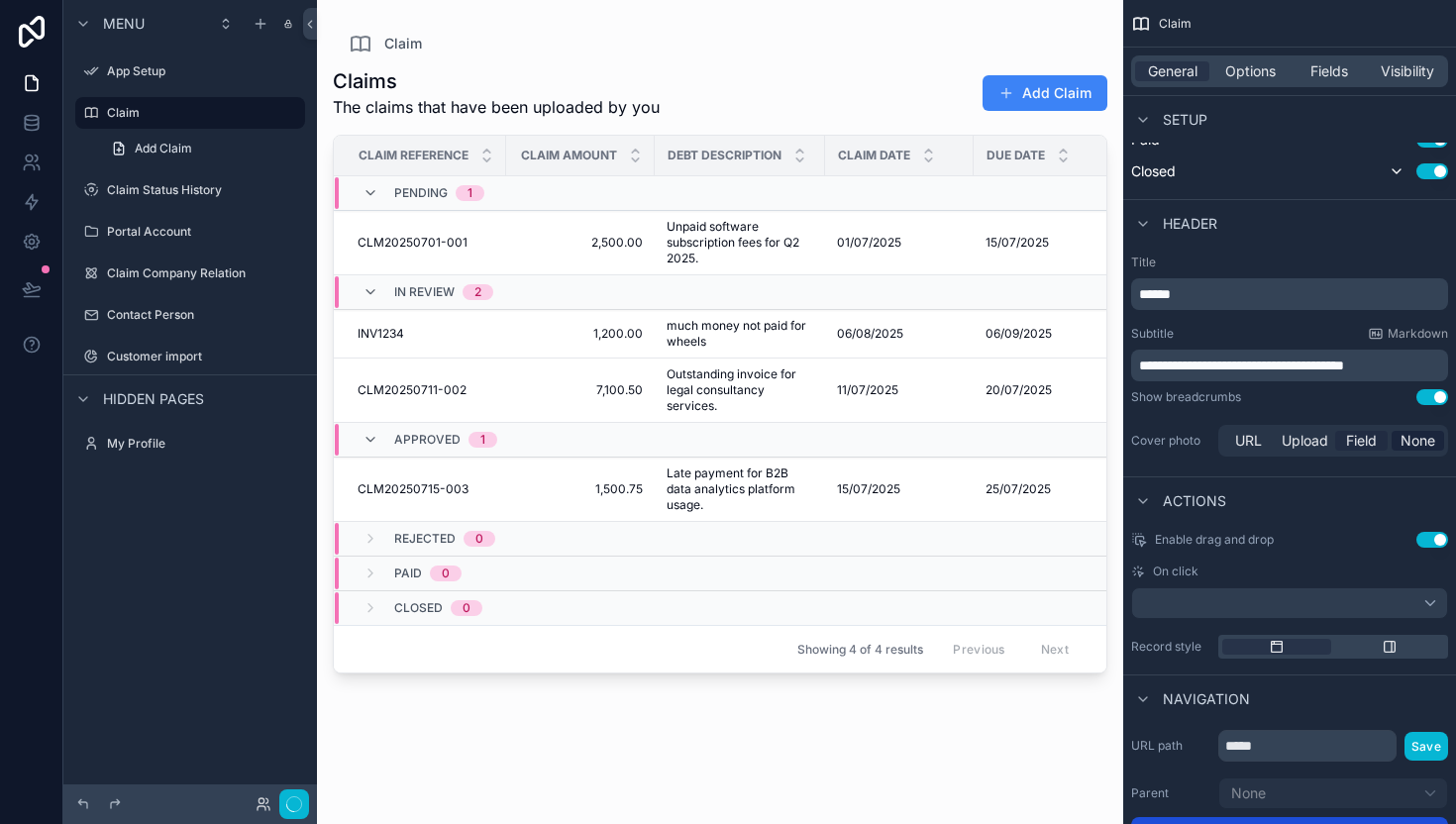 click on "Field" at bounding box center (1361, 441) 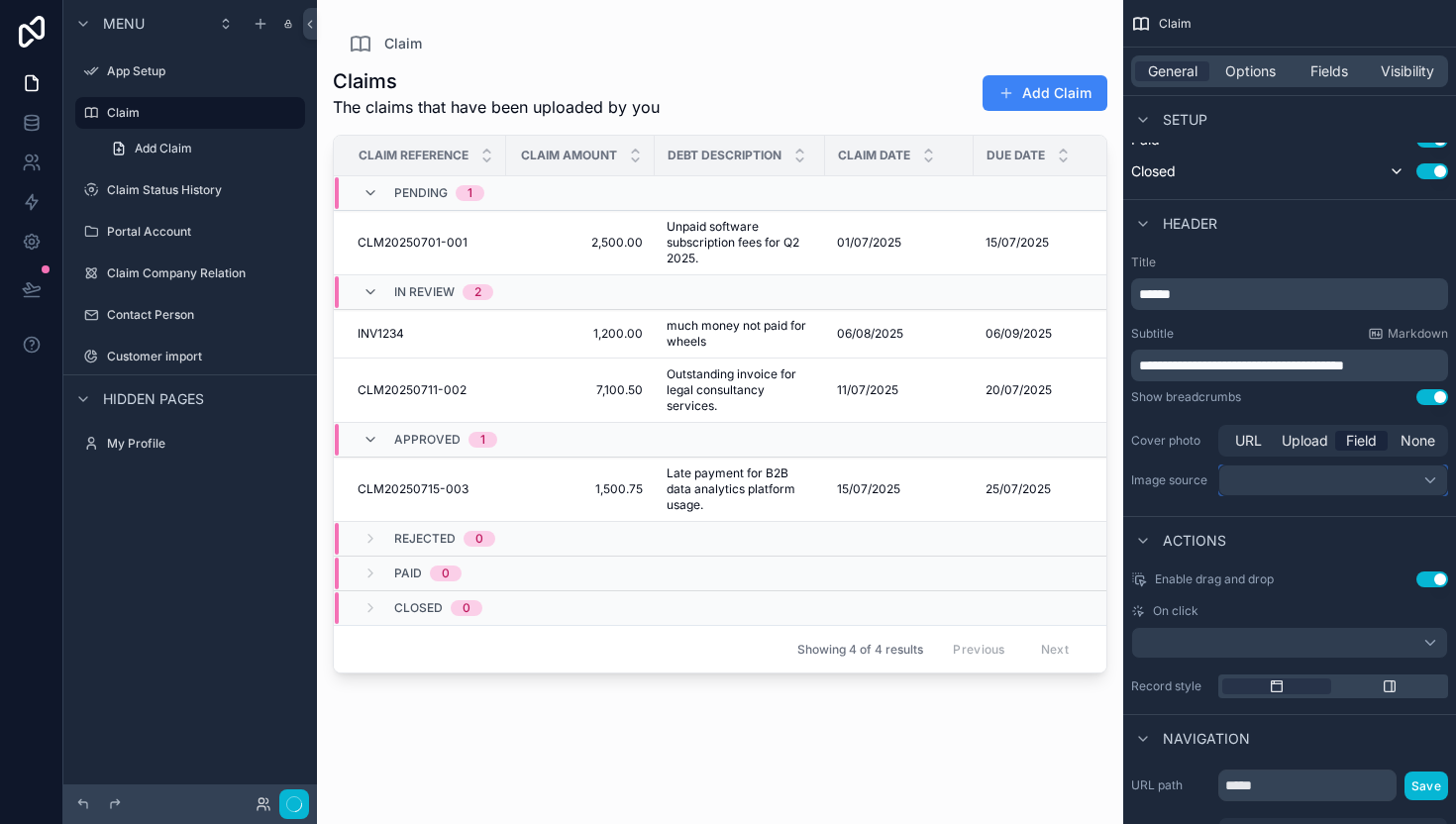 click at bounding box center [1333, 480] 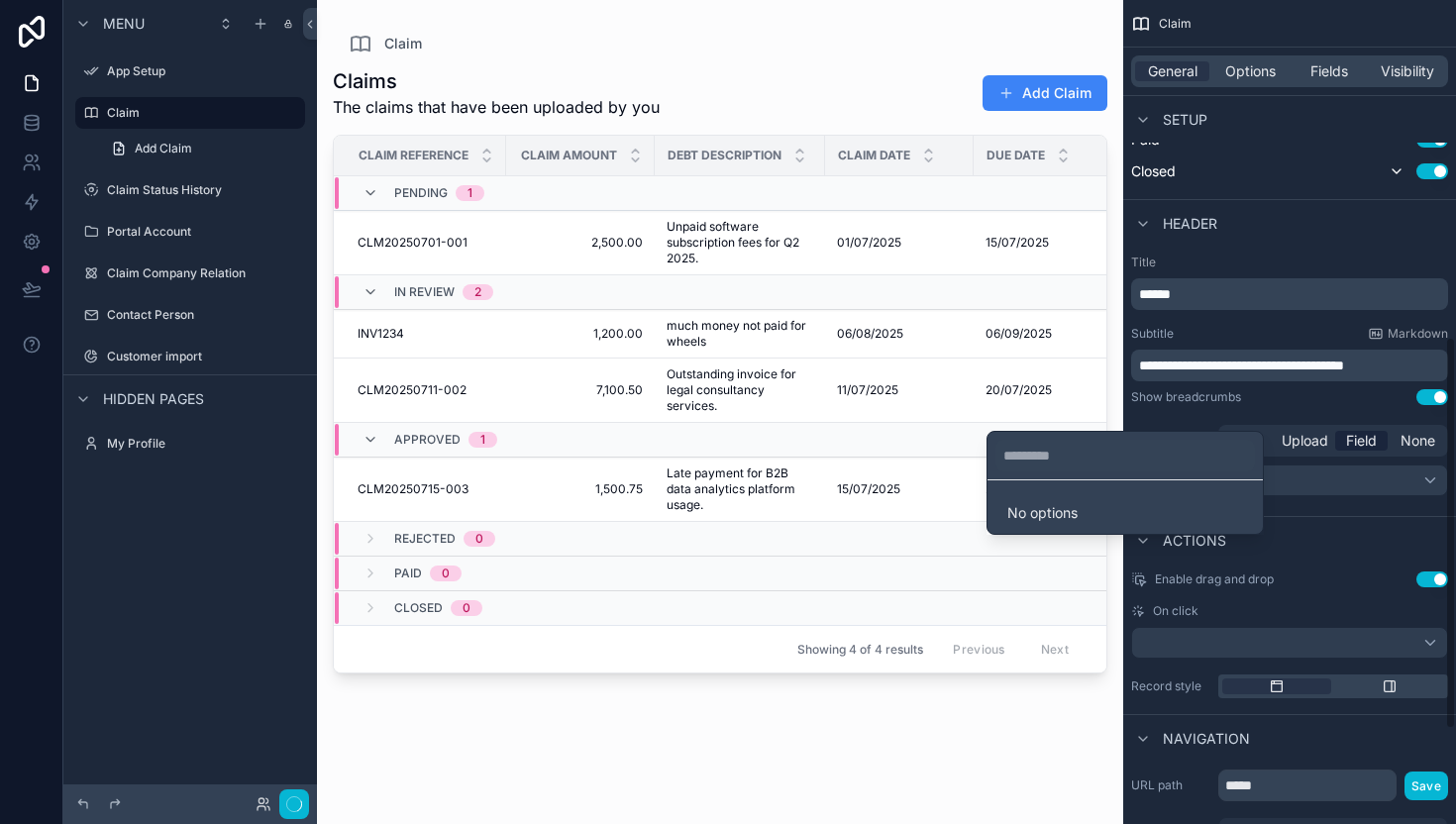 click at bounding box center (728, 412) 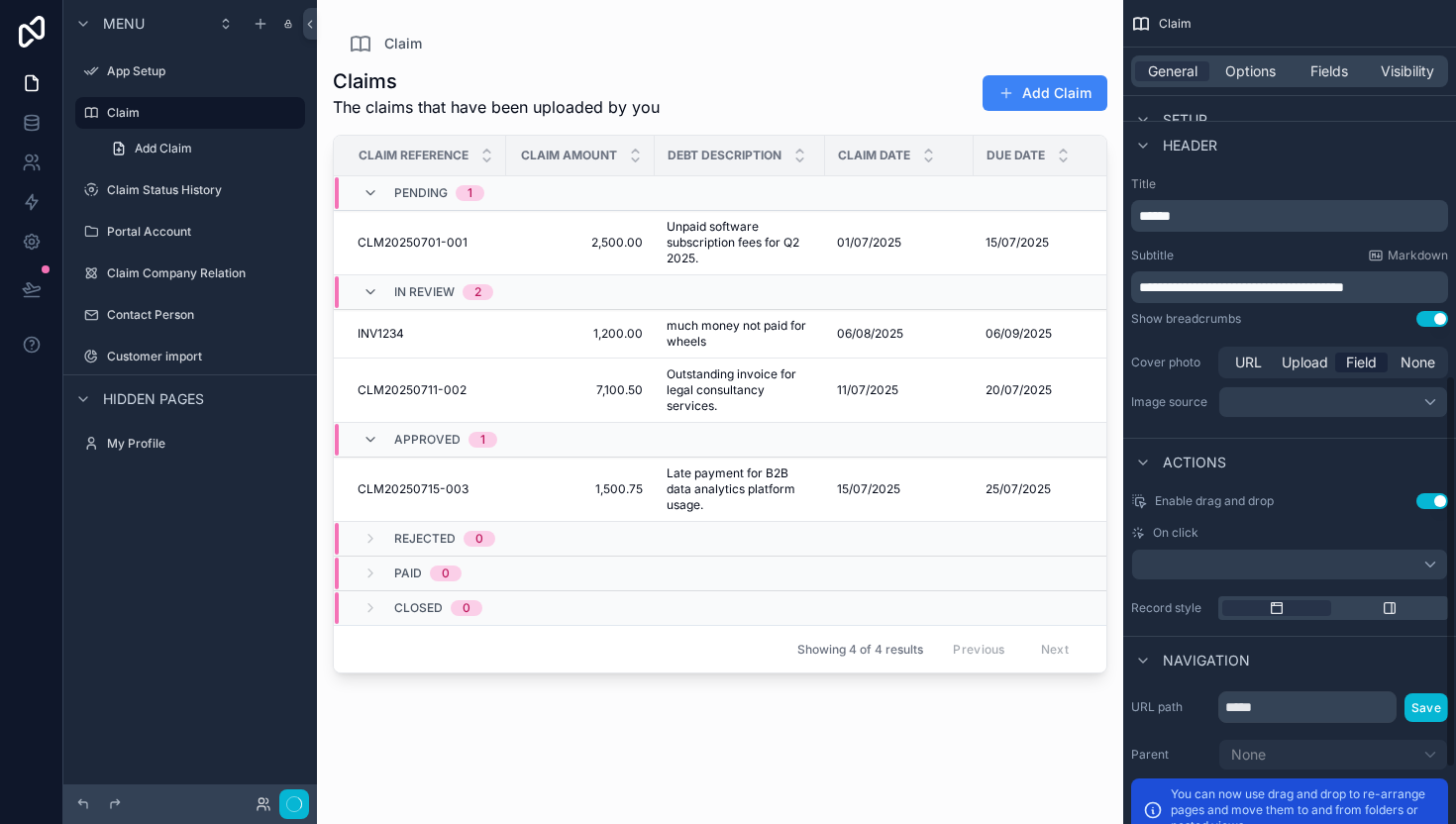 scroll, scrollTop: 810, scrollLeft: 0, axis: vertical 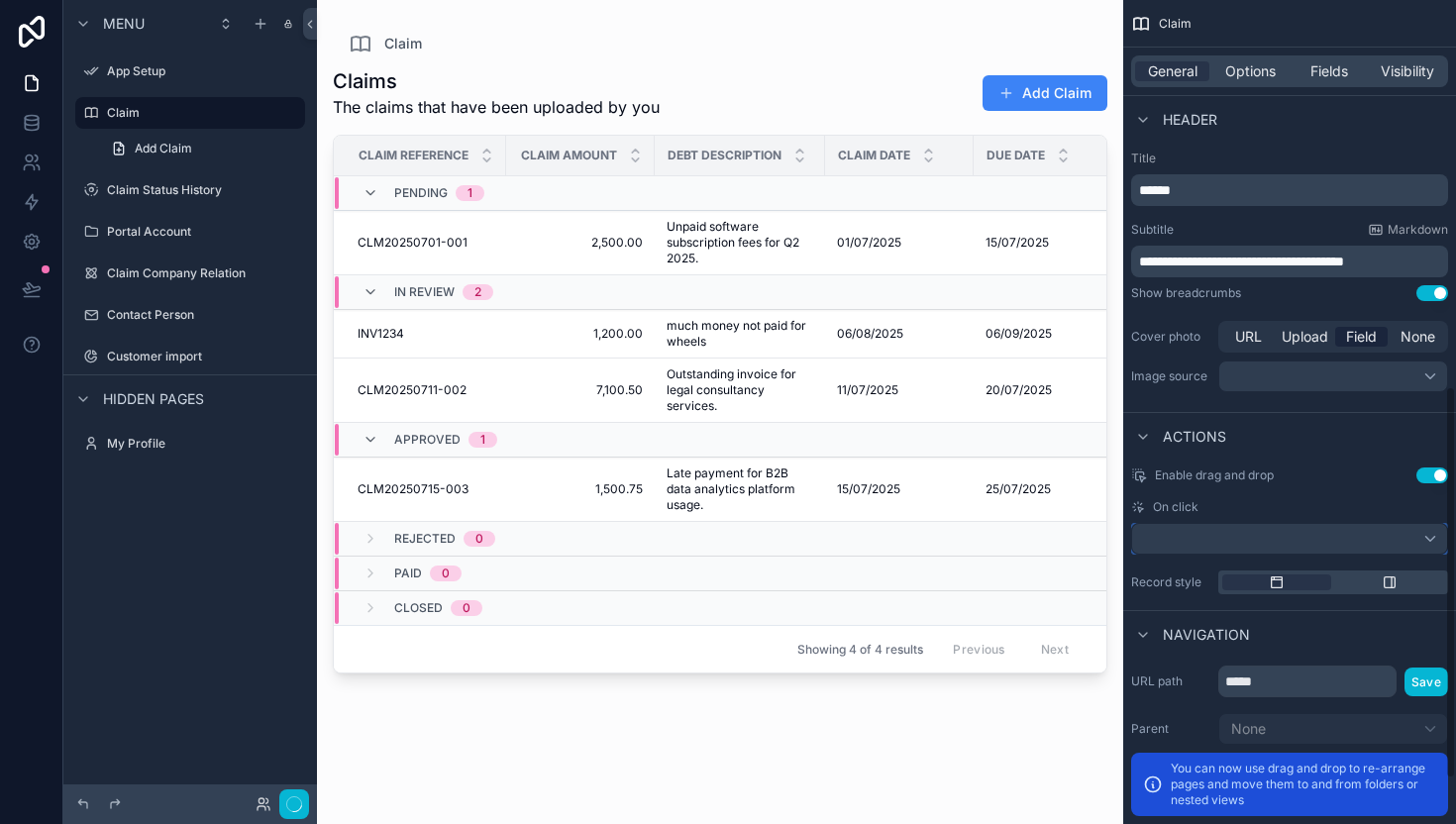 click at bounding box center (1290, 539) 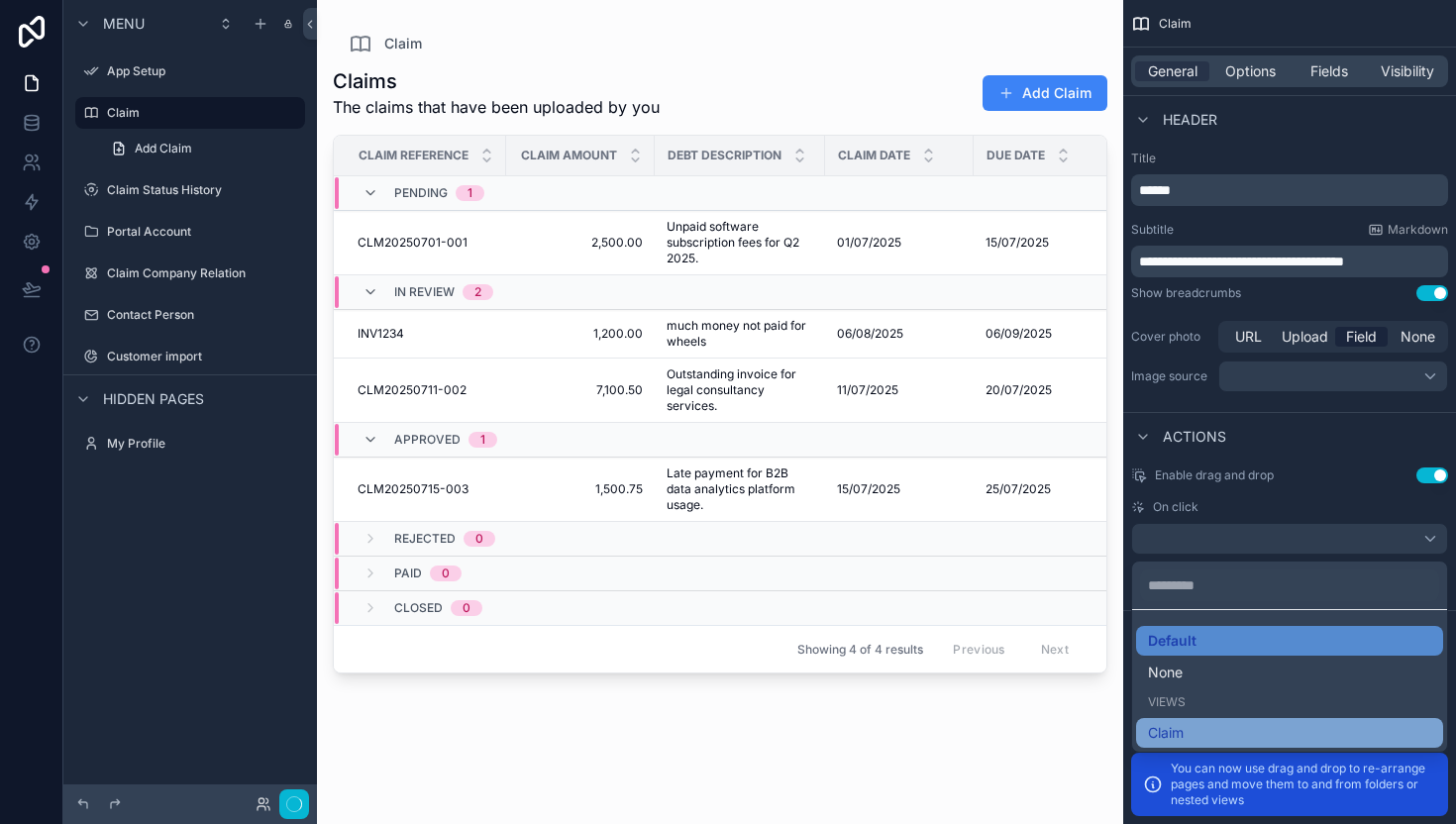 click on "Claim" at bounding box center [1290, 733] 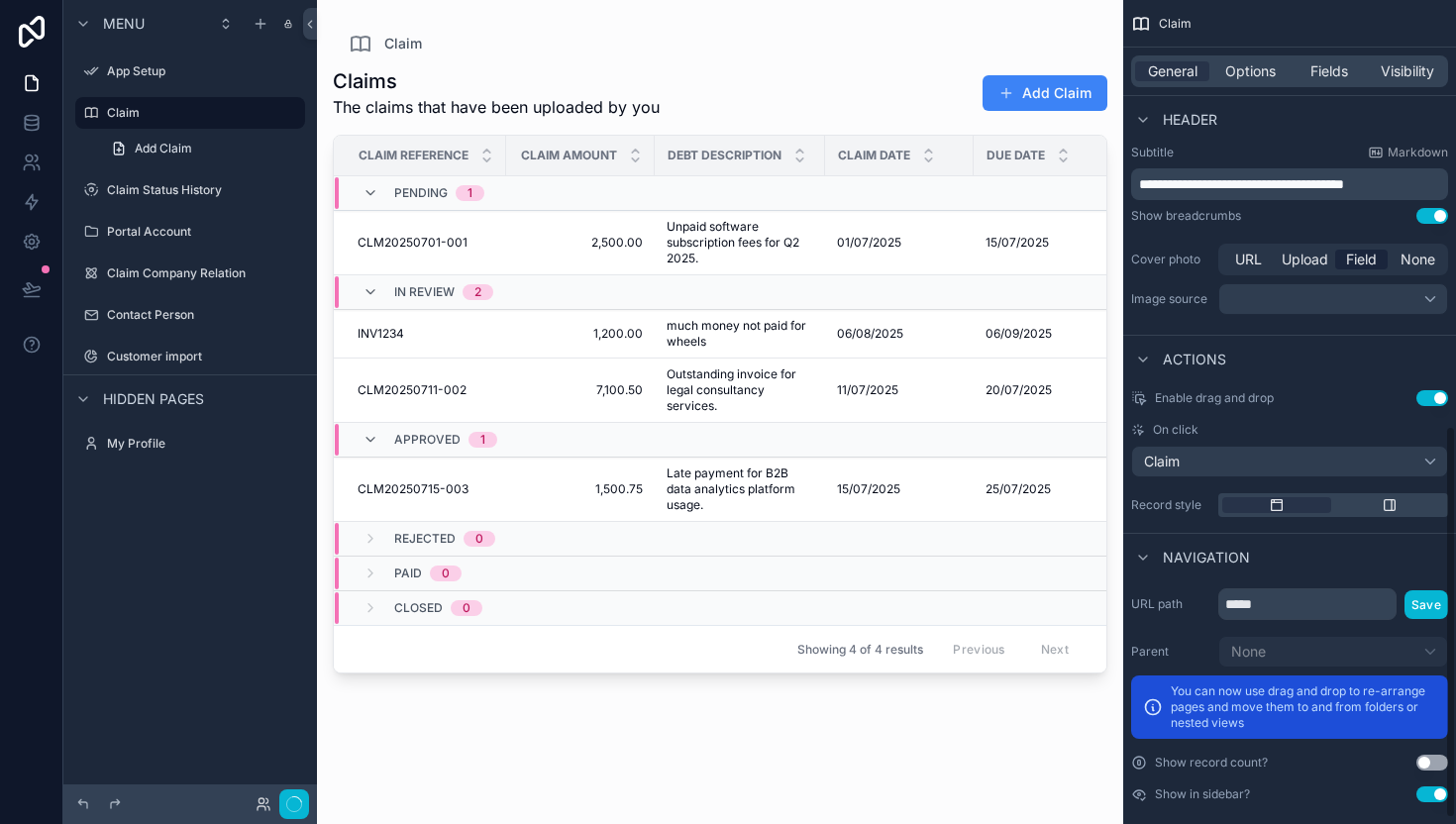 scroll, scrollTop: 893, scrollLeft: 0, axis: vertical 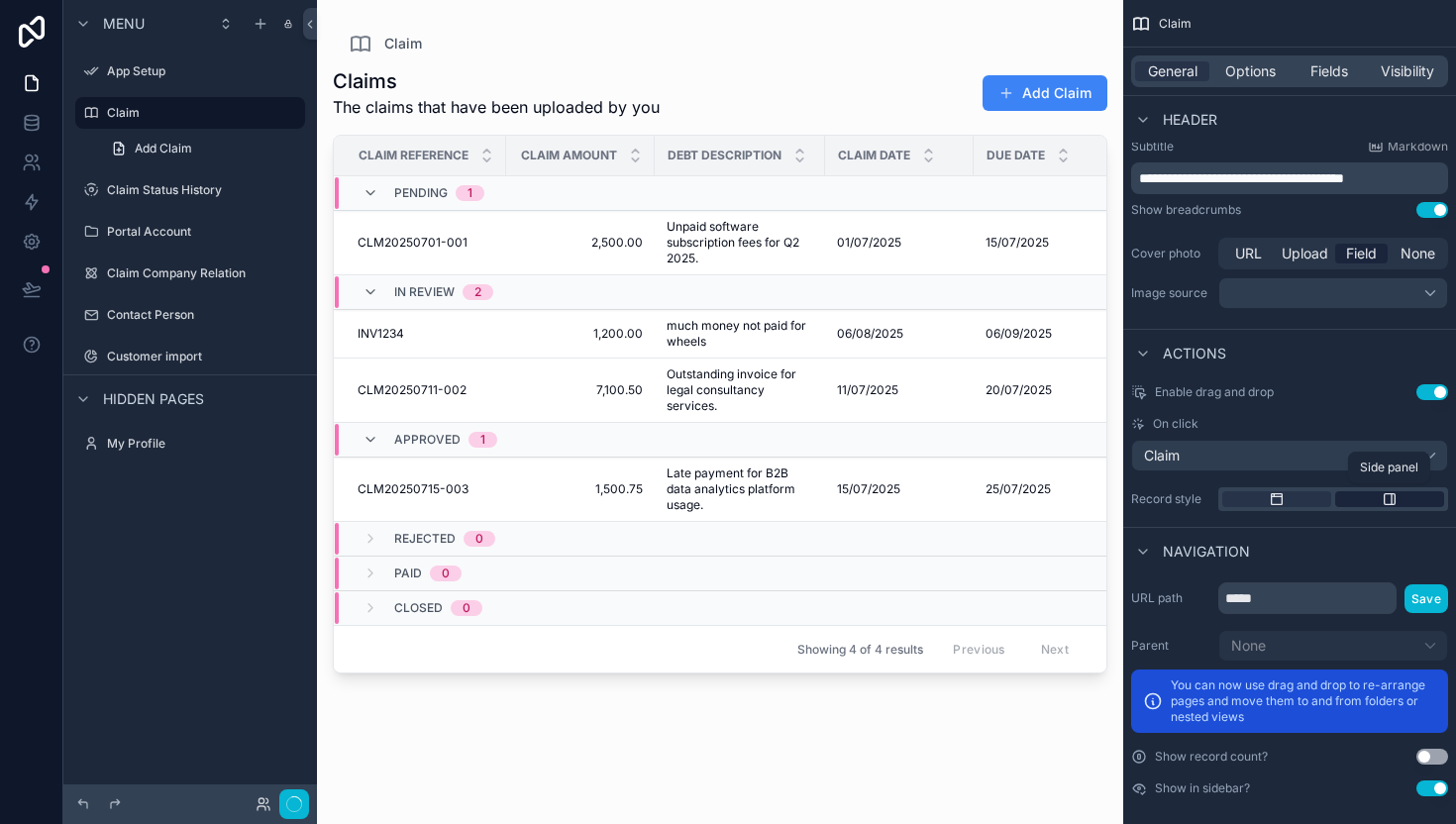 click 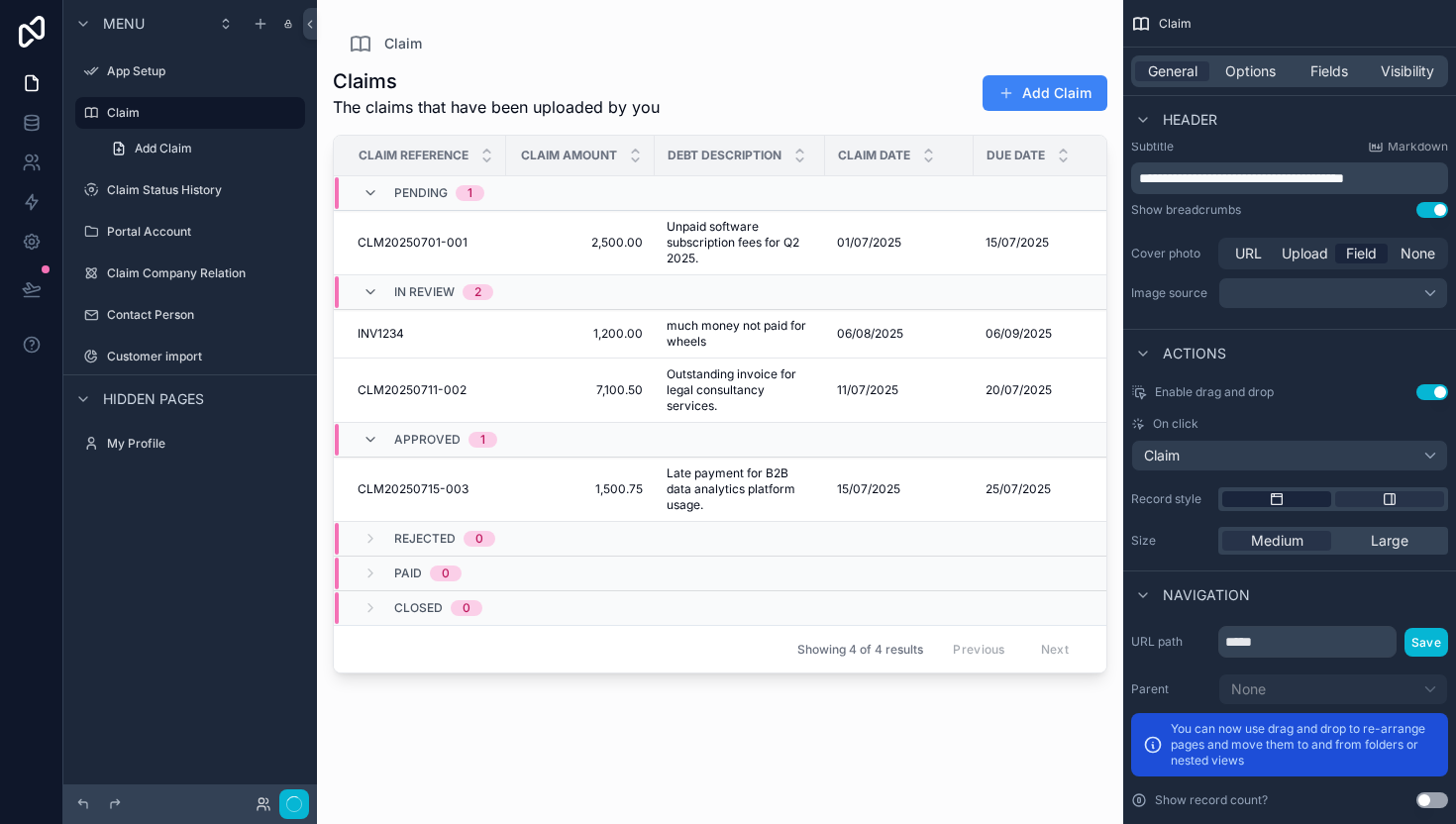 click at bounding box center (1277, 499) 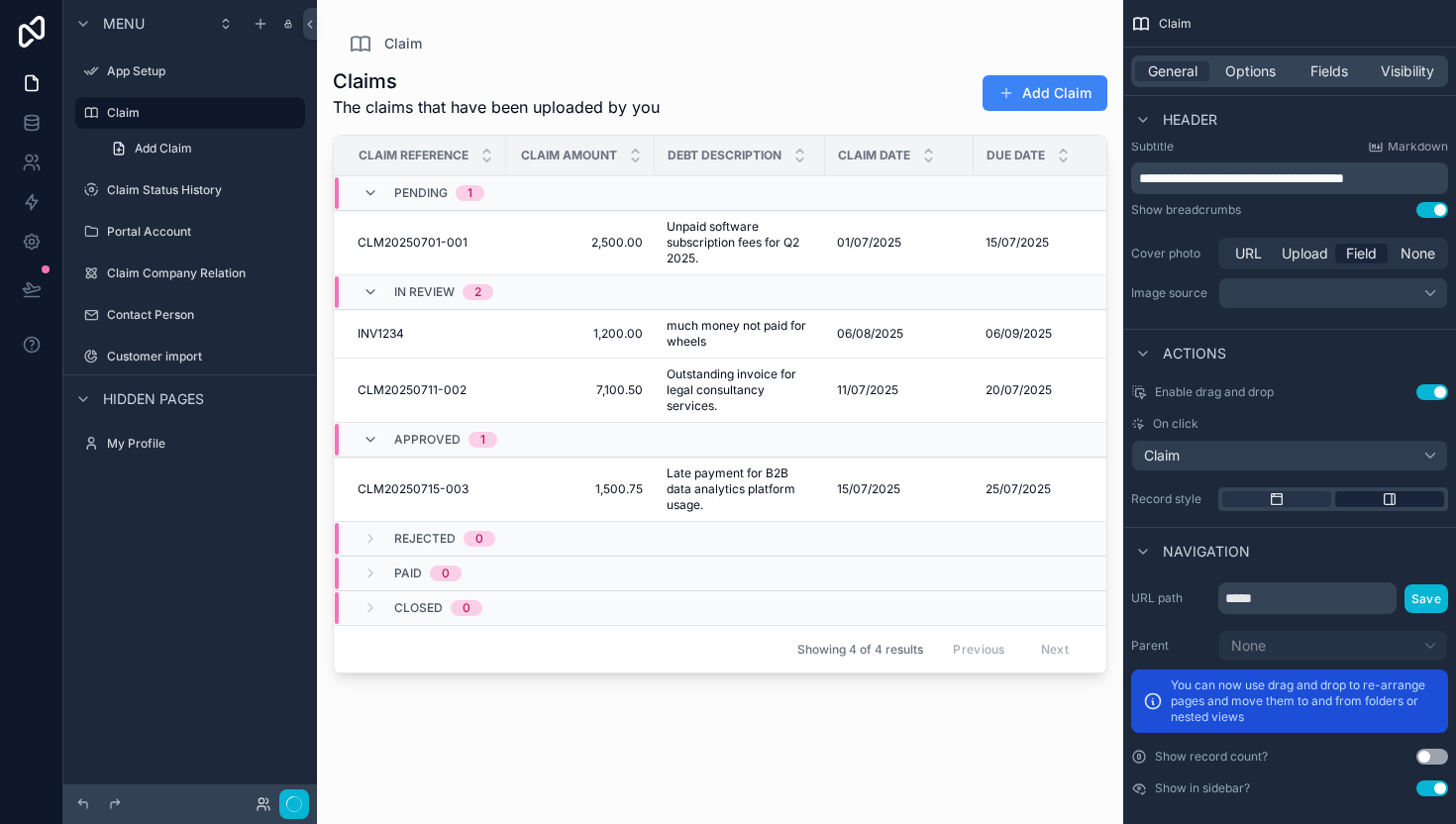 click 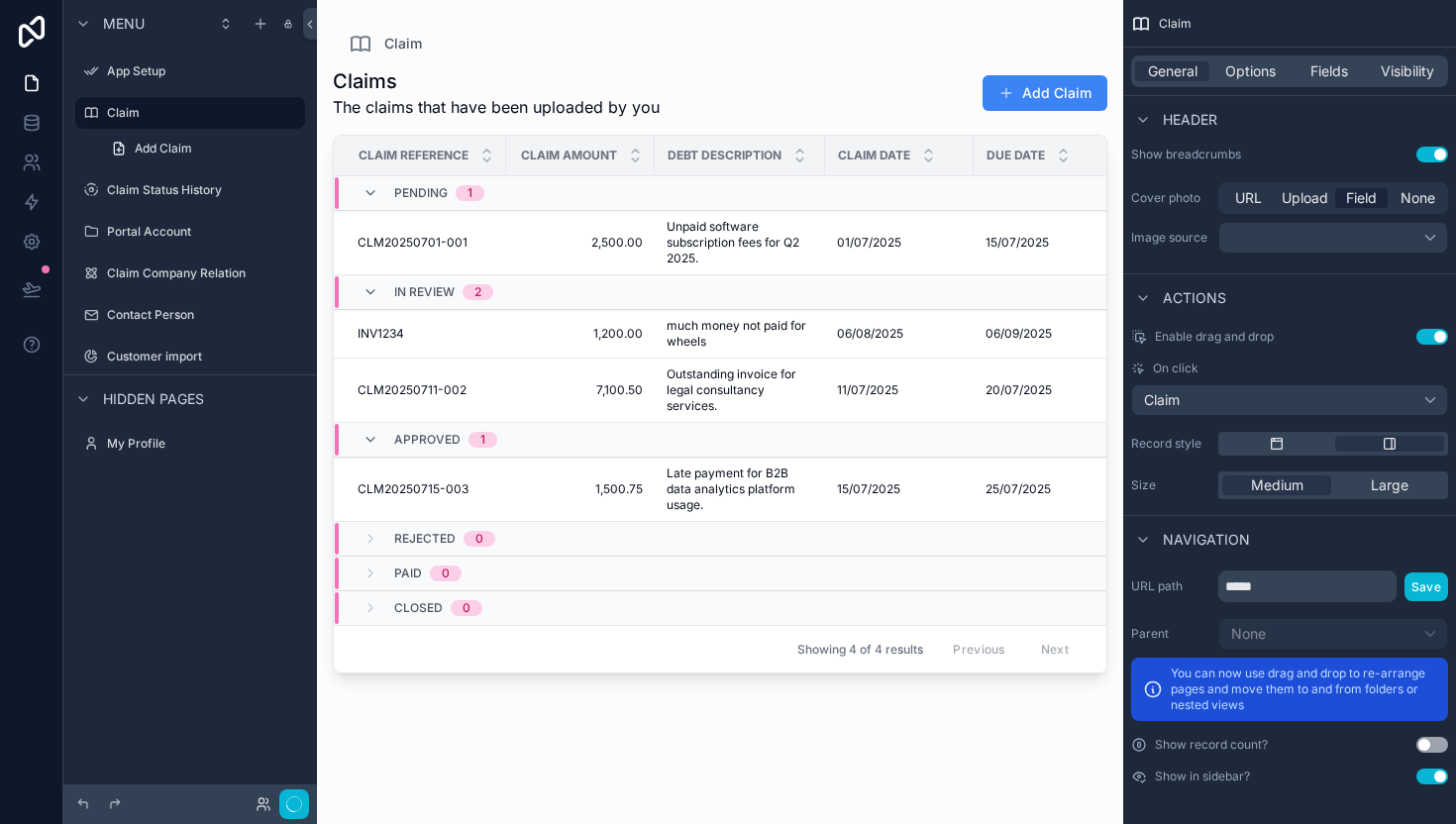 scroll, scrollTop: 0, scrollLeft: 0, axis: both 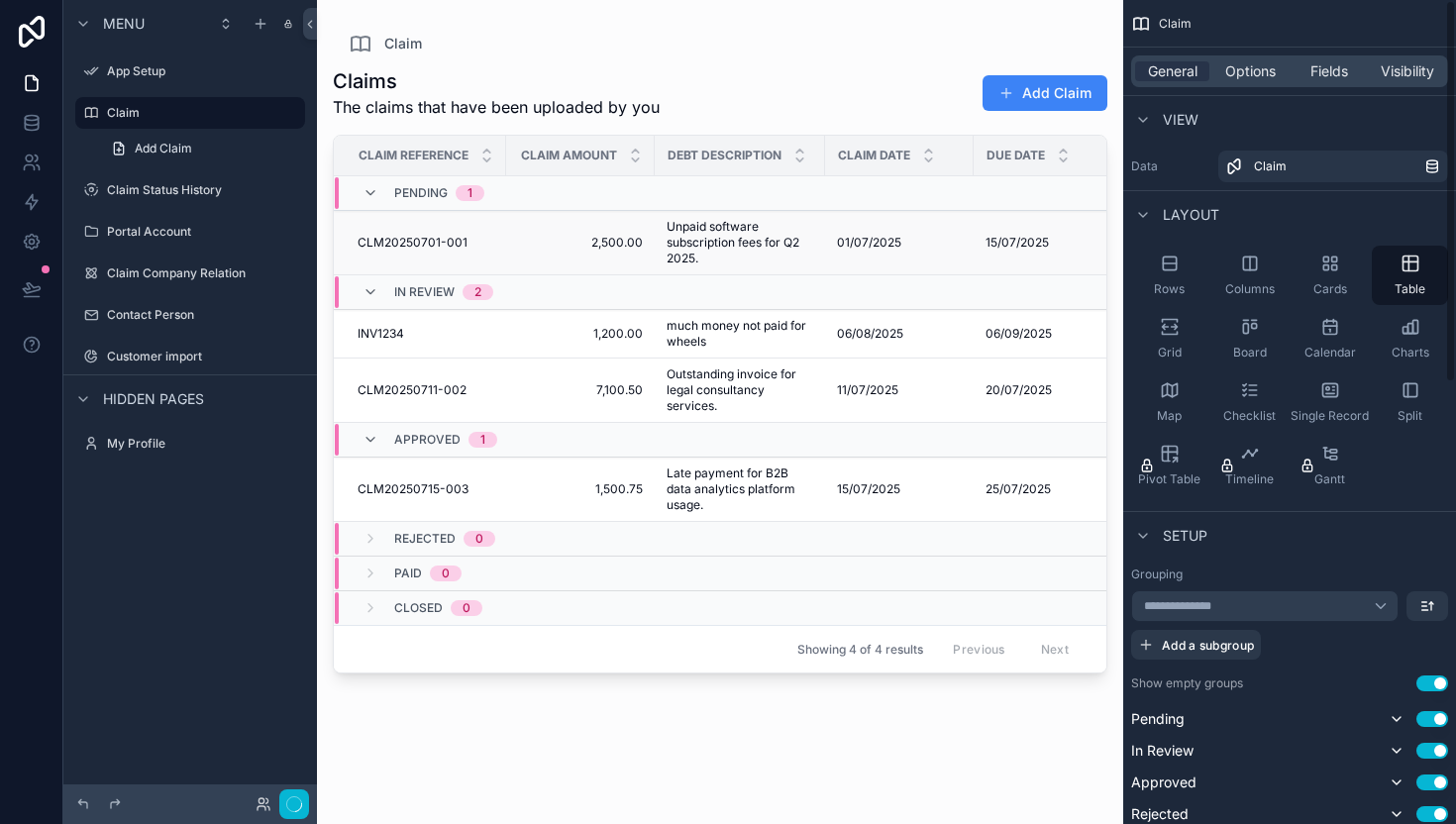 click on "2,500.00" at bounding box center [580, 243] 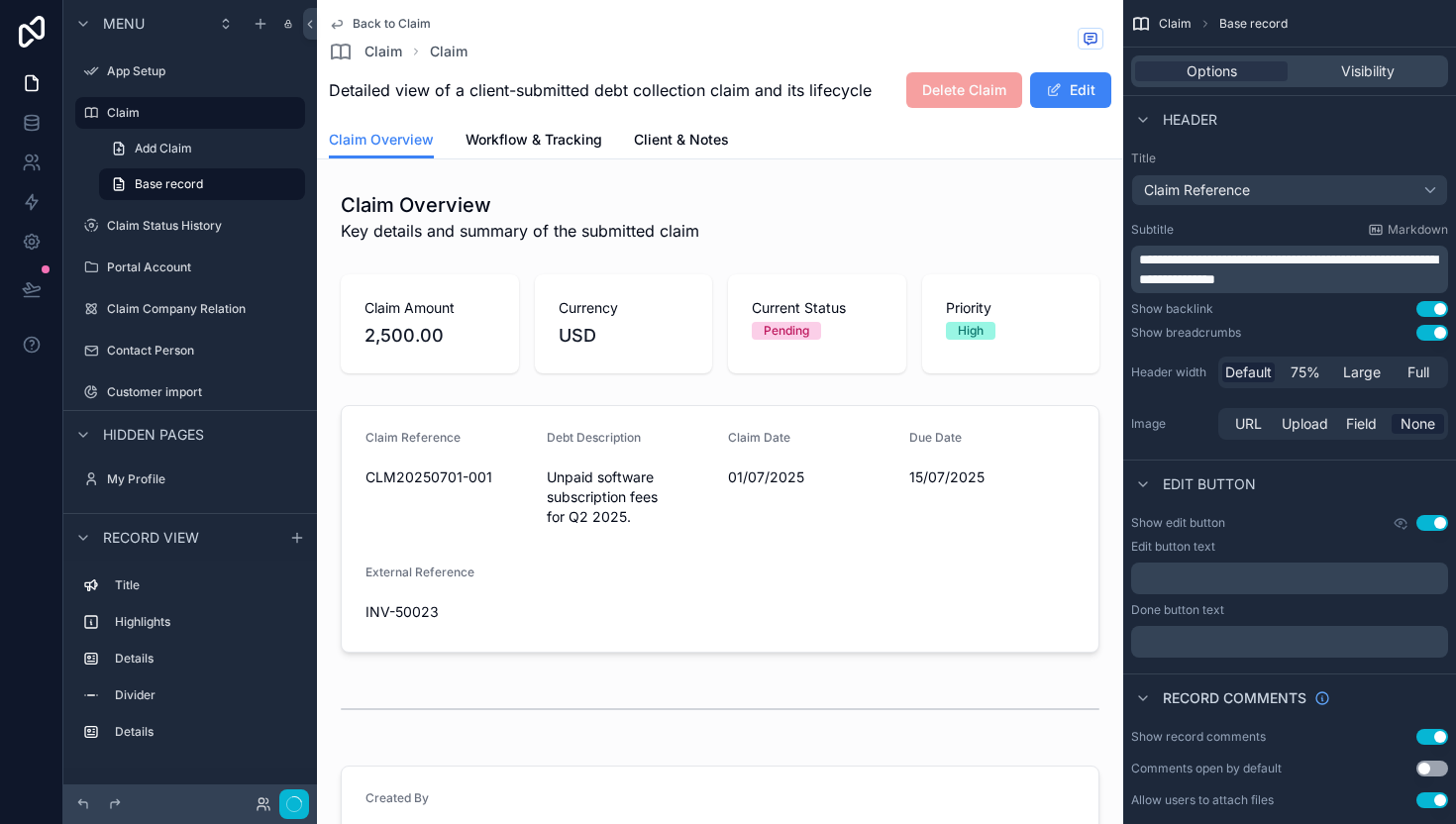click on "Back to Claim" at bounding box center (391, 24) 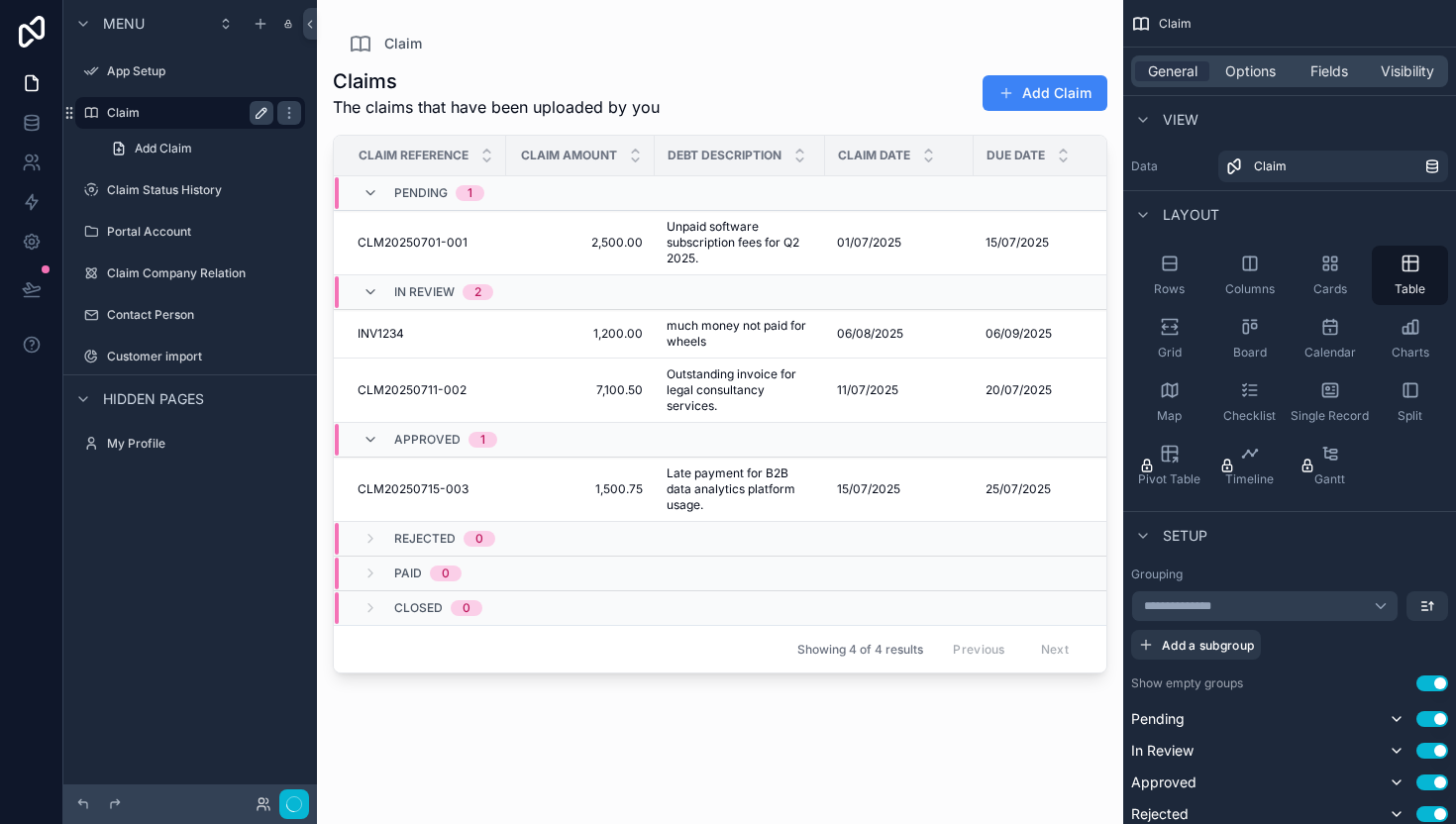click 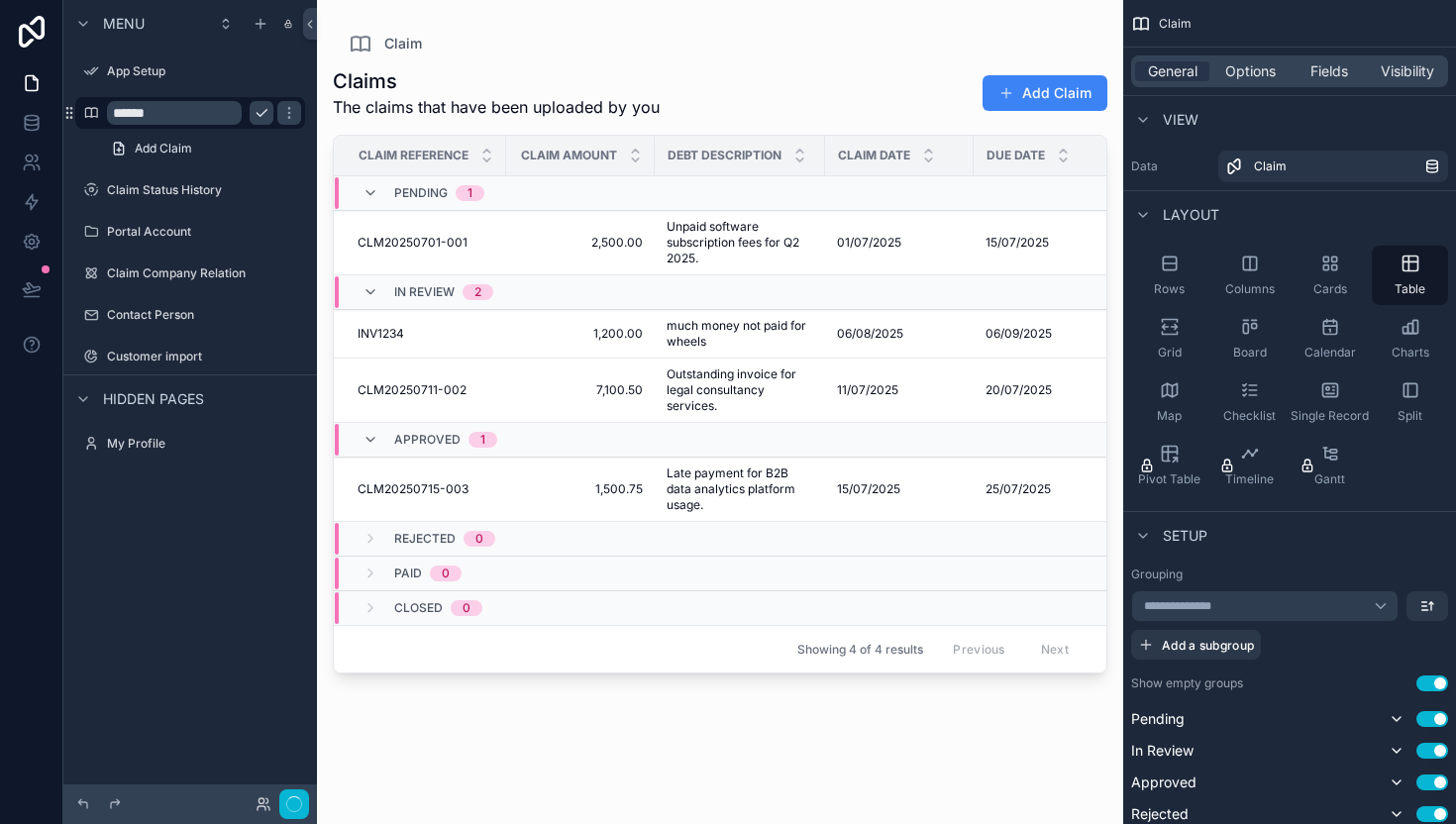 click on "******" at bounding box center (174, 113) 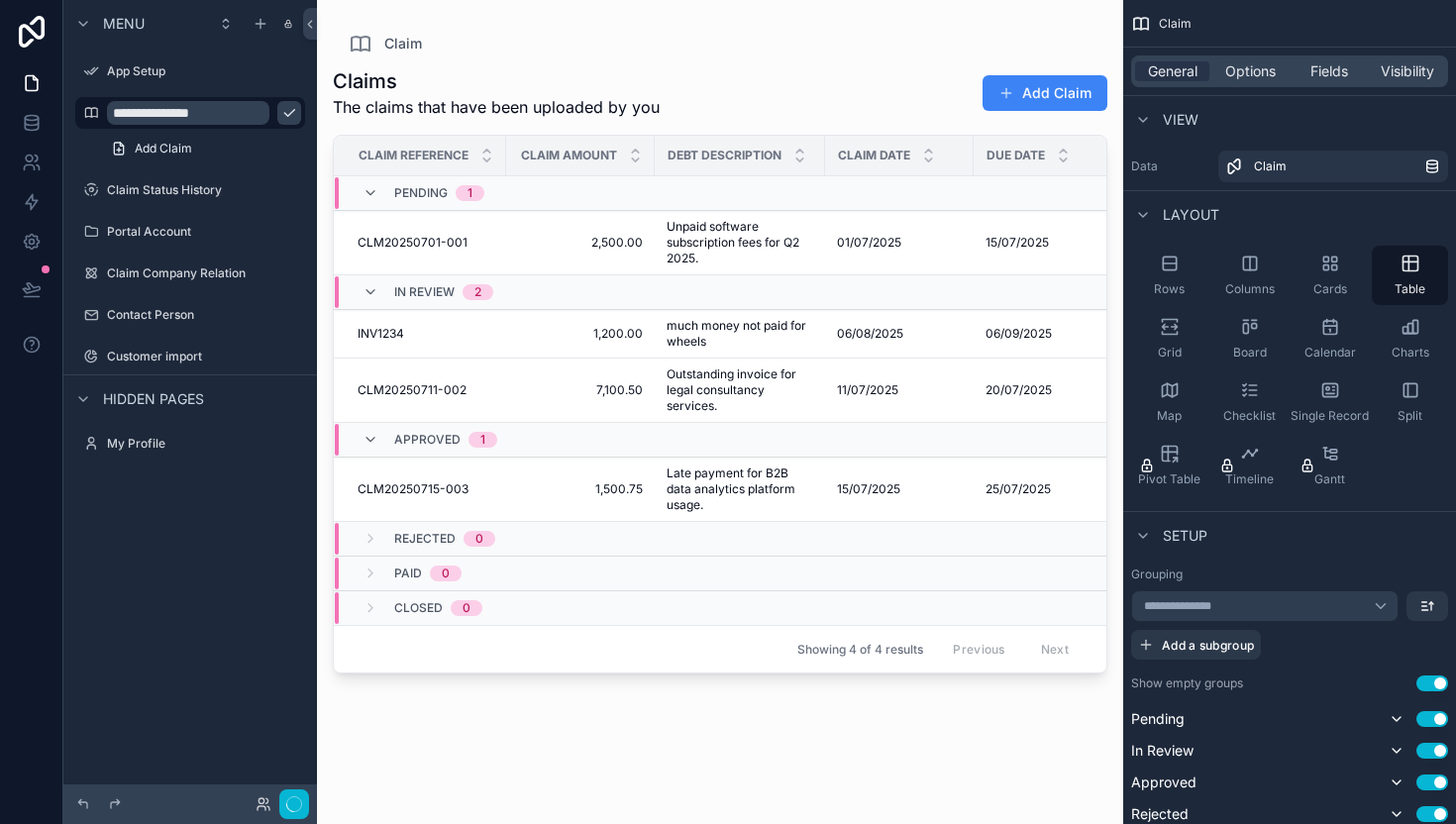 type on "**********" 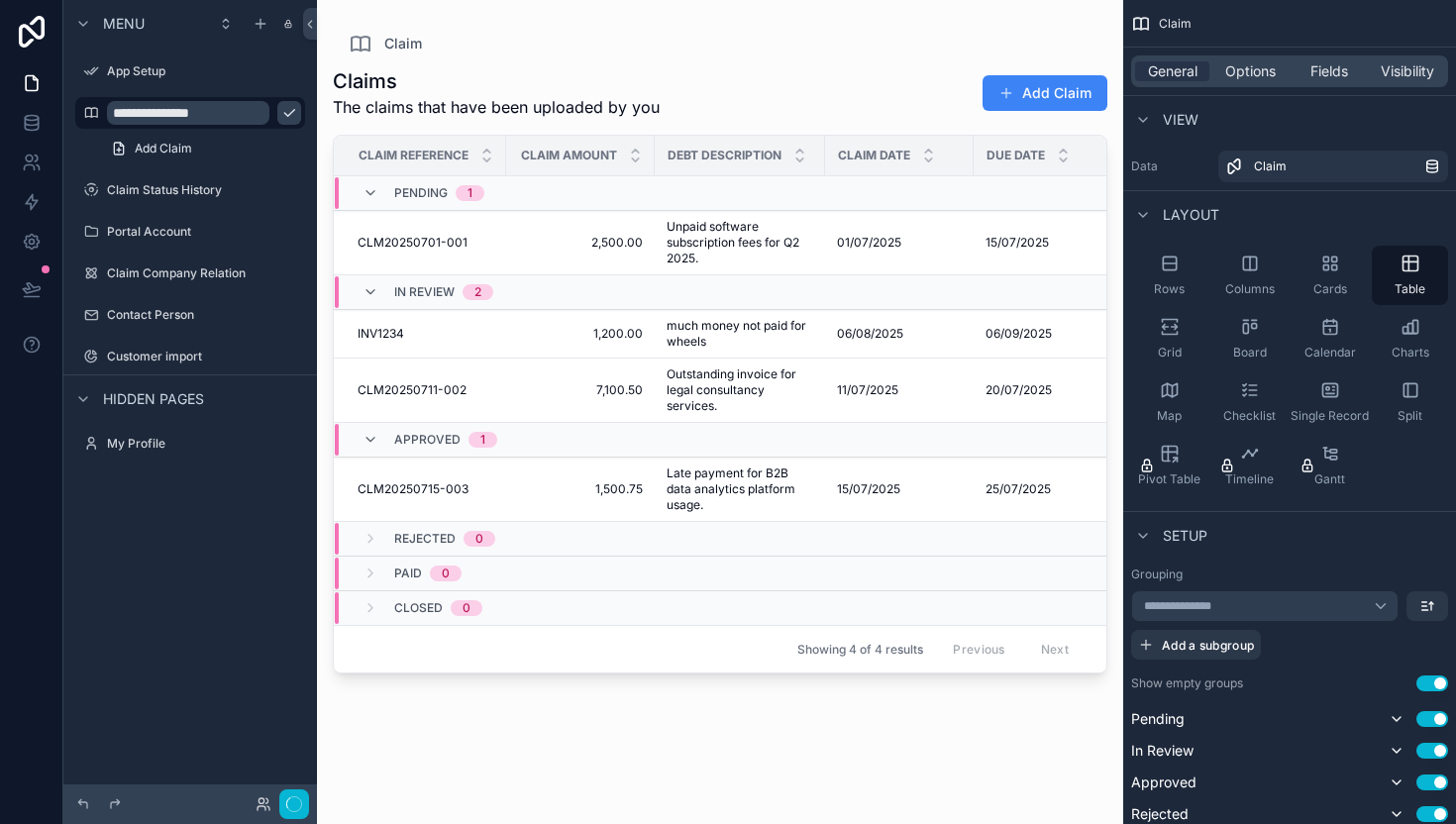 click 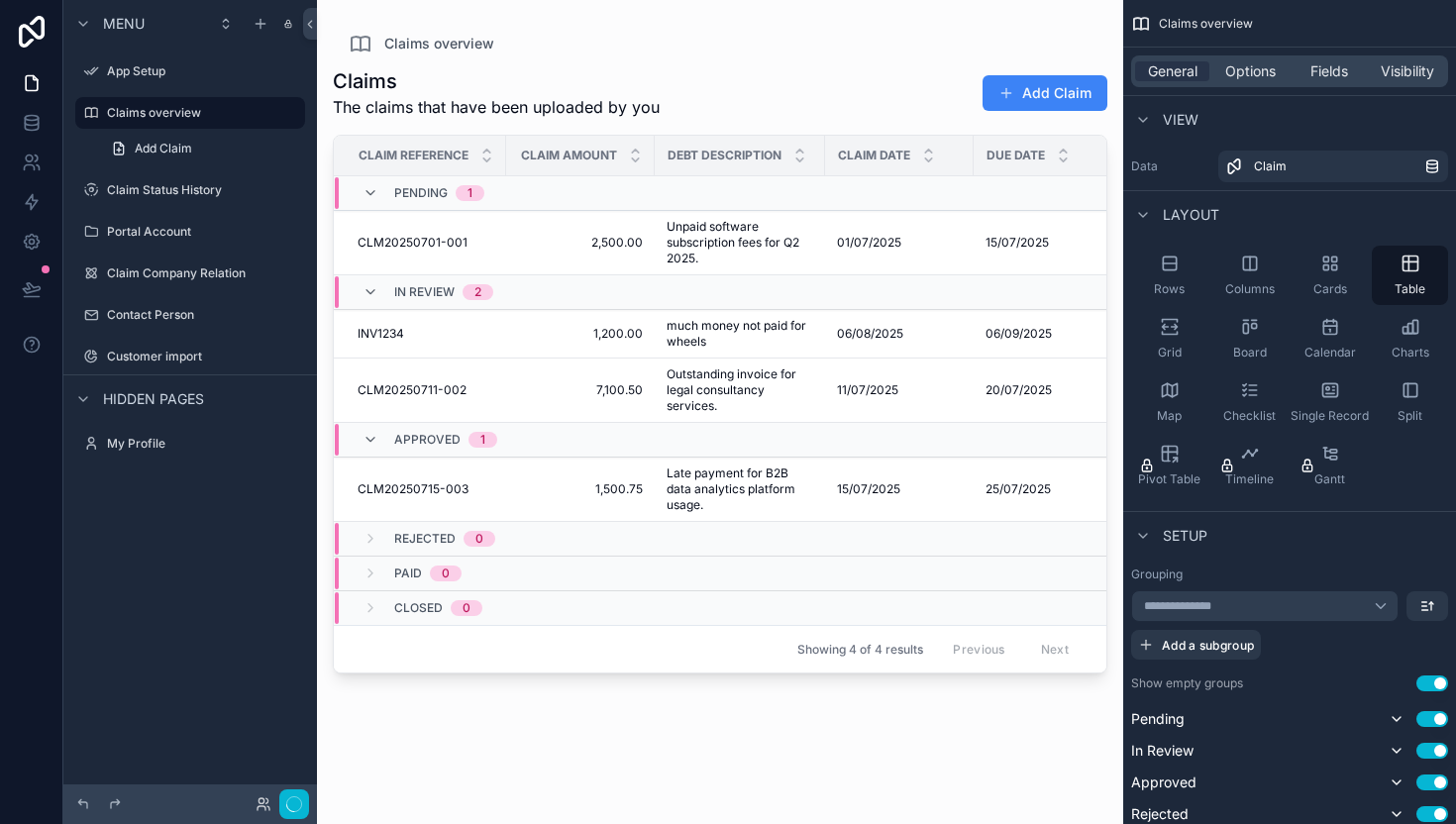 click on "Claims The claims that have been uploaded by you Add Claim" at bounding box center [720, 93] 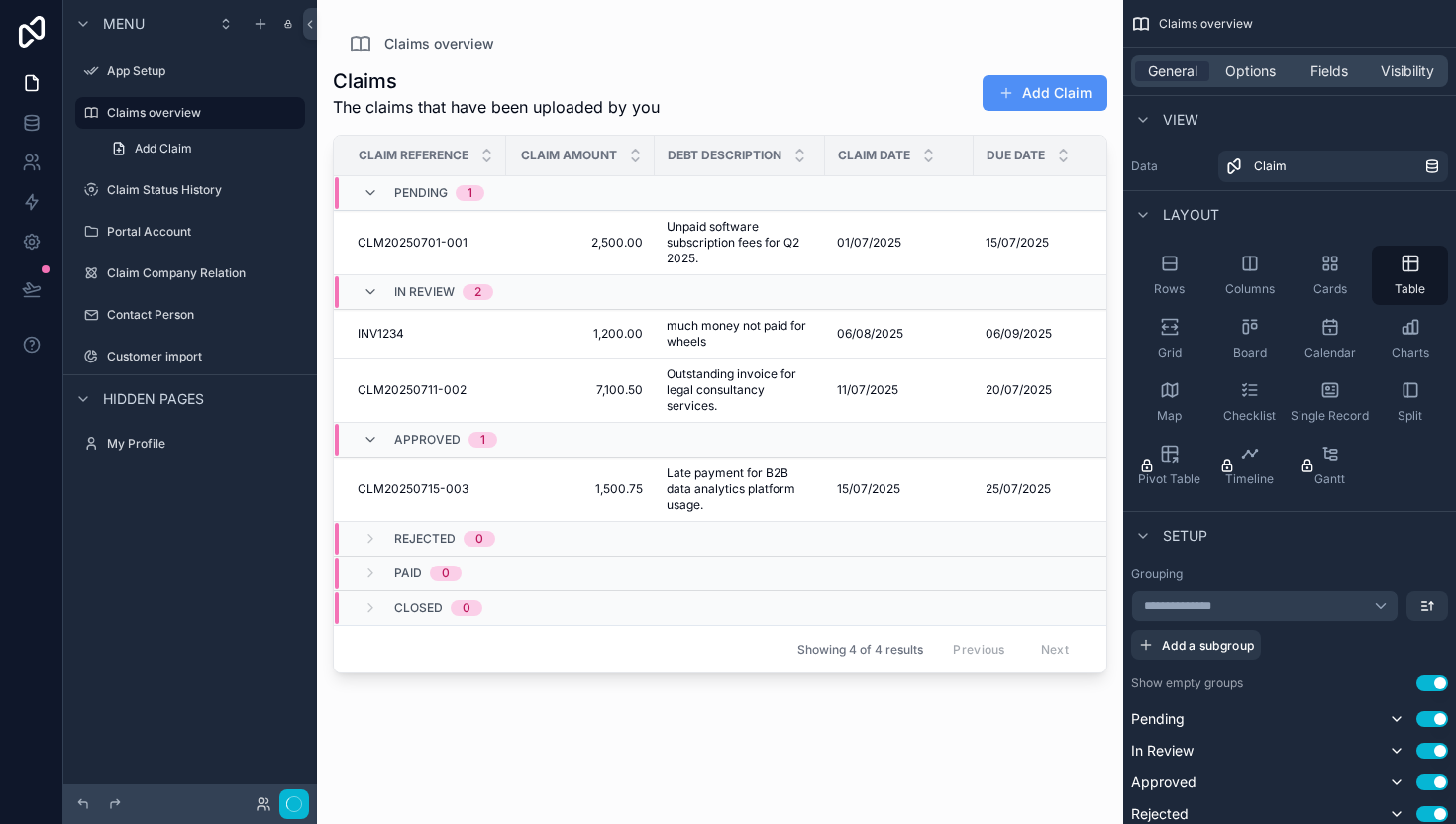 click on "Add Claim" at bounding box center [1045, 93] 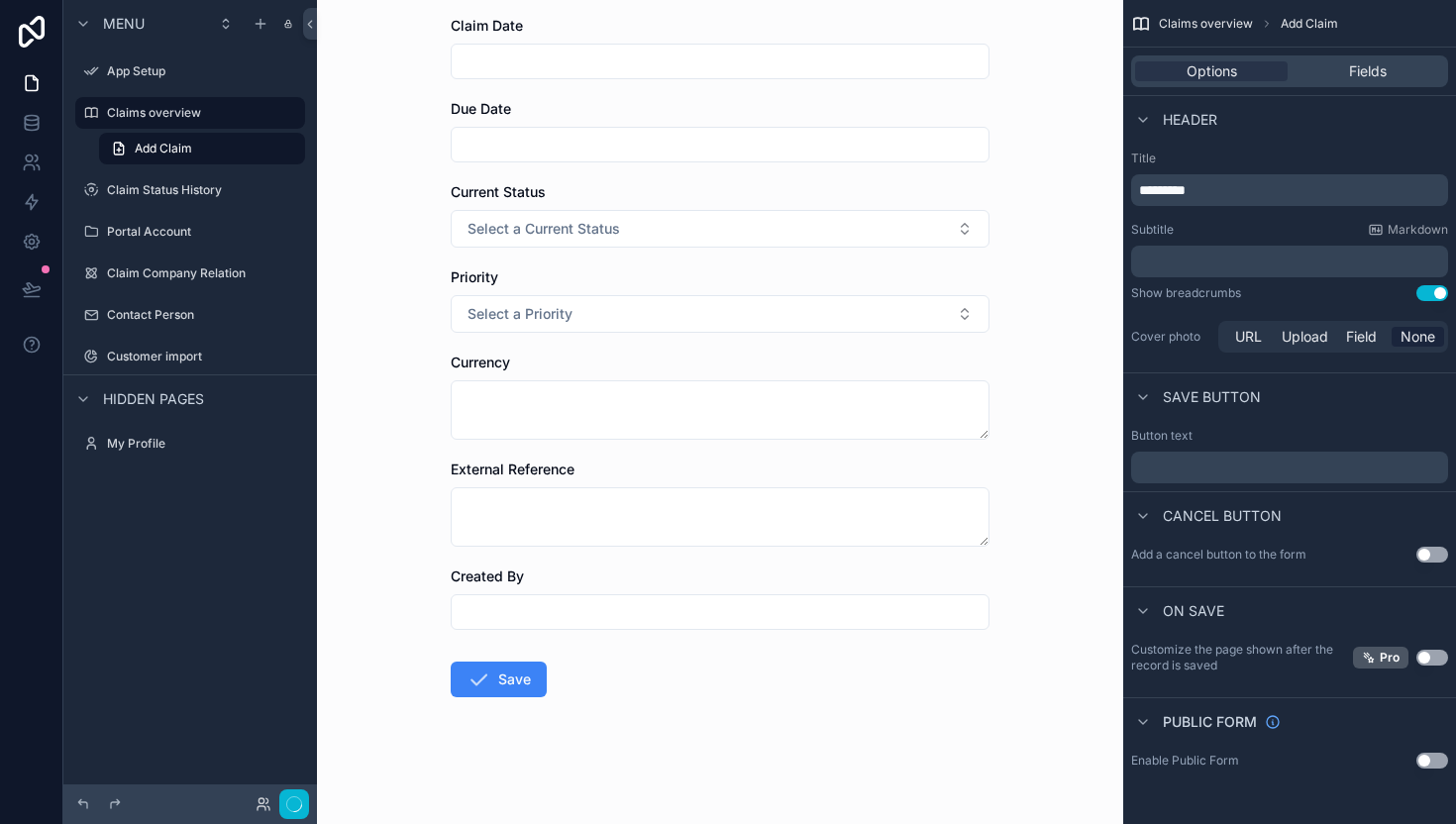 scroll, scrollTop: 0, scrollLeft: 0, axis: both 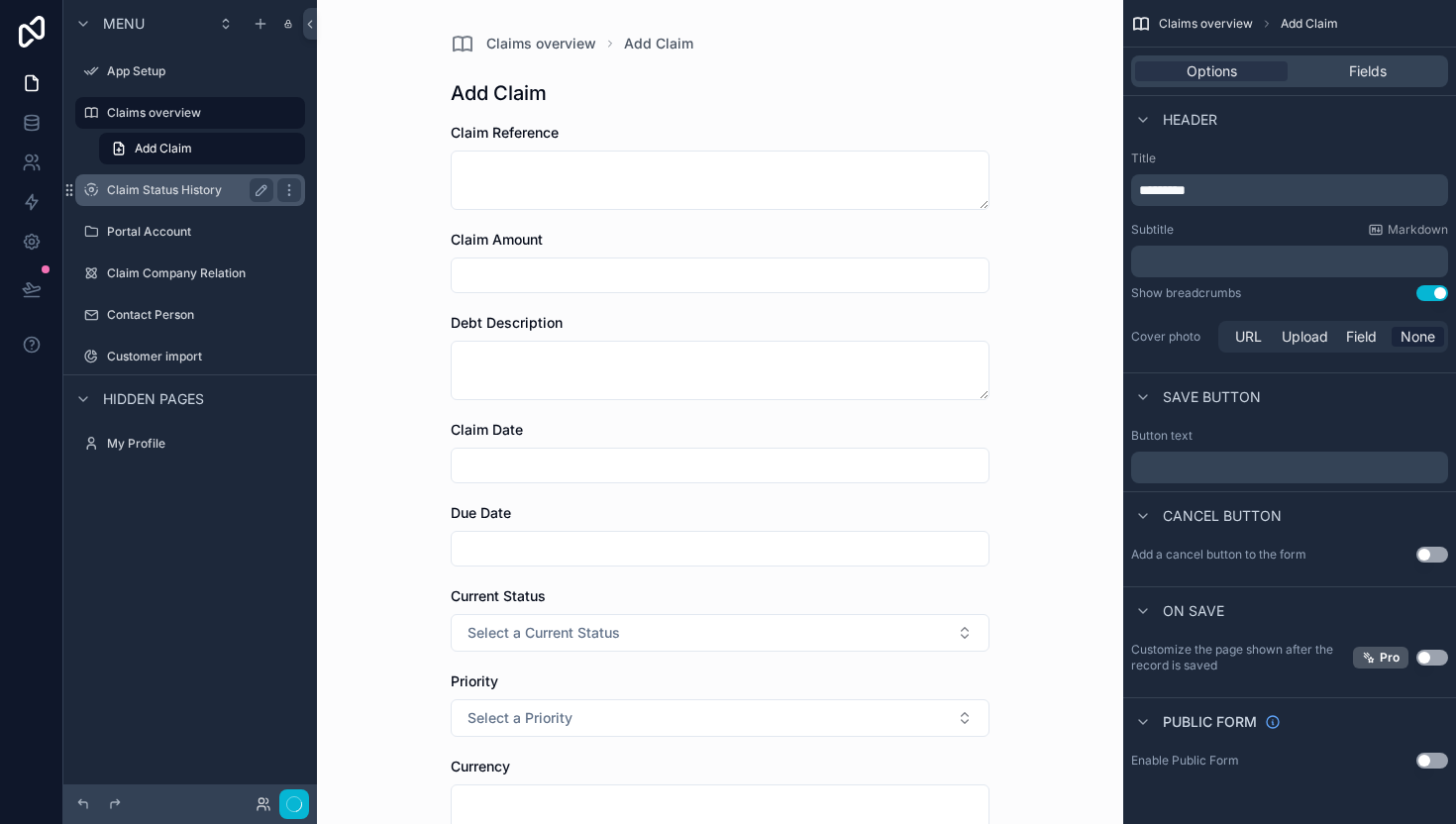 click on "Claim Status History" at bounding box center (186, 190) 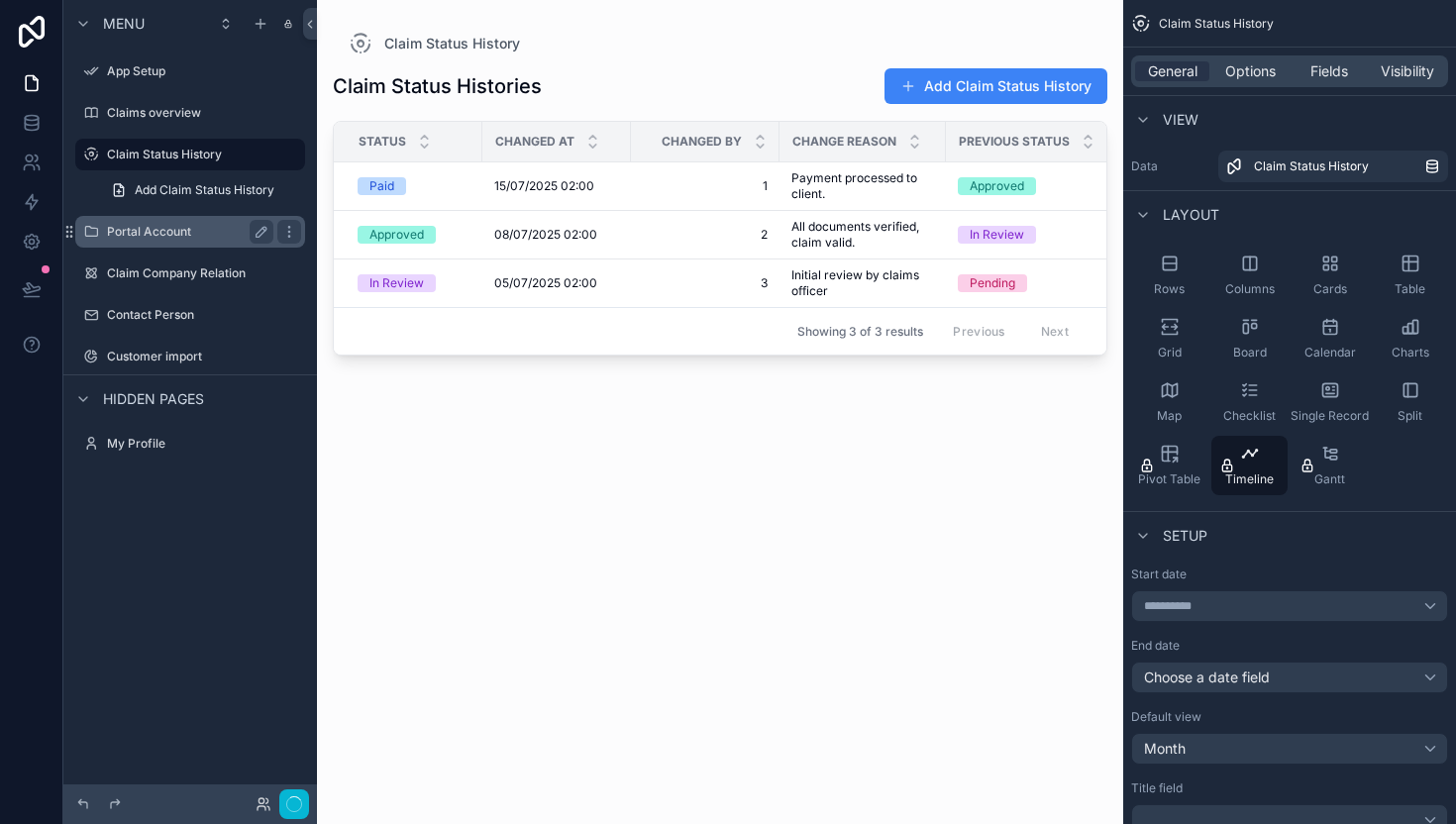 click on "Portal Account" at bounding box center [186, 232] 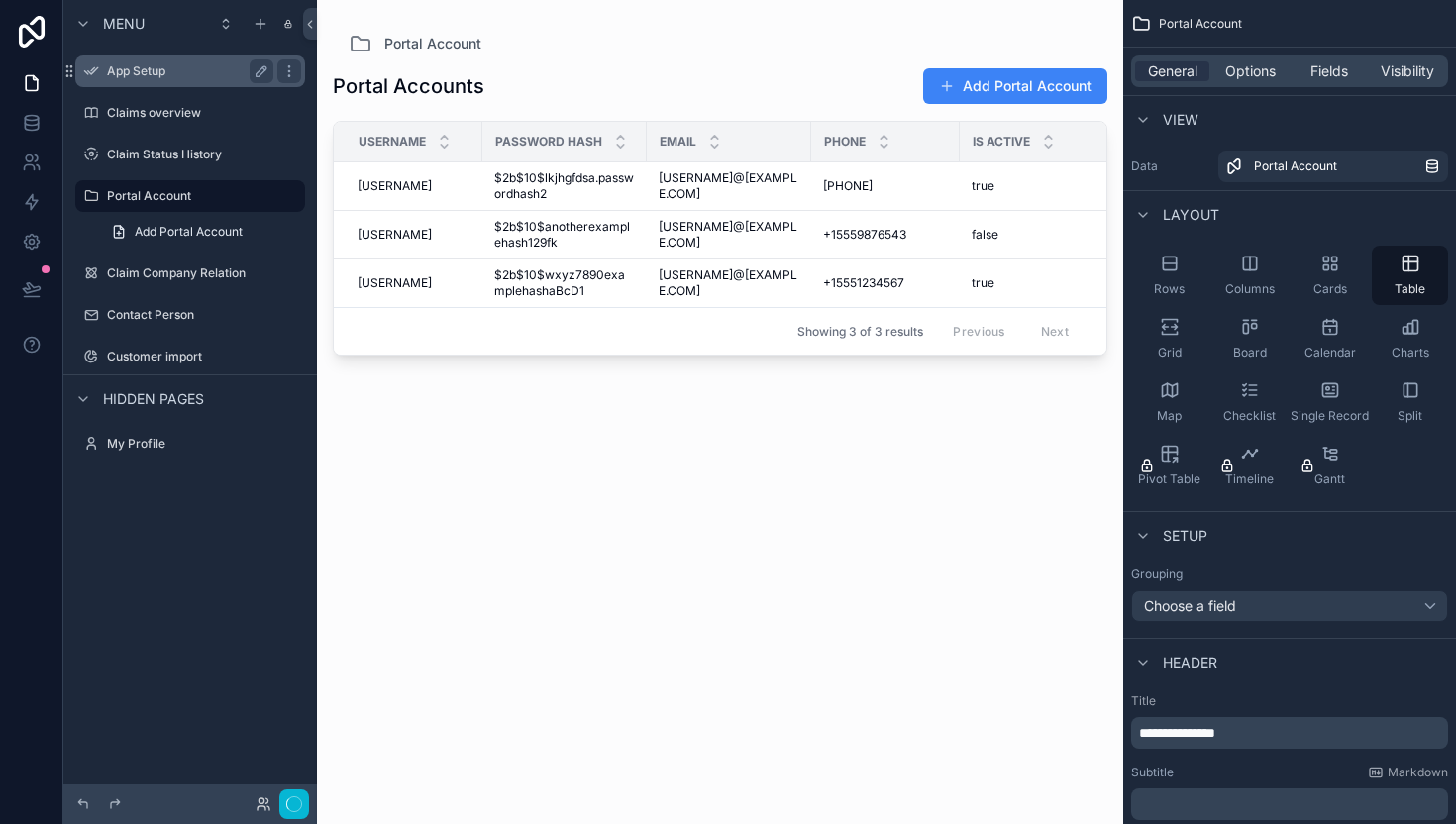 click on "App Setup" at bounding box center [186, 71] 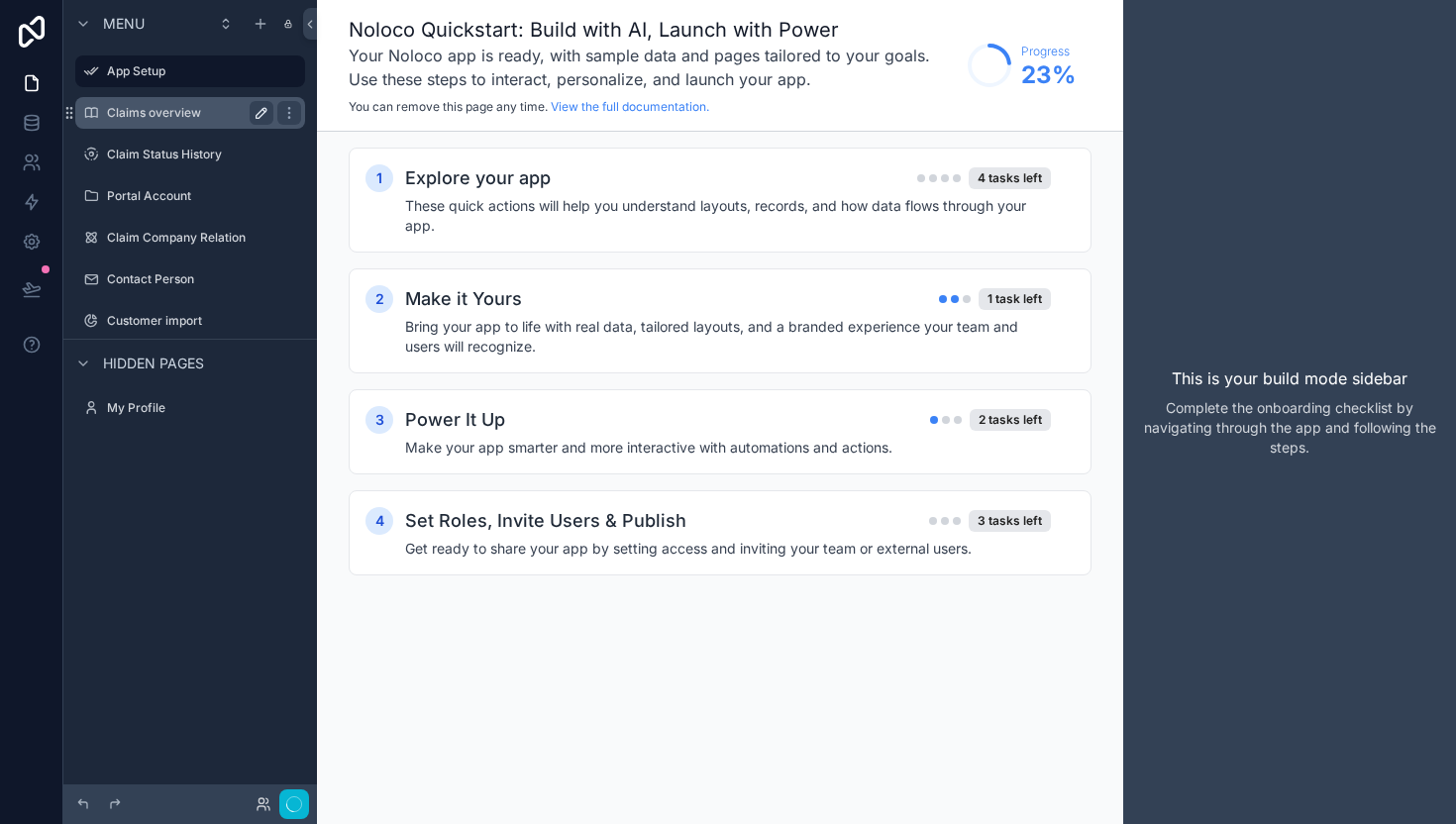 click on "Claims overview" at bounding box center [190, 113] 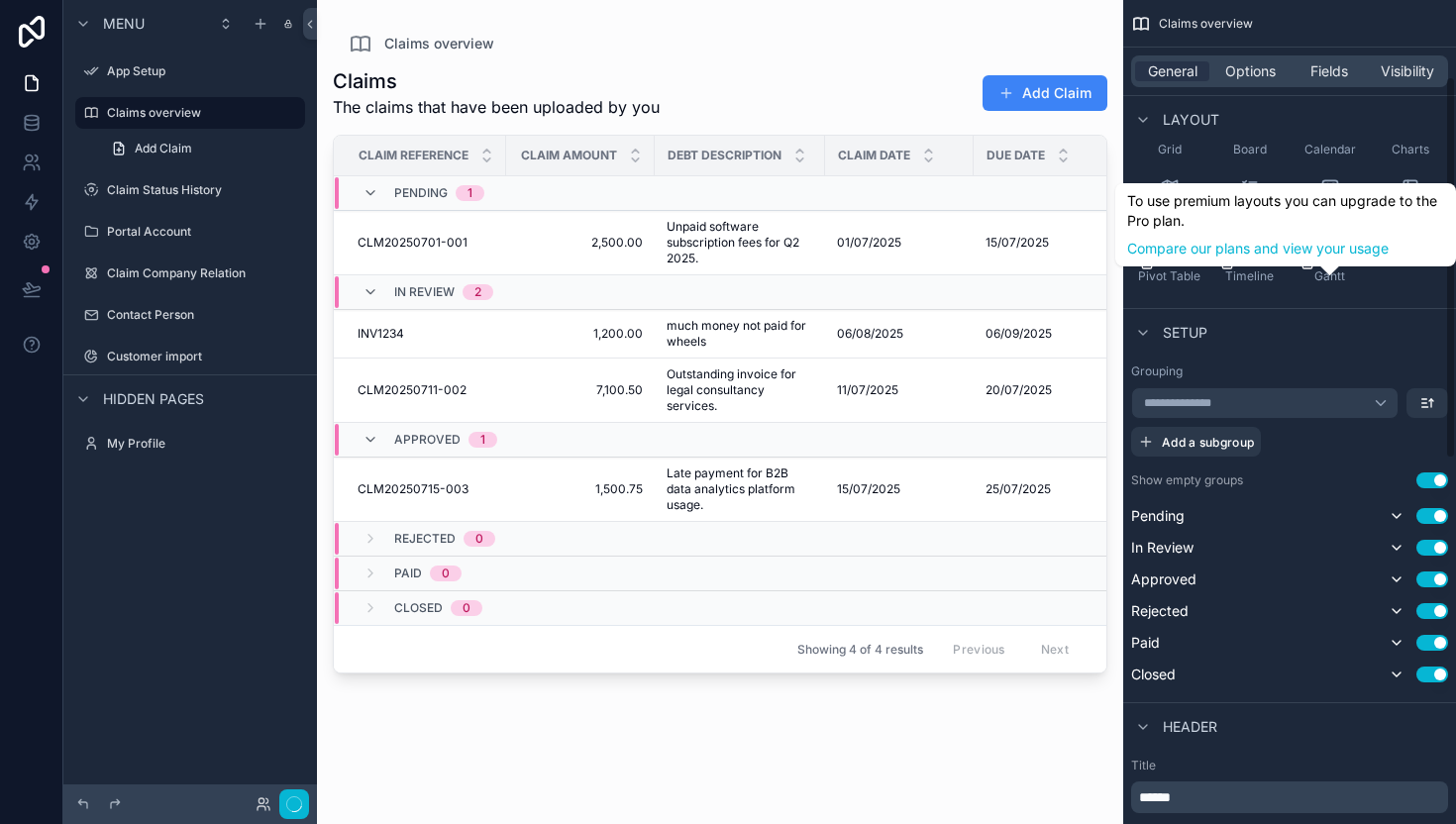 scroll, scrollTop: 0, scrollLeft: 0, axis: both 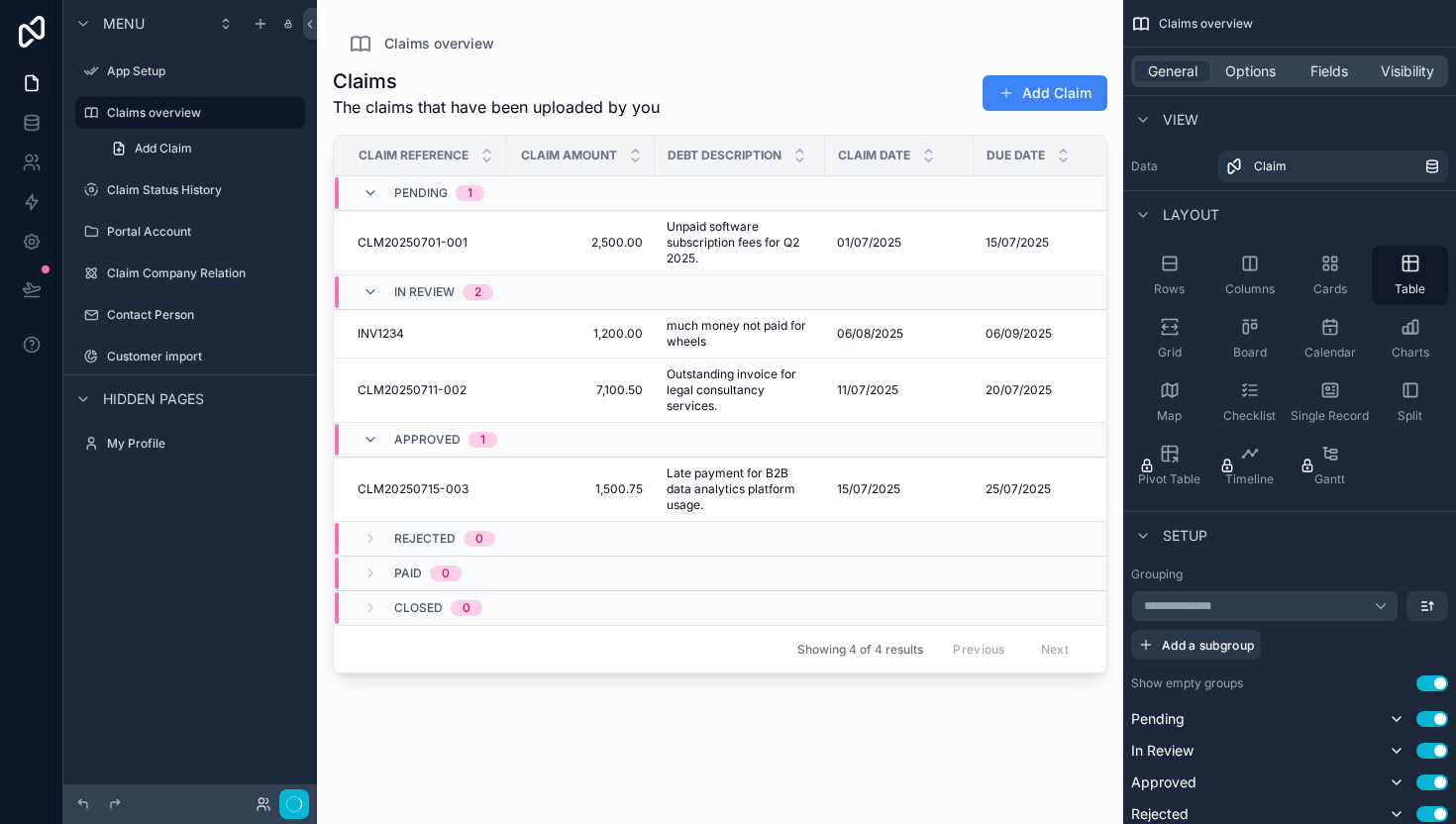 click on "General Options Fields Visibility" at bounding box center (1290, 71) 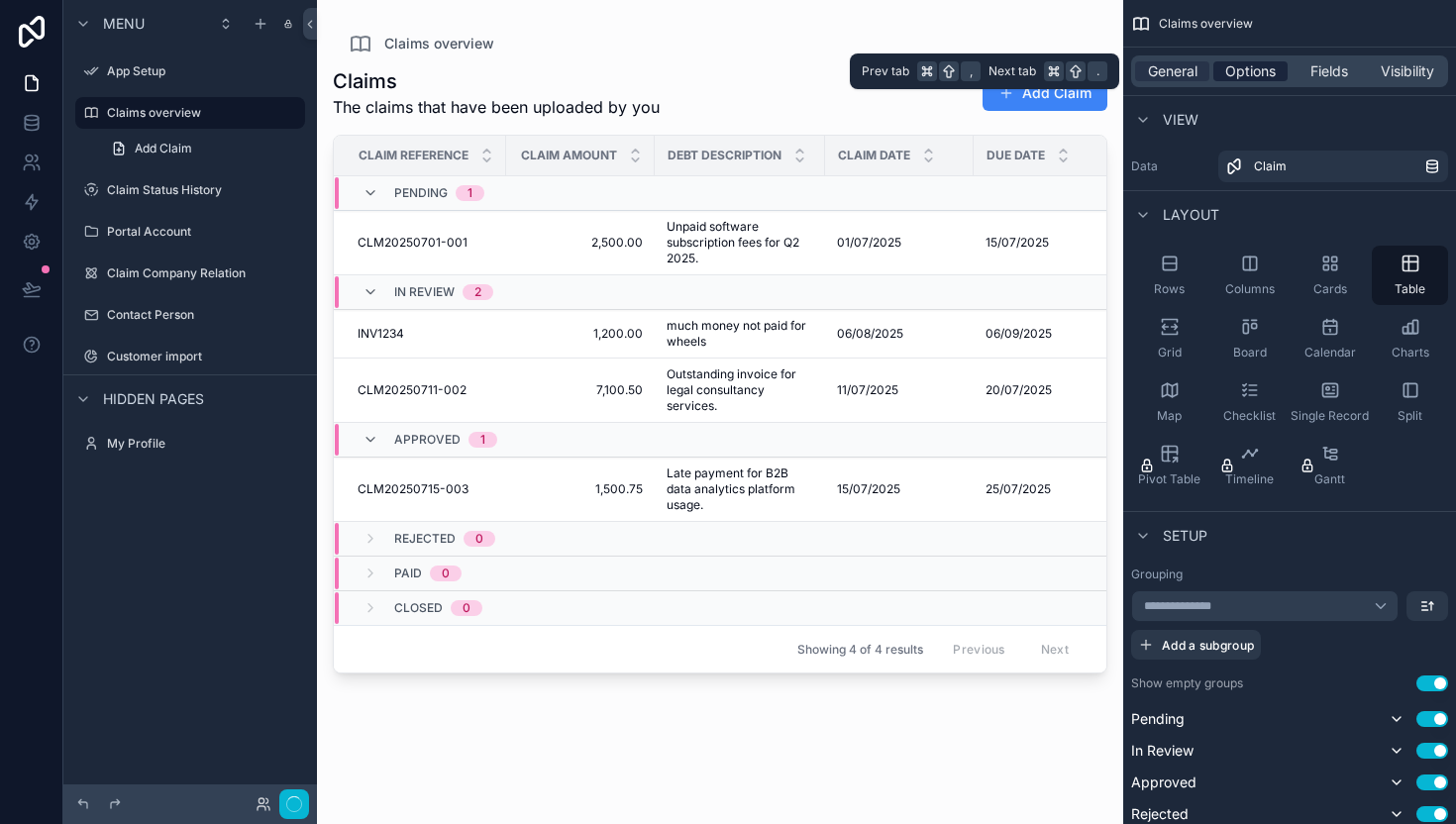 click on "Options" at bounding box center (1250, 71) 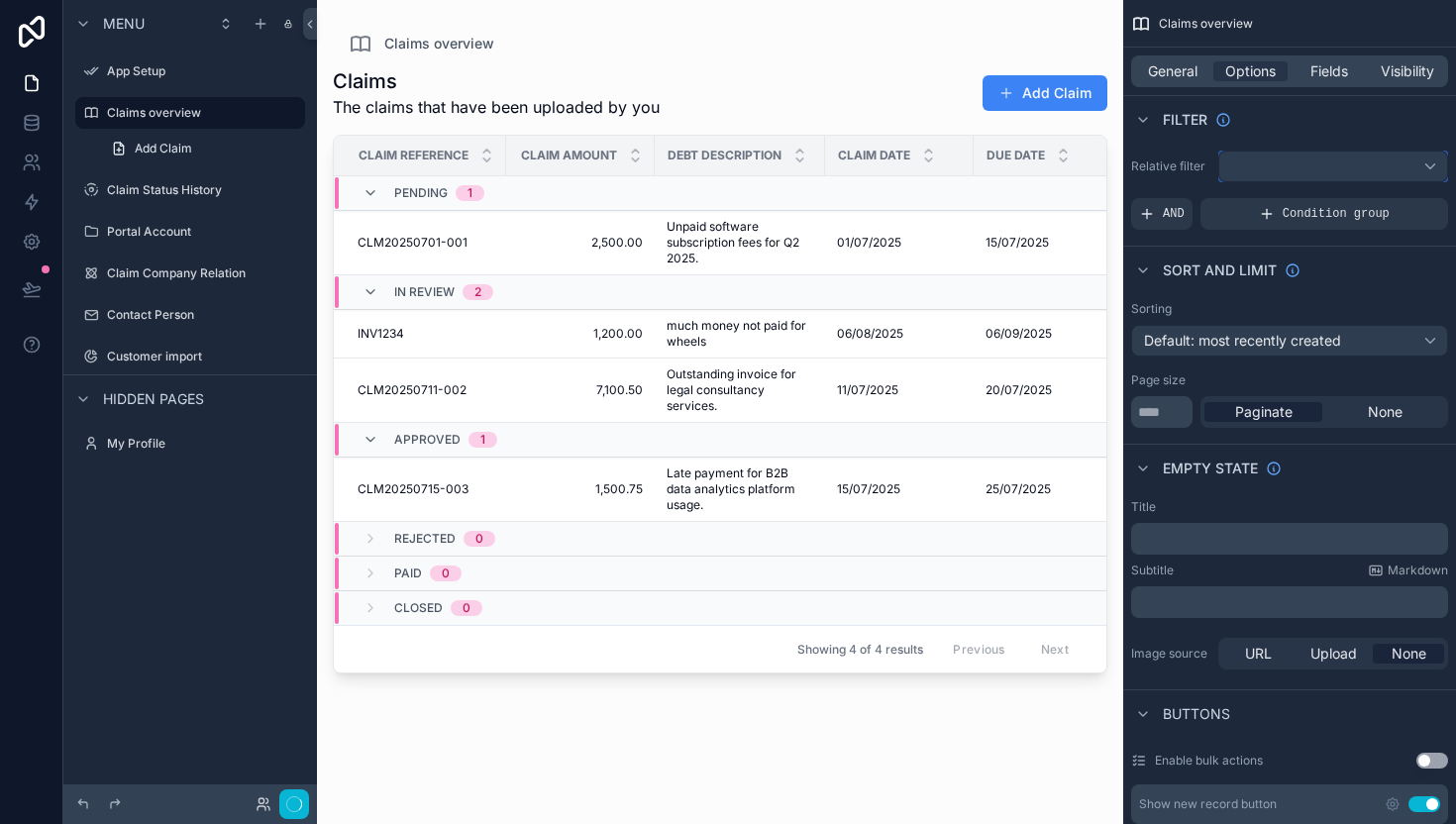click at bounding box center (1333, 166) 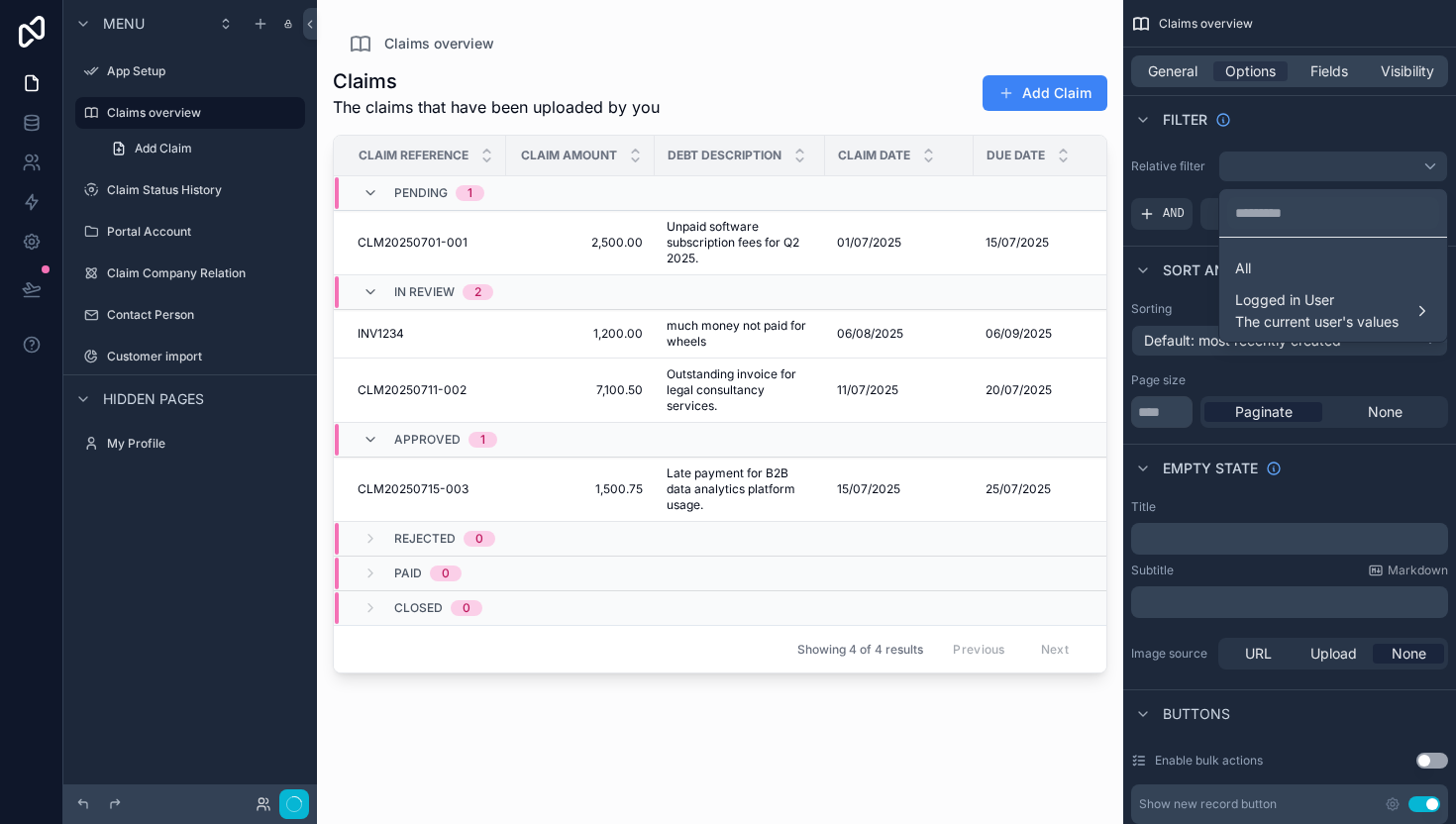 click on "All Logged in User The current user's values" at bounding box center [1333, 263] 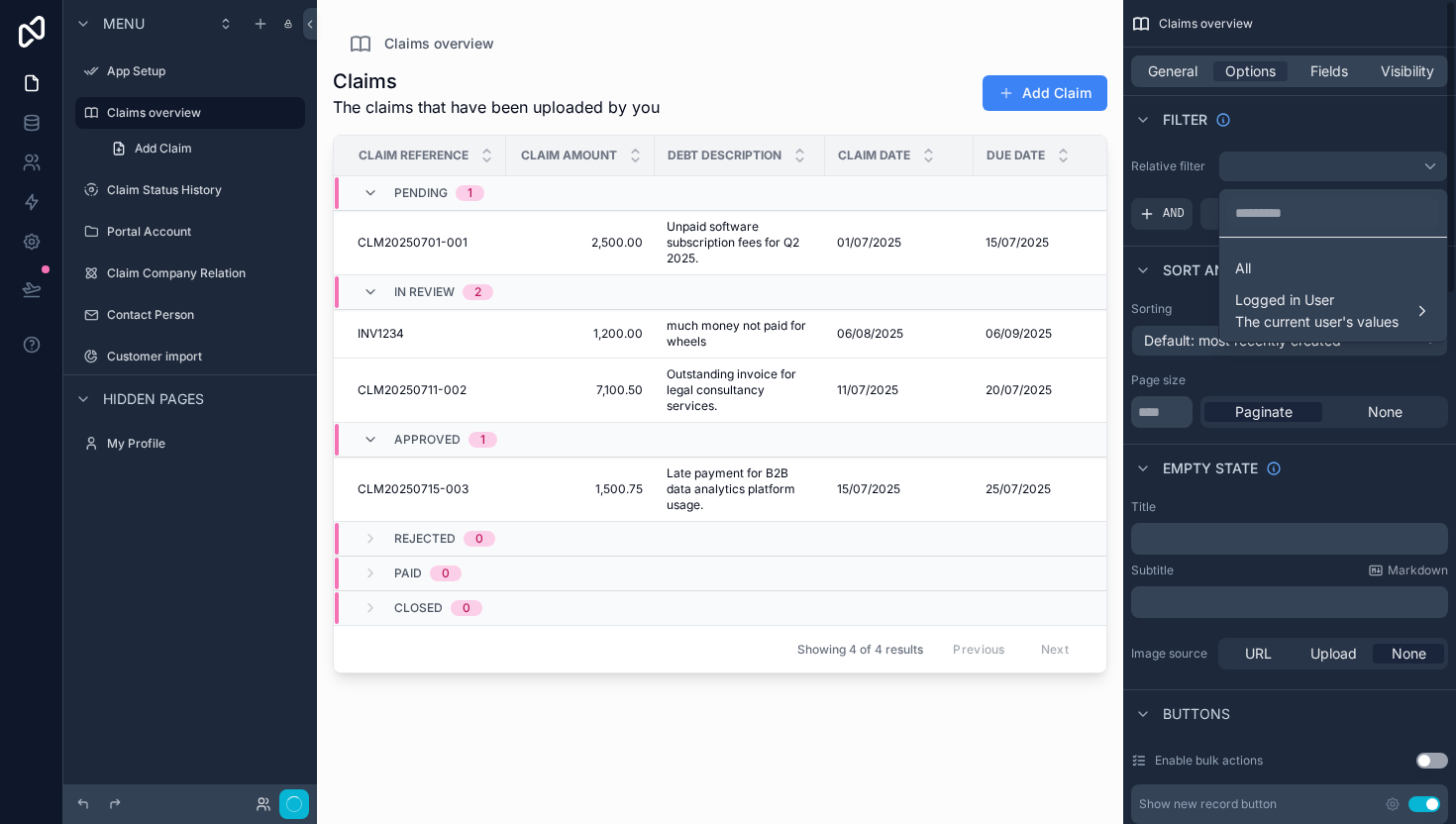 click at bounding box center [728, 412] 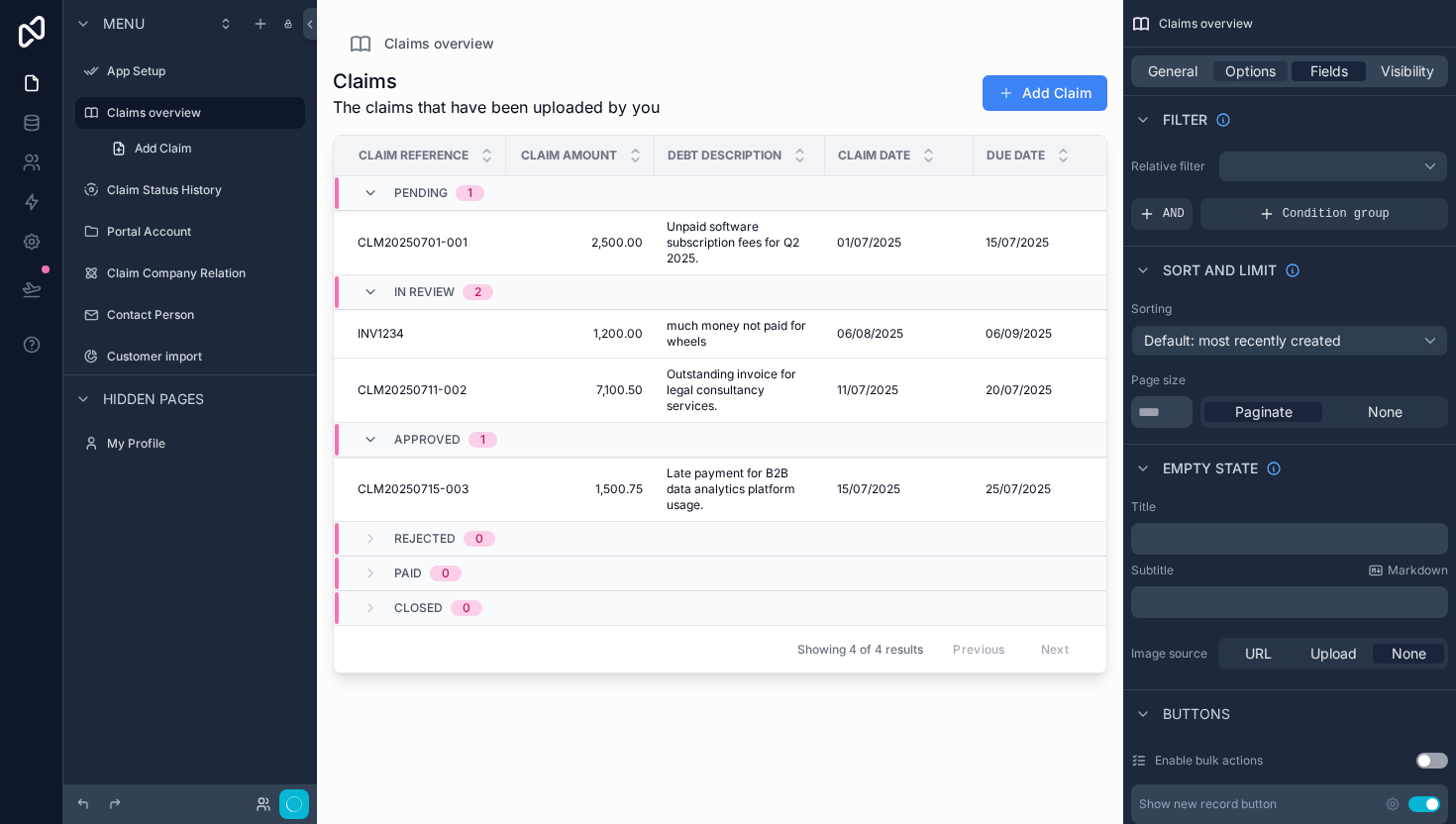 click on "Fields" at bounding box center [1329, 71] 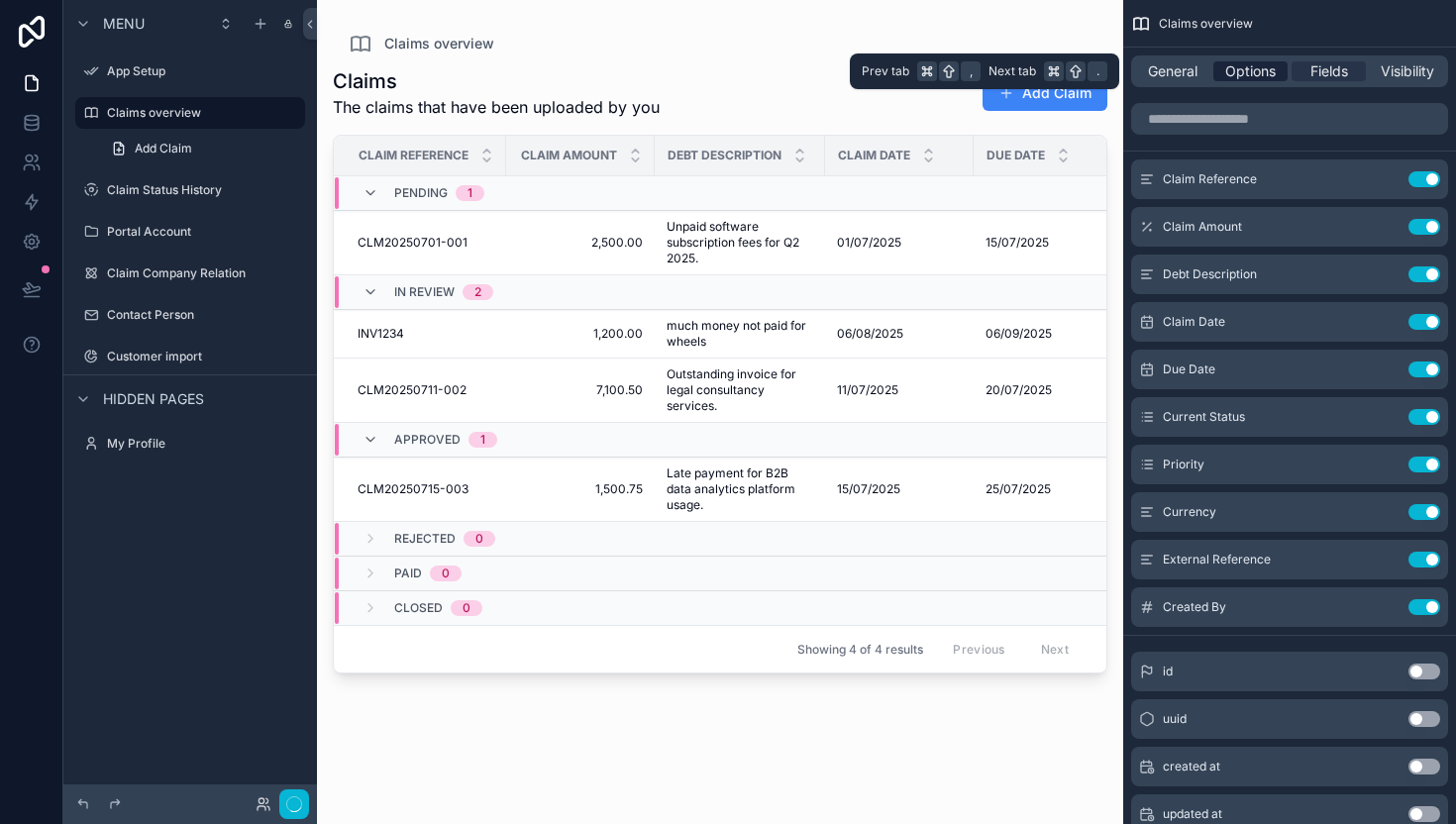 click on "Options" at bounding box center [1250, 71] 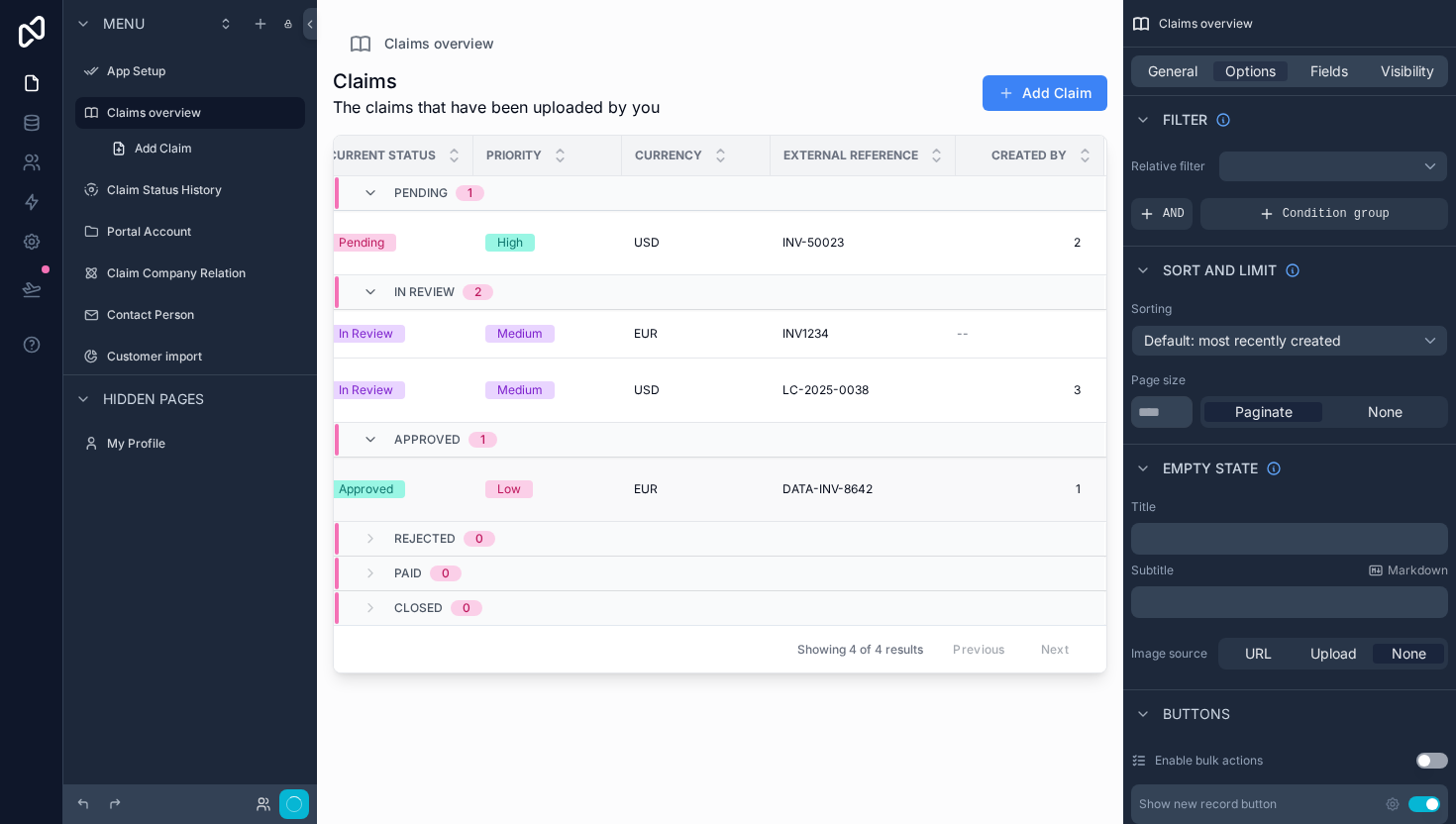 scroll, scrollTop: 0, scrollLeft: 0, axis: both 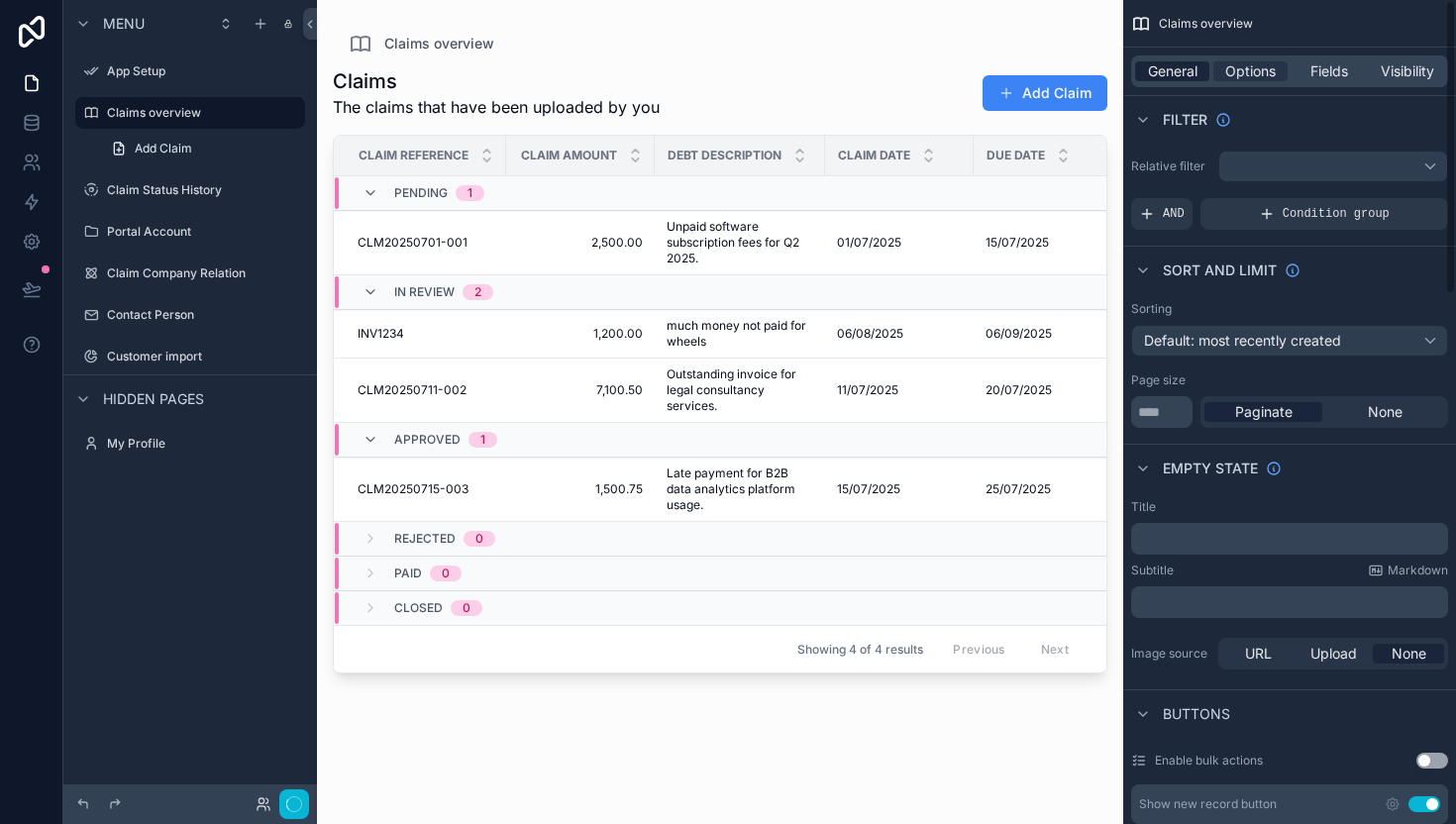 click on "General" at bounding box center (1173, 71) 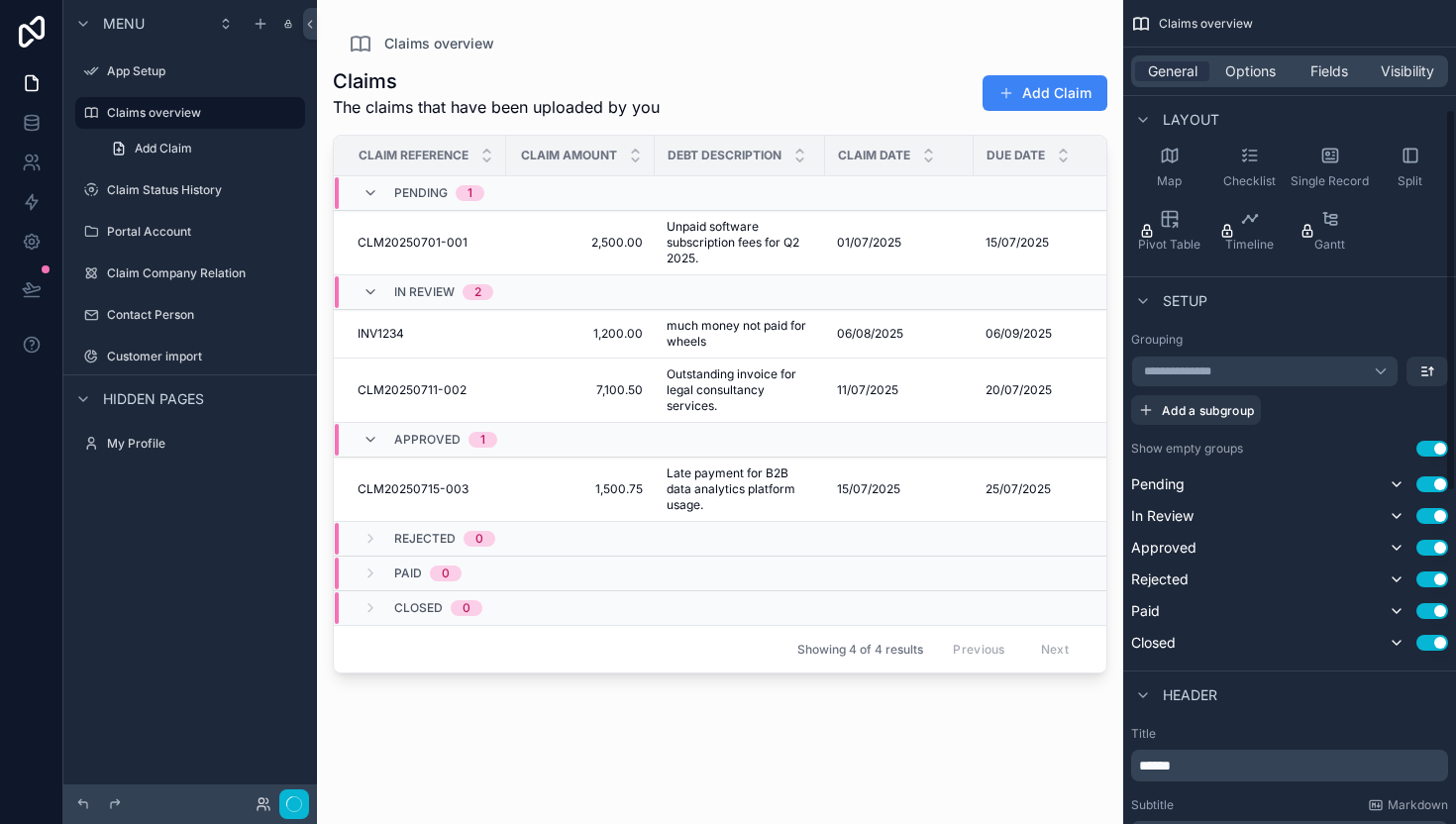 scroll, scrollTop: 209, scrollLeft: 0, axis: vertical 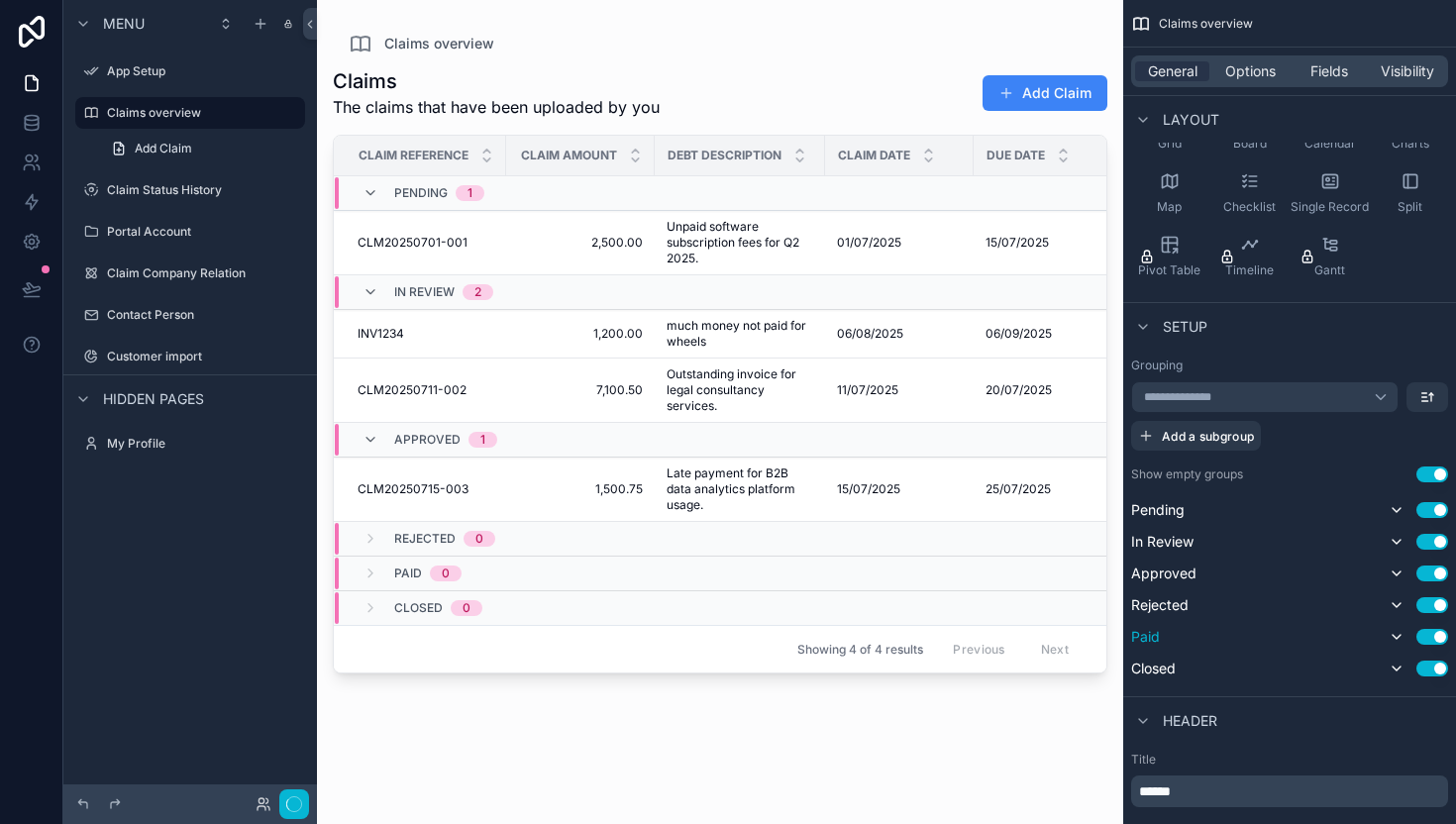 click on "Use setting" at bounding box center (1432, 637) 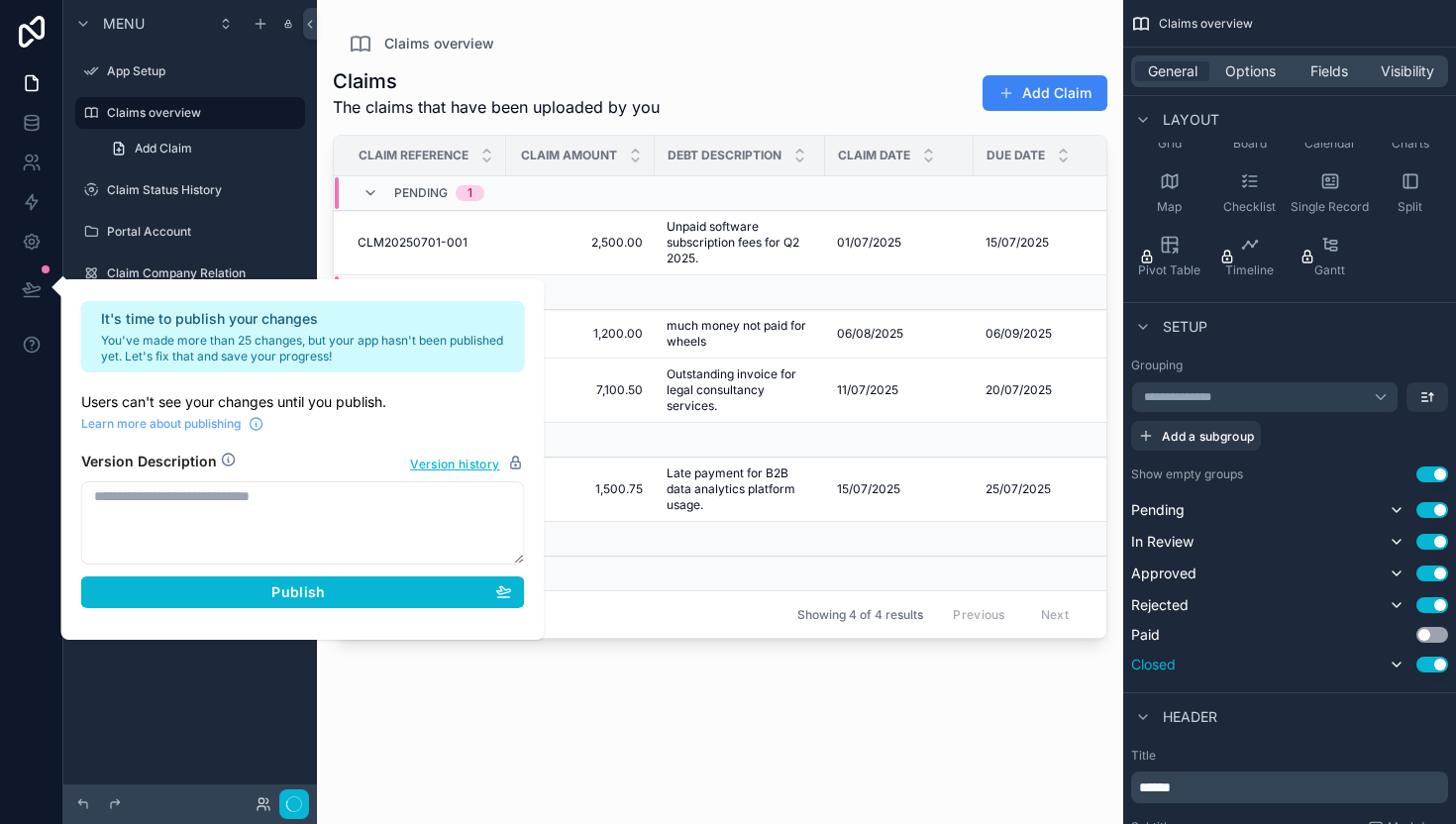 click on "Use setting" at bounding box center [1432, 665] 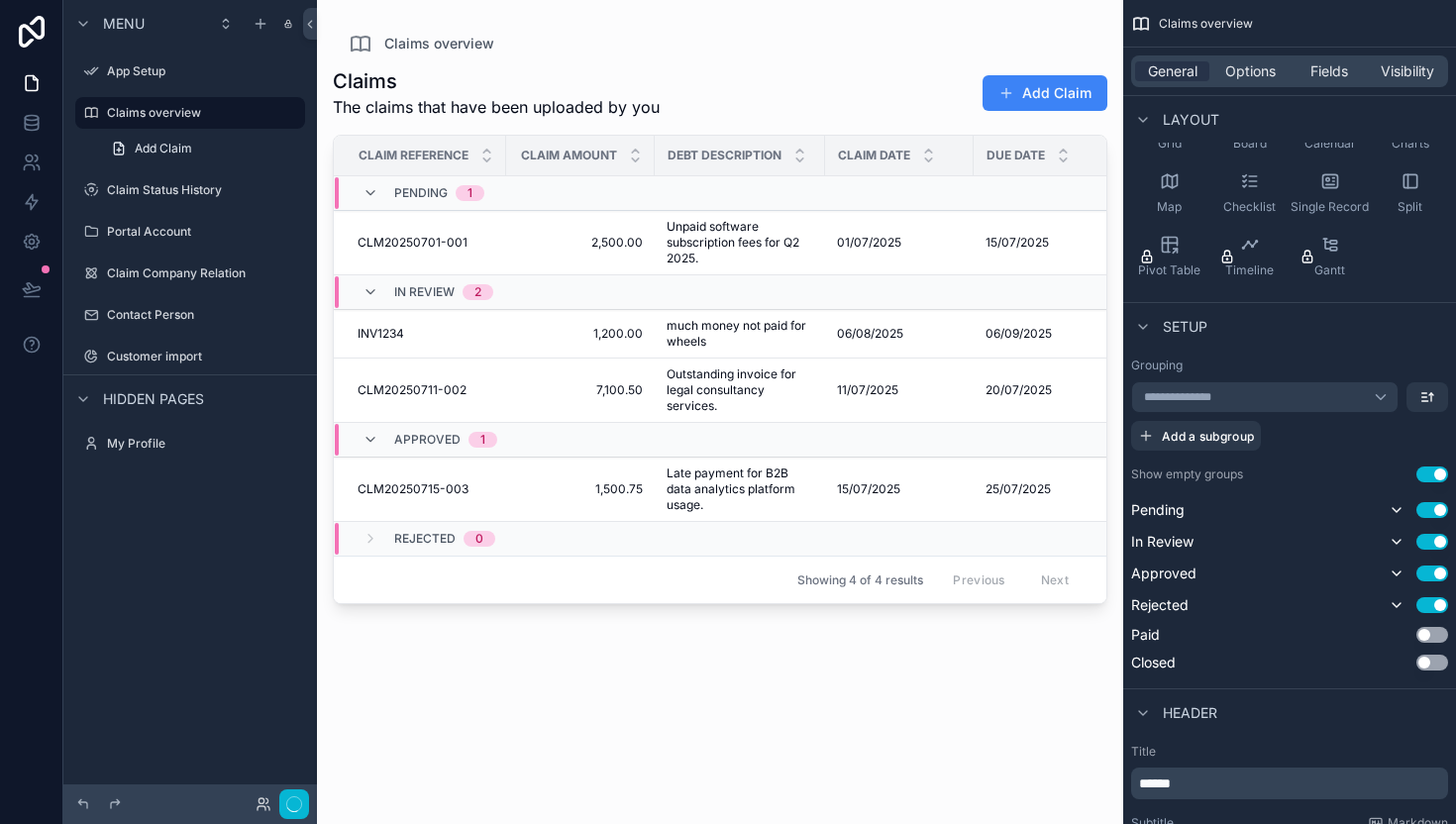 click on "Claims The claims that have been uploaded by you Add Claim Claim Reference Claim Amount Debt Description Claim Date Due Date Current Status Priority Currency External Reference Created By Pending 1 CLM20250701-001 CLM20250701-001 2,500.00 2,500.00 Unpaid software subscription fees for Q2 2025. Unpaid software subscription fees for Q2 2025. 01/07/2025 01/07/2025 15/07/2025 15/07/2025 Pending High USD USD INV-50023 INV-50023 2 2 In Review 2 INV1234 INV1234 1,200.00 1,200.00 much money not paid for wheels much money not paid for wheels 06/08/2025 06/08/2025 06/09/2025 06/09/2025 In Review Medium EUR EUR INV1234 INV1234 -- CLM20250711-002 CLM20250711-002 7,100.50 7,100.50 Outstanding invoice for legal consultancy services. Outstanding invoice for legal consultancy services. 11/07/2025 11/07/2025 20/07/2025 20/07/2025 In Review Medium USD USD LC-2025-0038 LC-2025-0038 3 3 Approved 1 CLM20250715-003 CLM20250715-003 1,500.75 1,500.75 Late payment for B2B data analytics platform usage. 15/07/2025 15/07/2025 Approved" at bounding box center [720, 428] 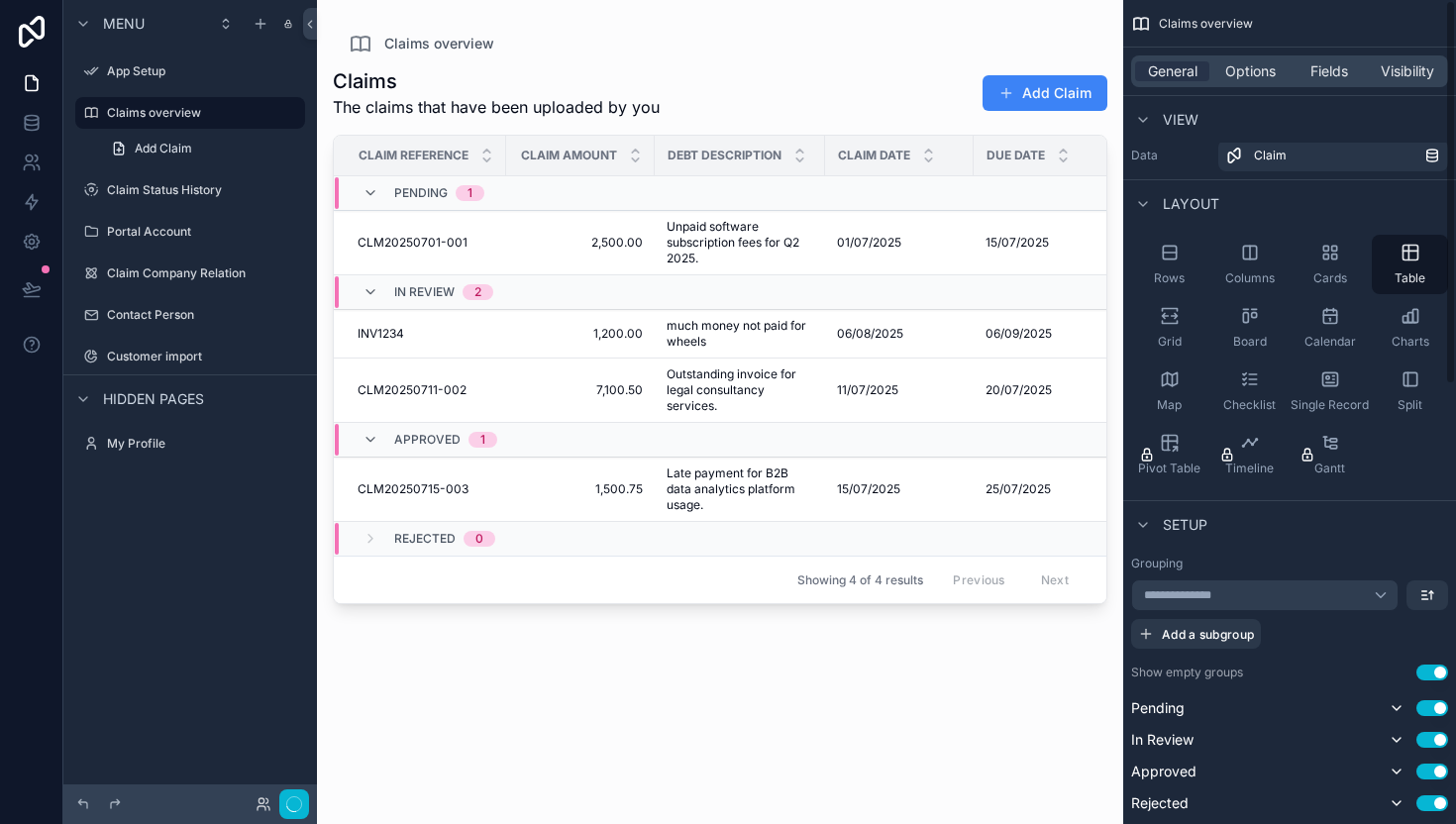 scroll, scrollTop: 0, scrollLeft: 0, axis: both 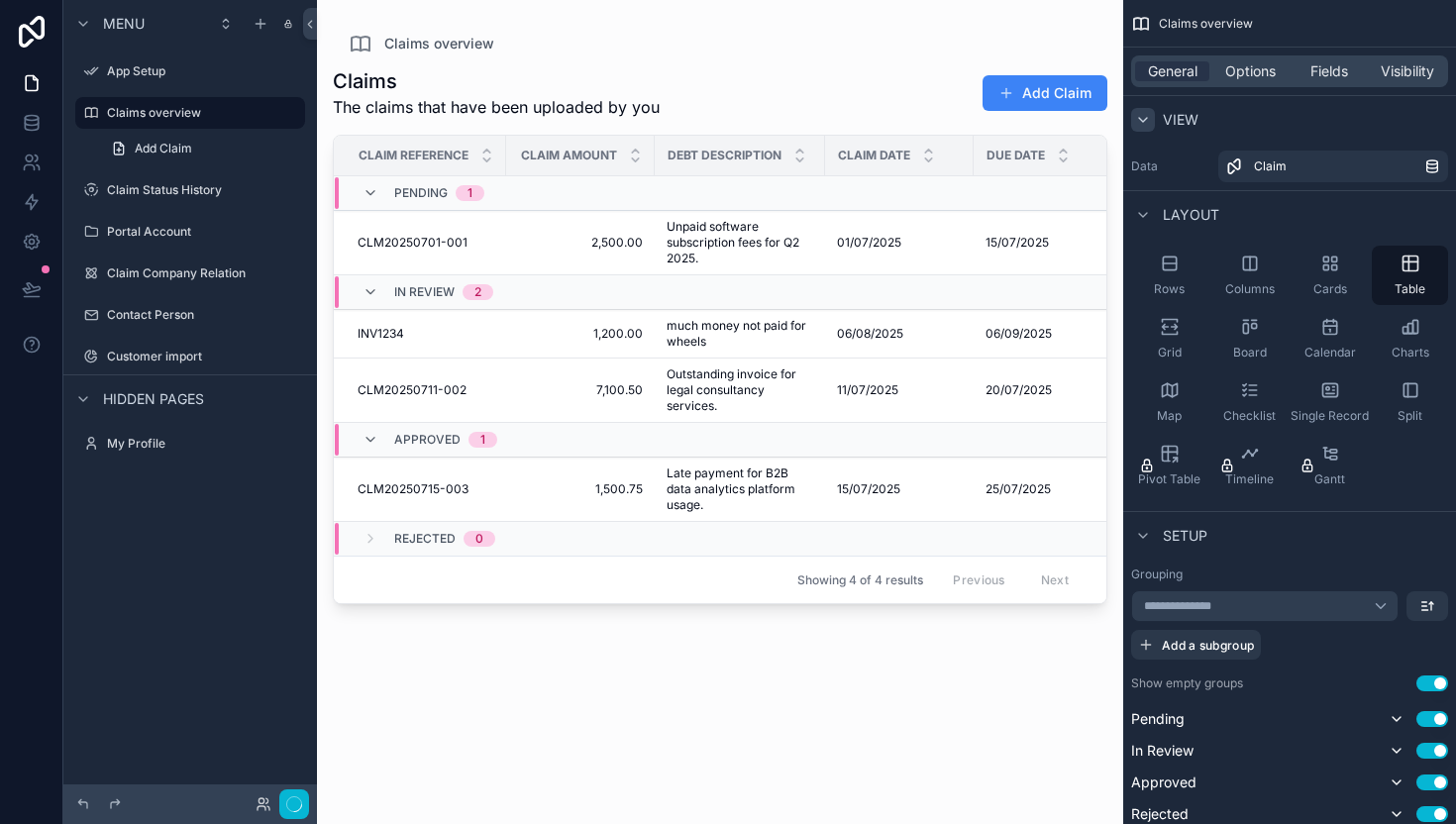 click 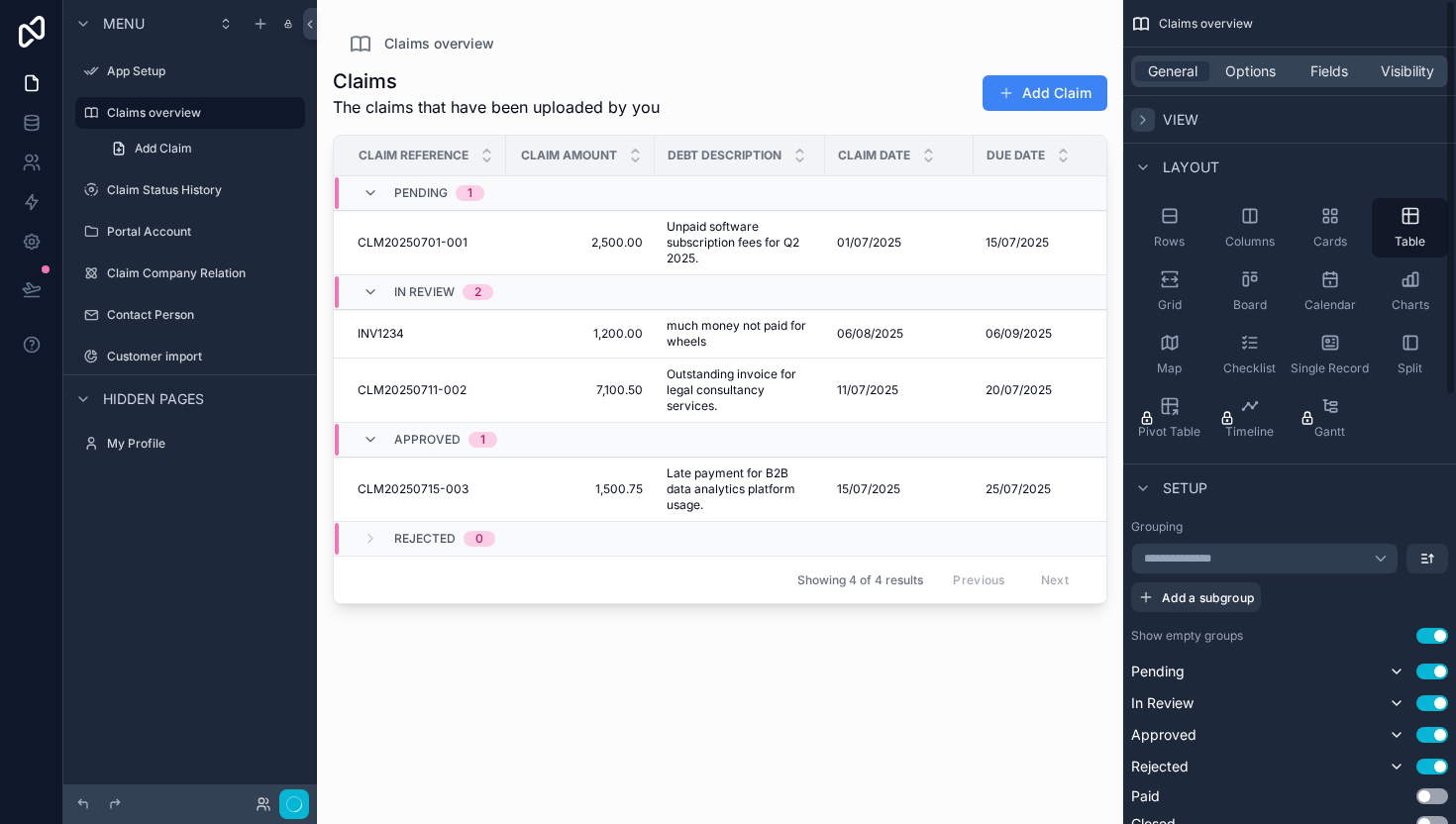 click 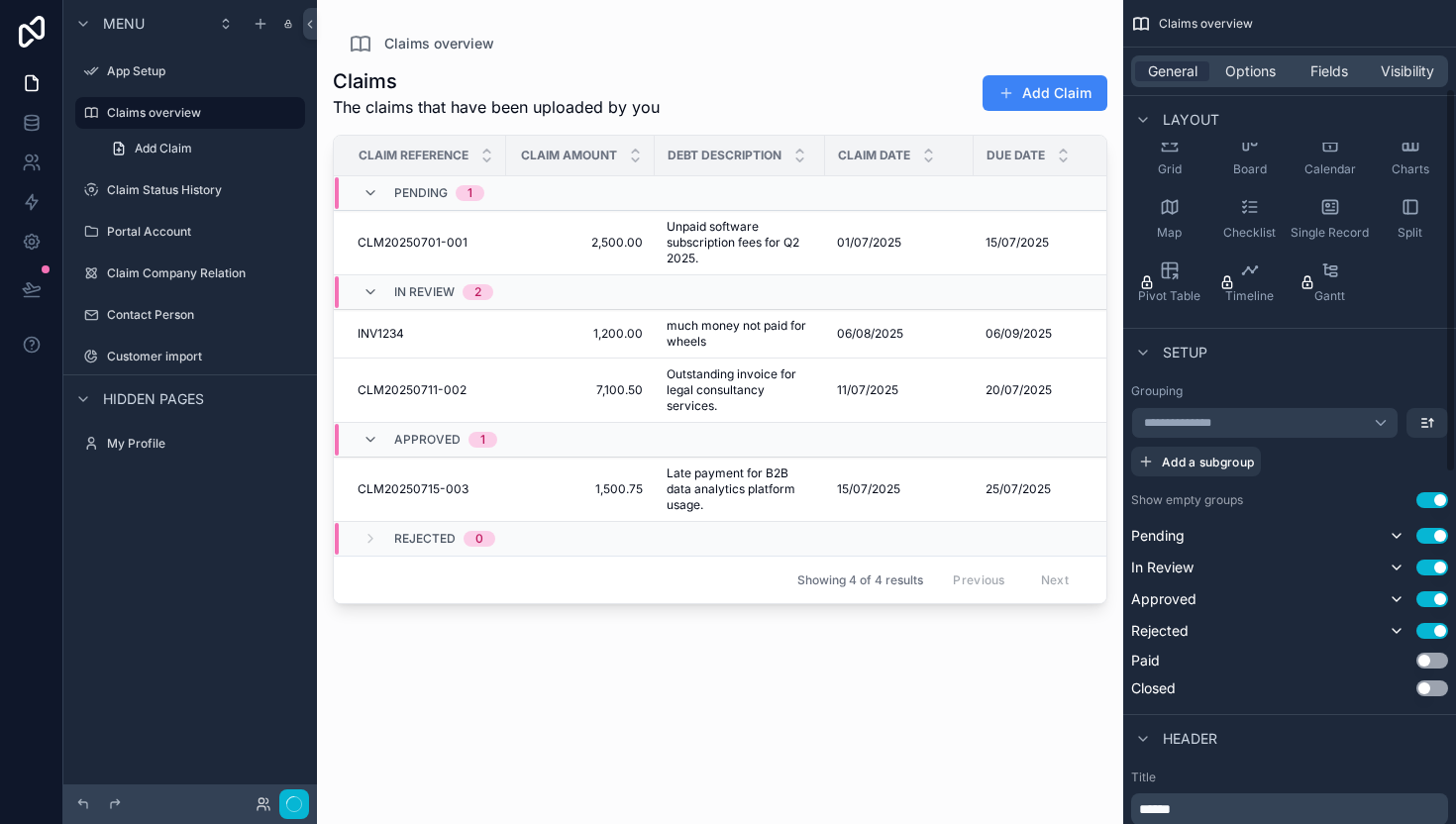 scroll, scrollTop: 190, scrollLeft: 0, axis: vertical 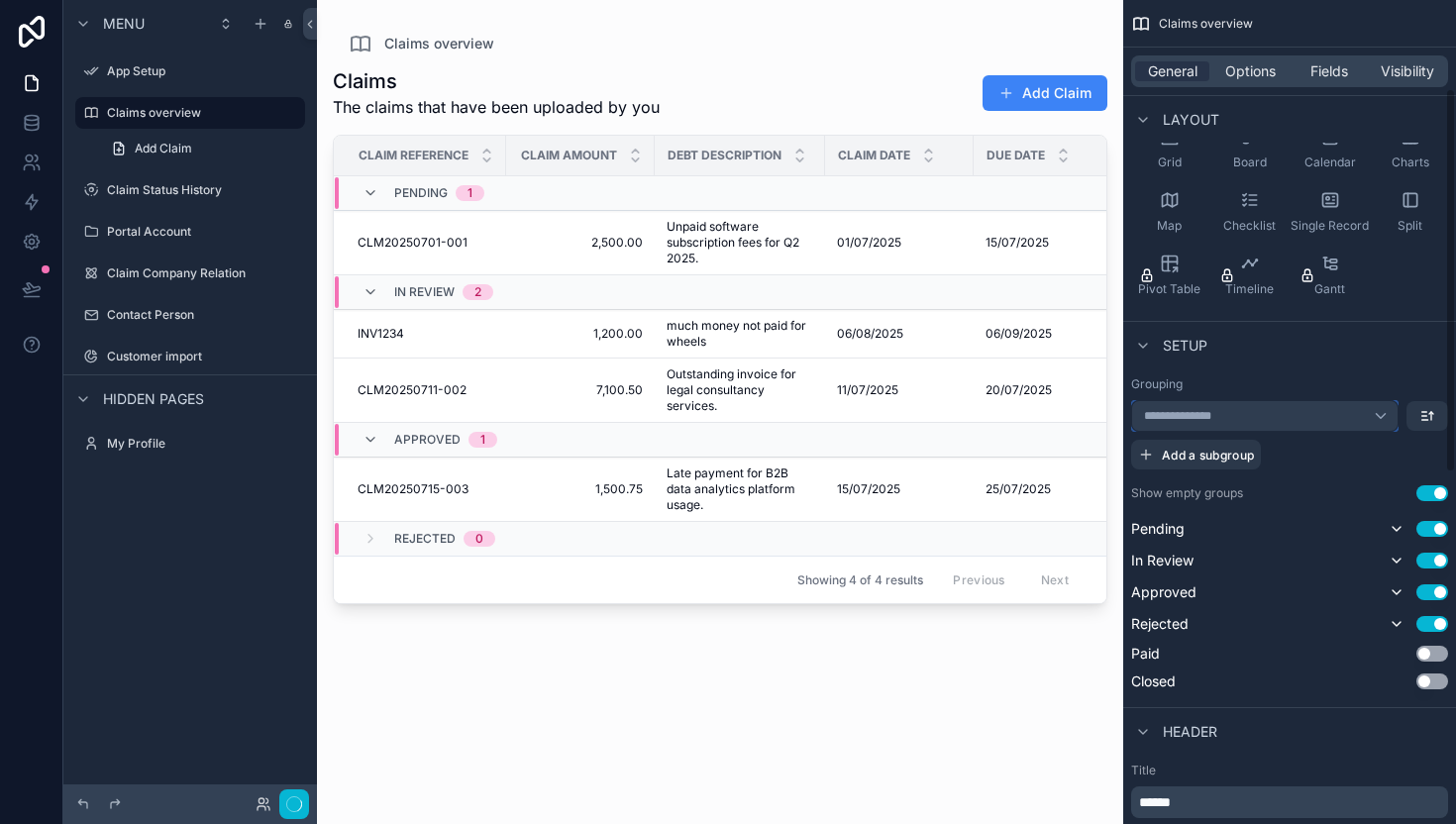 click on "**********" at bounding box center (1265, 416) 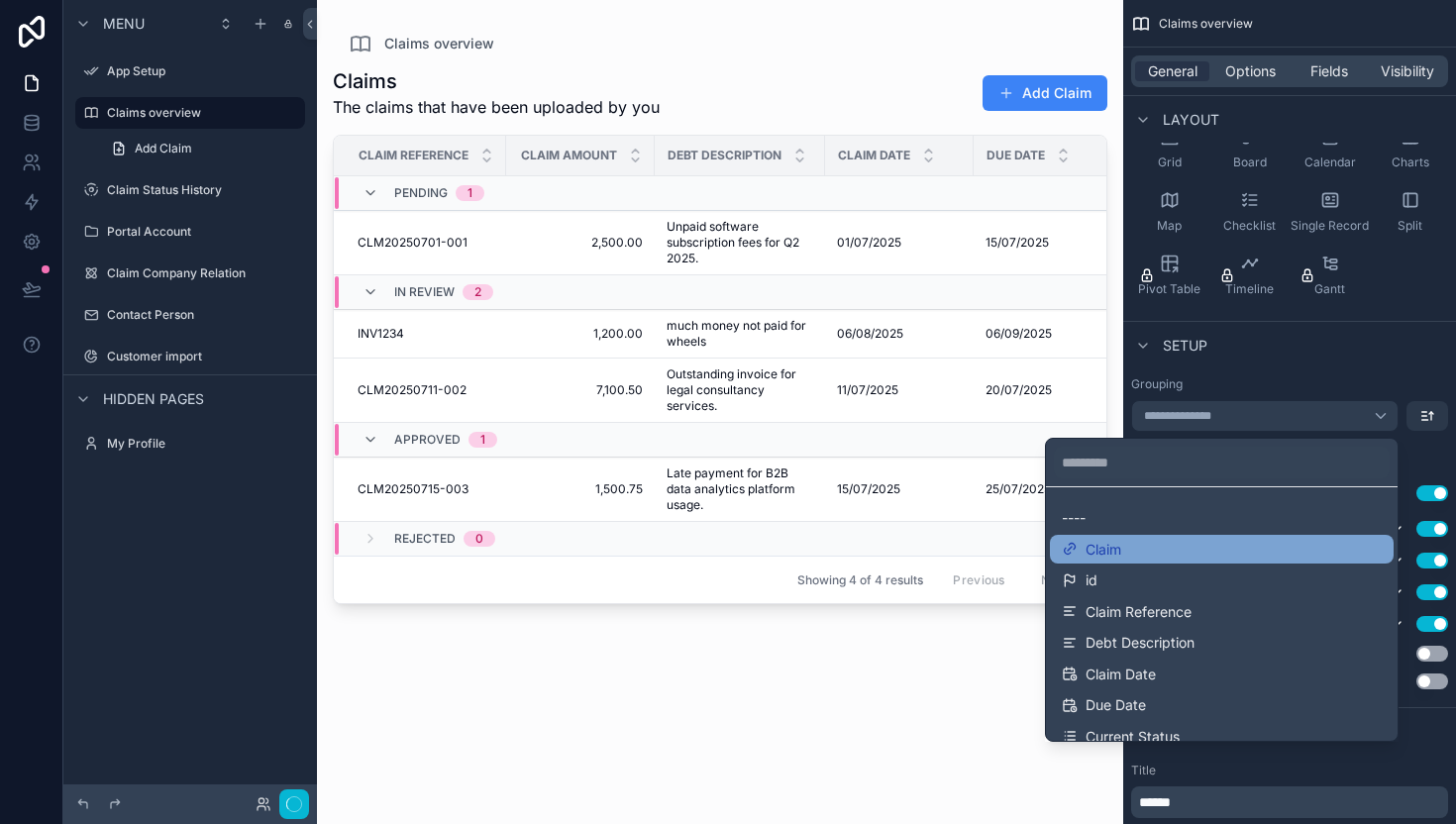 click on "Claim" at bounding box center (1221, 550) 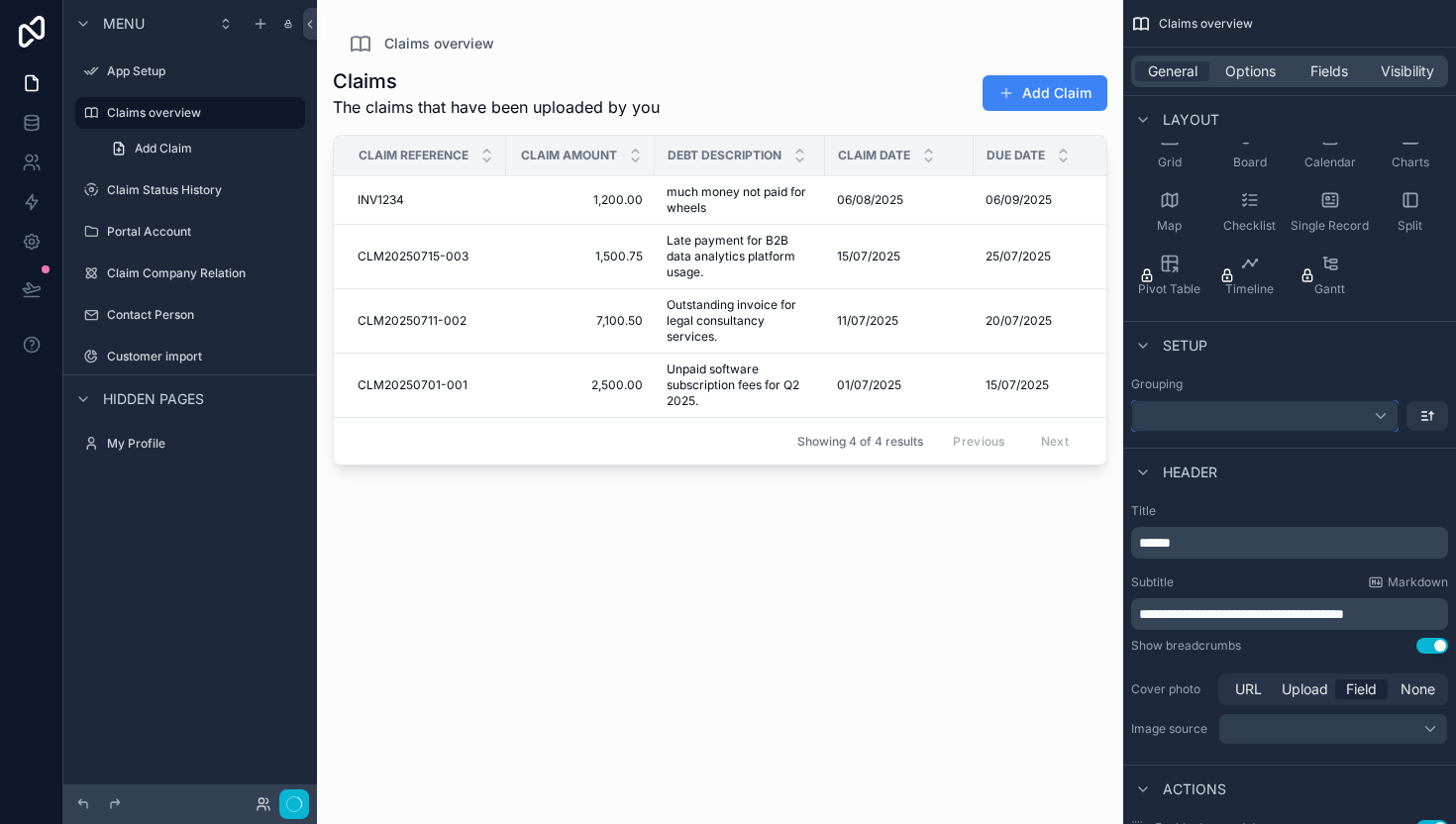 click at bounding box center (1265, 416) 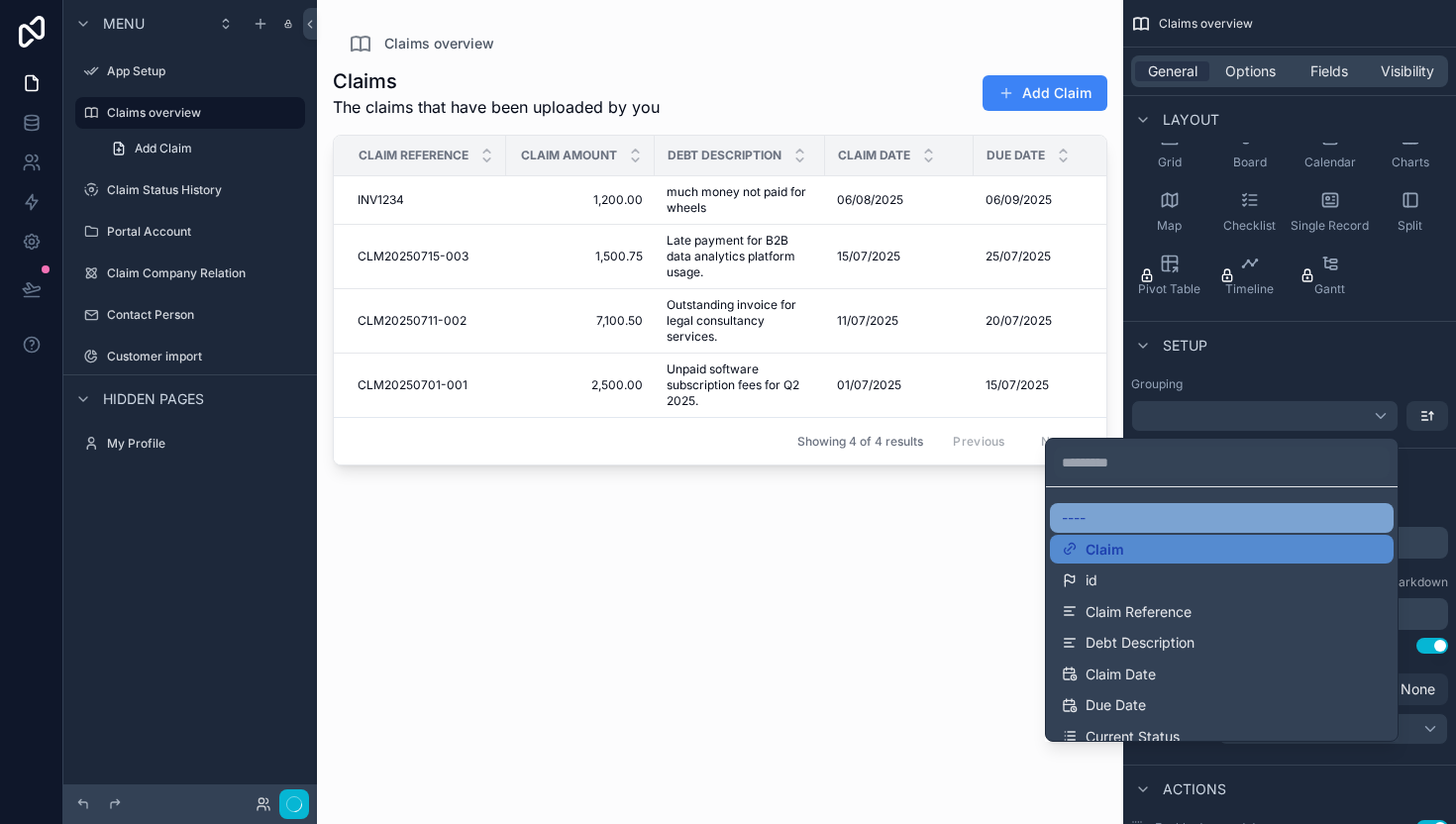 click on "----" at bounding box center [1221, 518] 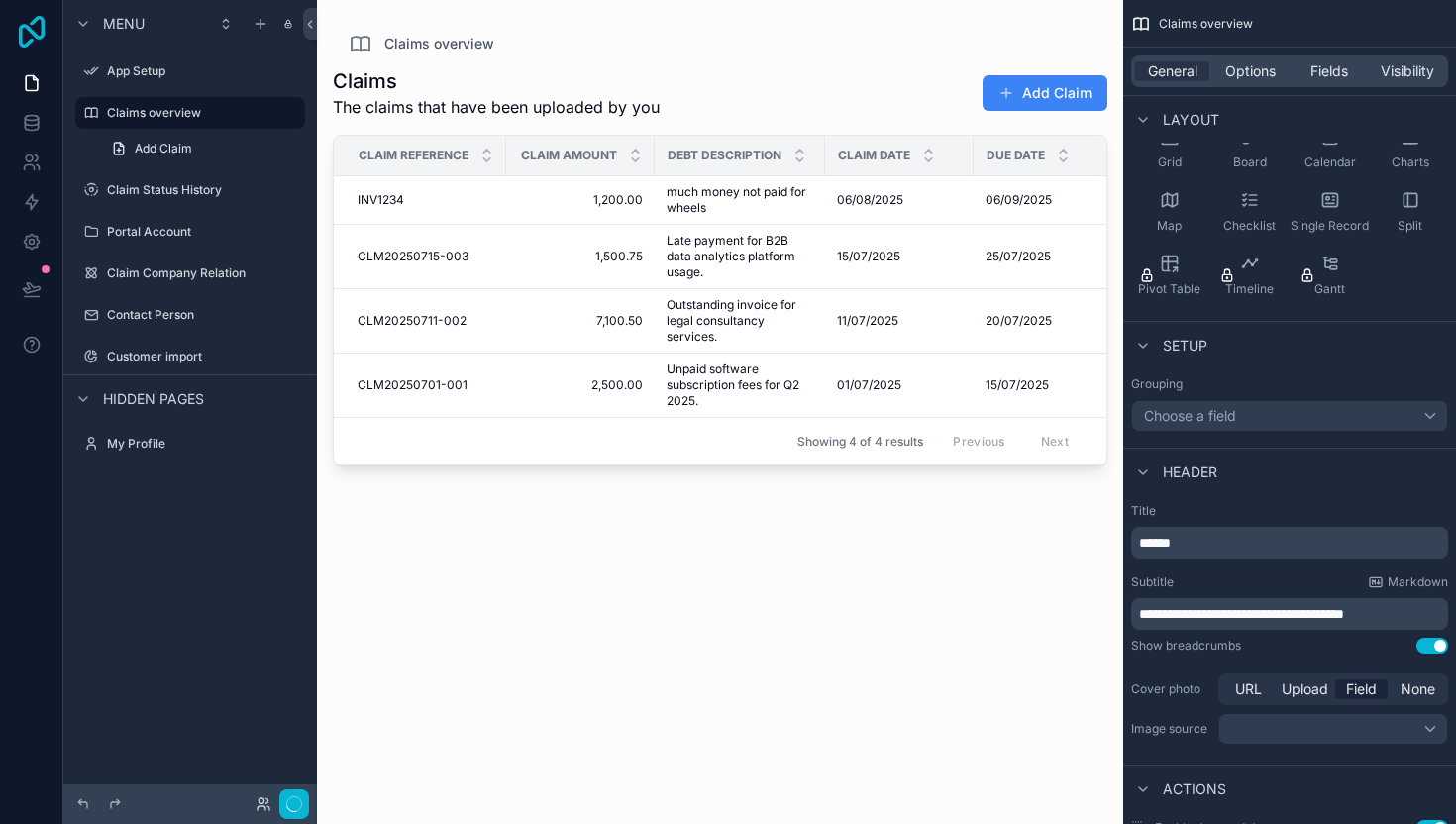 click 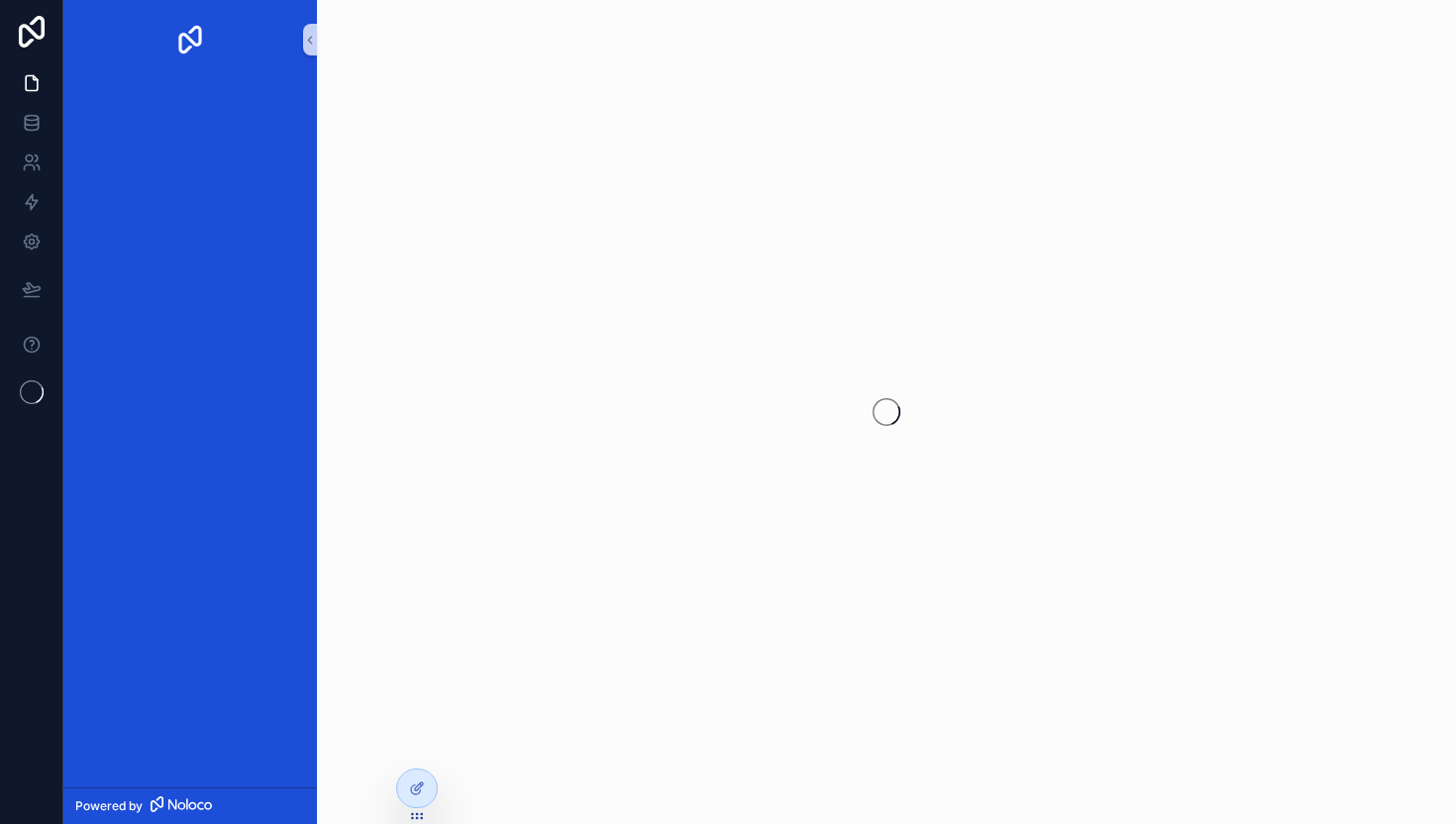 scroll, scrollTop: 0, scrollLeft: 0, axis: both 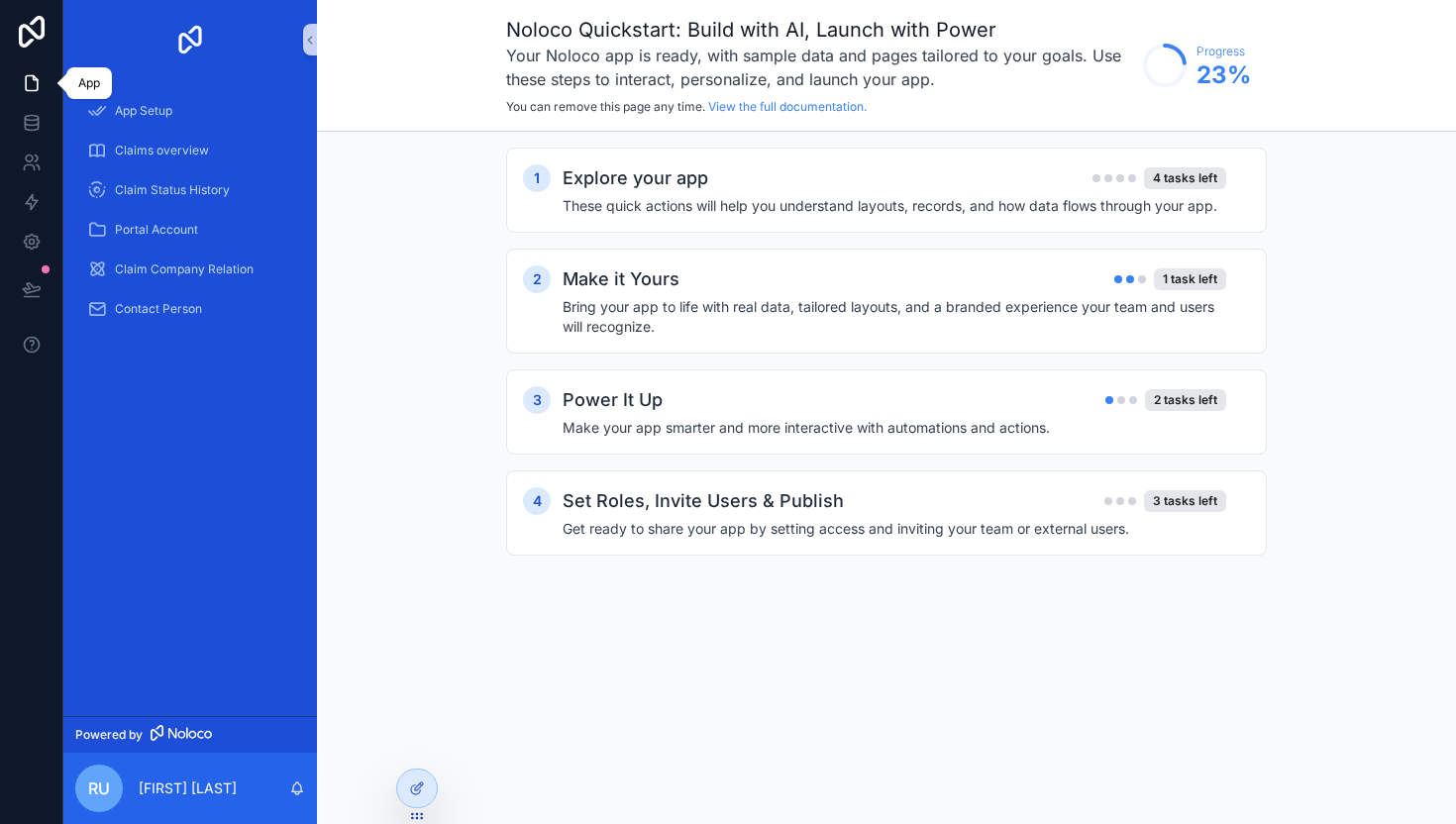 click 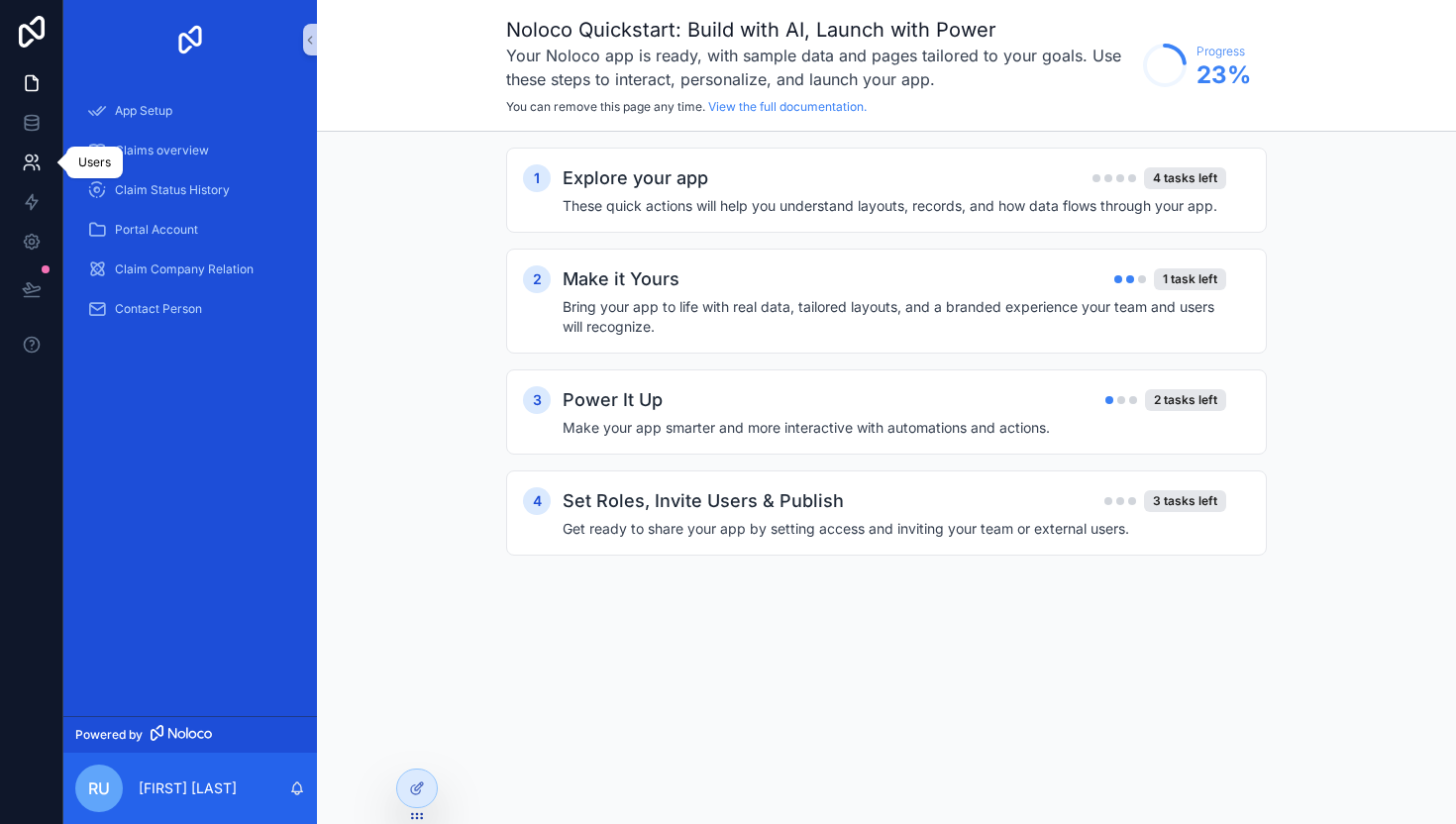 click 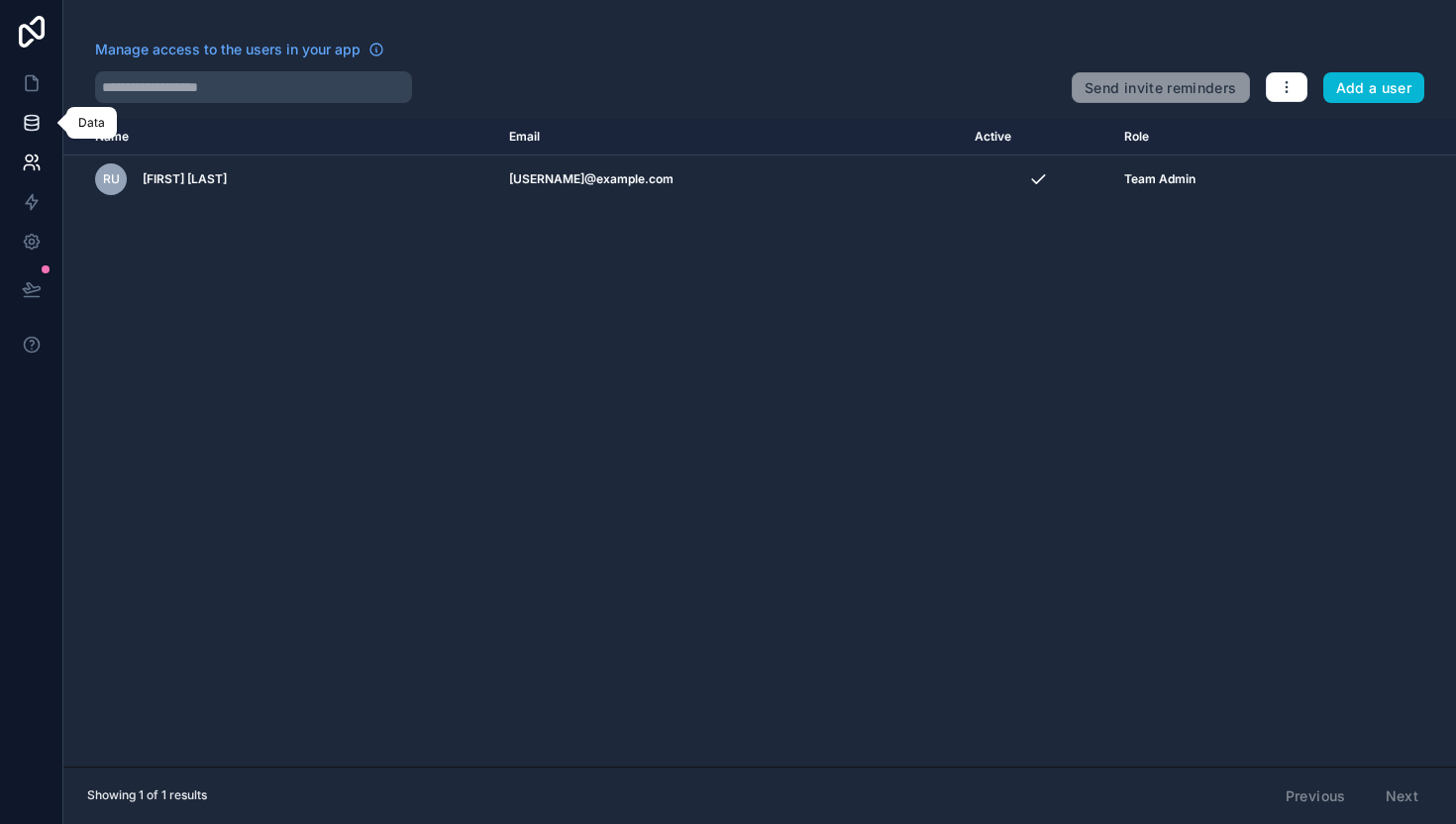 click 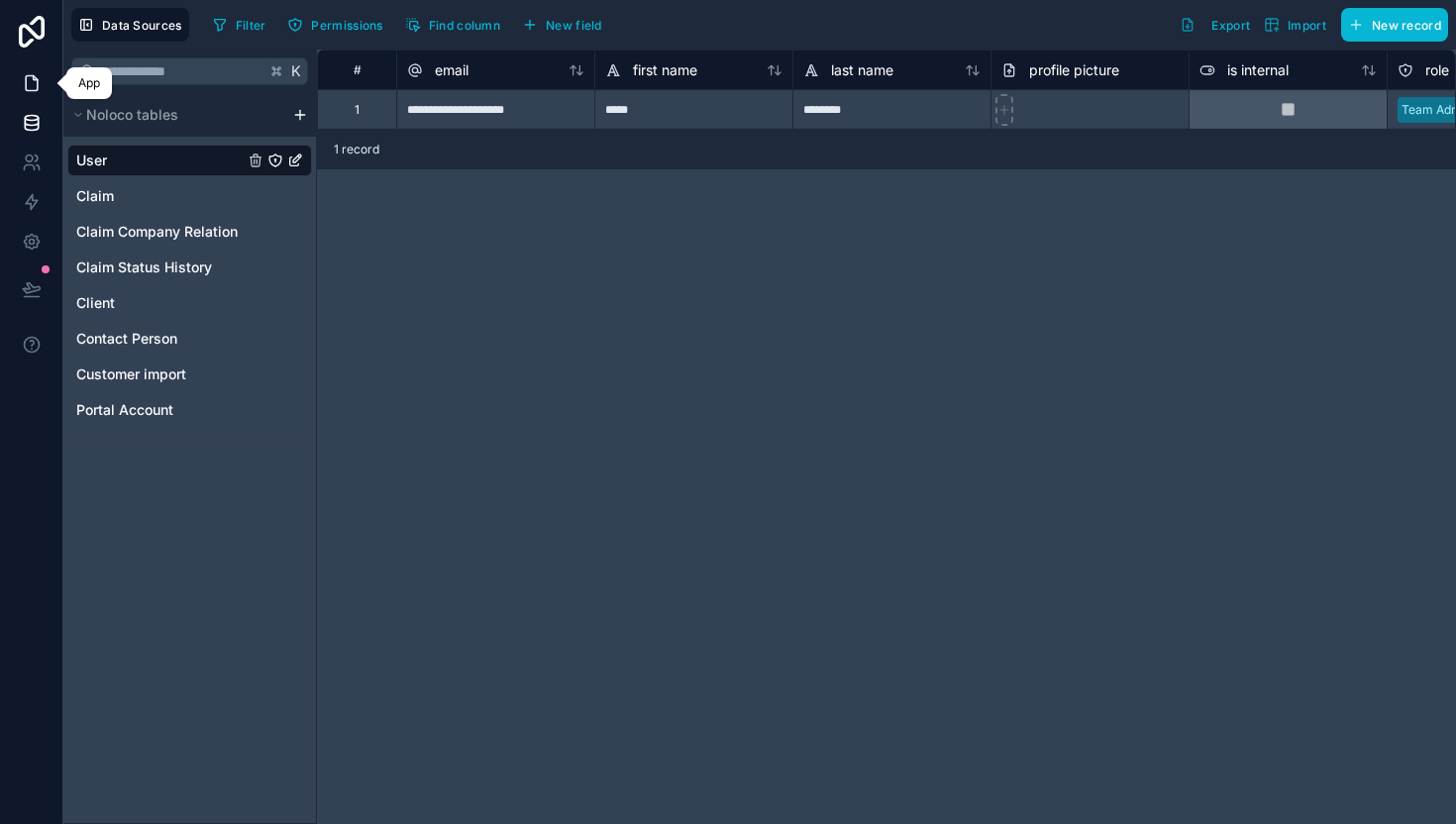 click at bounding box center (31, 83) 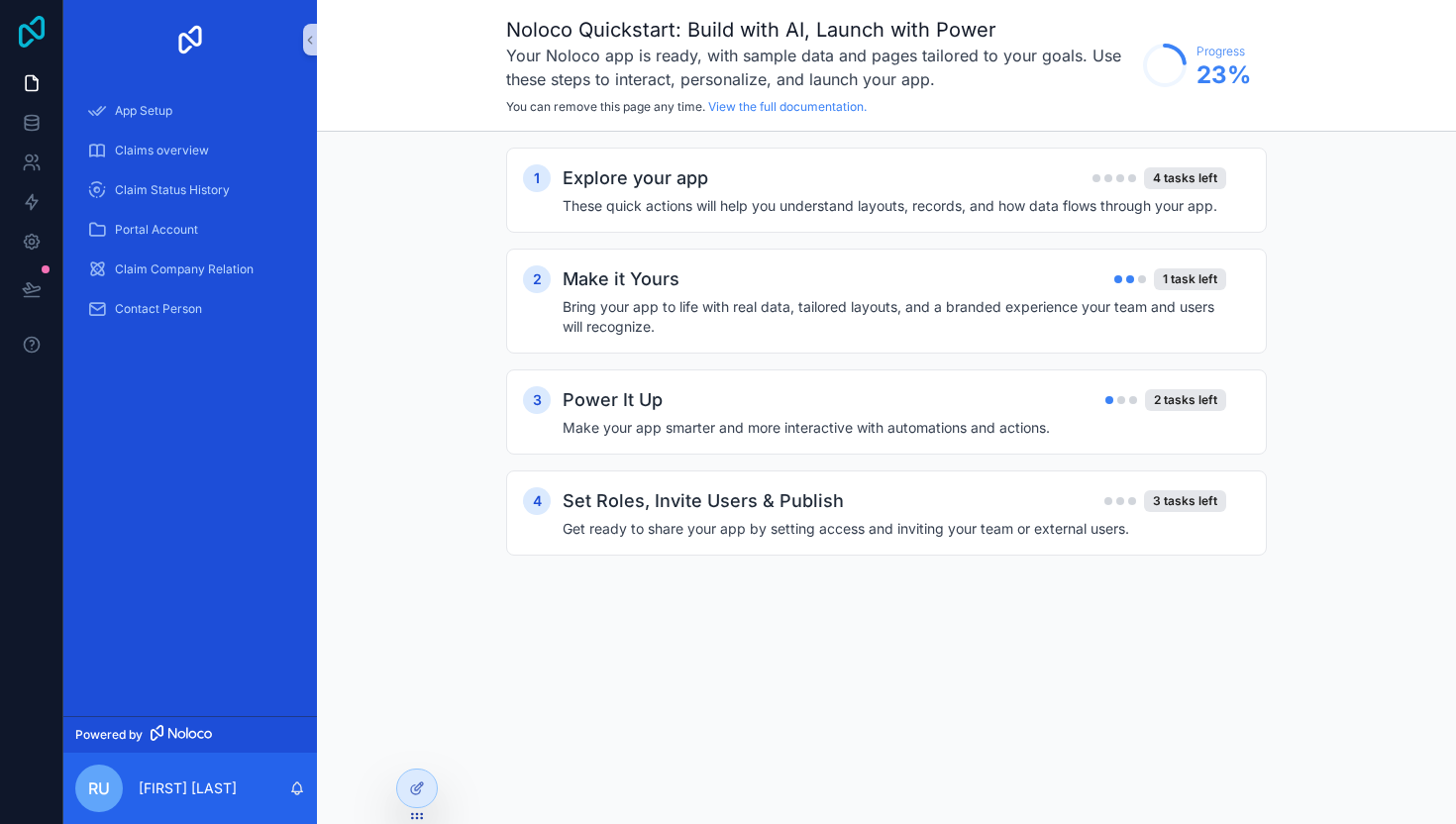 click 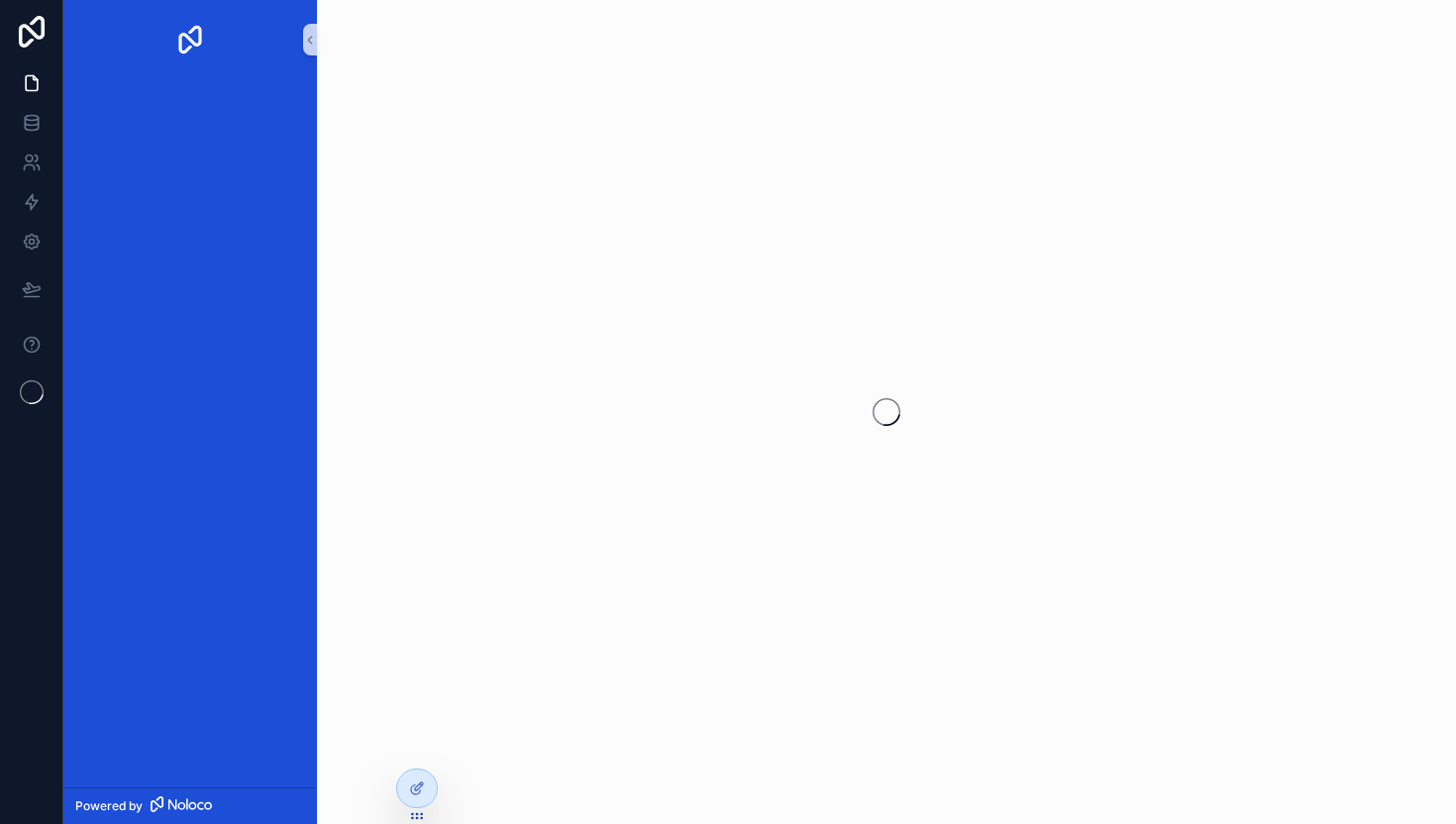 scroll, scrollTop: 0, scrollLeft: 0, axis: both 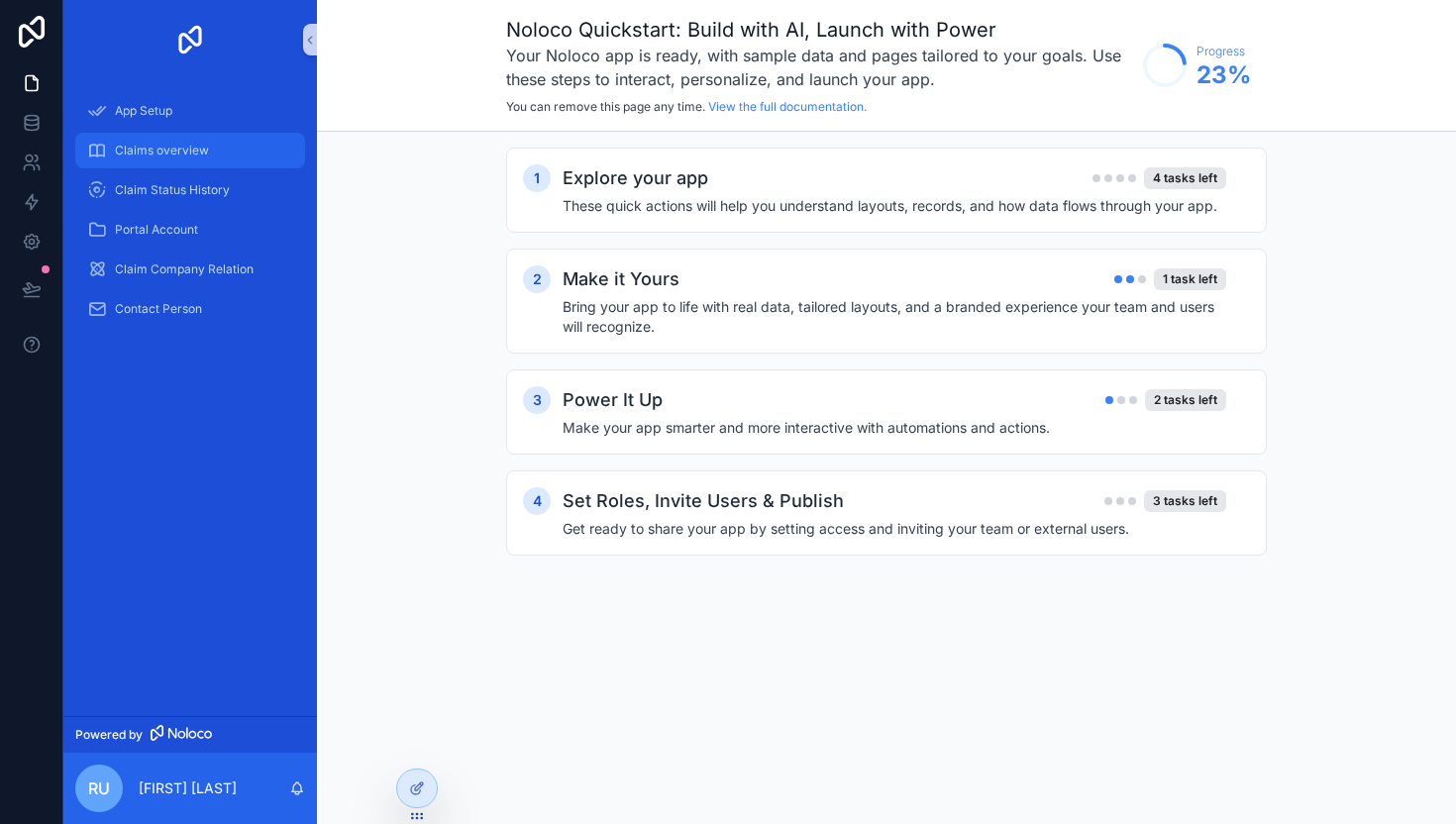 click on "Claims overview" at bounding box center (161, 151) 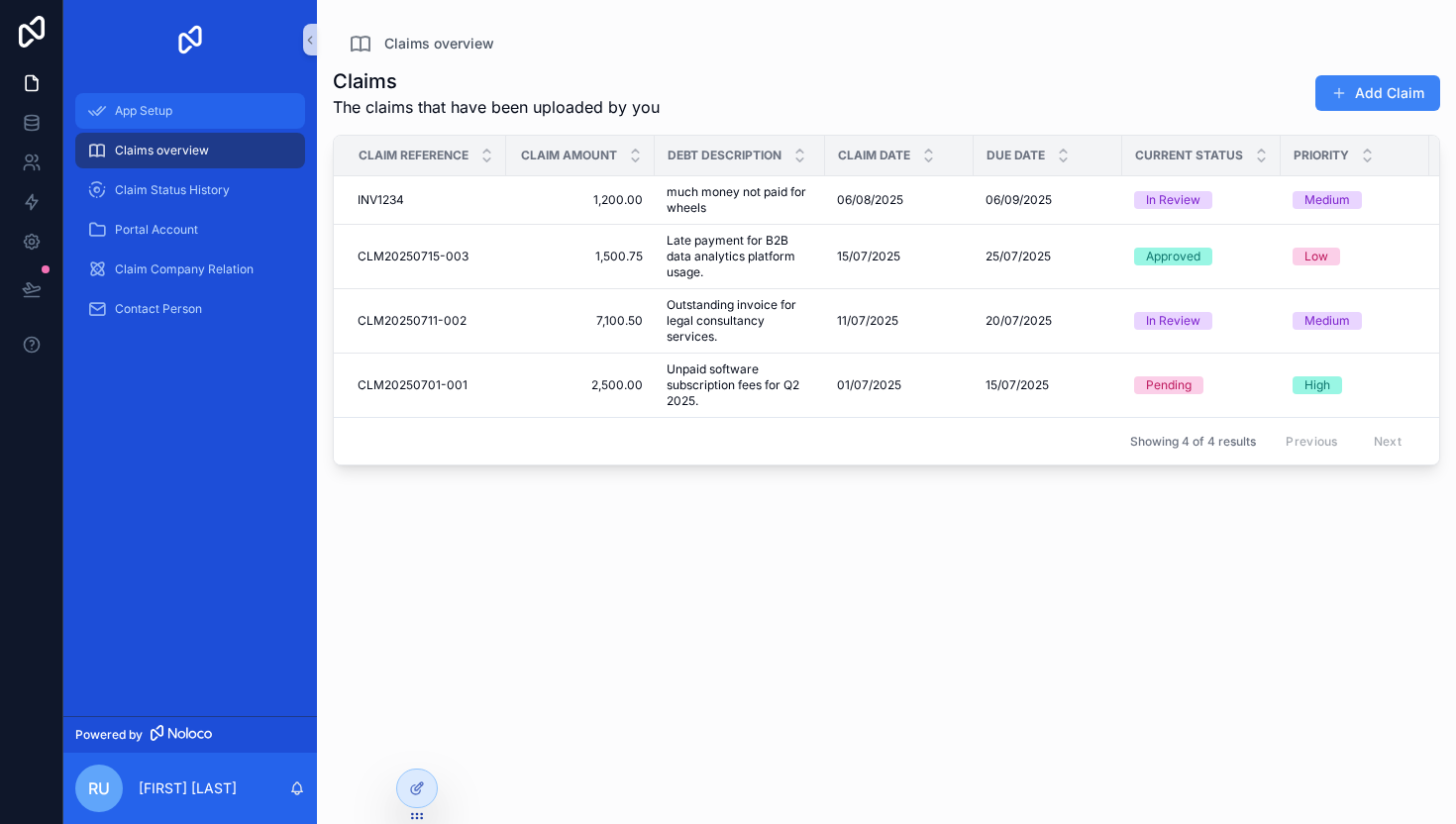 click on "App Setup" at bounding box center (190, 111) 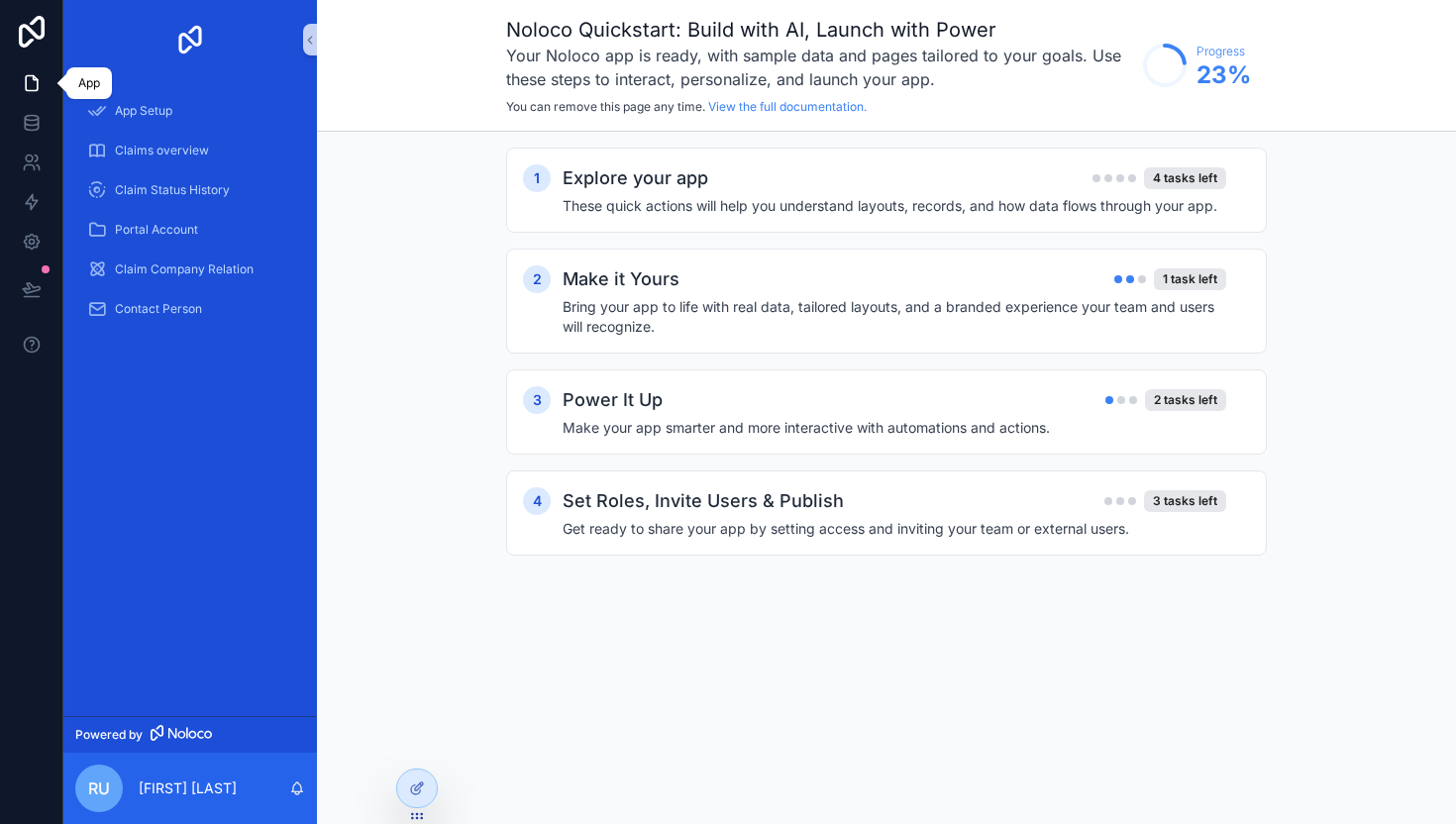 click 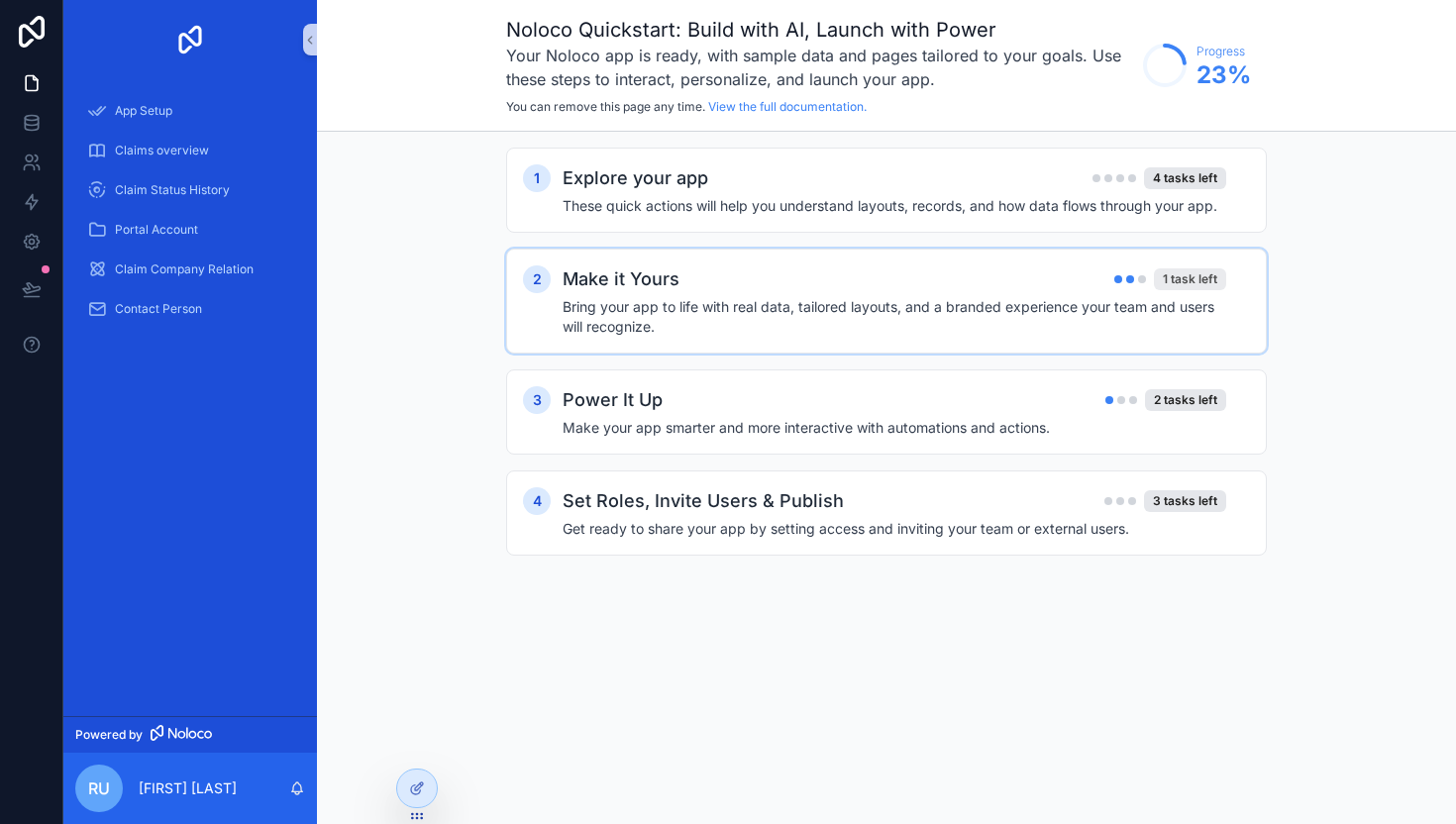 click on "1 task left" at bounding box center [1190, 279] 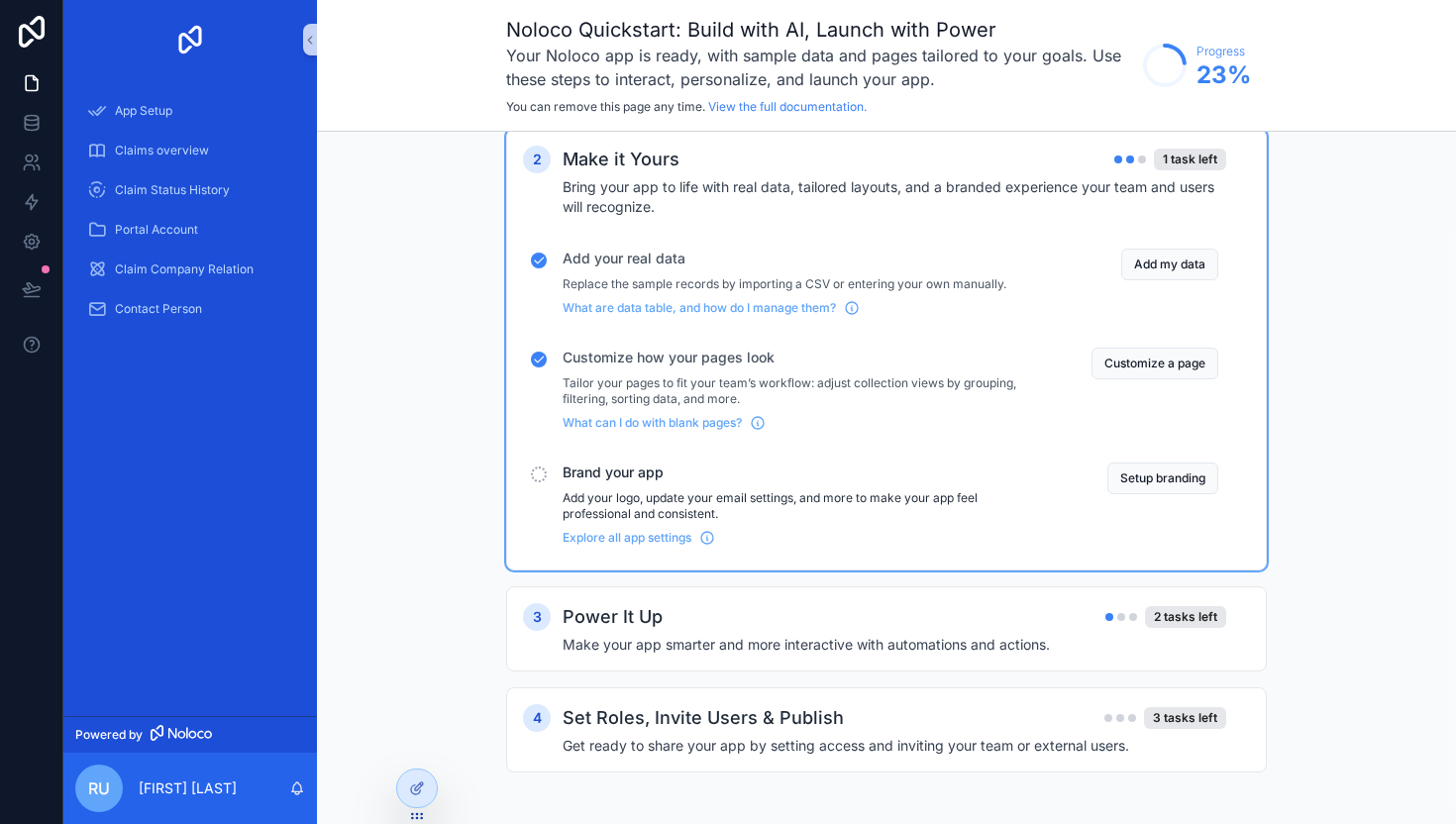 scroll, scrollTop: 124, scrollLeft: 0, axis: vertical 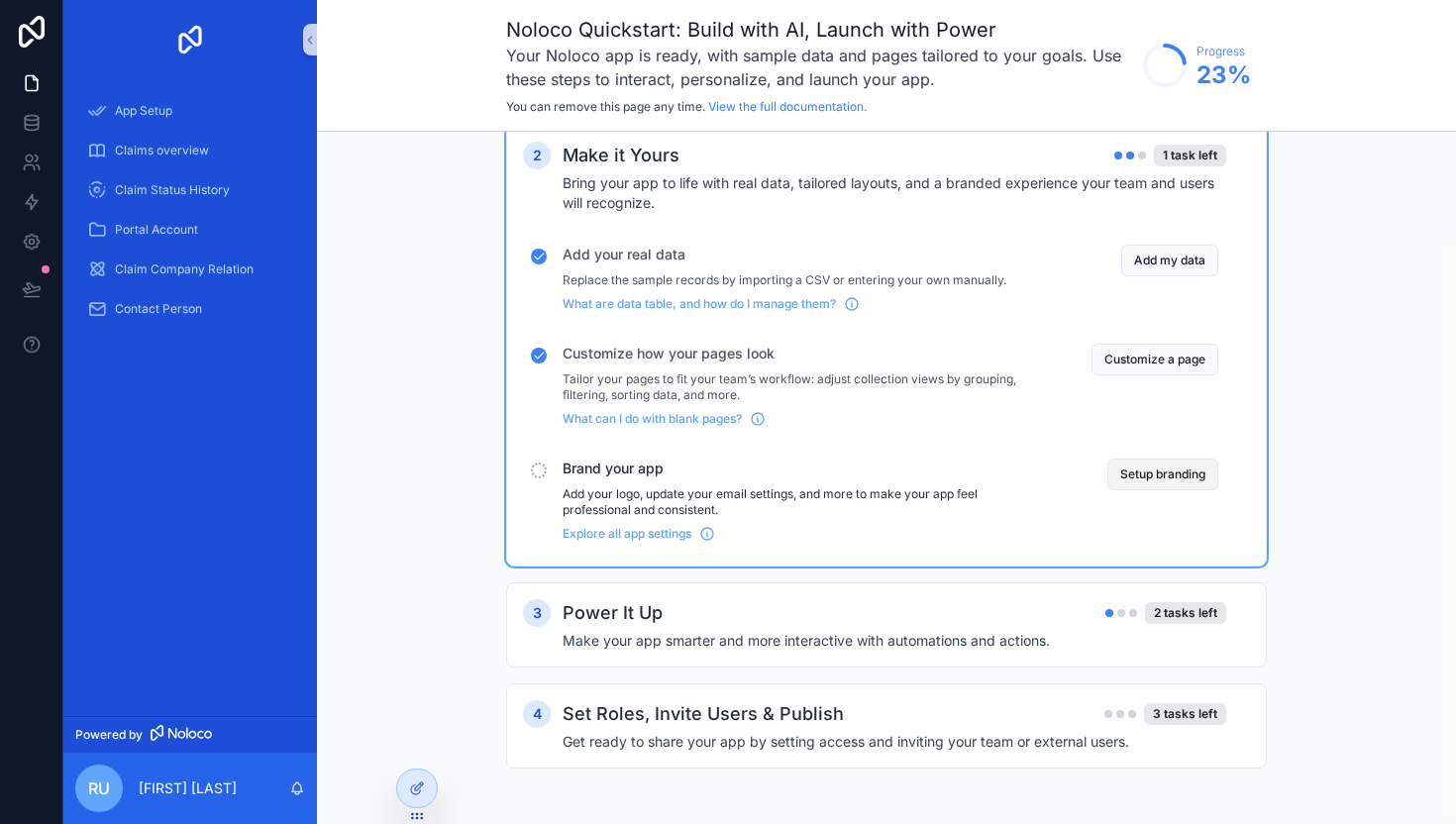 click on "Setup branding" at bounding box center (1163, 474) 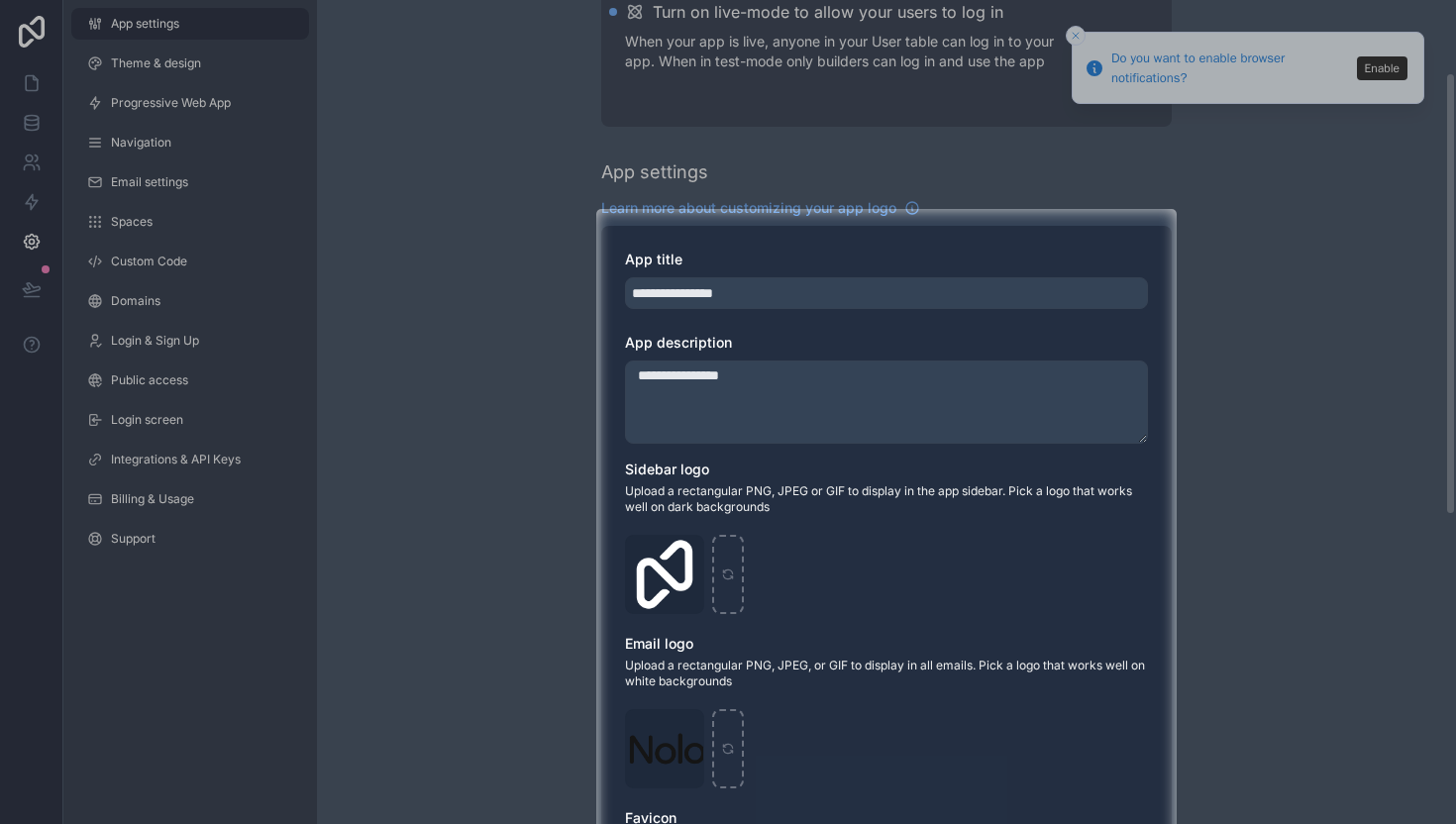 scroll, scrollTop: 135, scrollLeft: 0, axis: vertical 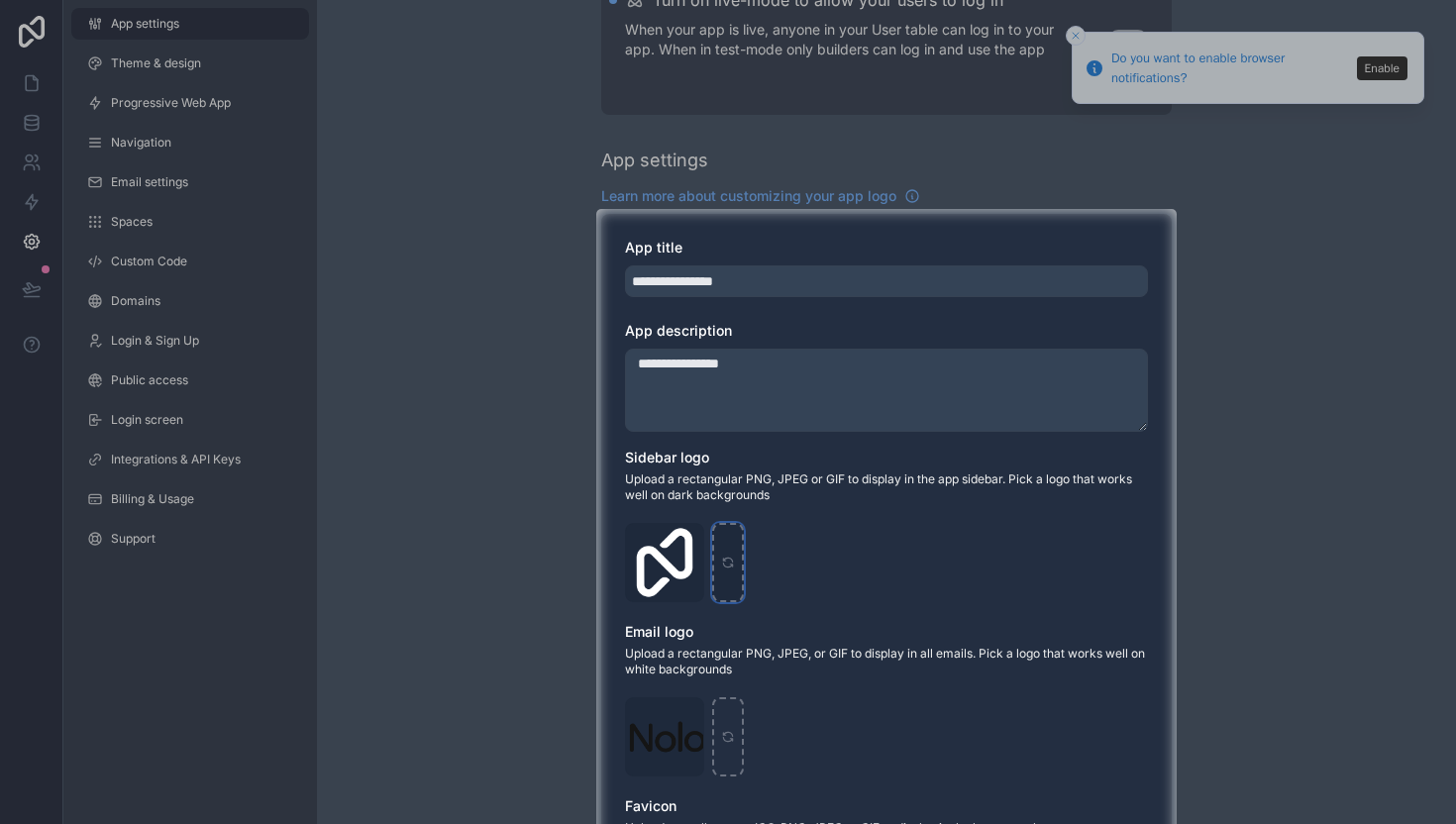 click at bounding box center (728, 563) 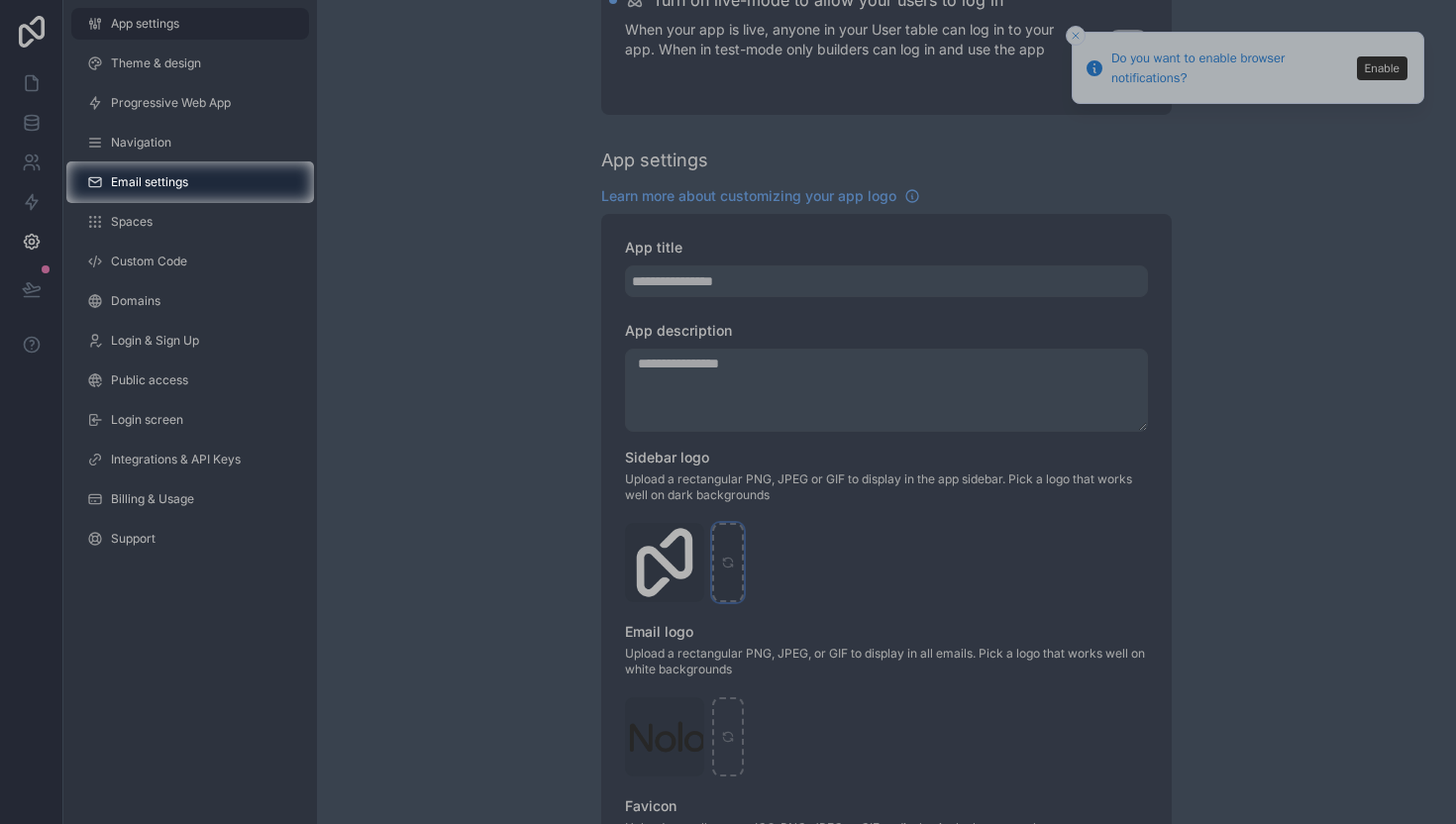 type on "**********" 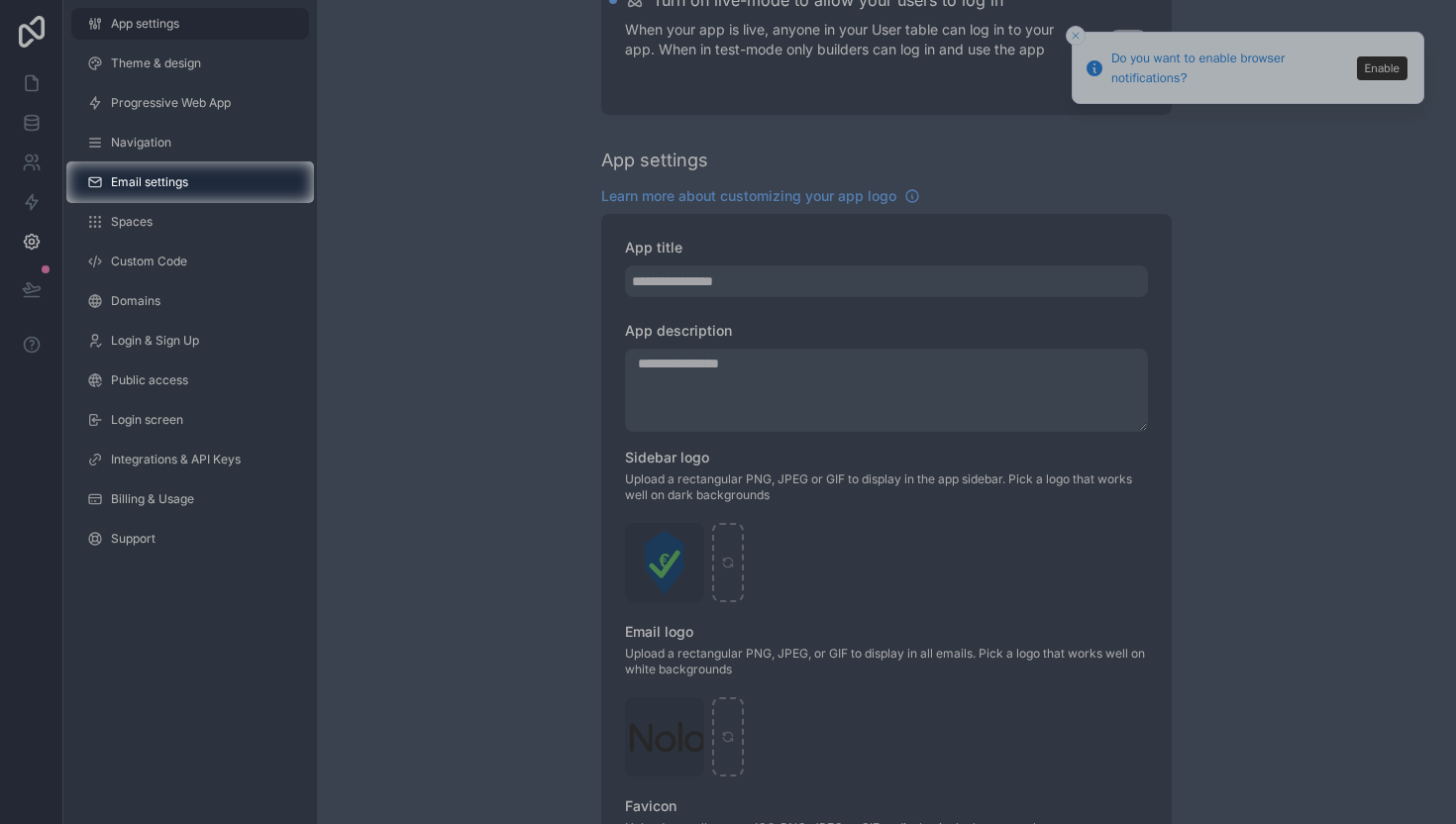click at bounding box center [728, 513] 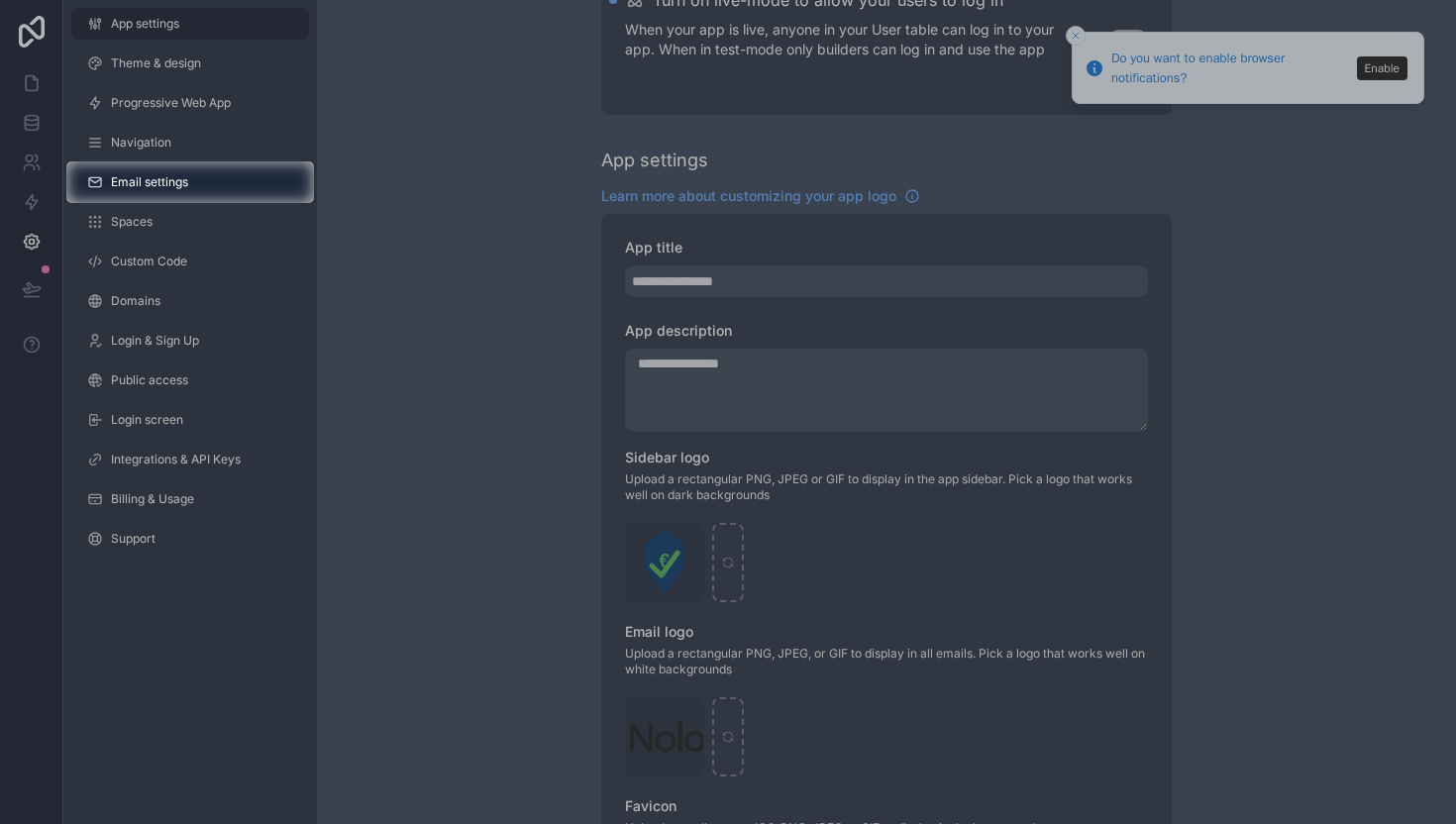 click at bounding box center [728, 80] 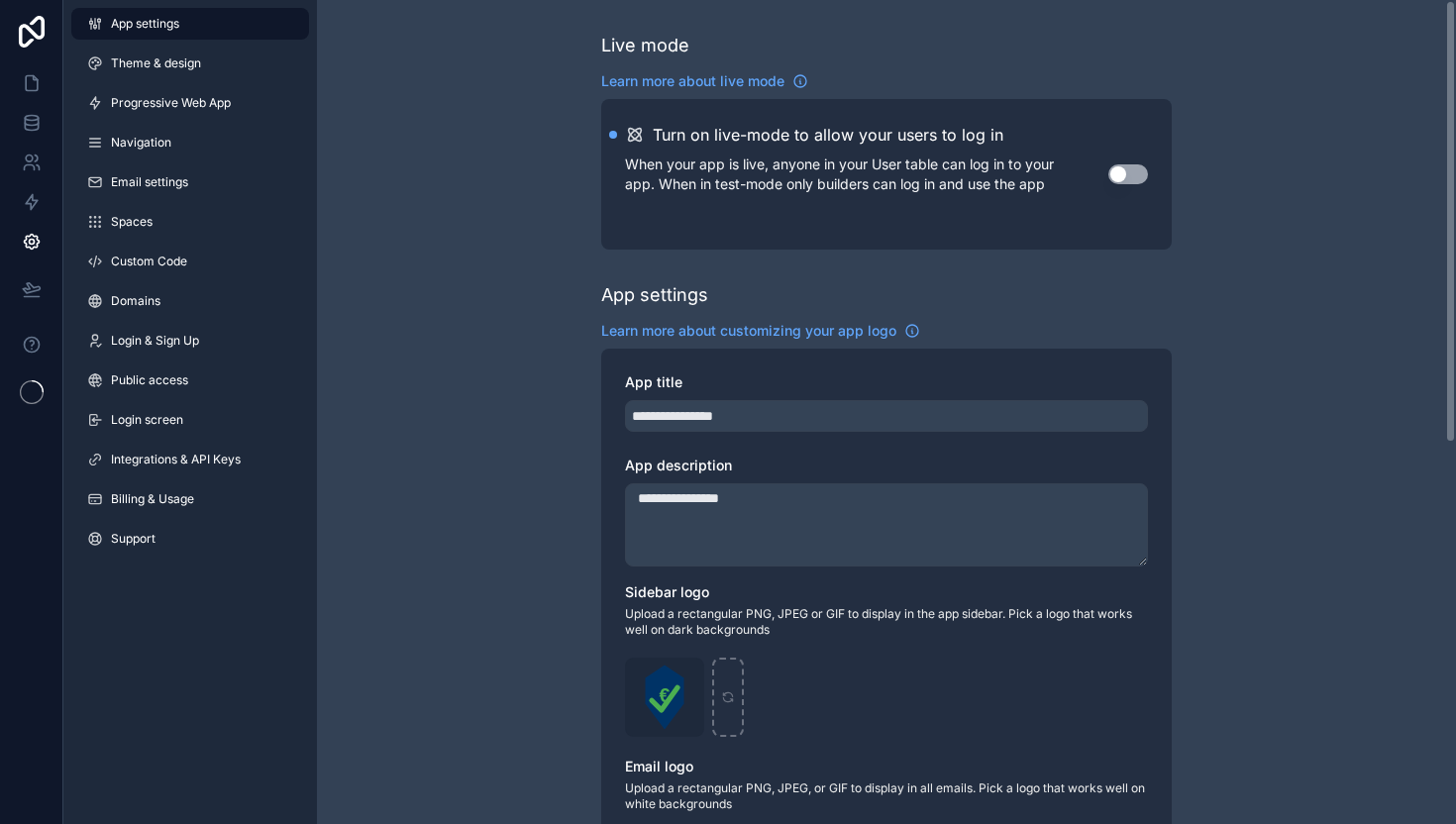 scroll, scrollTop: 0, scrollLeft: 0, axis: both 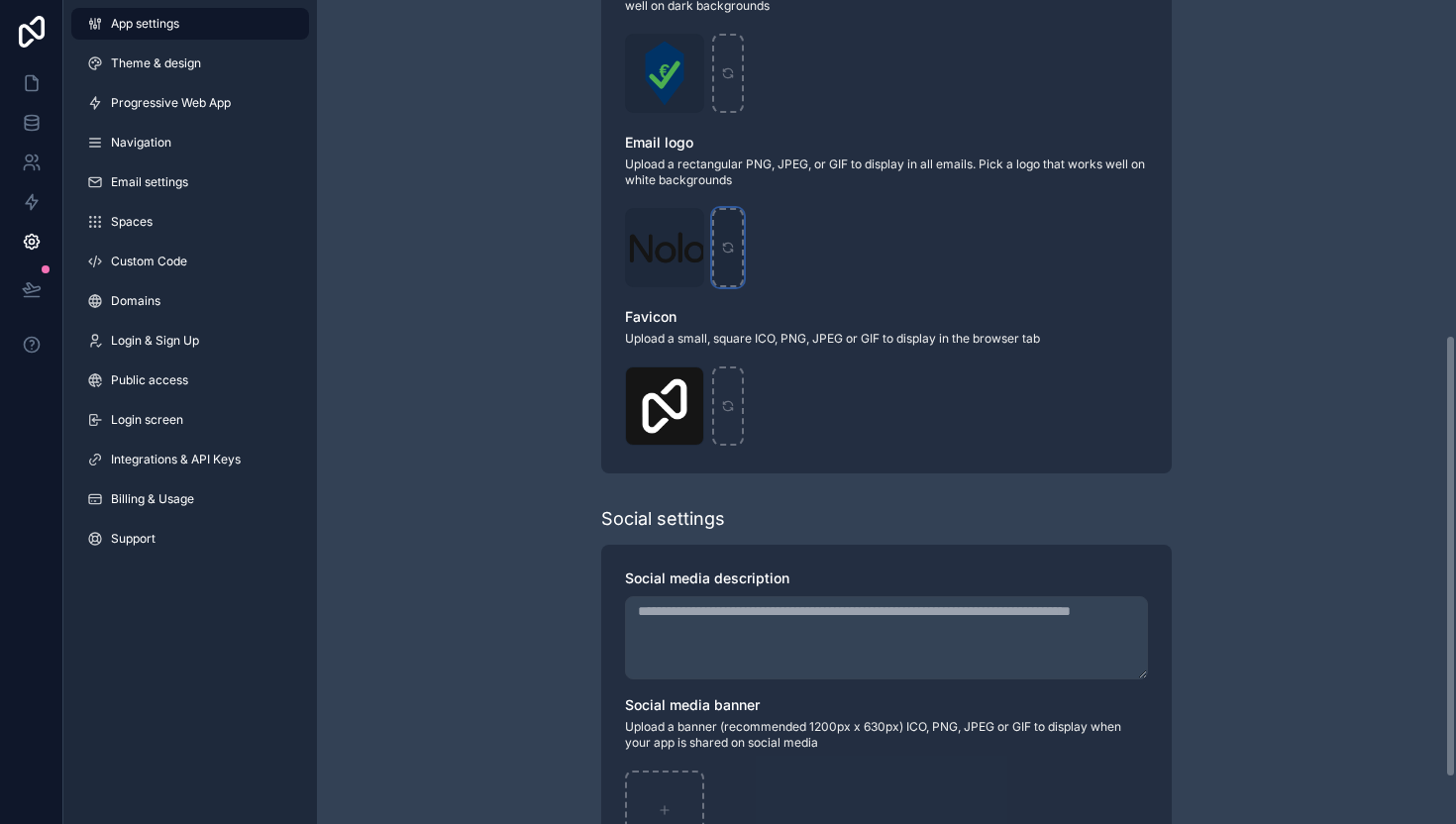click 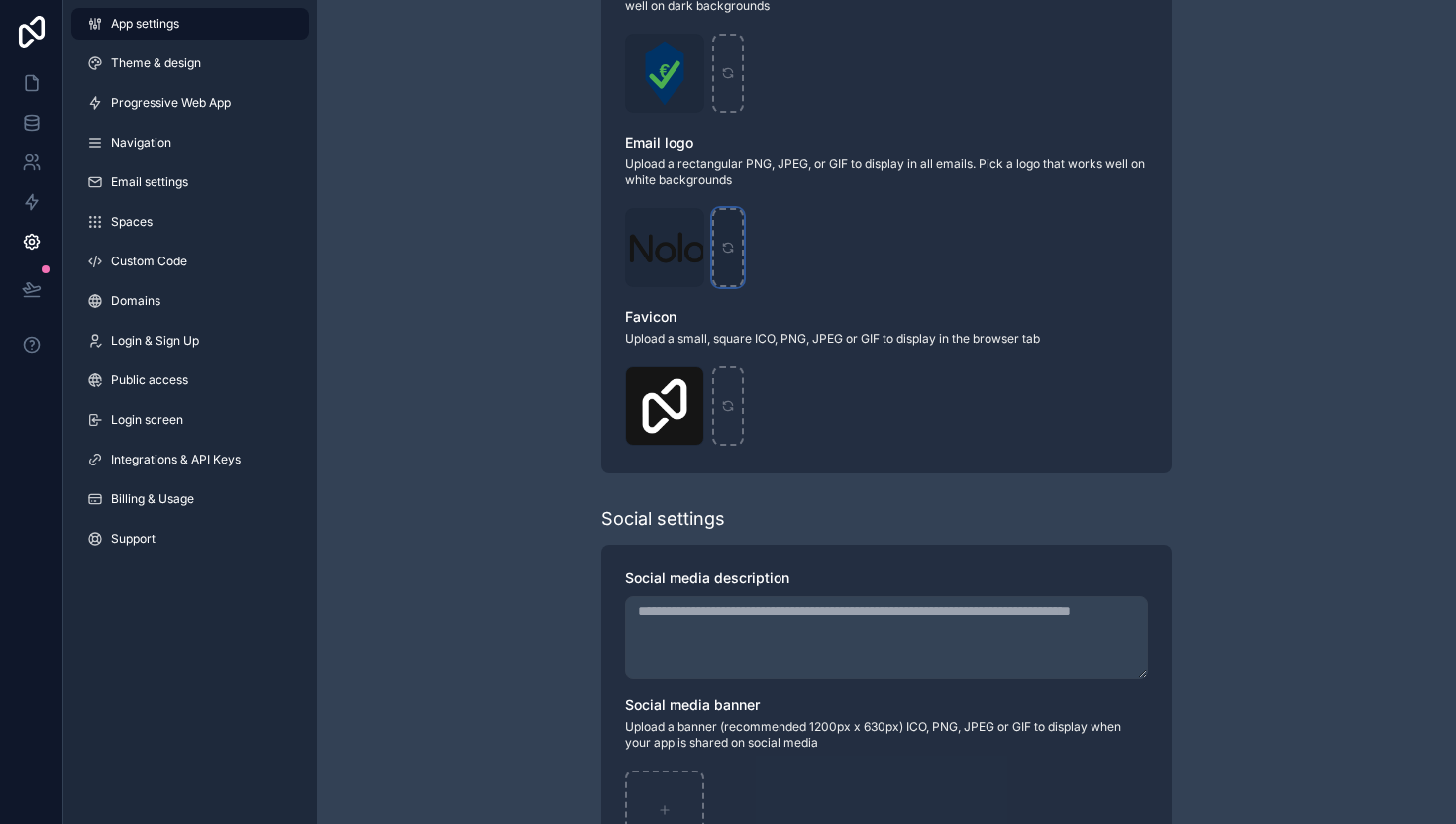 type on "**********" 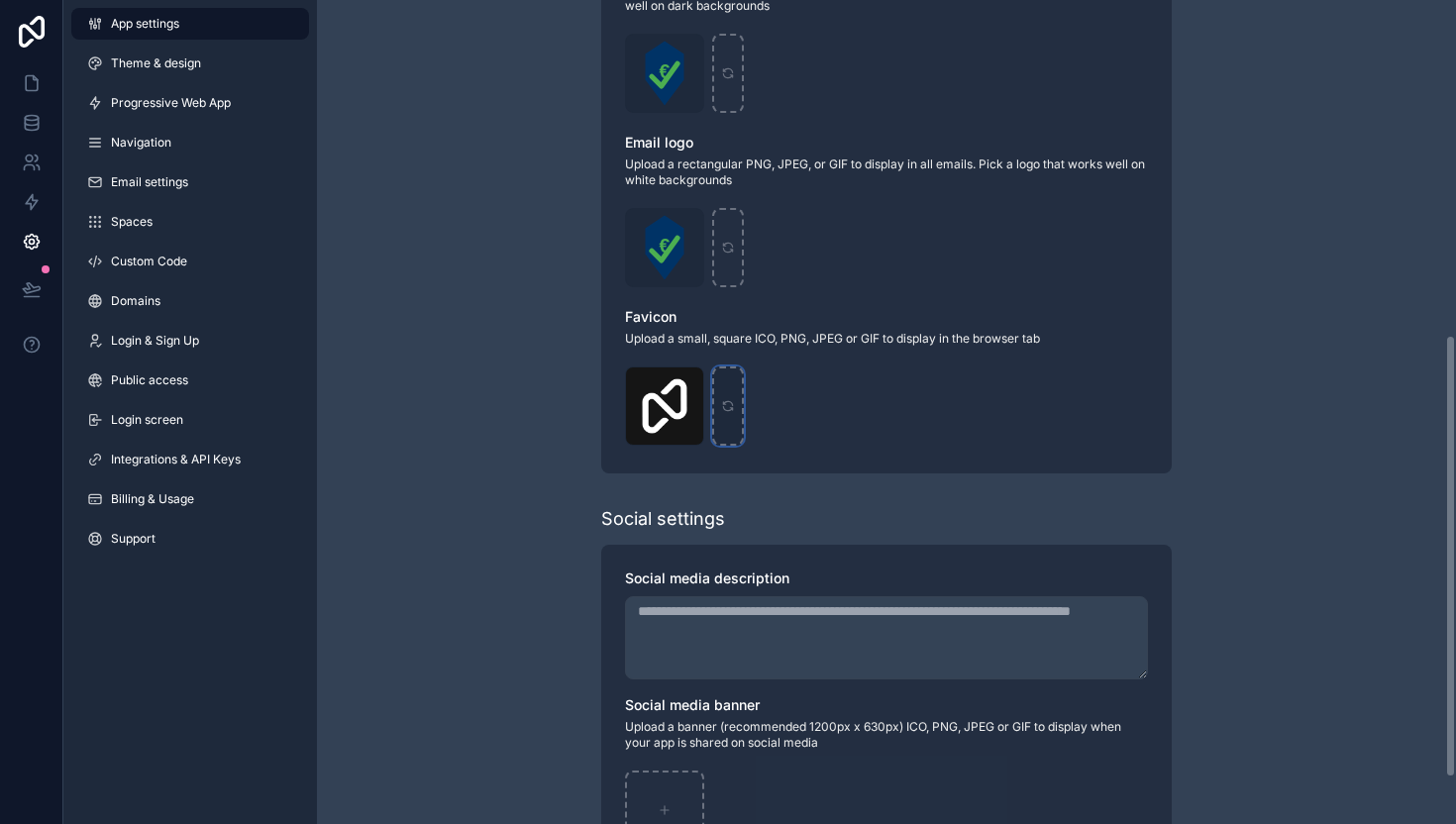 click at bounding box center (728, 406) 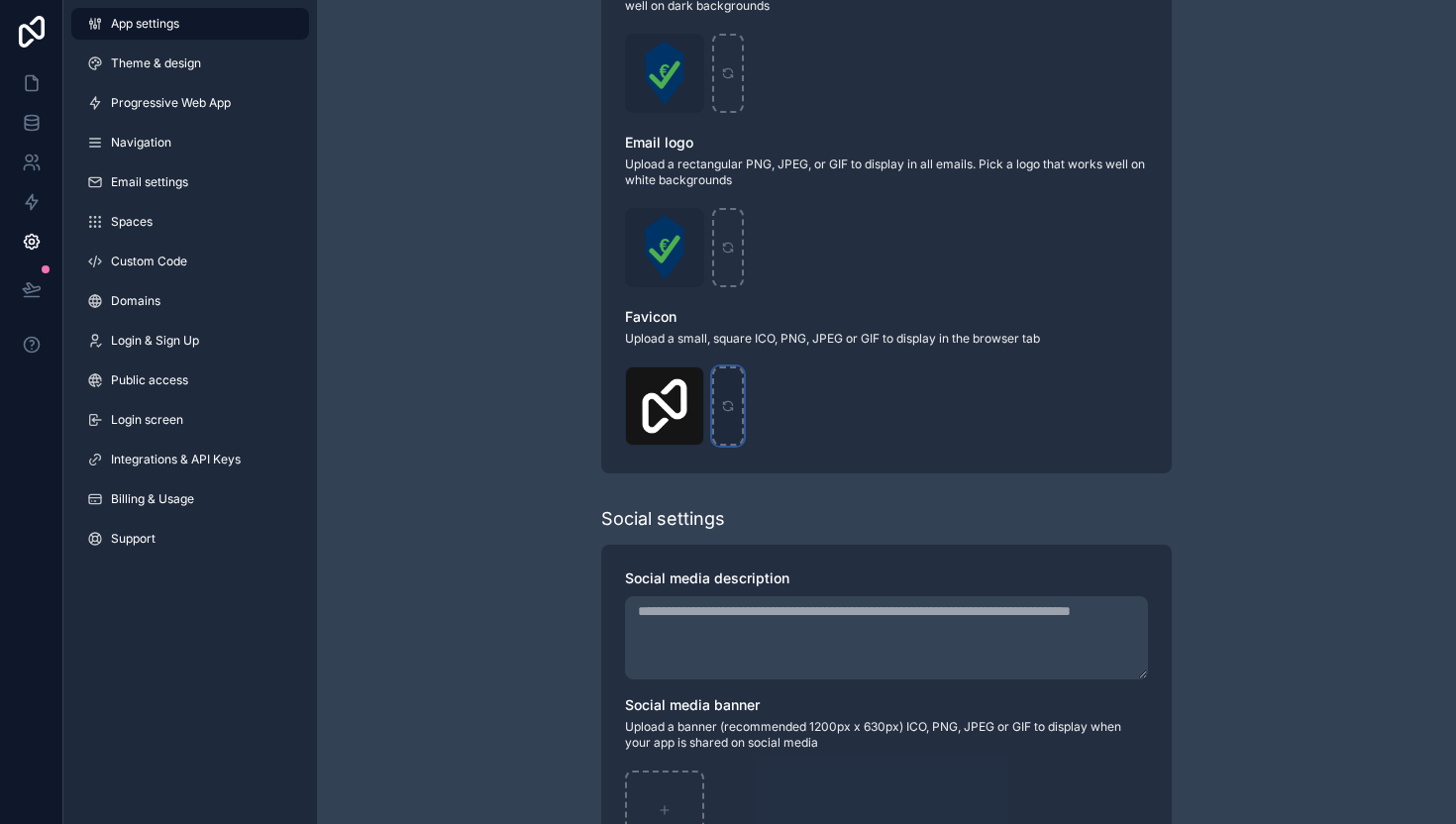 type on "**********" 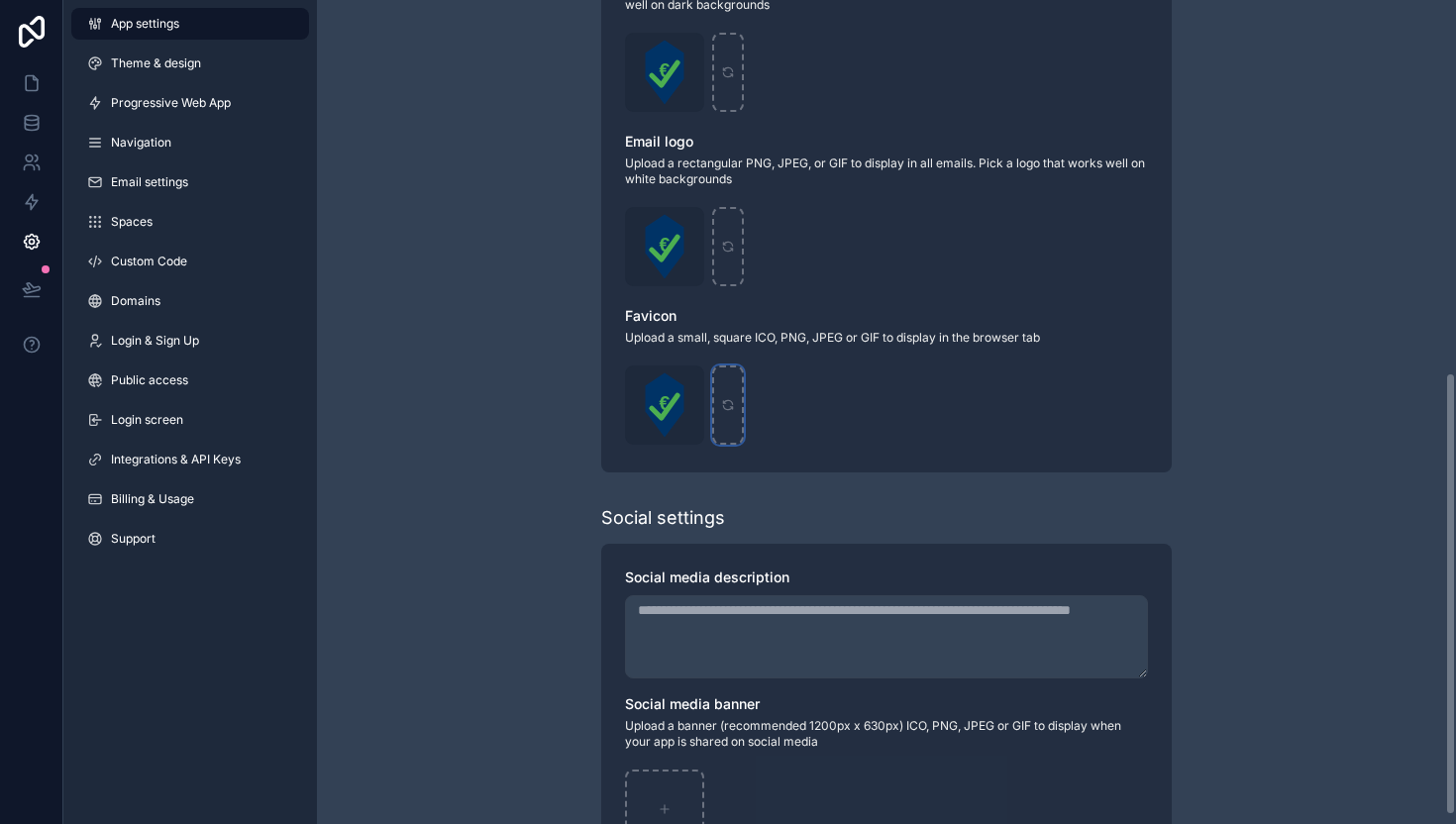scroll, scrollTop: 709, scrollLeft: 0, axis: vertical 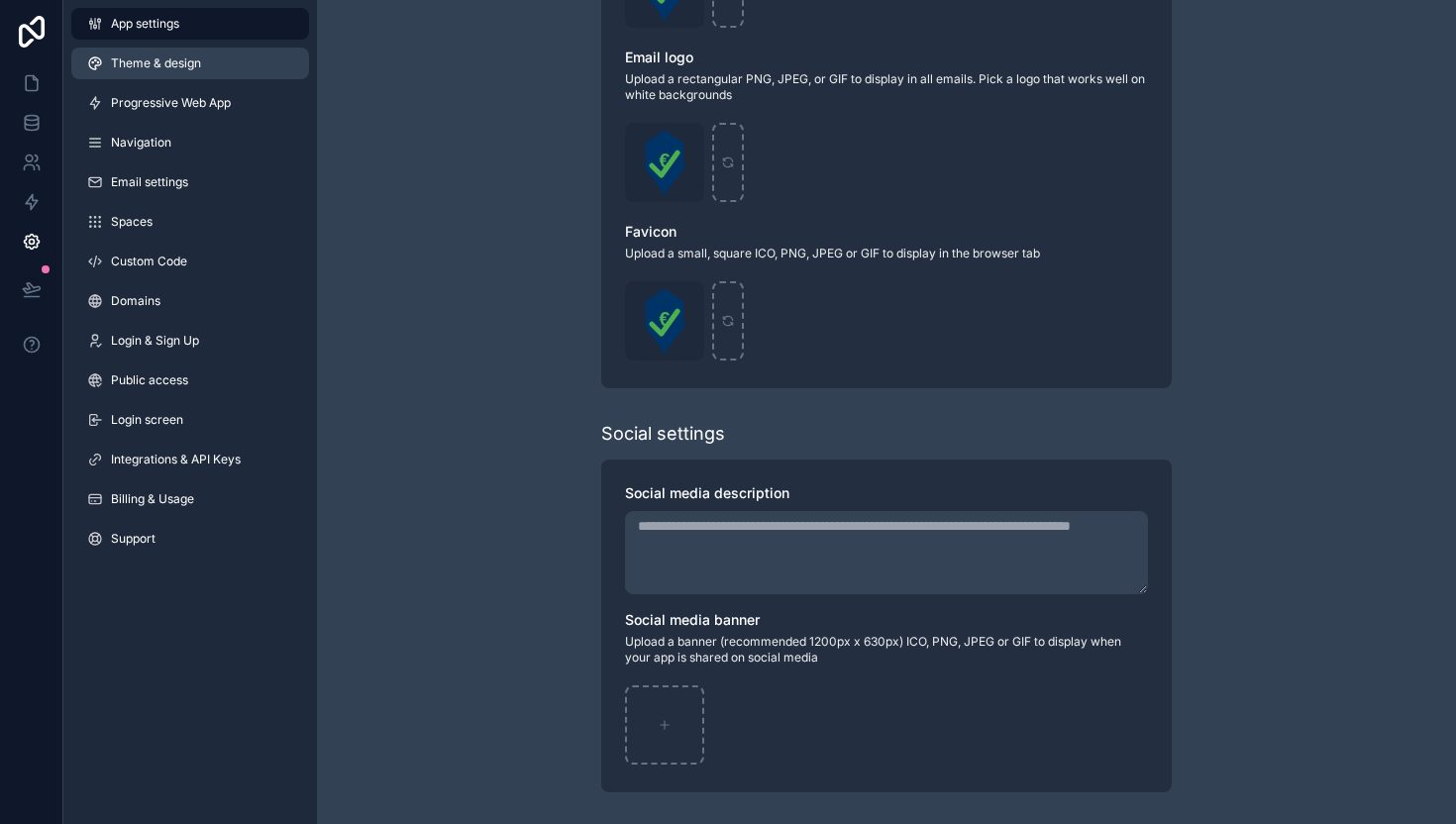 click on "Theme & design" at bounding box center [156, 63] 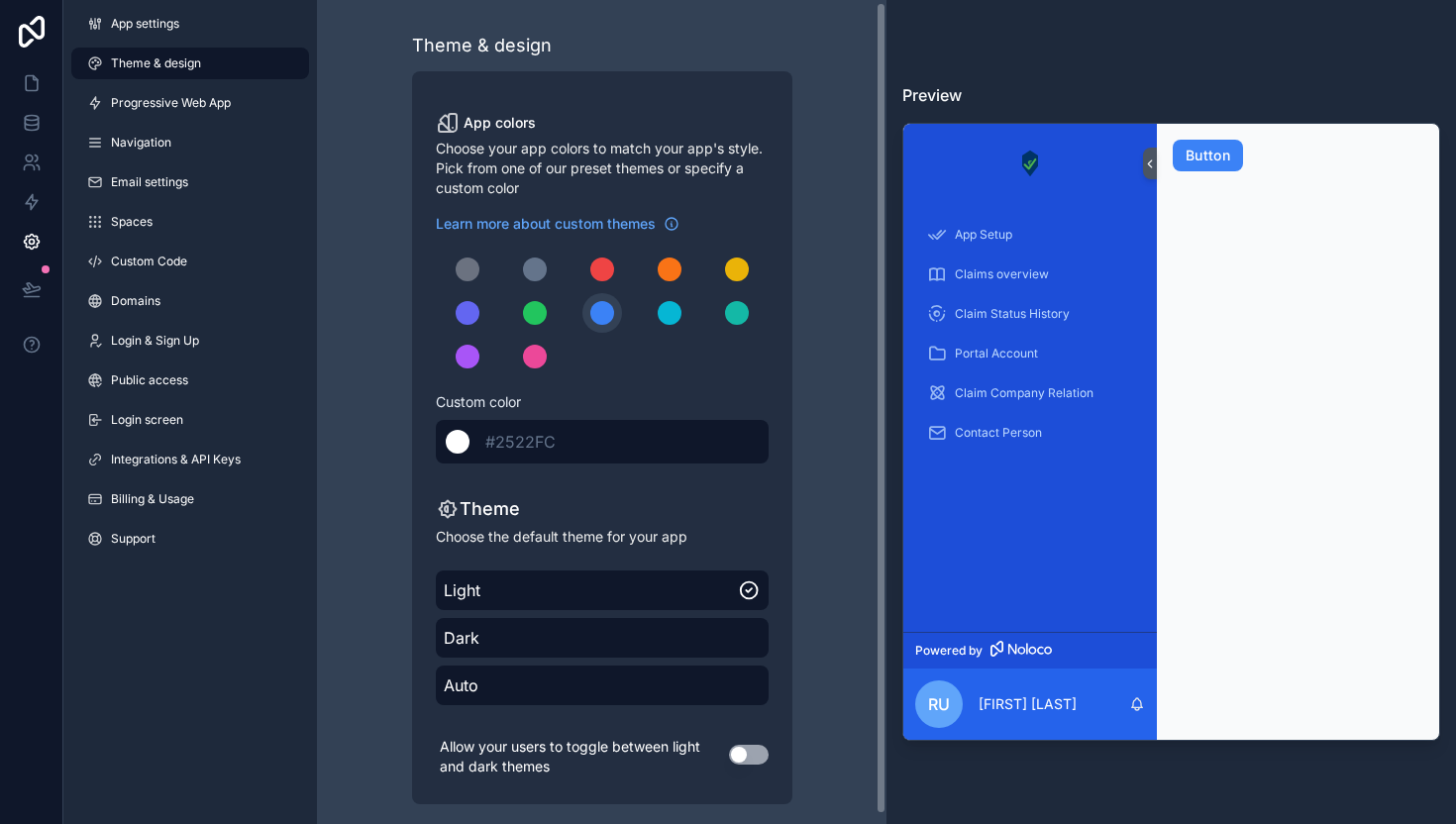 scroll, scrollTop: 12, scrollLeft: 0, axis: vertical 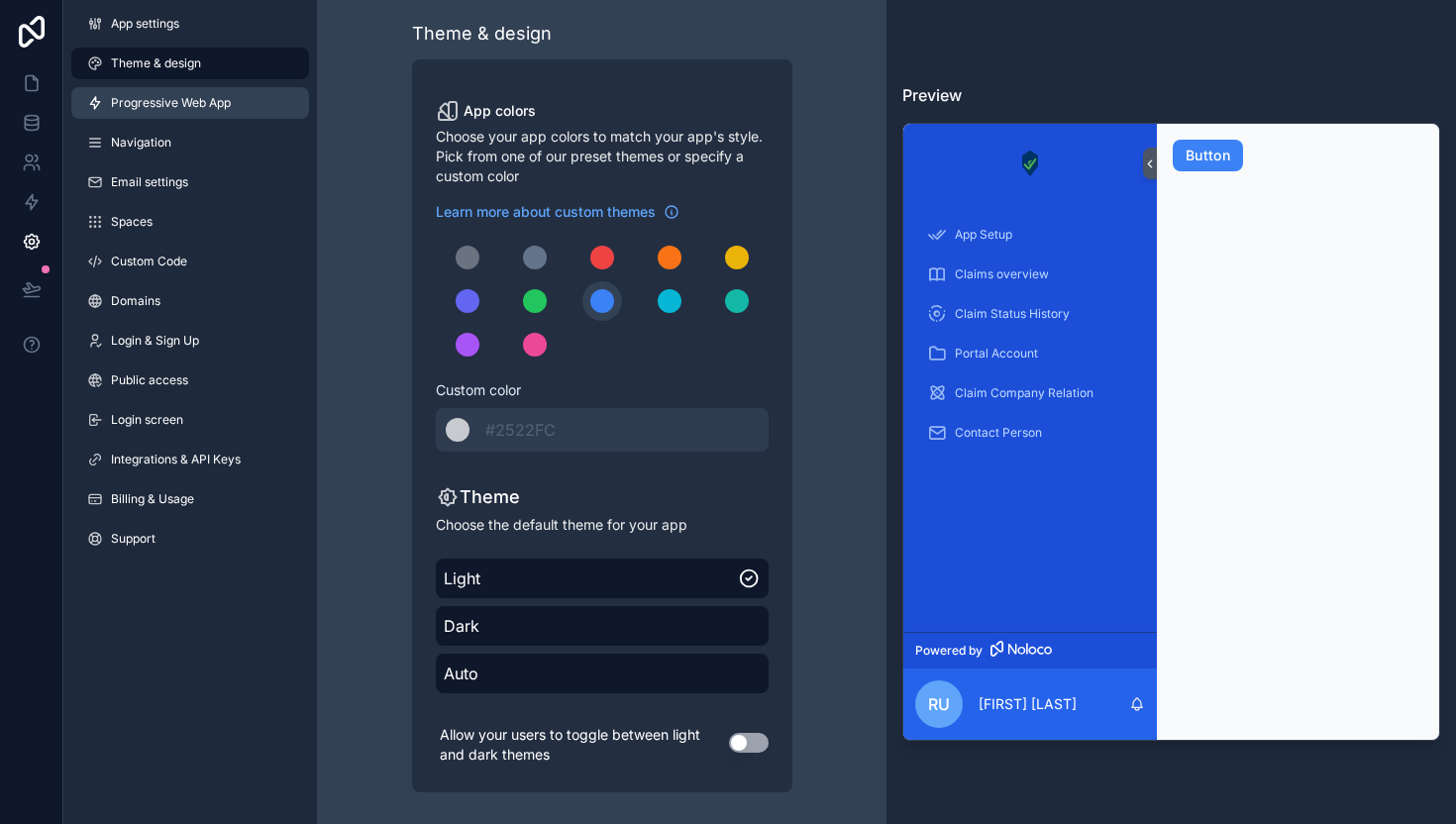 click on "Progressive Web App" at bounding box center [170, 103] 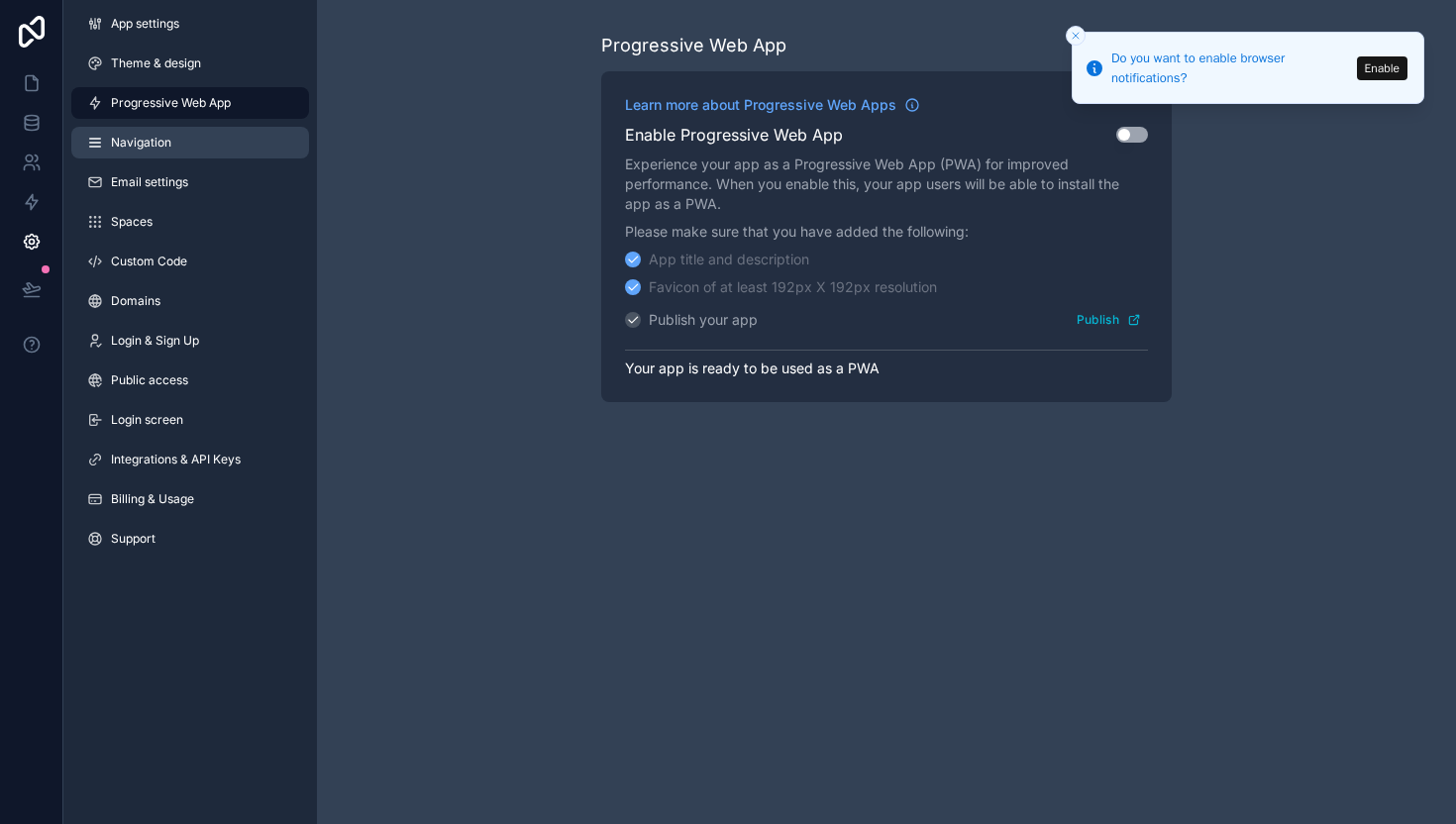 click on "Navigation" at bounding box center (141, 143) 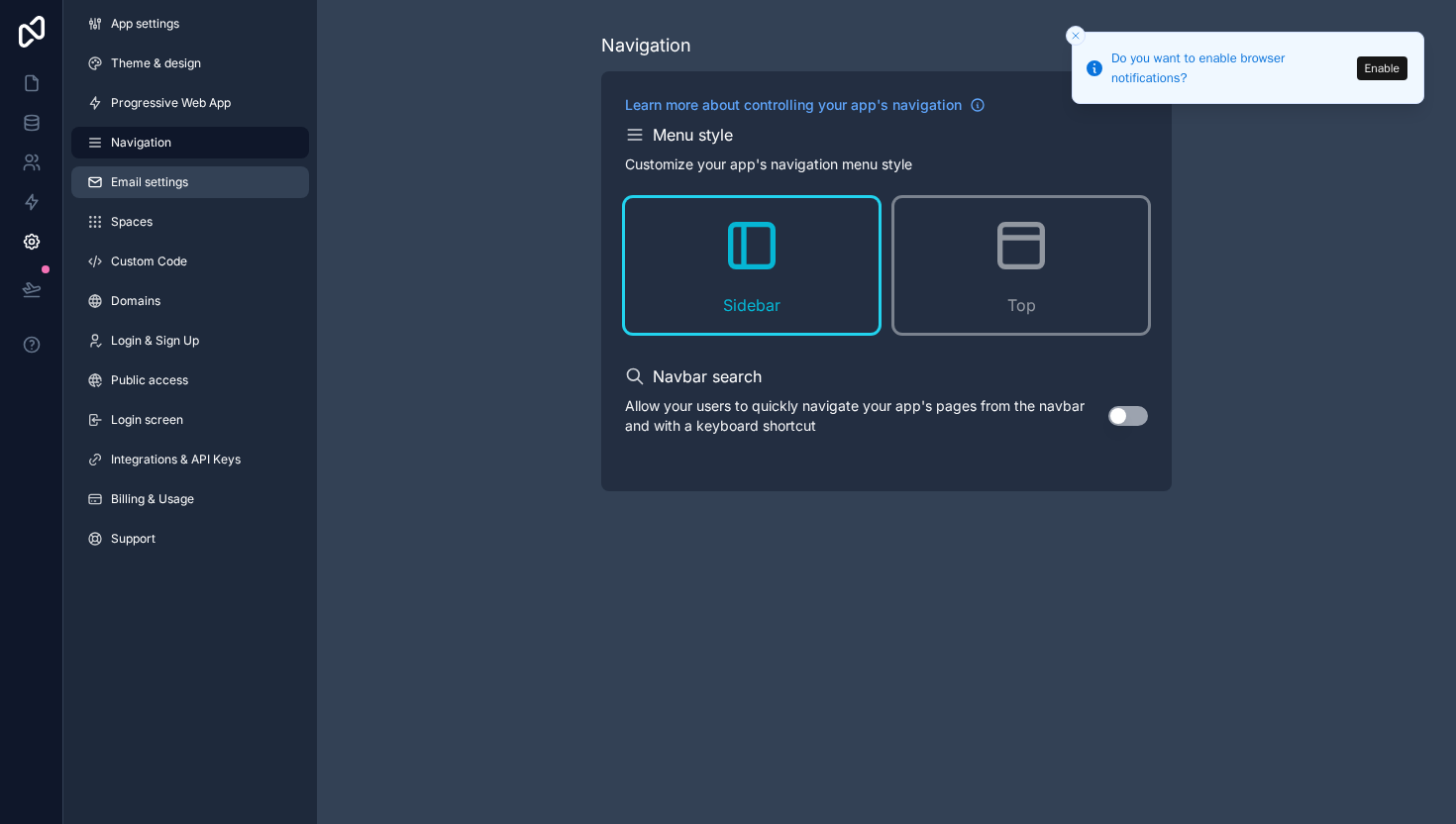 click on "Email settings" at bounding box center [150, 182] 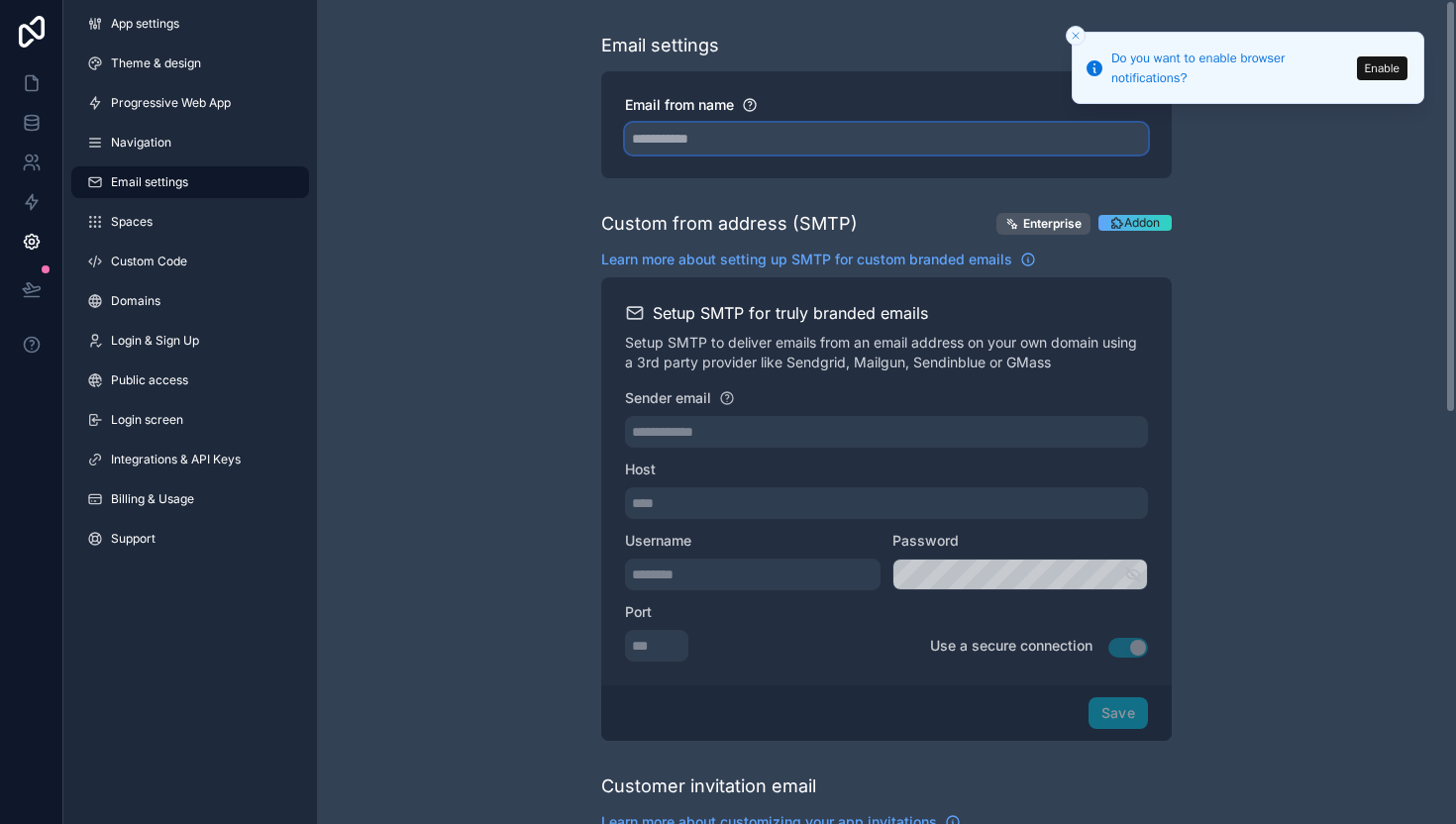 click on "Email from name" at bounding box center [886, 139] 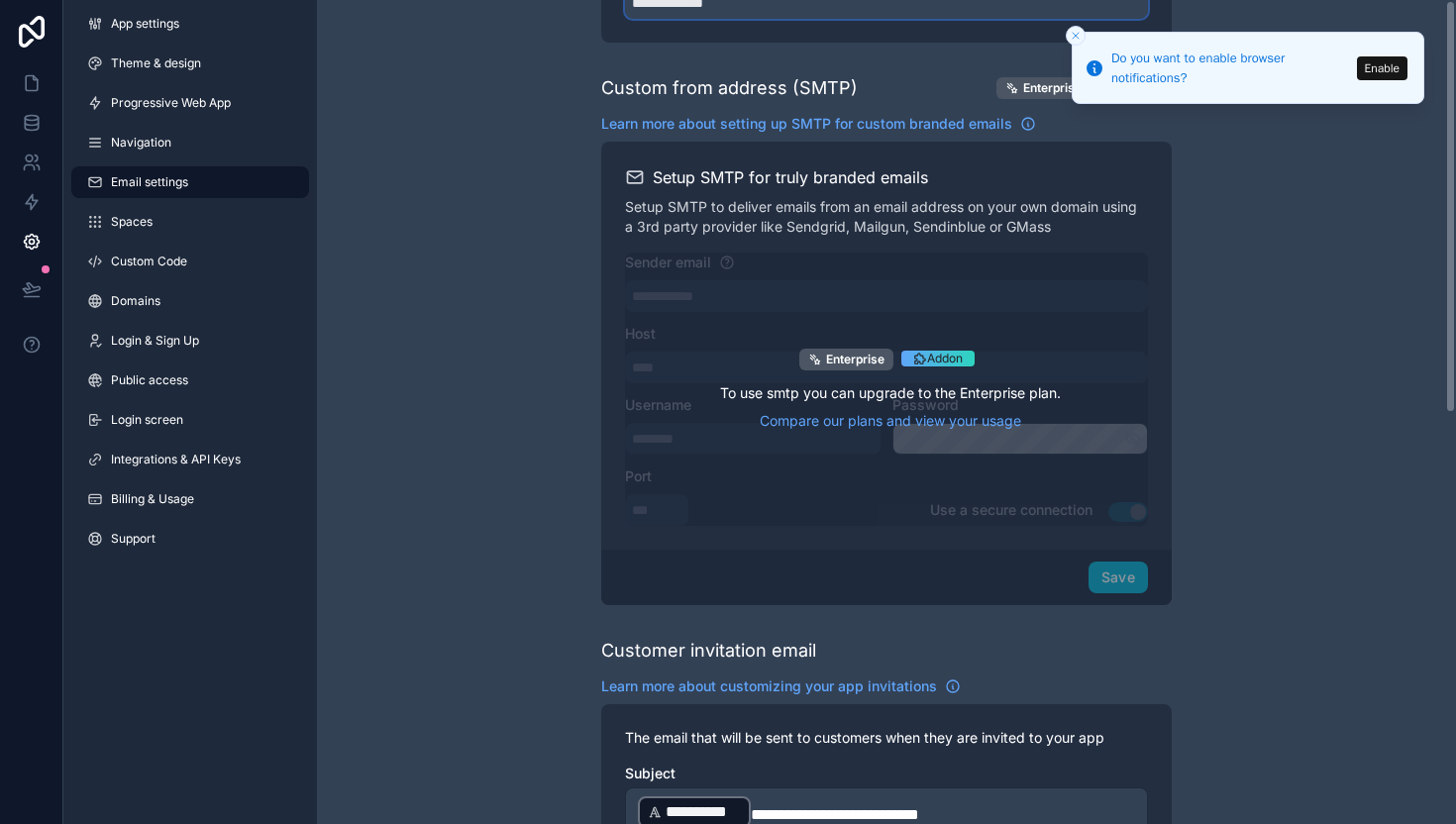 scroll, scrollTop: 0, scrollLeft: 0, axis: both 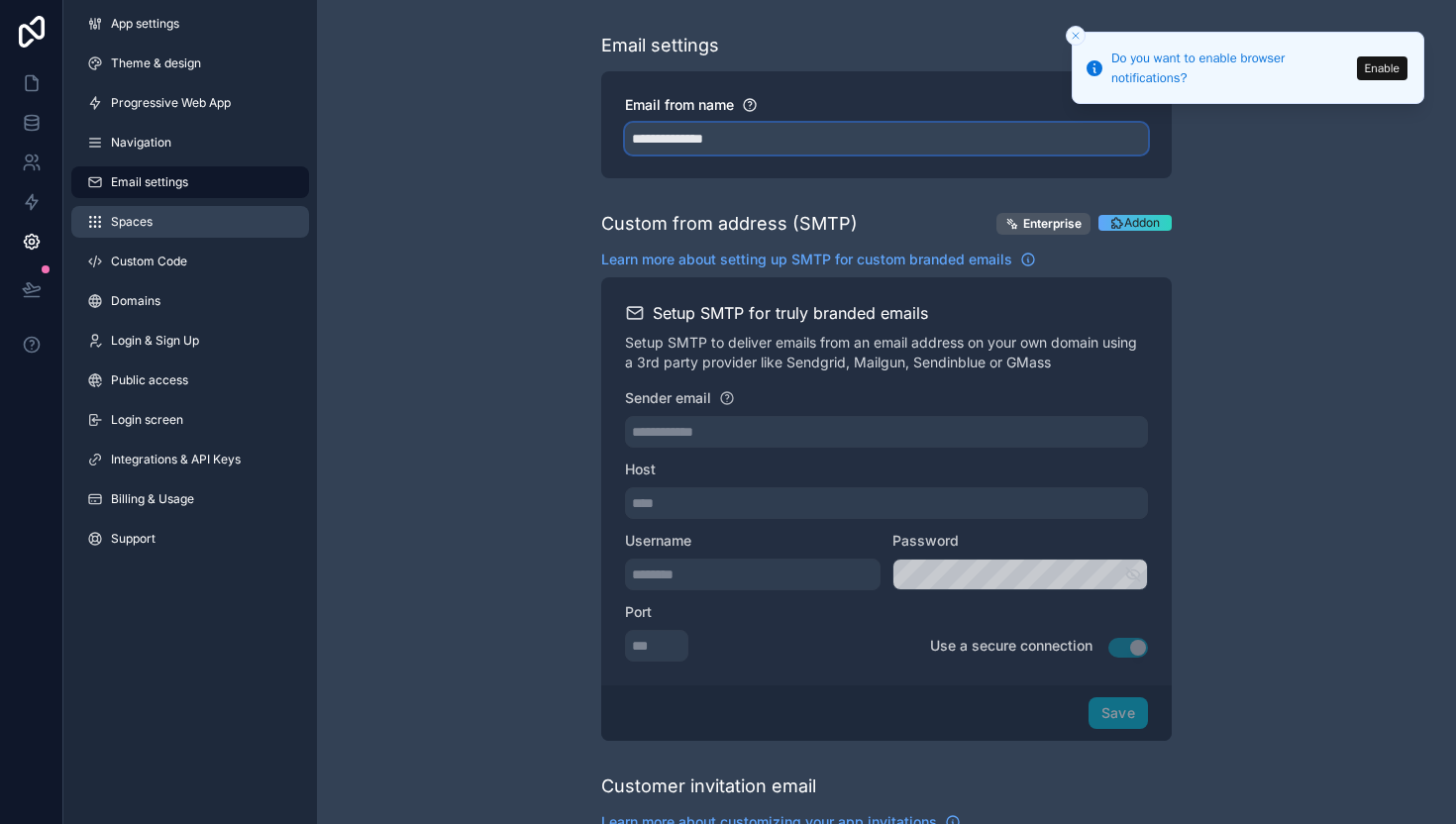 type on "**********" 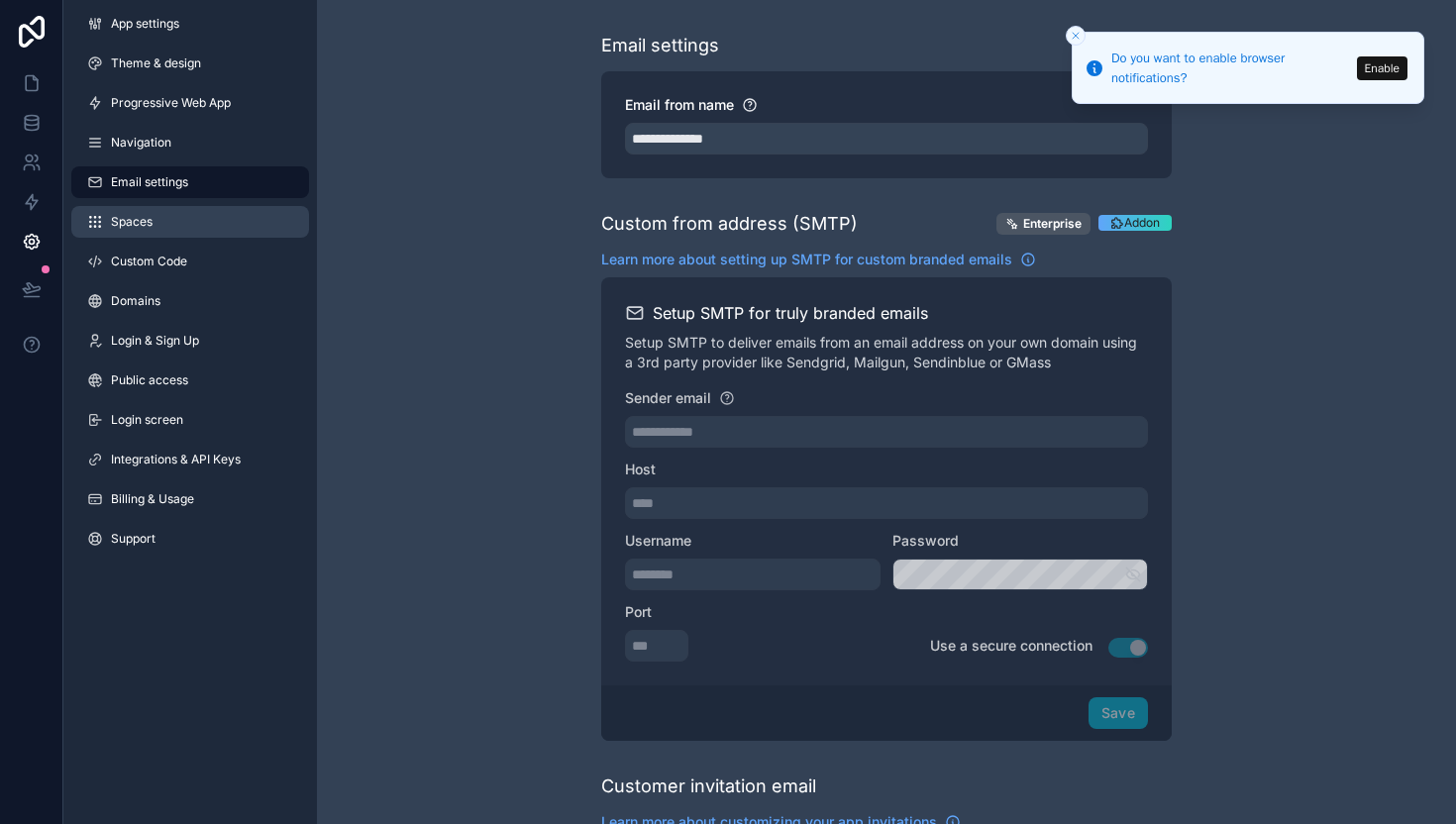 click on "Spaces" at bounding box center [190, 222] 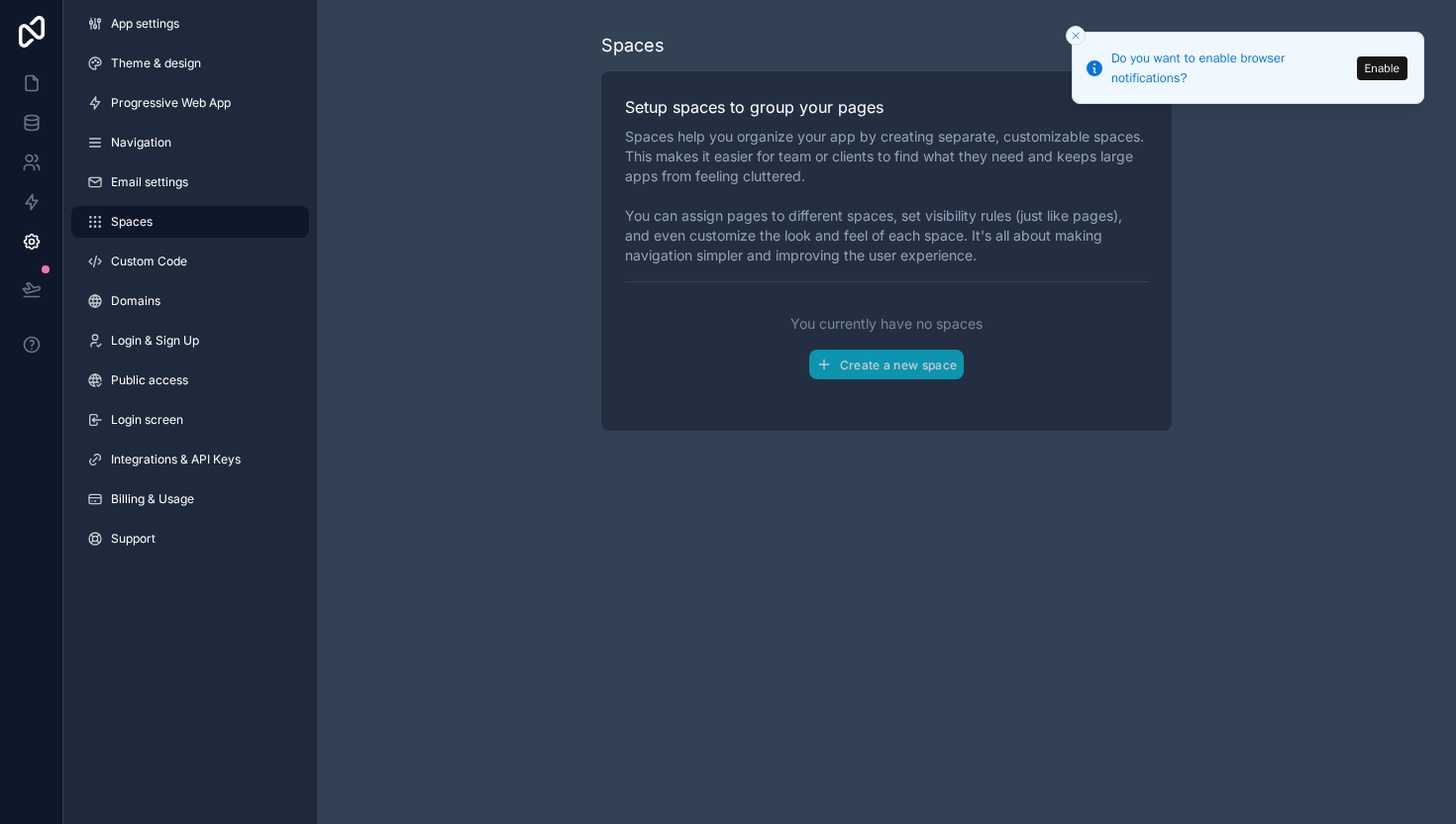 click on "App settings Theme & design Progressive Web App Navigation Email settings Spaces Custom Code Domains Login & Sign Up Public access Login screen Integrations & API Keys Billing & Usage Support" at bounding box center (190, 285) 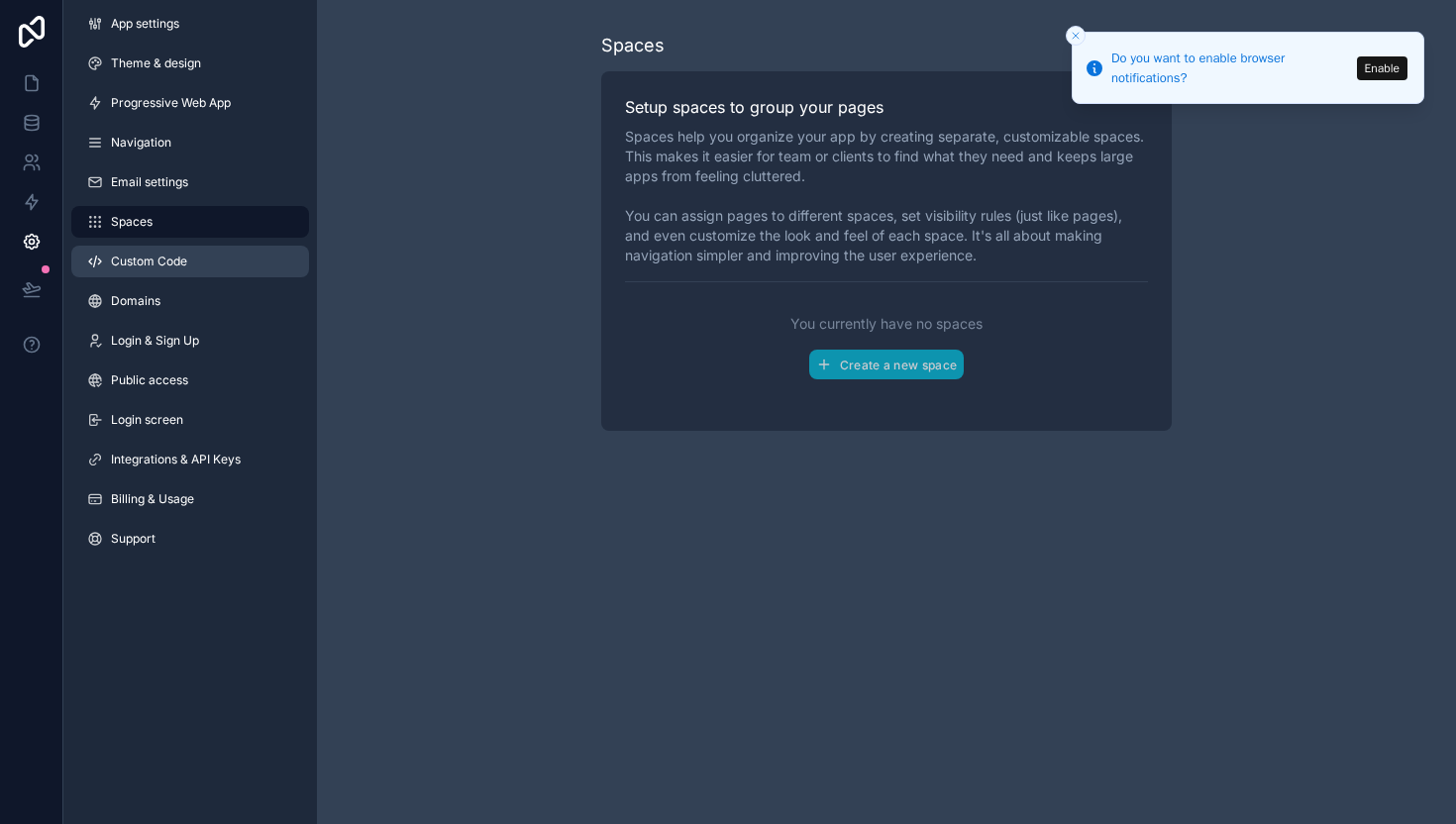 click on "Custom Code" at bounding box center [149, 261] 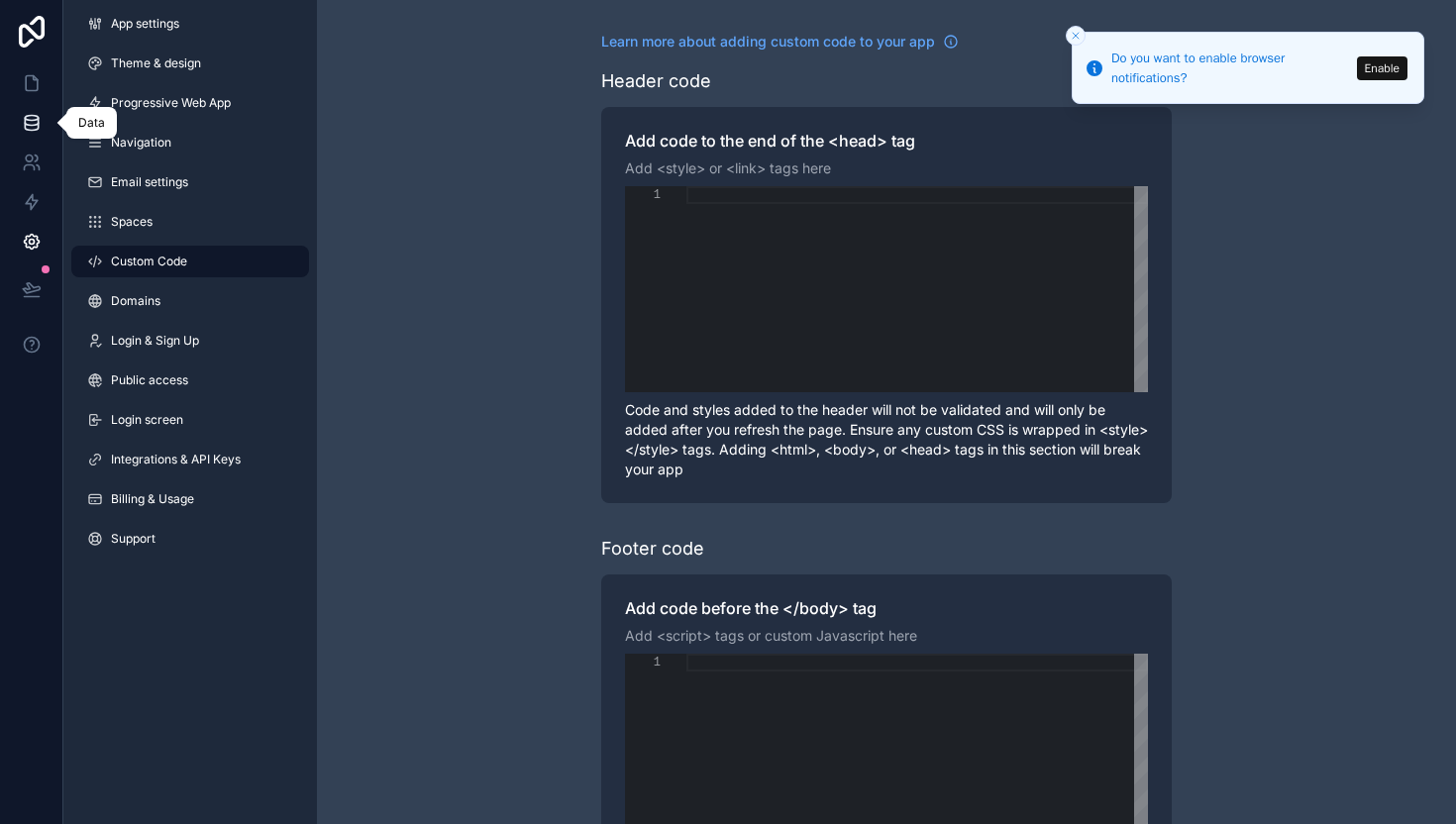 click 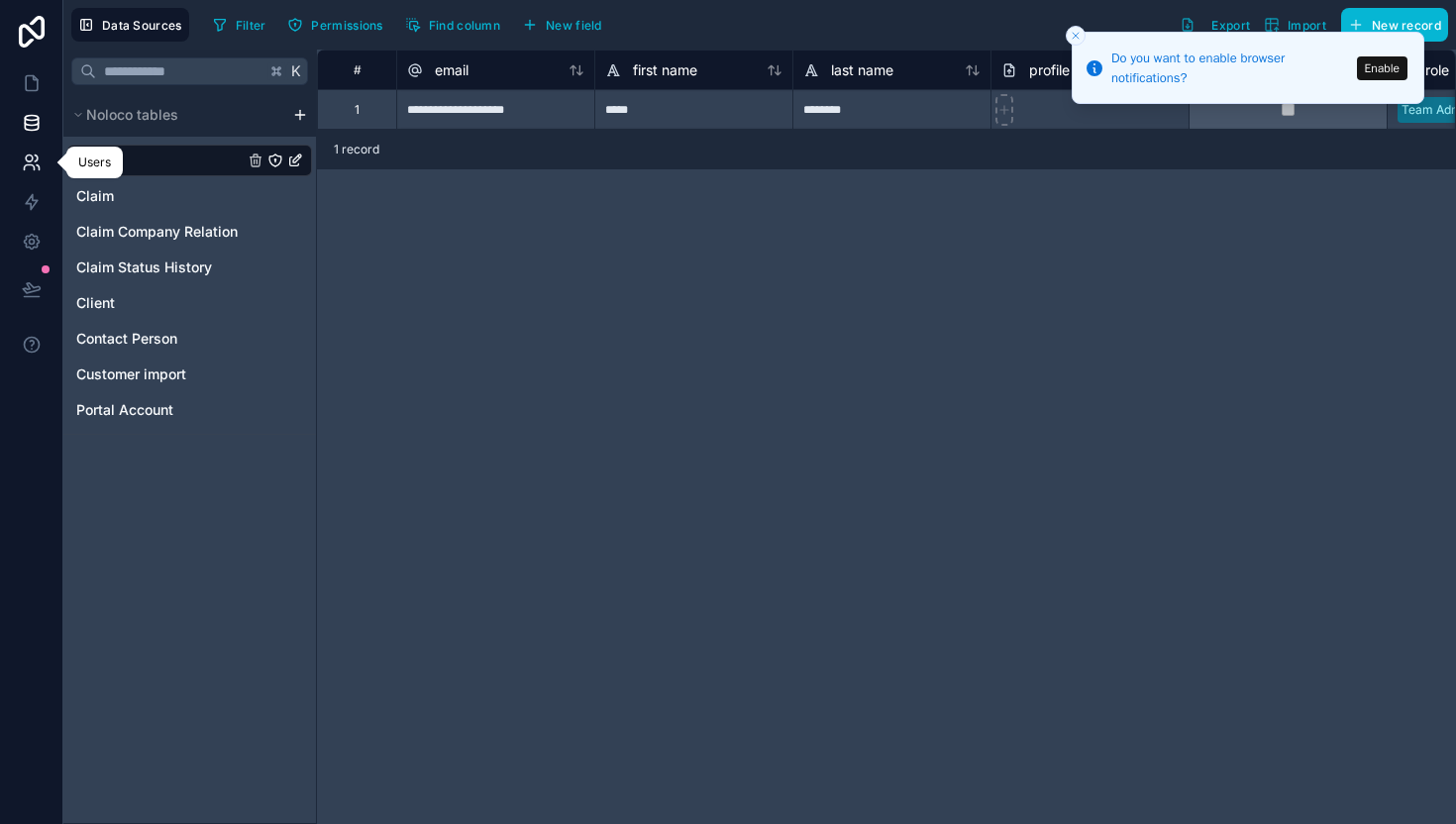 click 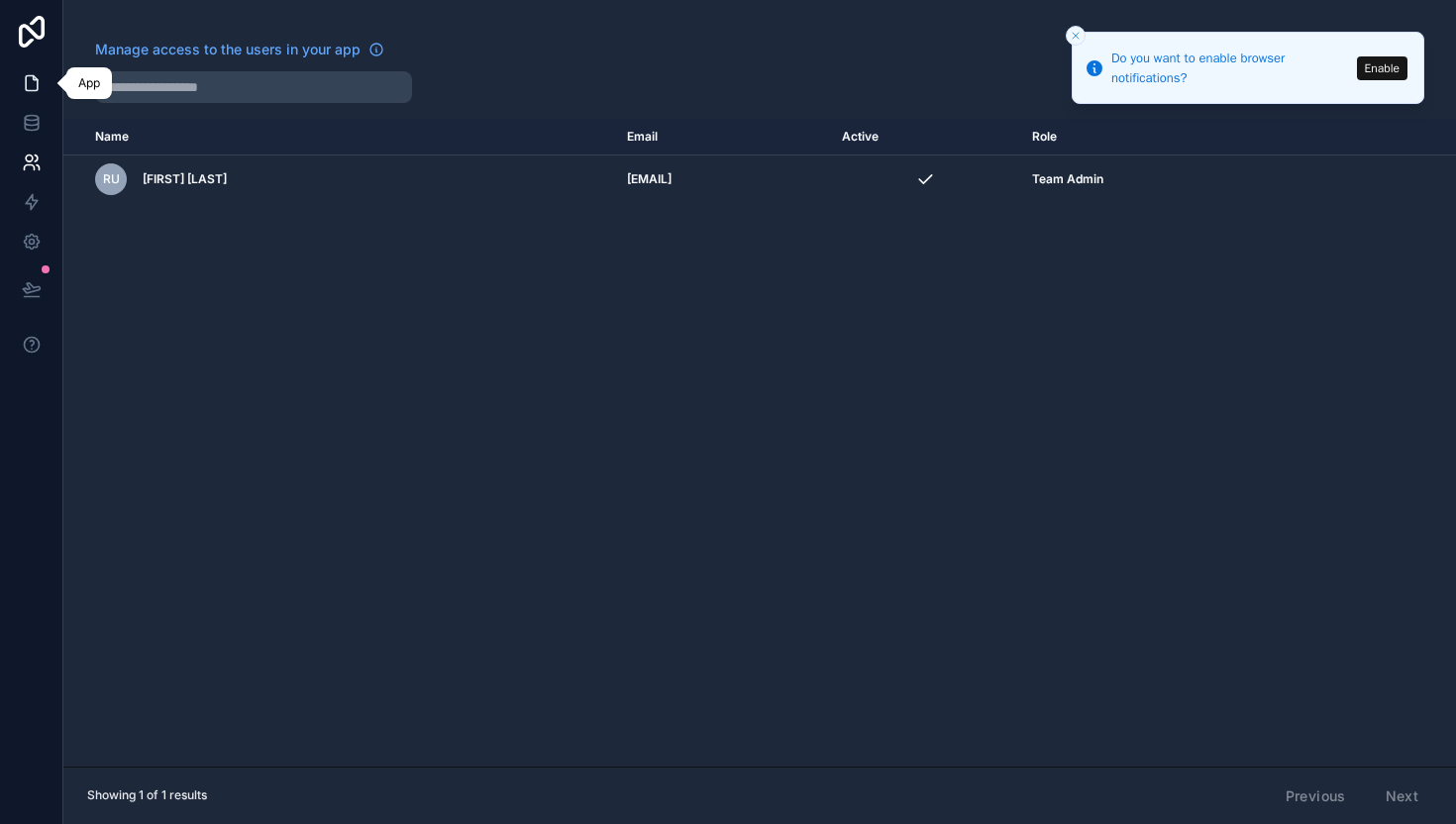 click 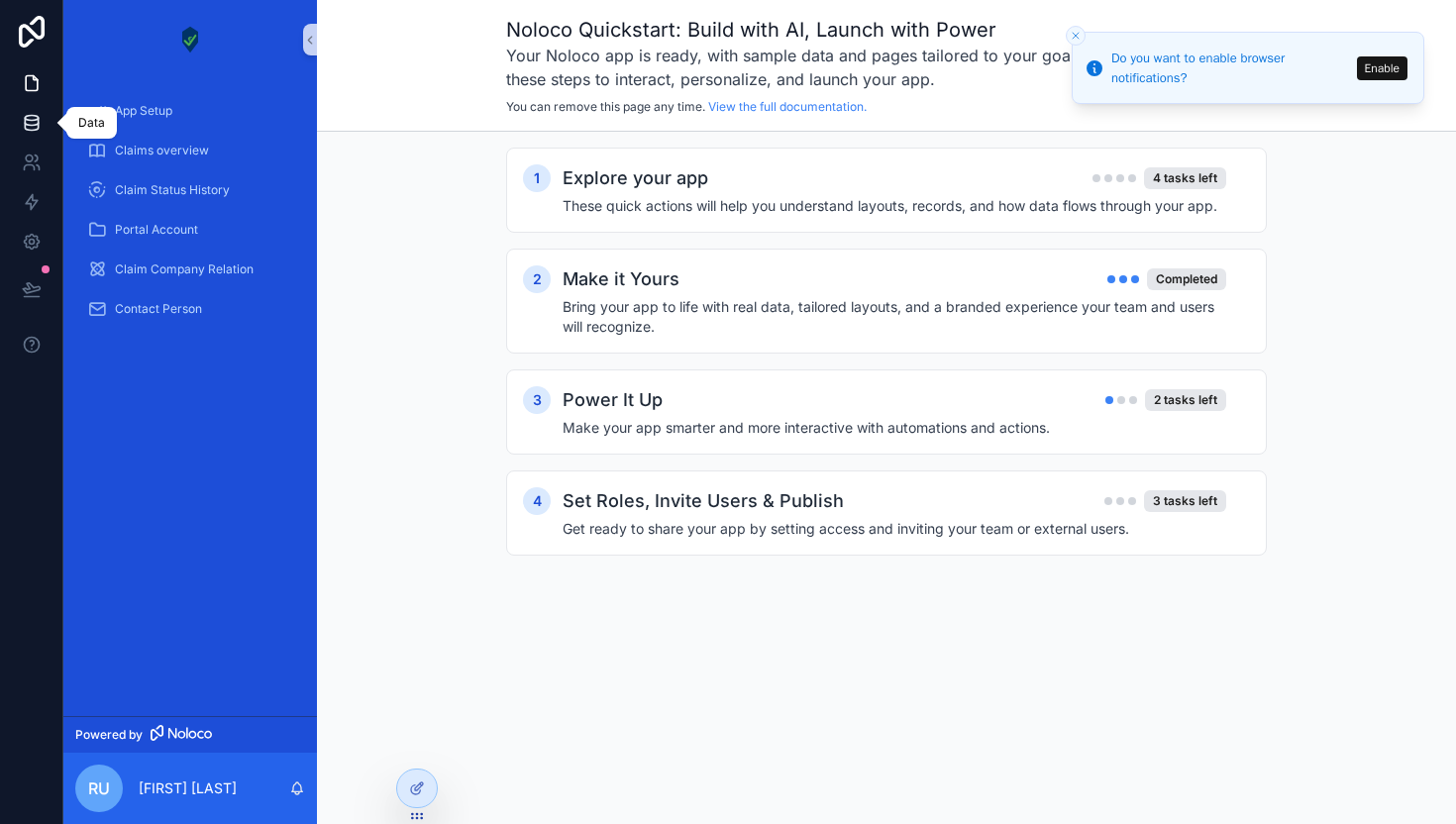 click at bounding box center (31, 123) 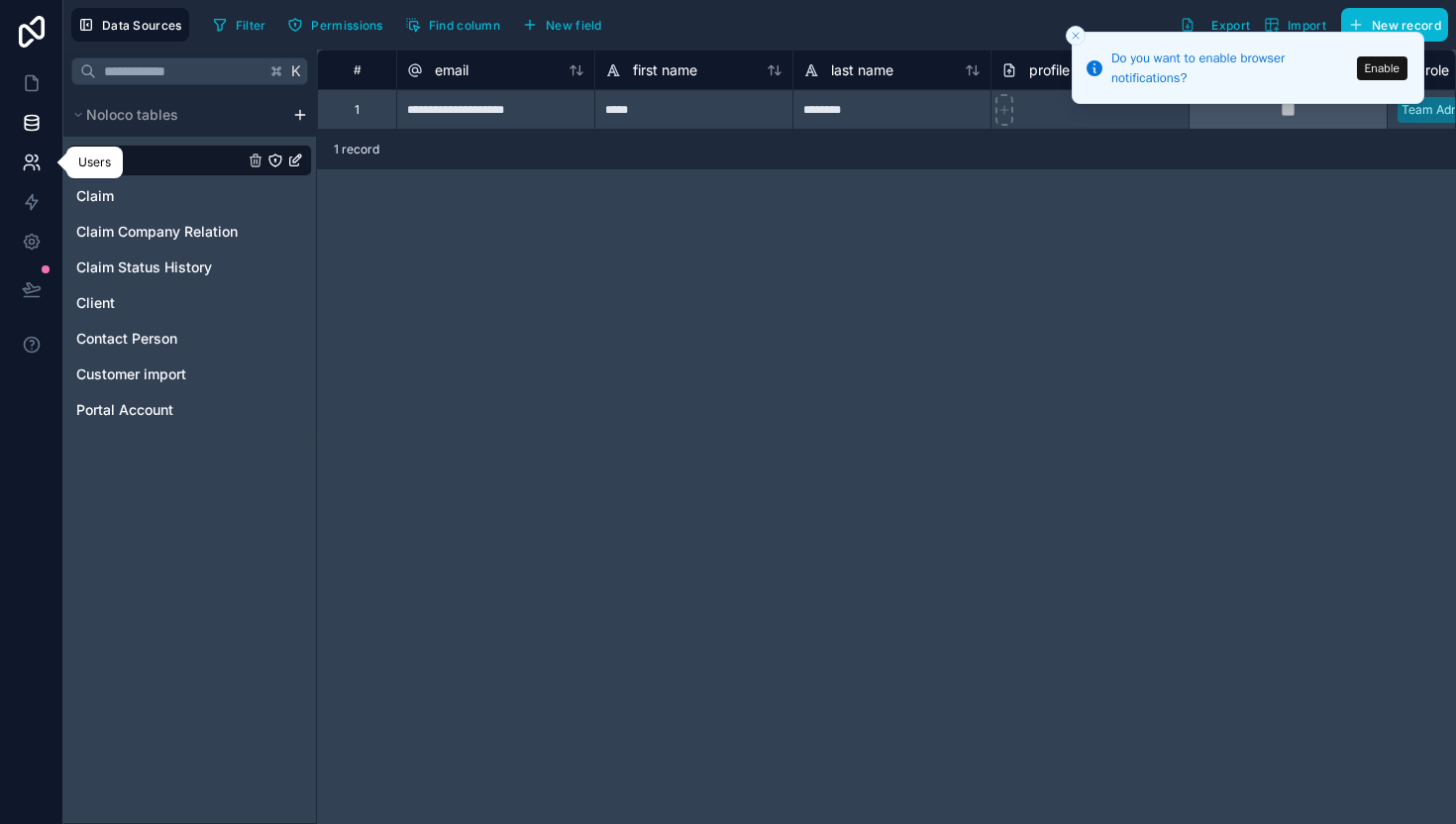 click 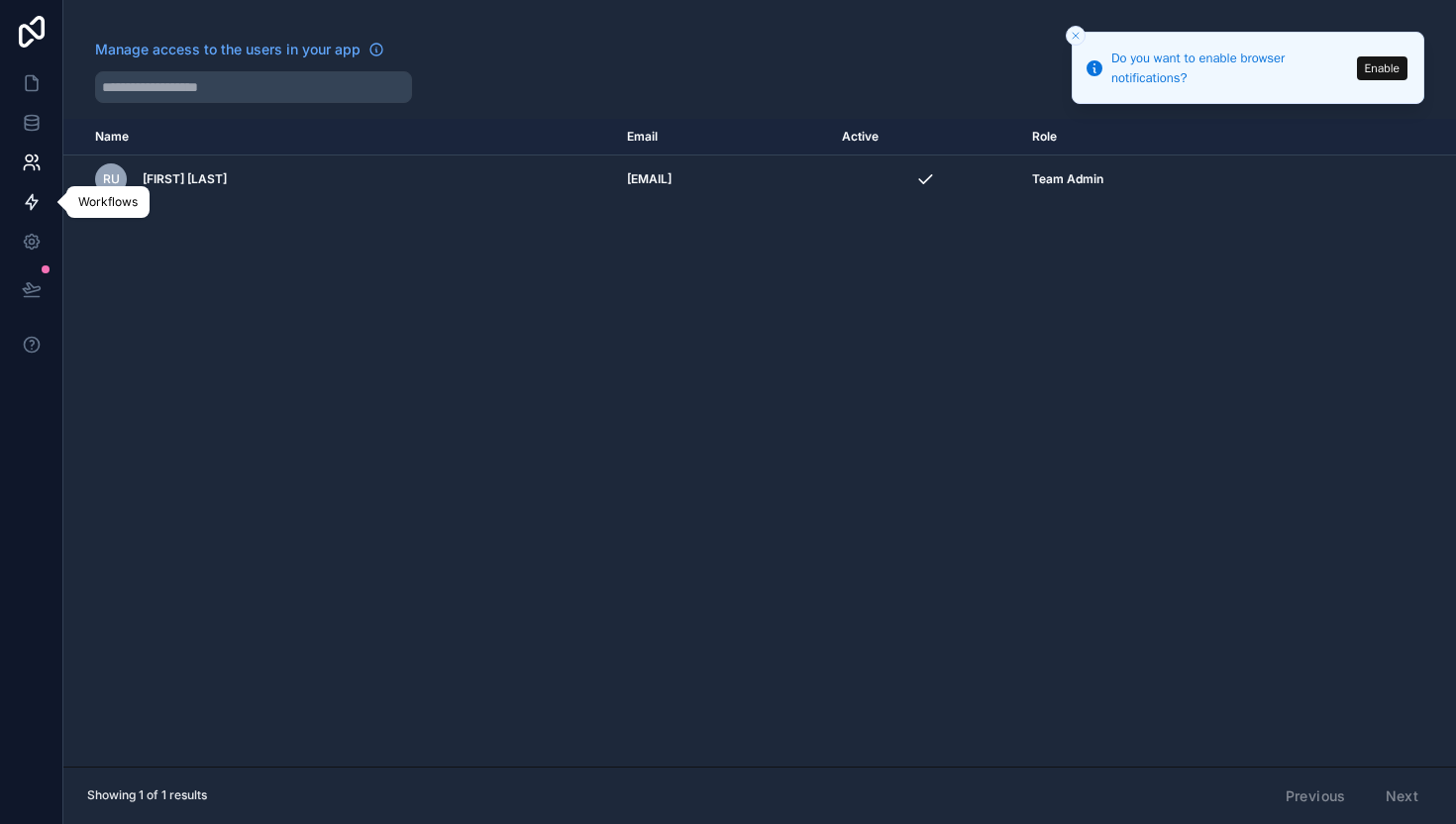 click 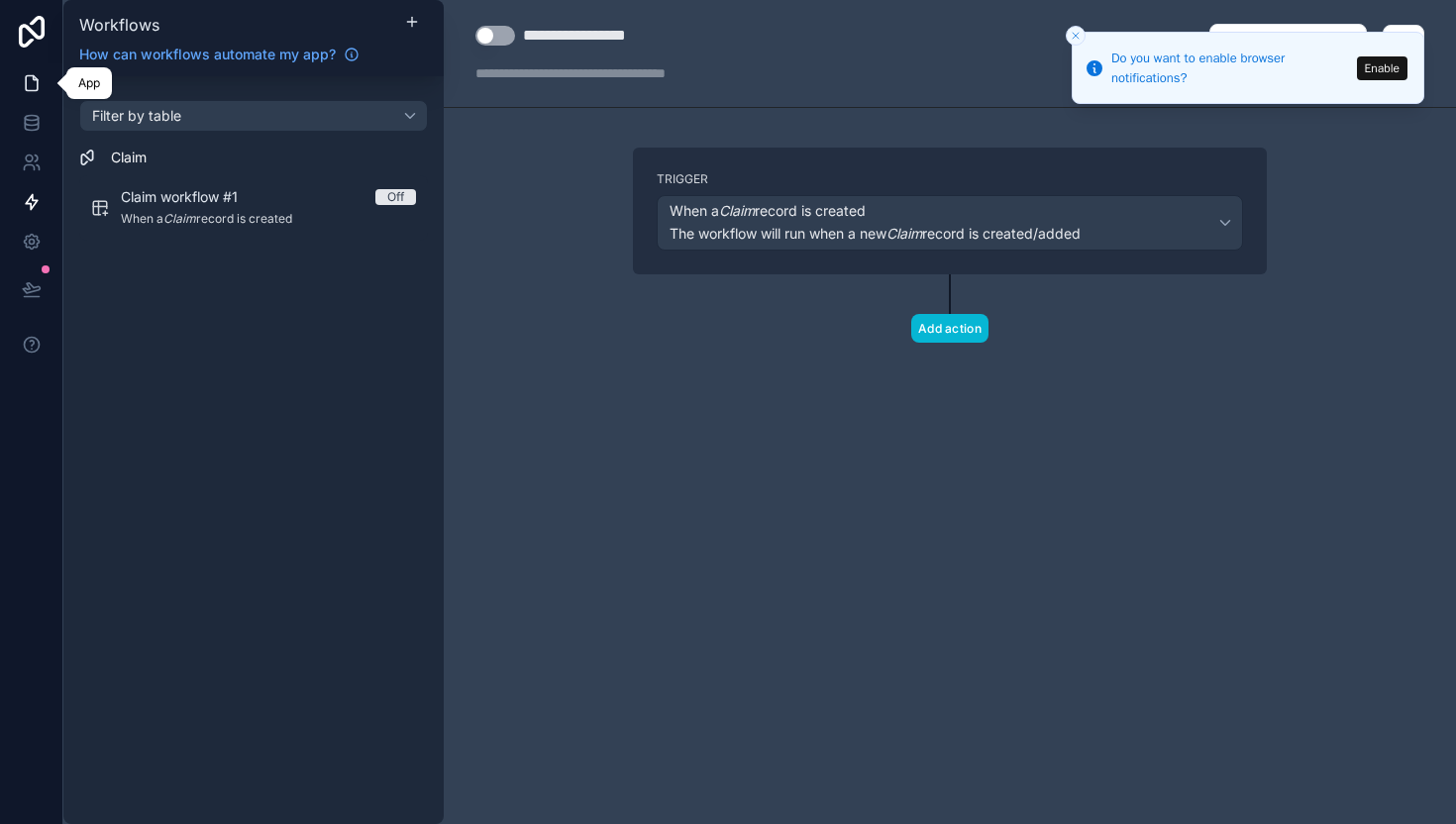 click 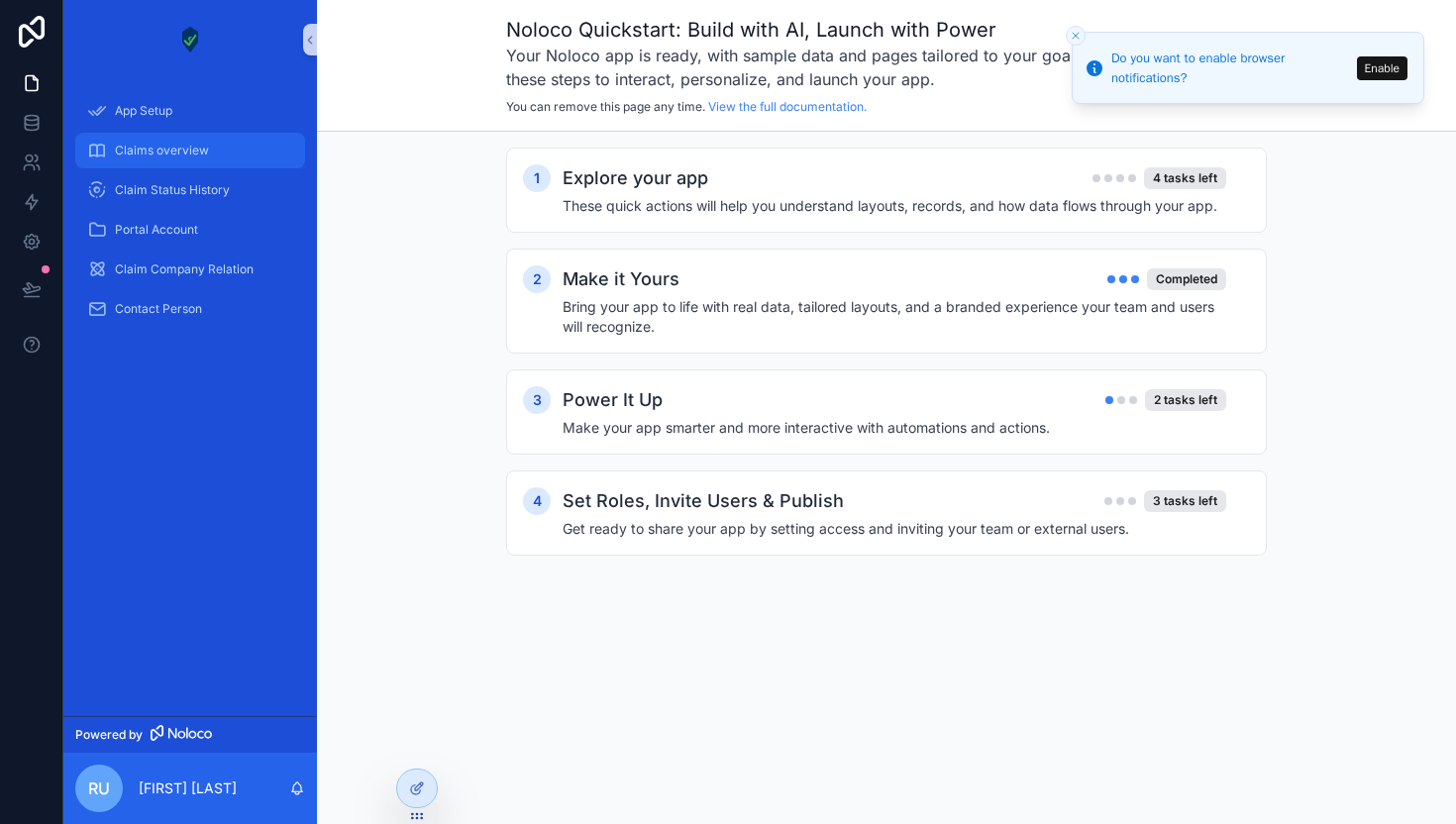 click on "Claims overview" at bounding box center (190, 151) 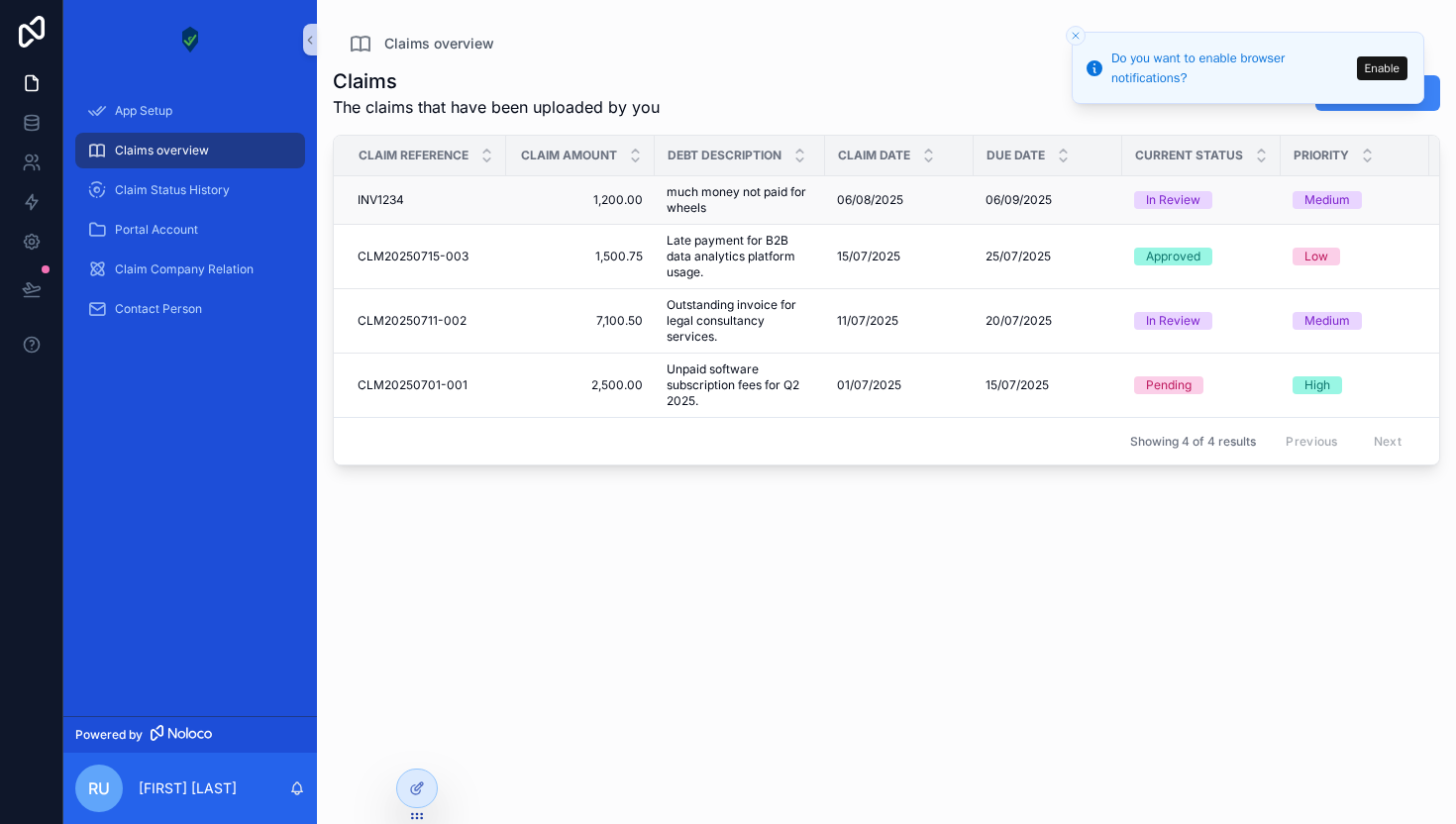 click on "1,200.00 1,200.00" at bounding box center [580, 200] 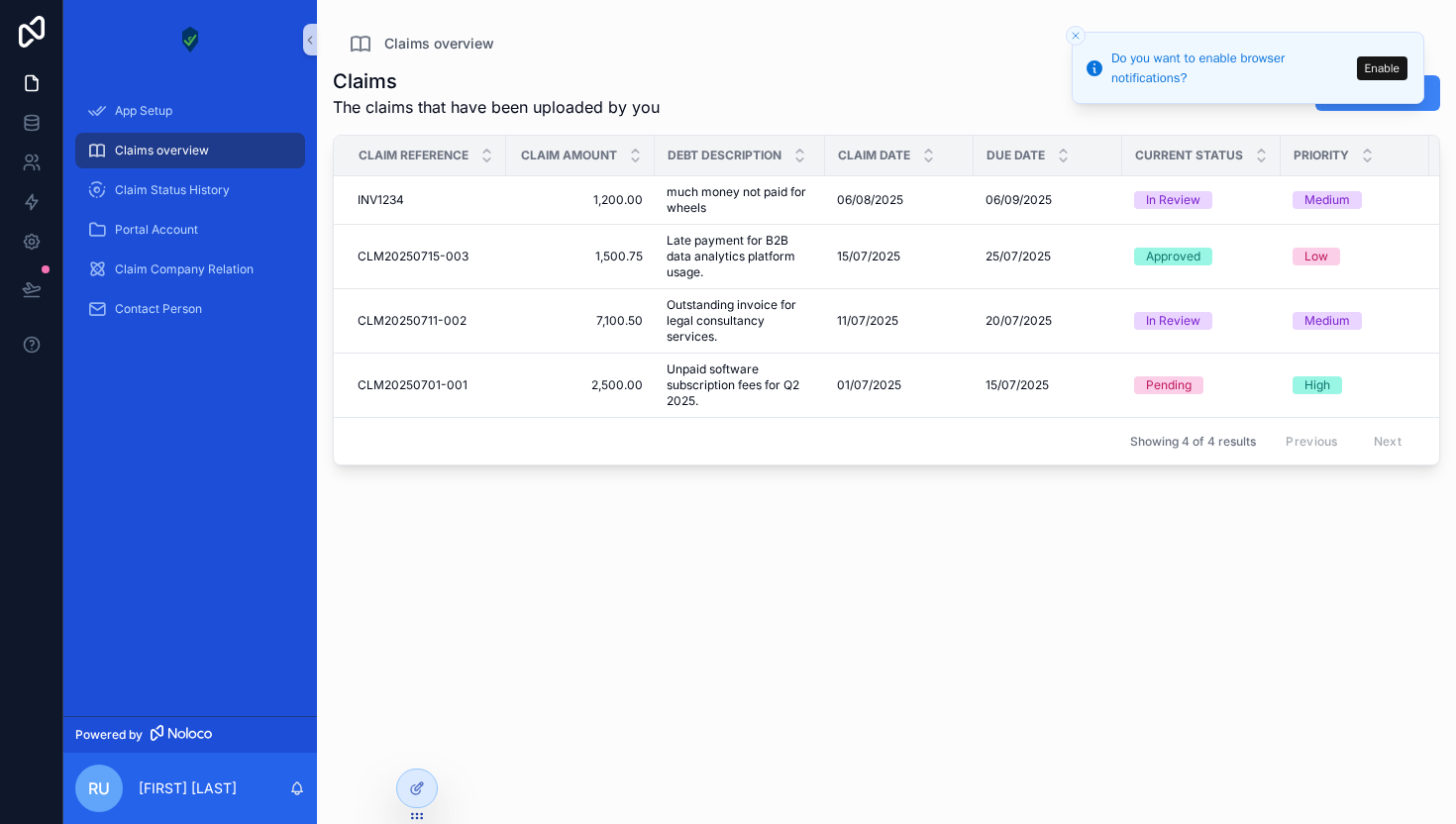 click 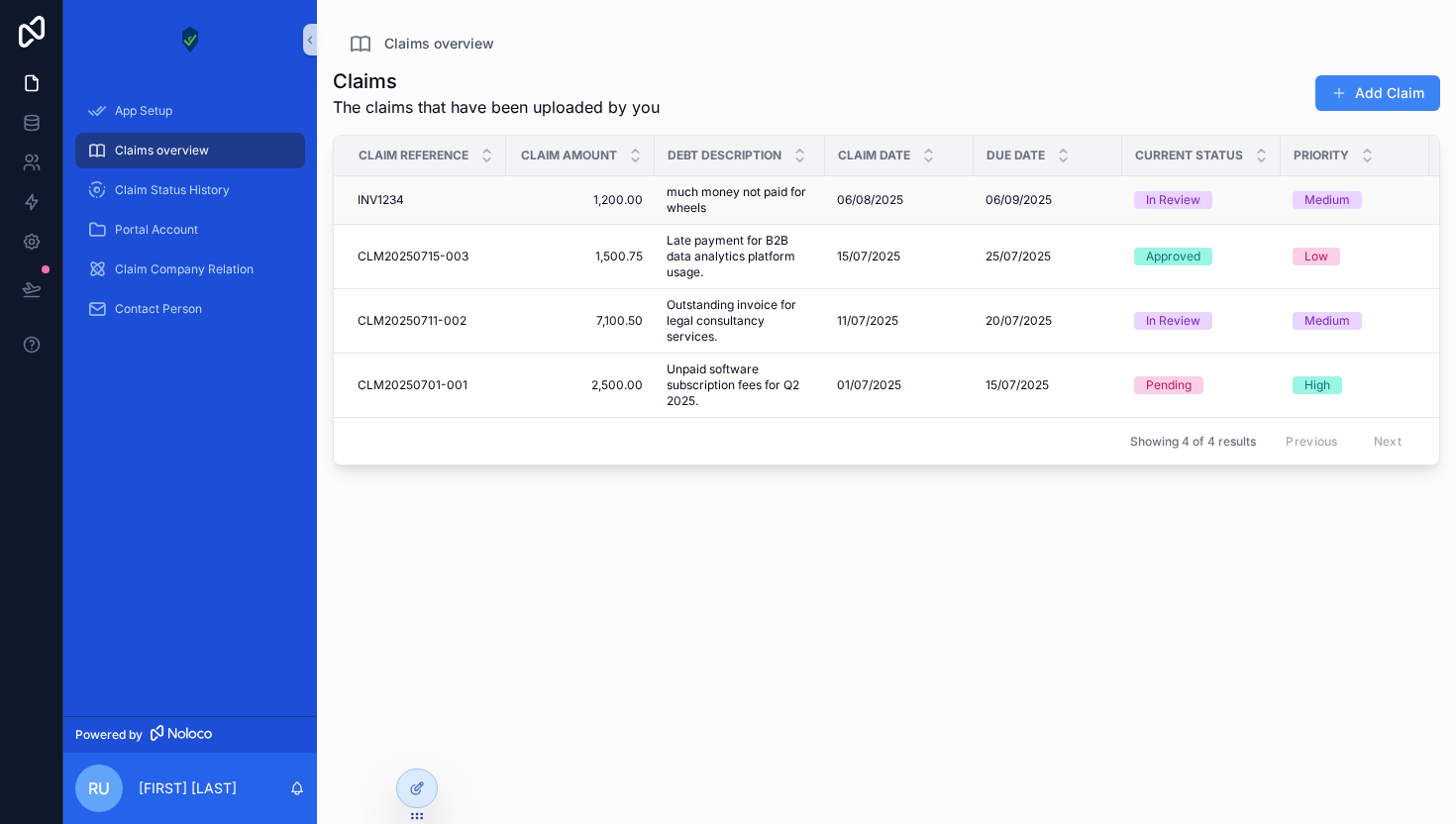click on "INV1234" at bounding box center [380, 200] 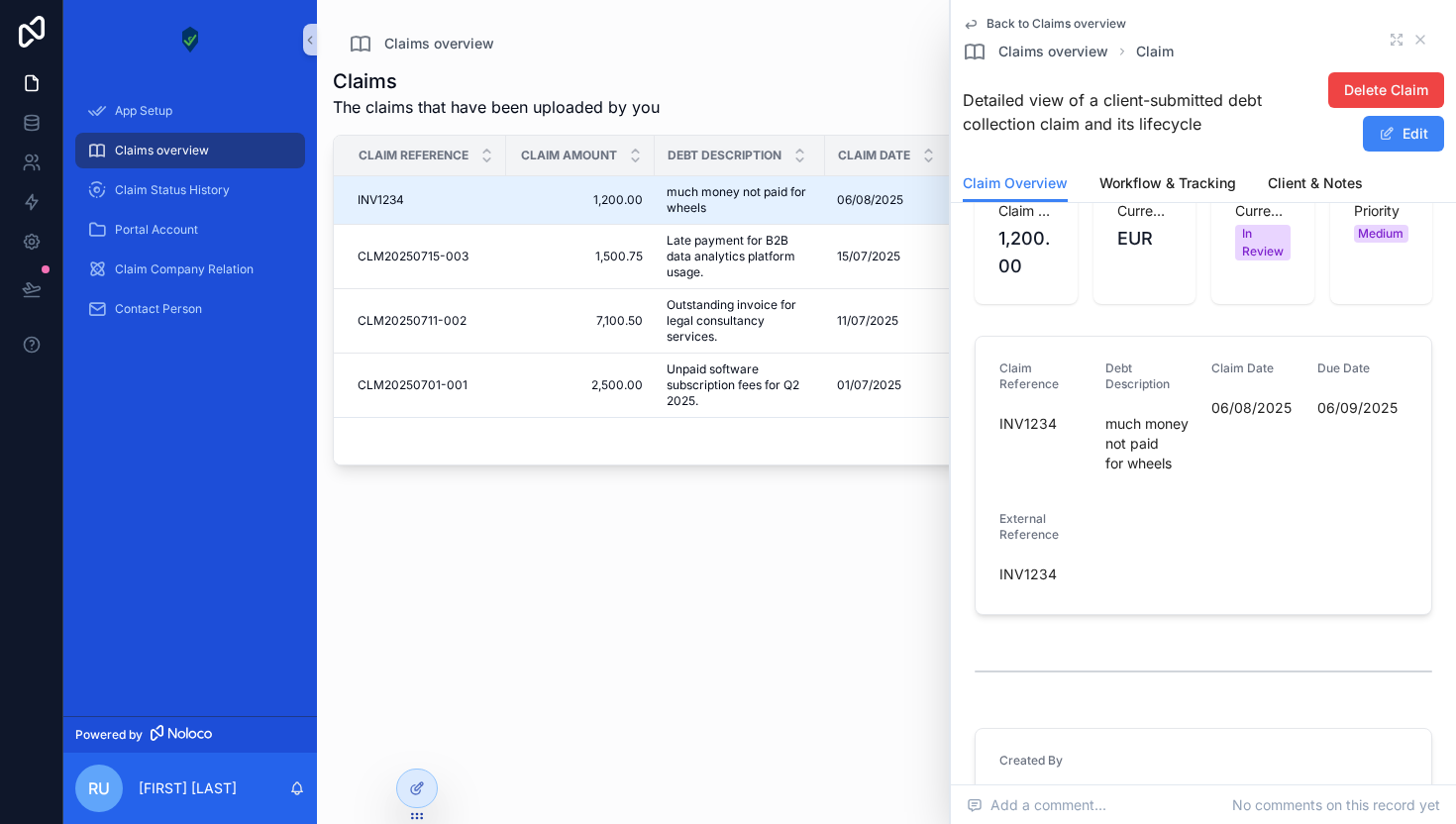 scroll, scrollTop: 0, scrollLeft: 0, axis: both 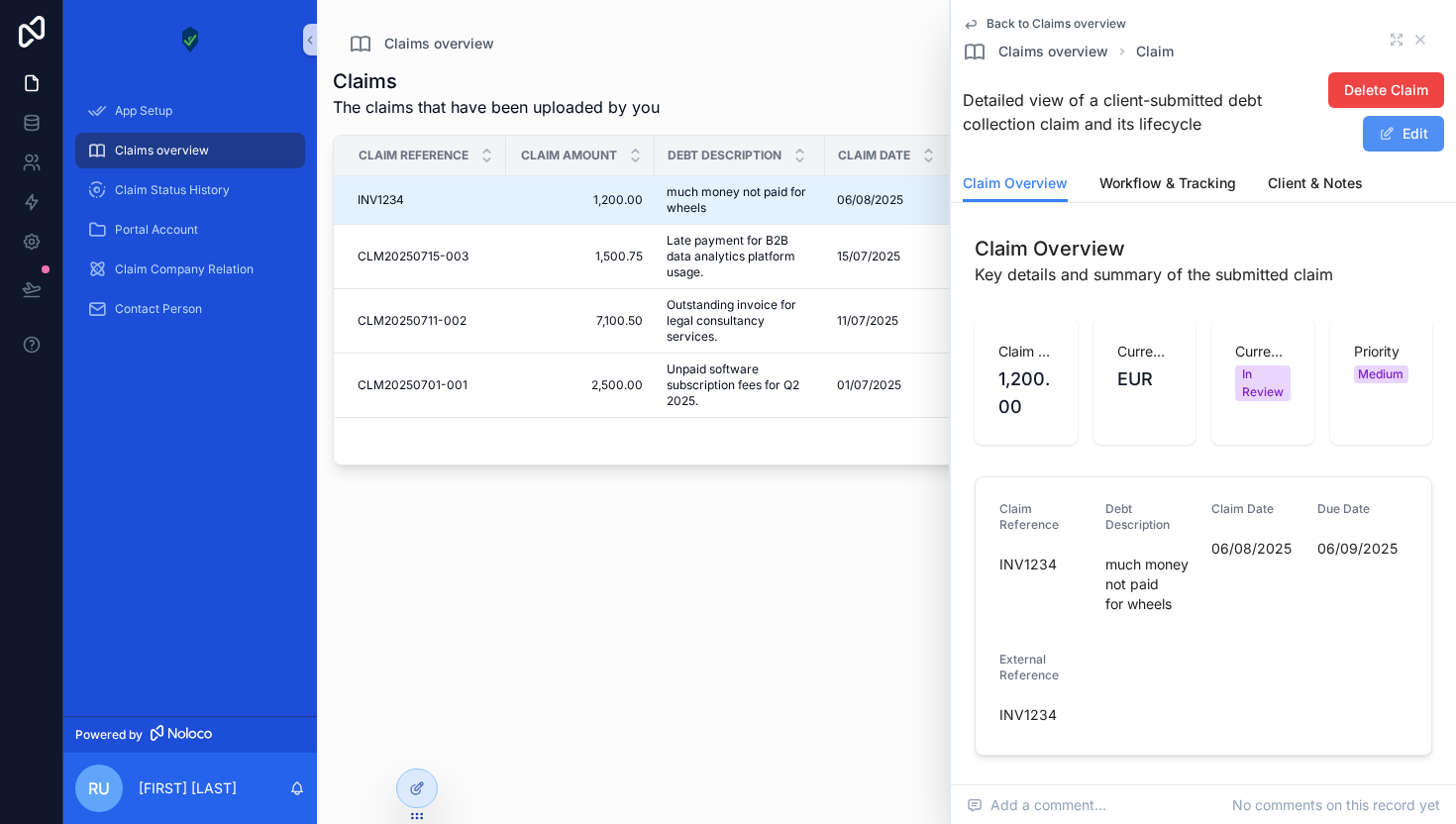 click on "Edit" at bounding box center (1404, 134) 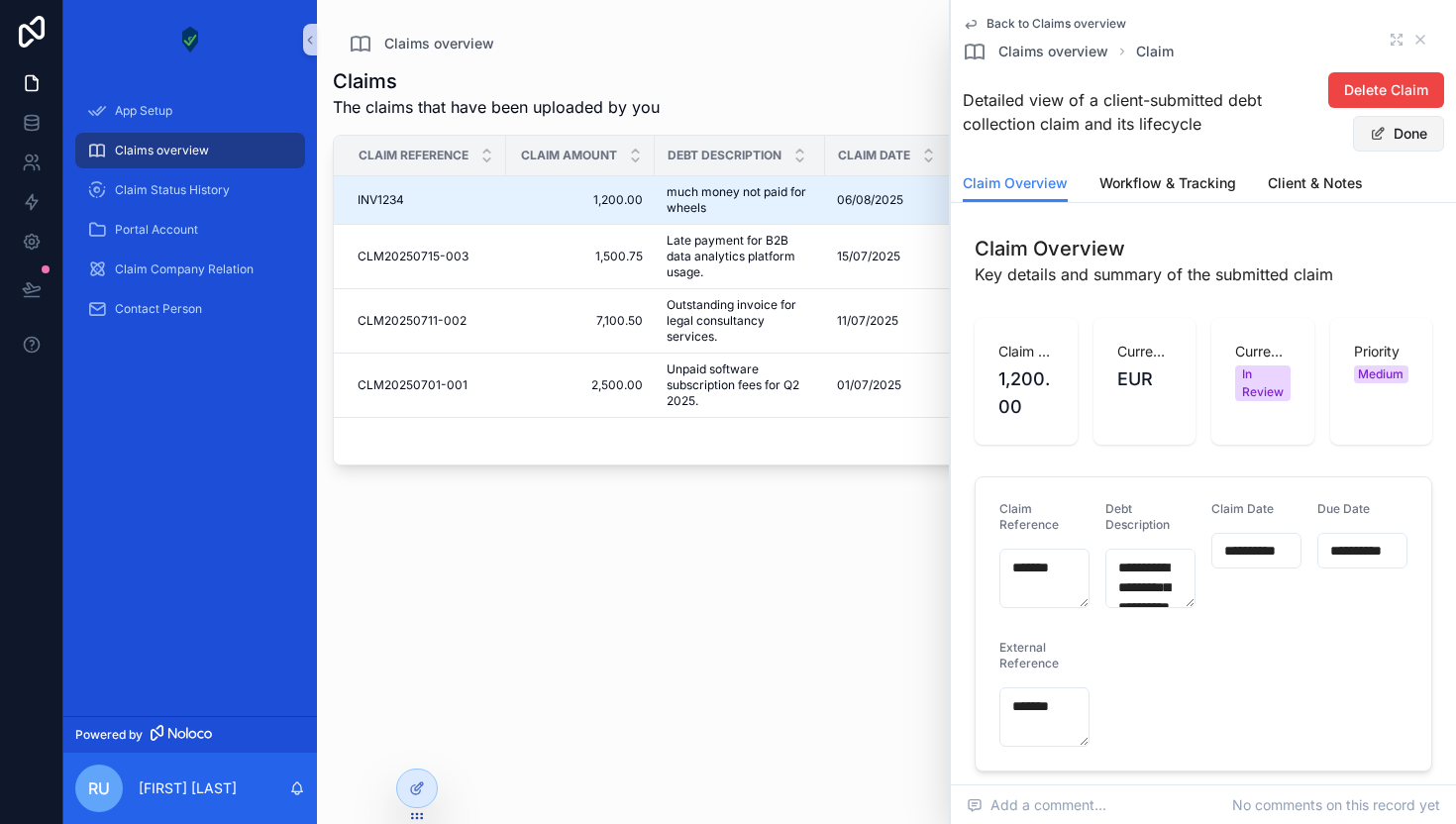 click on "Done" at bounding box center (1399, 134) 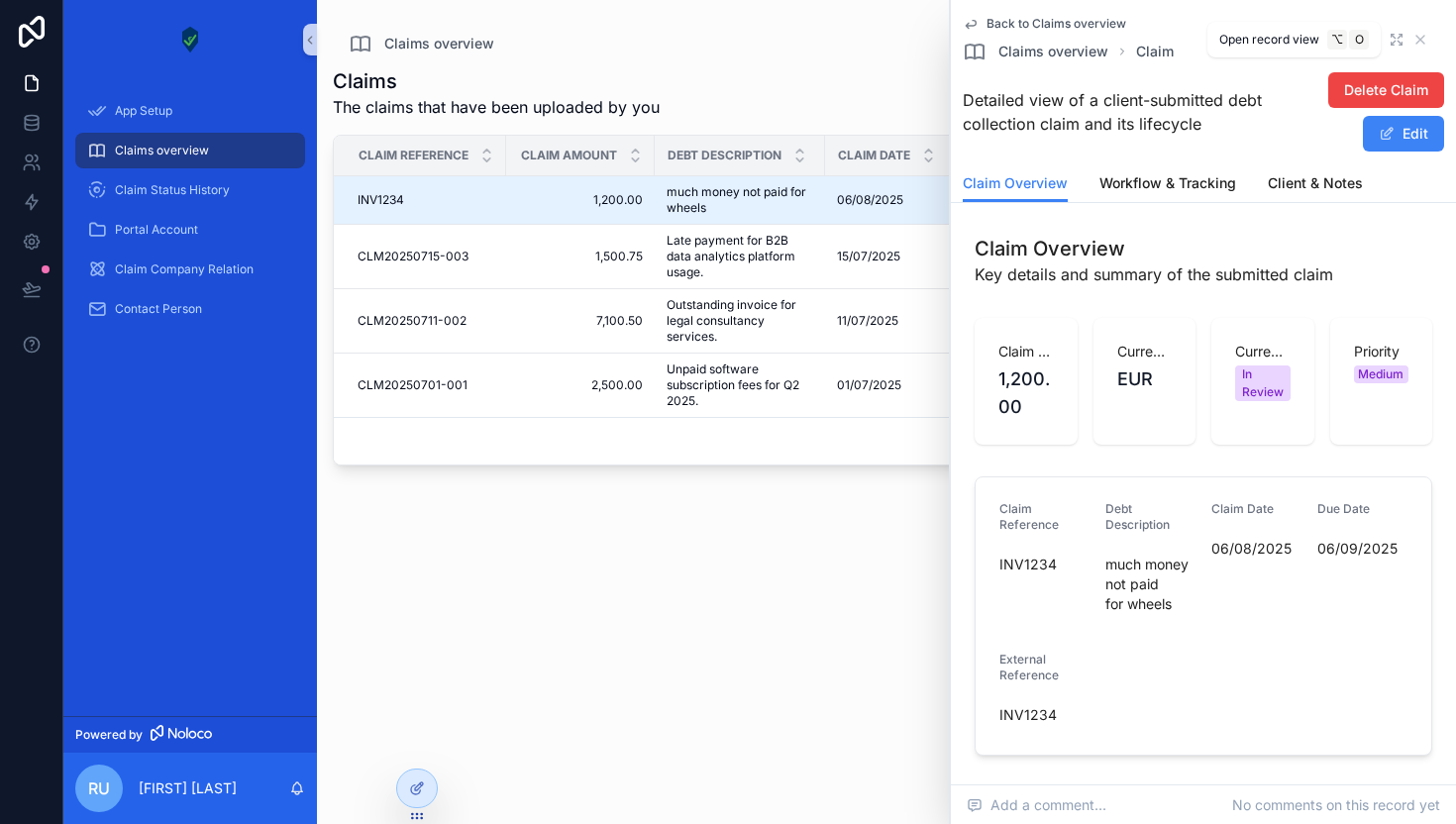 click 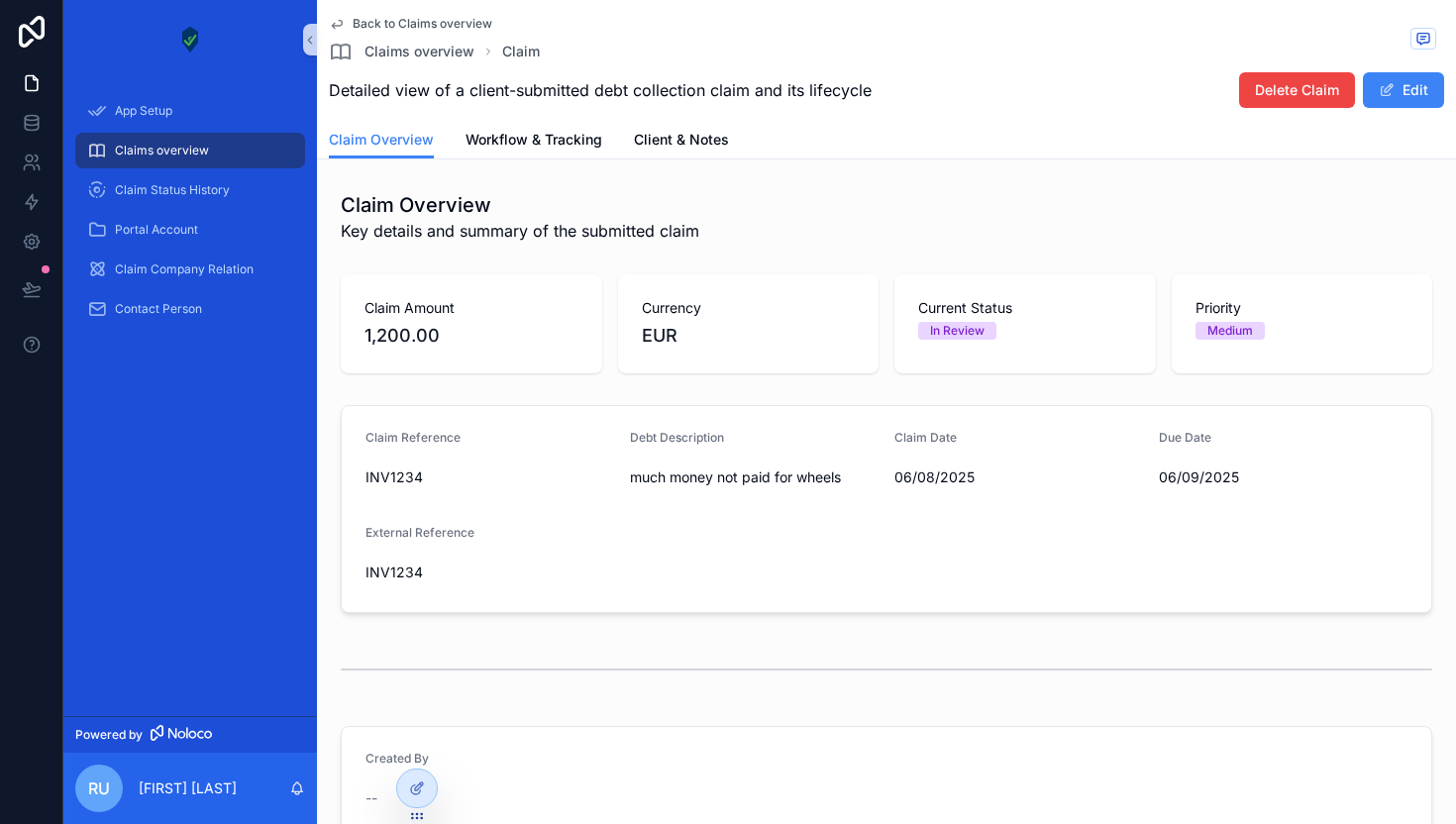 click on "Back to Claims overview" at bounding box center (422, 24) 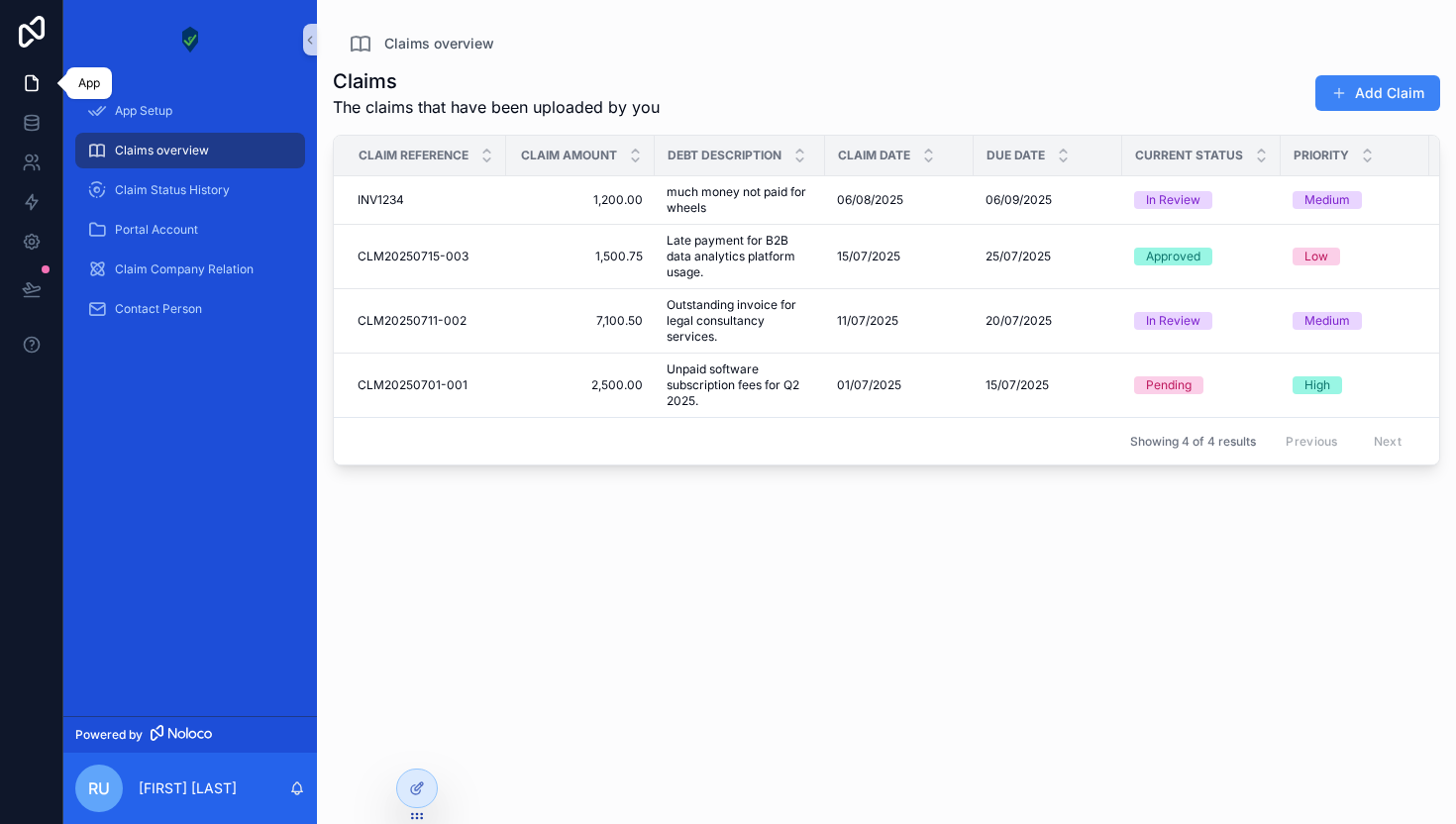 click 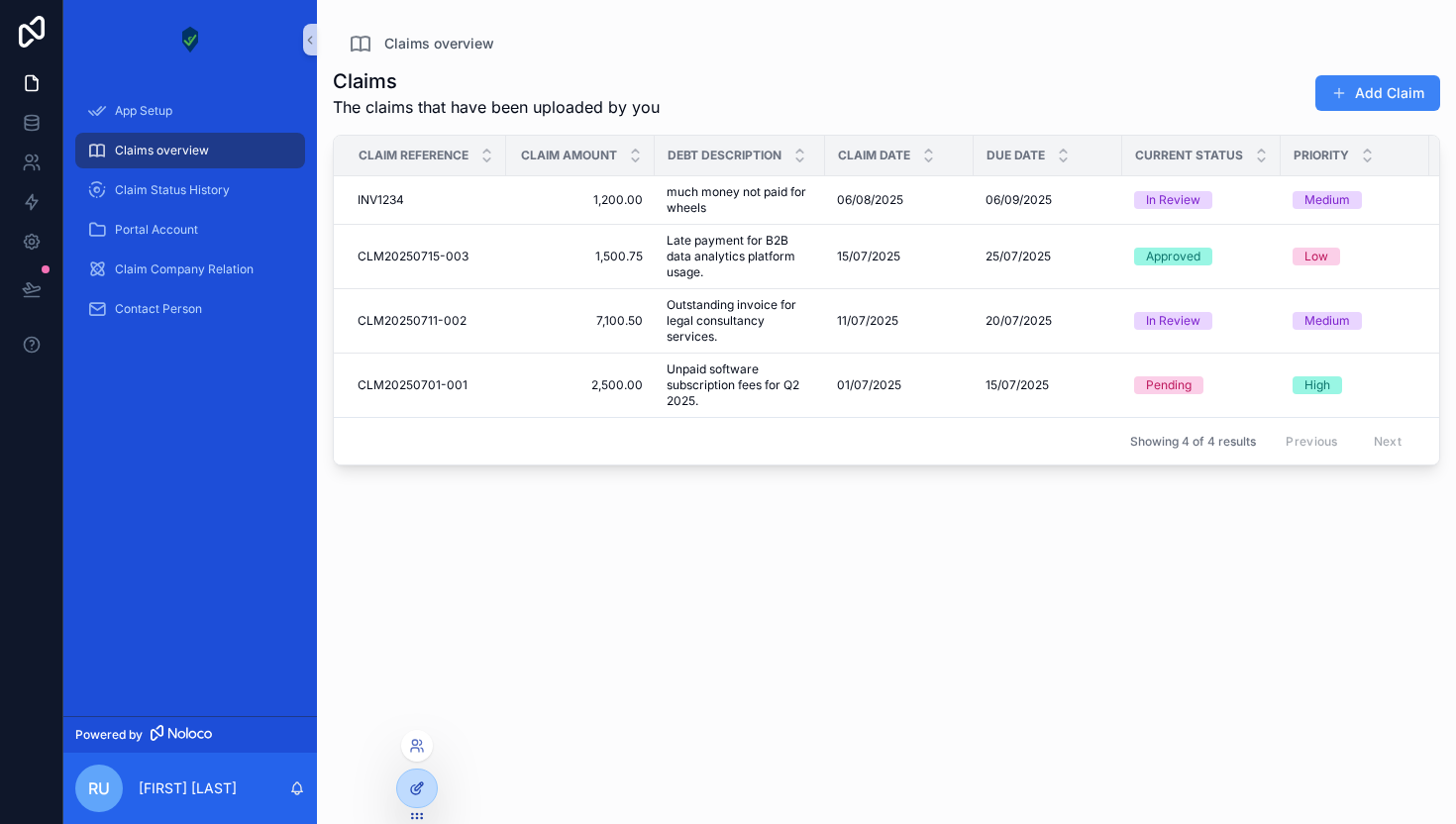 click at bounding box center (417, 788) 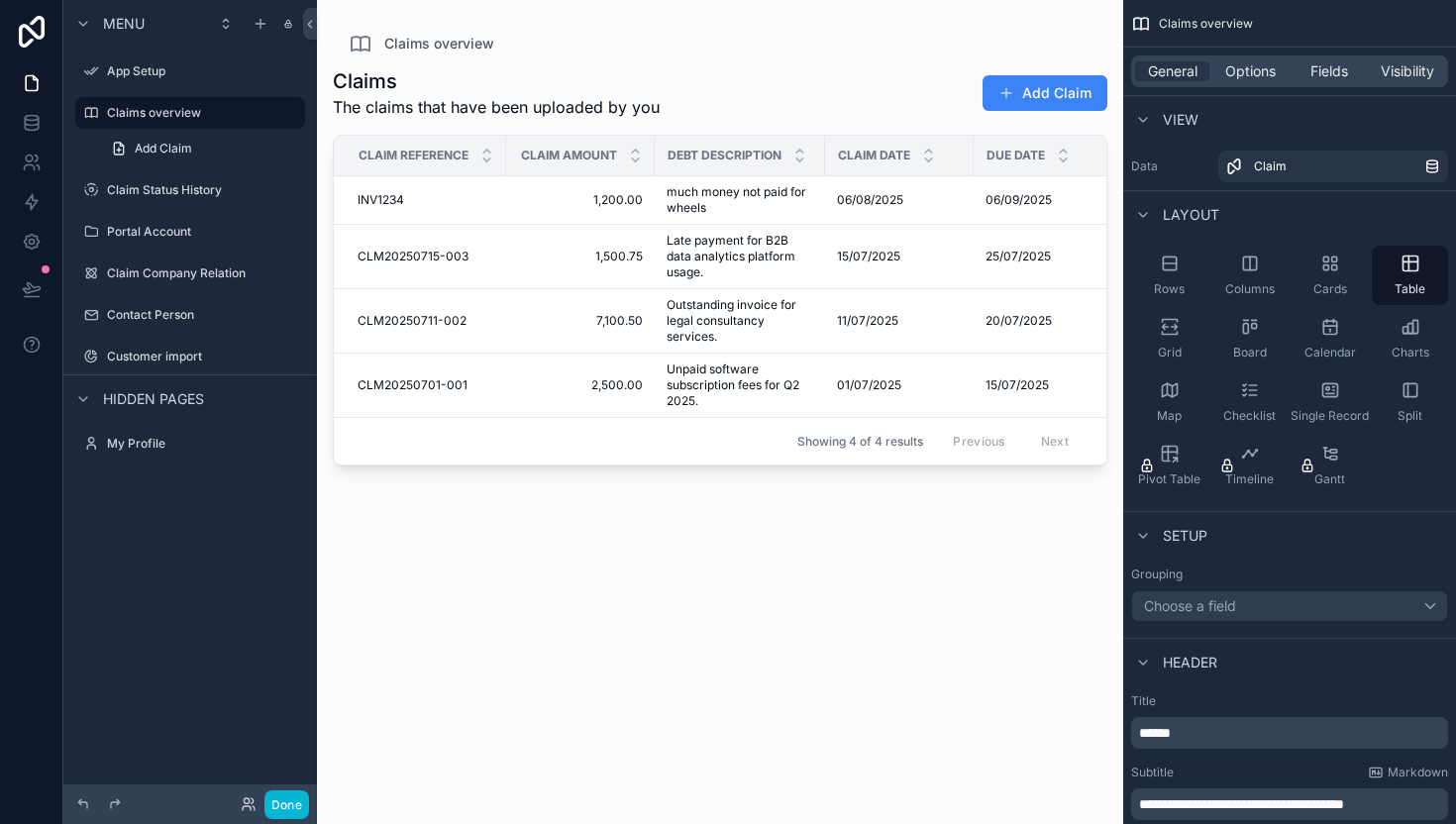 click at bounding box center (720, 400) 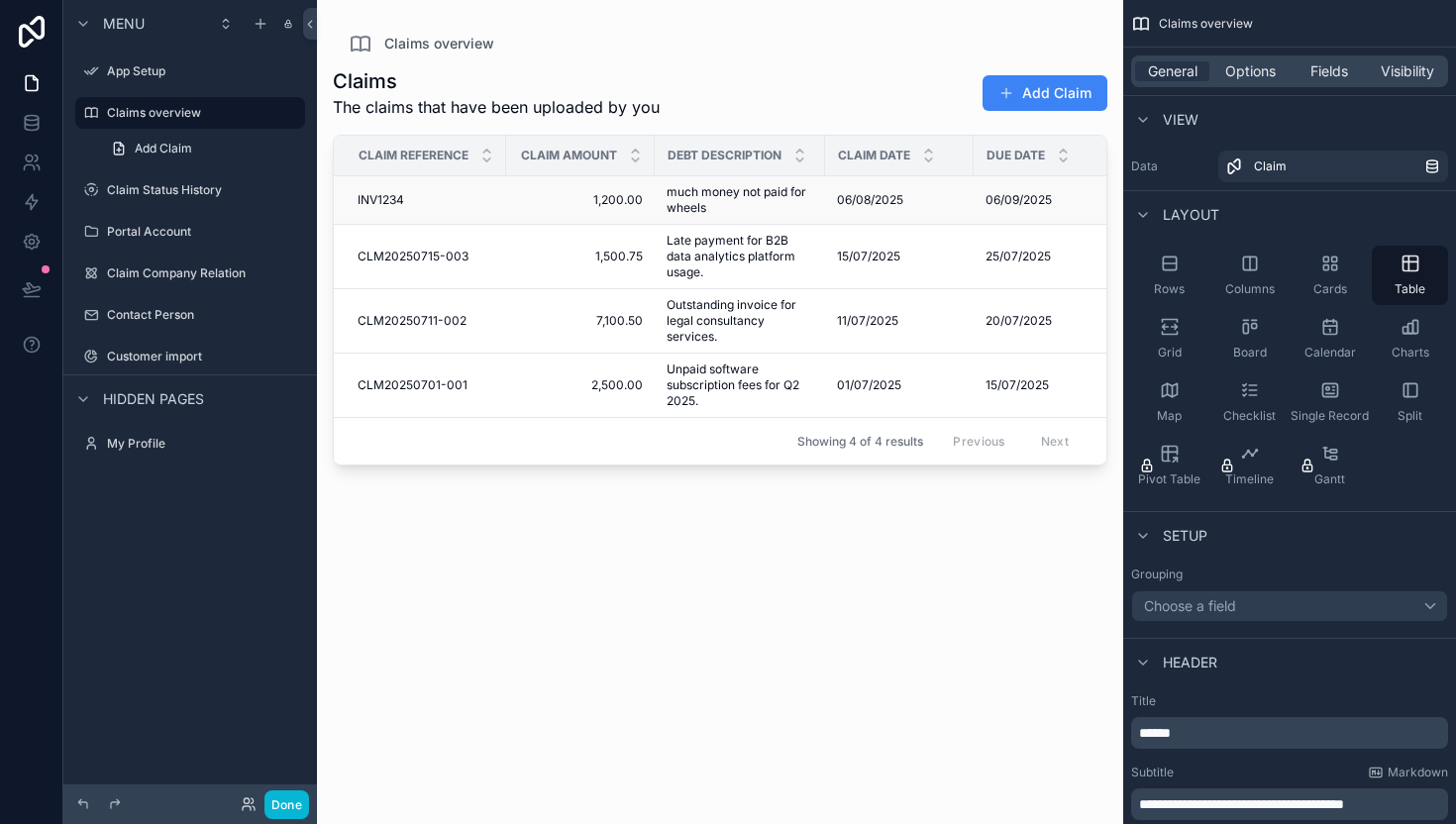 click on "INV1234" at bounding box center (380, 200) 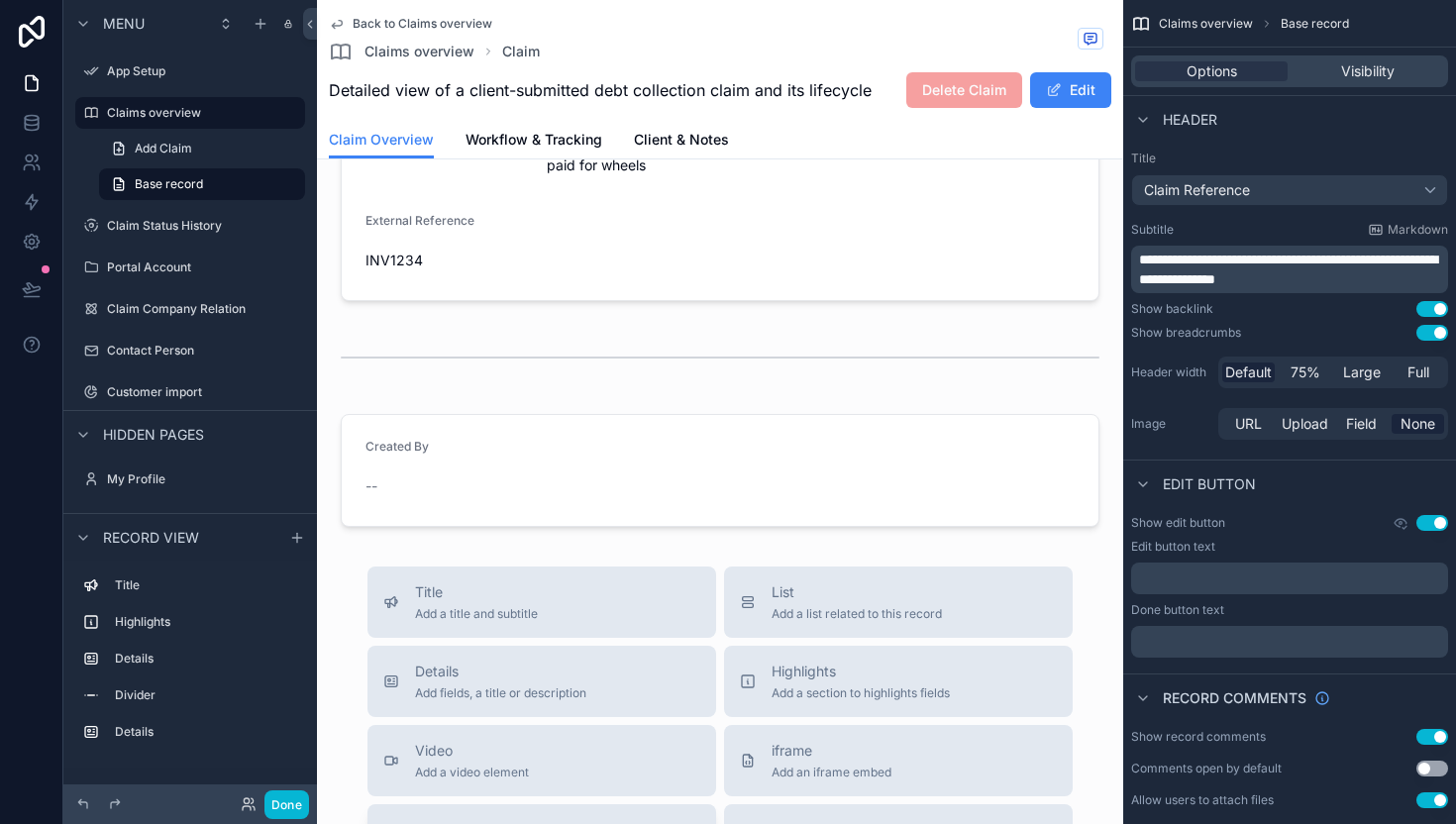 scroll, scrollTop: 0, scrollLeft: 0, axis: both 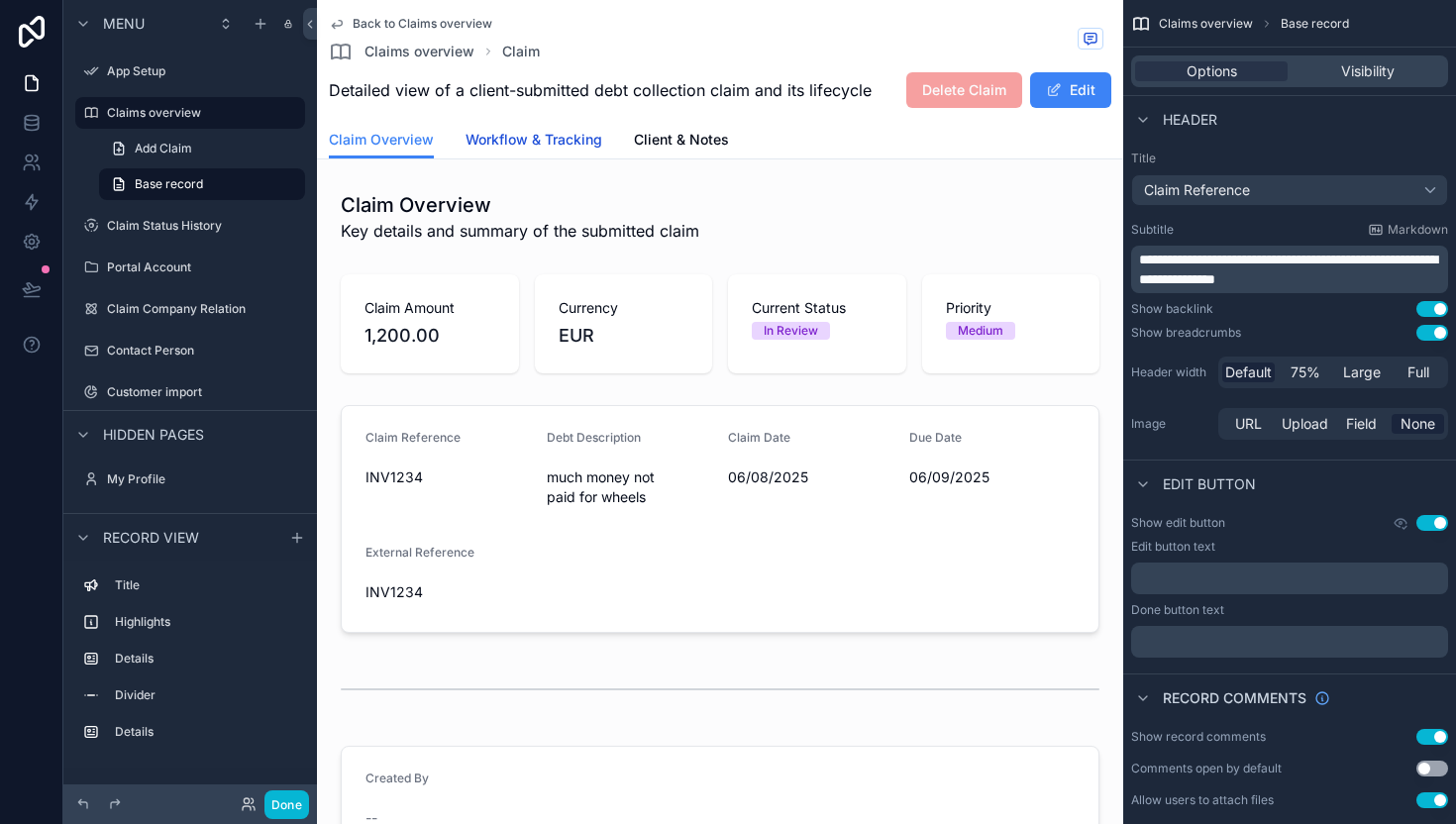 click on "Workflow & Tracking" at bounding box center [534, 142] 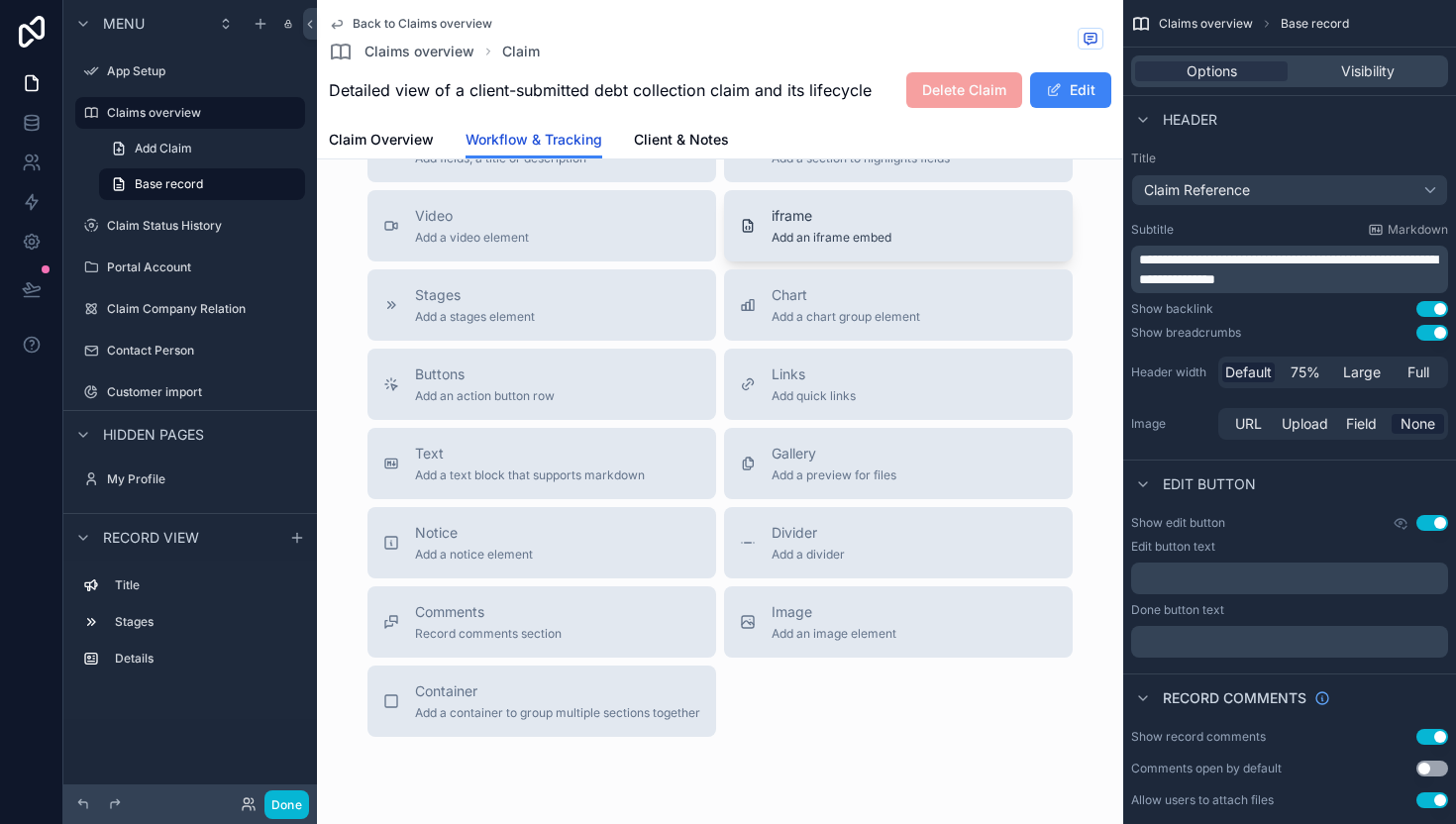 scroll, scrollTop: 0, scrollLeft: 0, axis: both 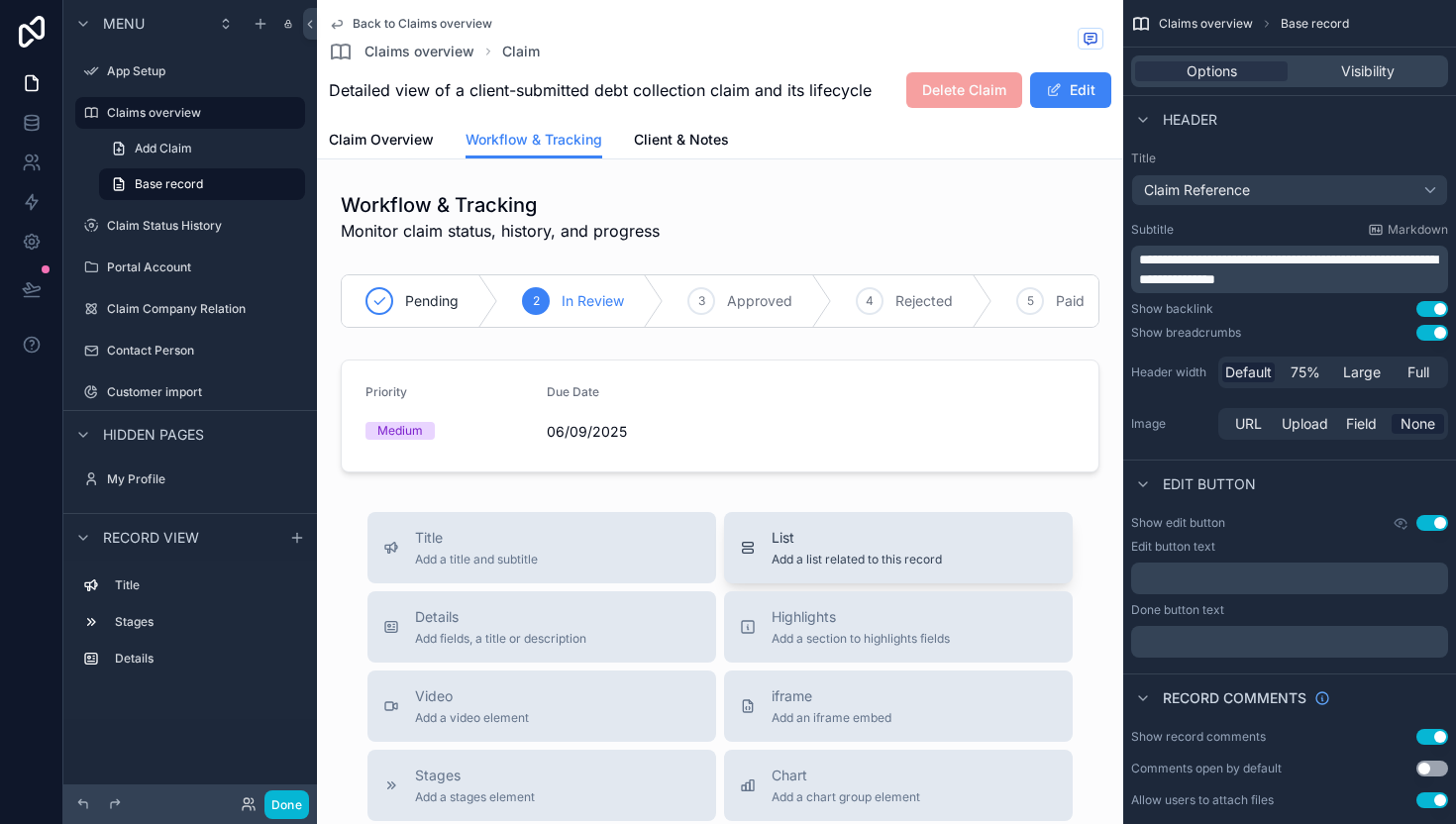 click on "List Add a list related to this record" at bounding box center [898, 548] 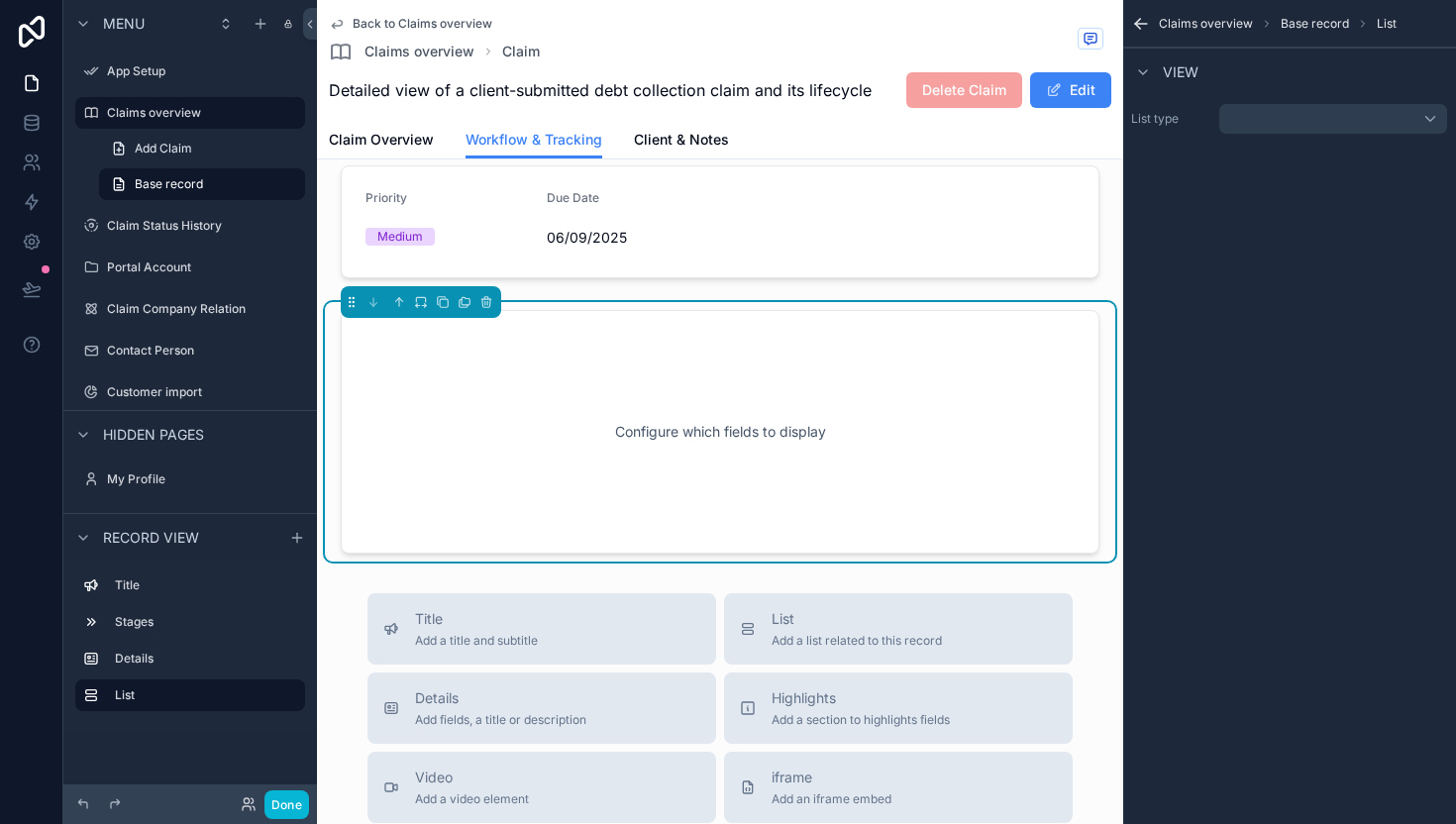 scroll, scrollTop: 214, scrollLeft: 0, axis: vertical 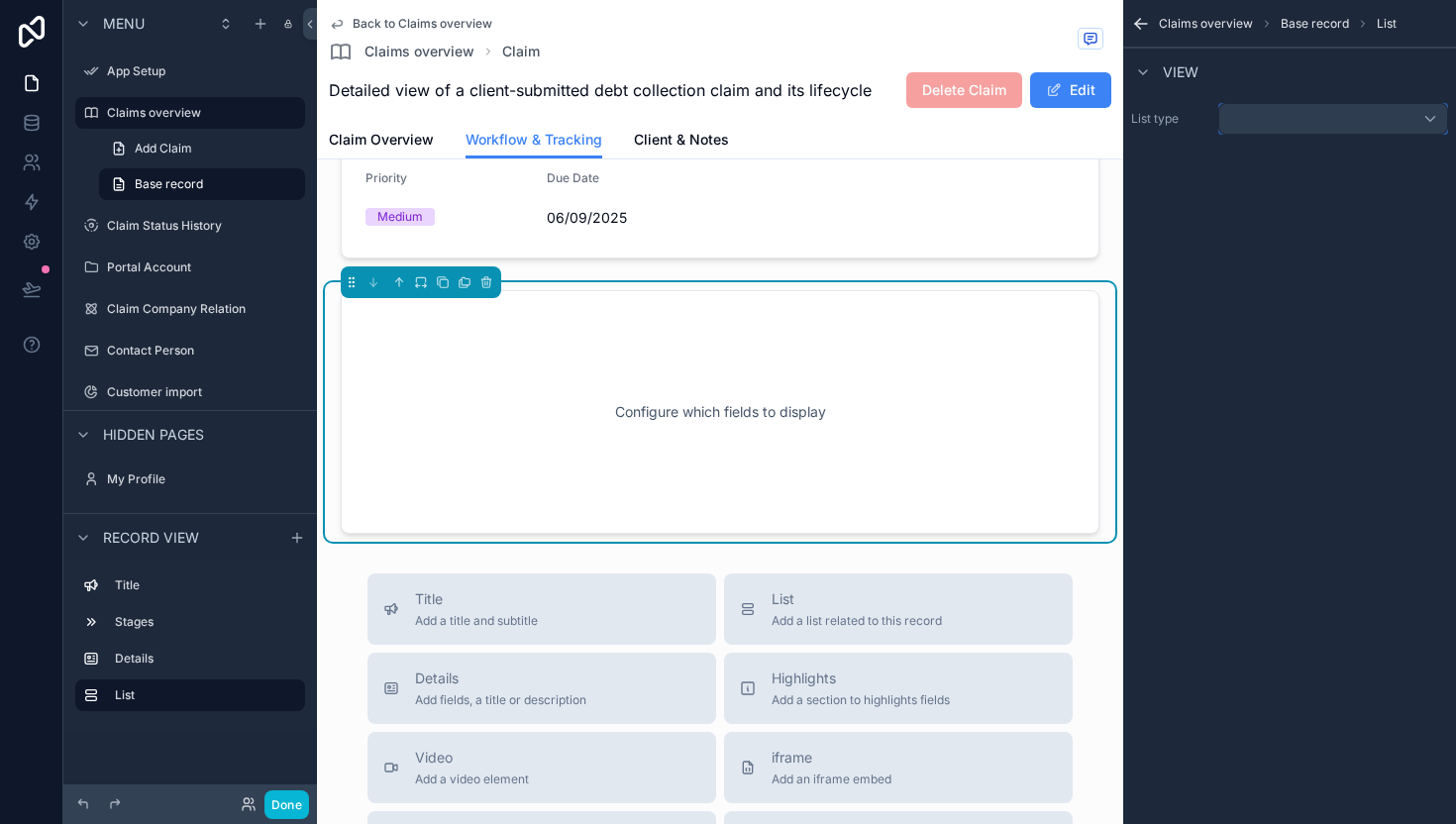 click at bounding box center [1333, 119] 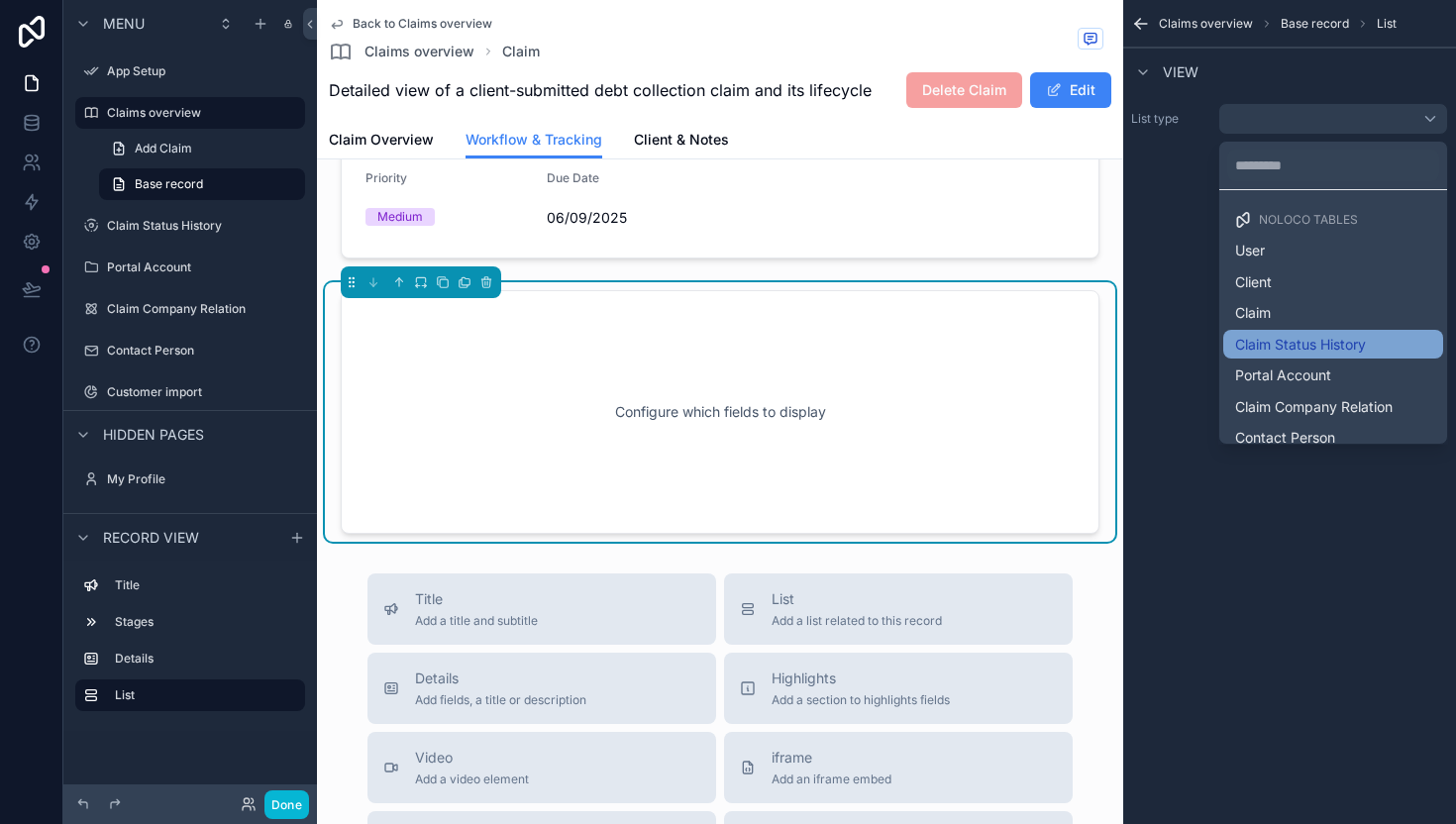click on "Claim Status History" at bounding box center (1300, 345) 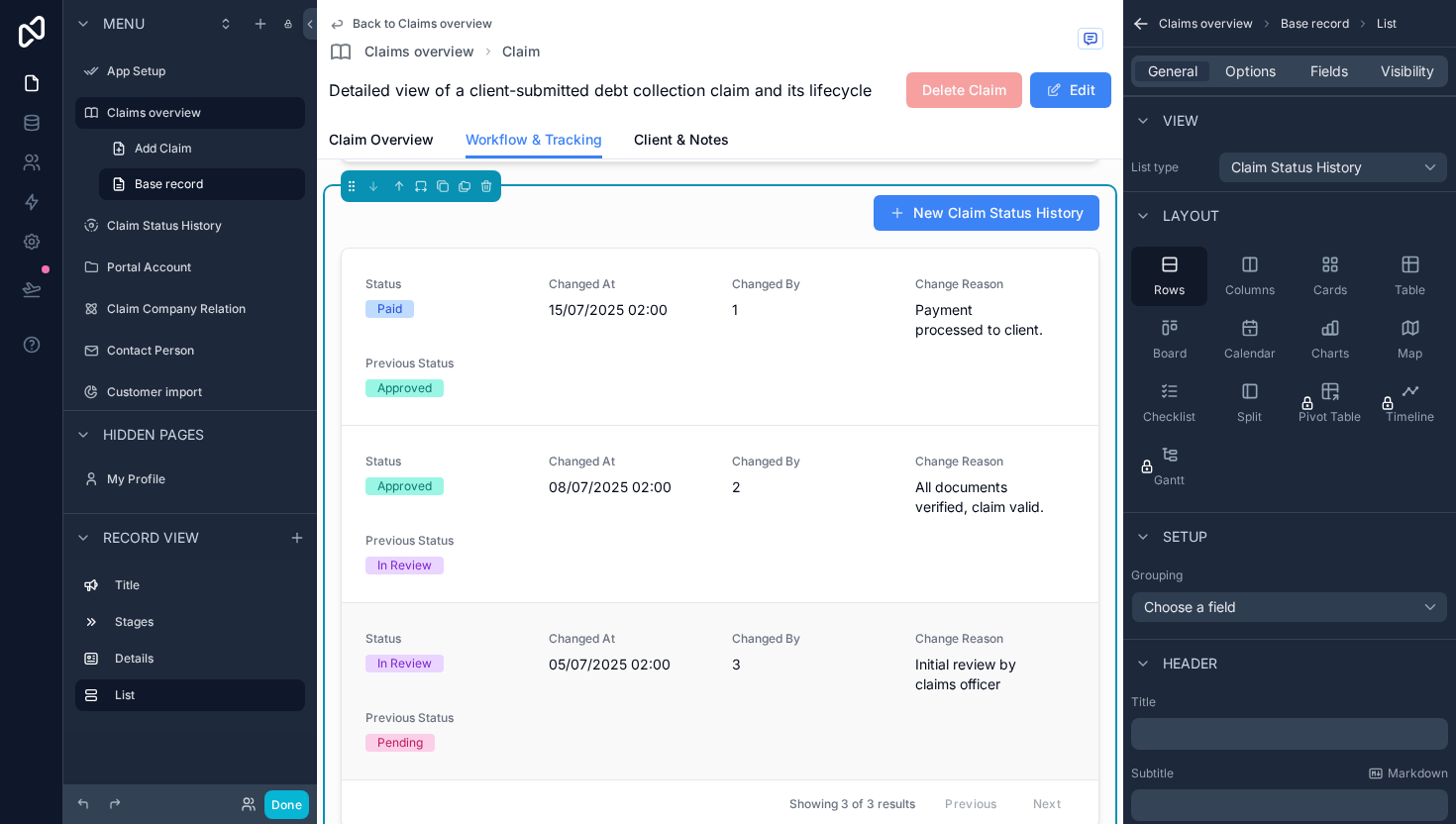 scroll, scrollTop: 119, scrollLeft: 0, axis: vertical 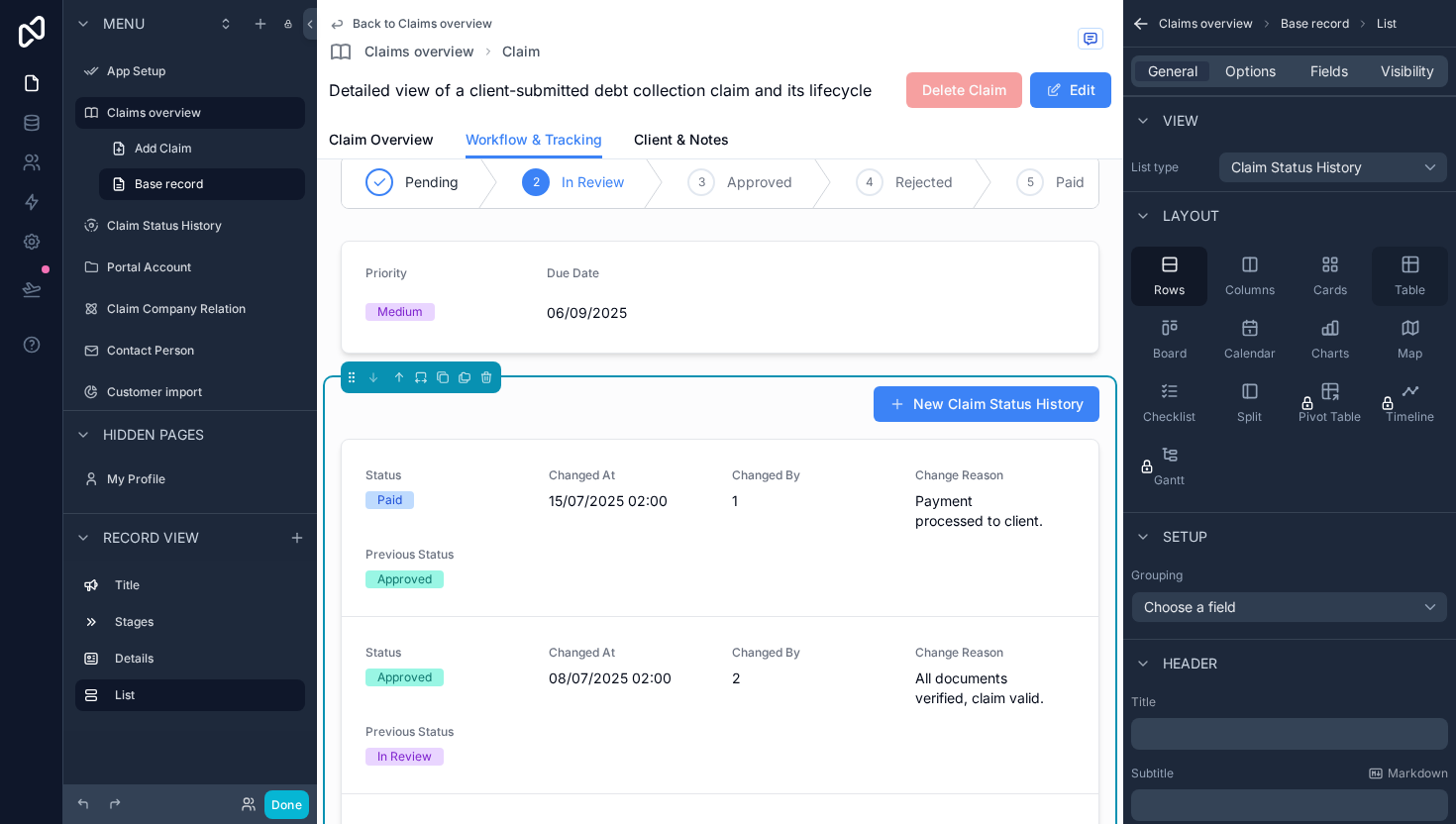 click on "Table" at bounding box center (1409, 276) 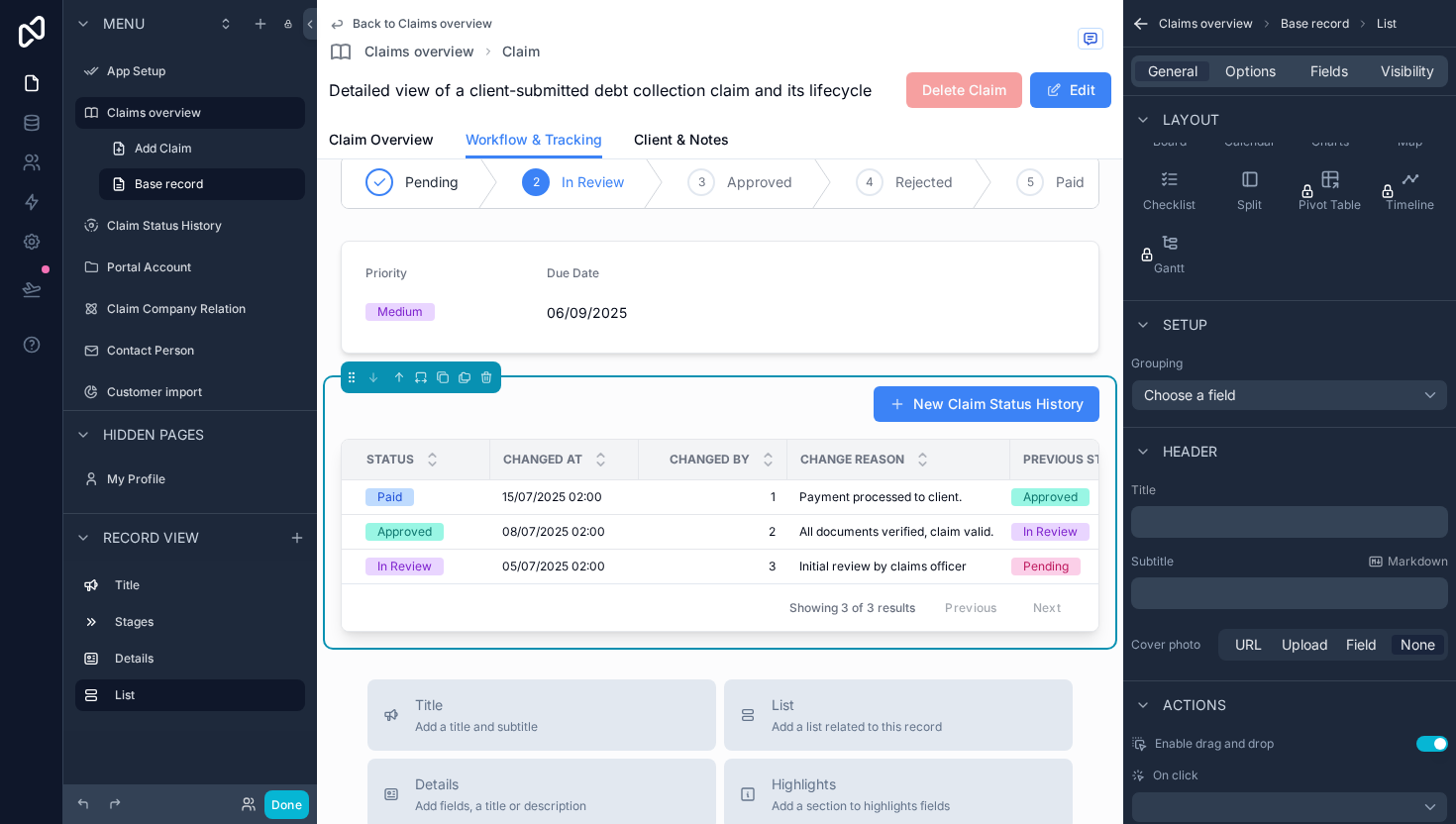 scroll, scrollTop: 258, scrollLeft: 0, axis: vertical 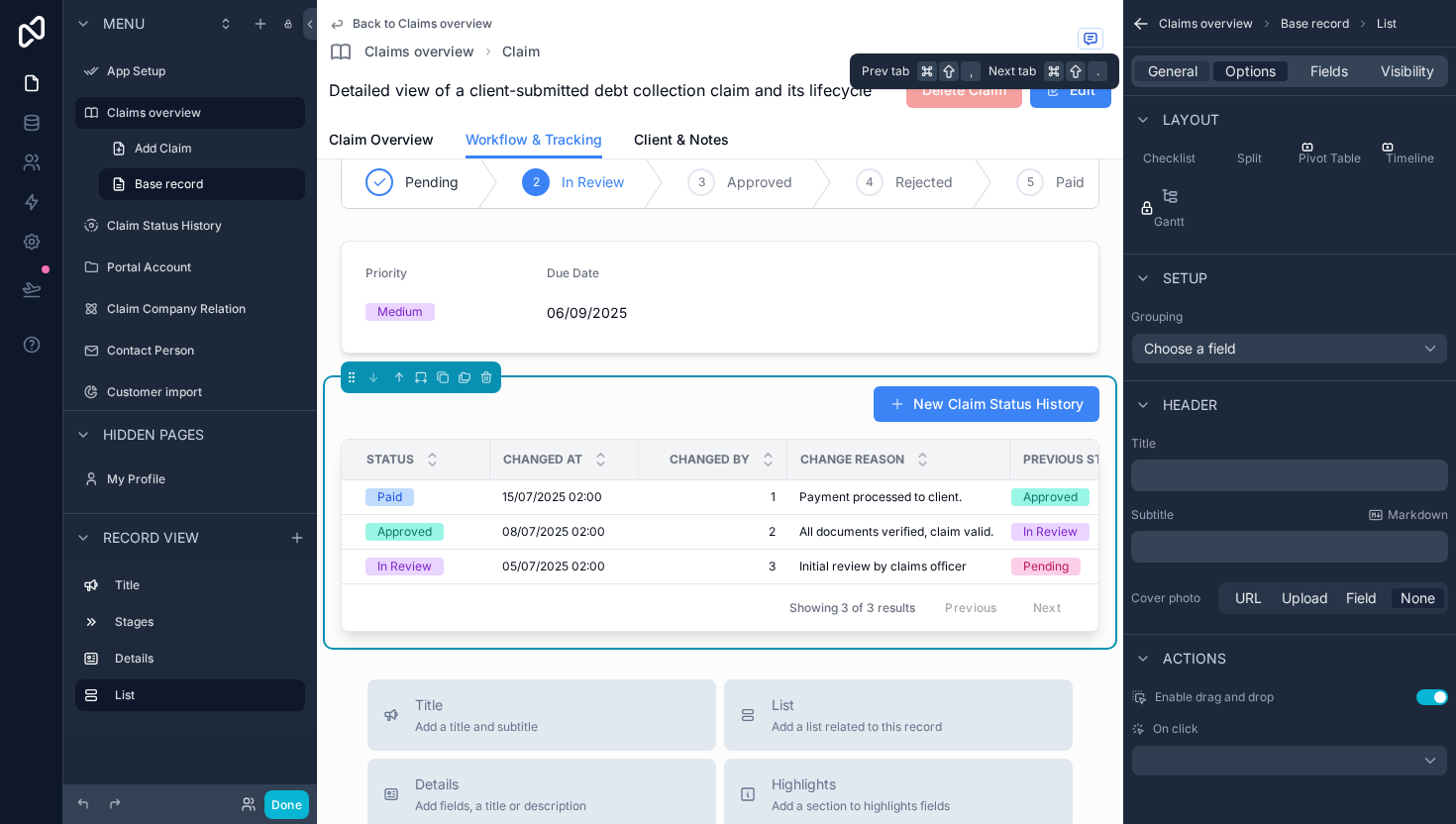 click on "Options" at bounding box center [1250, 71] 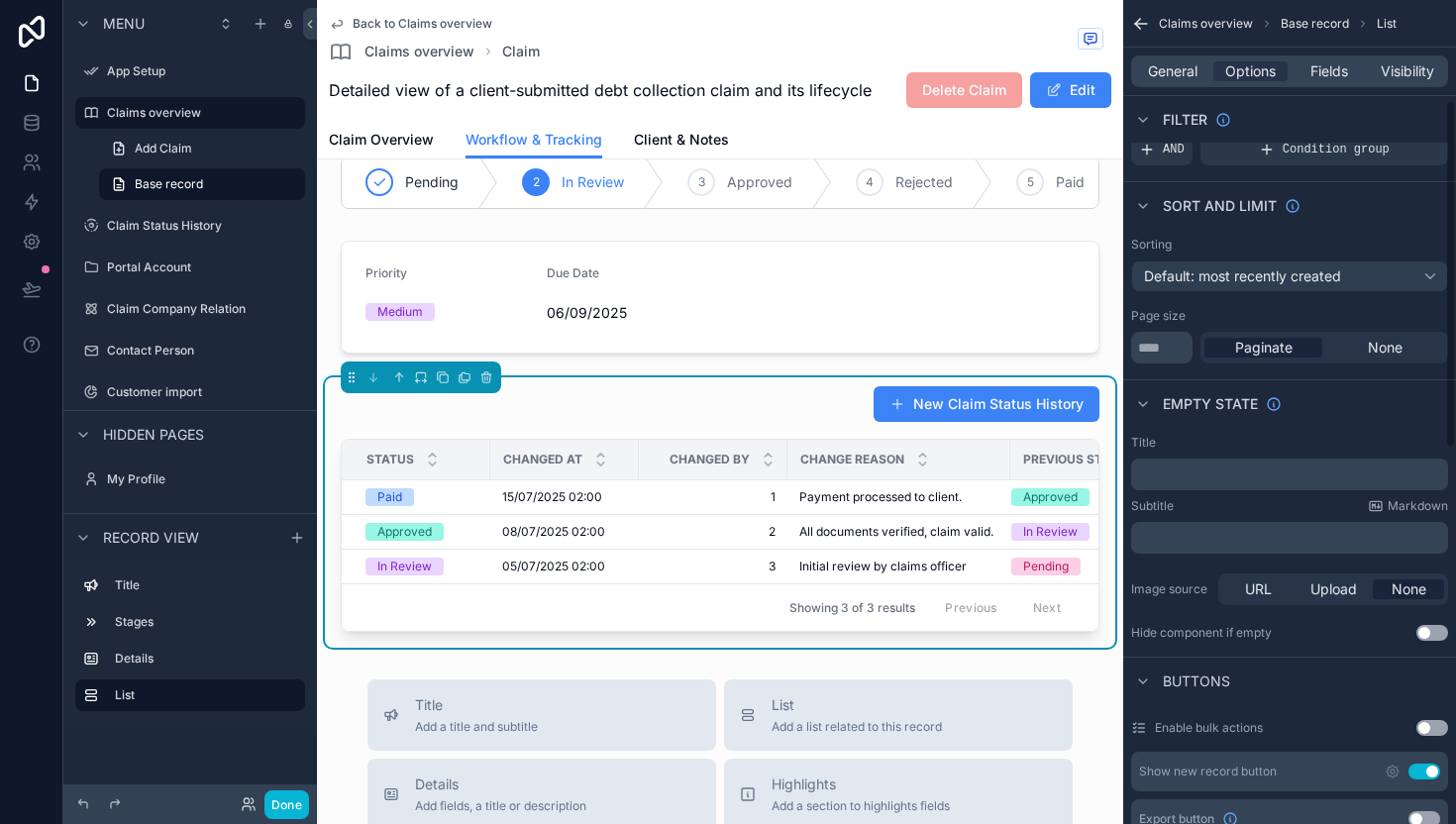 scroll, scrollTop: 0, scrollLeft: 0, axis: both 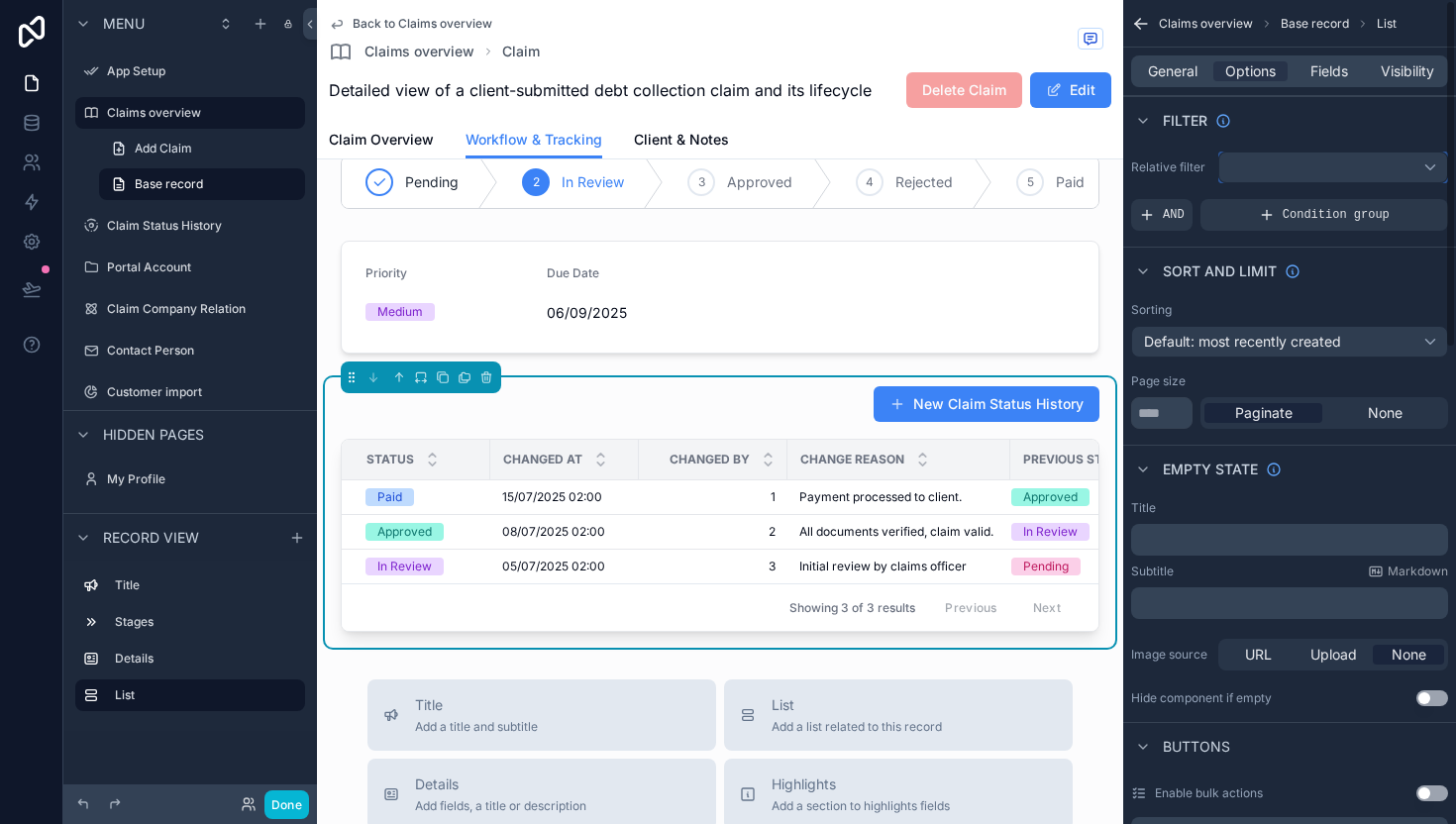 click at bounding box center (1333, 167) 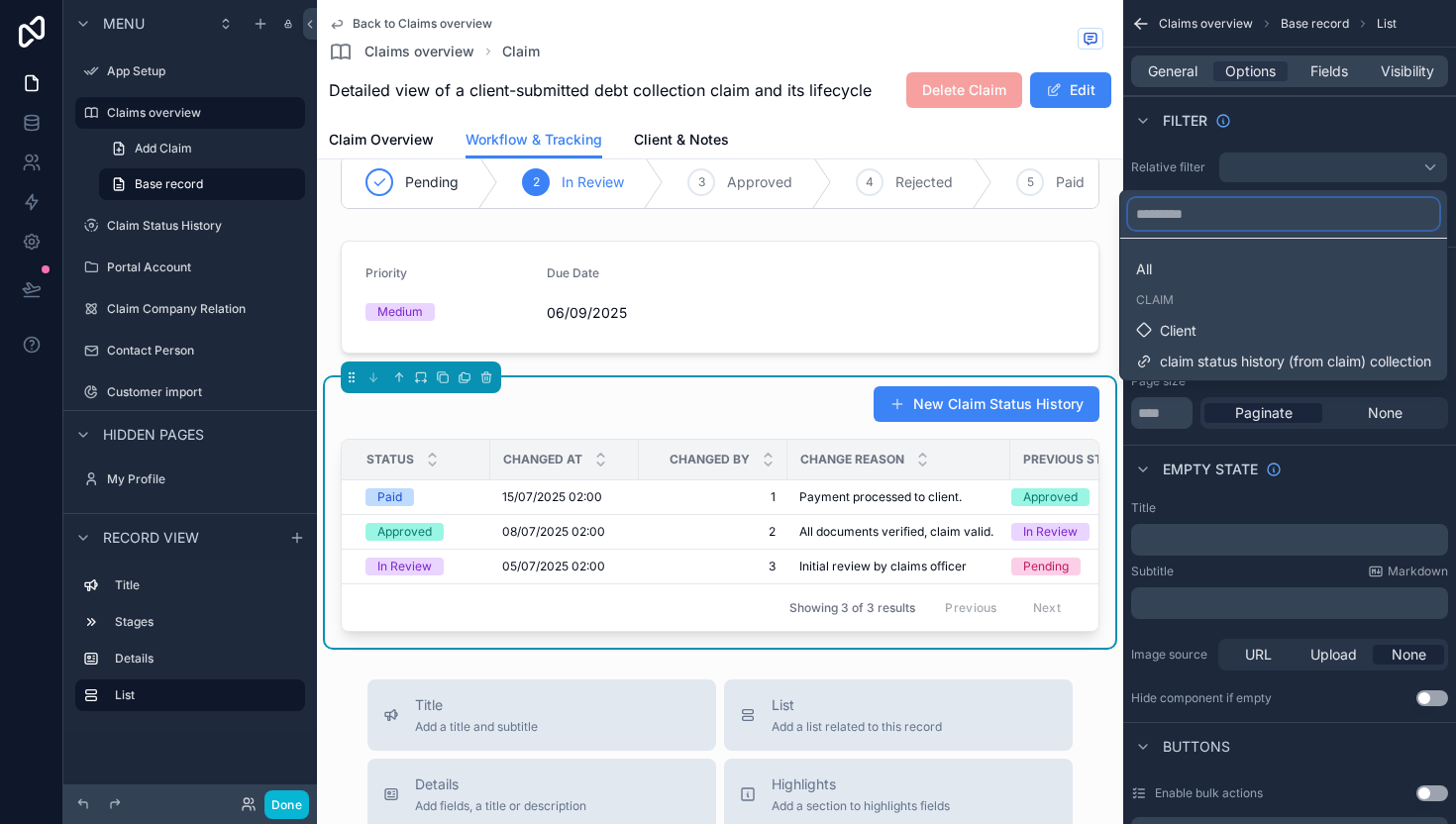click at bounding box center [1284, 214] 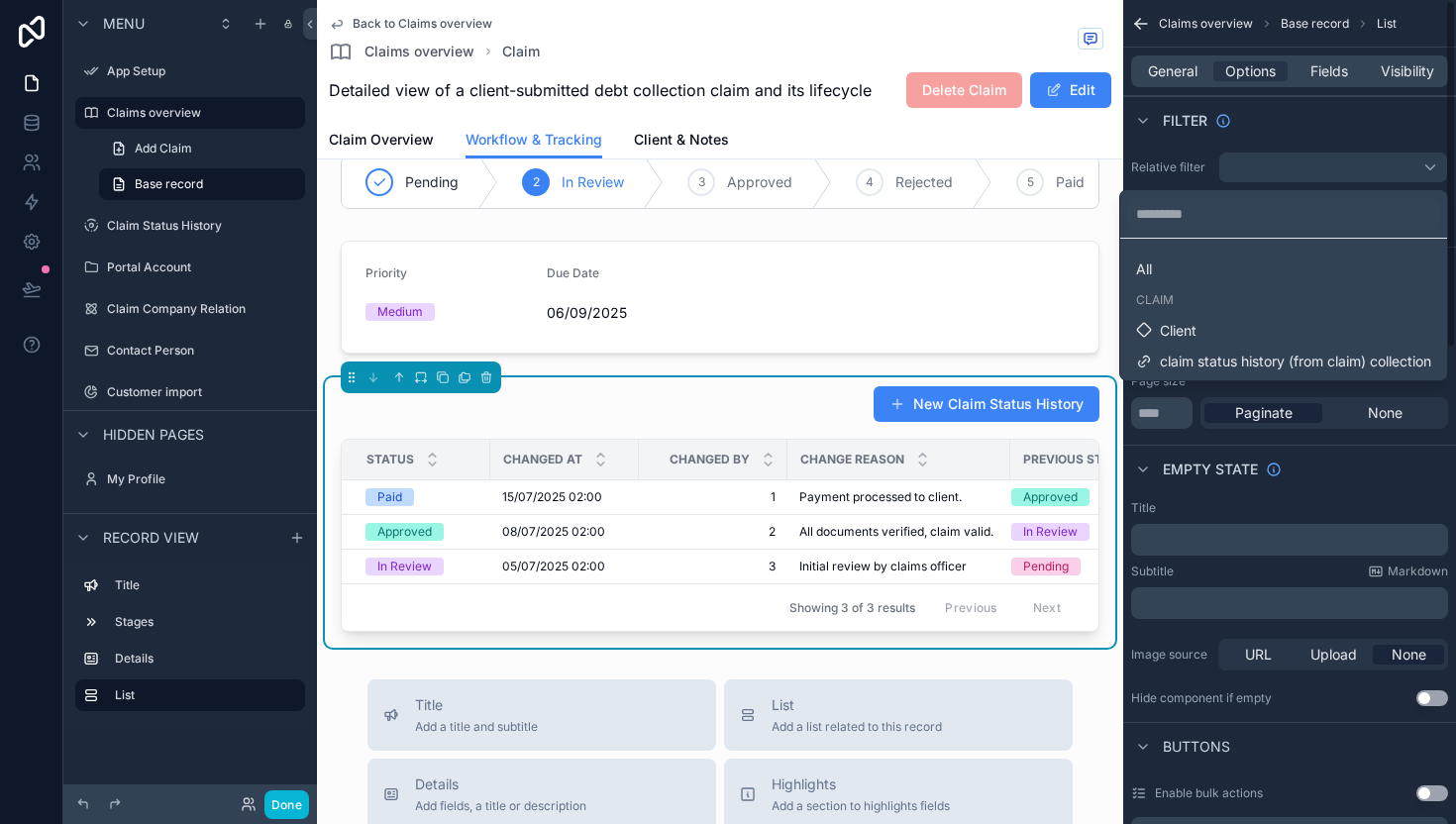 click at bounding box center (728, 412) 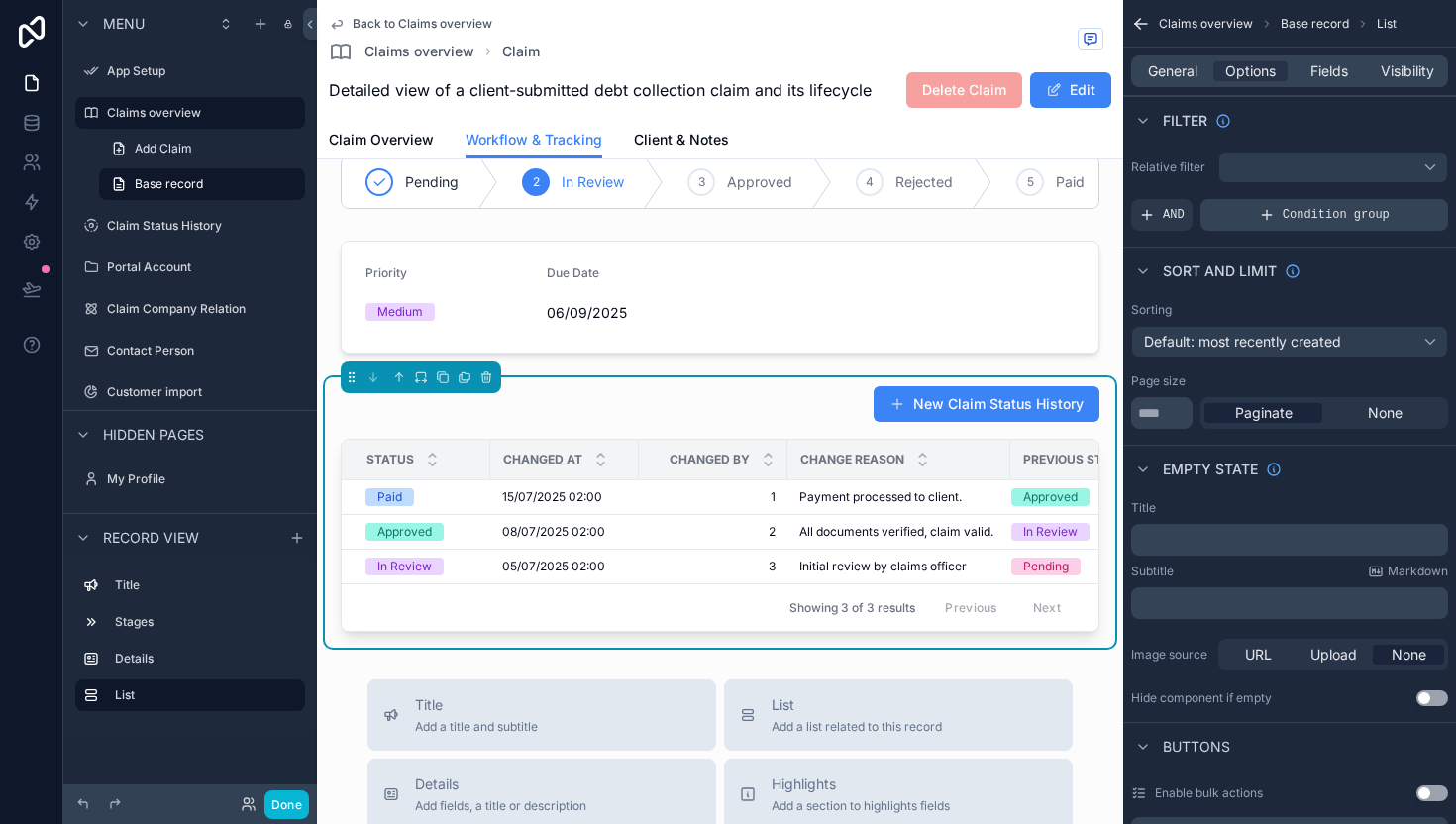 click on "Condition group" at bounding box center [1336, 215] 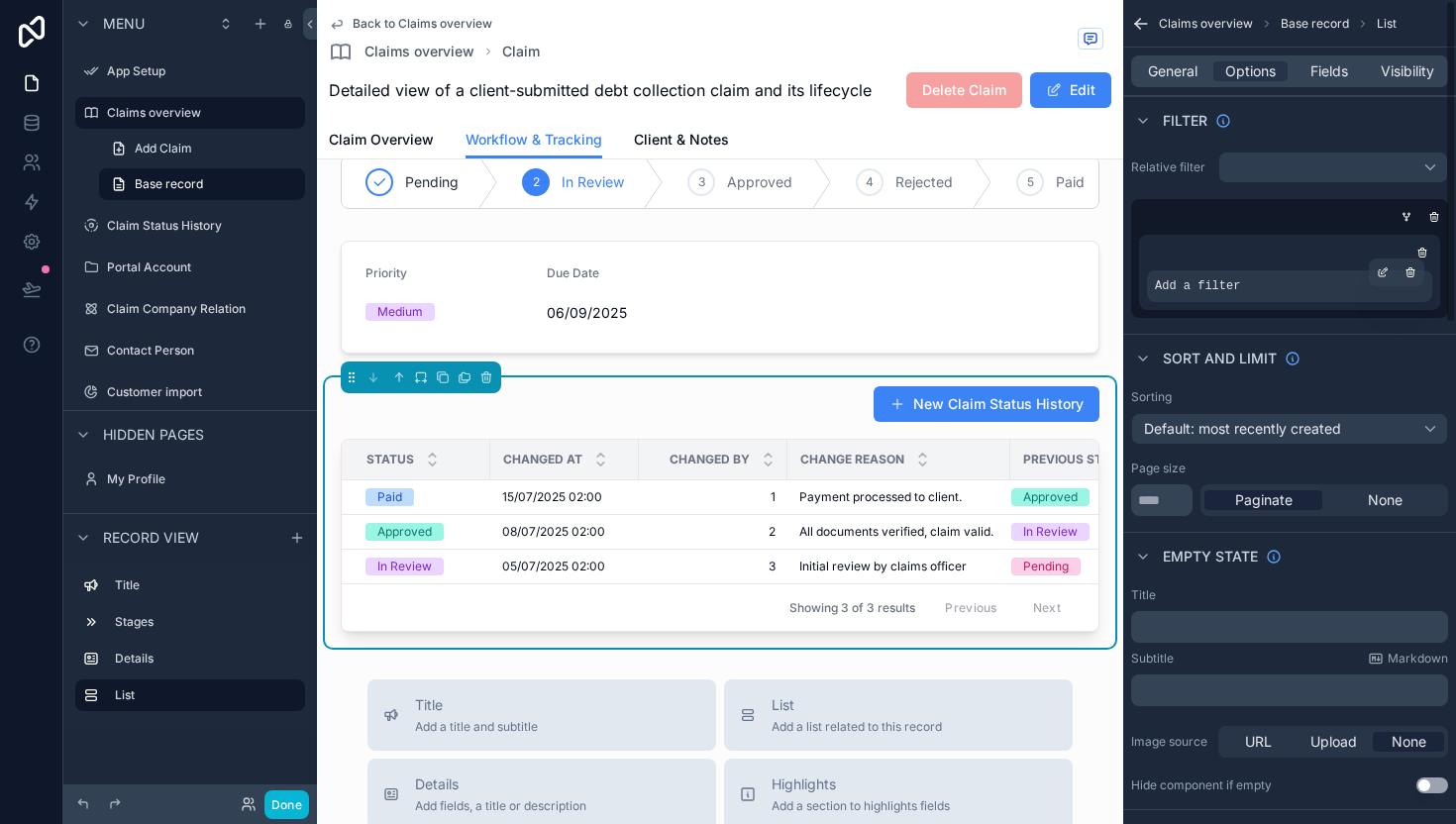 click on "Add a filter" at bounding box center (1290, 286) 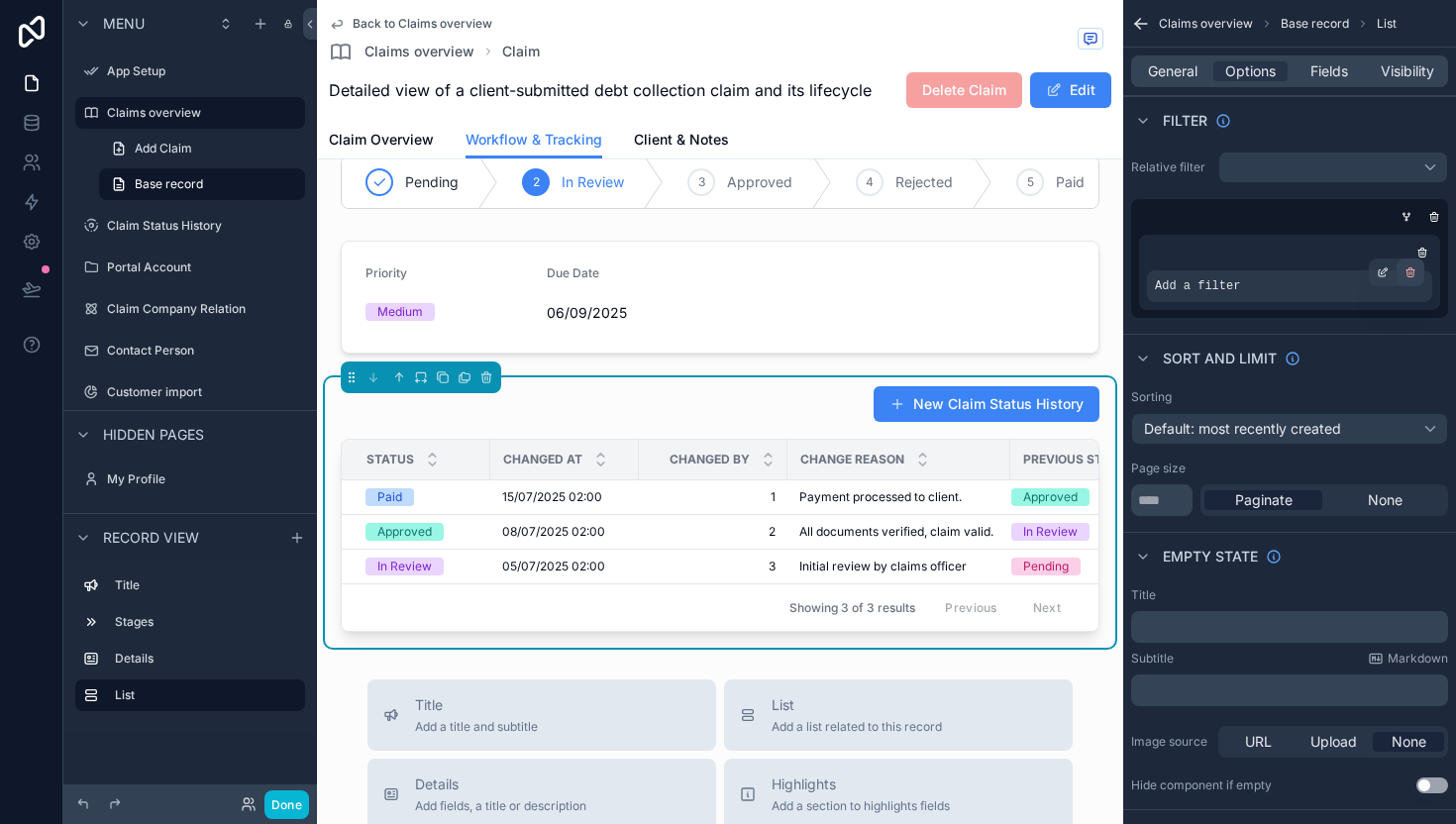 click 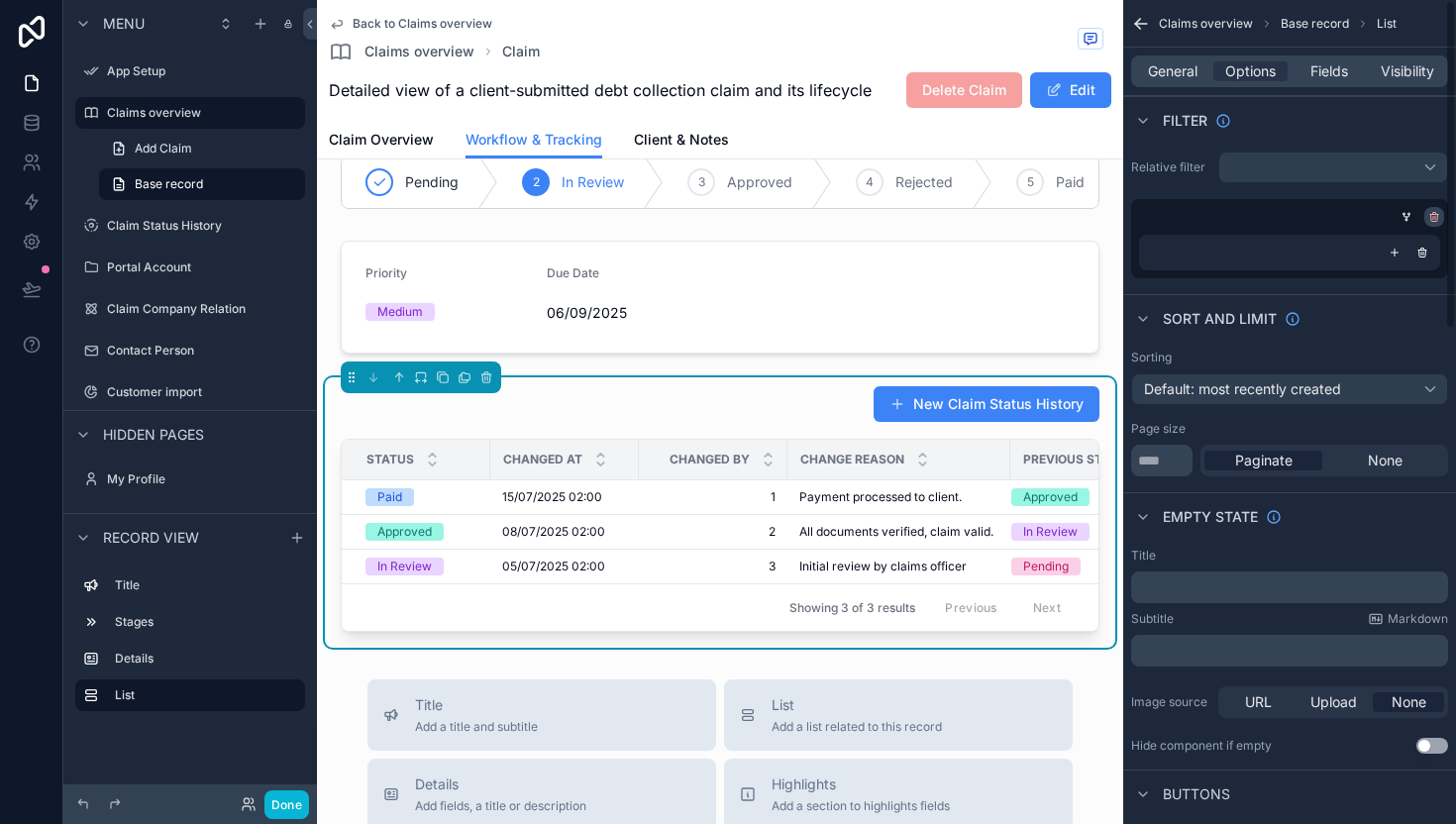 click 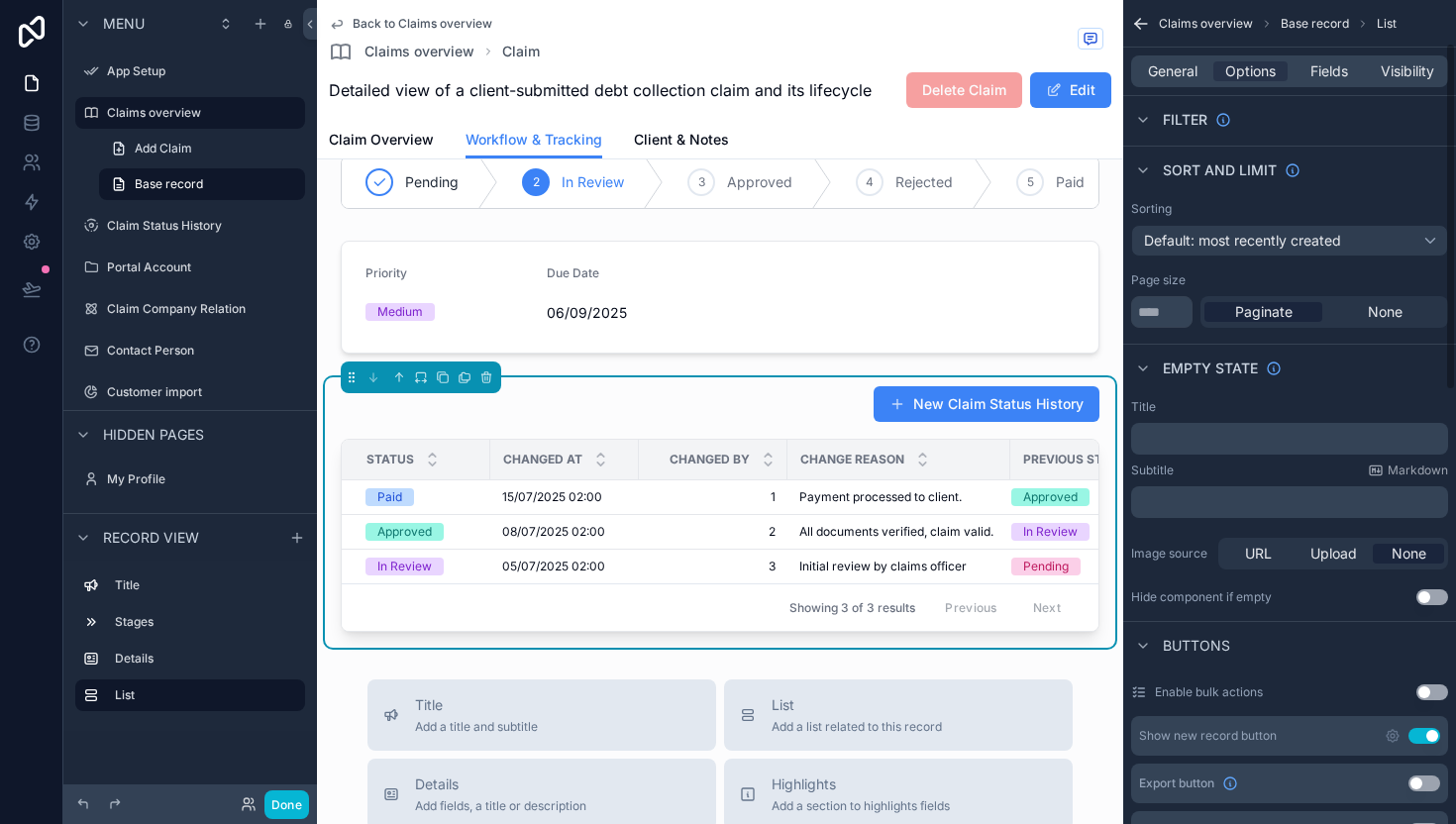 scroll, scrollTop: 0, scrollLeft: 0, axis: both 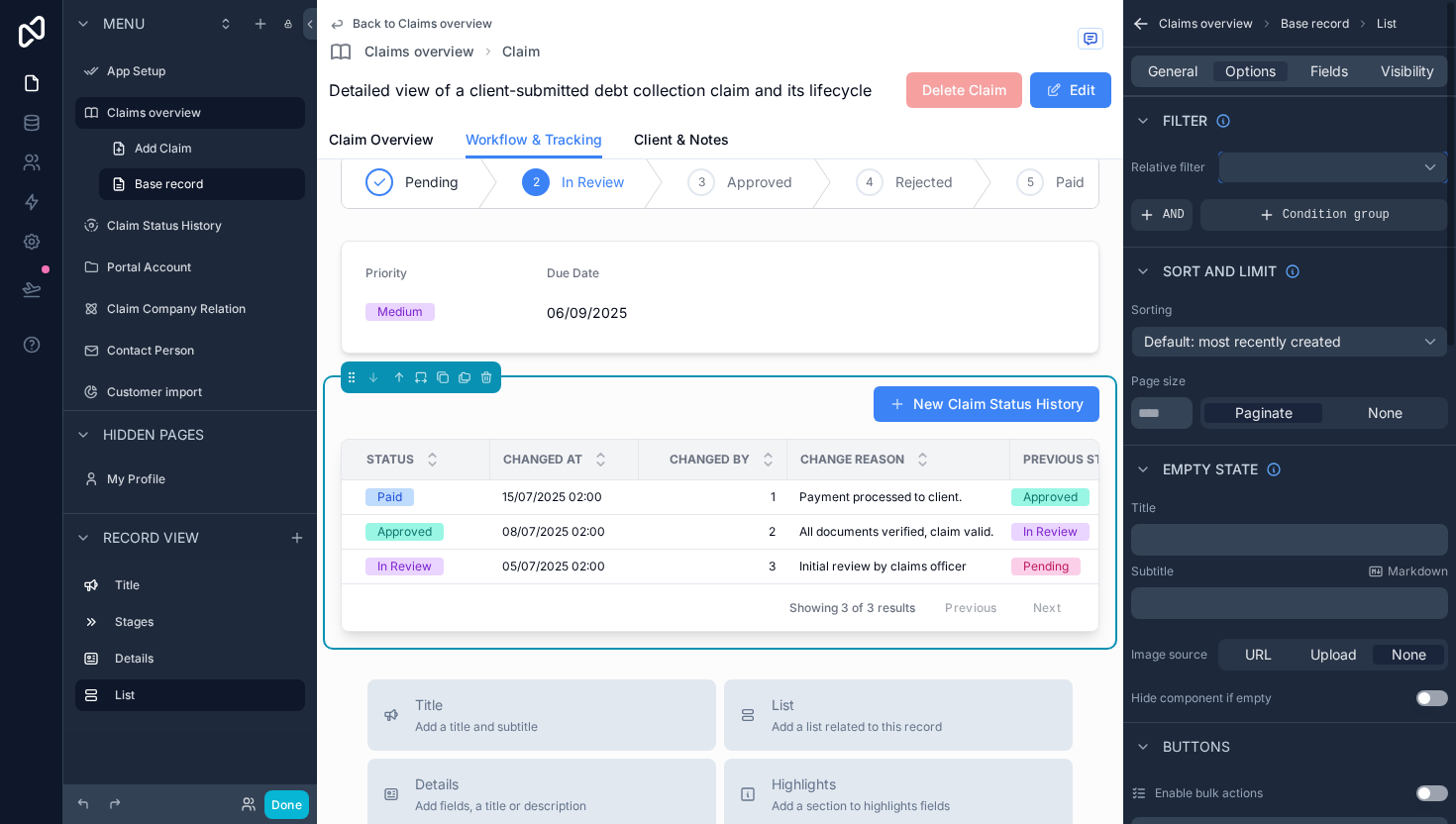 click at bounding box center [1333, 167] 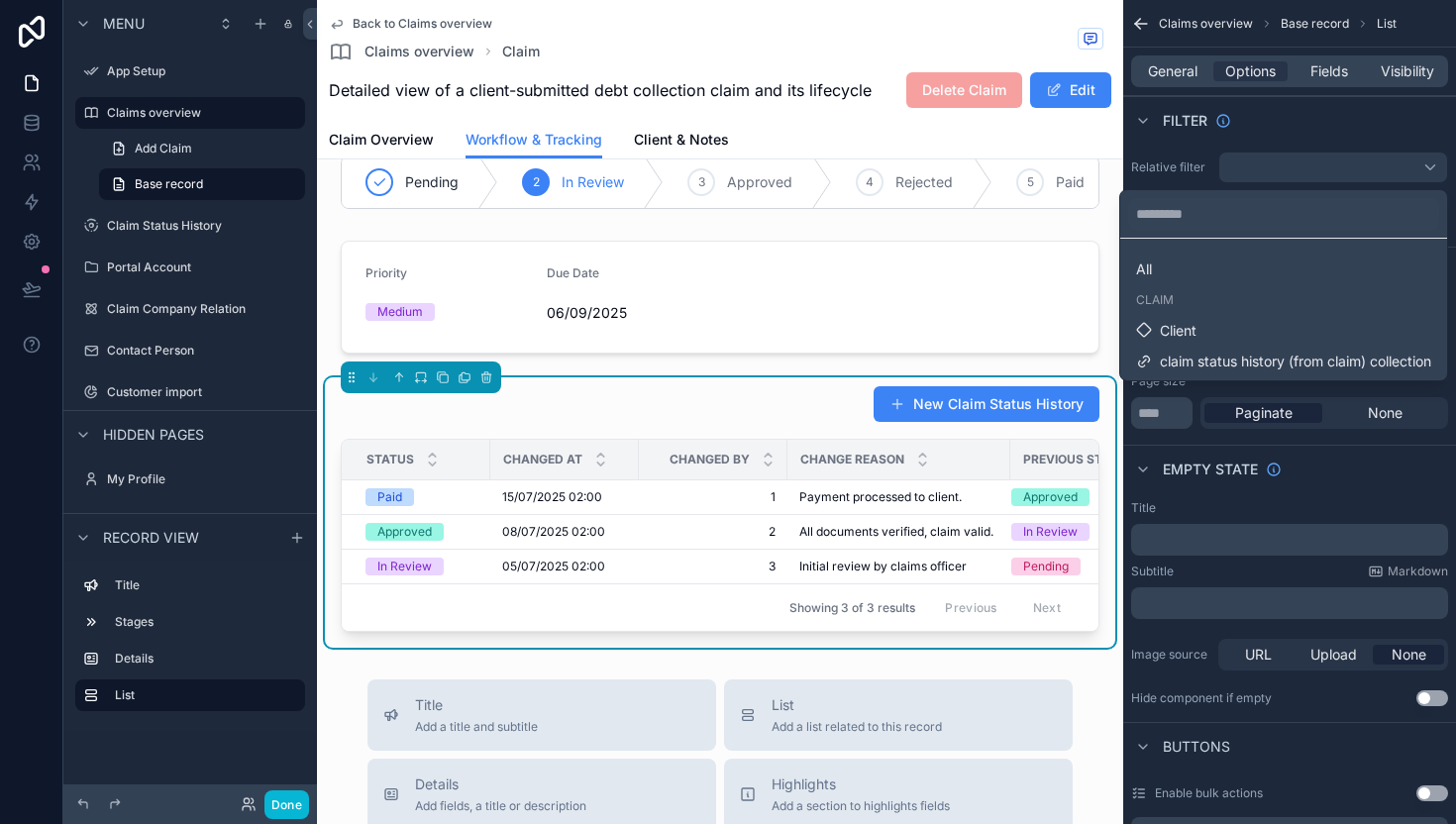 click on "All Claim Client claim status history (from claim) collection" at bounding box center [1284, 309] 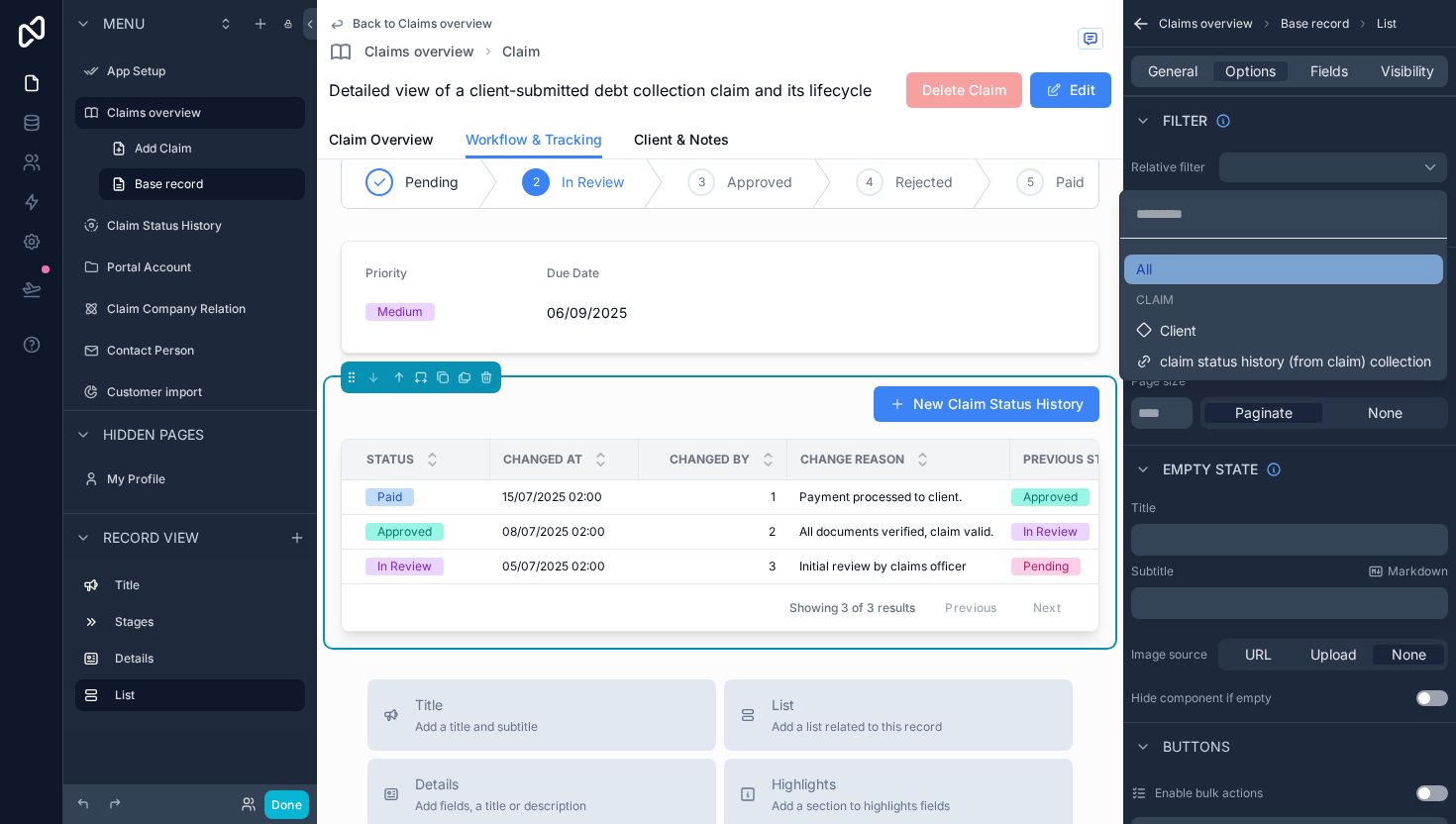 click on "All" at bounding box center (1284, 269) 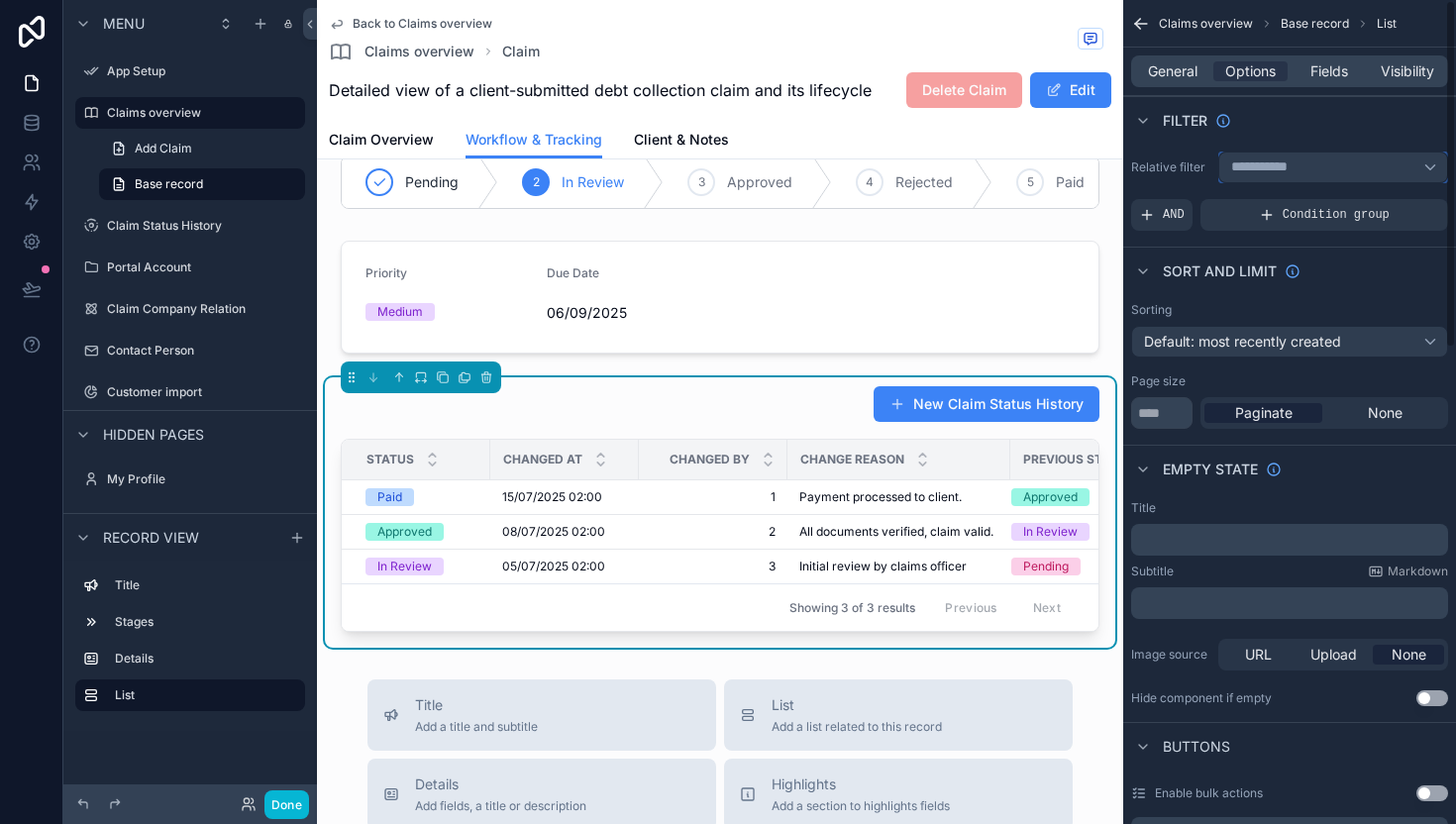 click on "**********" at bounding box center [1333, 167] 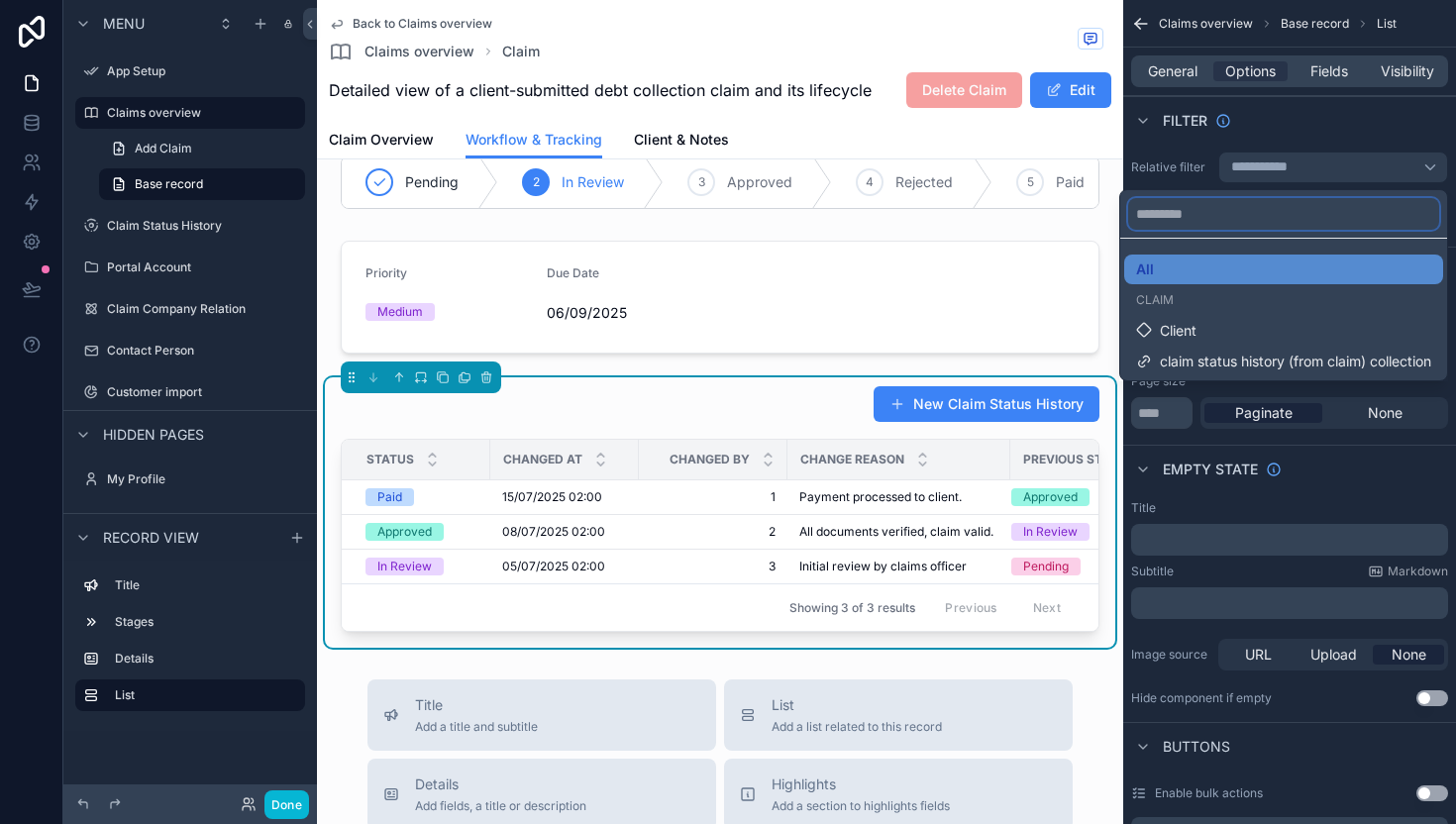 click at bounding box center (1284, 214) 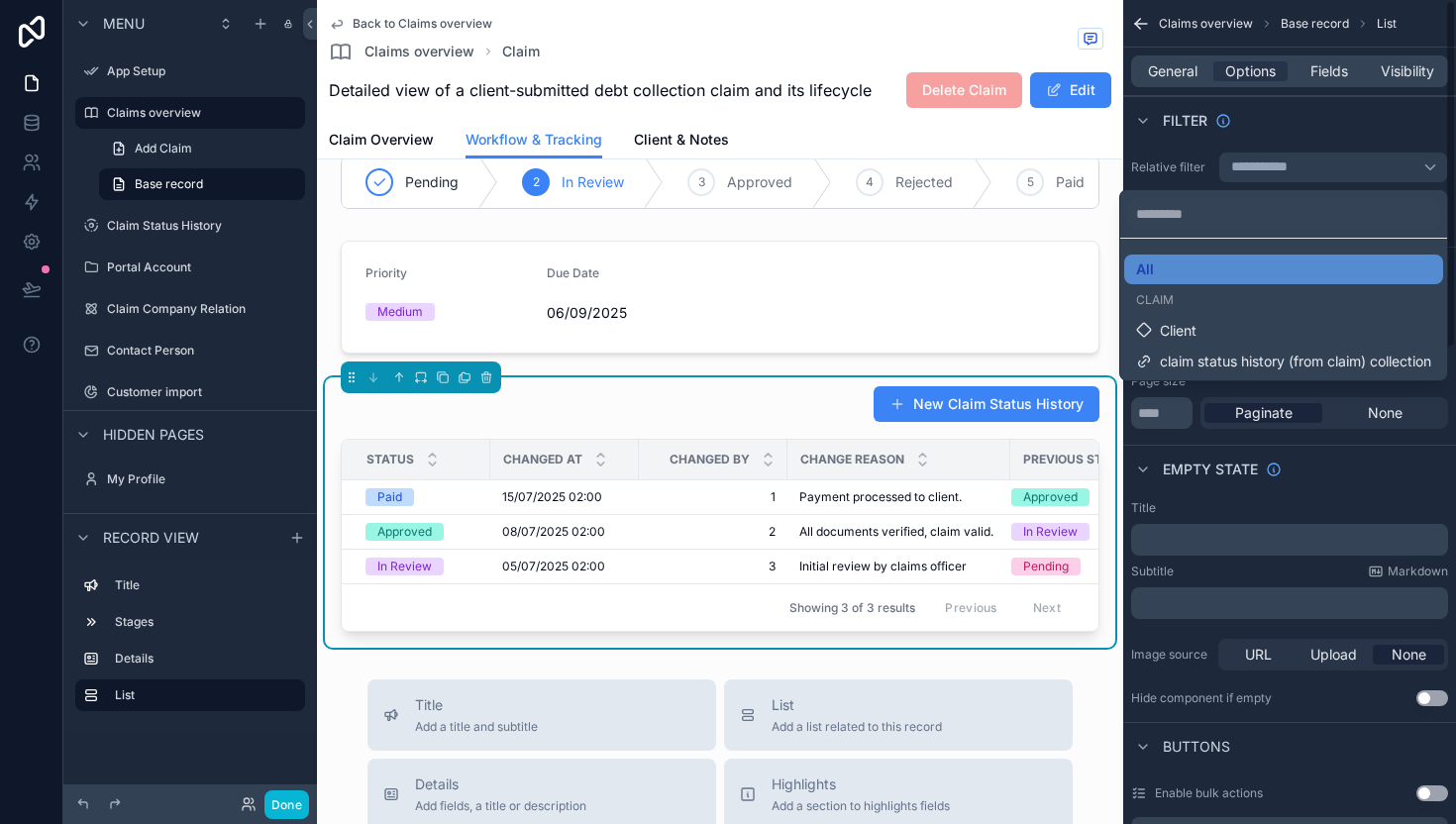 click at bounding box center [728, 412] 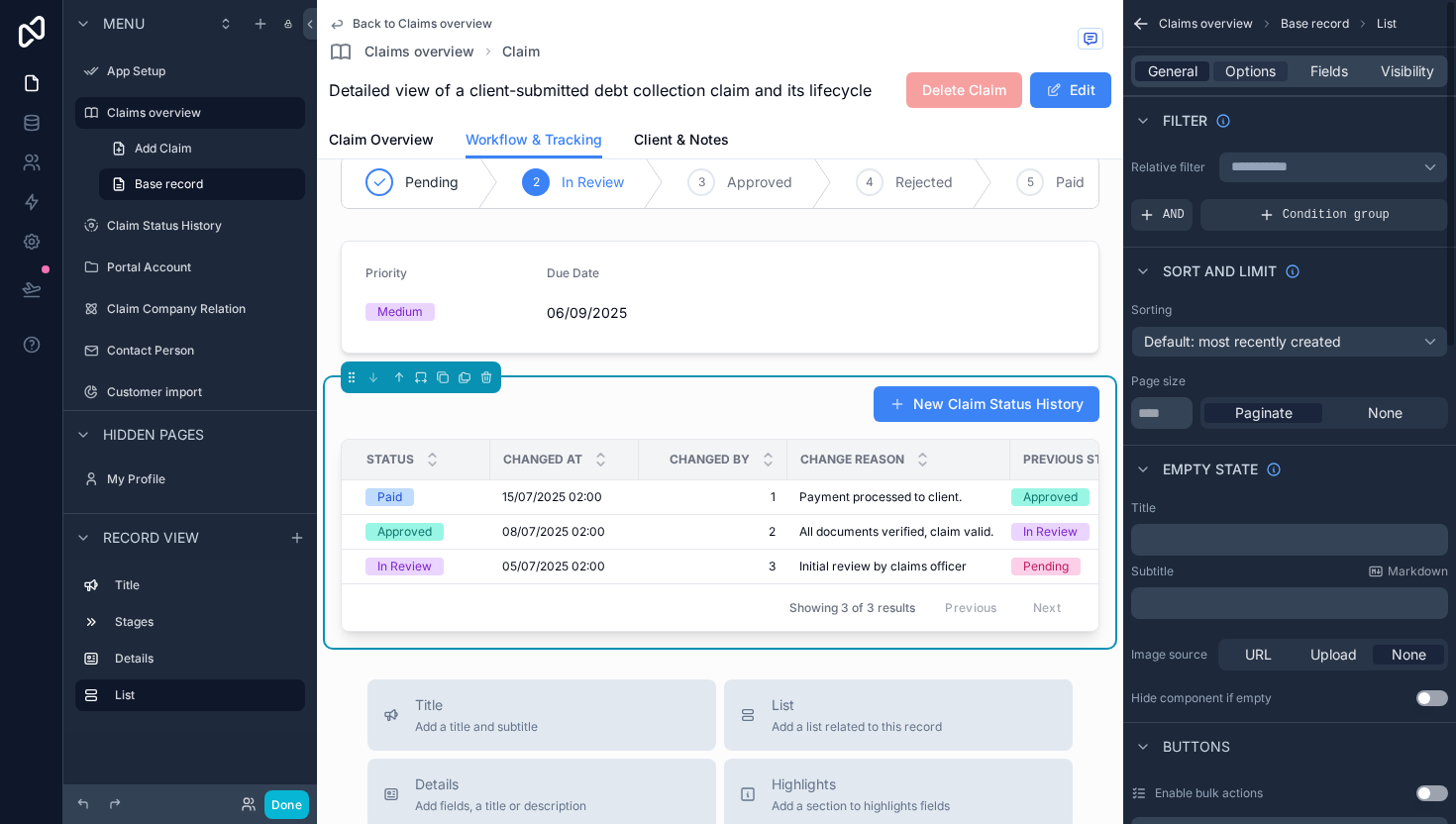 click on "General" at bounding box center (1173, 71) 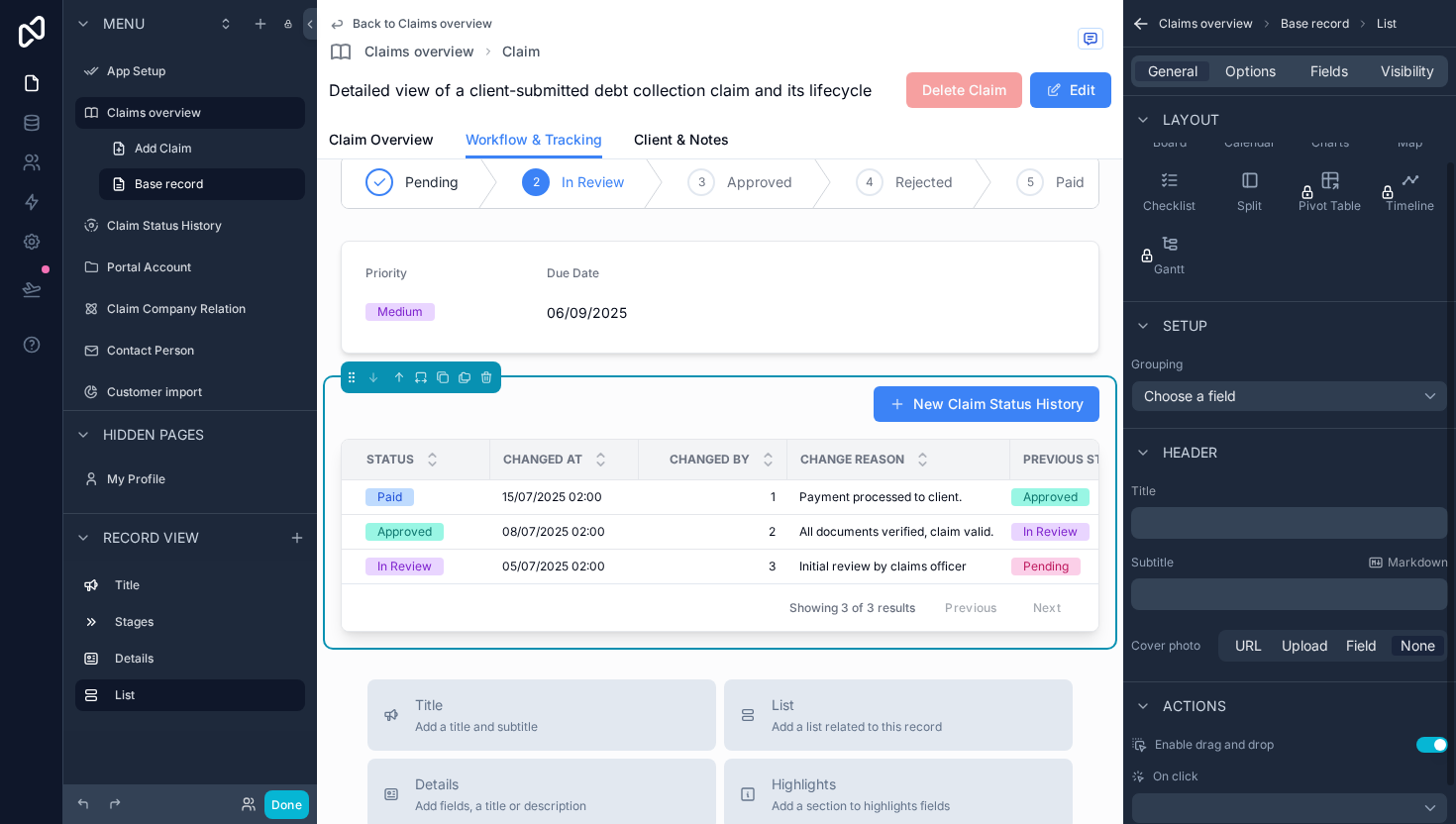 scroll, scrollTop: 258, scrollLeft: 0, axis: vertical 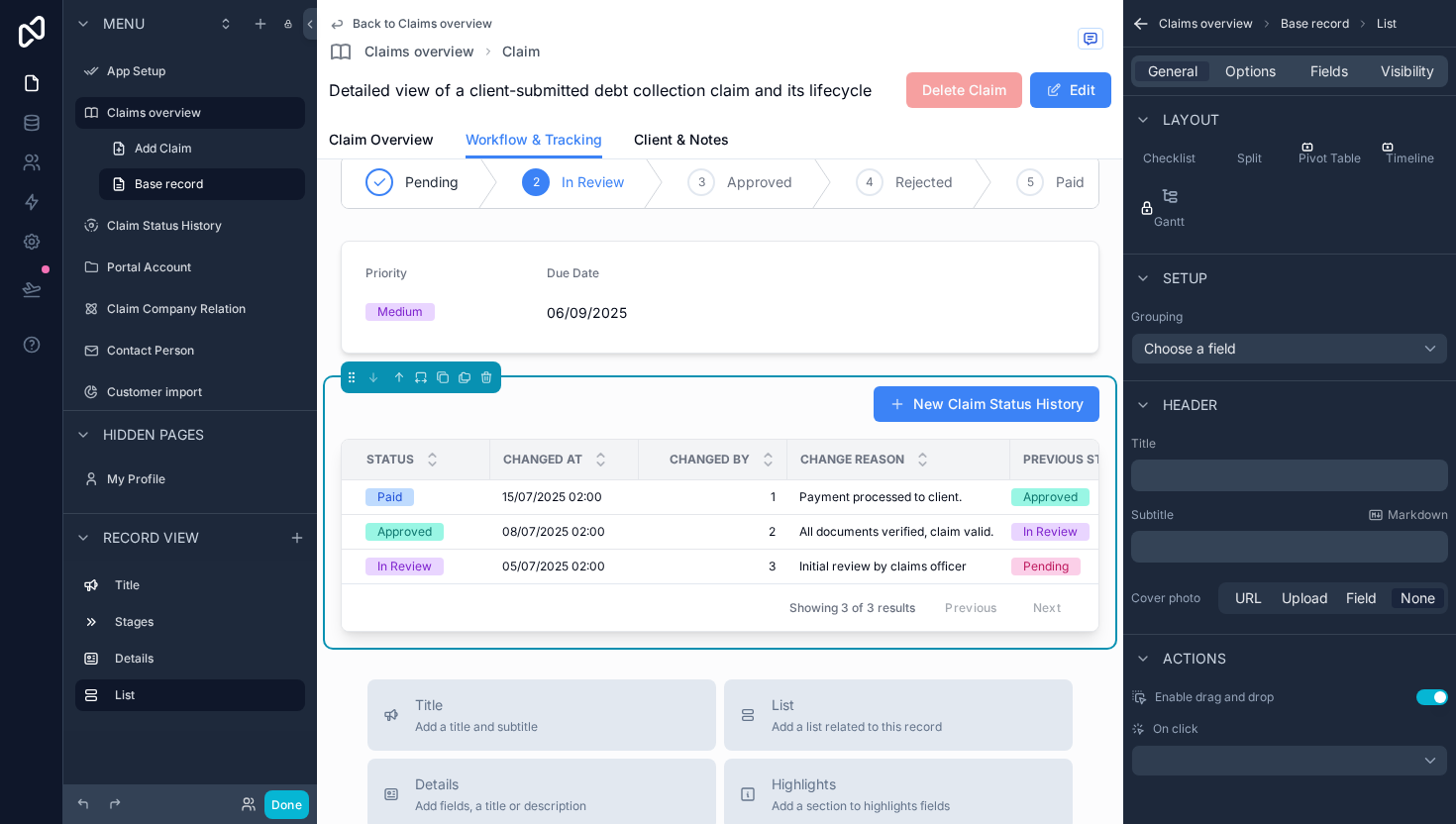 click on "﻿" at bounding box center [1290, 475] 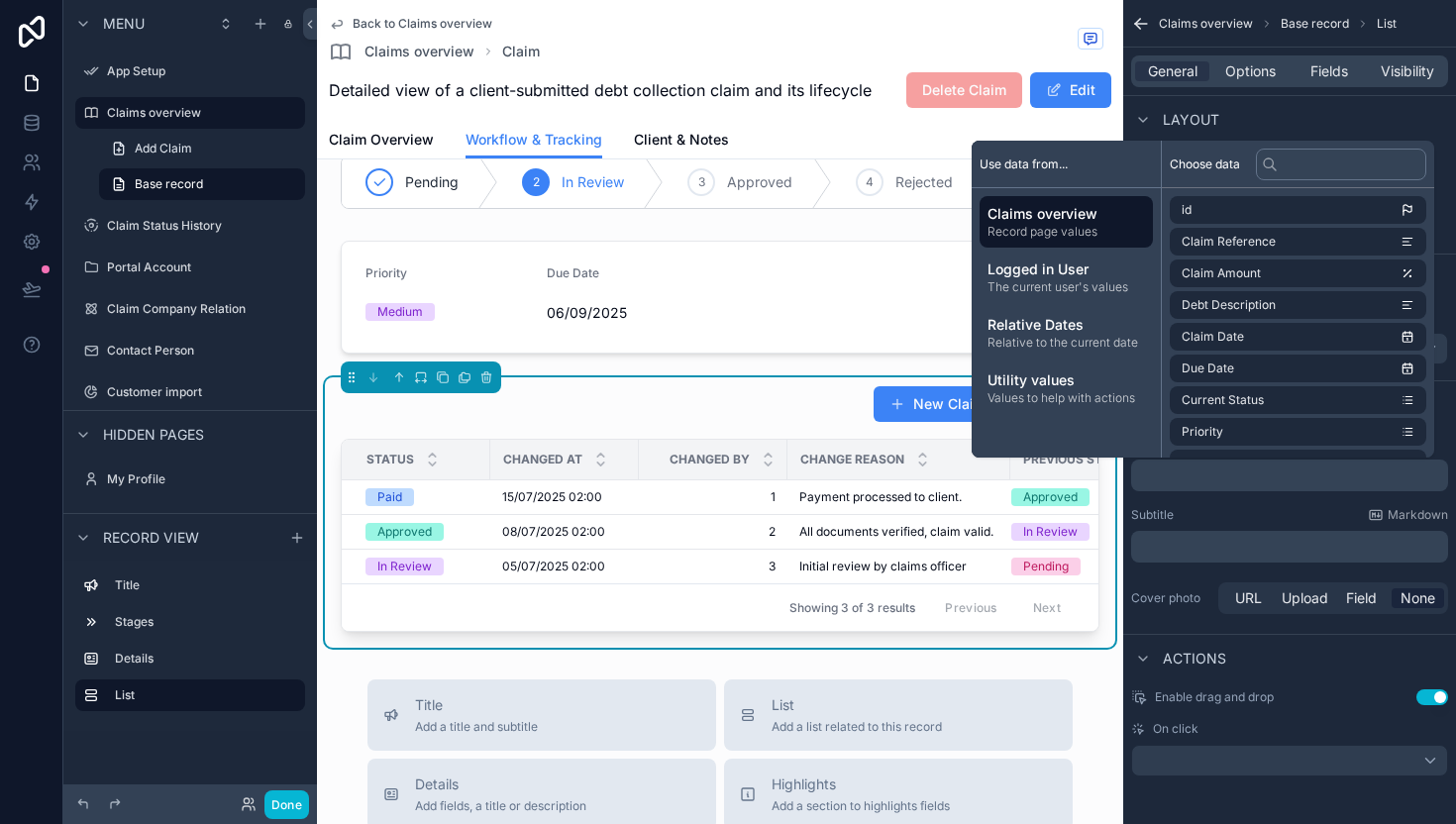 type 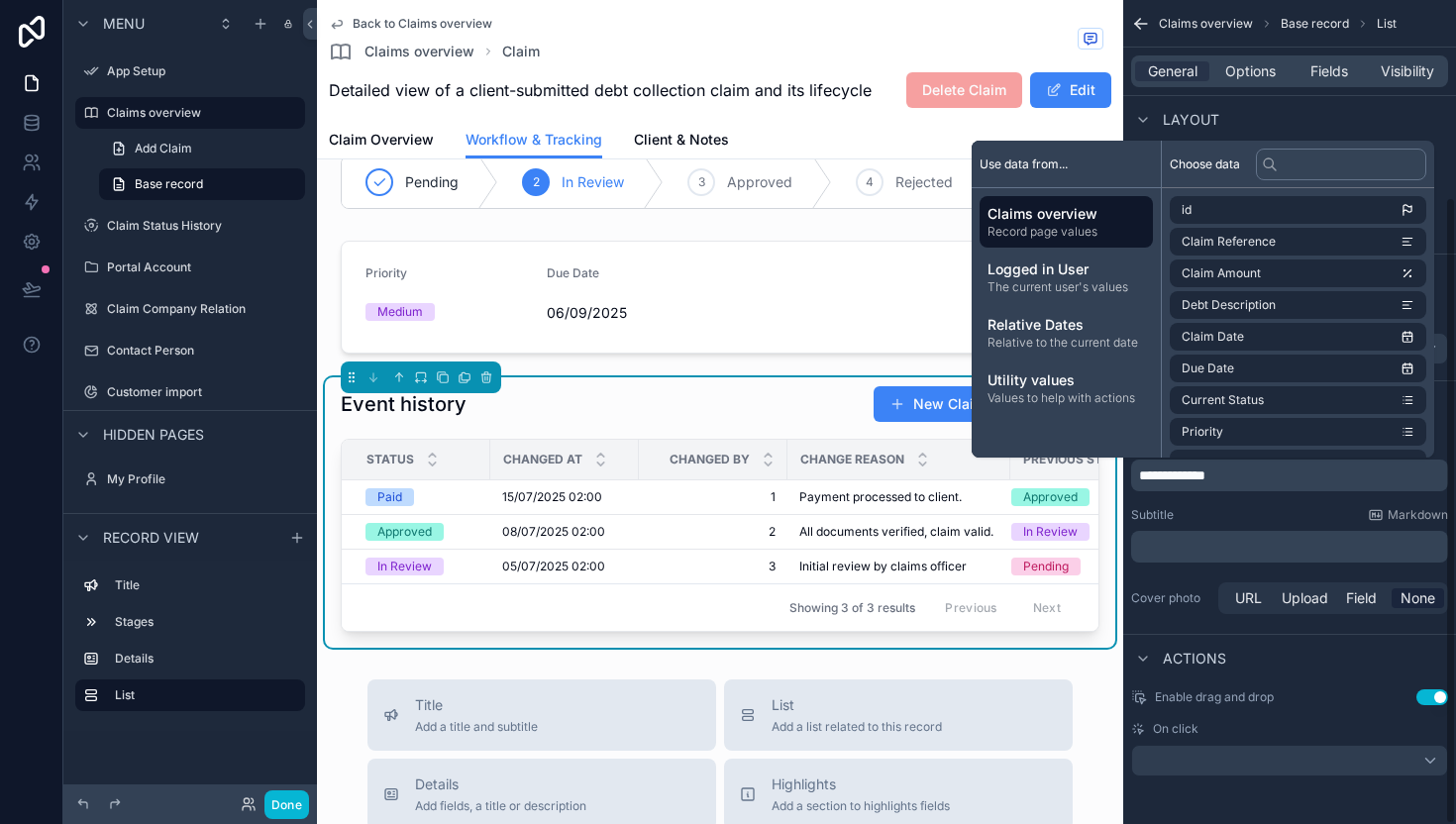 click on "Subtitle Markdown" at bounding box center (1290, 515) 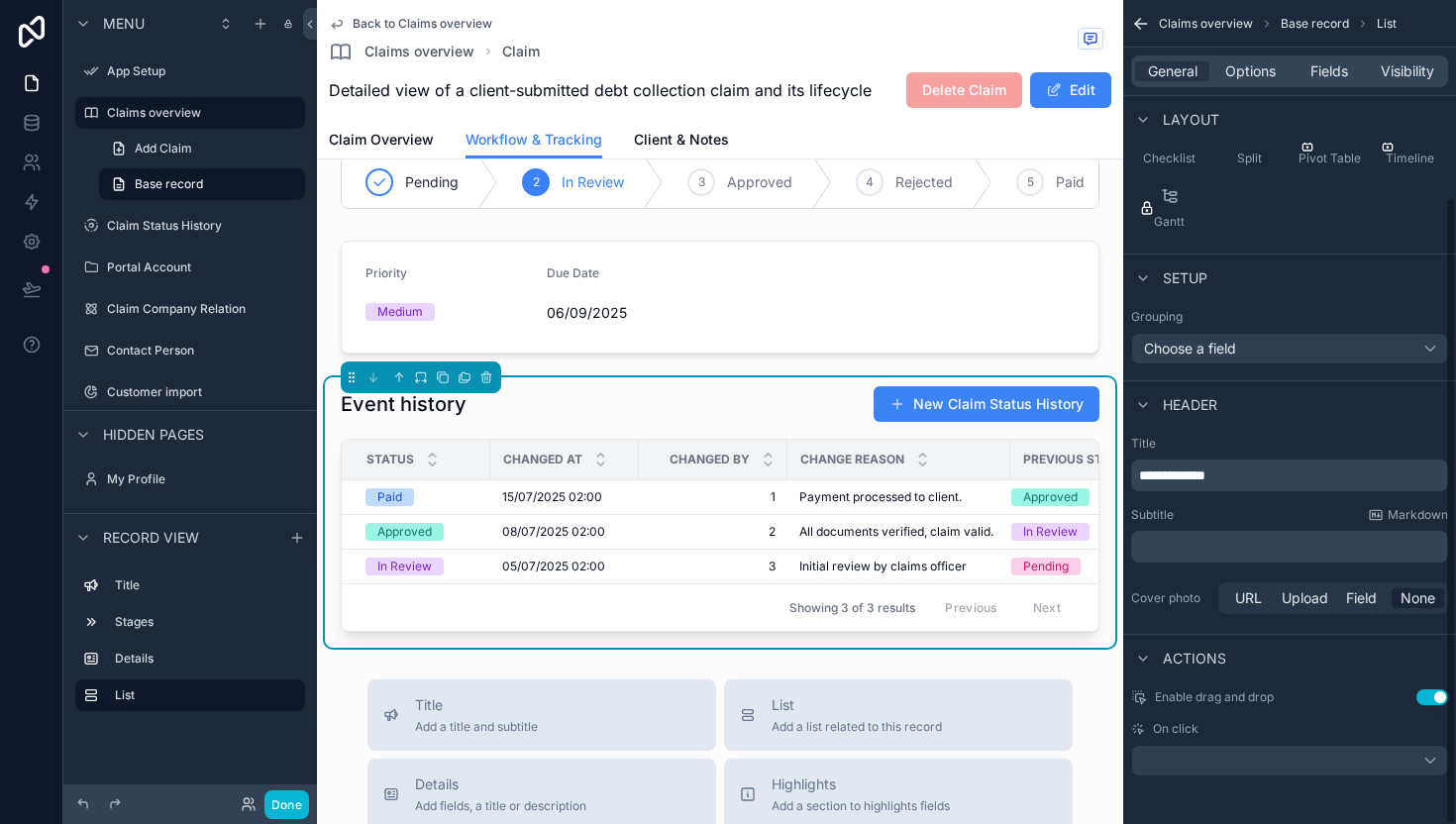 click on "Use setting" at bounding box center [1432, 697] 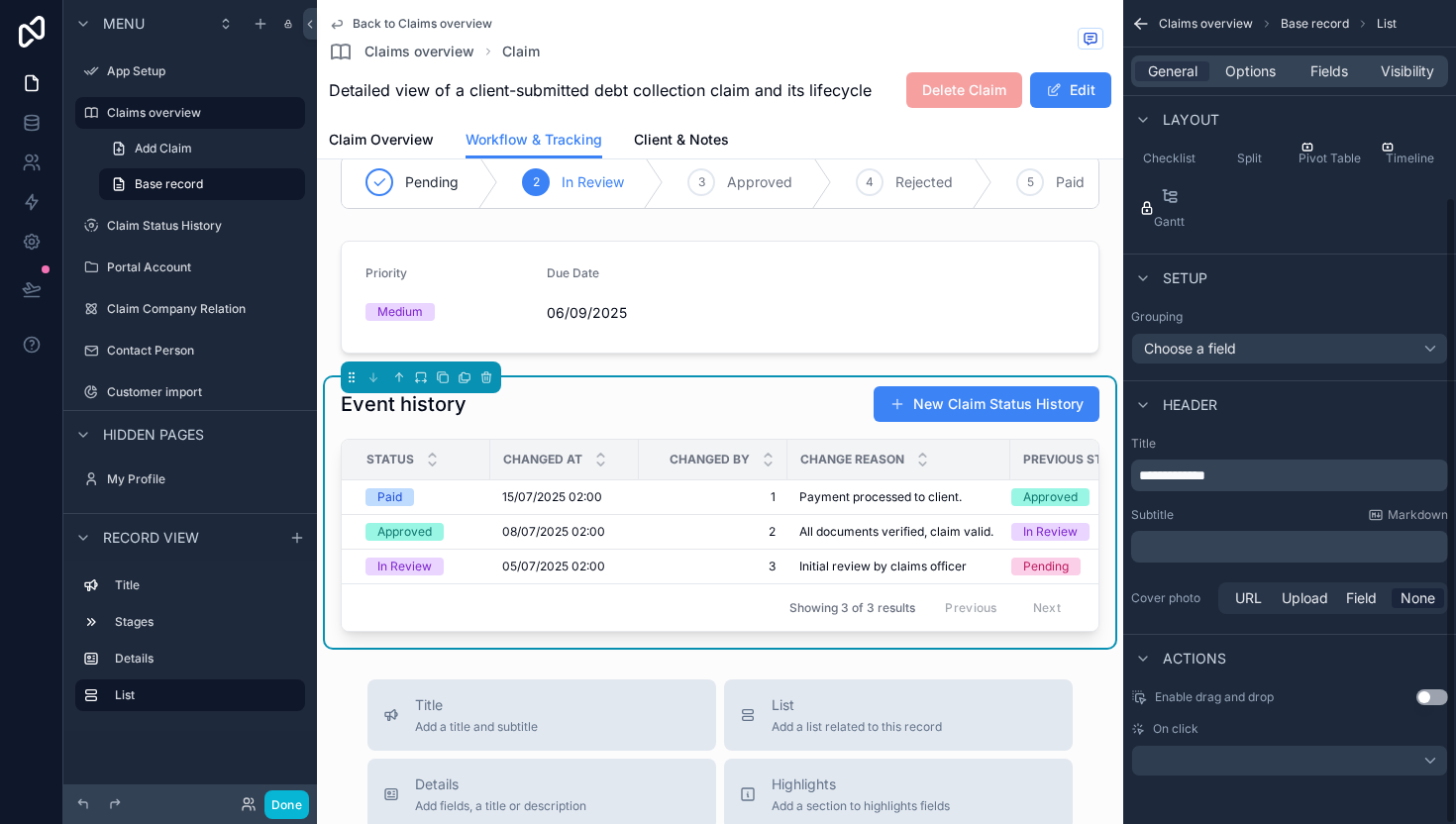 click on "Rows Columns Cards Table Board Calendar Charts Map Checklist Split Pivot Table Timeline Gantt" at bounding box center [1290, 113] 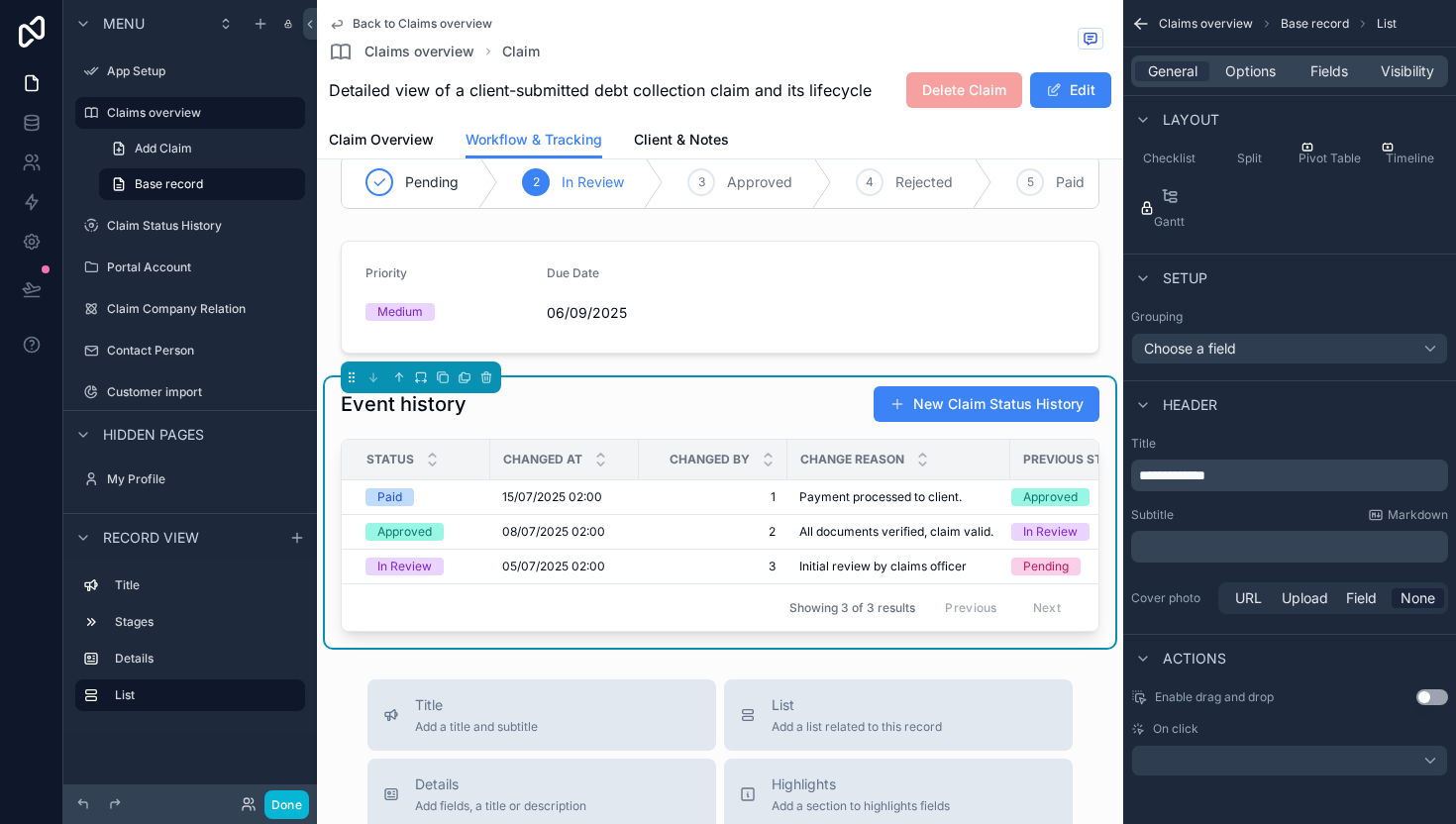 click on "General Options Fields Visibility" at bounding box center [1290, 71] 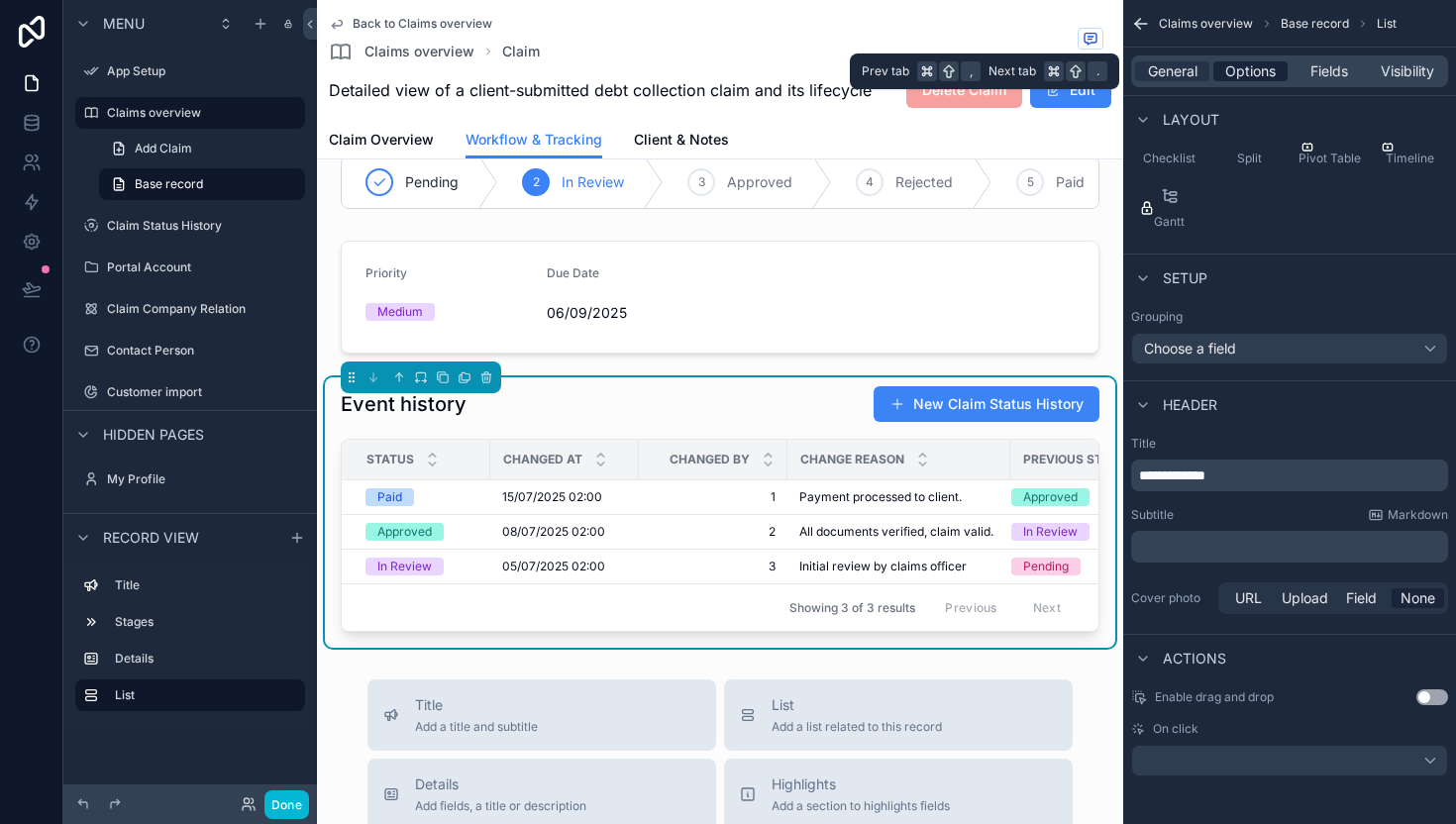 click on "Options" at bounding box center (1250, 71) 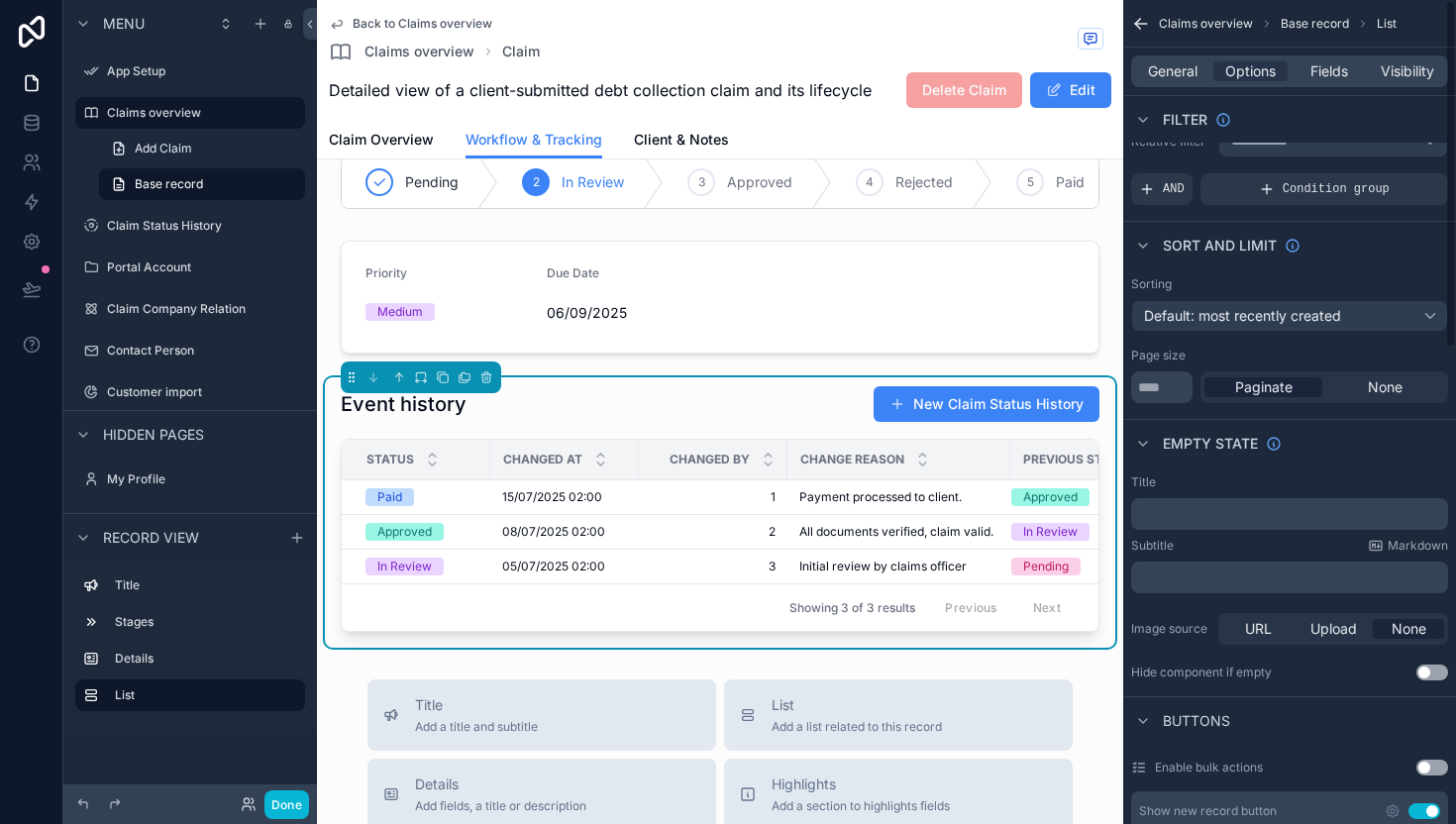 scroll, scrollTop: 0, scrollLeft: 0, axis: both 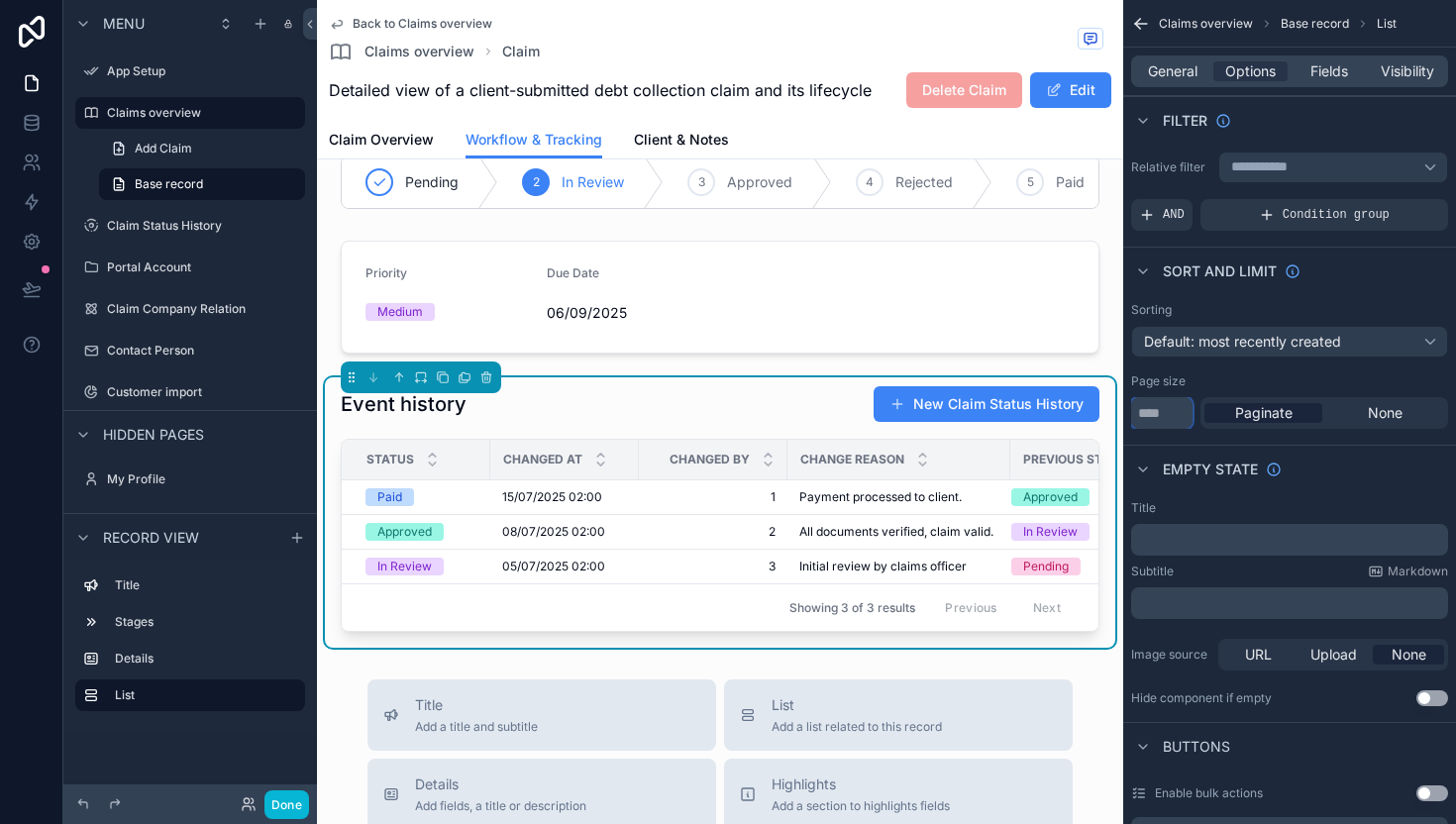 drag, startPoint x: 1171, startPoint y: 415, endPoint x: 1113, endPoint y: 418, distance: 58.077534 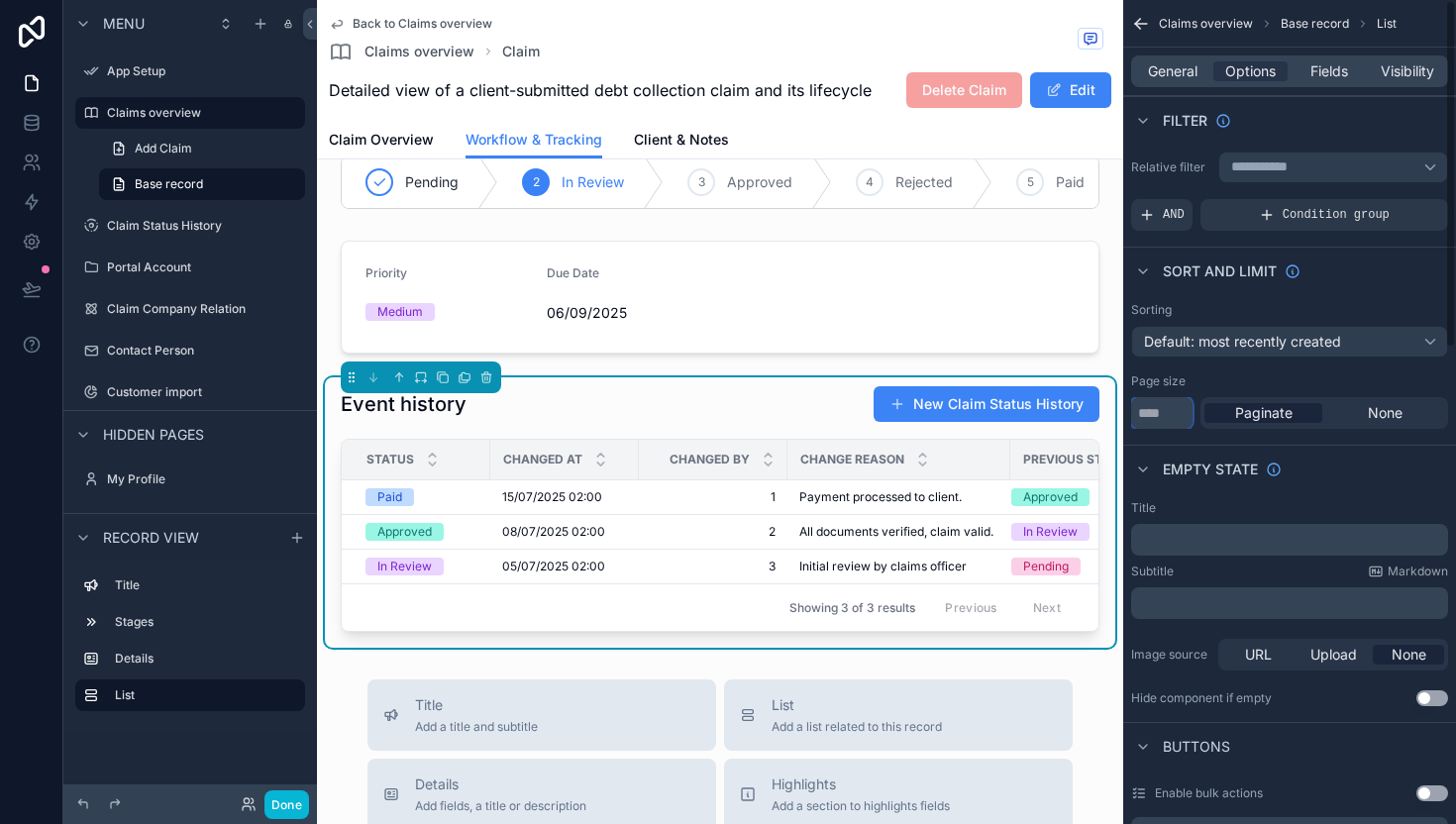 type on "*" 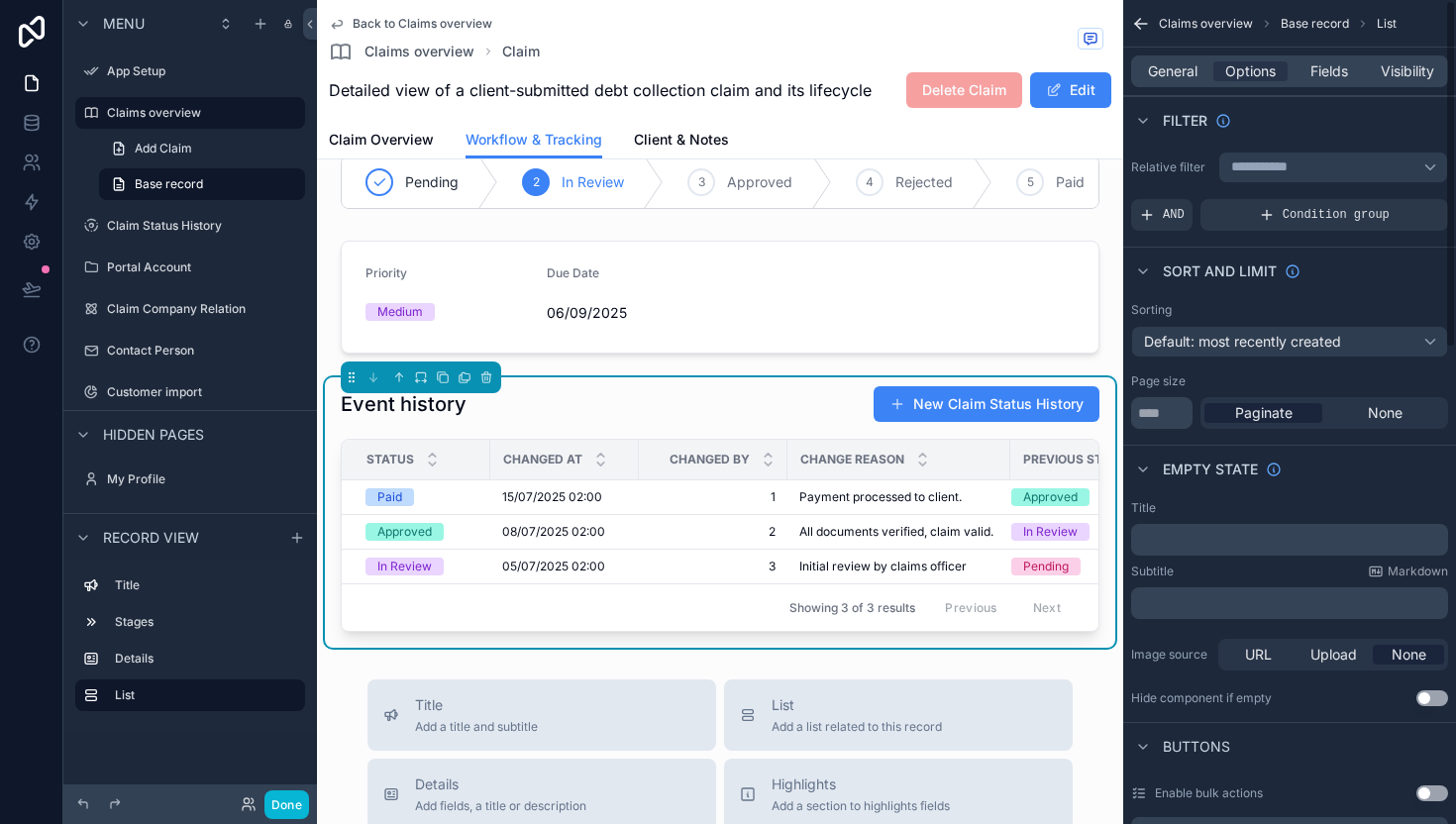 click on "Empty state" at bounding box center (1210, 469) 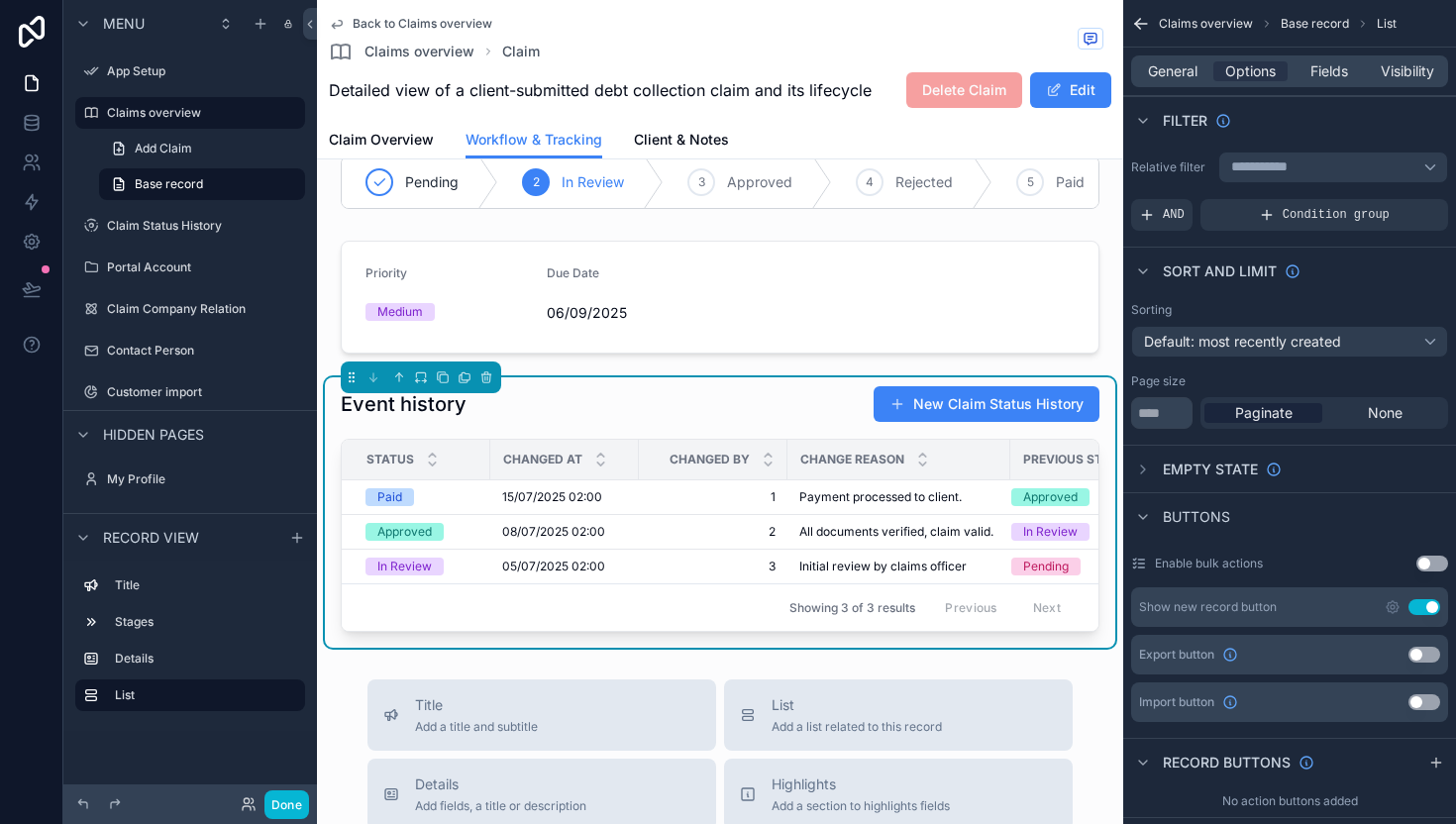 click on "Empty state" at bounding box center [1290, 468] 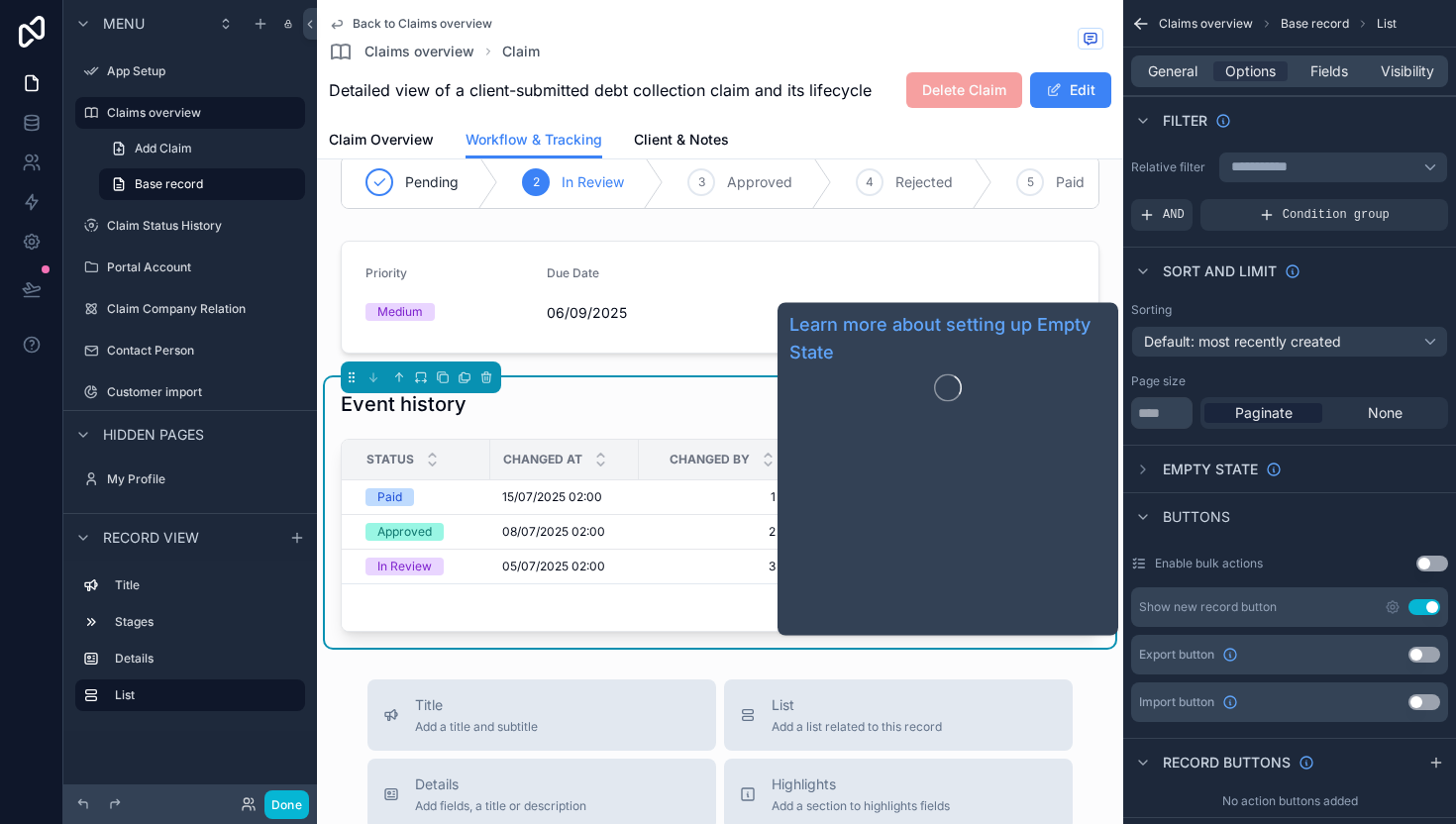 click on "Empty state" at bounding box center [1210, 469] 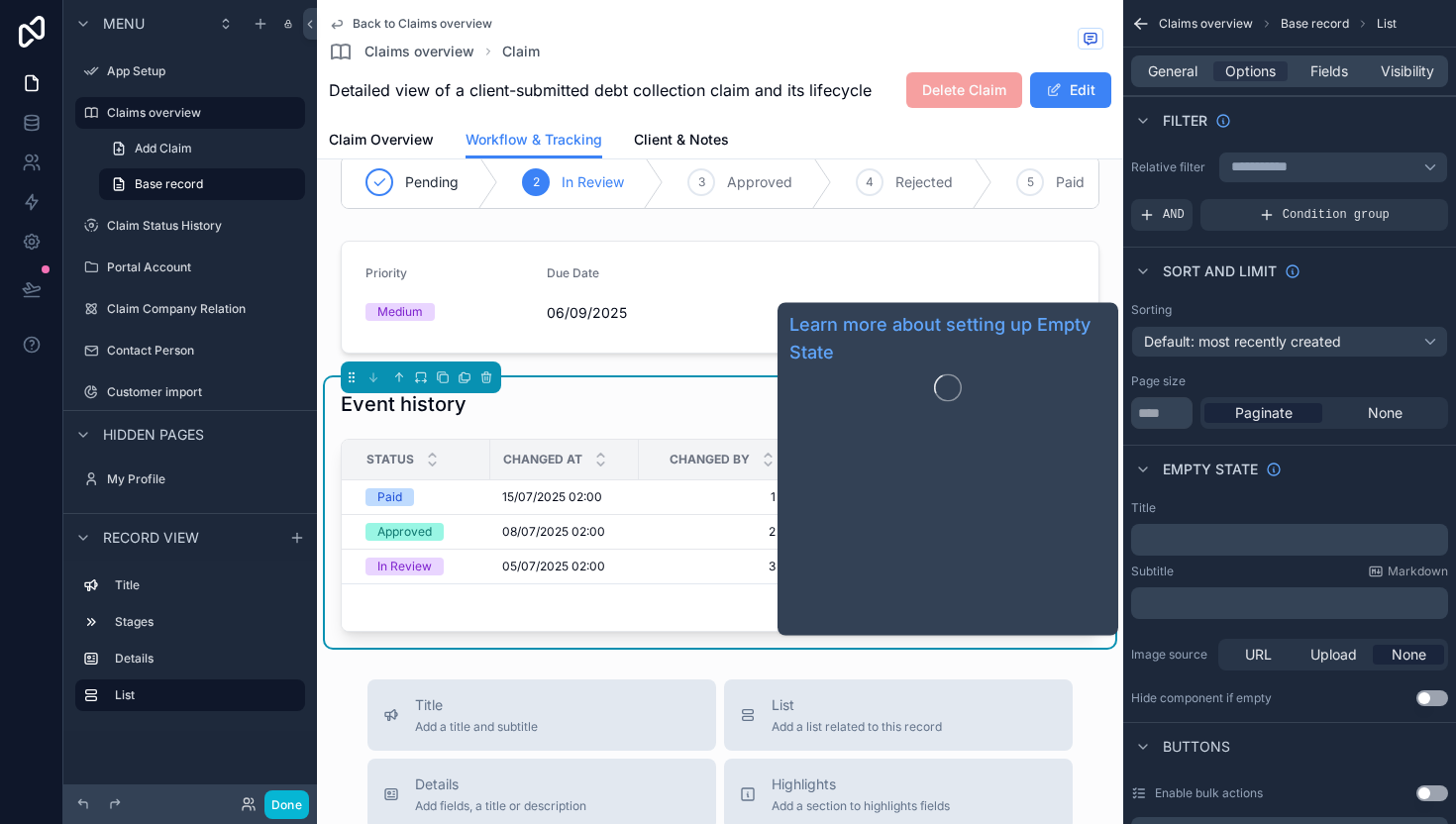 click on "Empty state" at bounding box center [1210, 469] 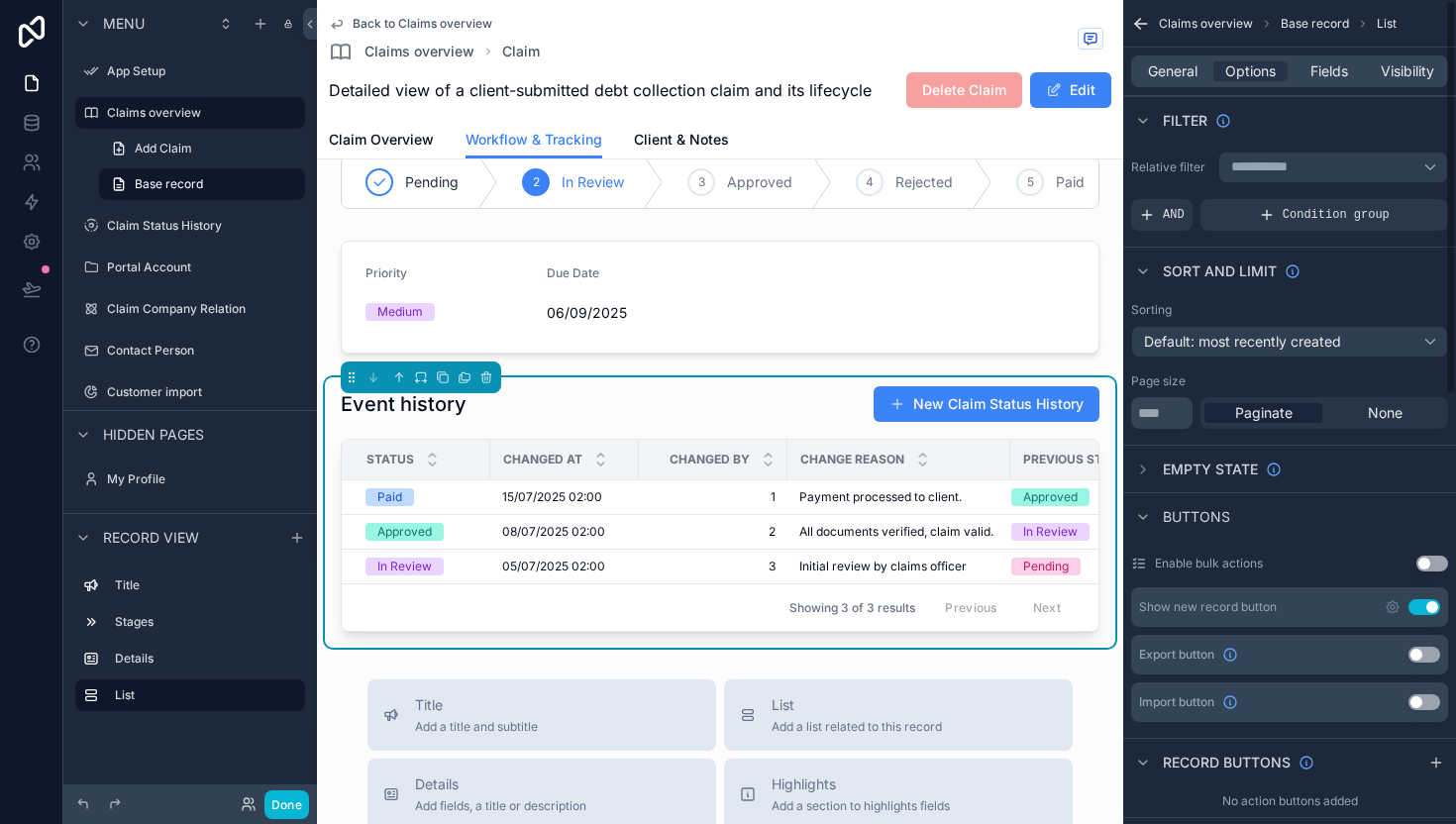 scroll, scrollTop: 122, scrollLeft: 0, axis: vertical 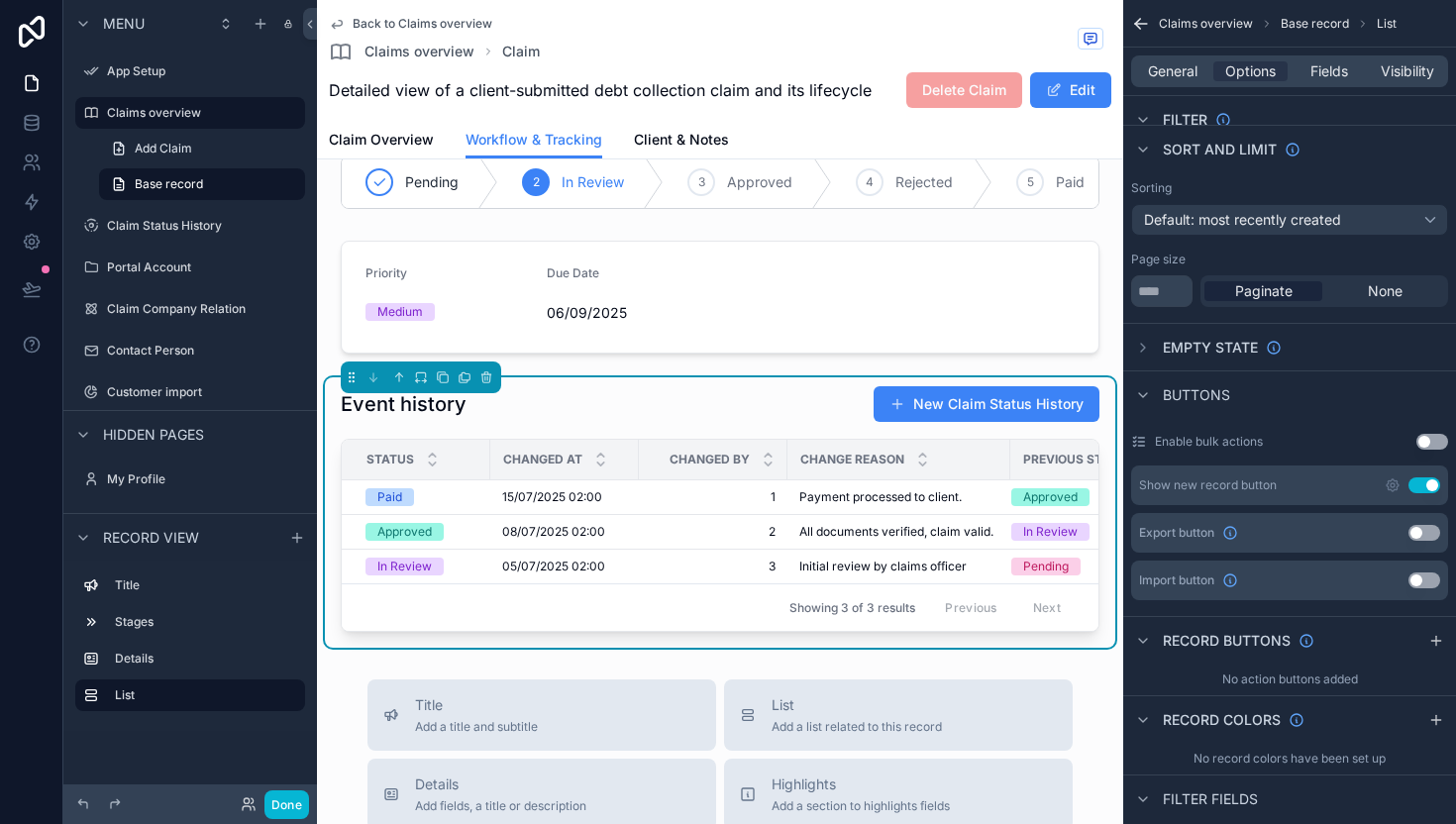 click on "Use setting" at bounding box center [1424, 485] 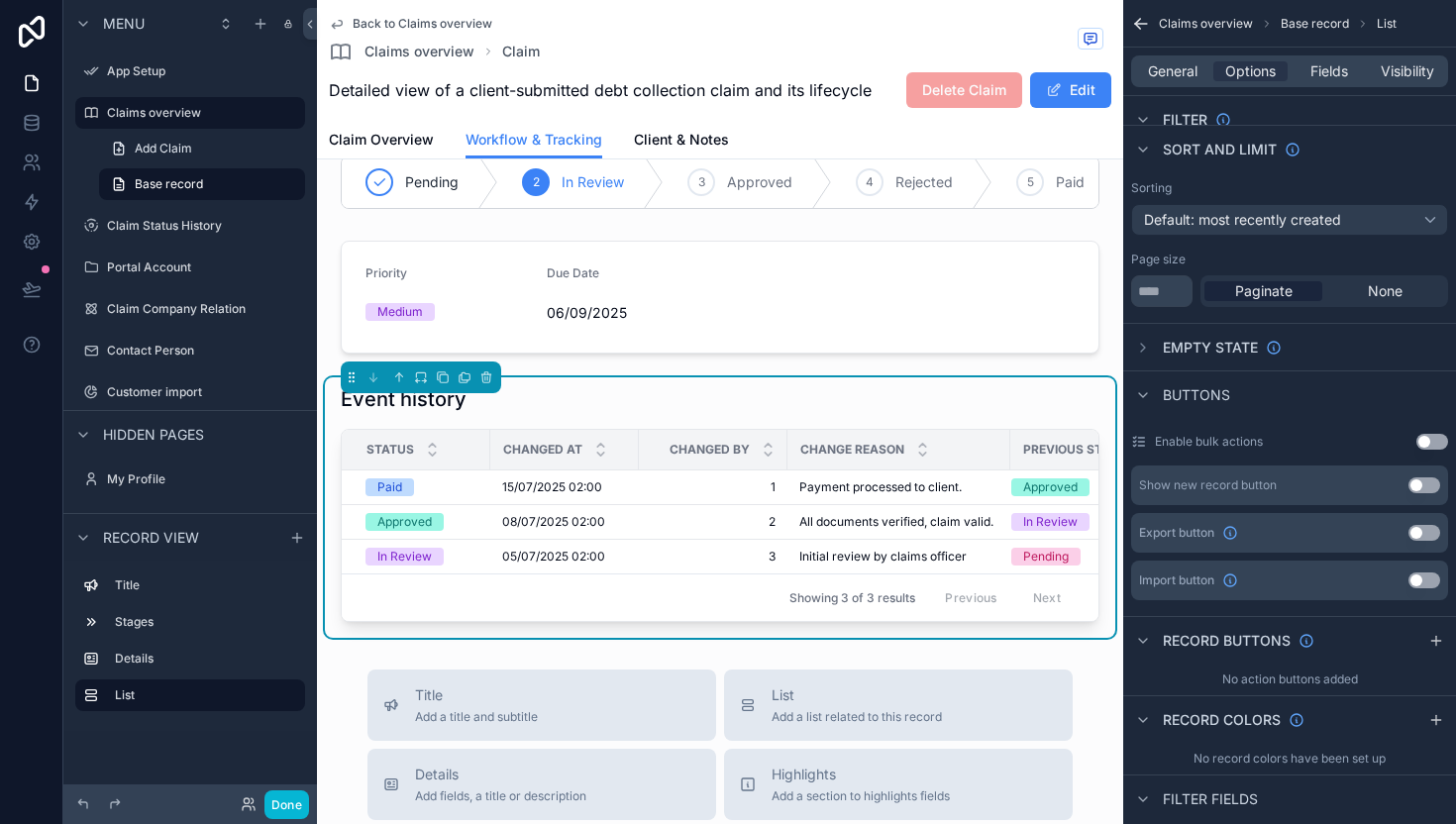 click on "Use setting" at bounding box center (1424, 533) 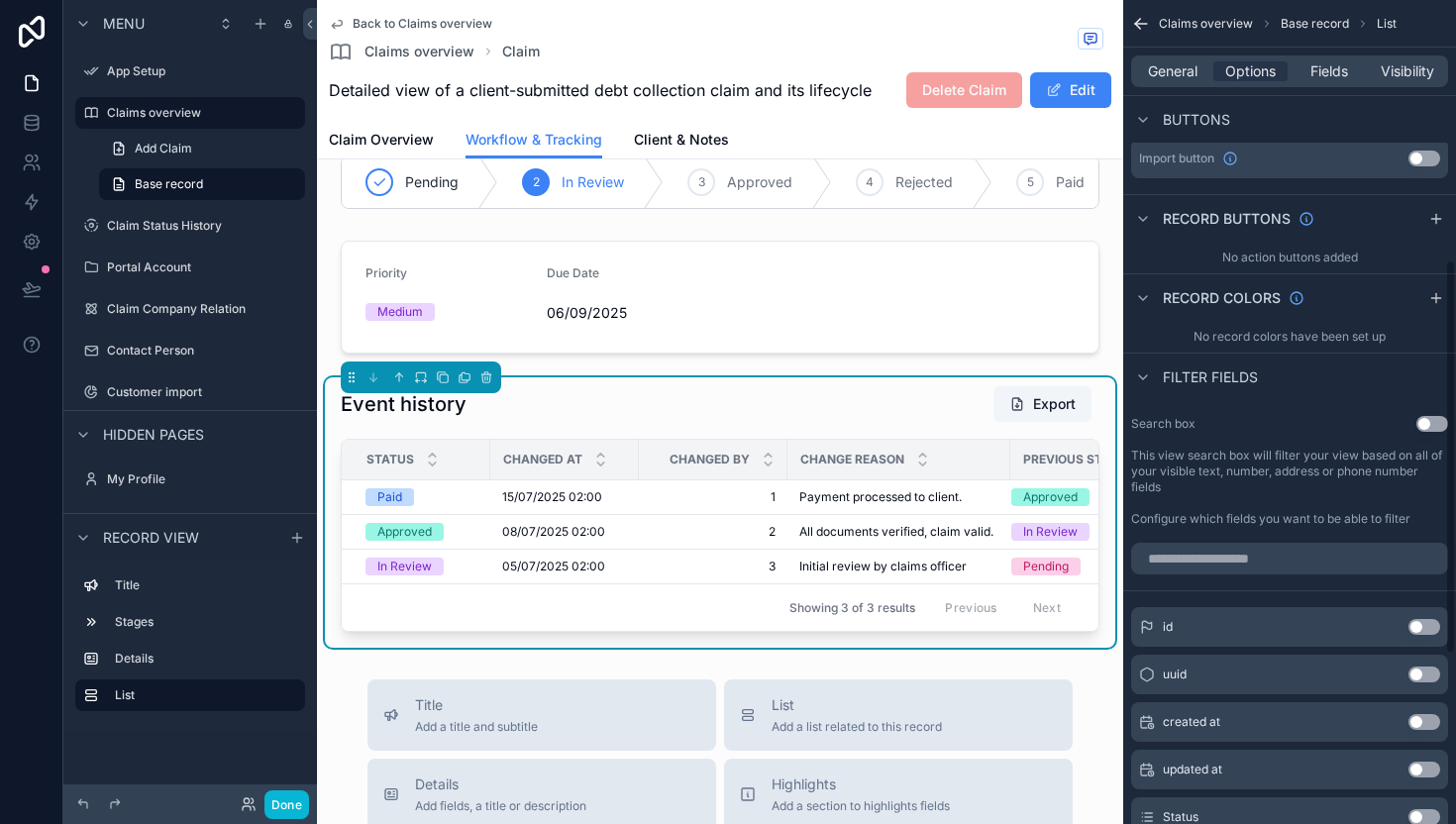 scroll, scrollTop: 0, scrollLeft: 0, axis: both 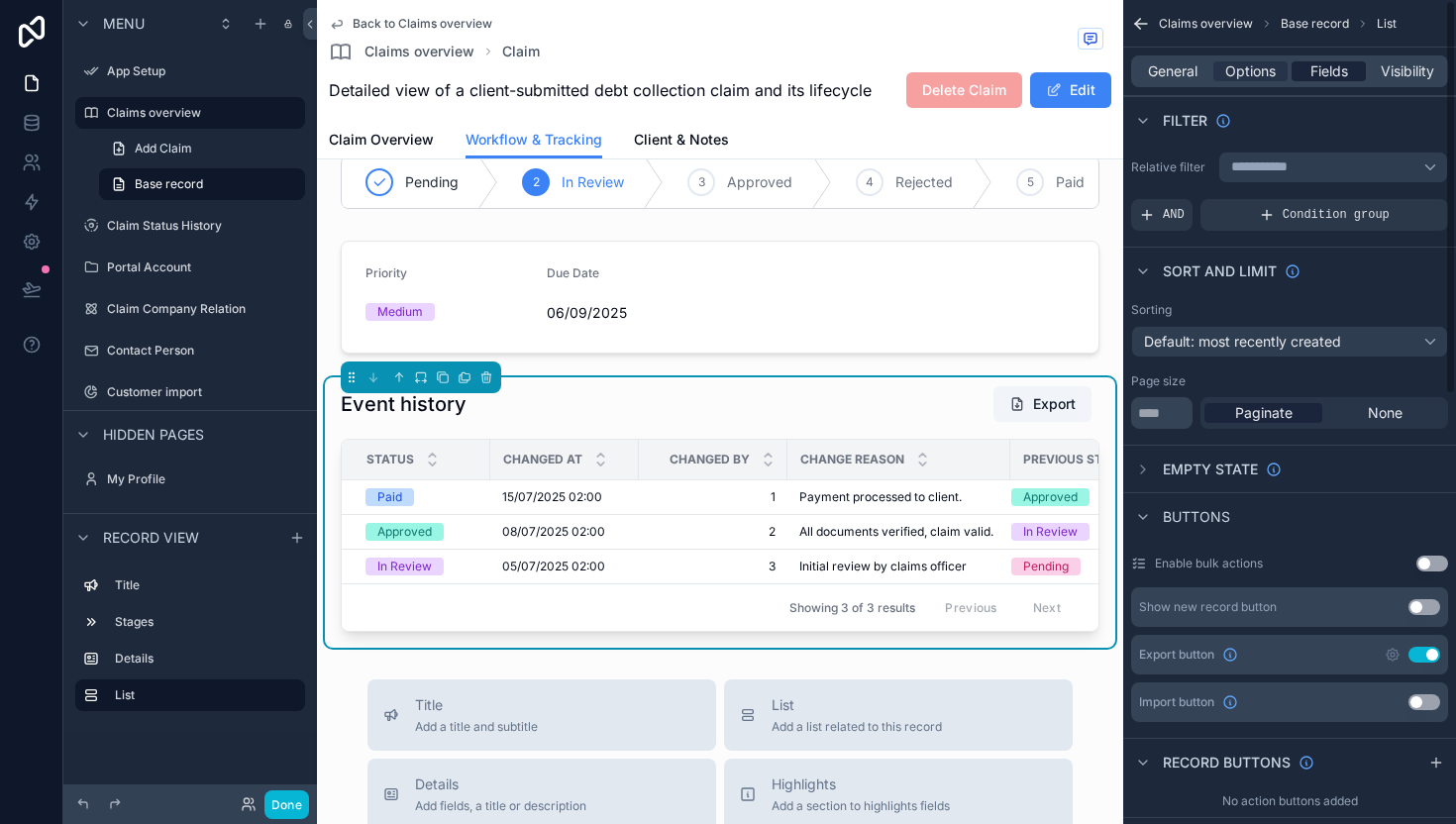 click on "Fields" at bounding box center (1329, 71) 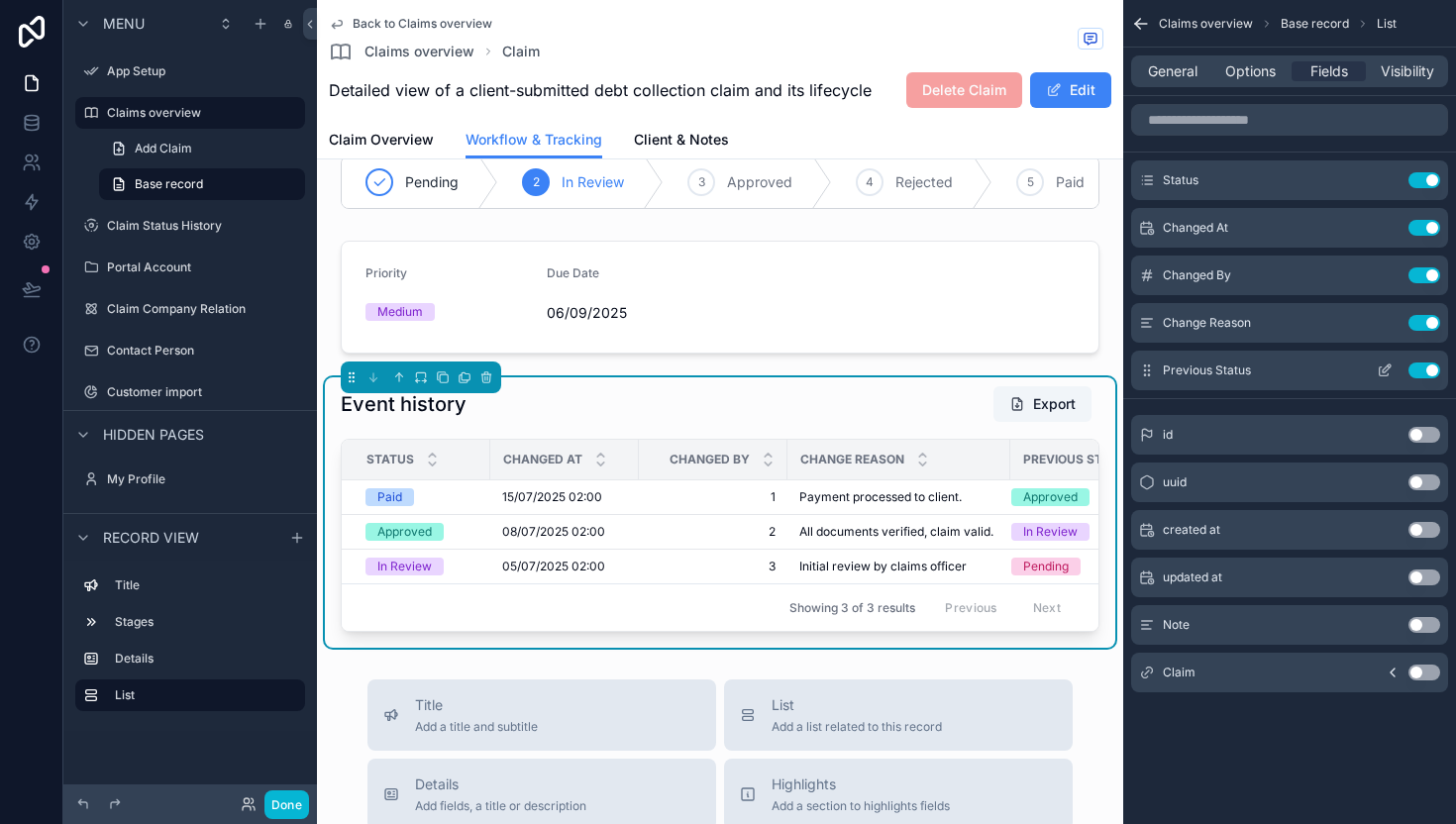 click on "Use setting" at bounding box center [1424, 370] 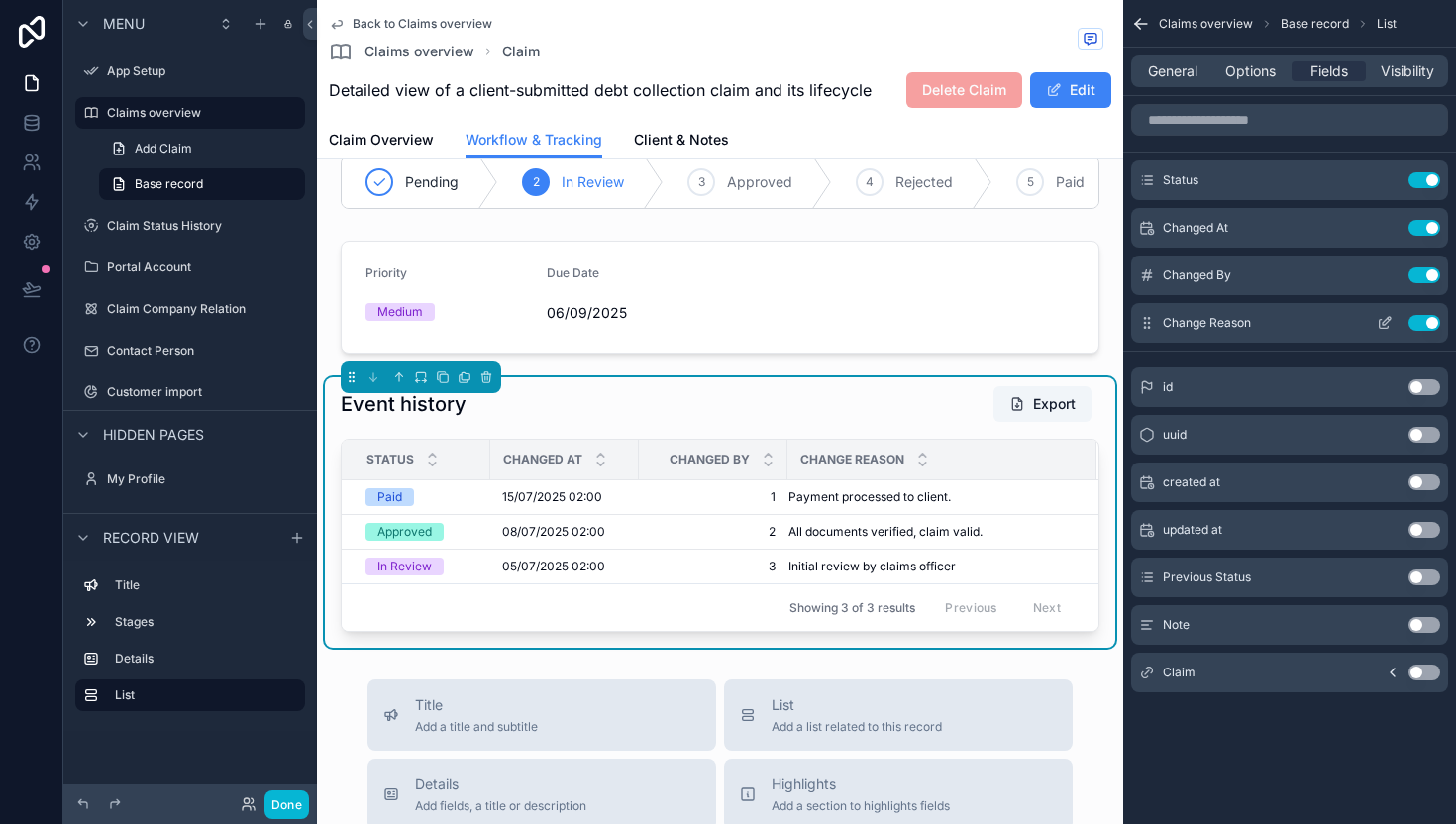 click on "Use setting" at bounding box center (1424, 323) 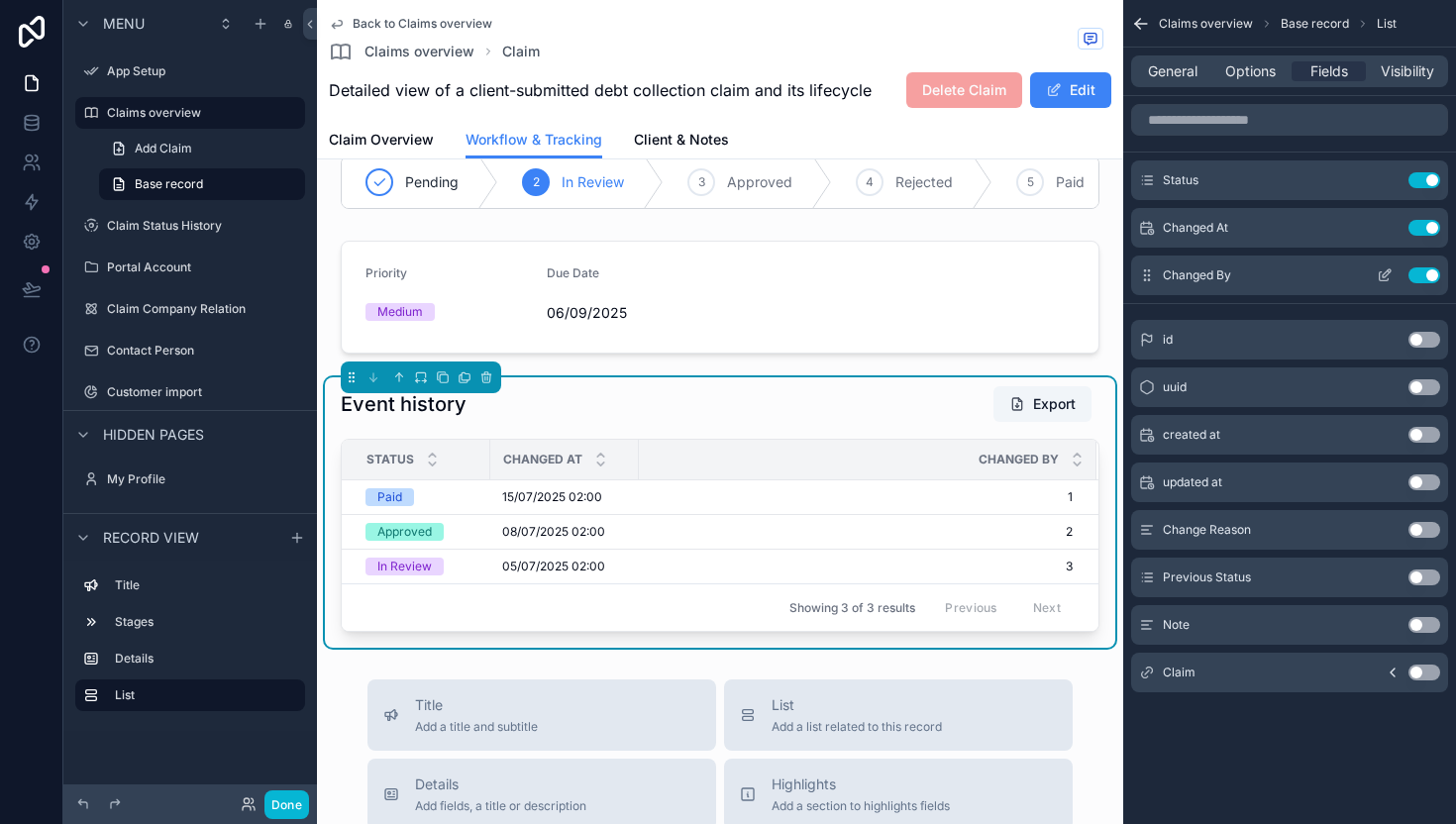 click on "Use setting" at bounding box center [1424, 275] 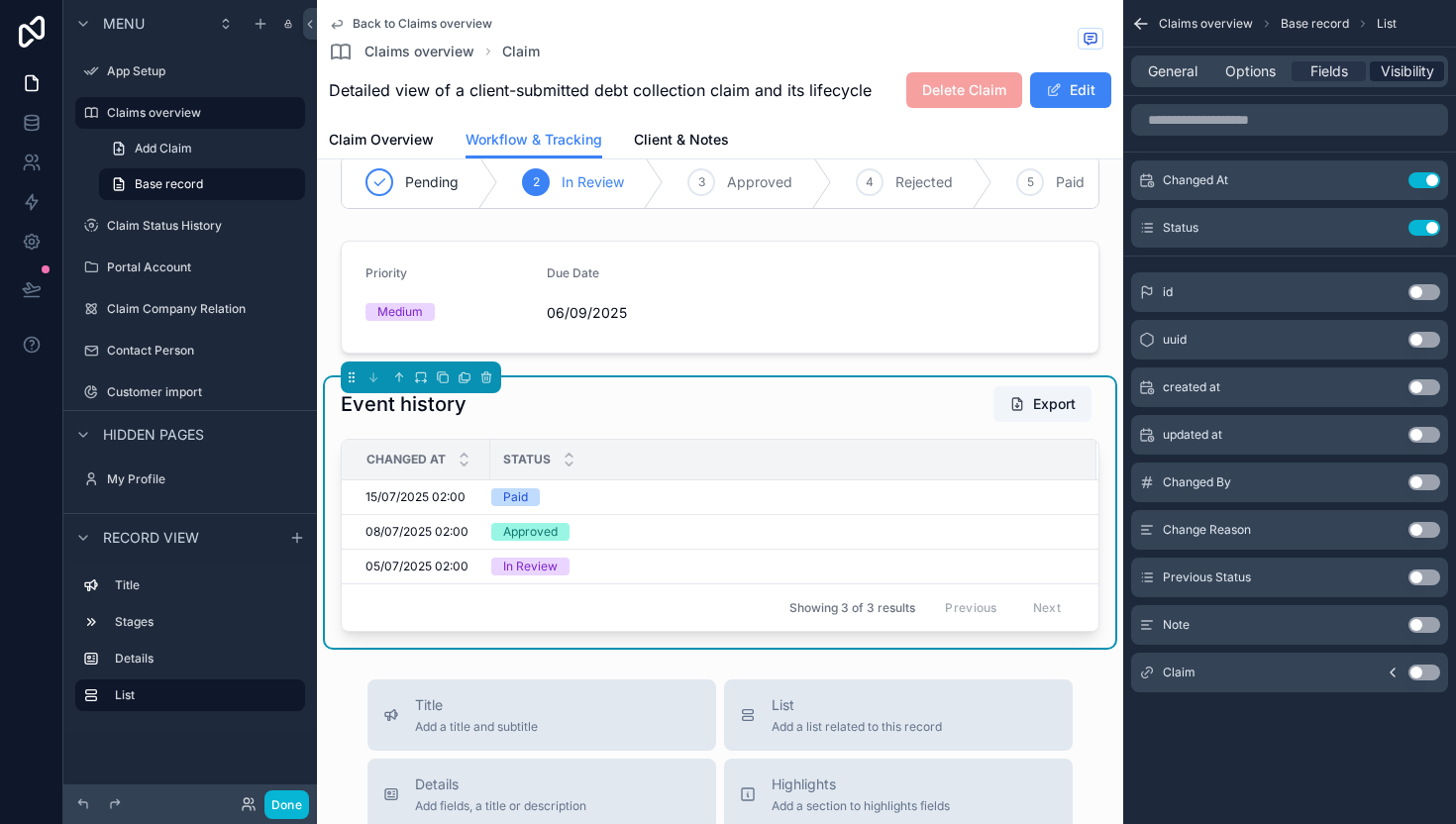 click on "Visibility" at bounding box center [1407, 71] 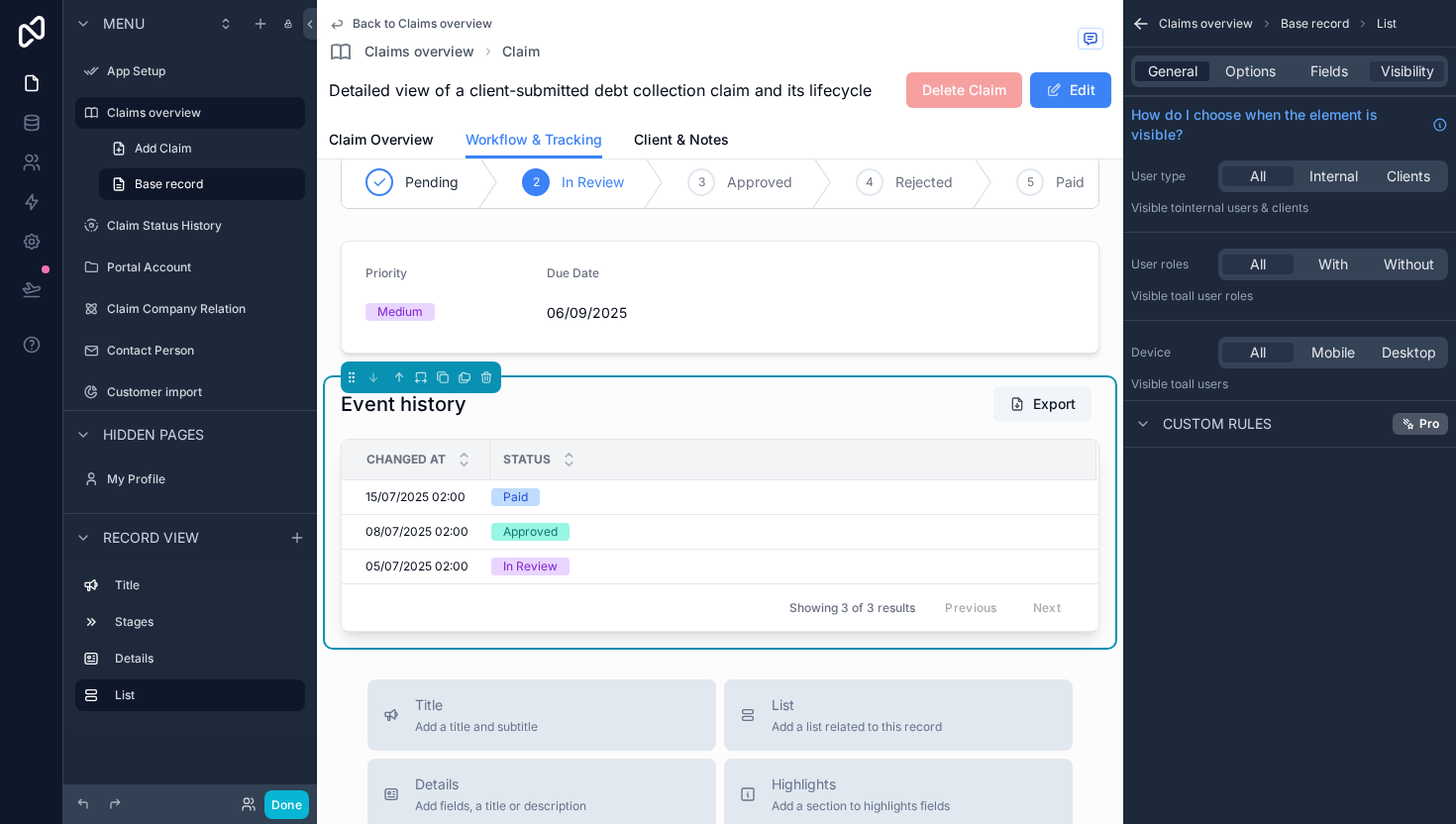 click on "General" at bounding box center [1173, 71] 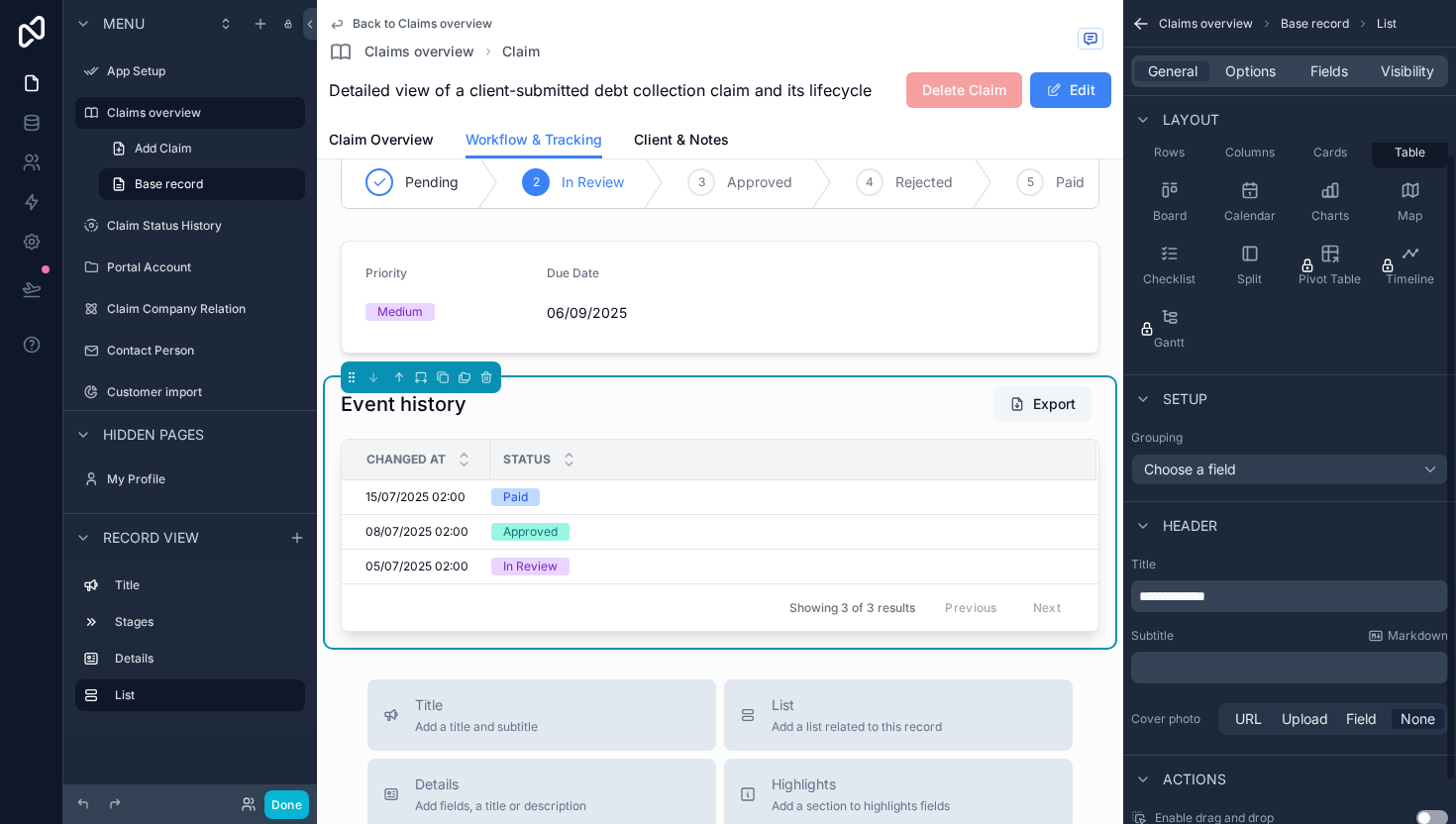 scroll, scrollTop: 258, scrollLeft: 0, axis: vertical 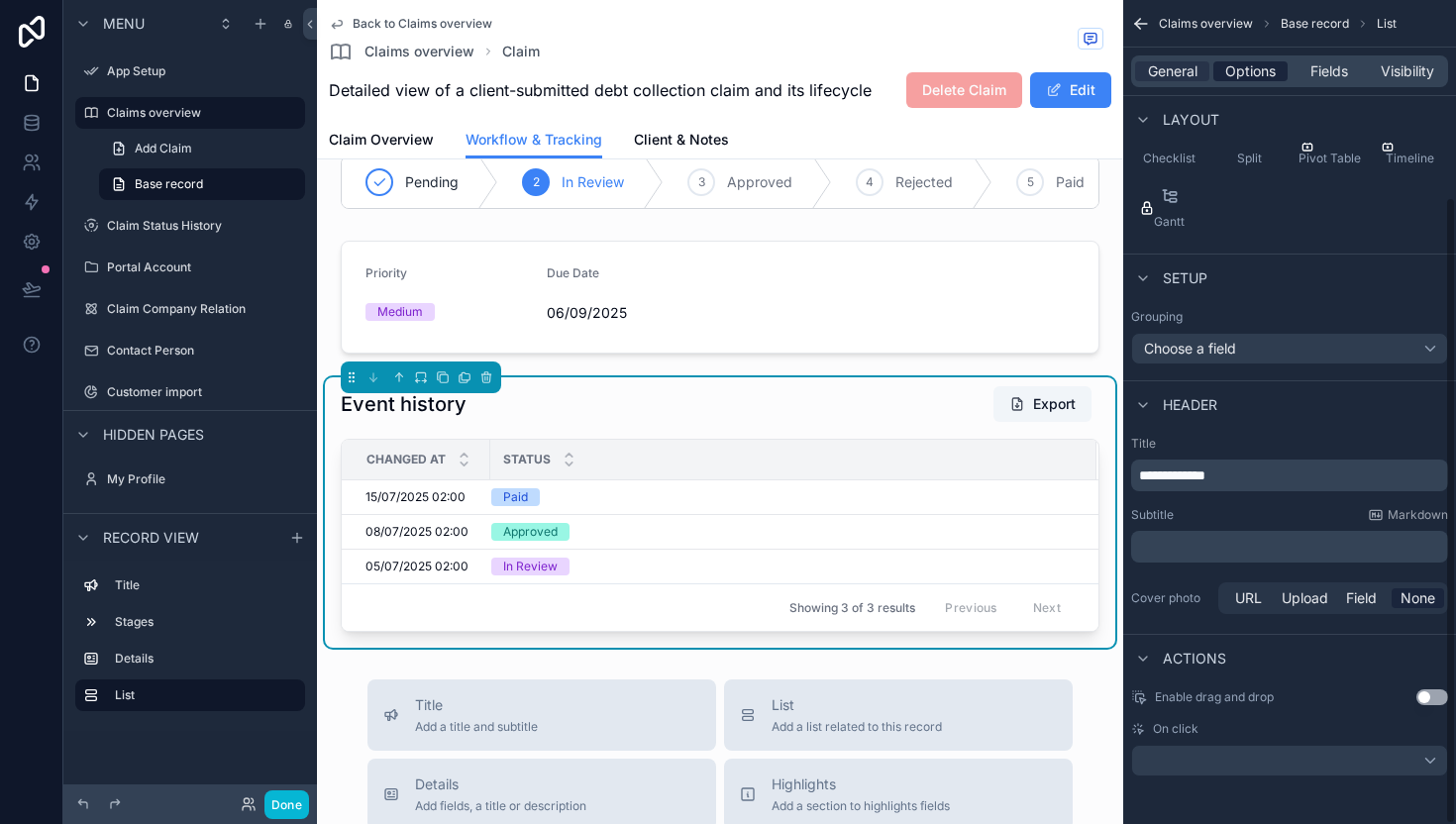 click on "Options" at bounding box center (1250, 71) 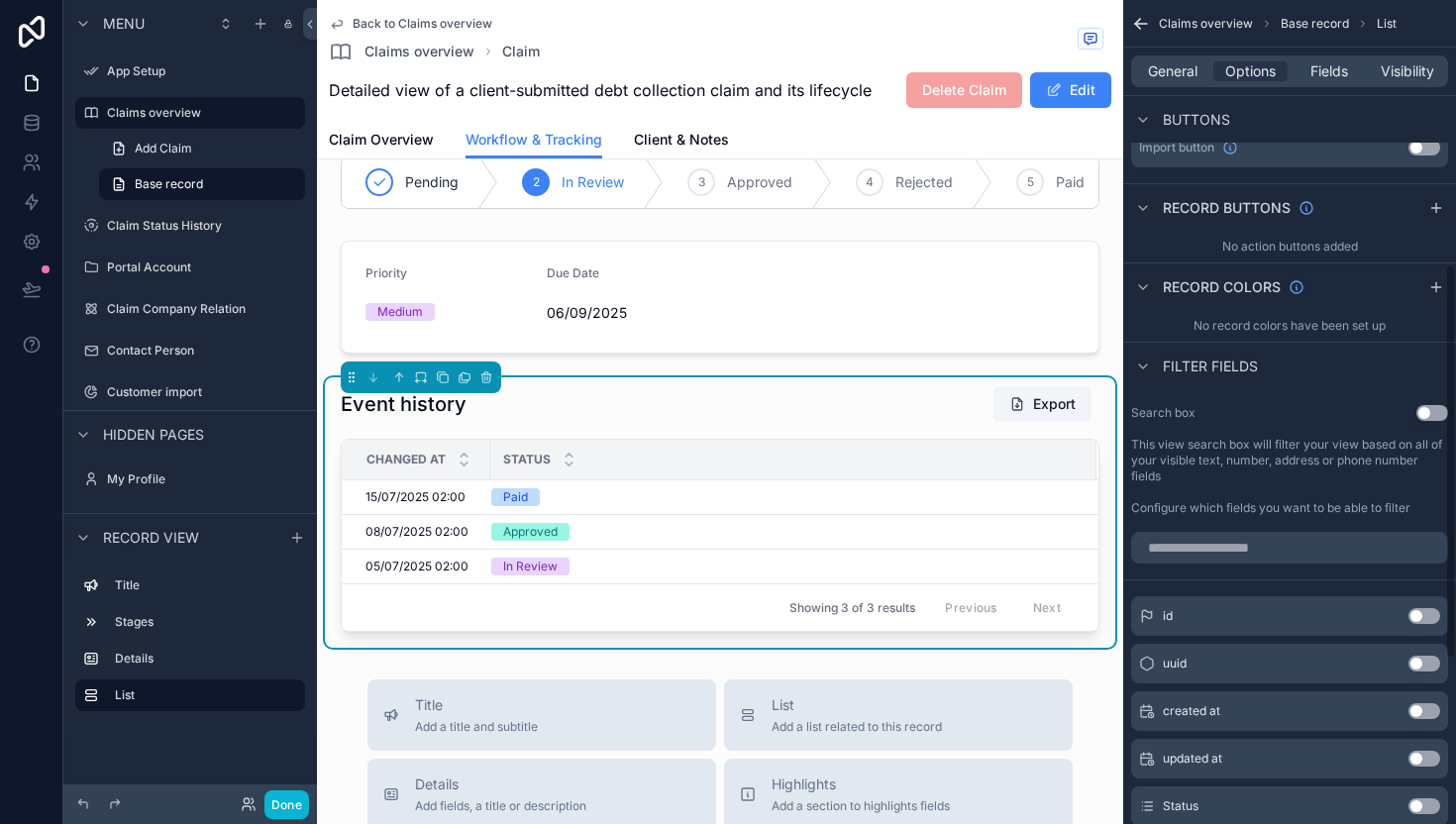 scroll, scrollTop: 560, scrollLeft: 0, axis: vertical 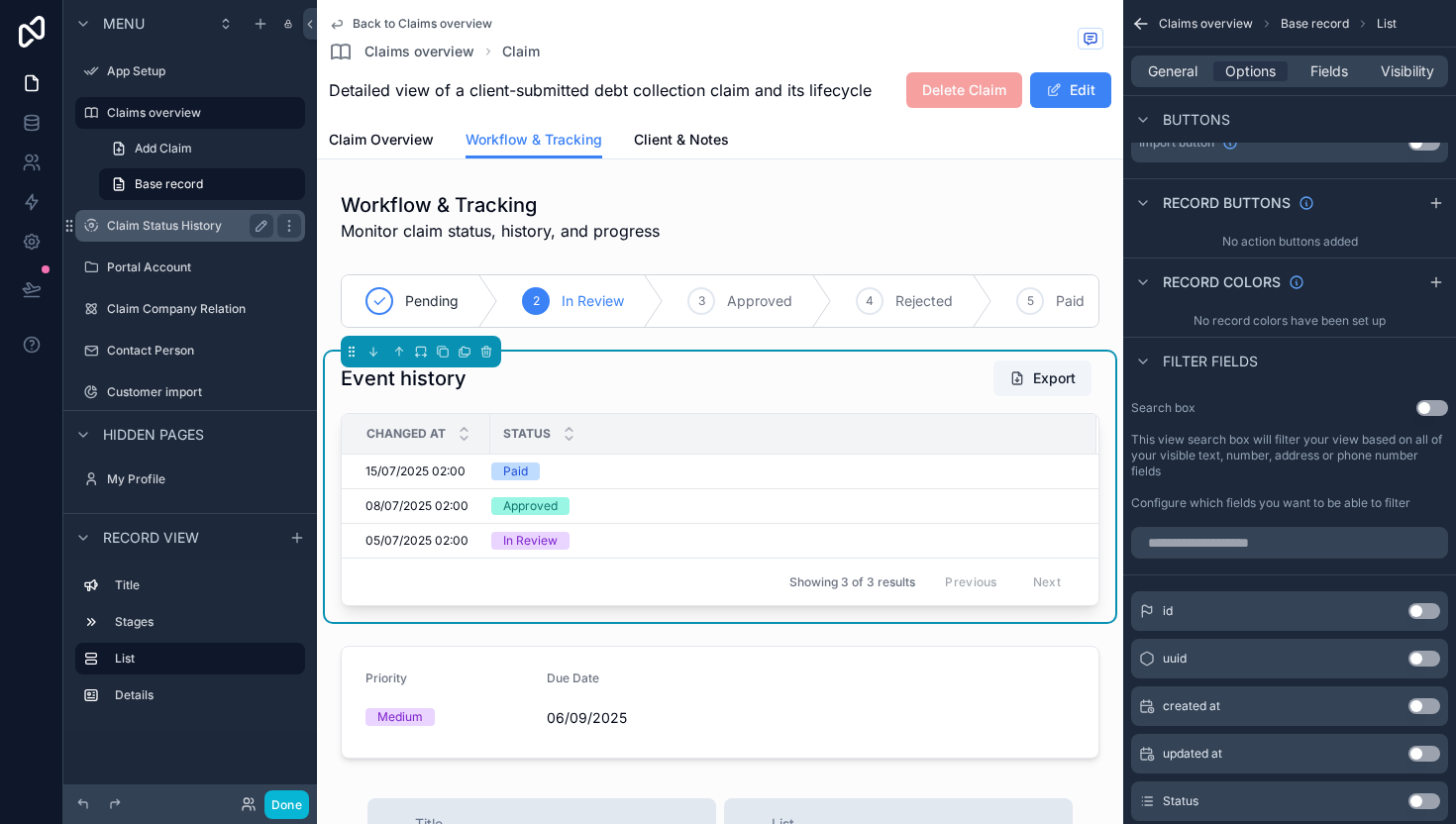 click on "Claim Status History" at bounding box center (186, 226) 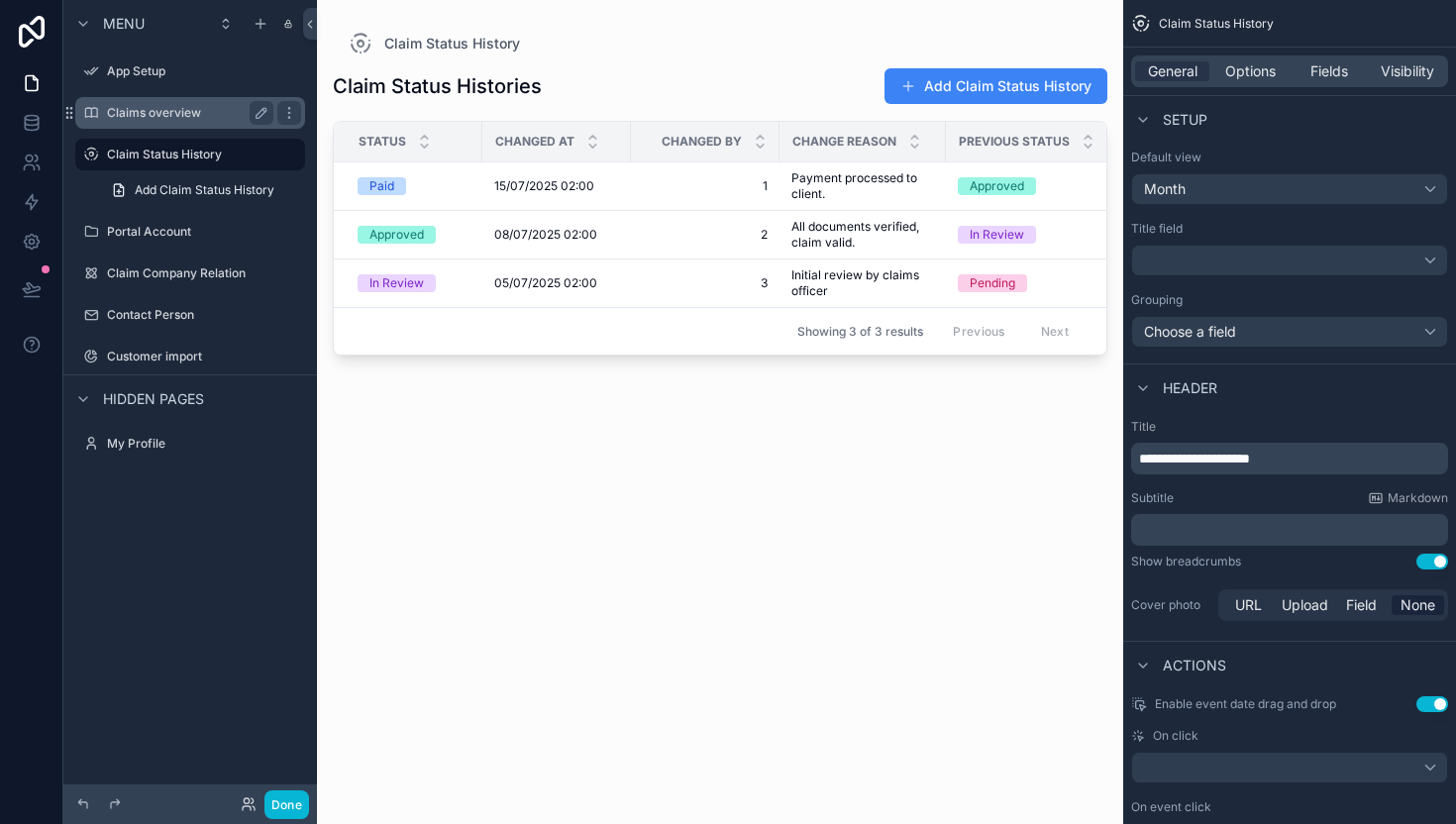 click on "Claims overview" at bounding box center (190, 113) 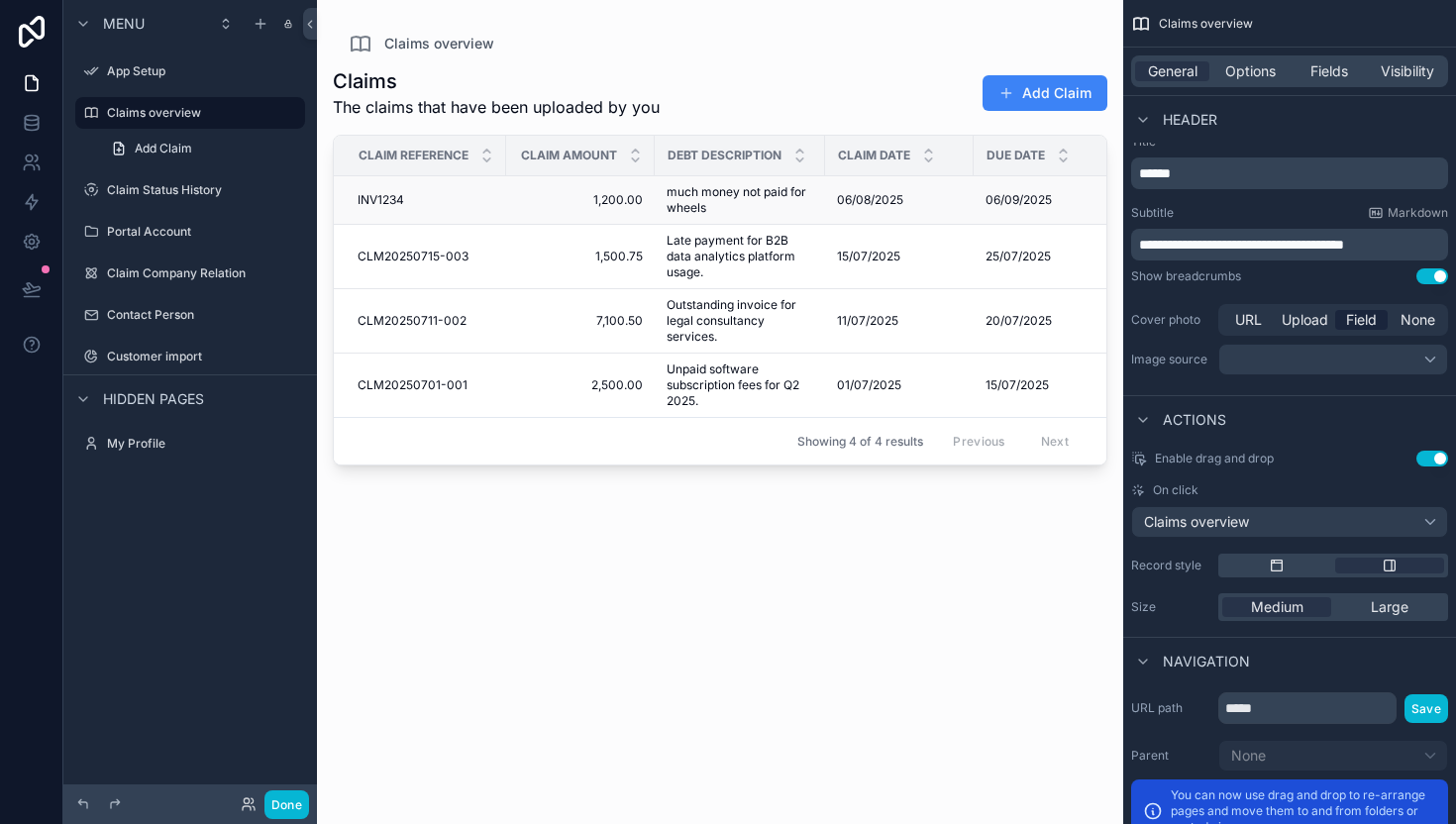 click on "INV1234 INV1234" at bounding box center [426, 200] 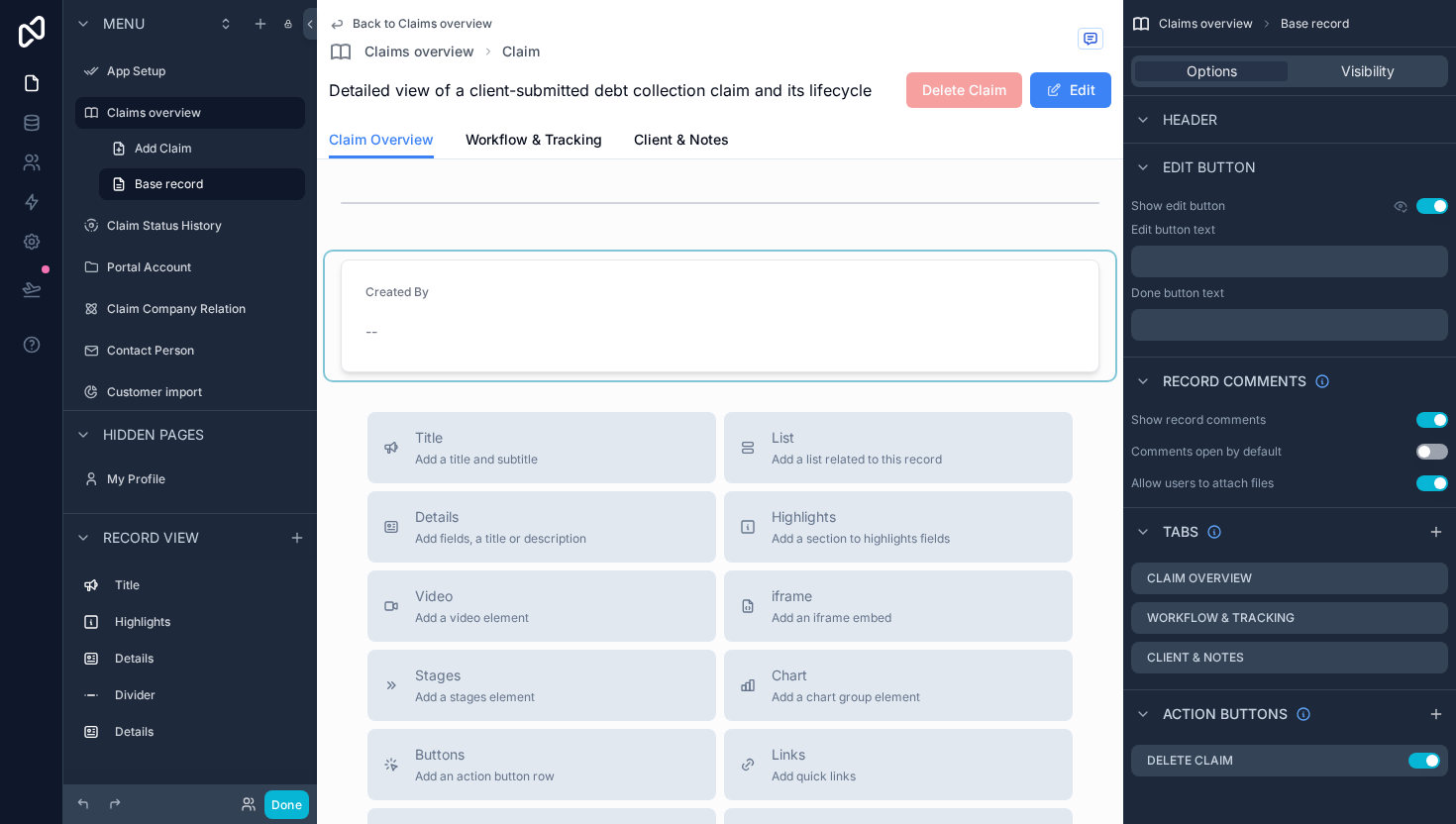 scroll, scrollTop: 0, scrollLeft: 0, axis: both 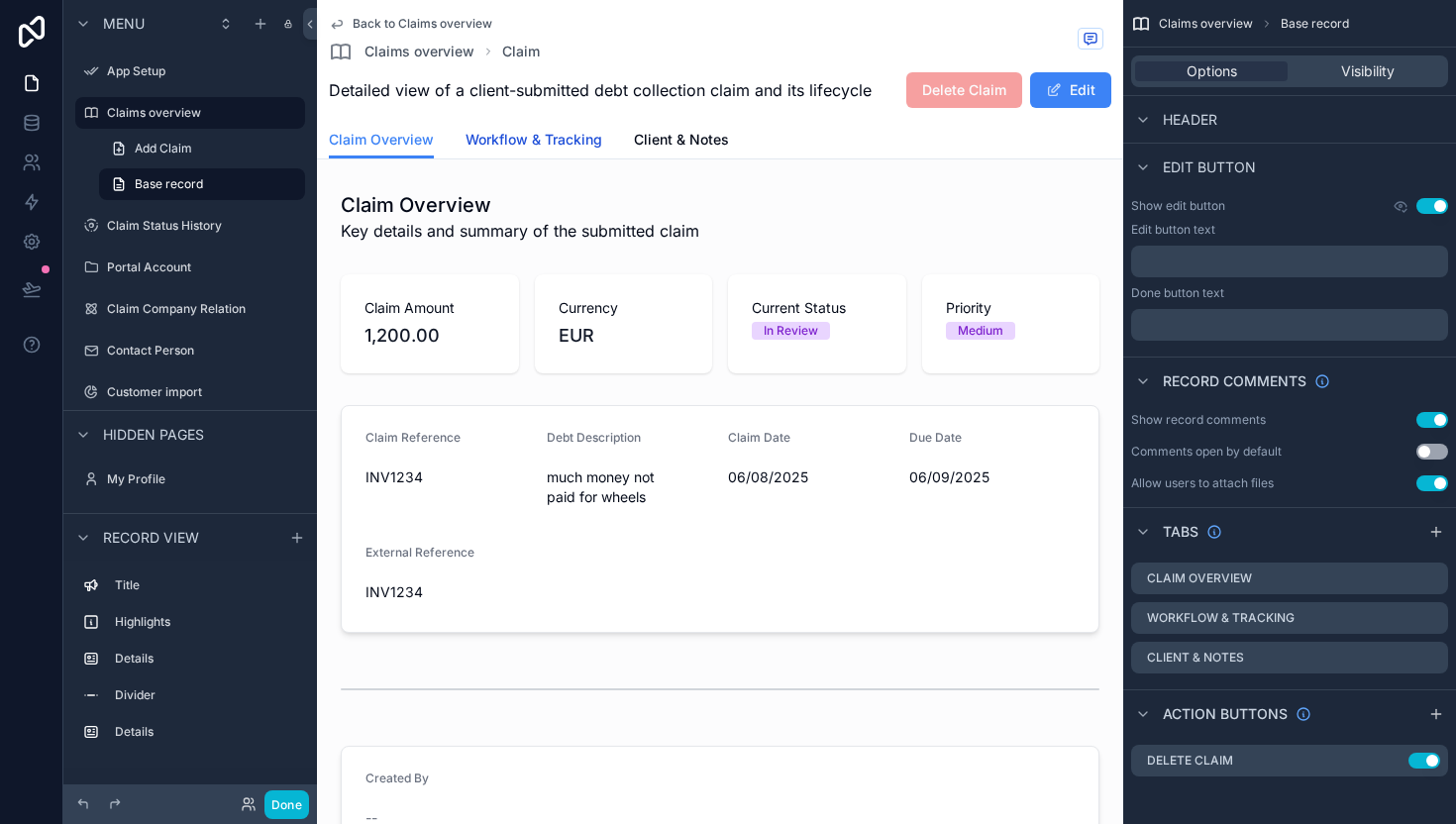 click on "Workflow & Tracking" at bounding box center [534, 140] 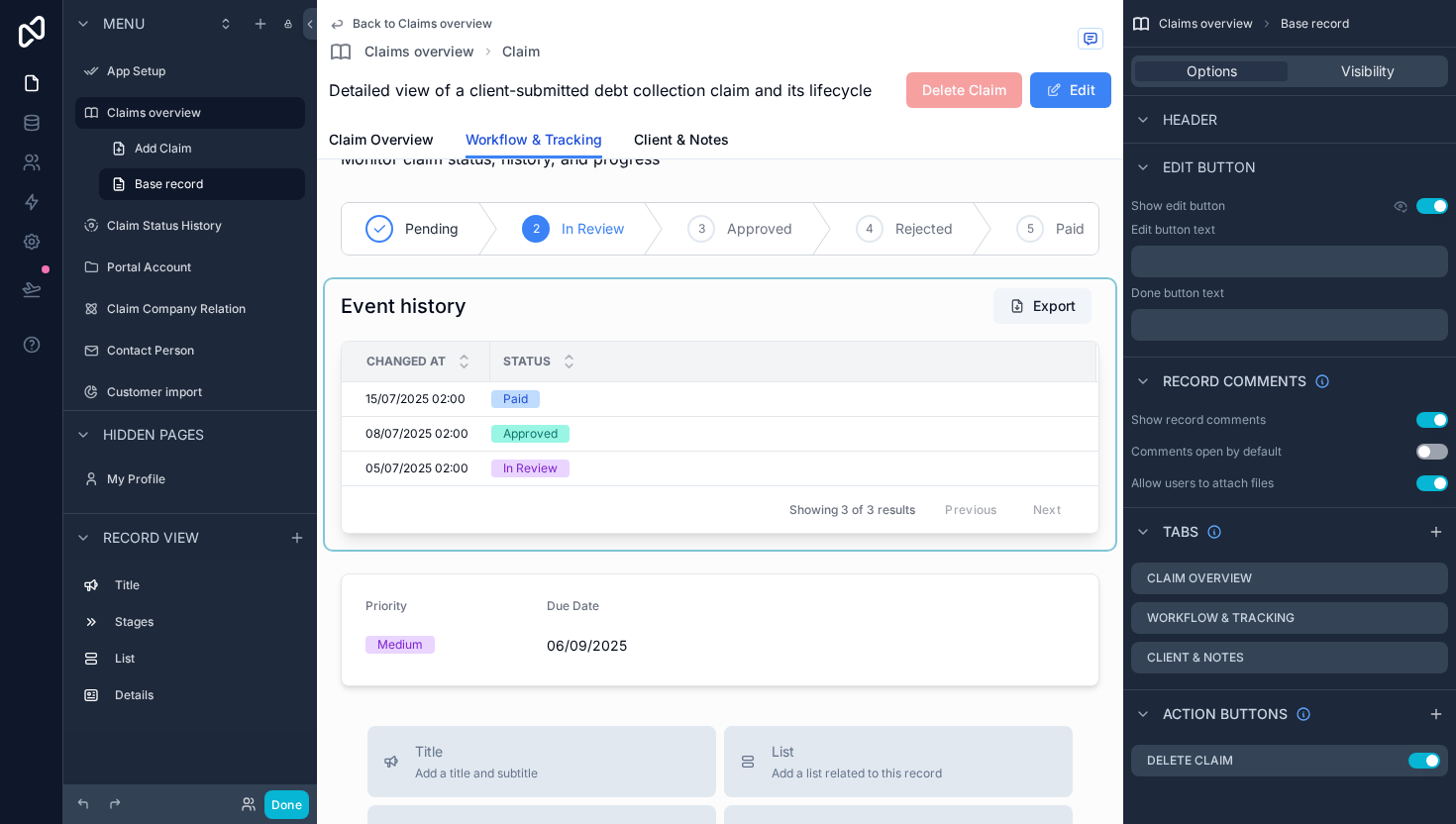 scroll, scrollTop: 84, scrollLeft: 0, axis: vertical 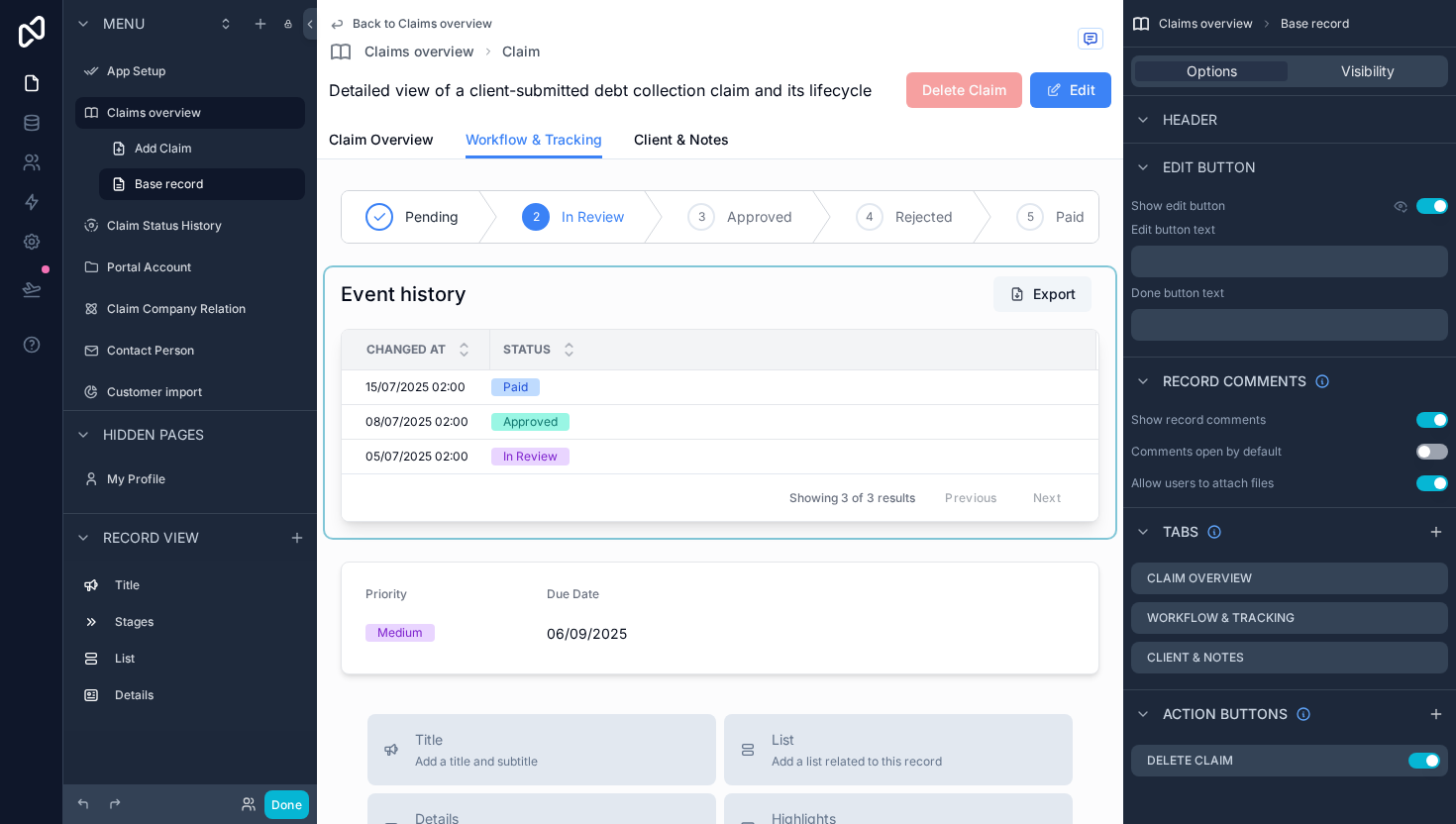click at bounding box center [720, 402] 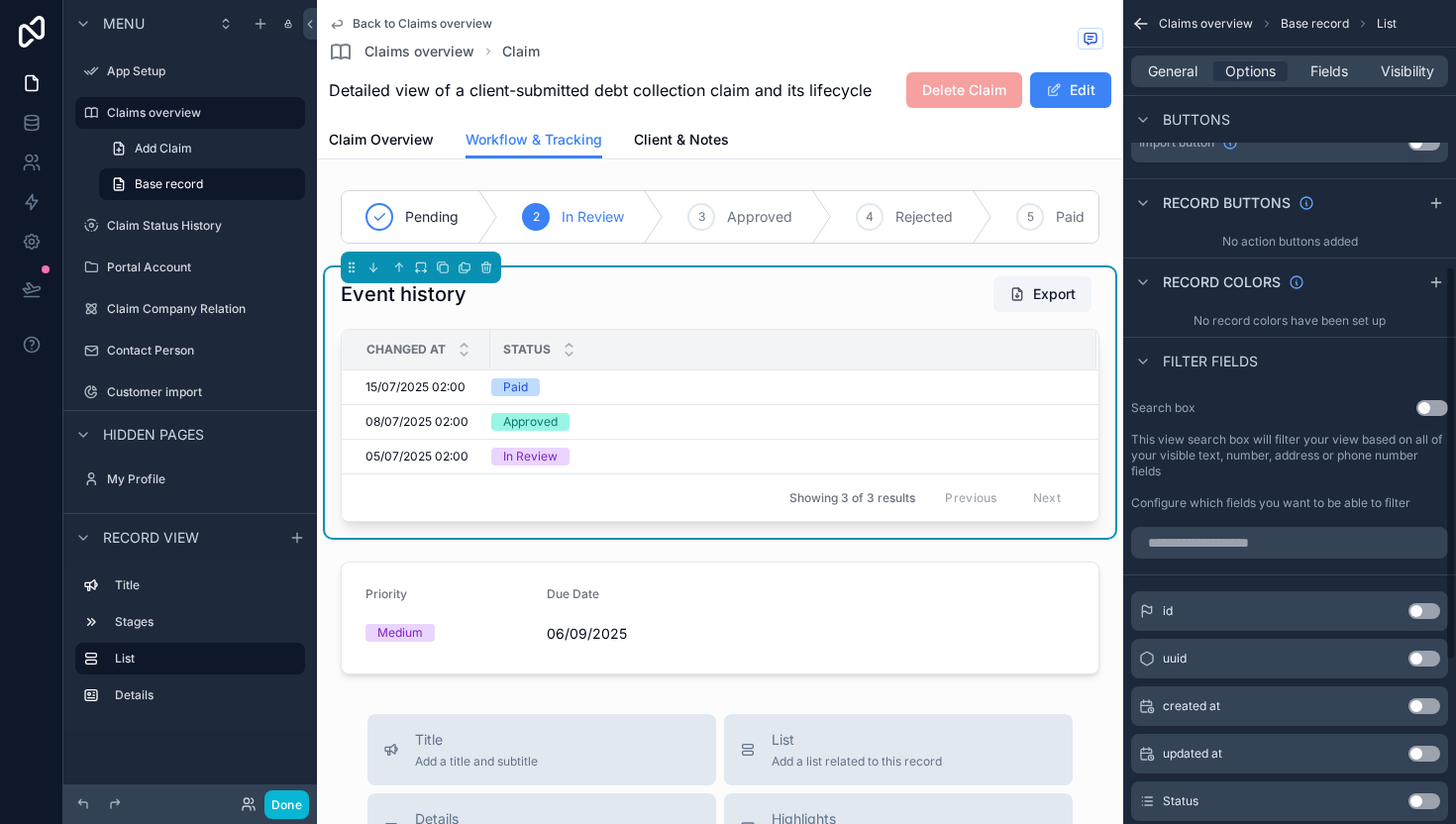 scroll, scrollTop: 0, scrollLeft: 0, axis: both 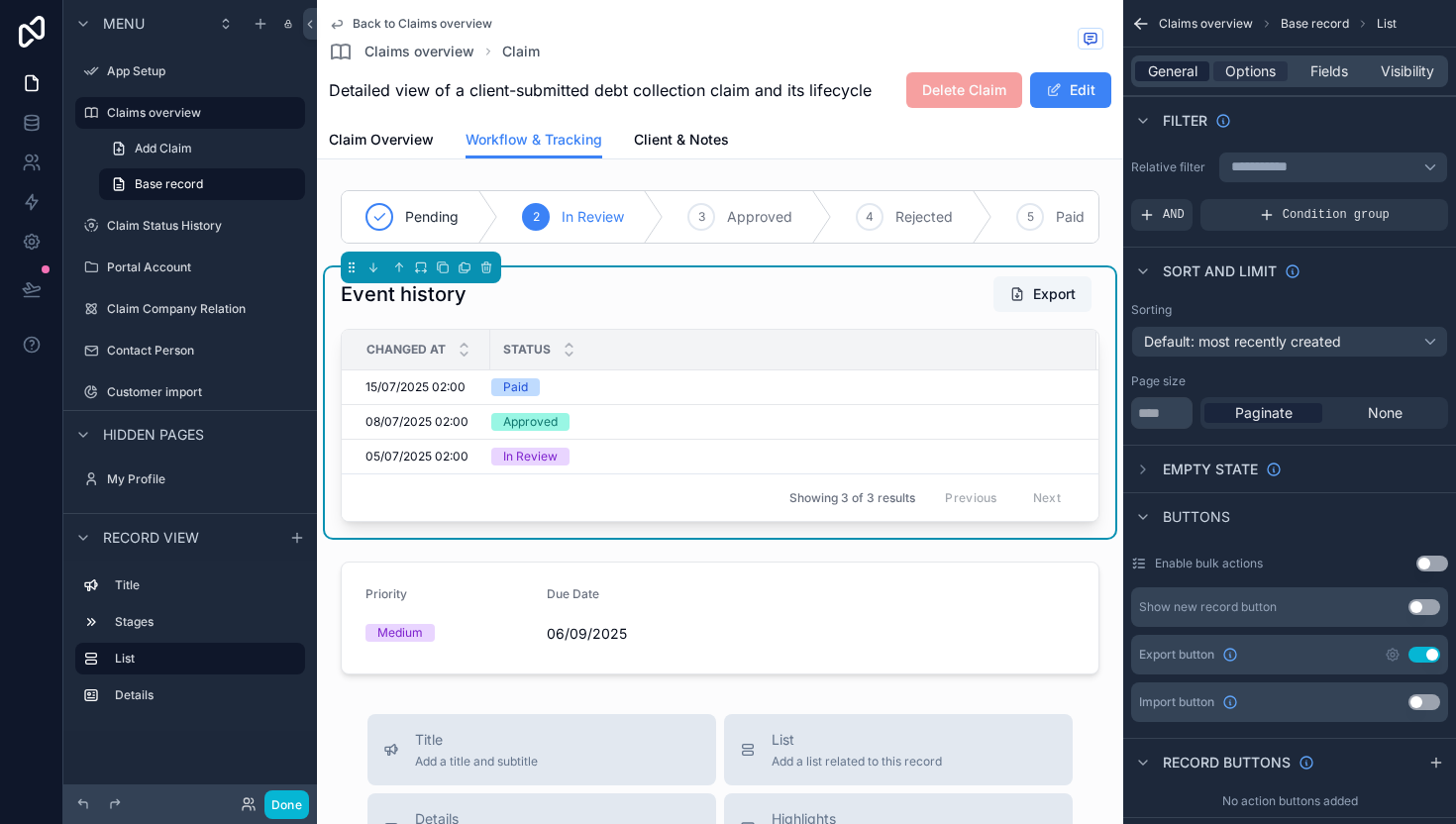 click on "General" at bounding box center (1173, 71) 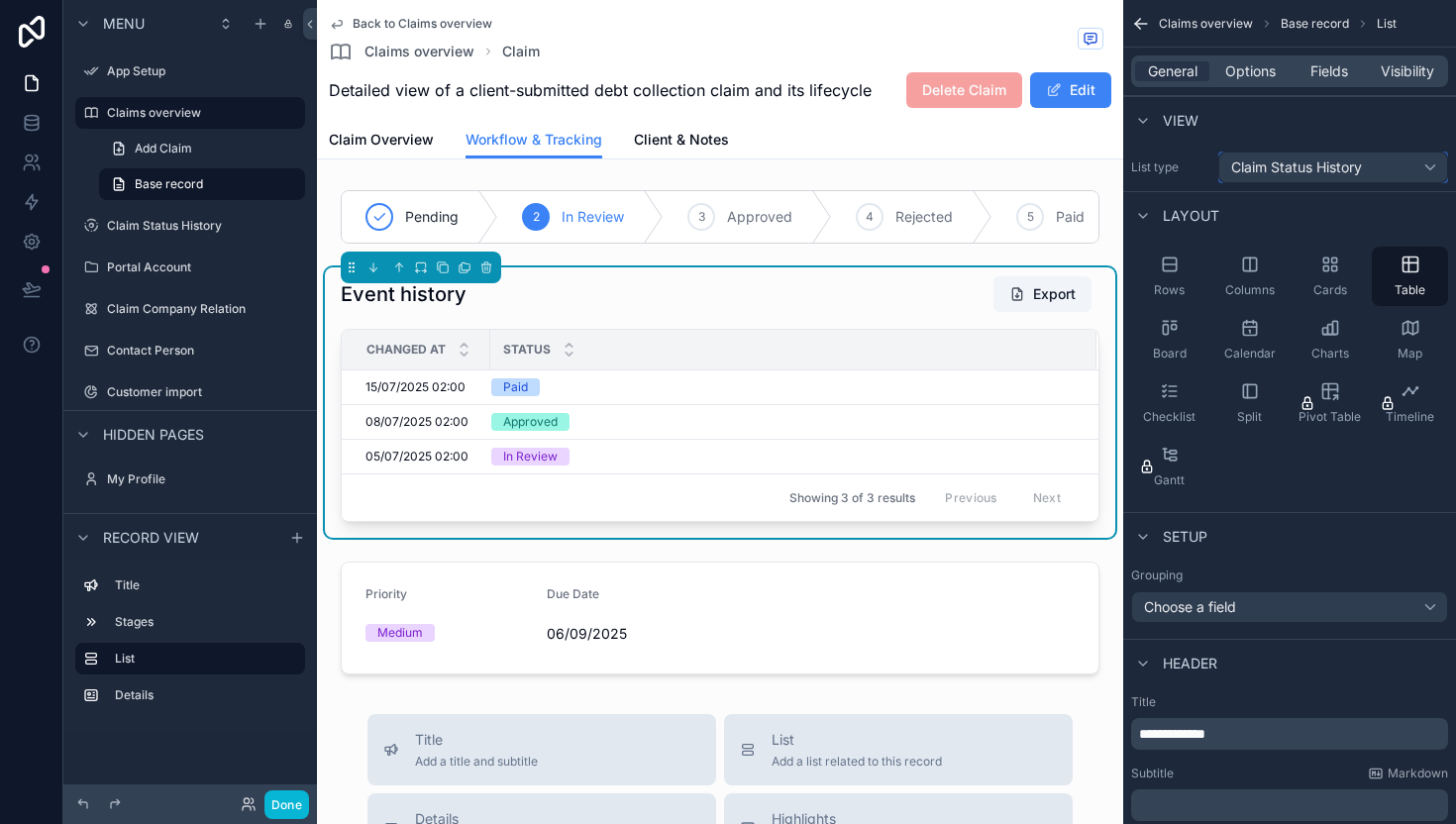 click on "Claim Status History" at bounding box center (1333, 167) 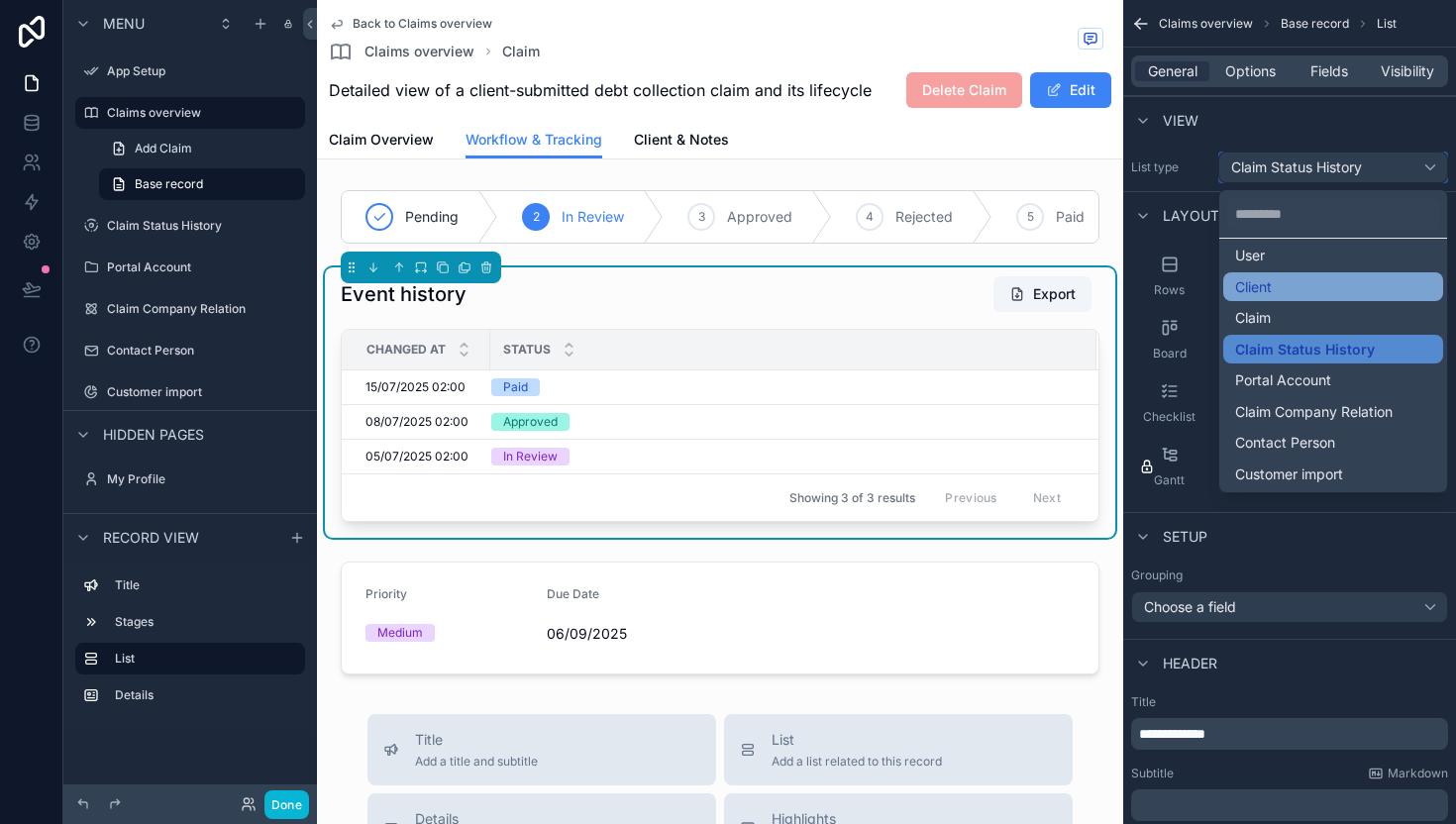 scroll, scrollTop: 0, scrollLeft: 0, axis: both 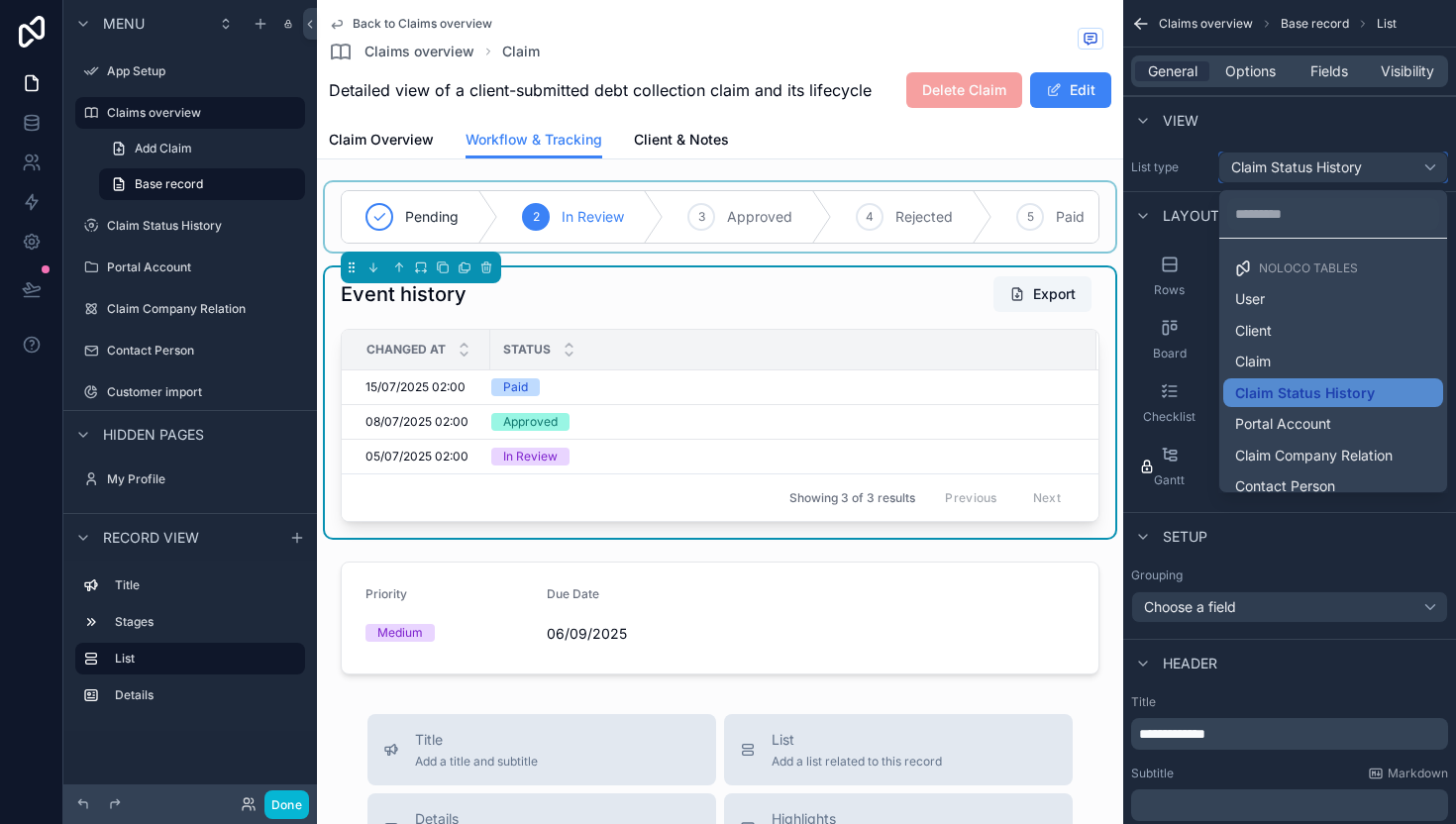 type 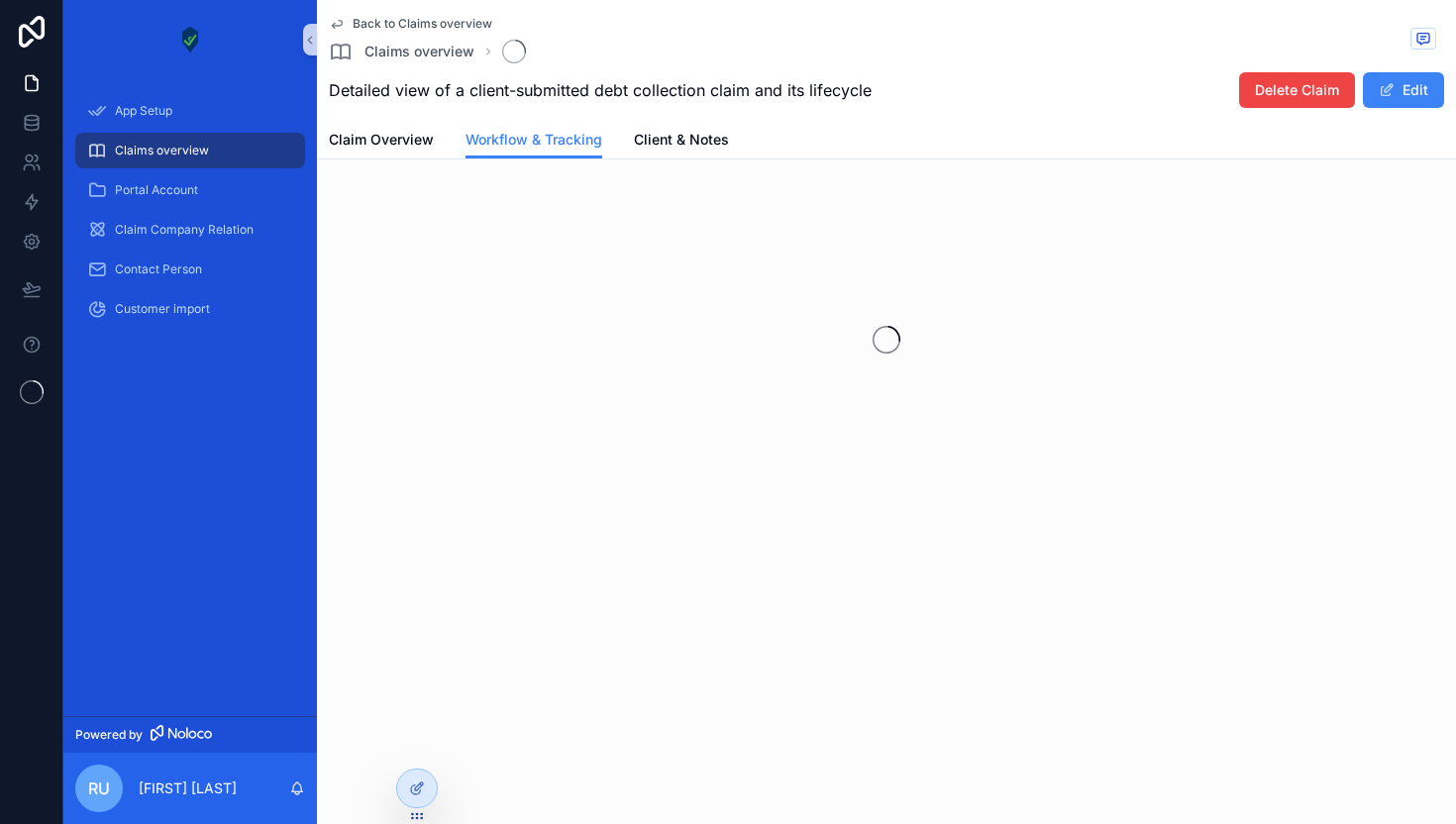 scroll, scrollTop: 0, scrollLeft: 0, axis: both 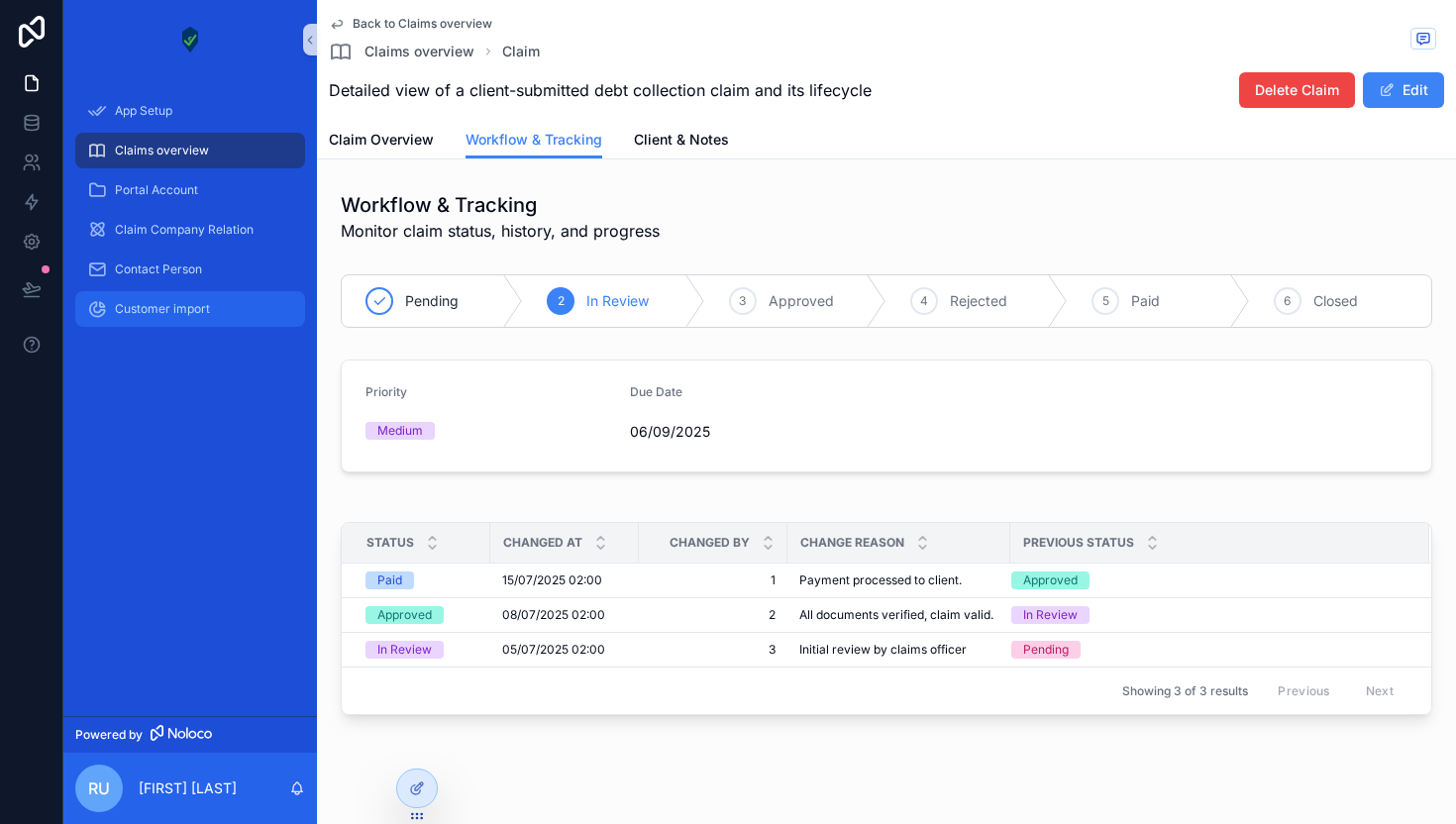 click on "Customer import" at bounding box center (190, 309) 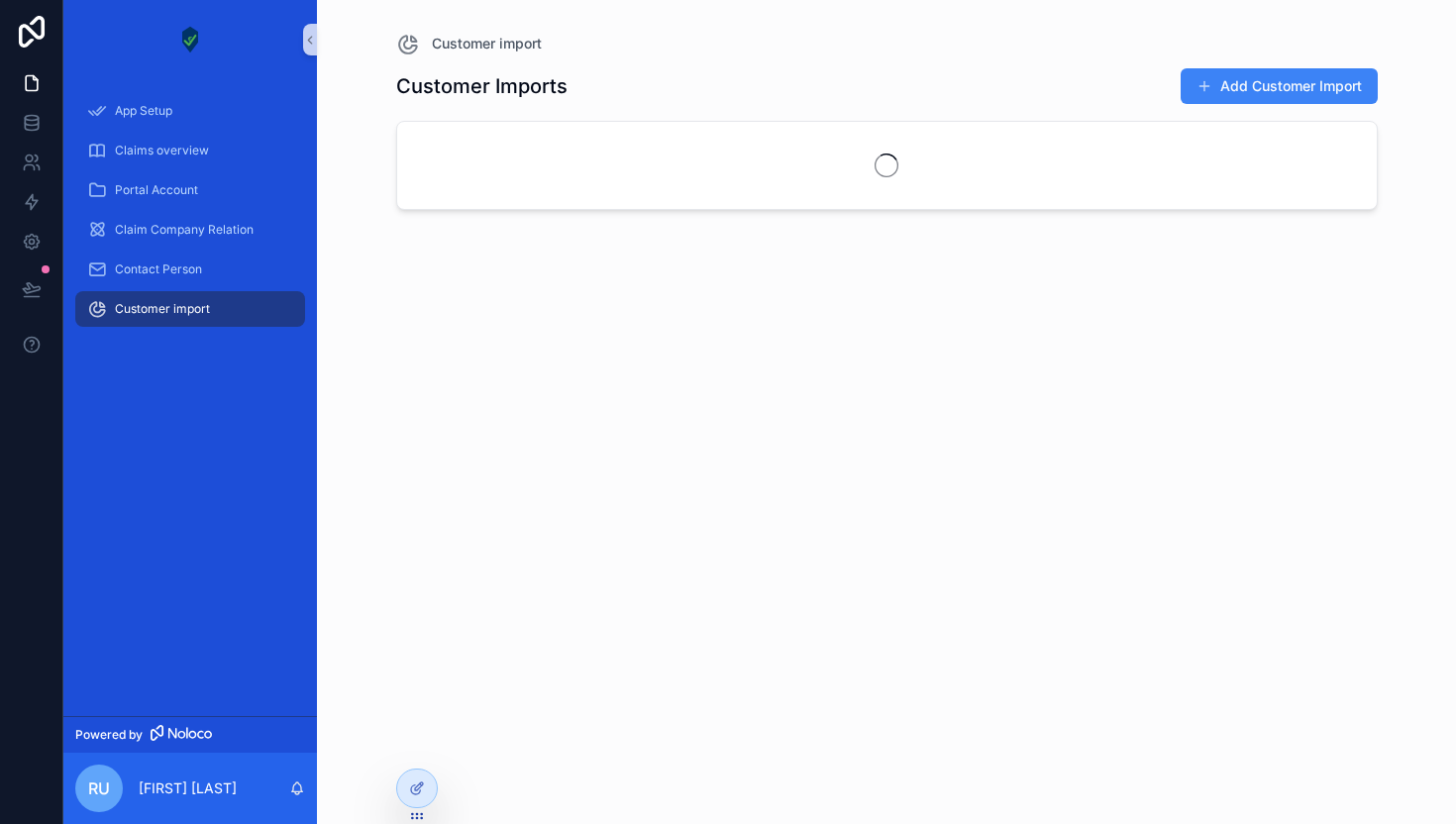 click on "Customer import" at bounding box center [190, 309] 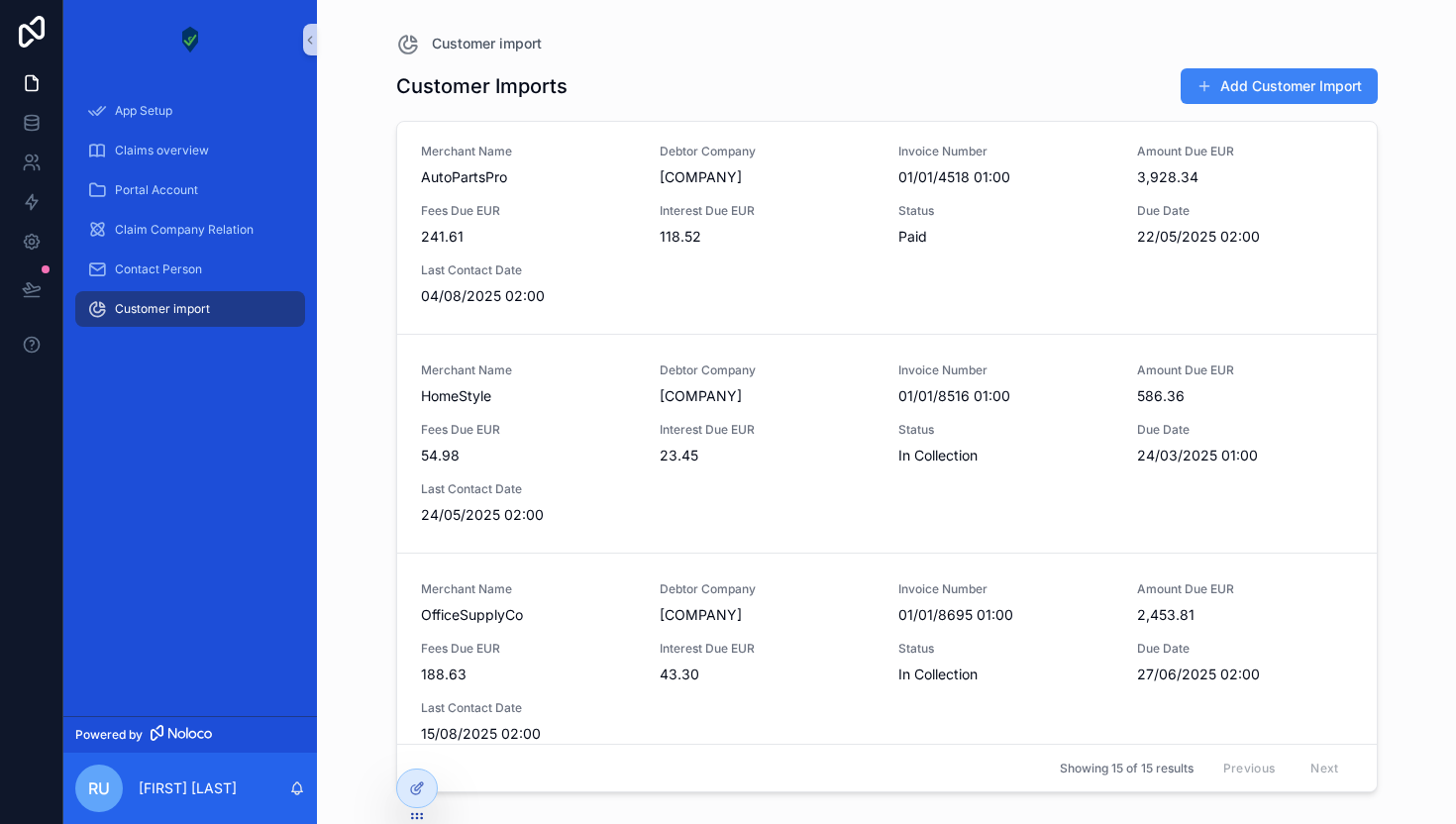 scroll, scrollTop: 0, scrollLeft: 0, axis: both 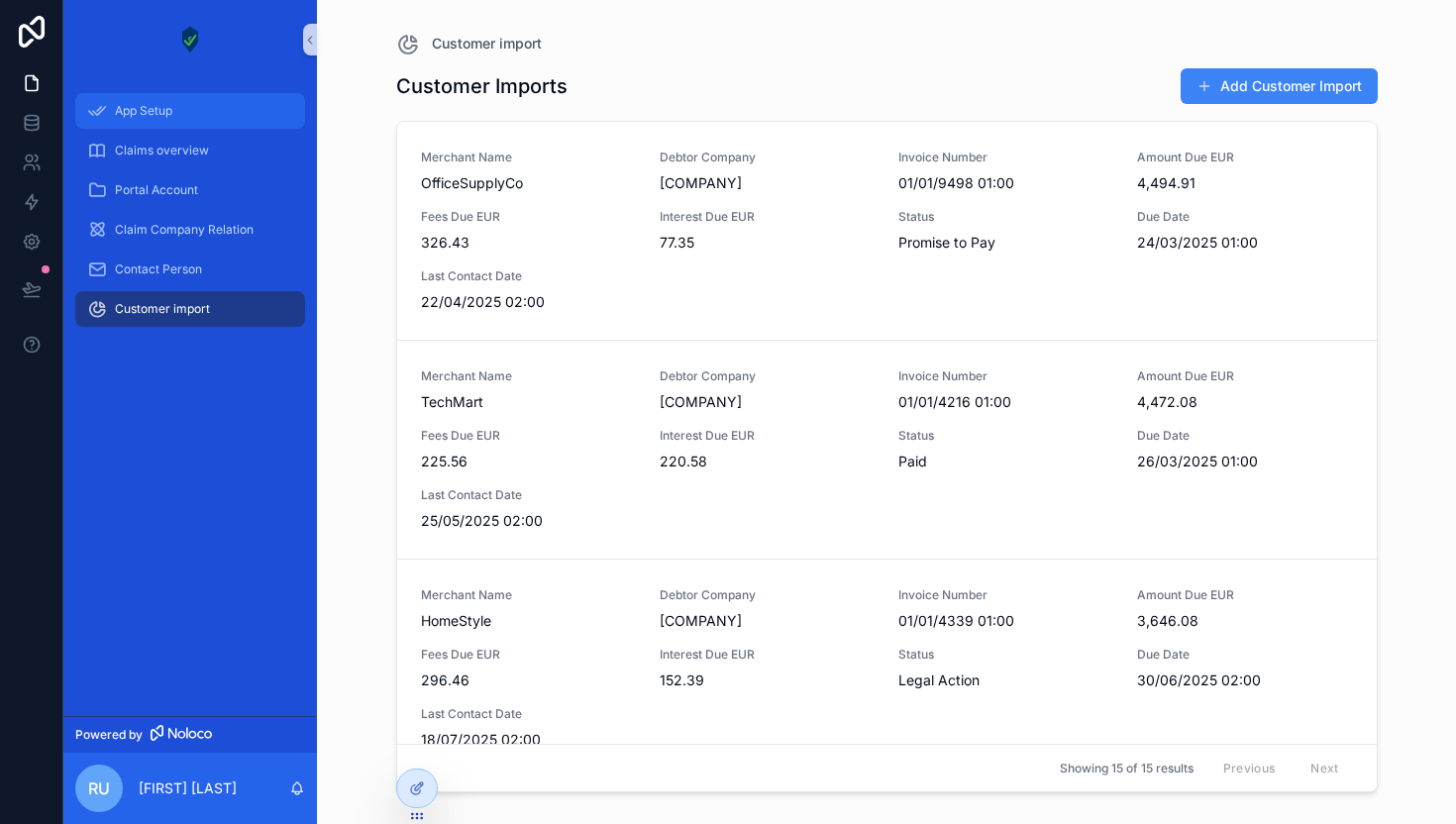 click on "App Setup" at bounding box center (144, 111) 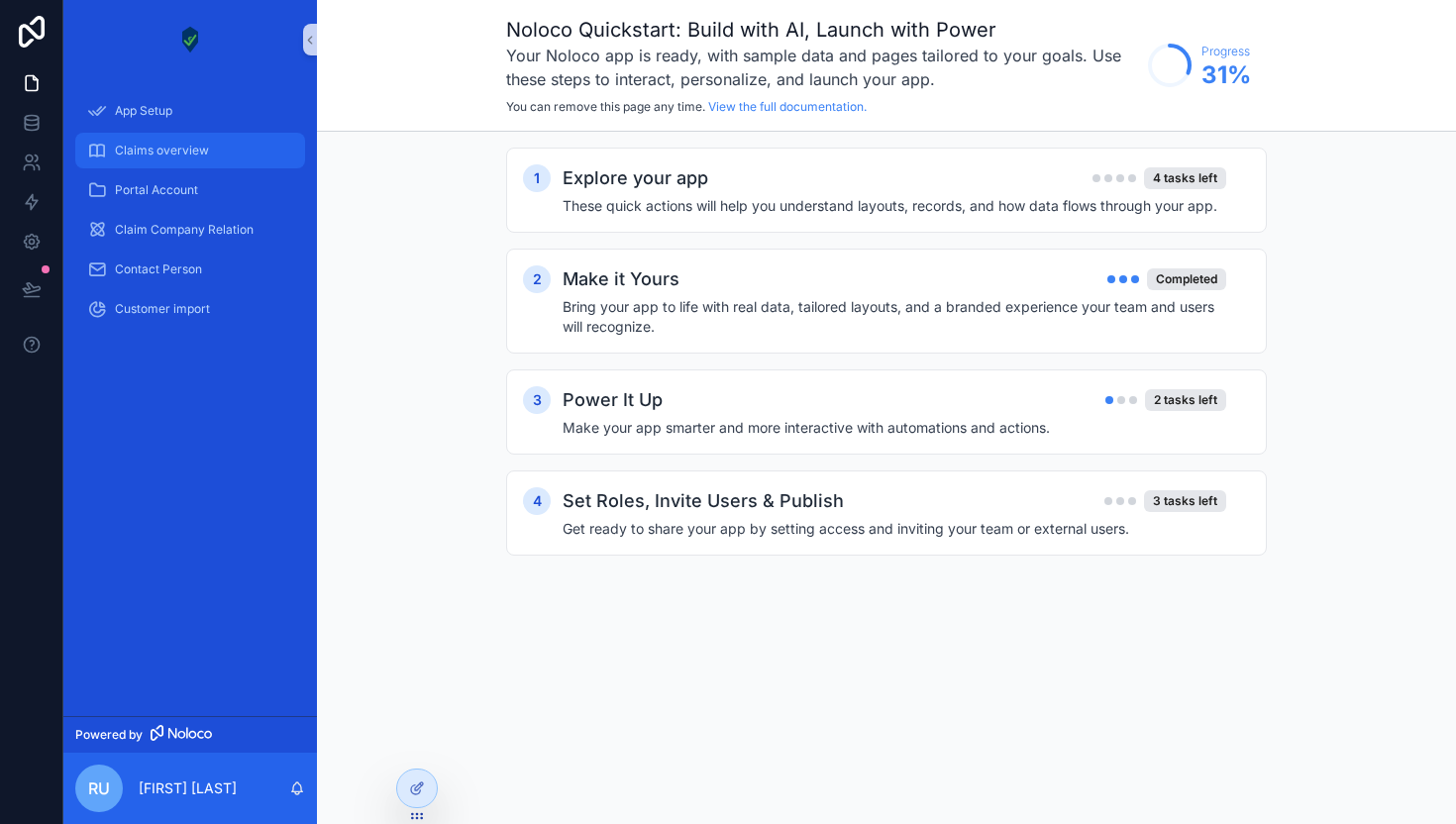click on "Claims overview" at bounding box center [161, 151] 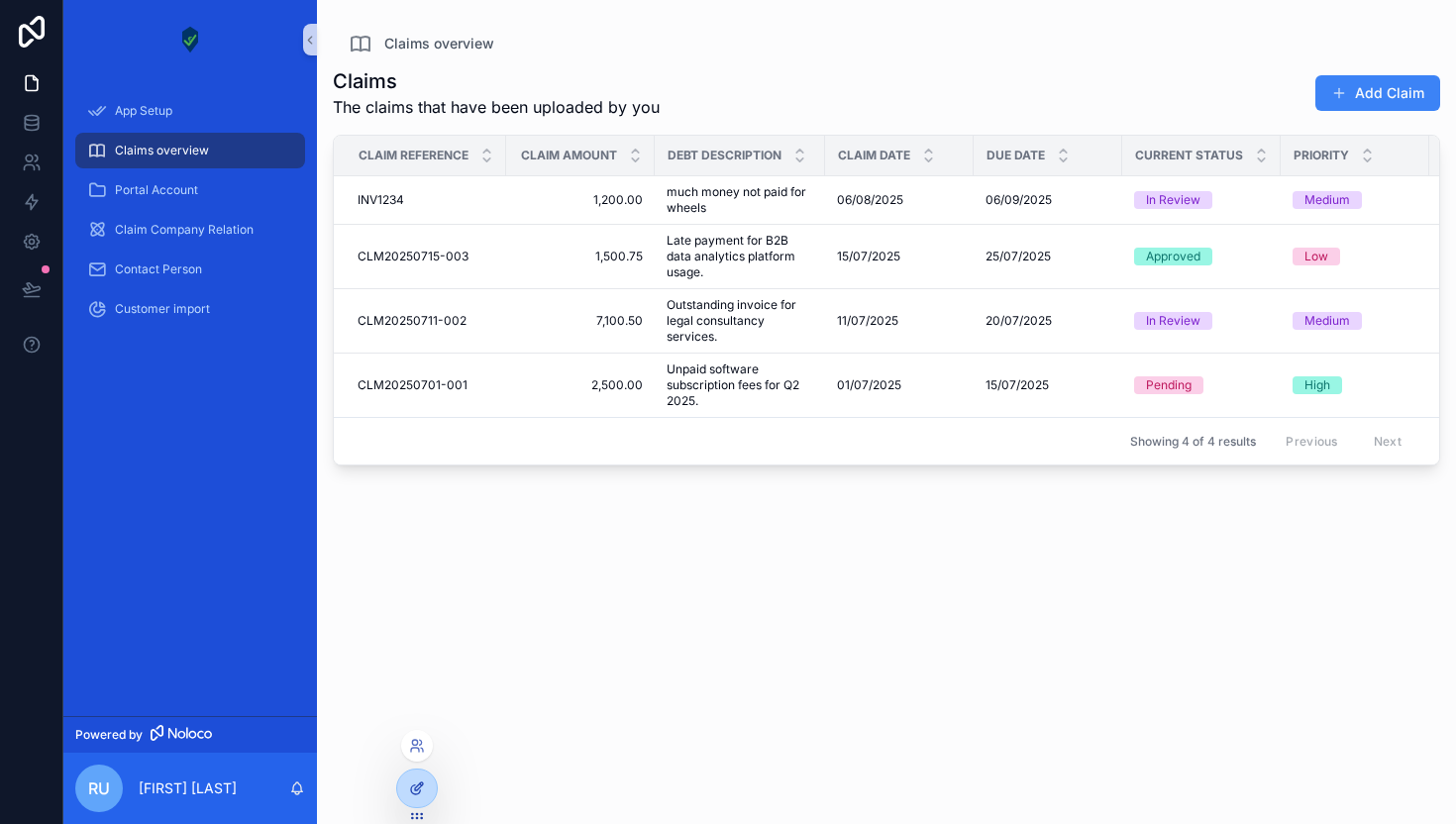 click 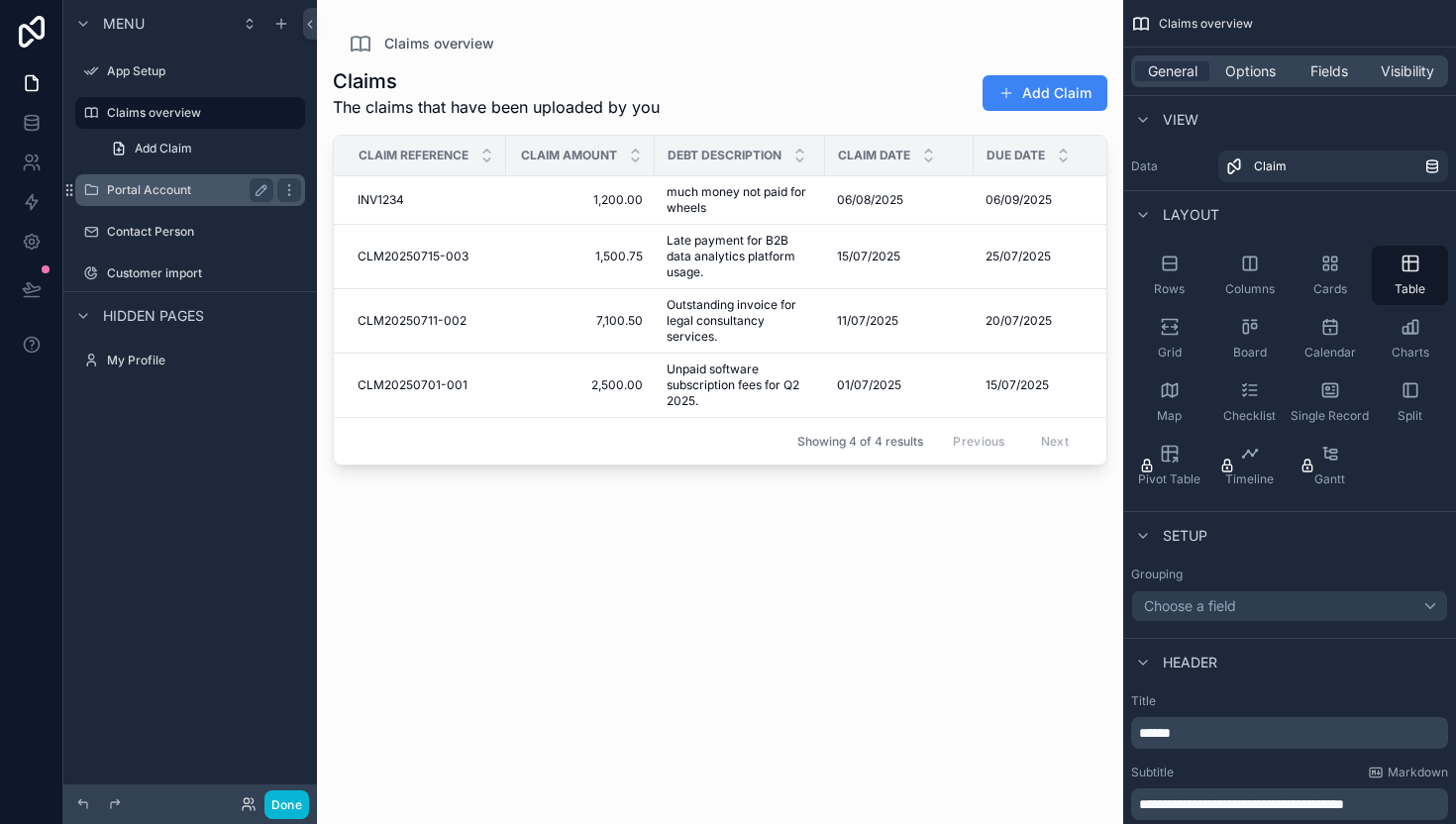 click on "Portal Account" at bounding box center [190, 190] 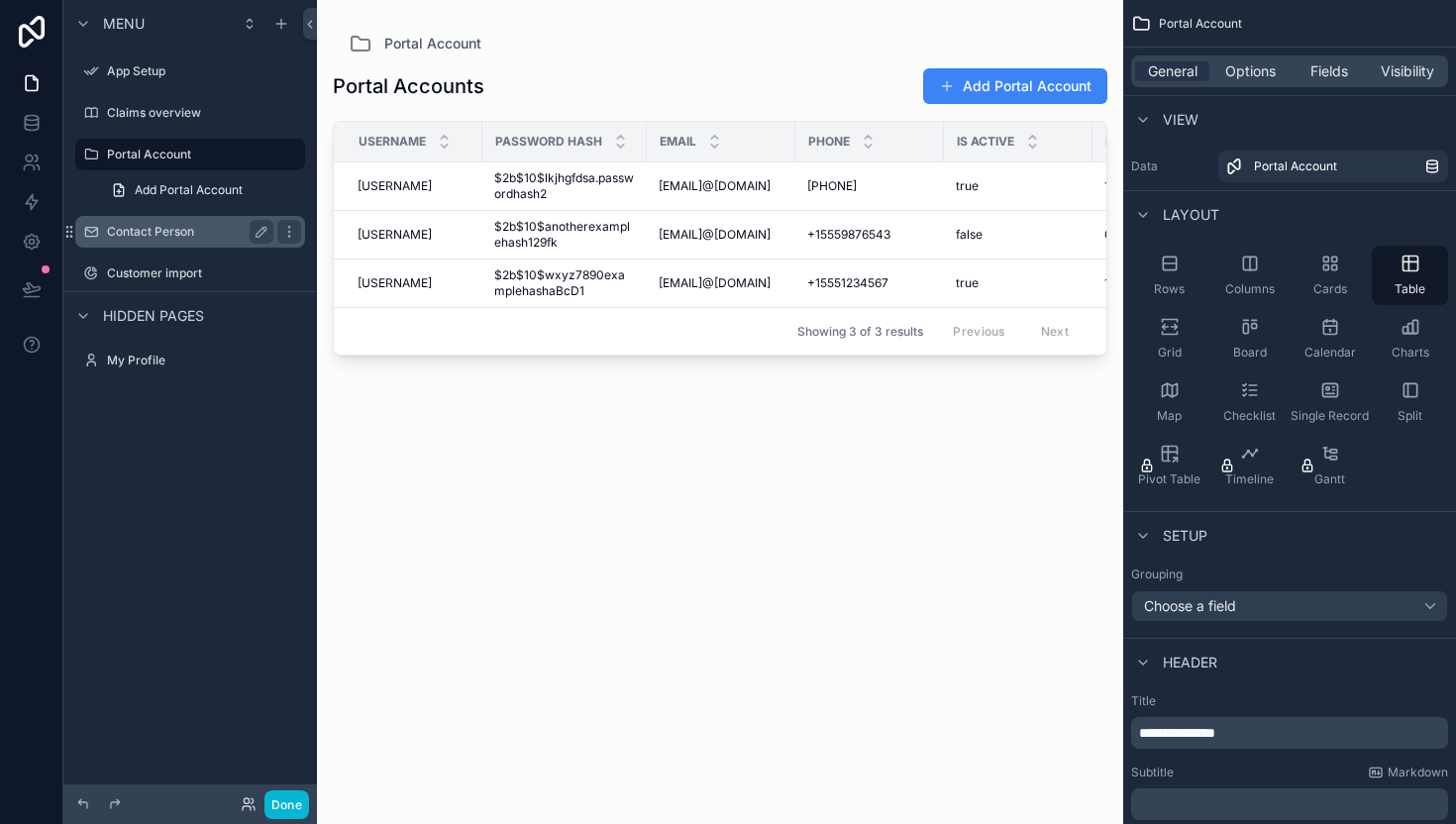 click on "Contact Person" at bounding box center [186, 232] 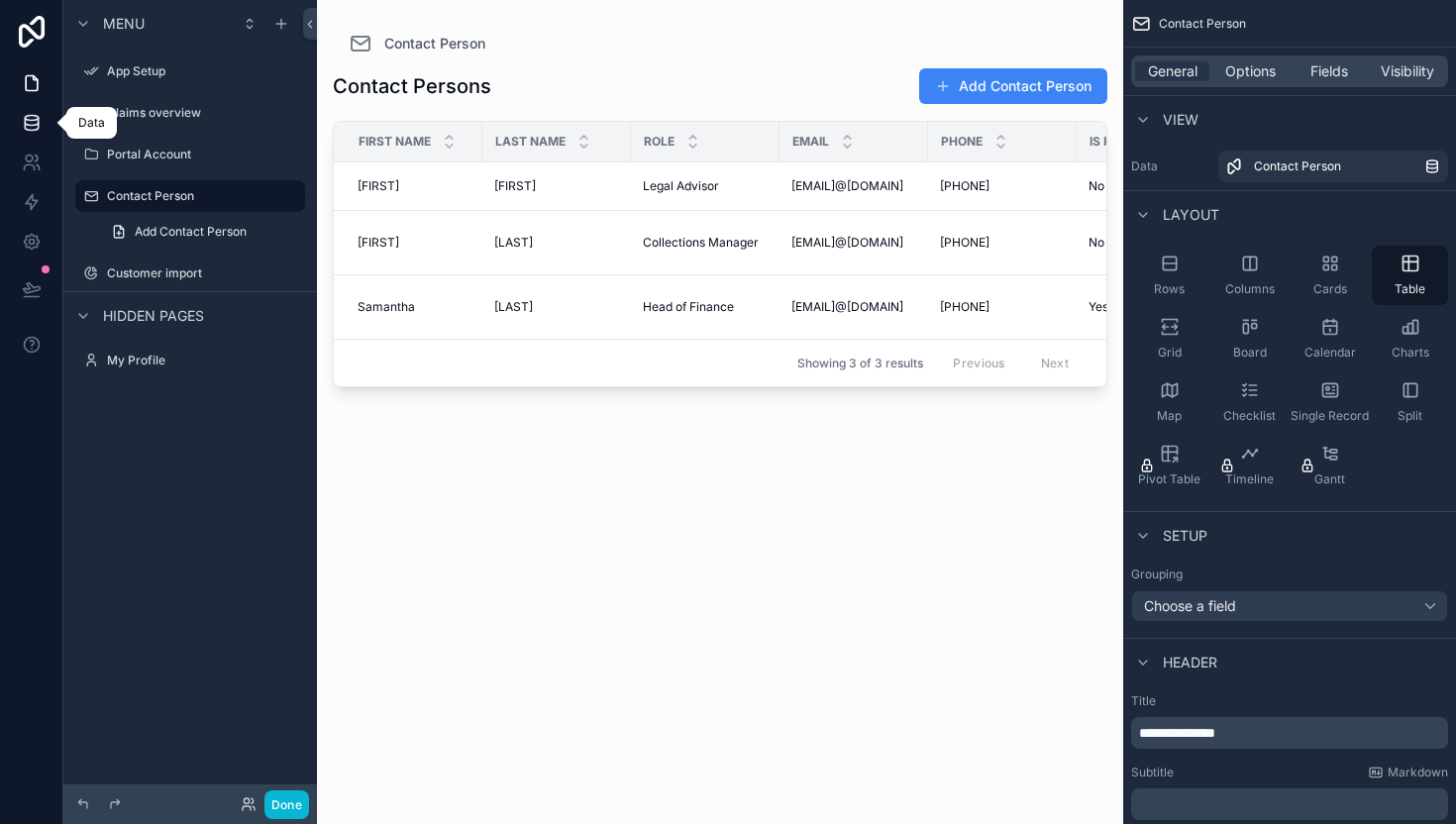 click 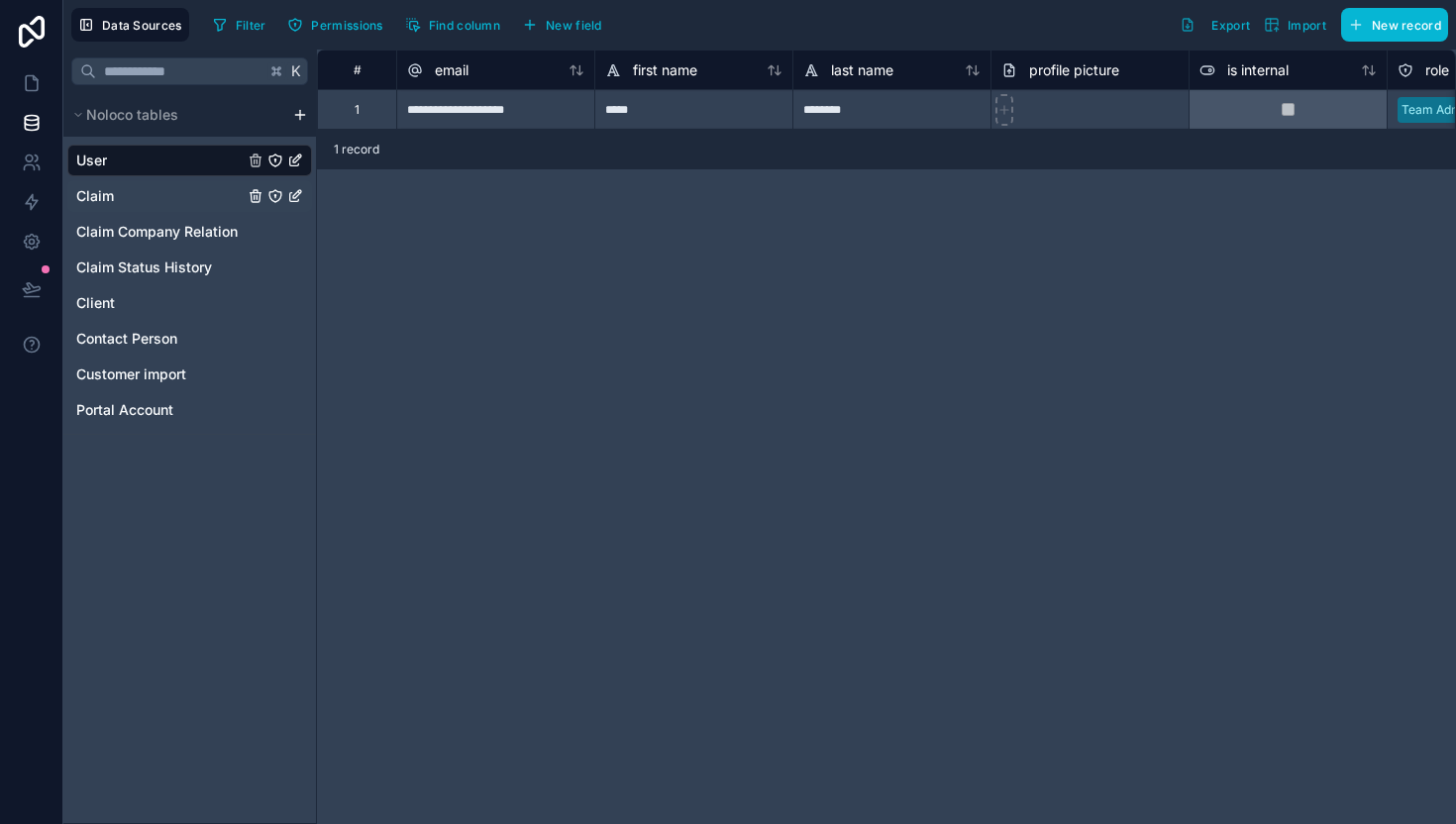 click on "Claim" at bounding box center [95, 196] 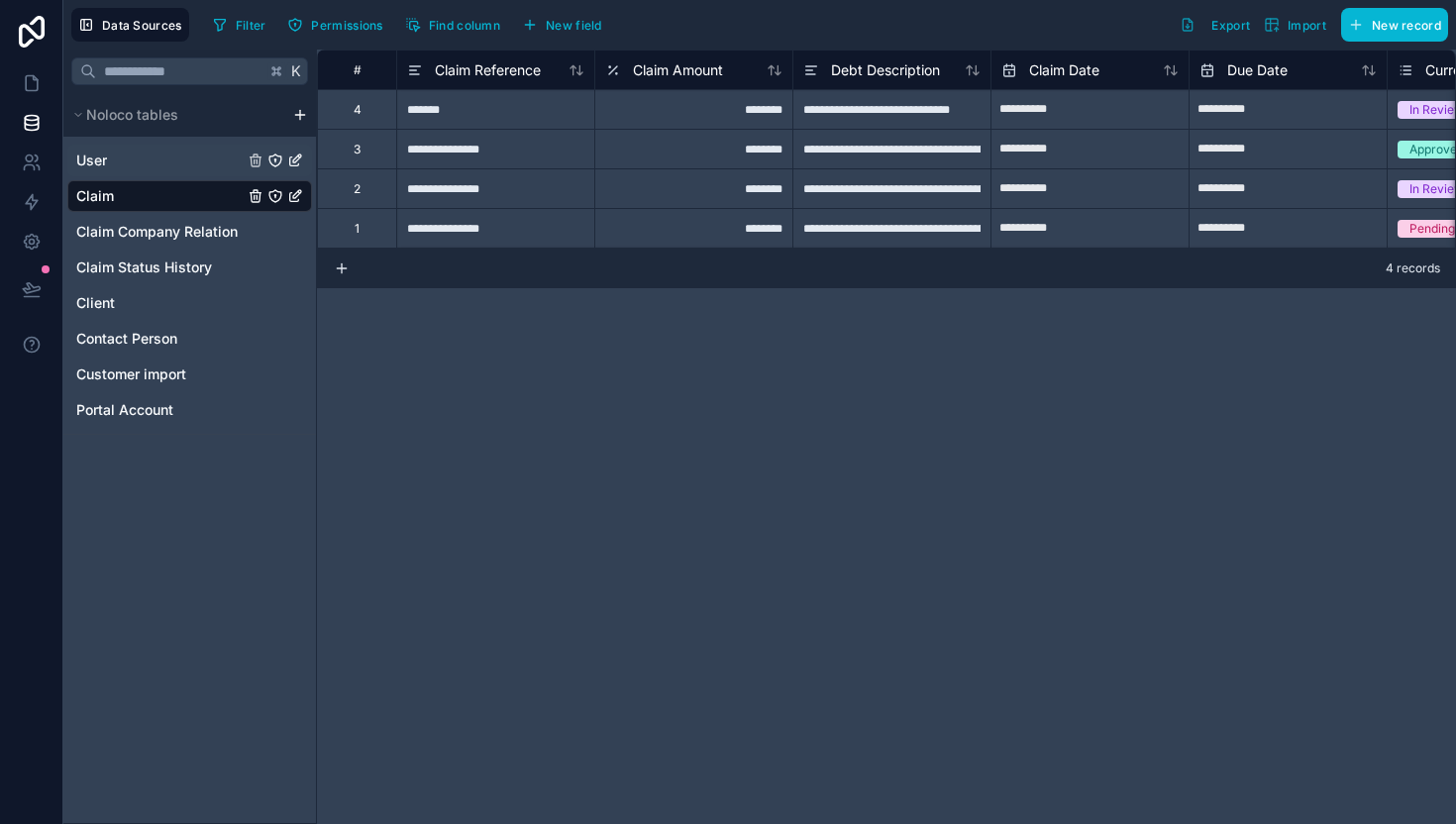 click on "User" at bounding box center [189, 160] 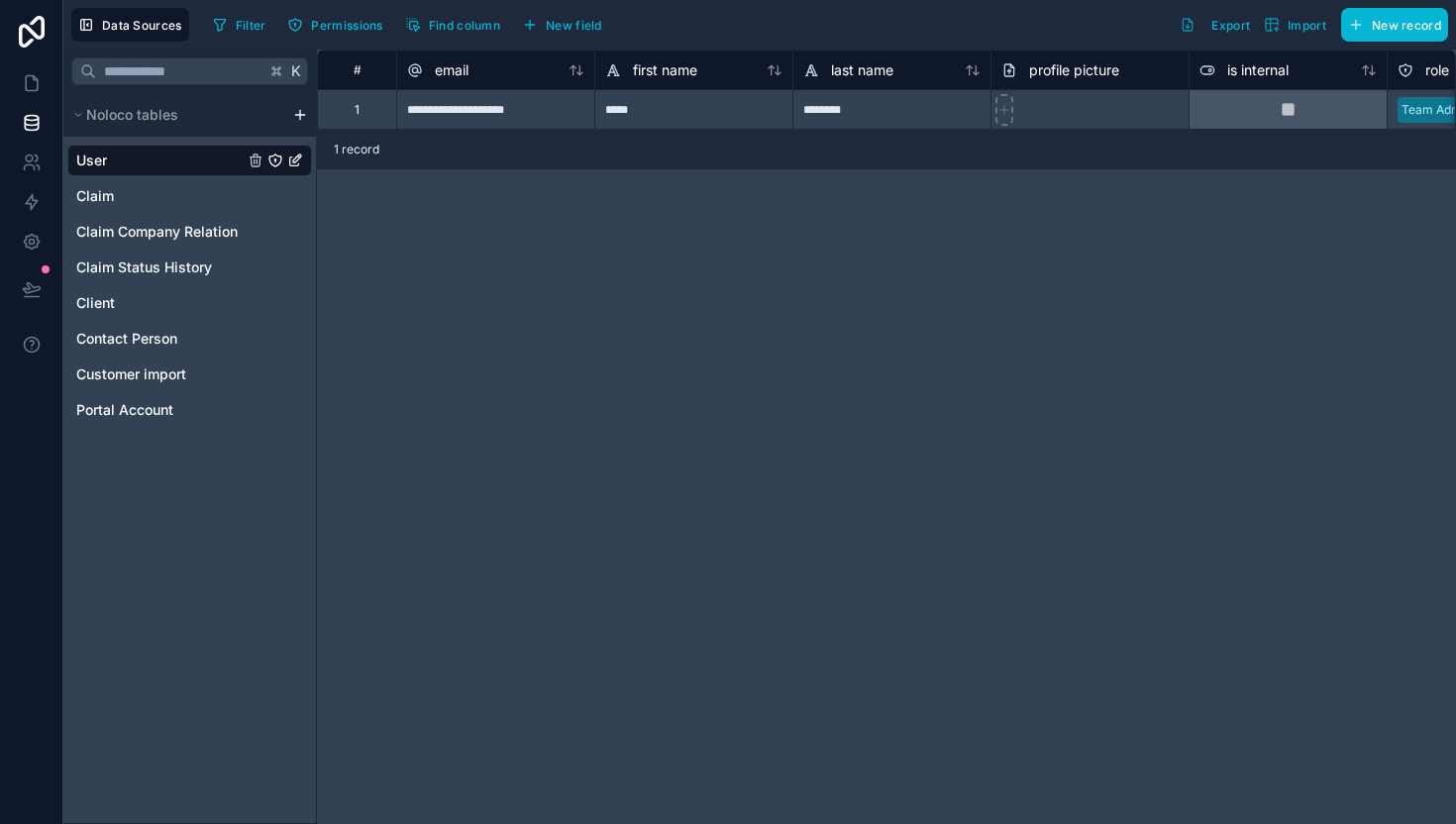 click 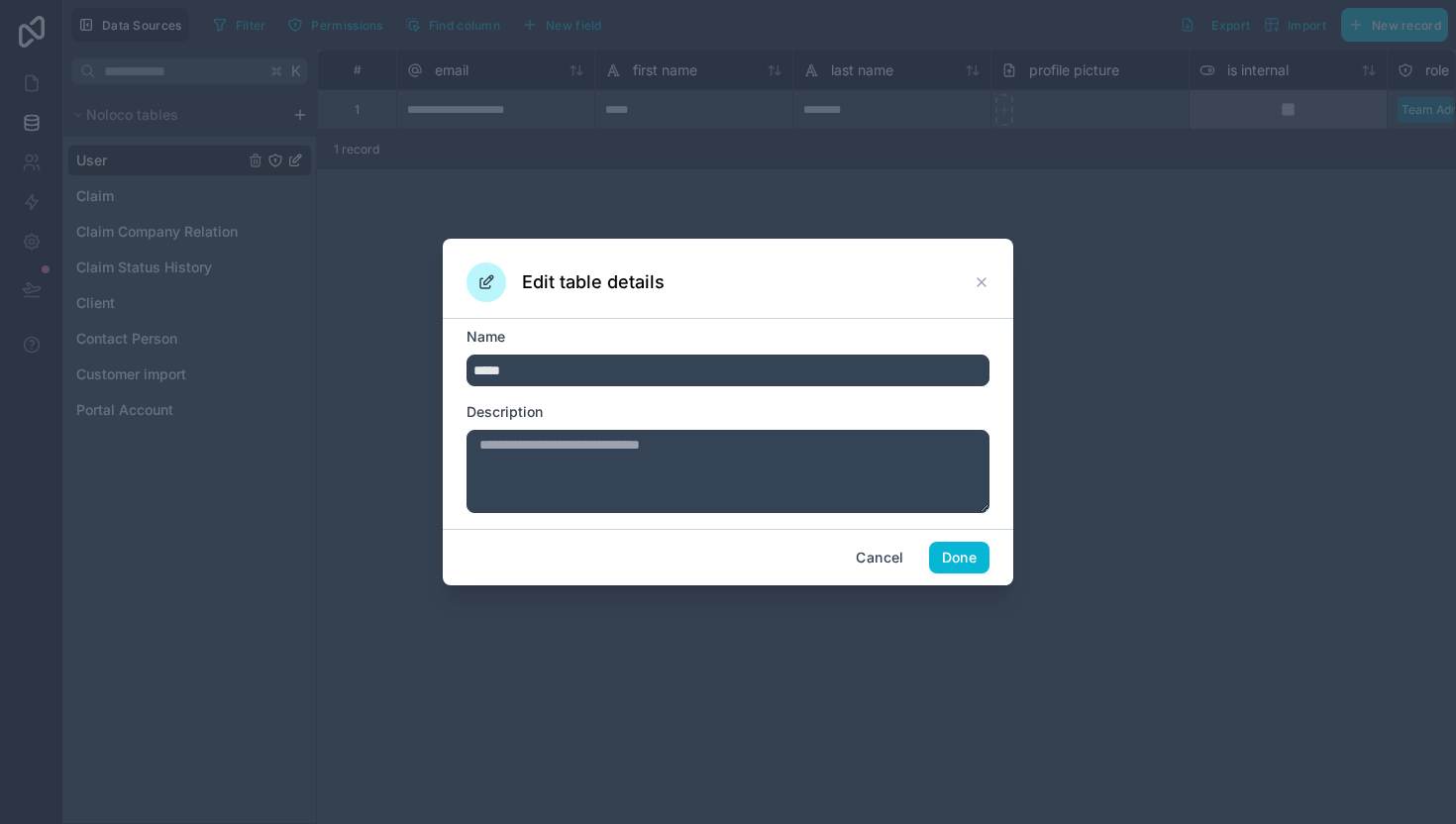type on "*****" 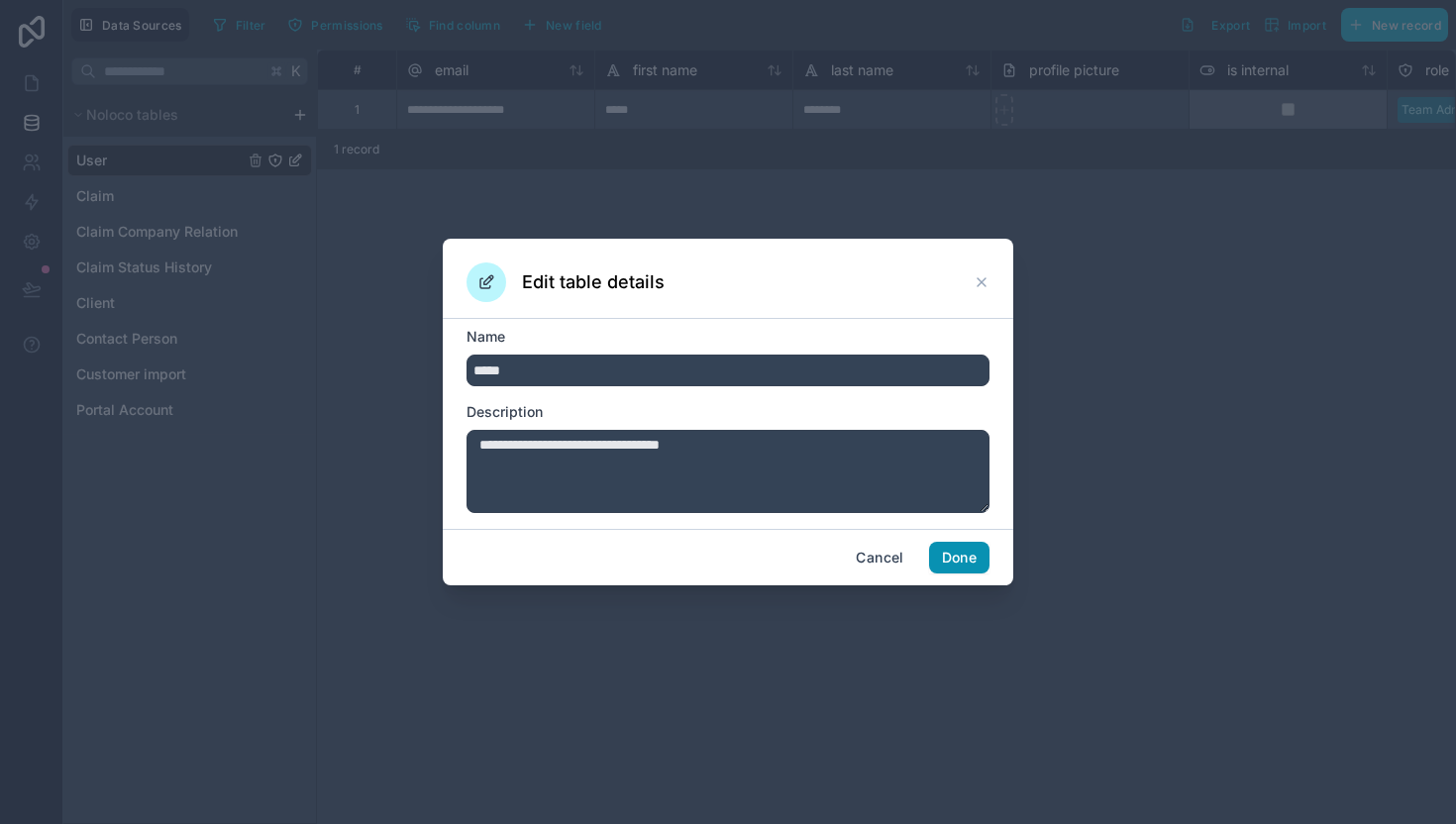 type on "**********" 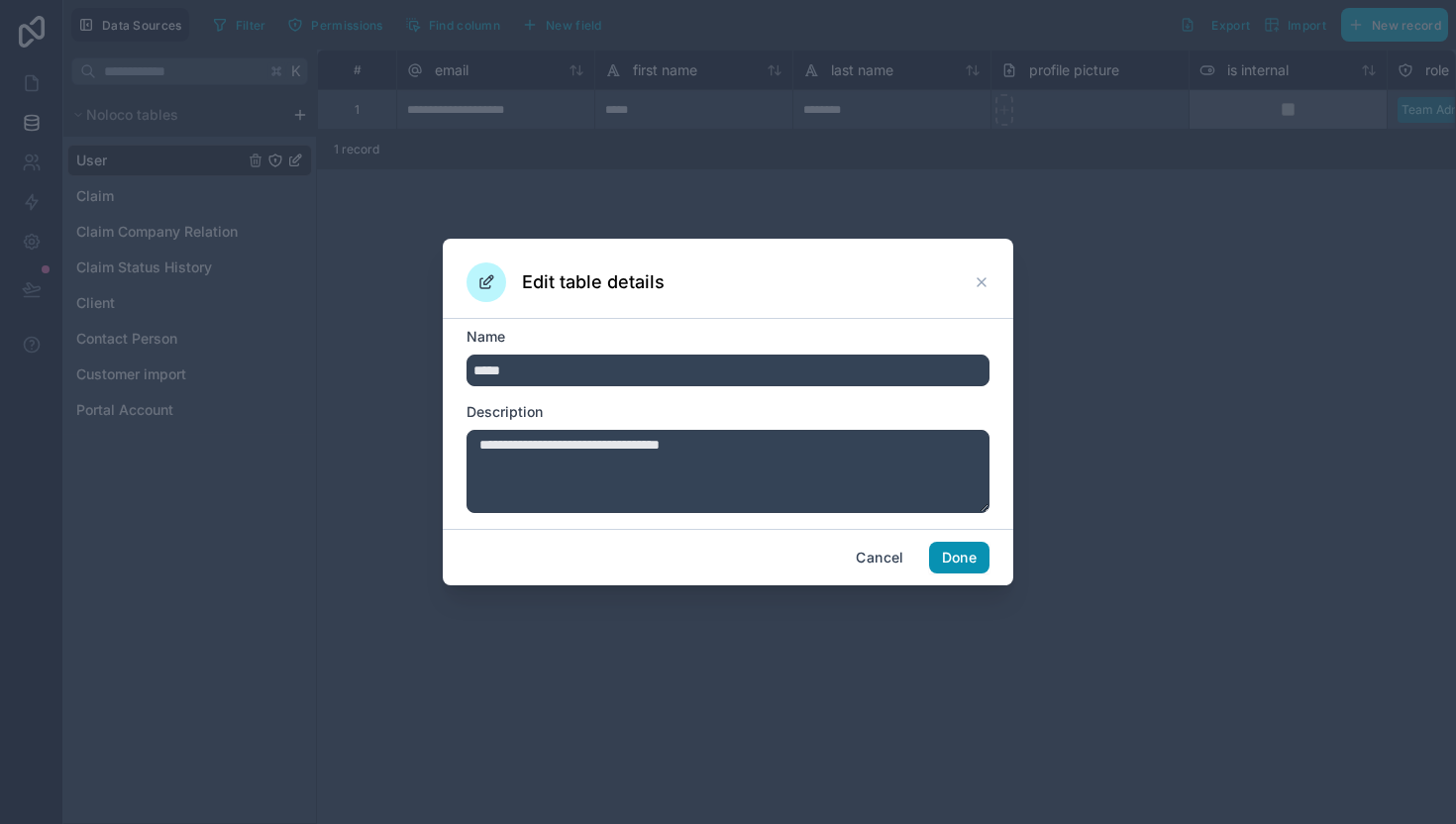 click on "Done" at bounding box center [959, 558] 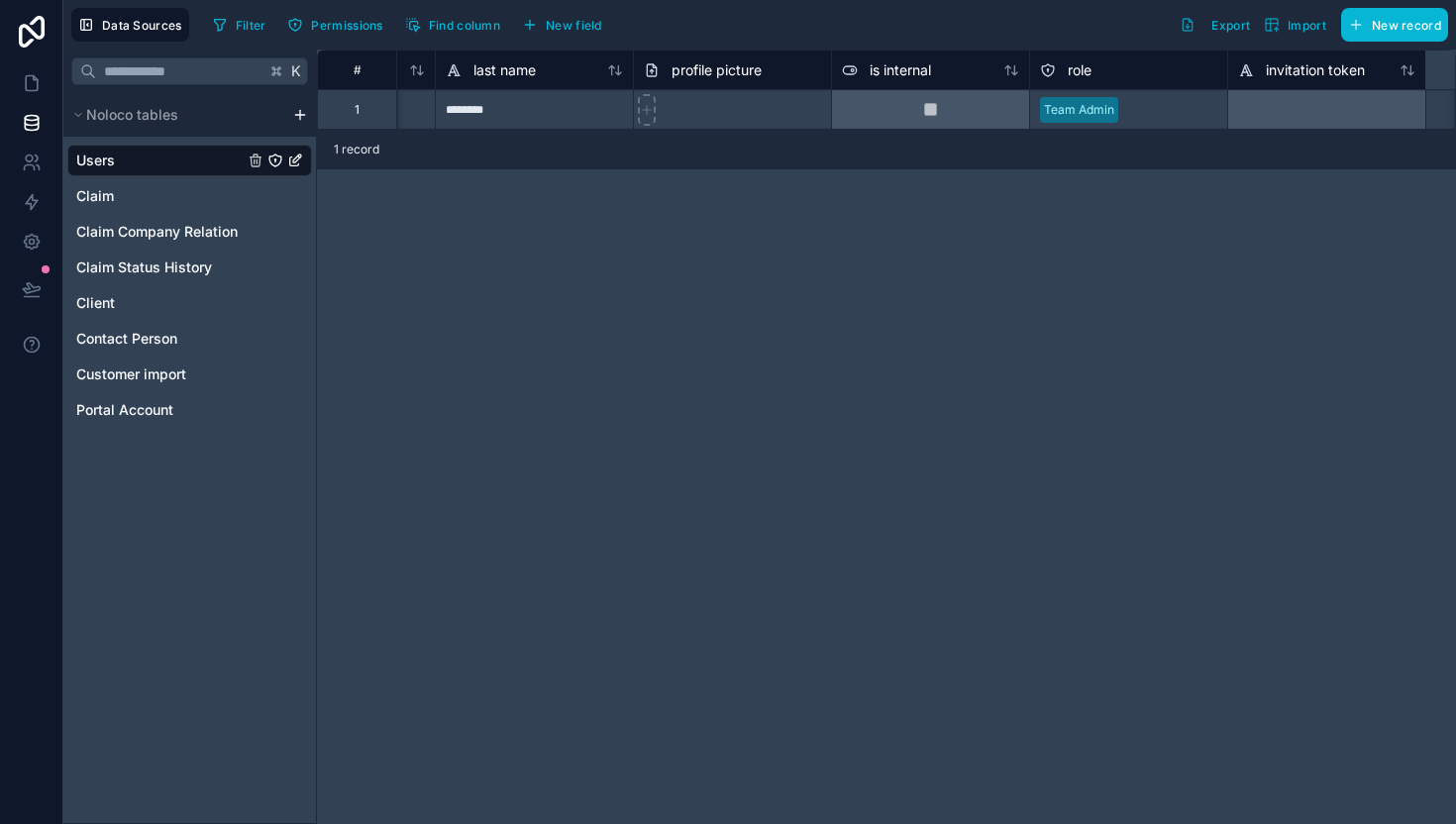 scroll, scrollTop: 0, scrollLeft: 0, axis: both 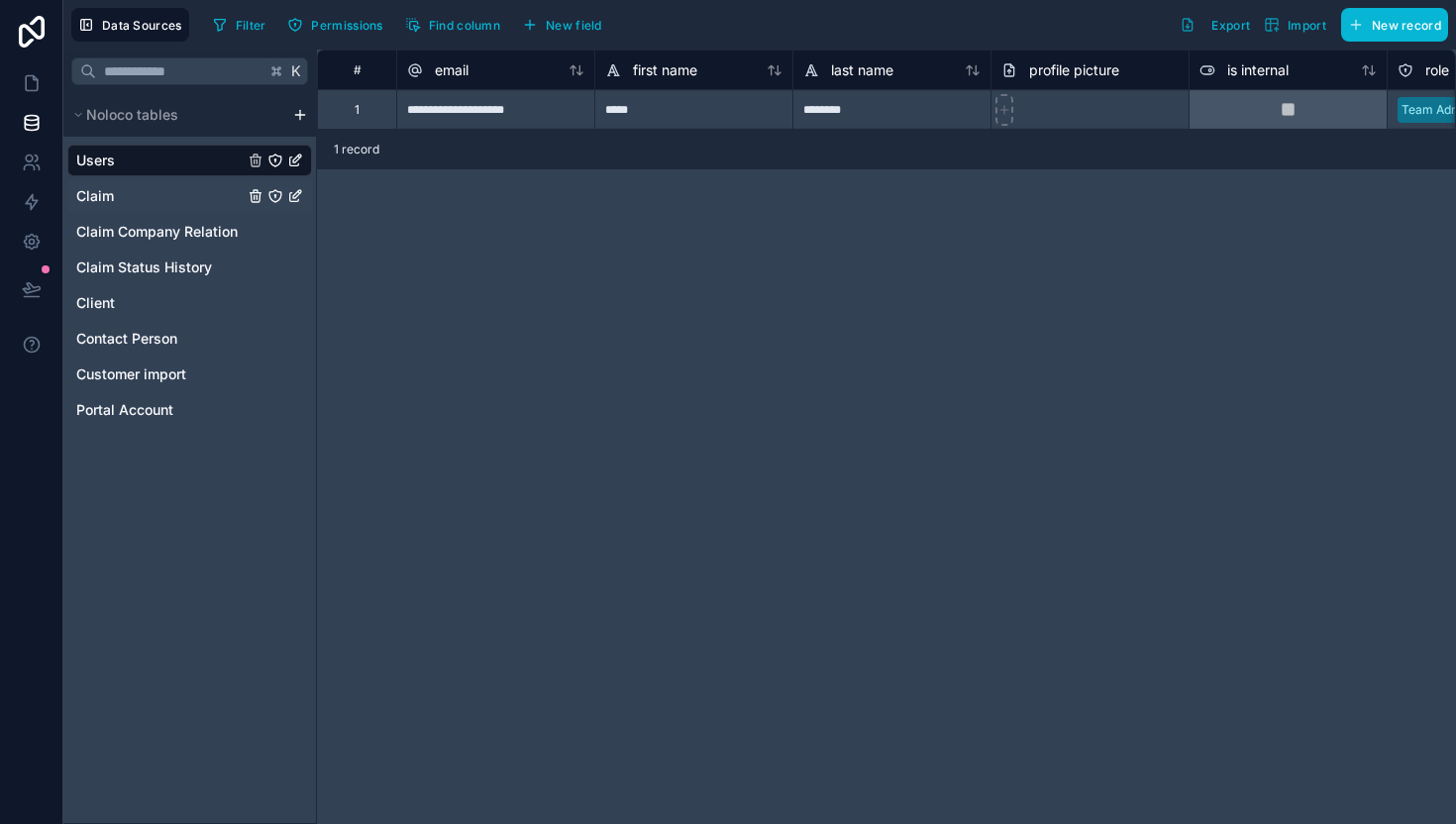 click on "Claim" at bounding box center (189, 196) 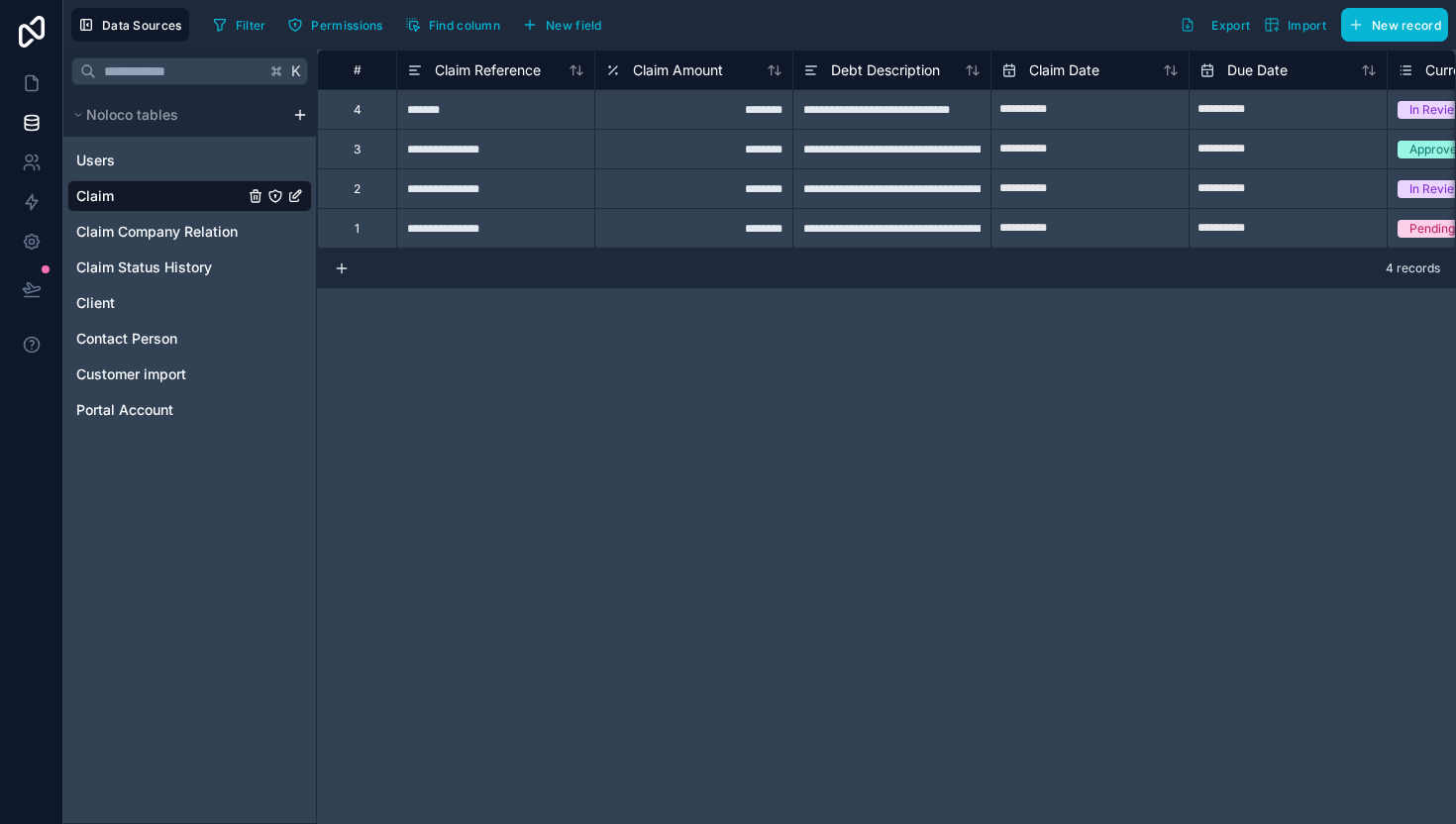 click 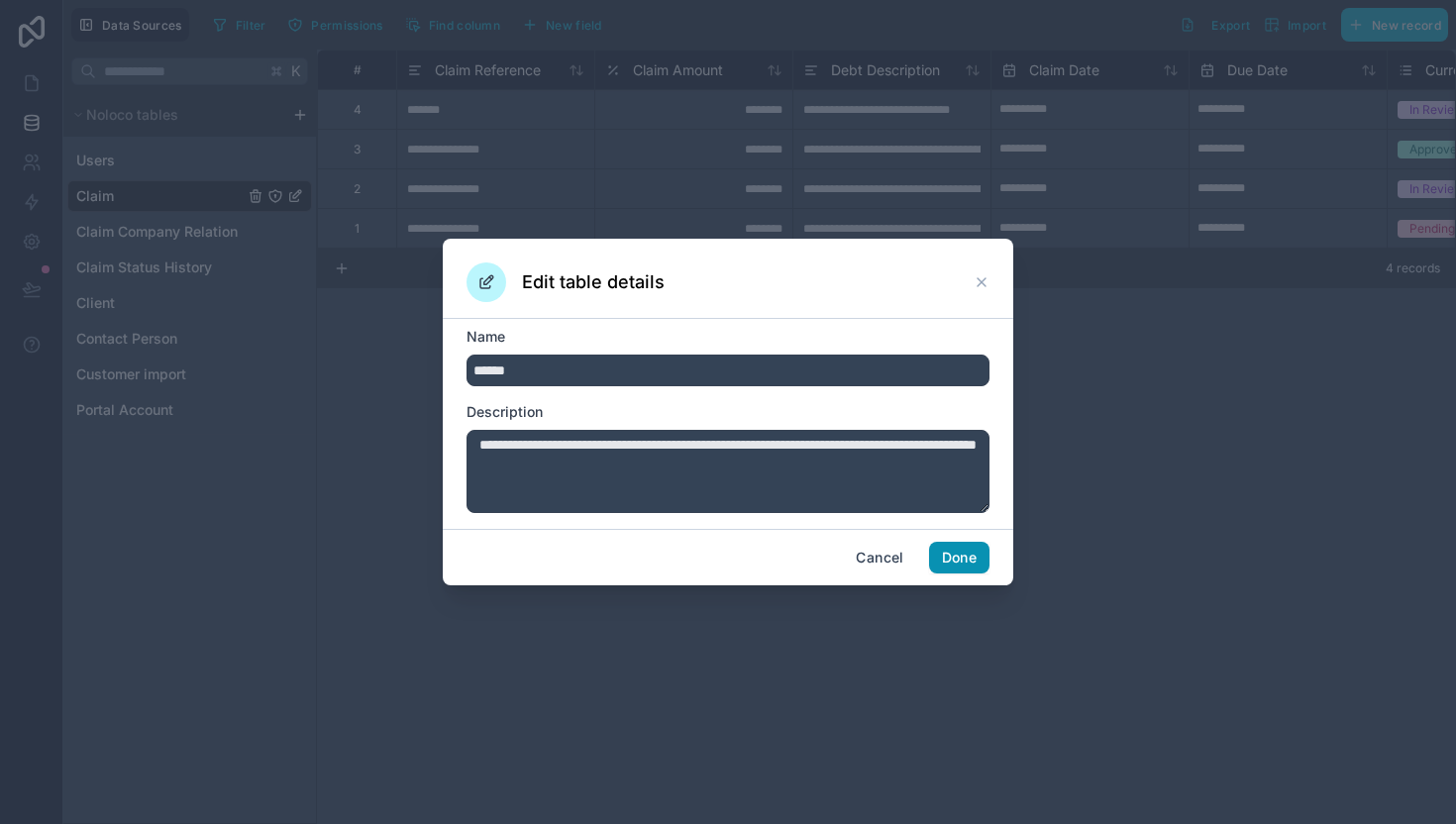 type on "******" 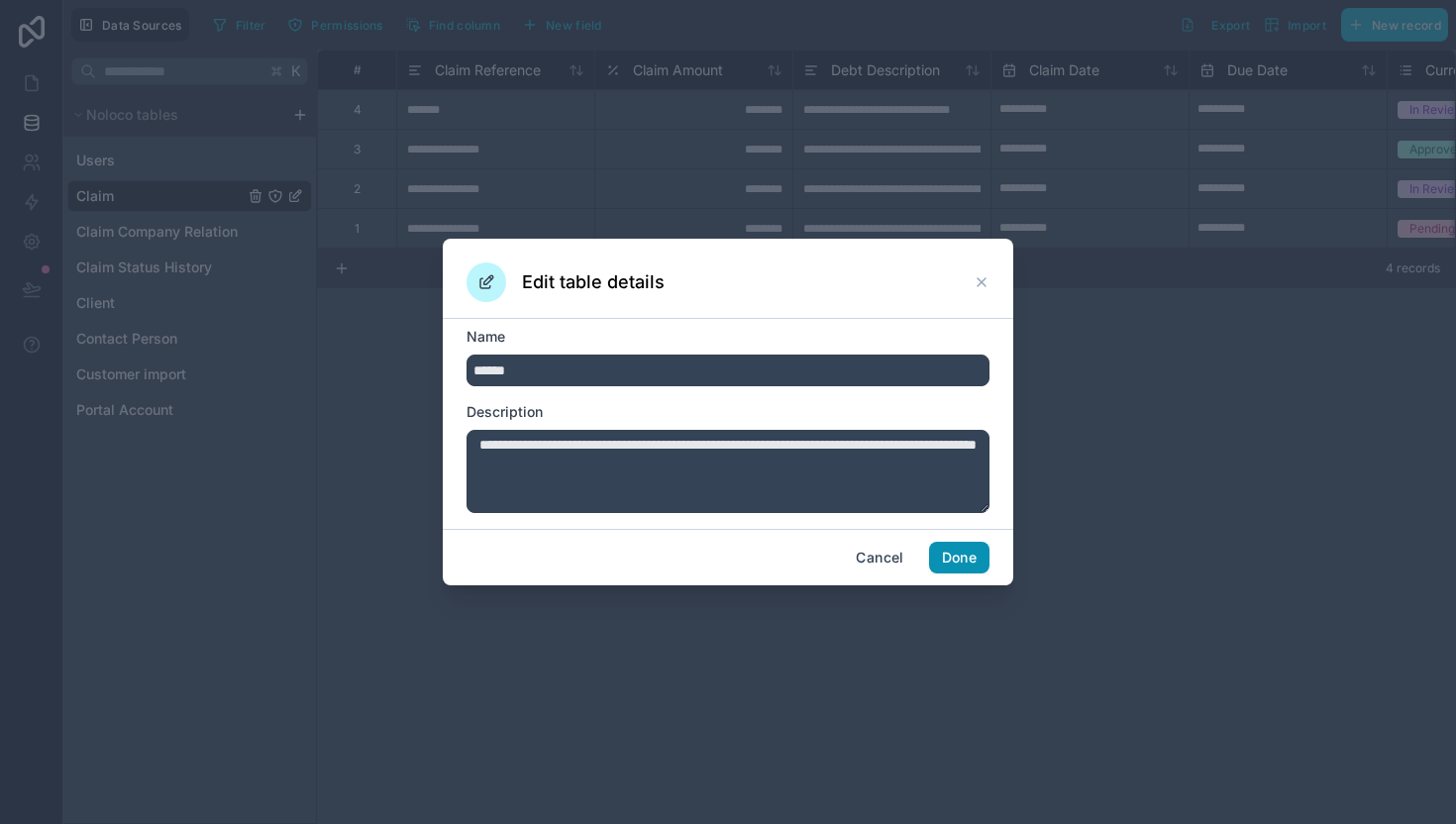 click on "Done" at bounding box center [959, 558] 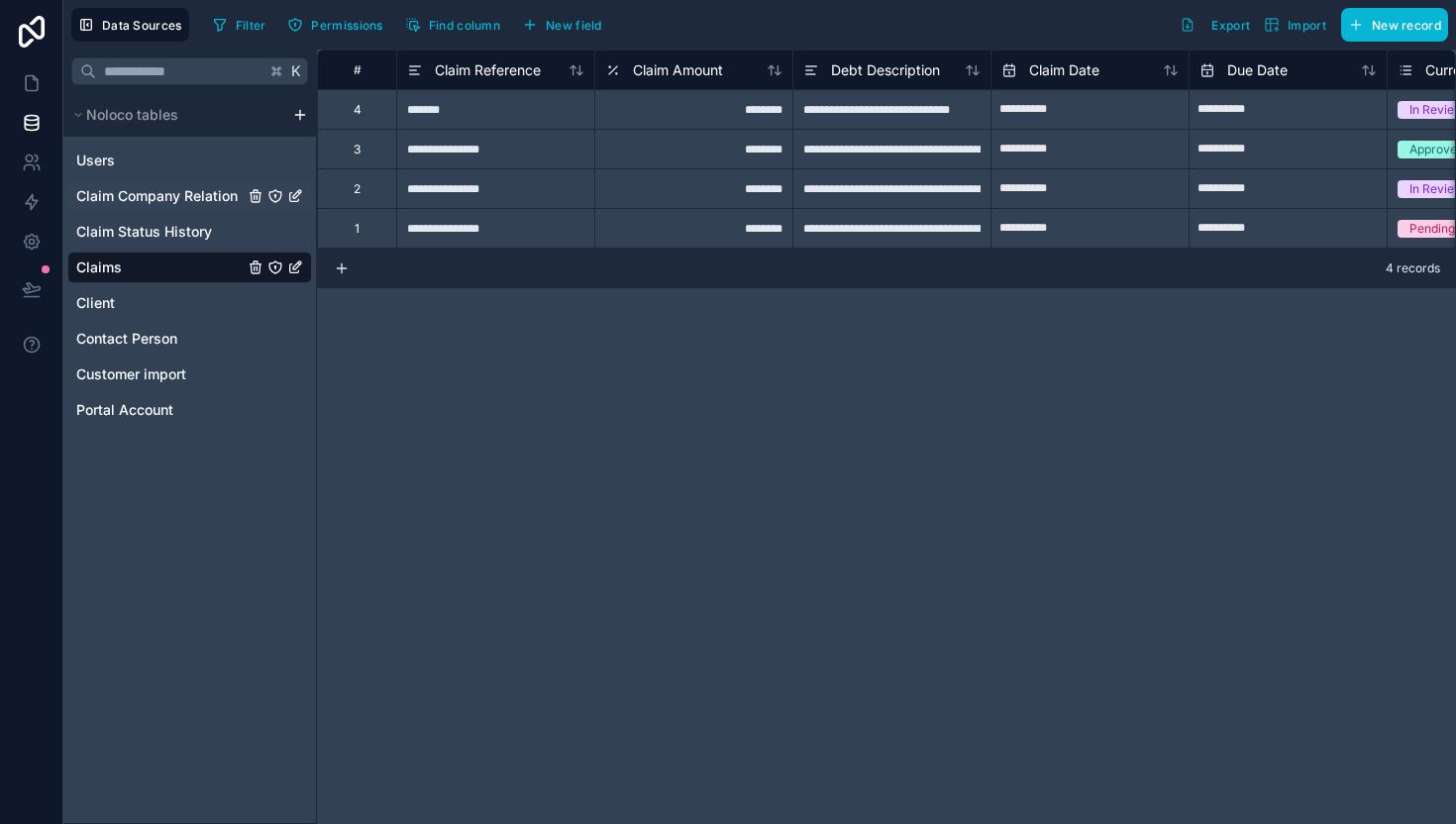 click on "Claim Company Relation" at bounding box center [156, 196] 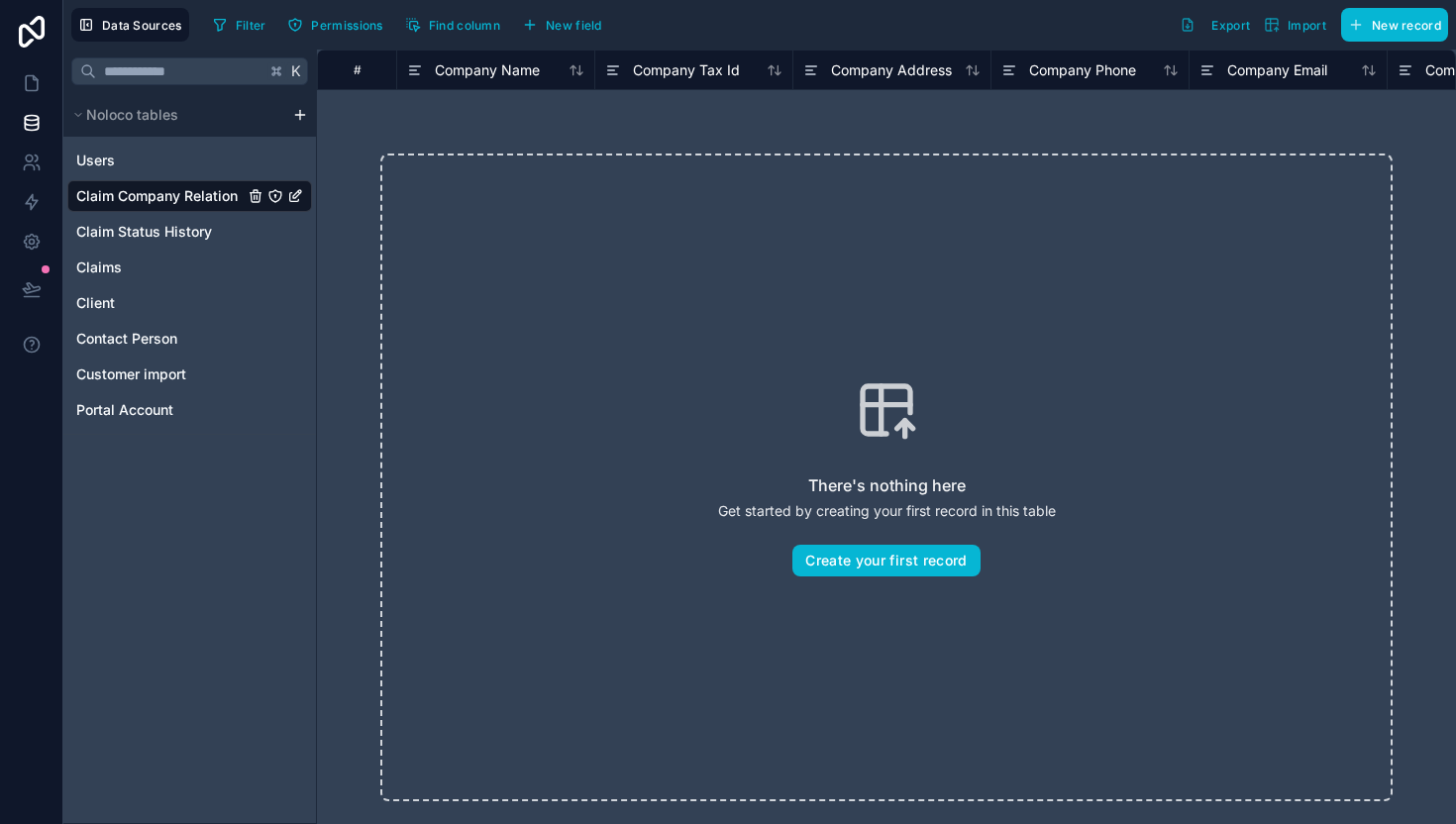 click 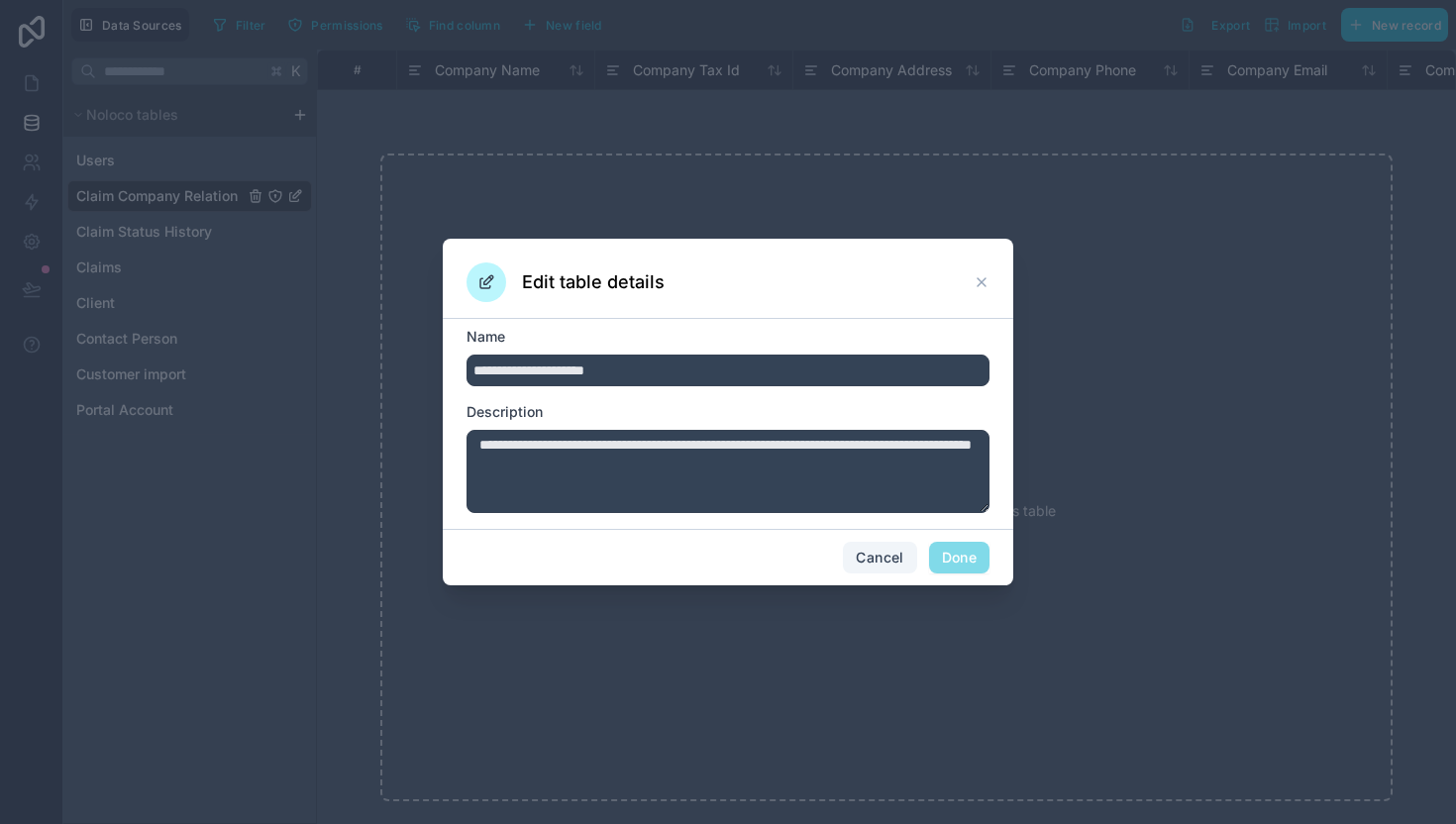 click on "Cancel" at bounding box center [880, 558] 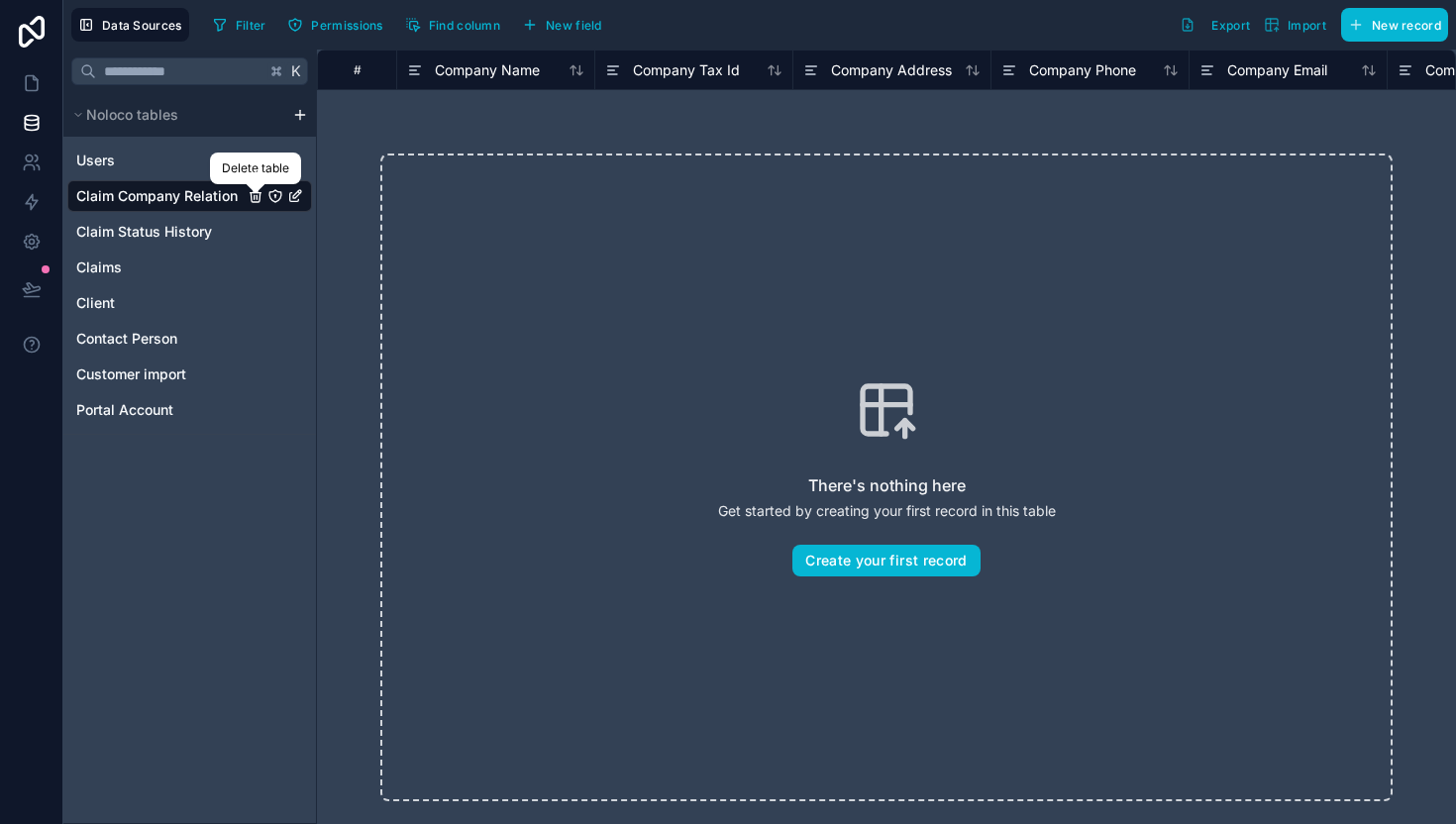 click 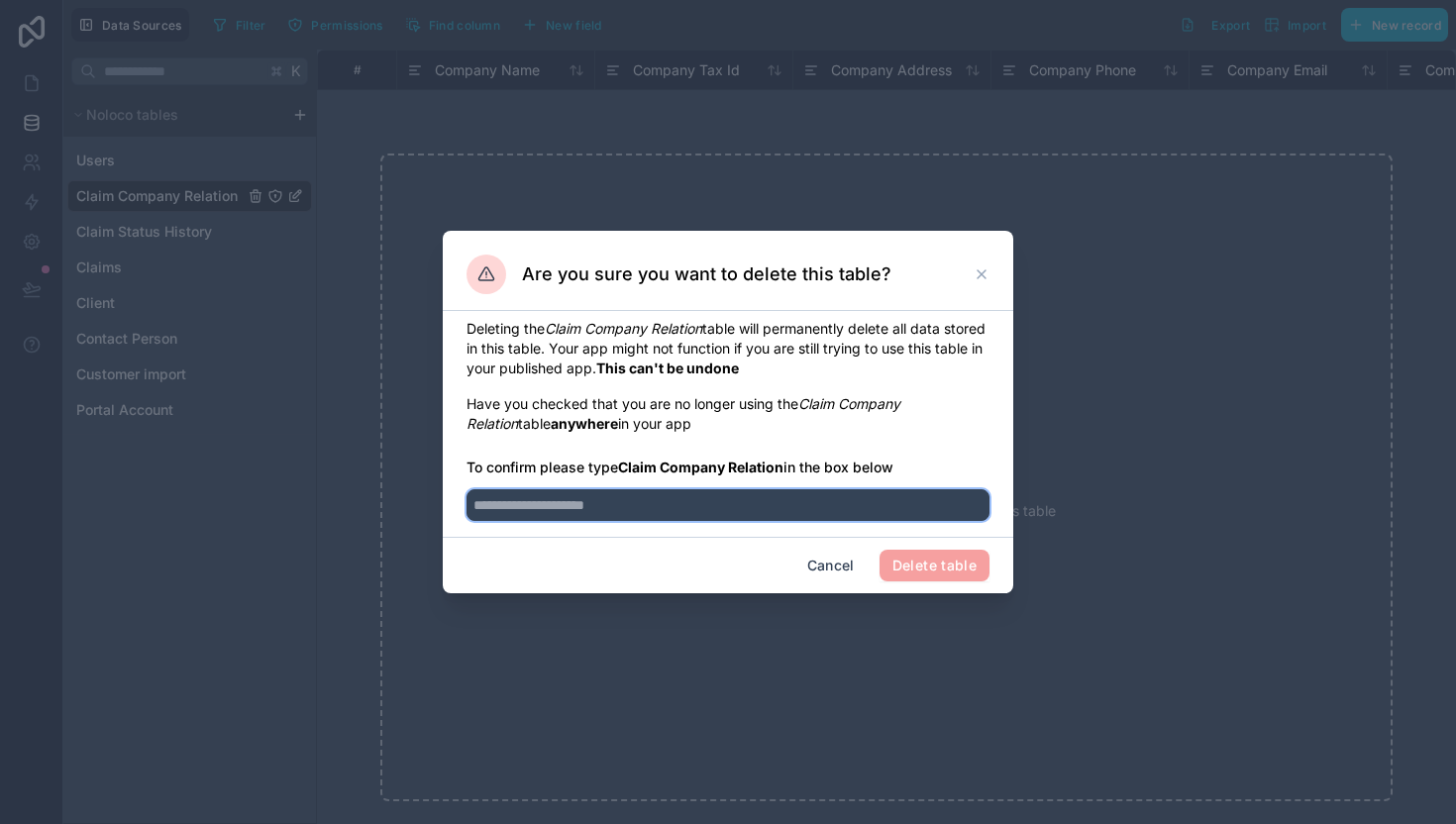 click at bounding box center [728, 505] 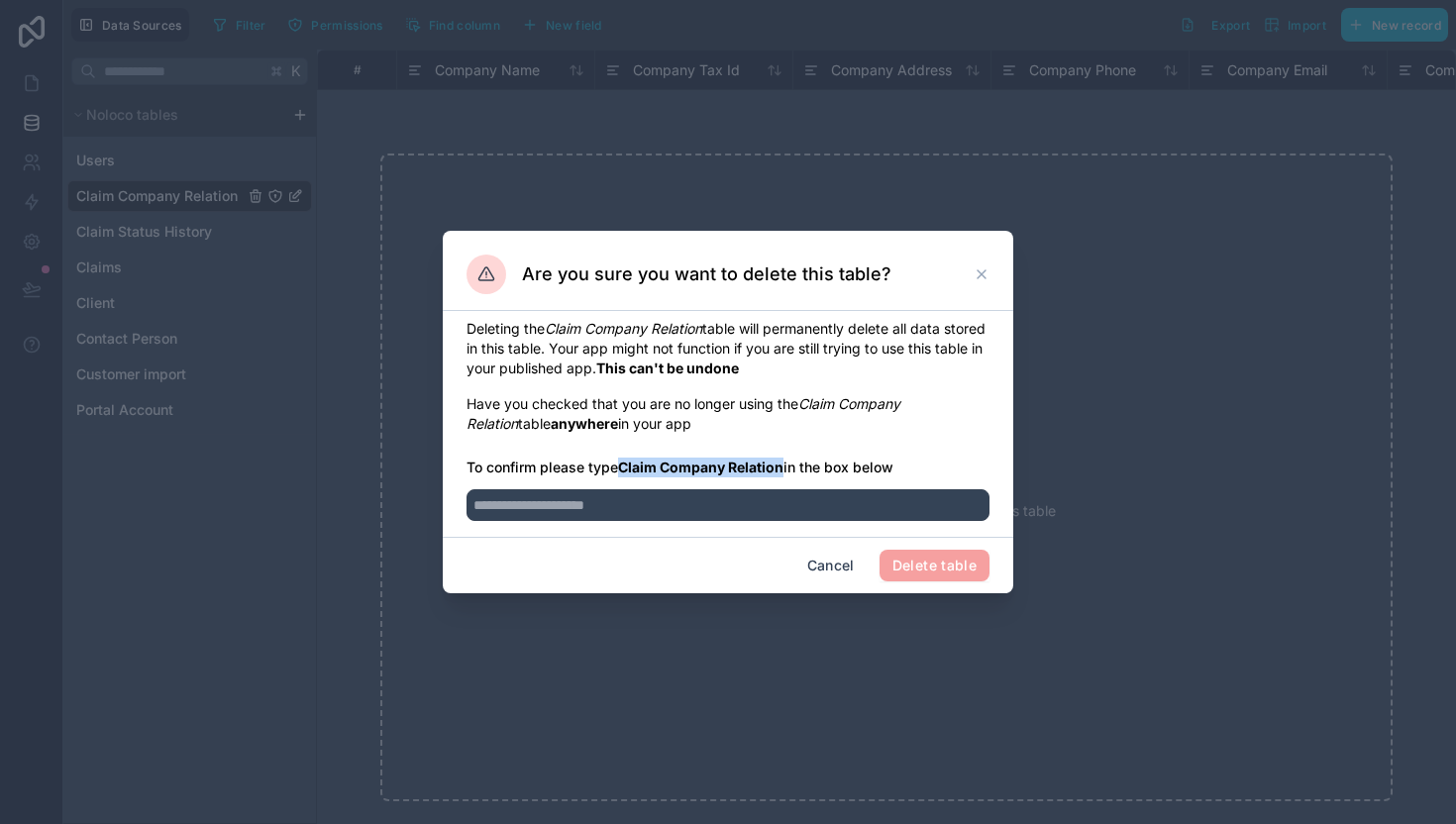 drag, startPoint x: 622, startPoint y: 468, endPoint x: 784, endPoint y: 467, distance: 162.00309 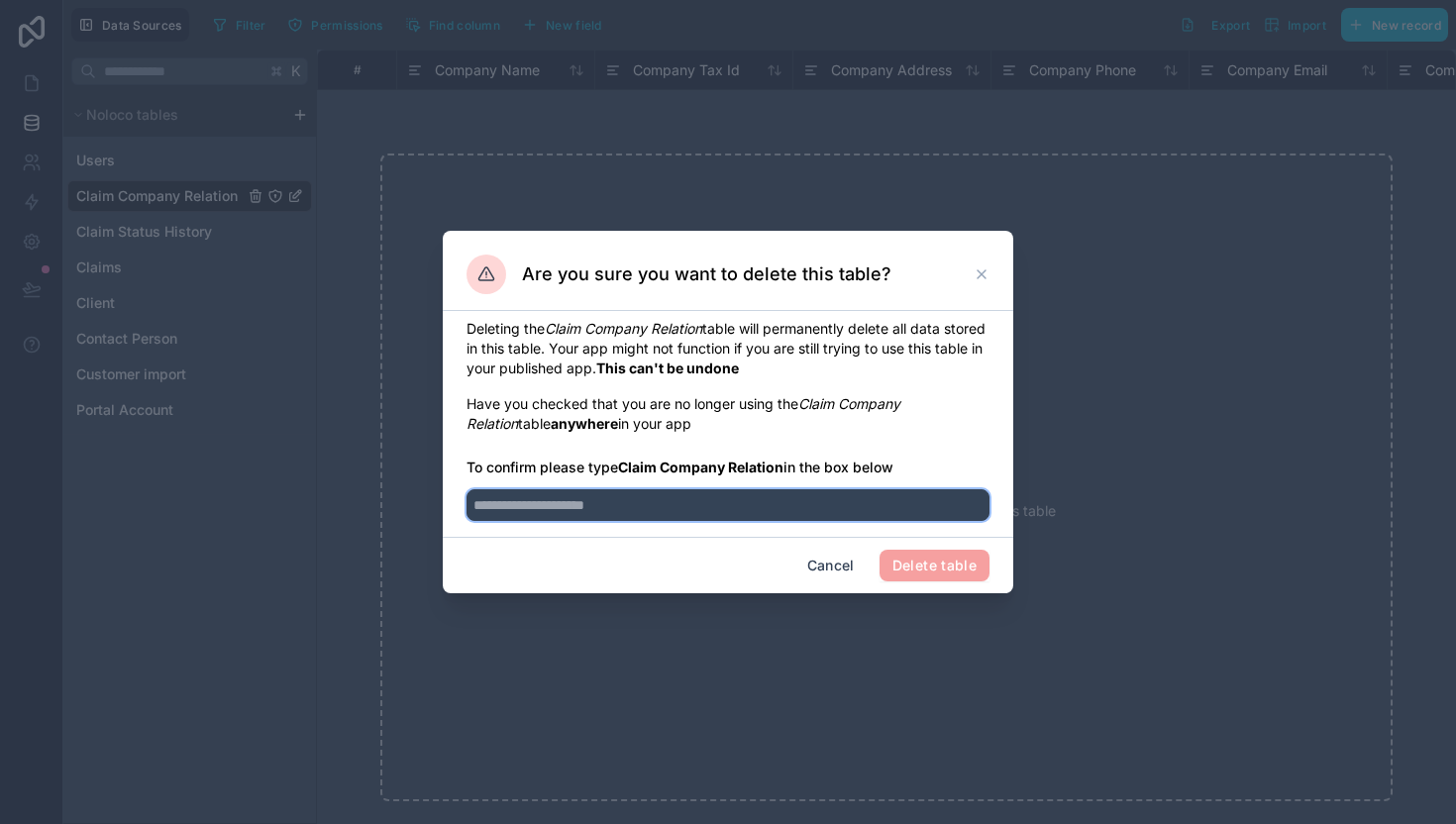 click at bounding box center (728, 505) 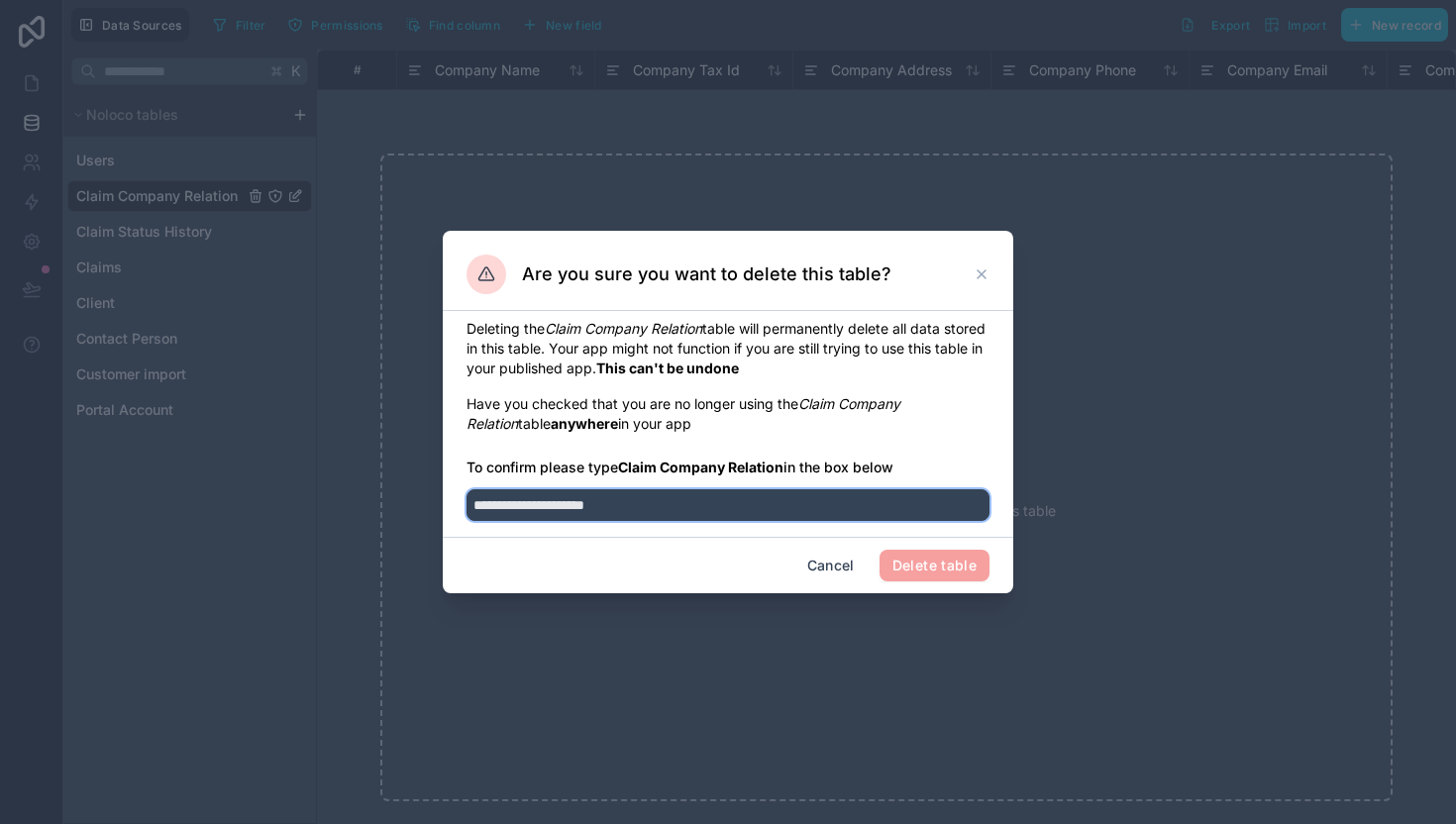 paste on "**********" 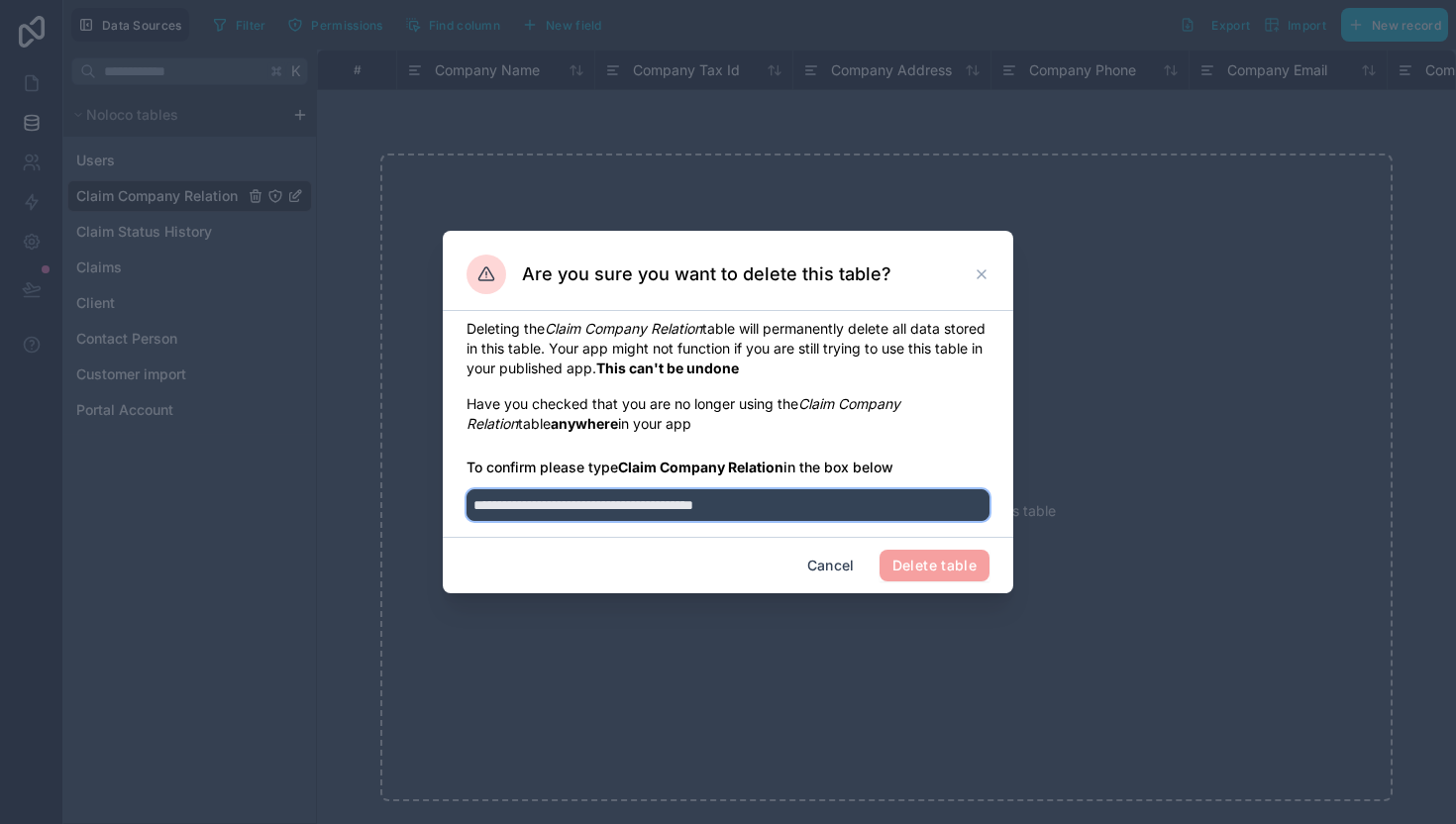 paste on "**********" 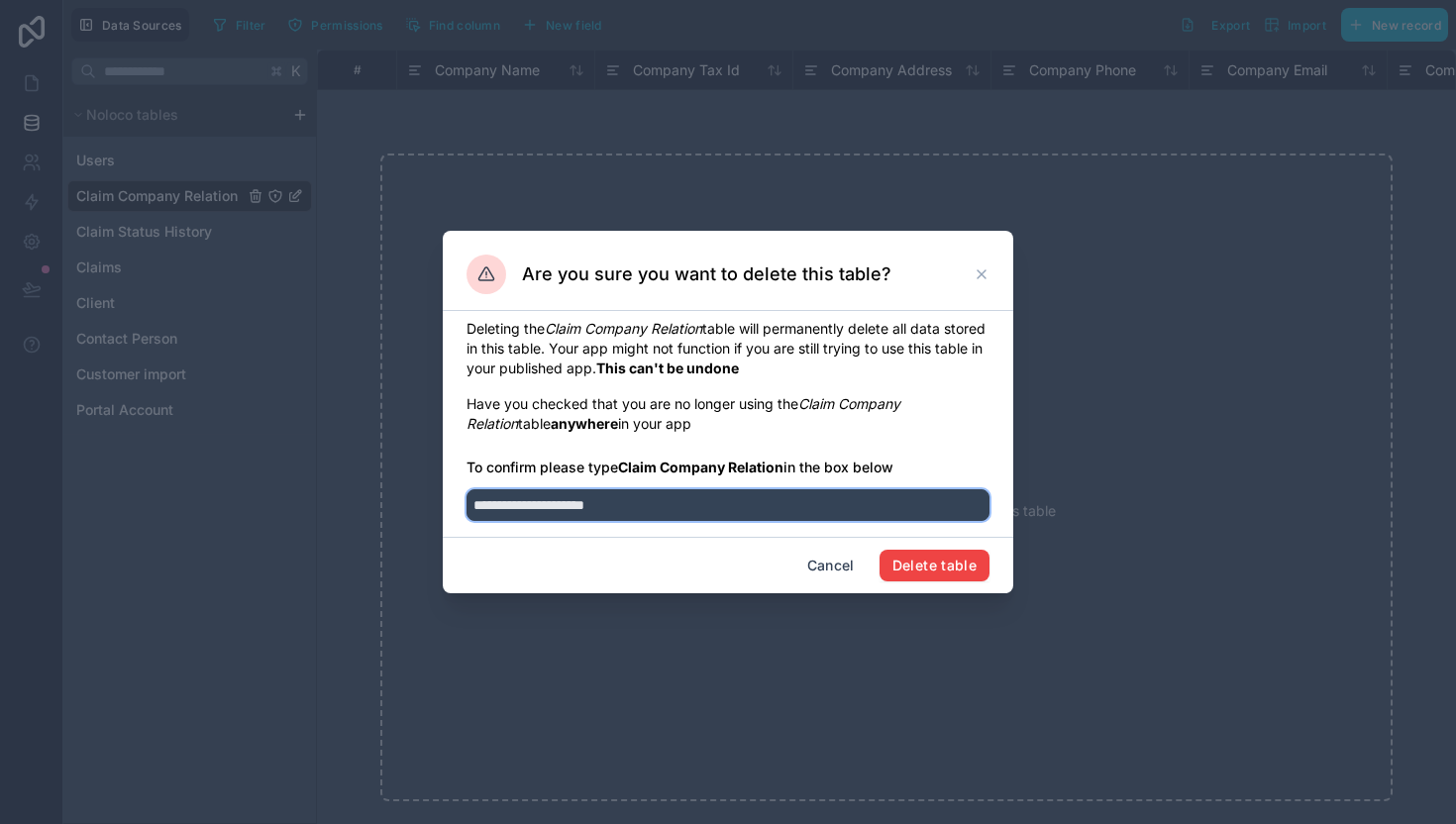 type on "**********" 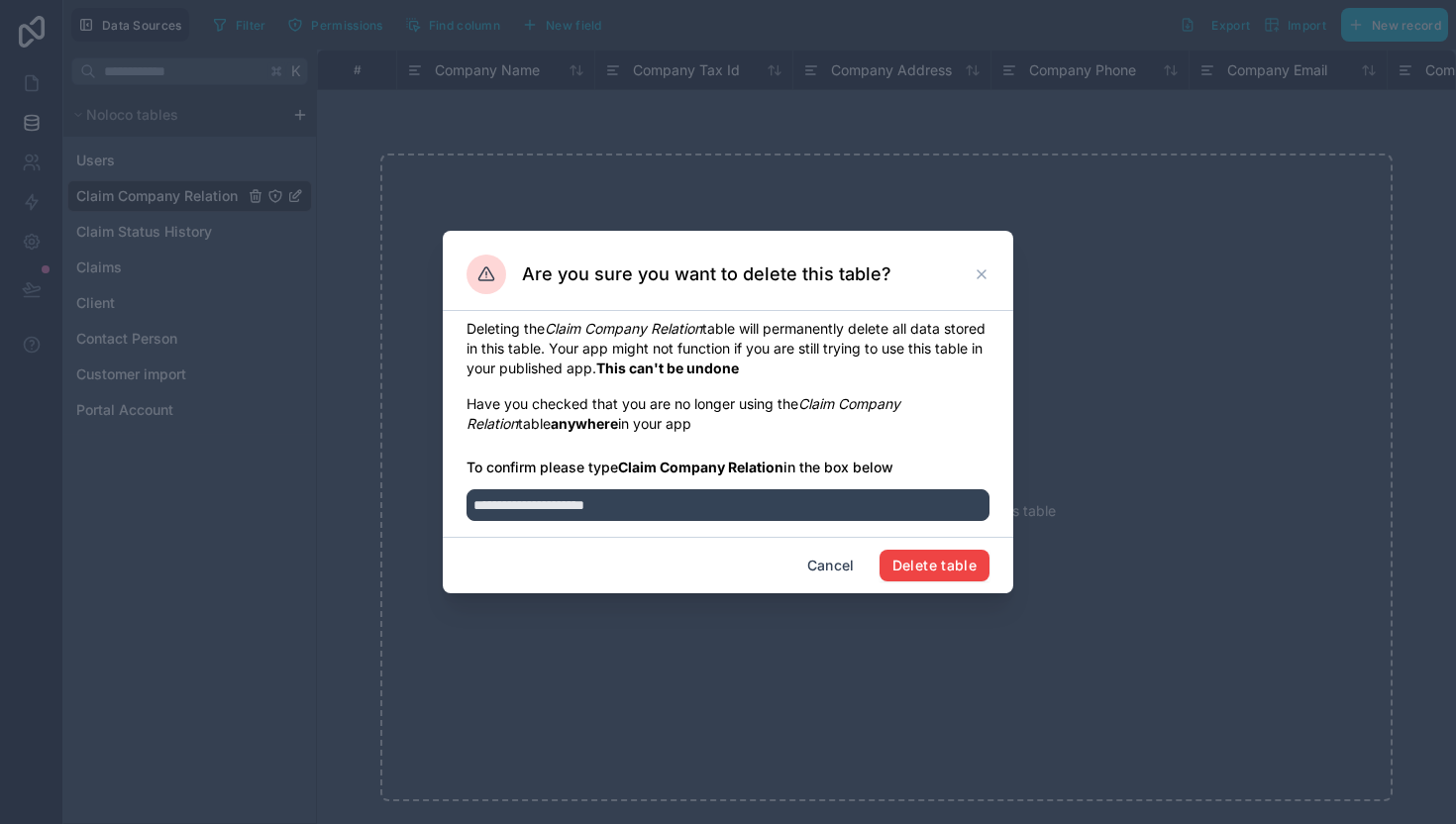 click on "Cancel Delete table" at bounding box center (728, 565) 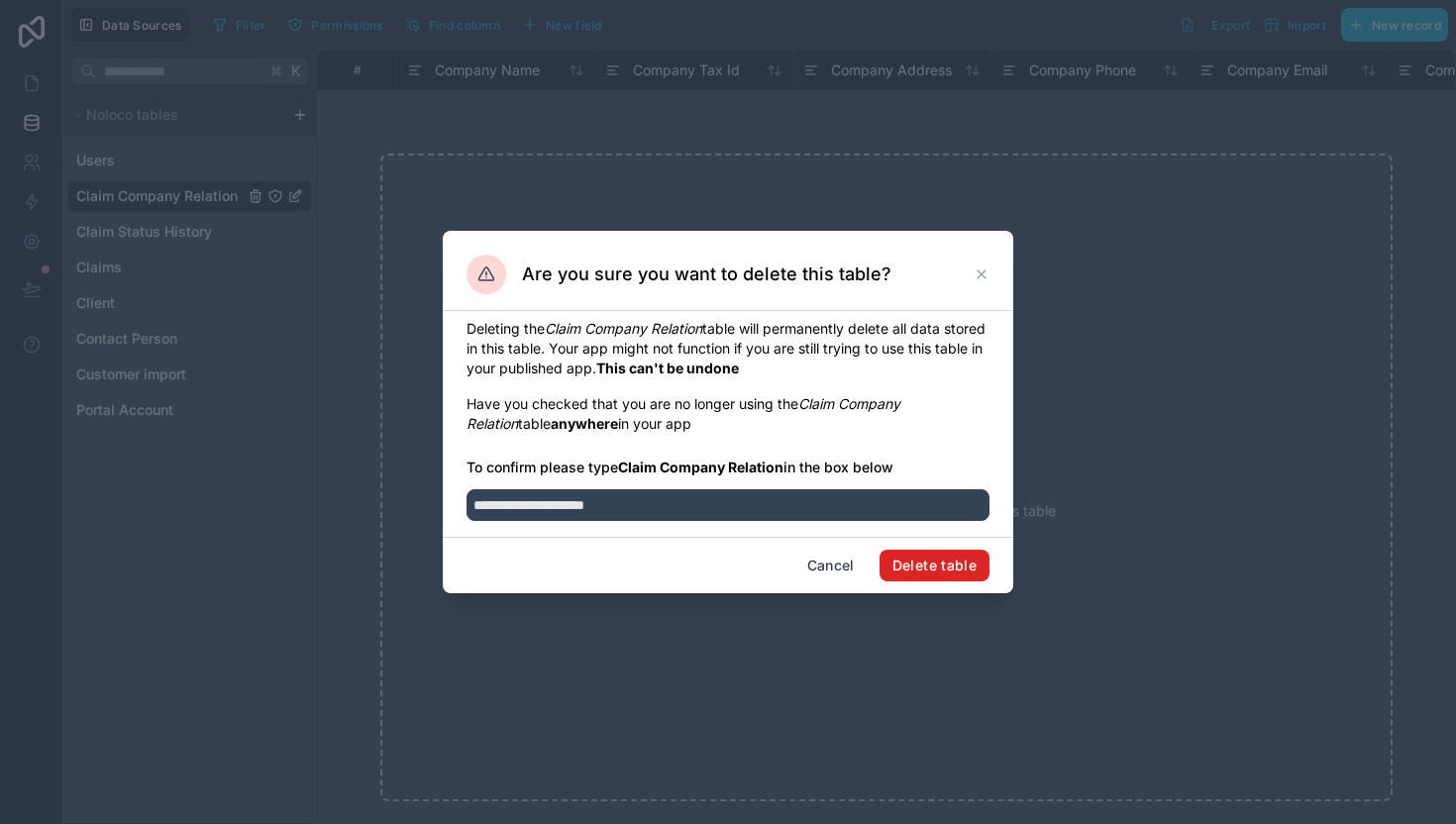 click on "Delete table" at bounding box center (934, 566) 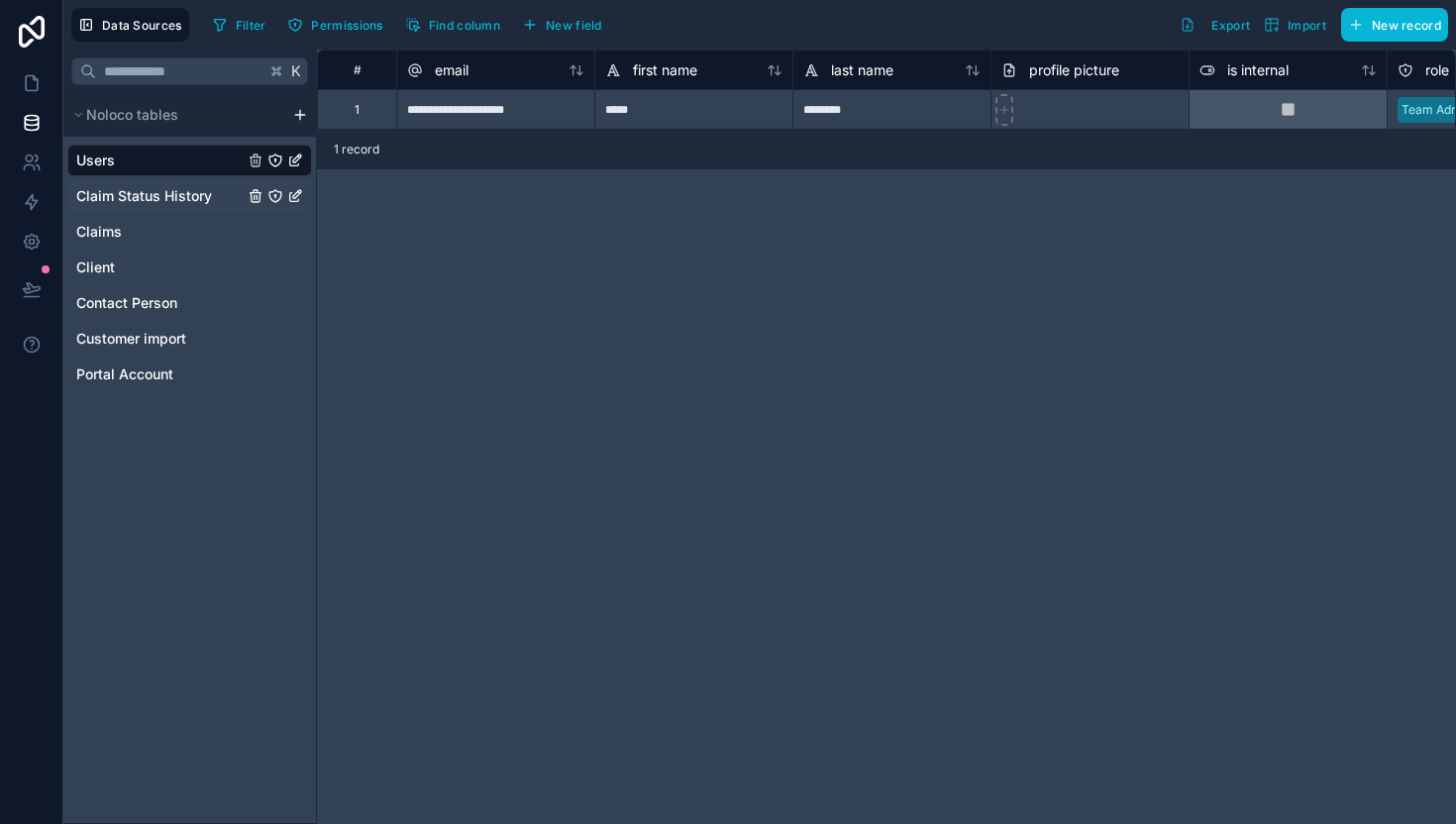 click on "Claim Status History" at bounding box center (144, 196) 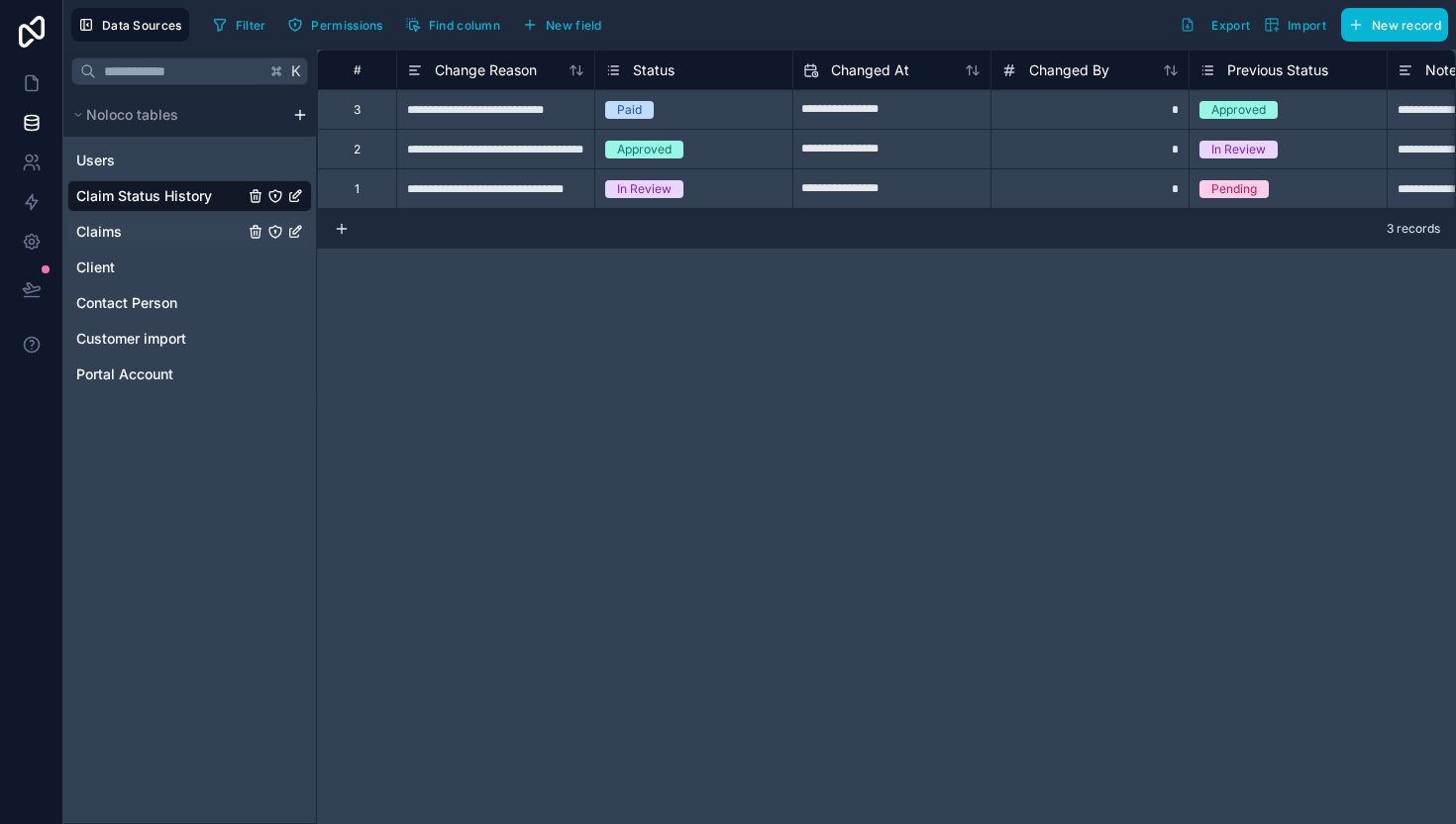 click on "Claims" at bounding box center [189, 232] 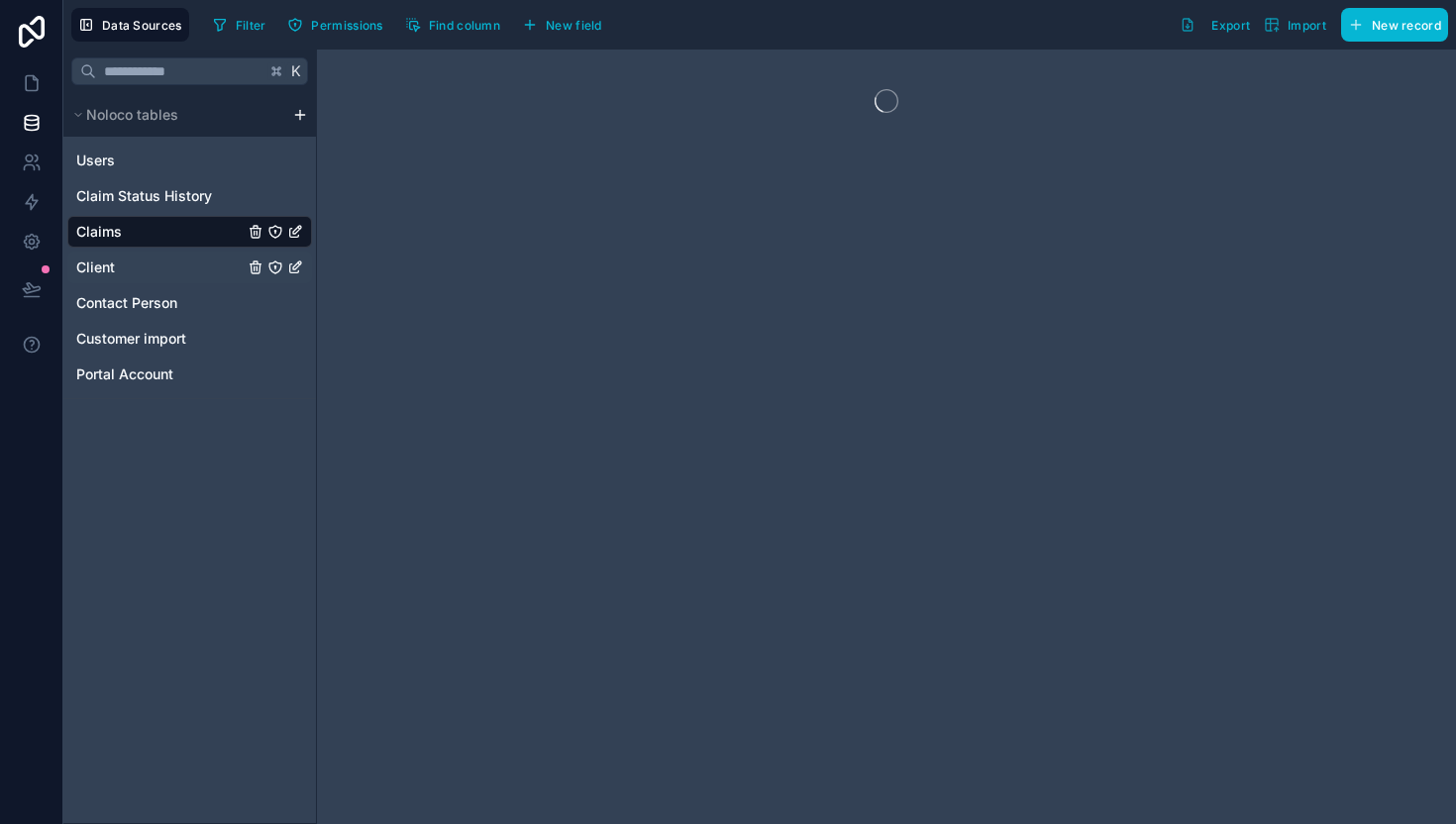 click on "Client" at bounding box center [189, 267] 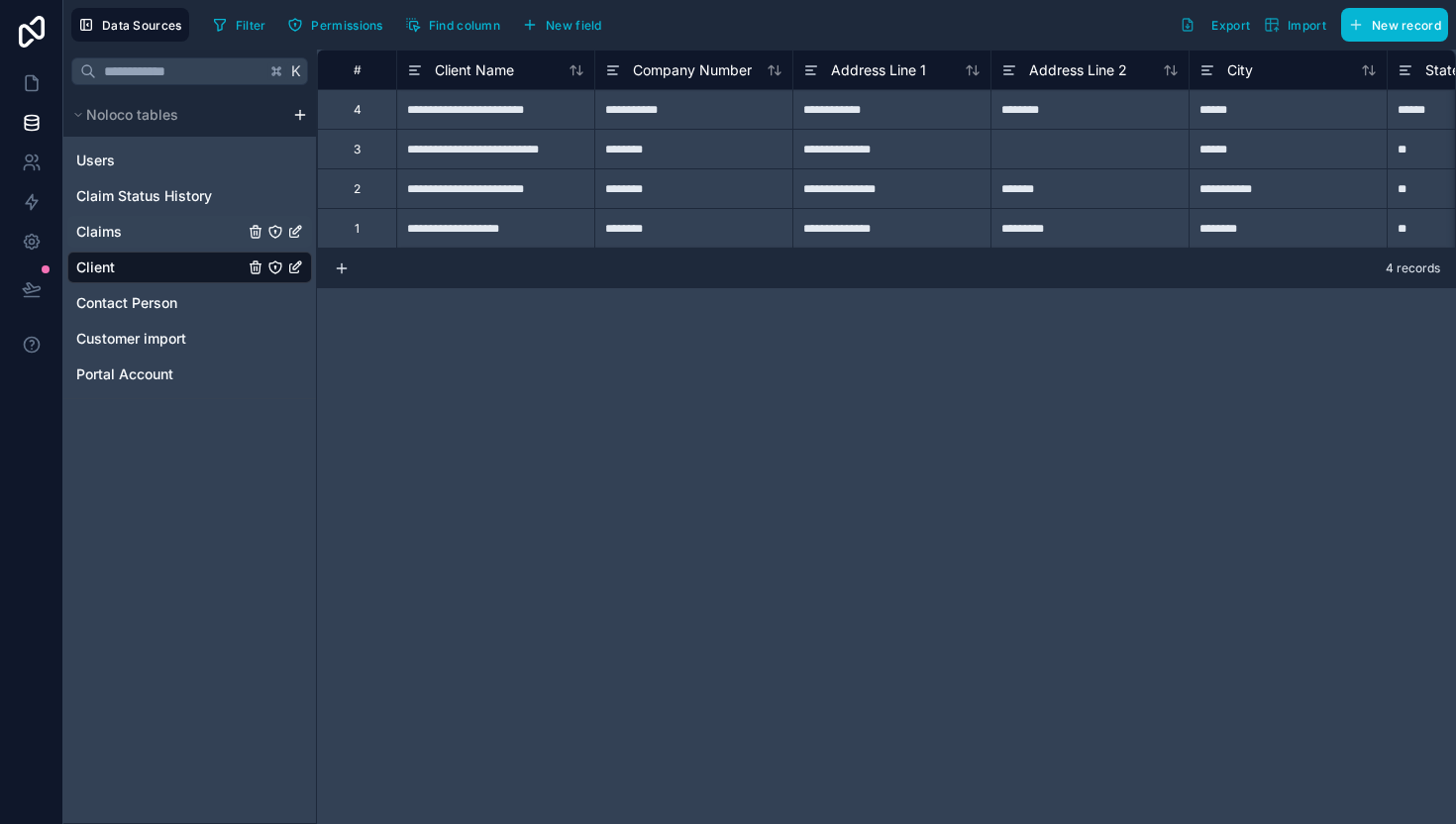 click 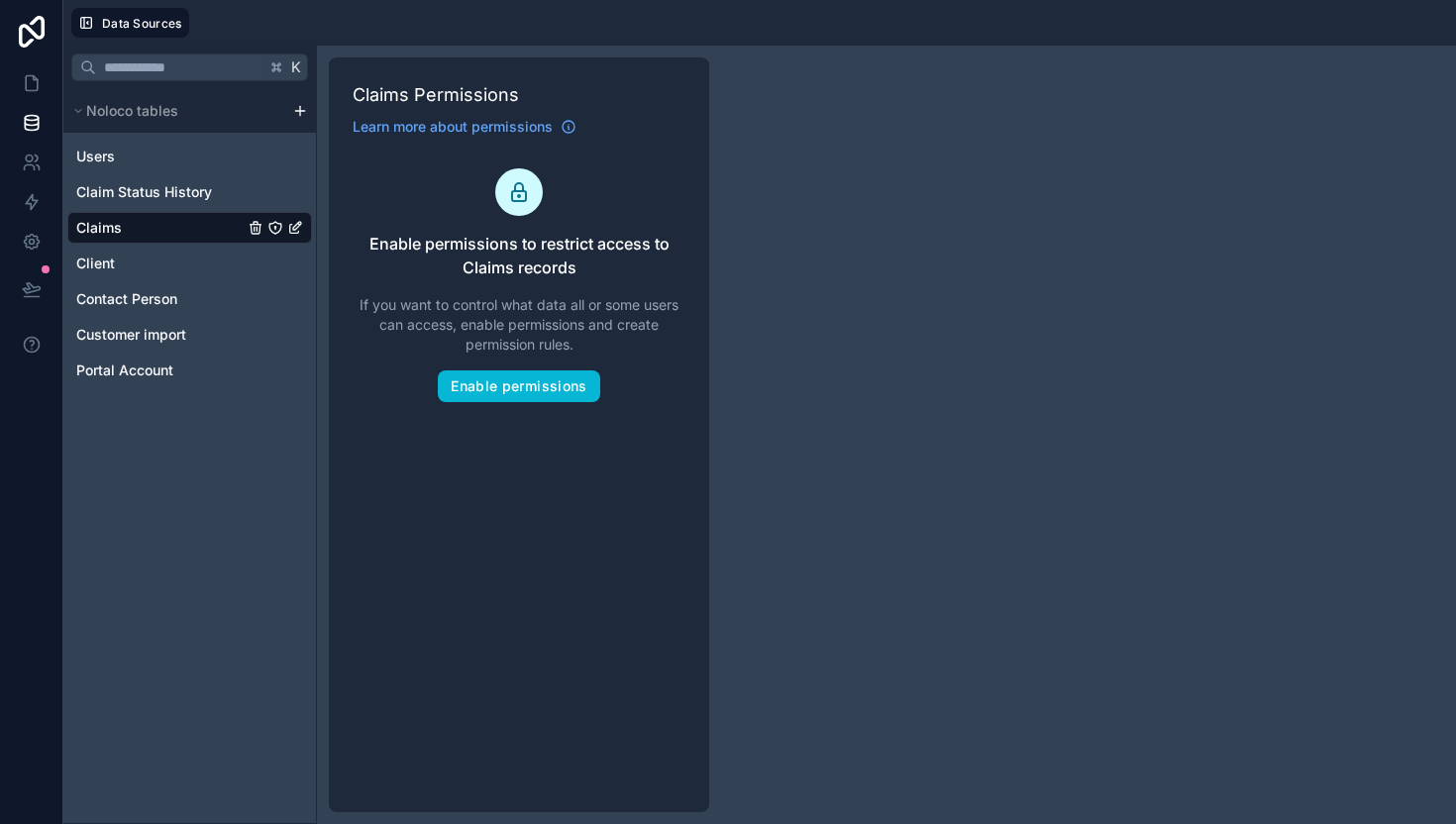 click on "K Noloco tables Users Claim Status History Claims Client Contact Person Customer import Portal Account" at bounding box center [190, 435] 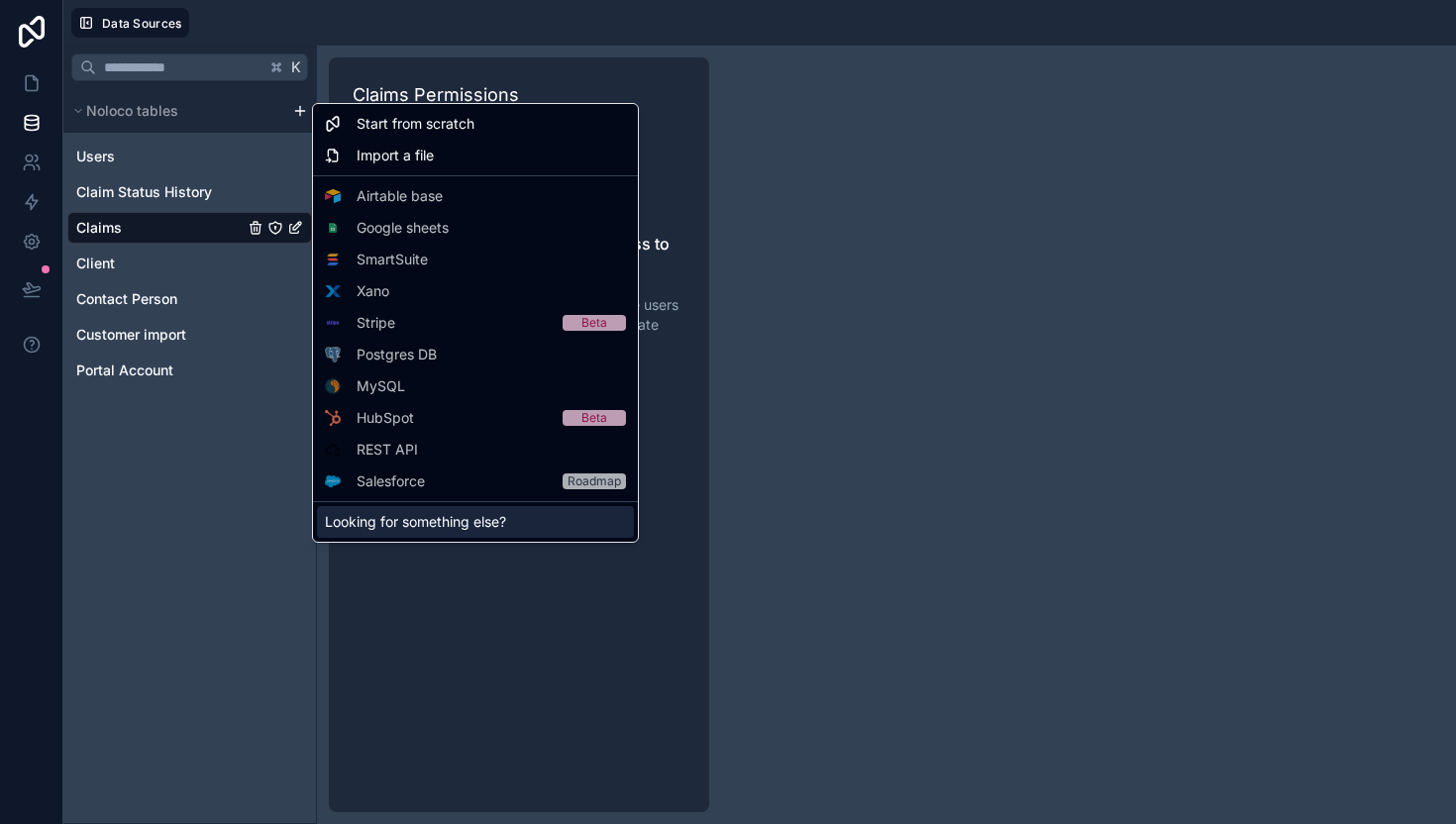 click on "Looking for something else?" at bounding box center [475, 522] 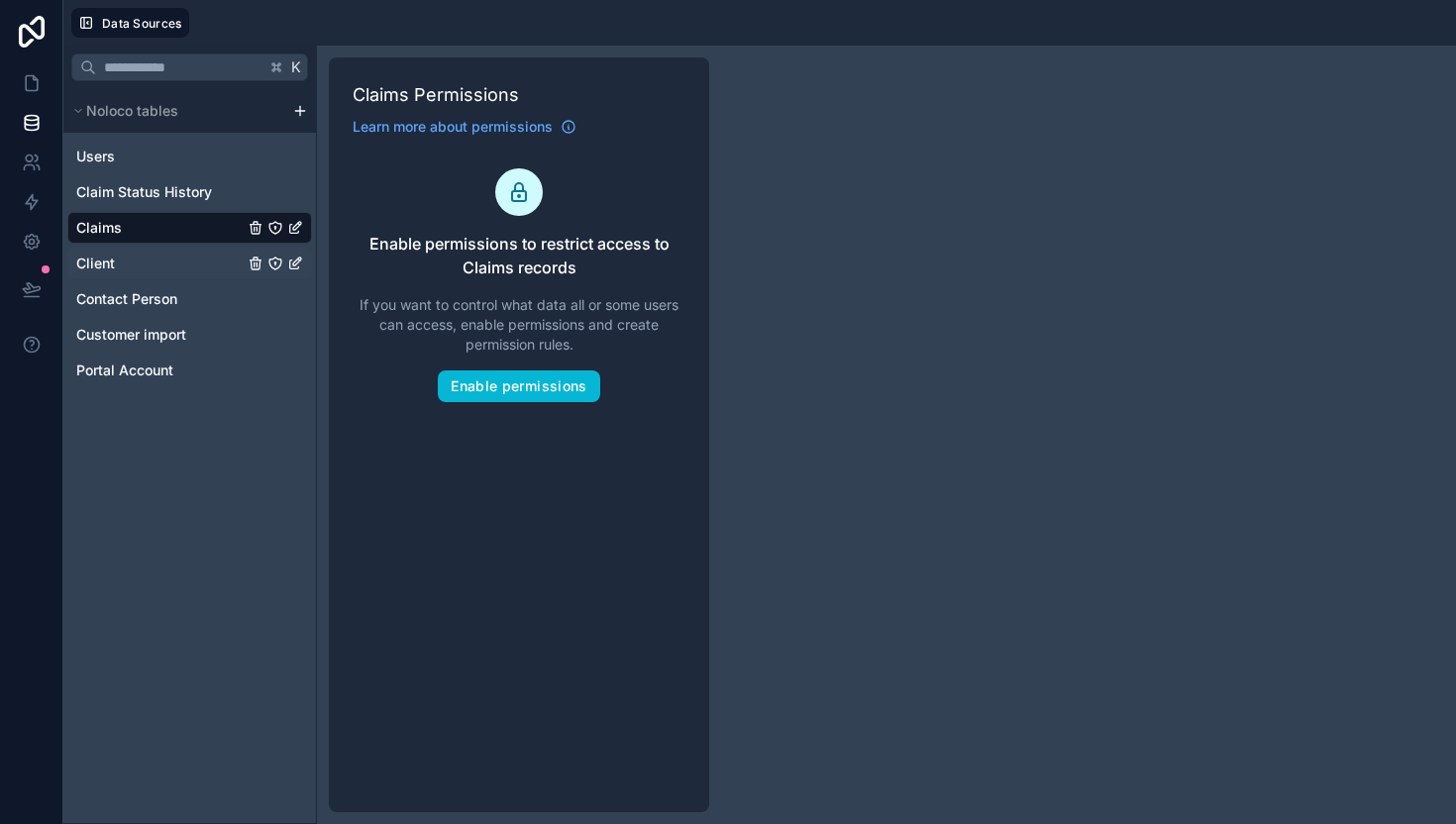 click on "Client" at bounding box center (189, 263) 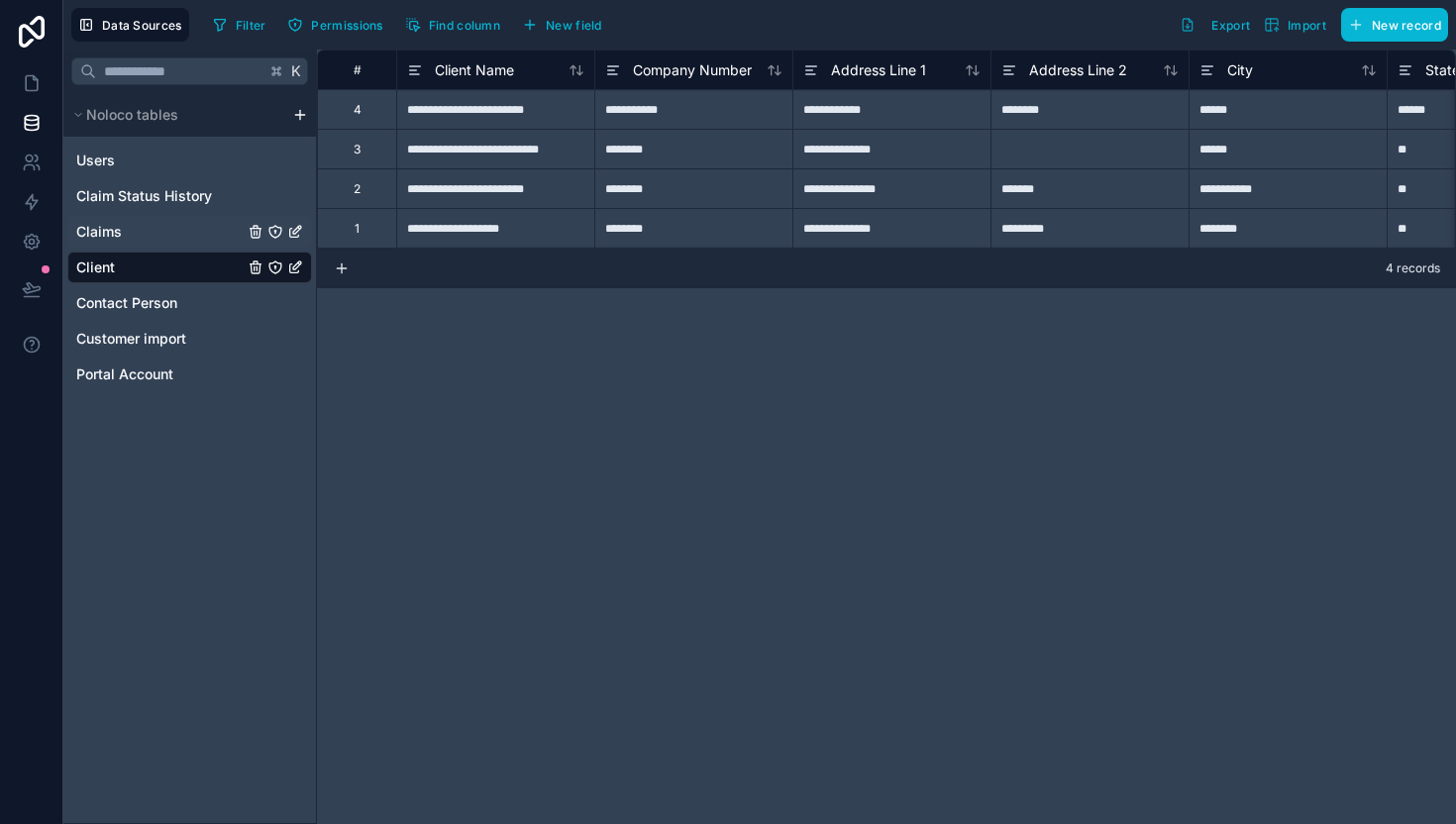click on "Claims" at bounding box center [189, 232] 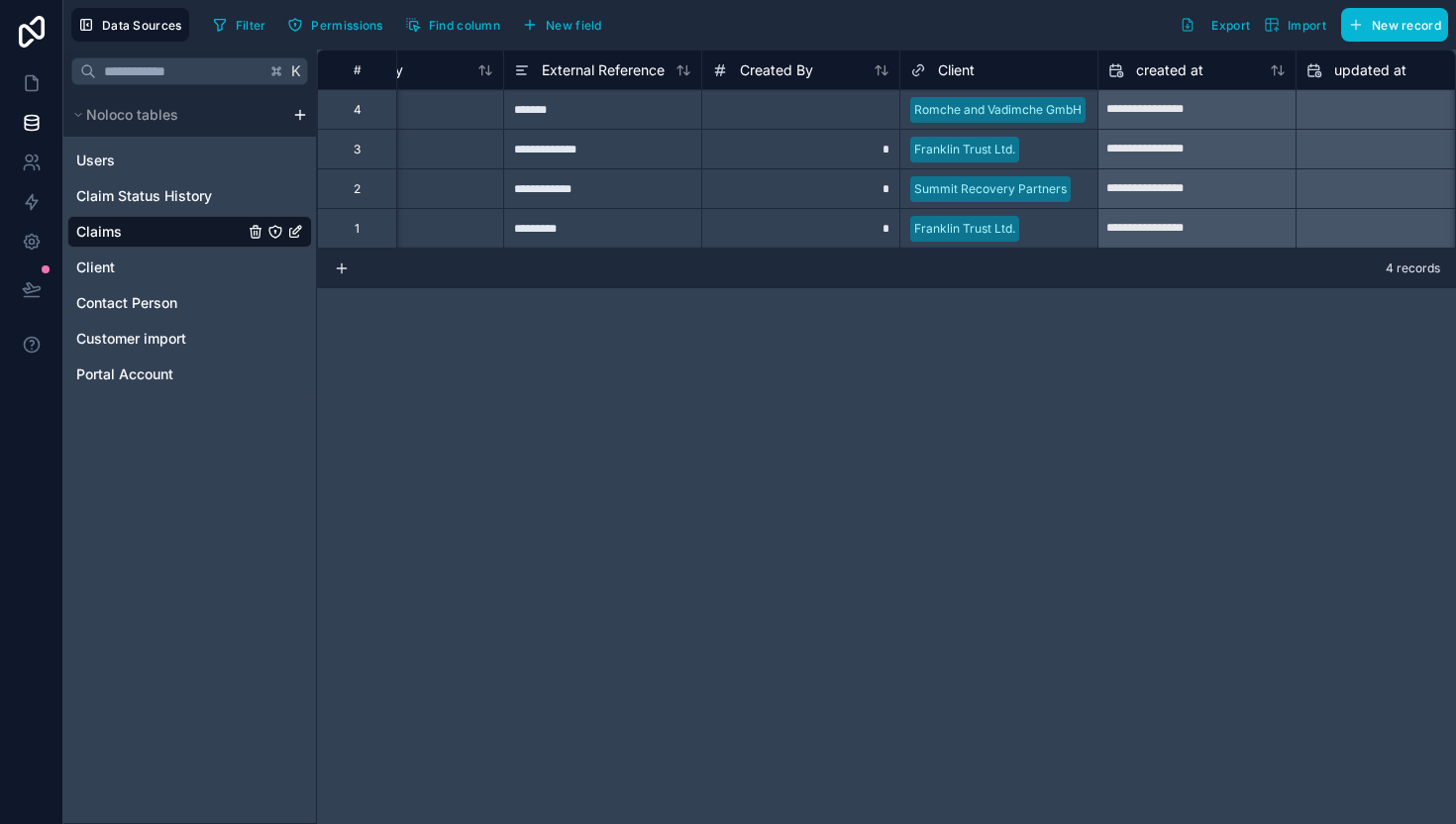 scroll, scrollTop: 0, scrollLeft: 1913, axis: horizontal 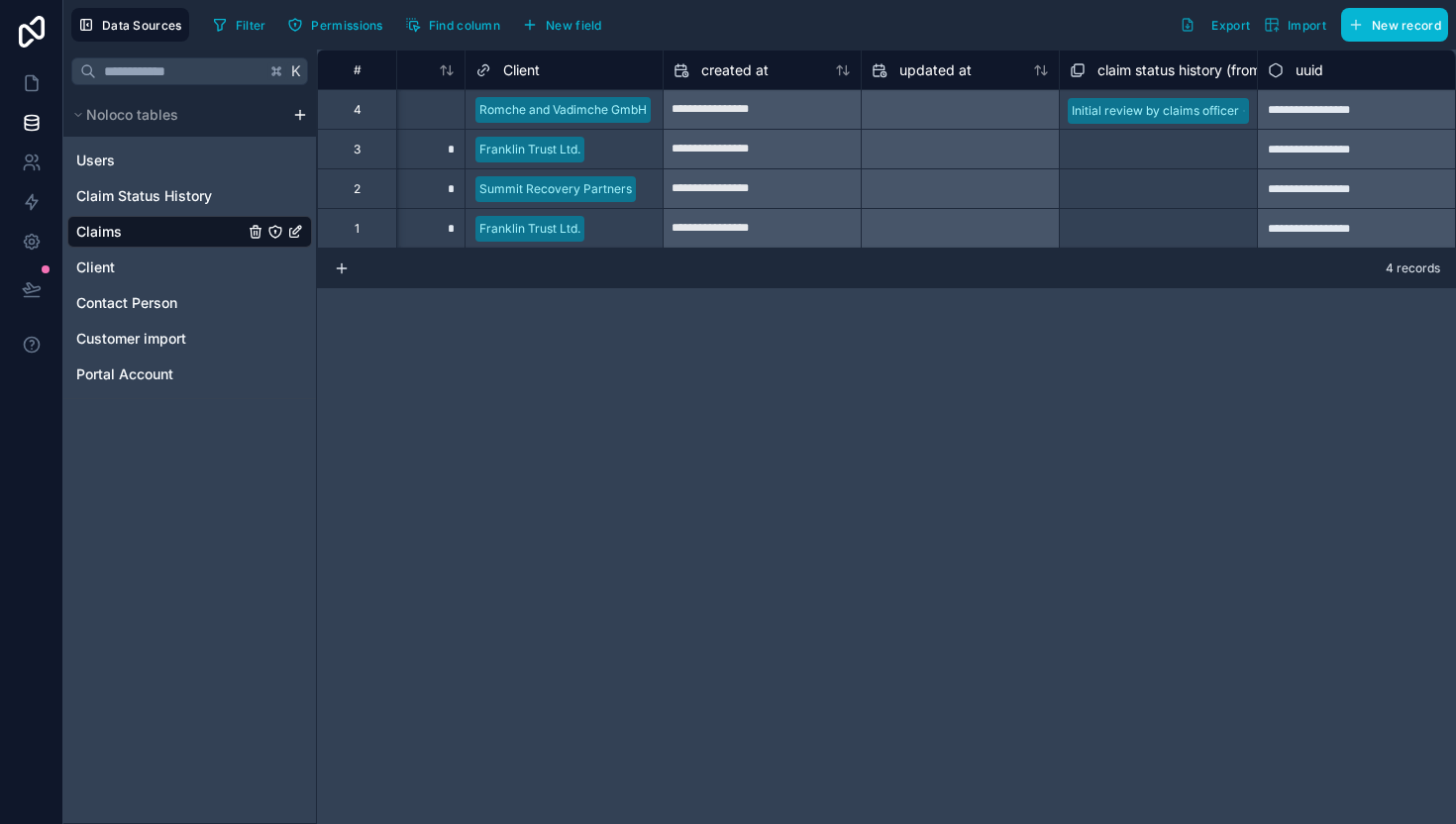 click on "Romche and Vadimche GmbH" at bounding box center (563, 110) 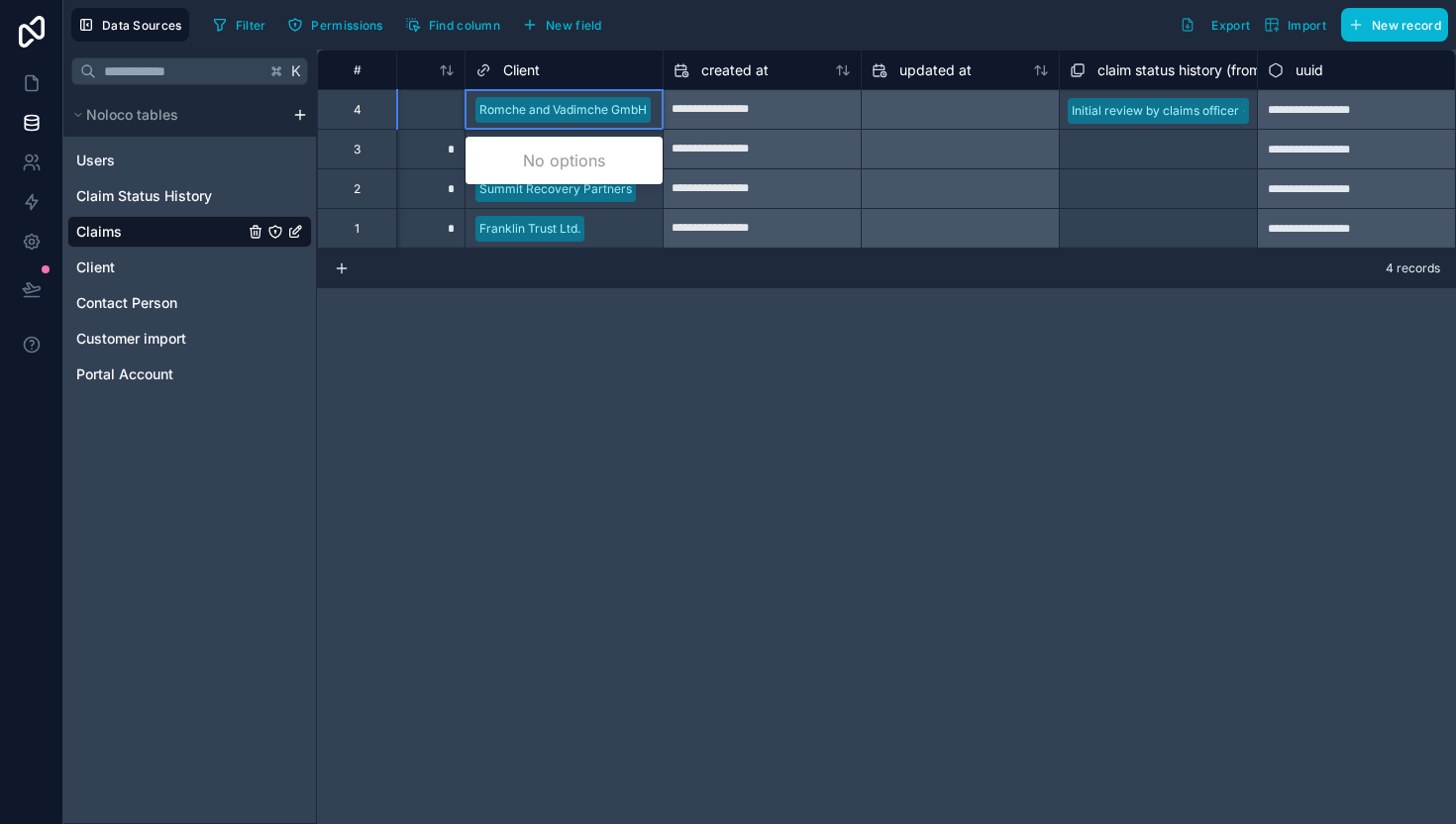 click on "Romche and Vadimche GmbH" at bounding box center [563, 110] 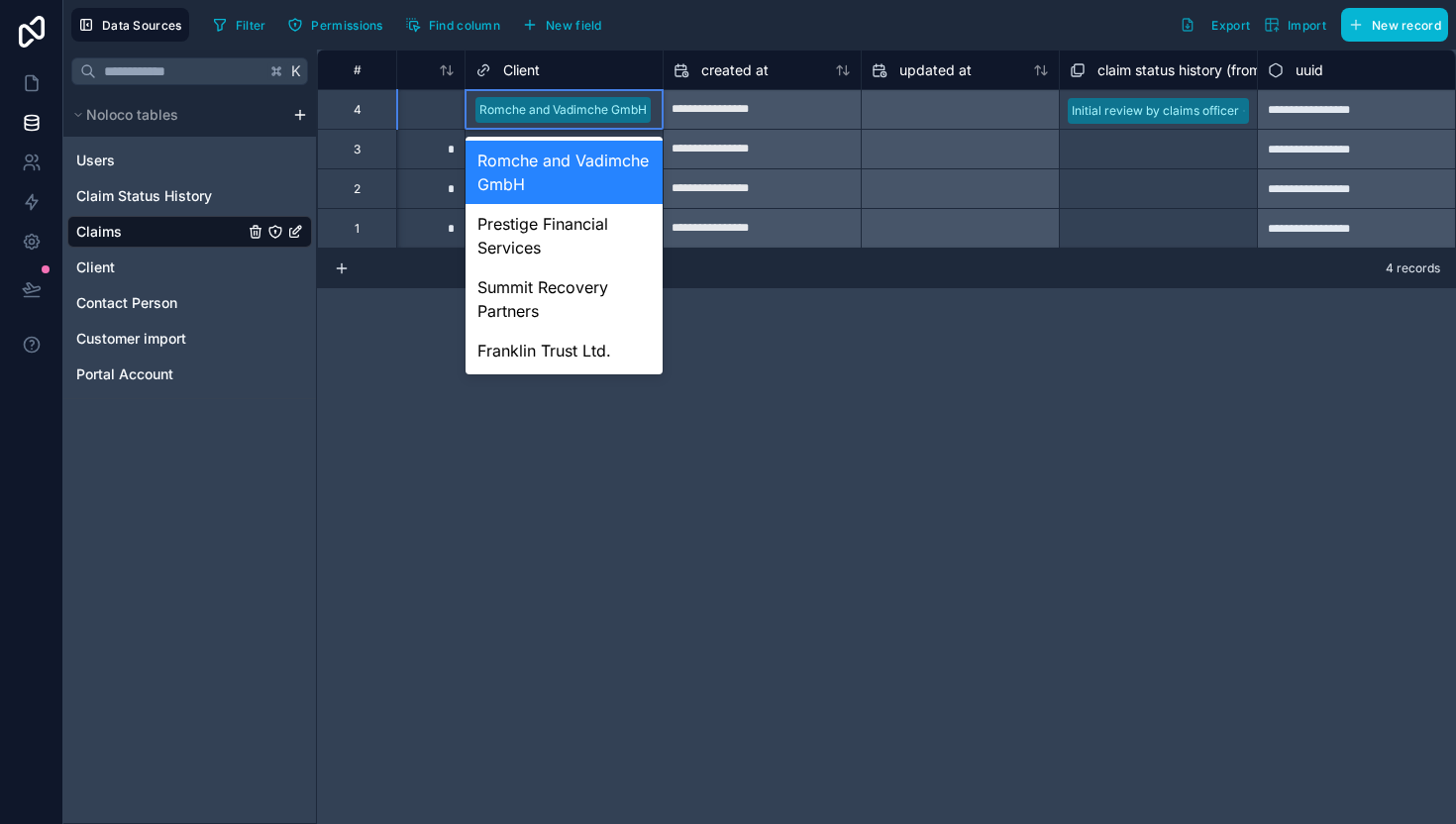 click on "Romche and Vadimche GmbH" at bounding box center (564, 172) 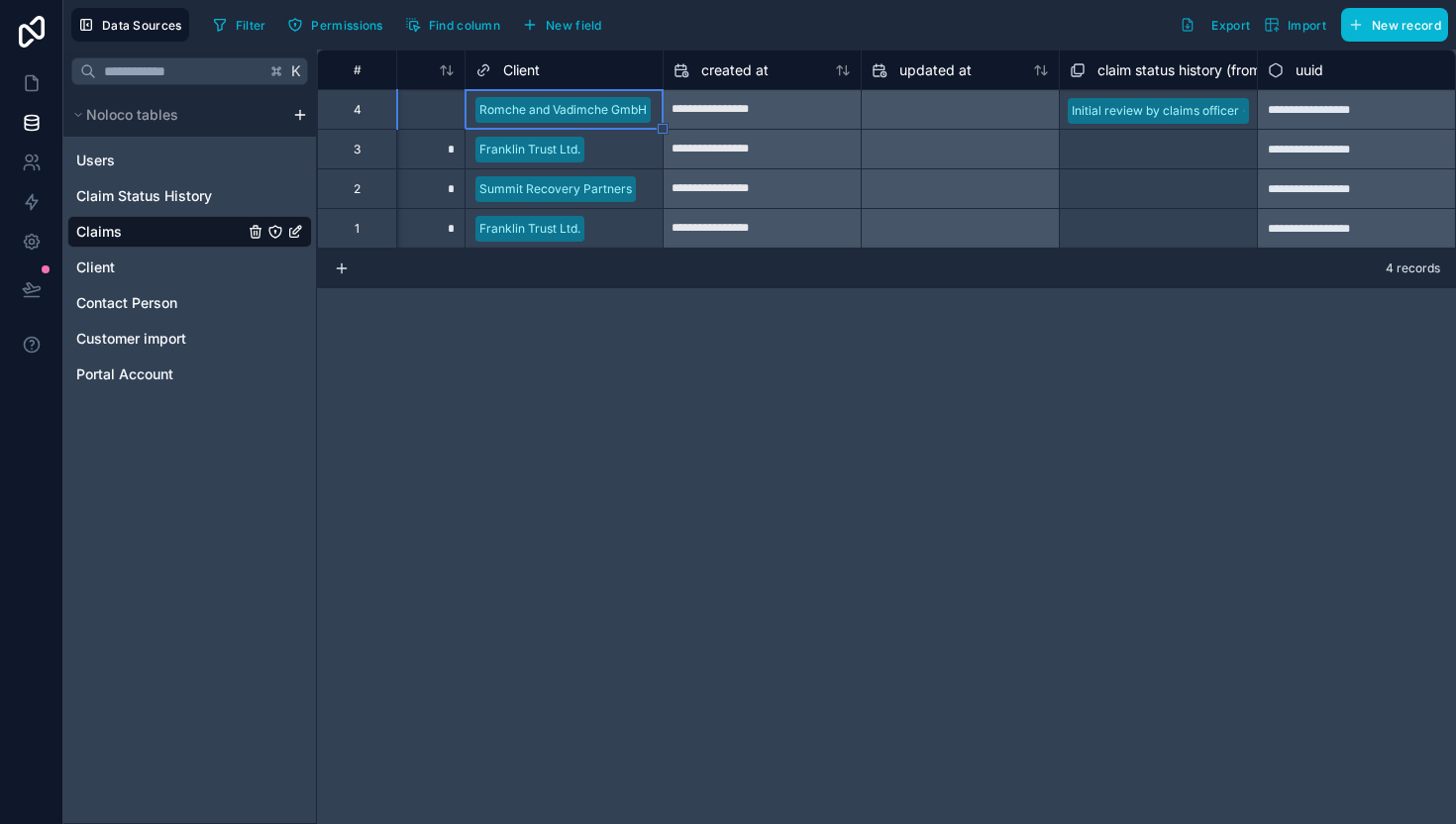click on "**********" at bounding box center [886, 437] 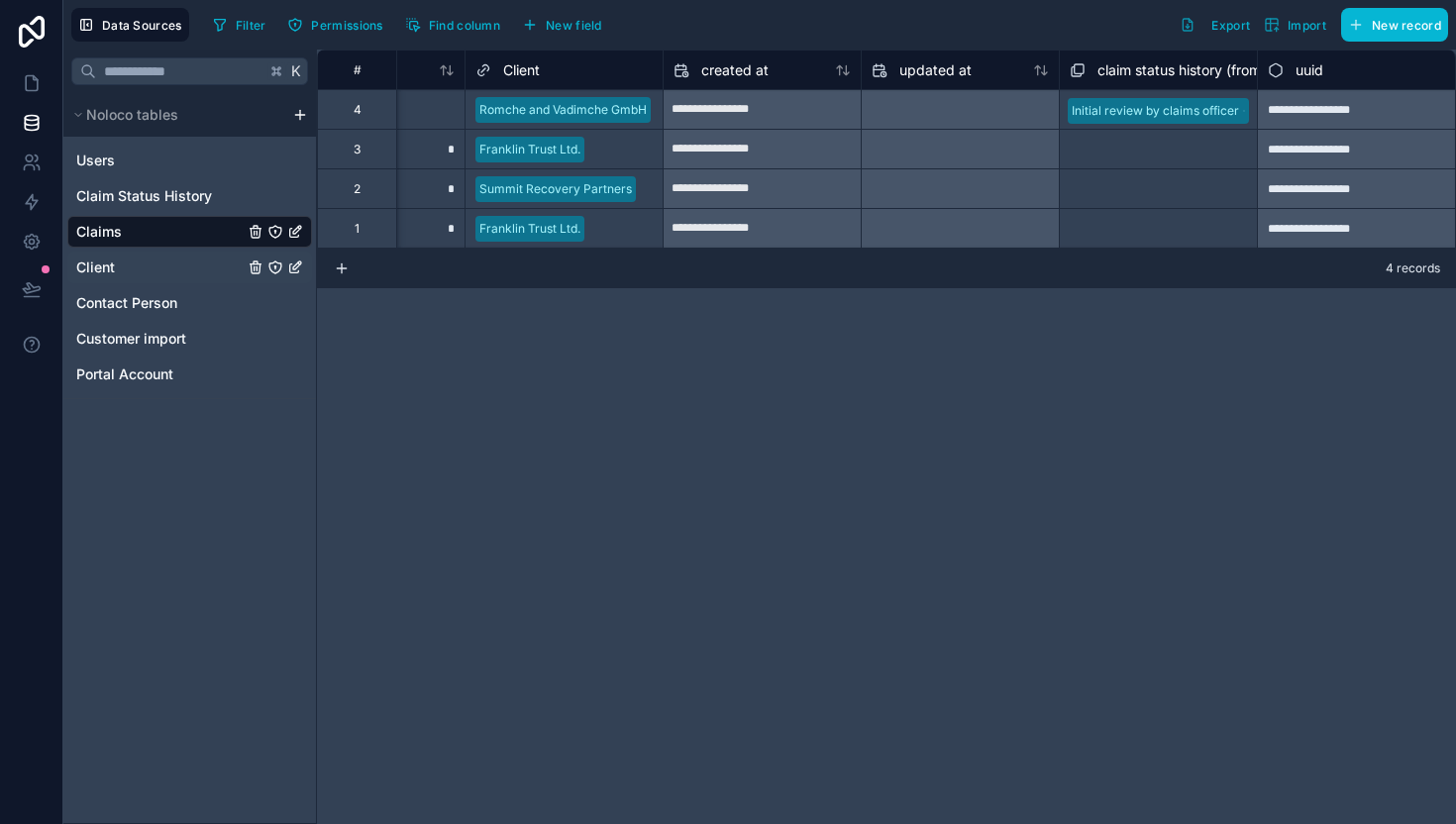 click on "Client" at bounding box center [189, 267] 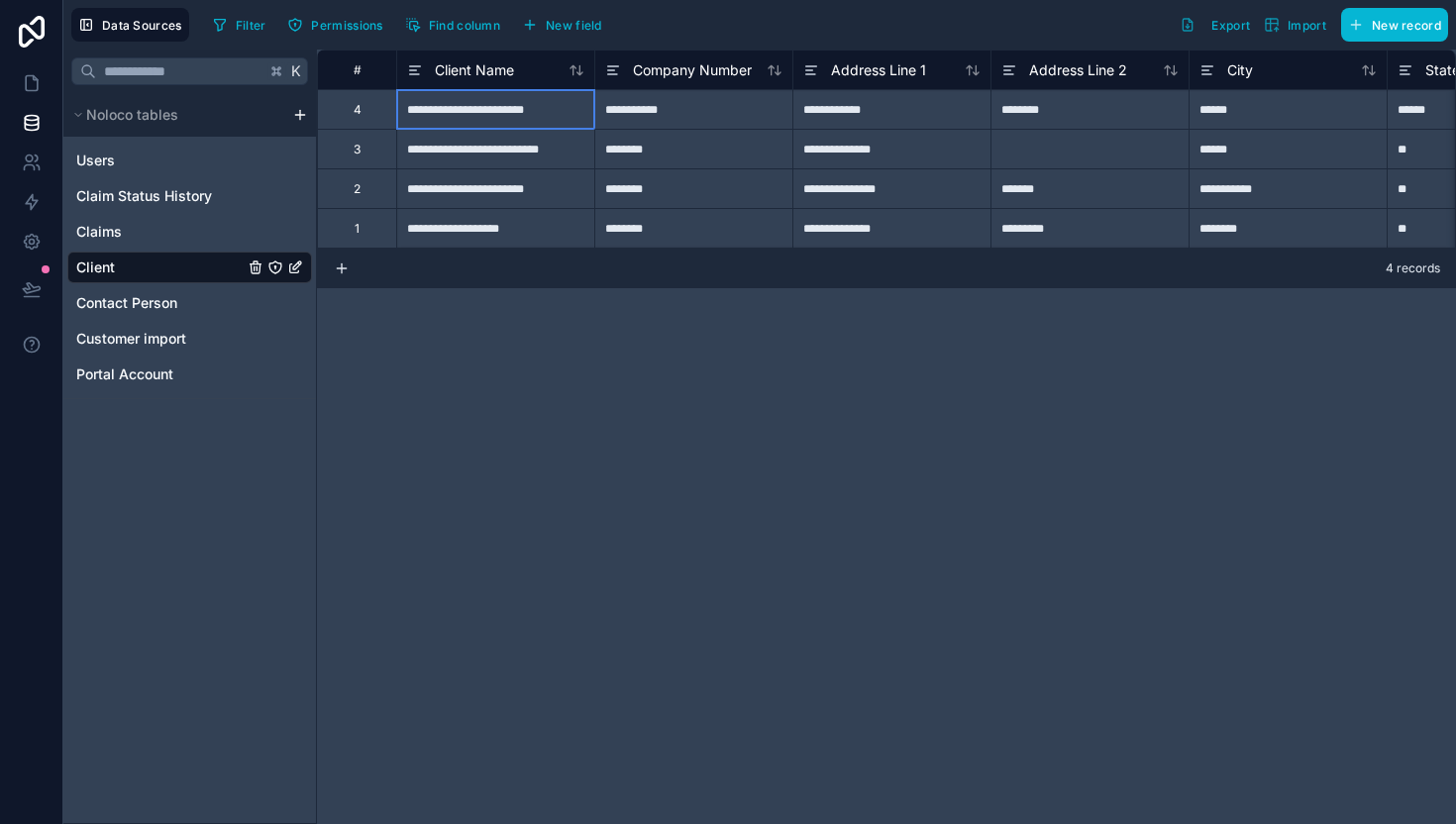 click on "**********" at bounding box center [495, 109] 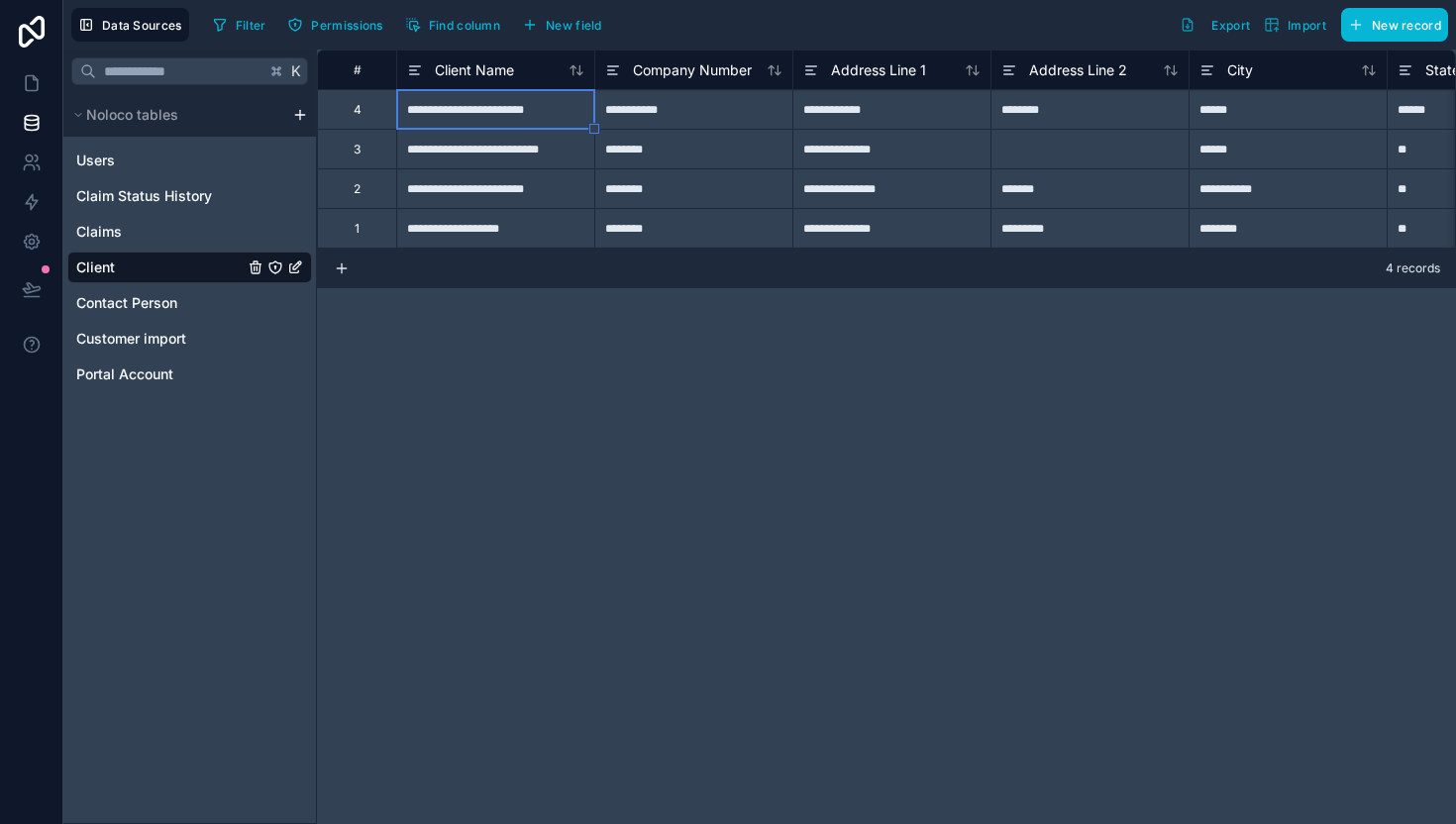 click 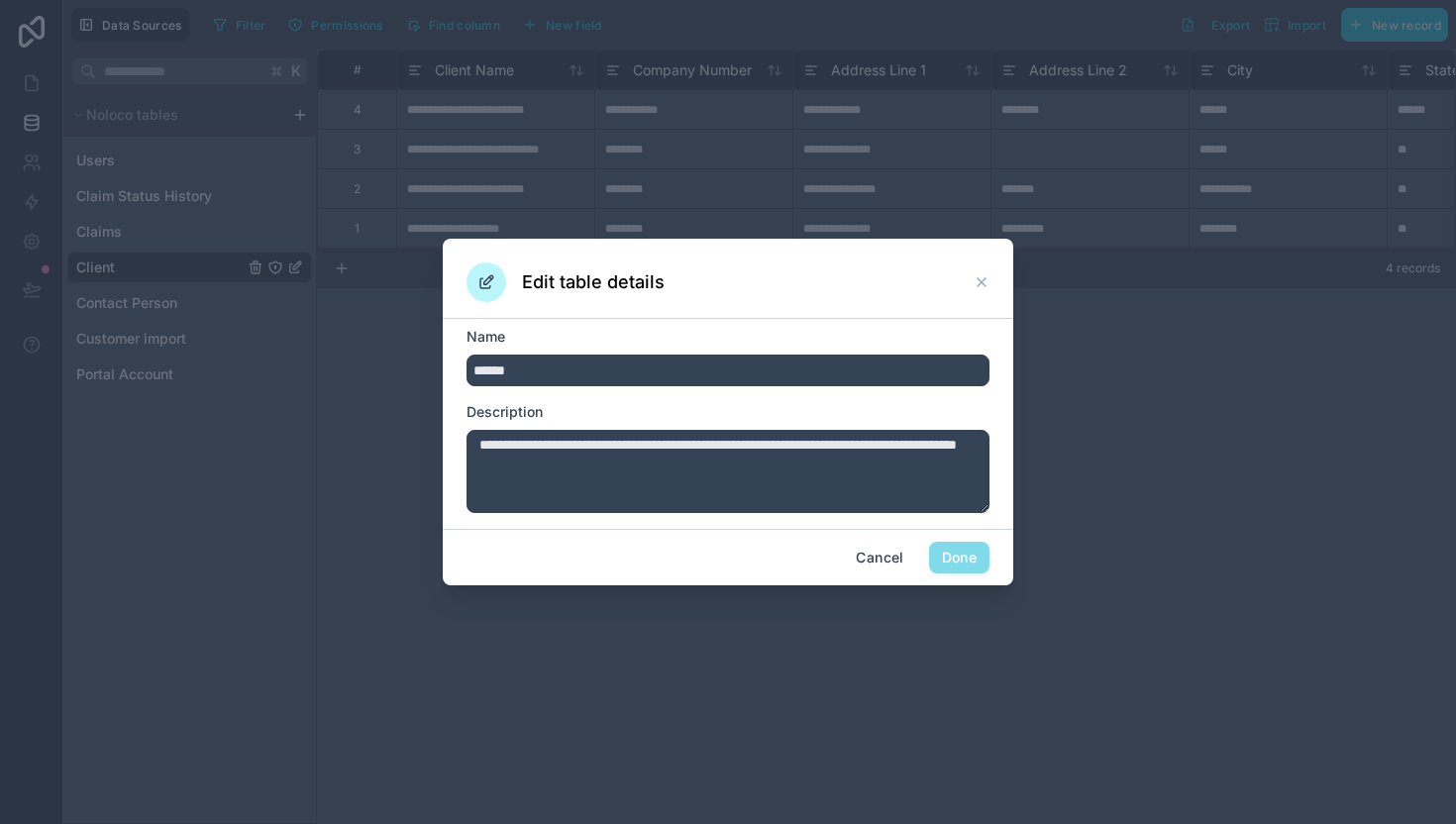 click on "******" at bounding box center [728, 370] 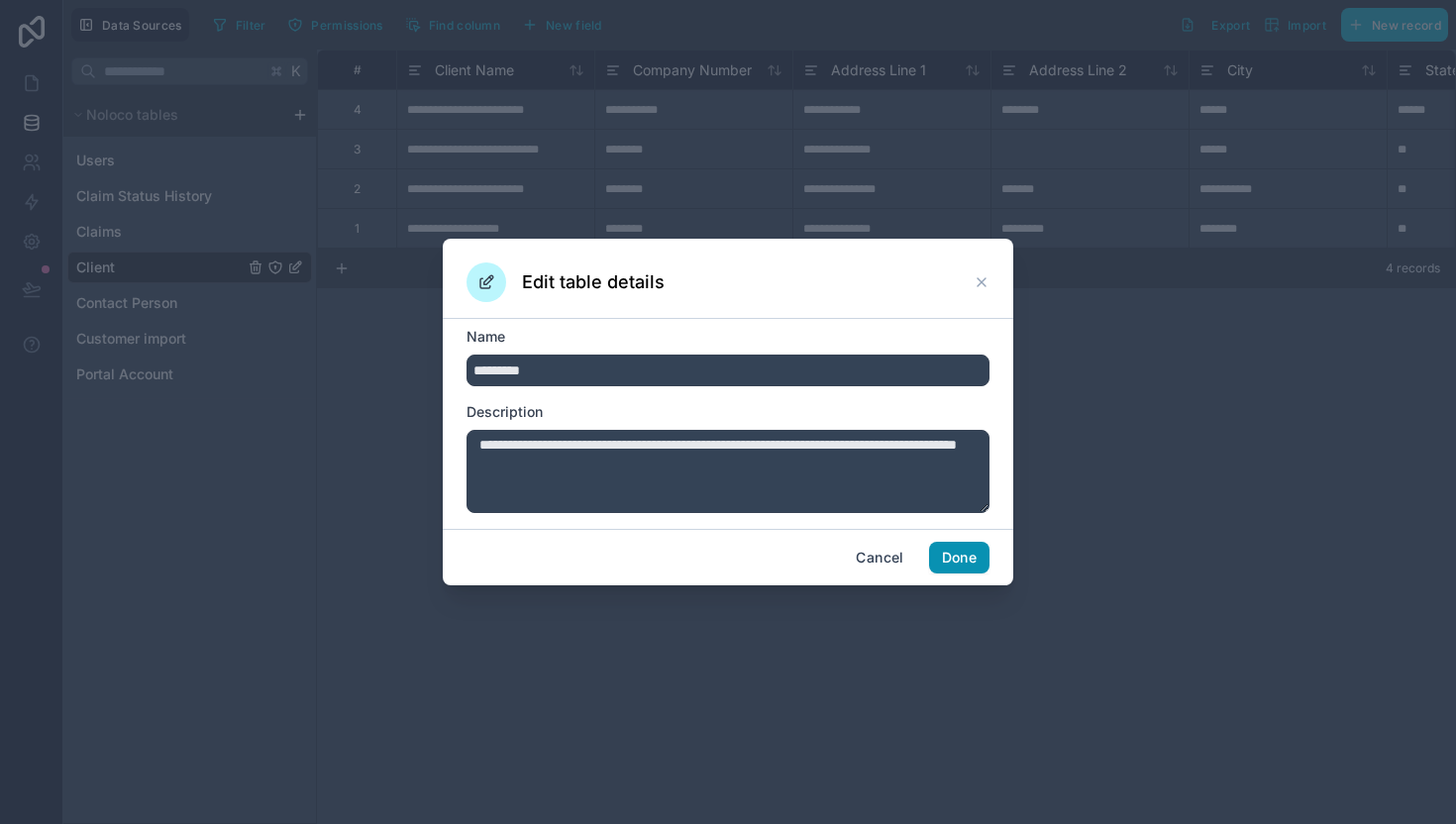 type on "*********" 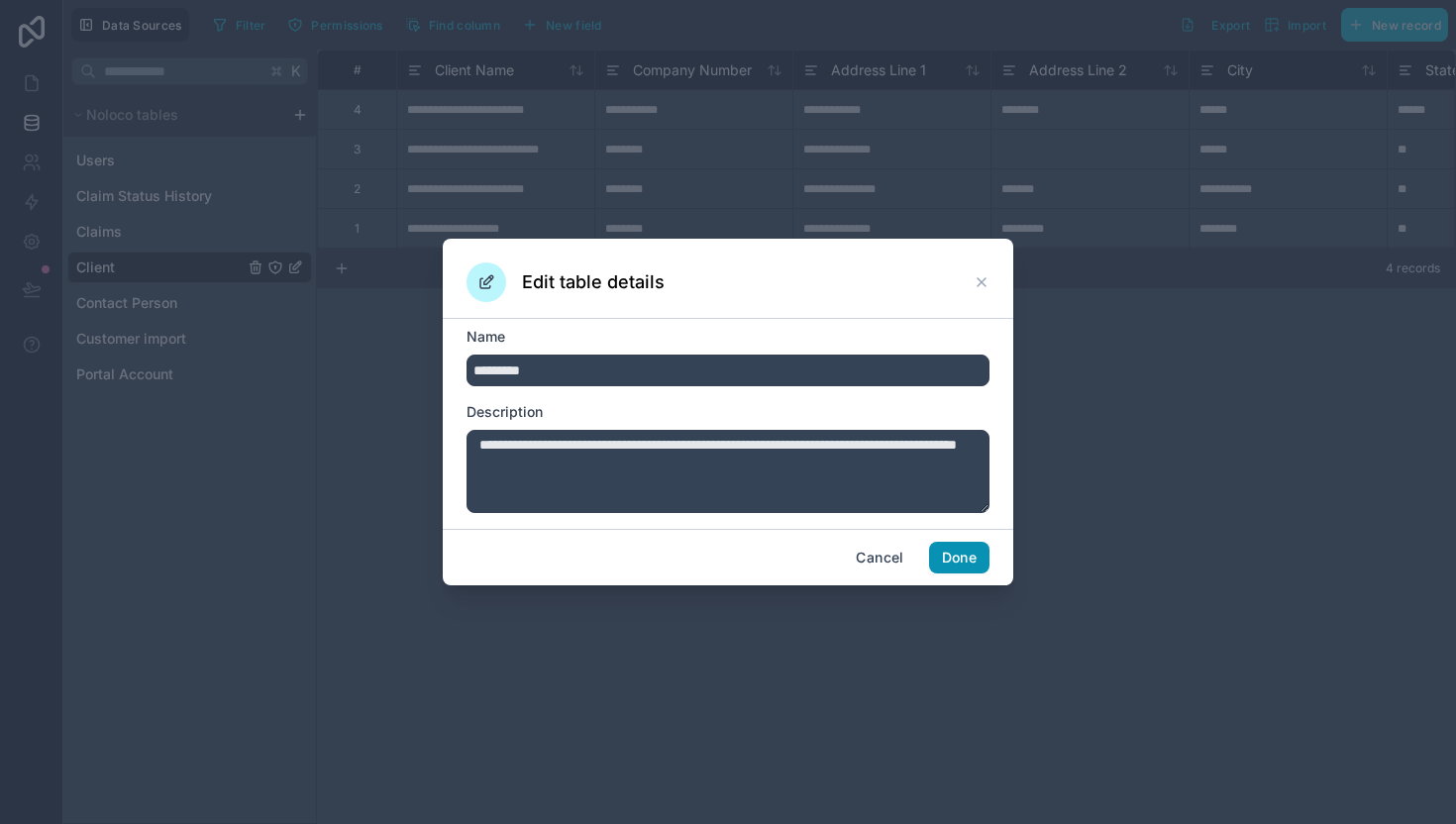 click on "Done" at bounding box center (959, 558) 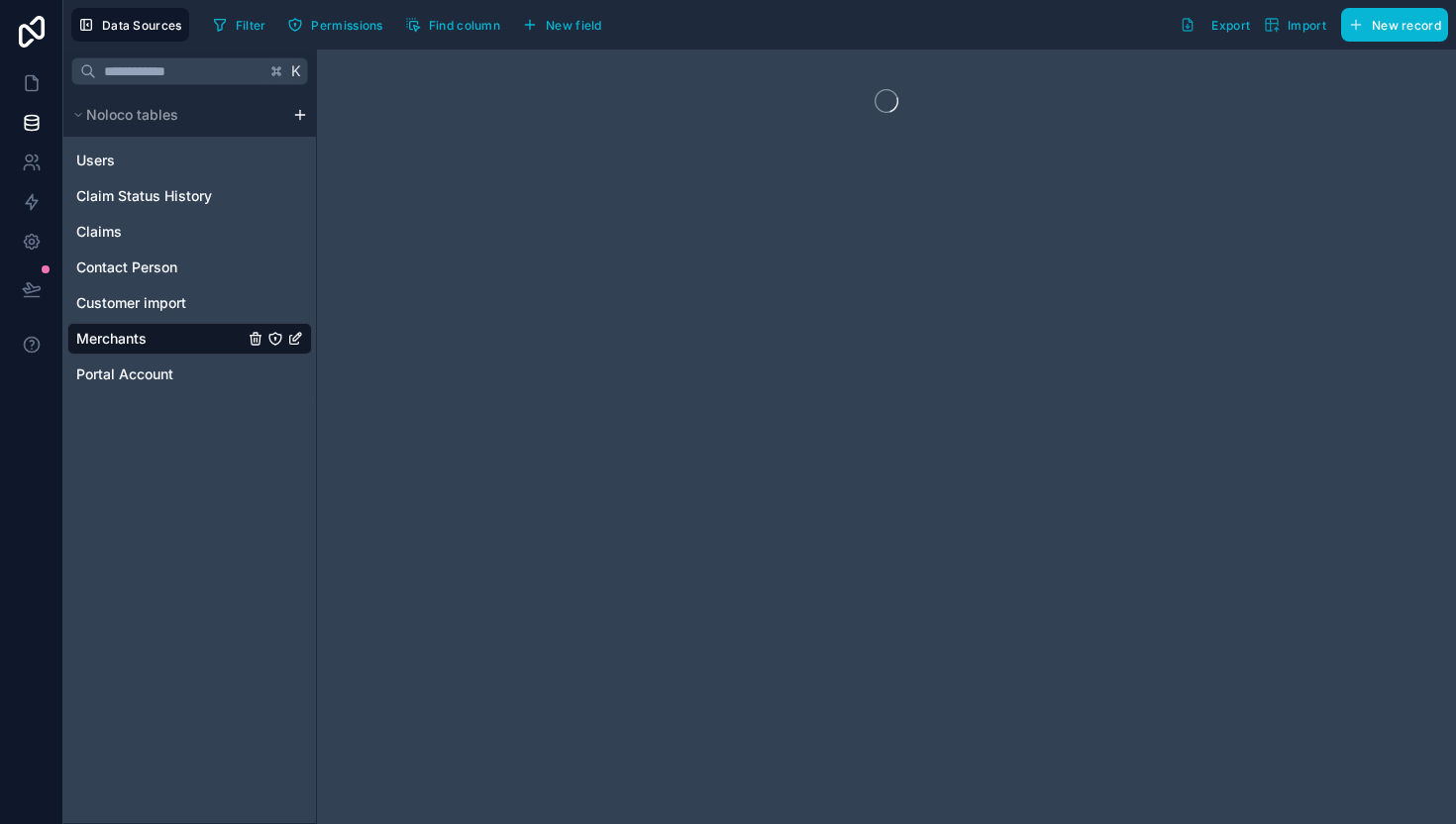 click on "Users Claim Status History Claims Contact Person Customer import Merchants Portal Account" at bounding box center (189, 263) 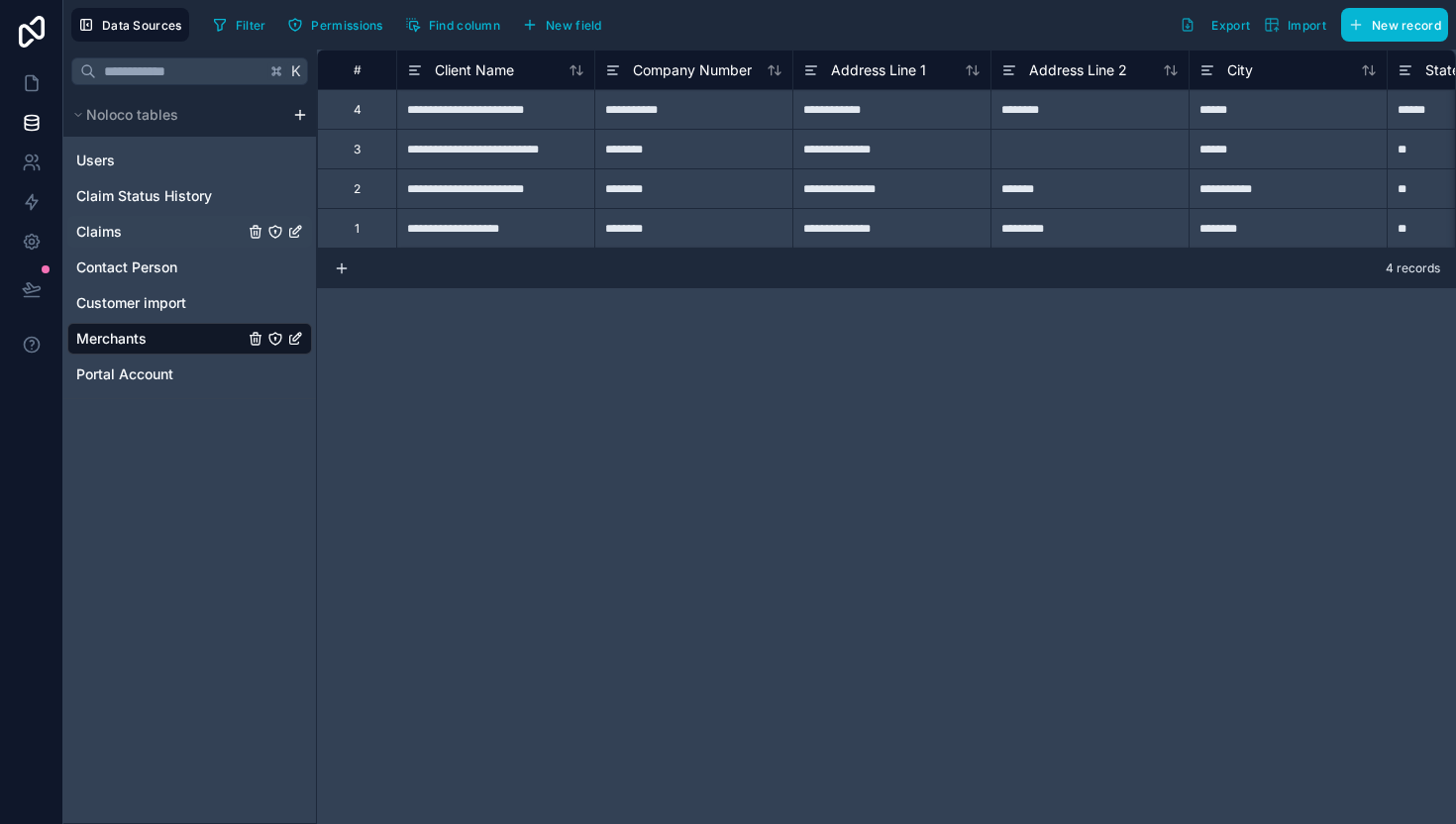 click on "Claims" at bounding box center (189, 232) 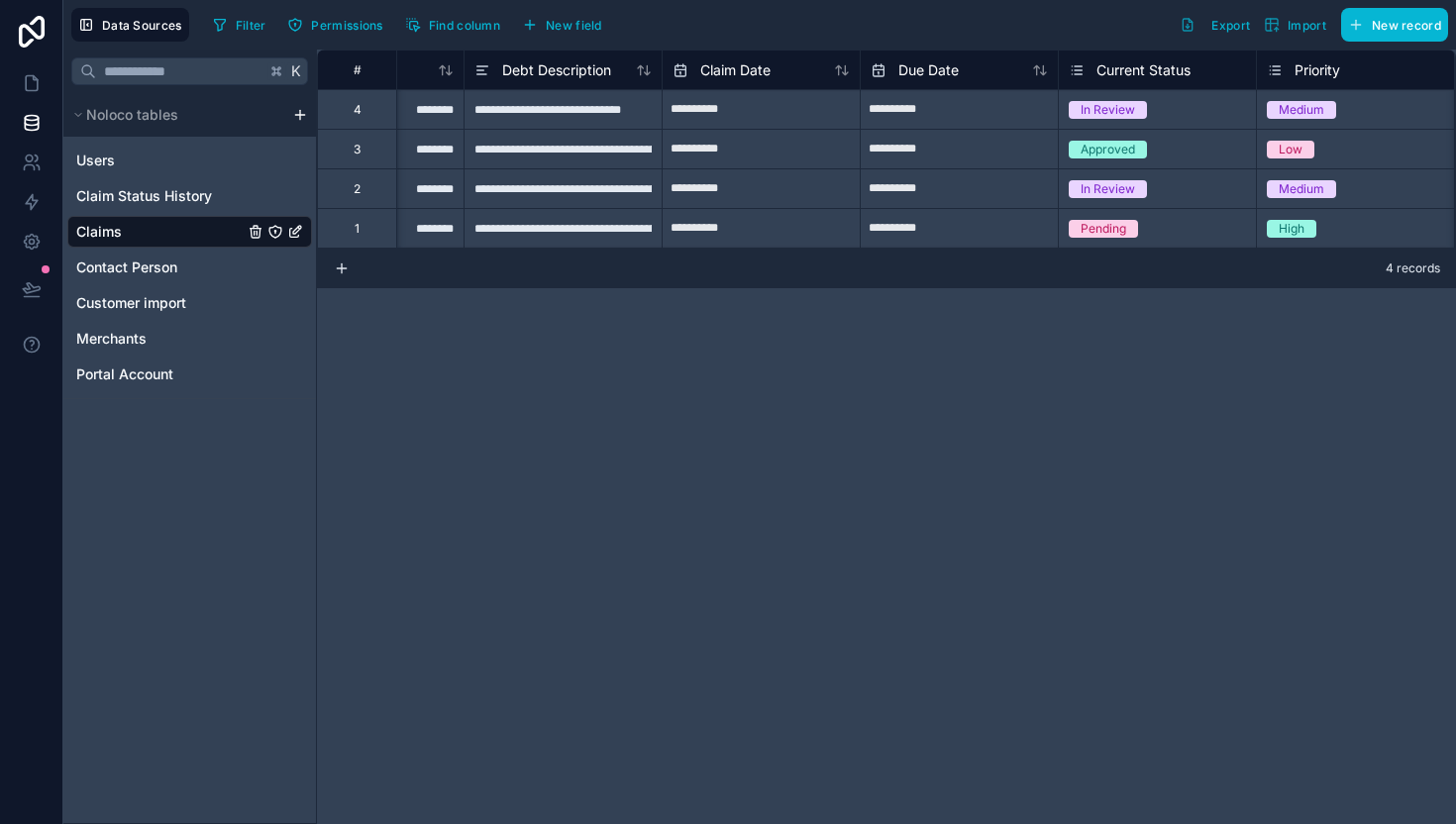 scroll, scrollTop: 0, scrollLeft: 330, axis: horizontal 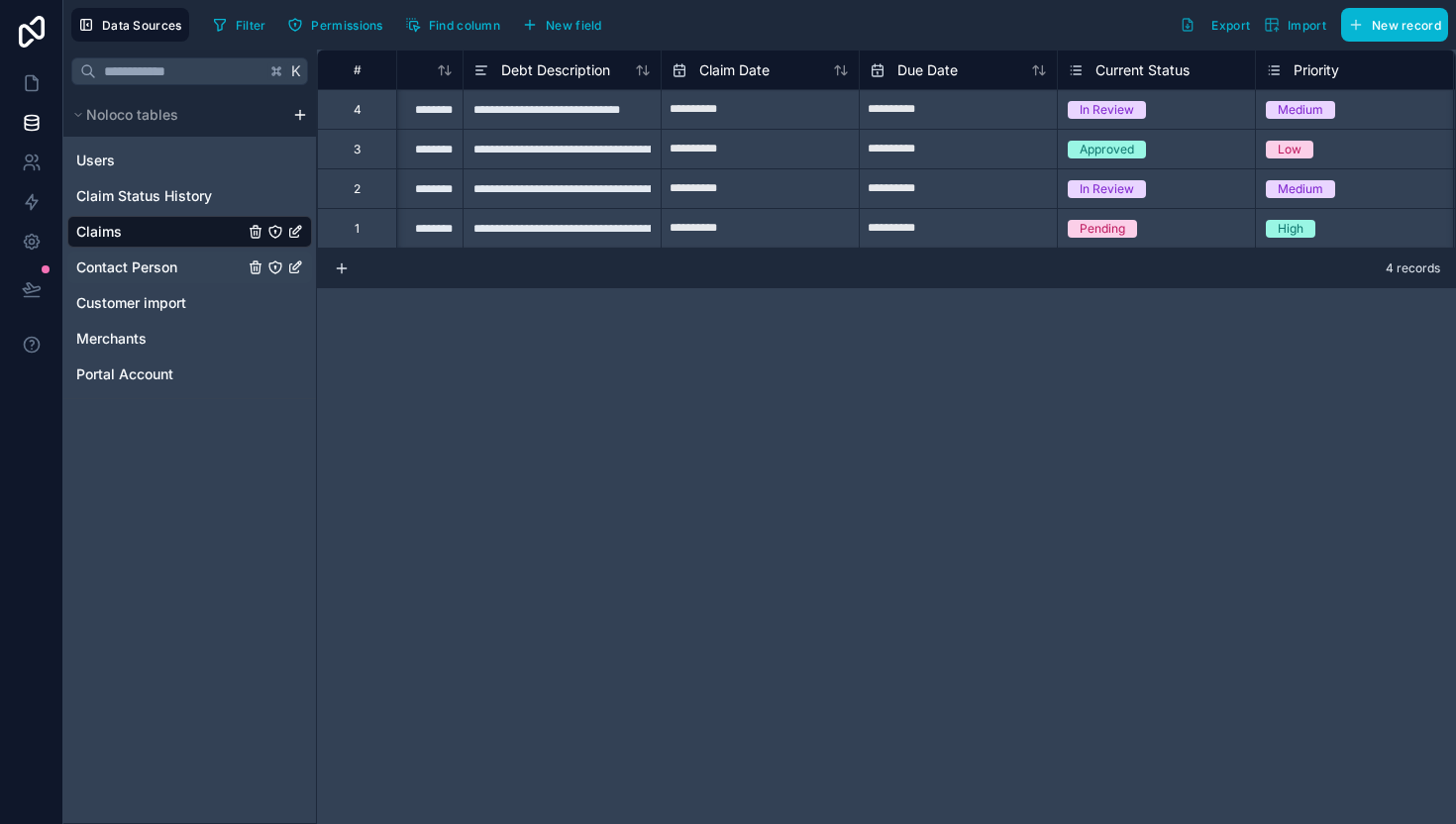 click on "Contact Person" at bounding box center [127, 267] 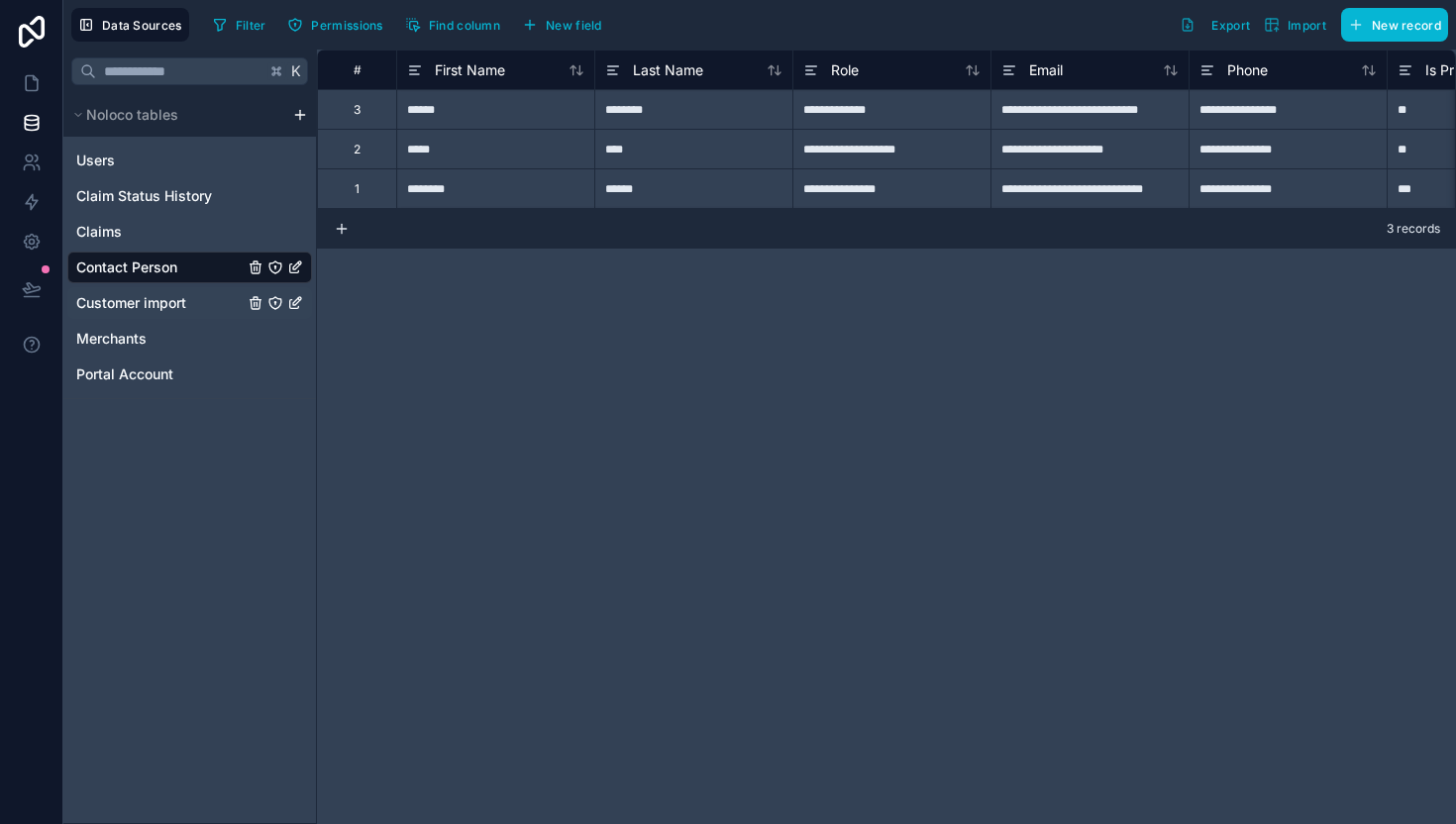 click on "Customer import" at bounding box center [189, 303] 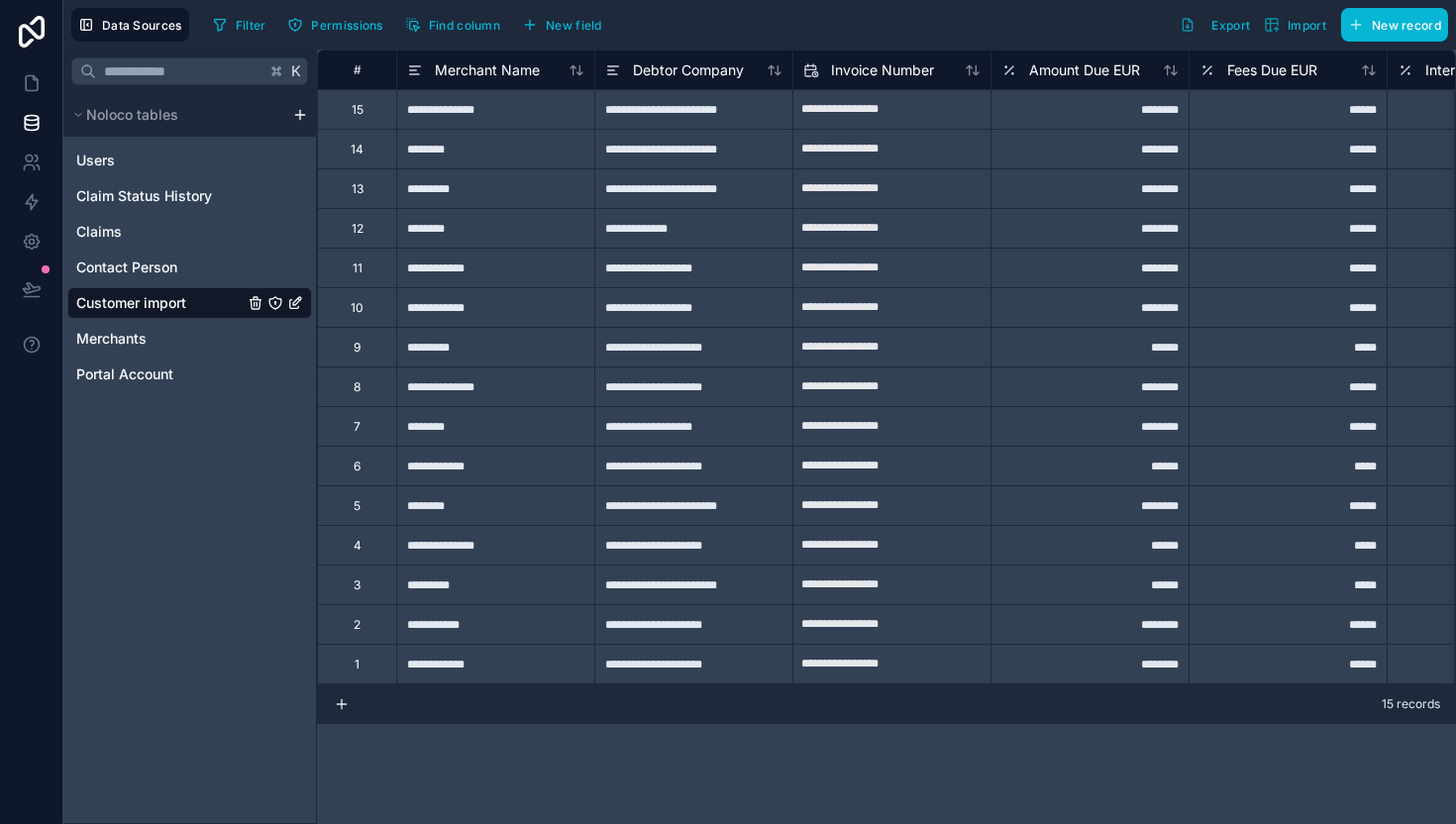 click on "Customer import" at bounding box center (189, 303) 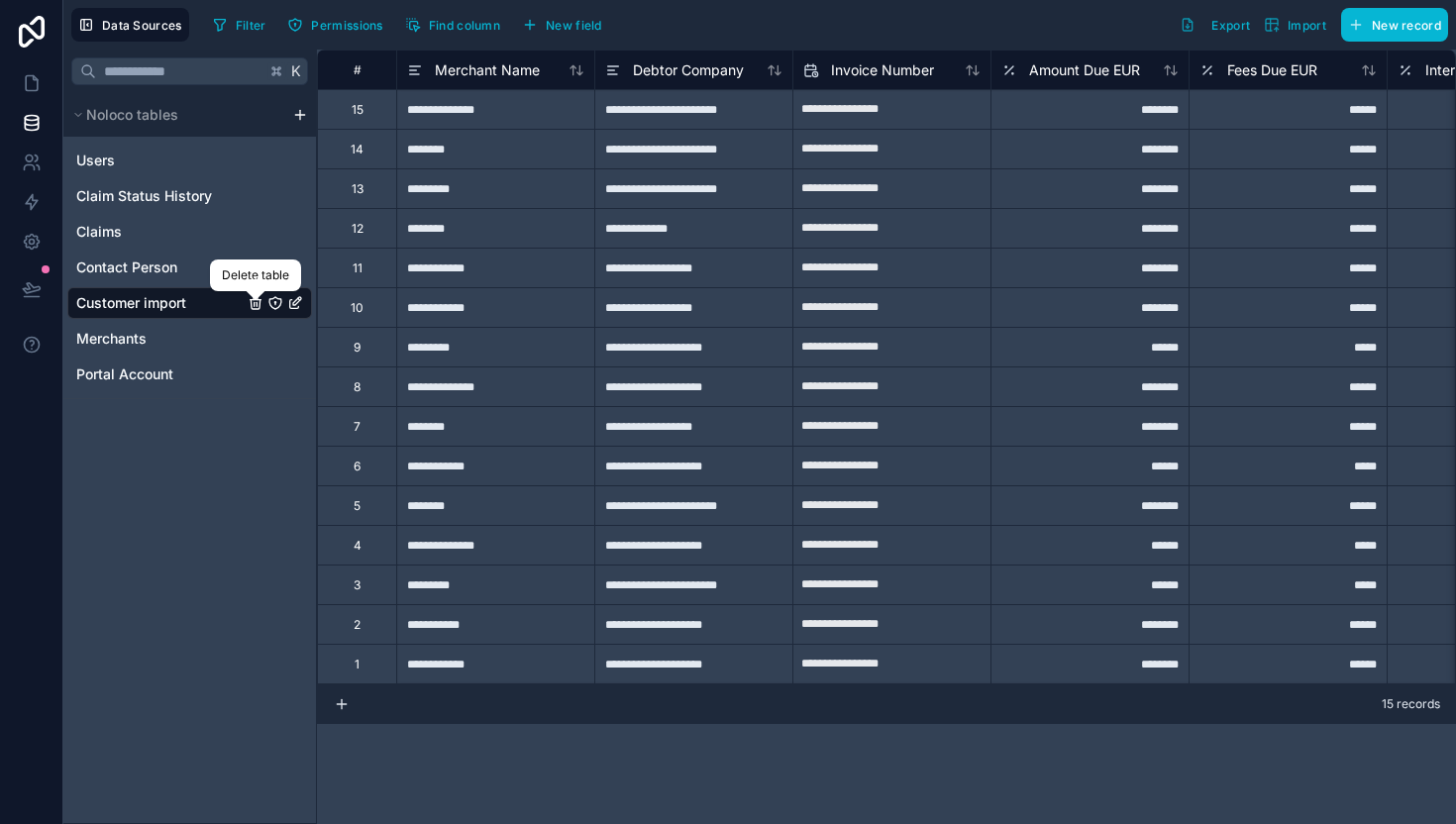 click 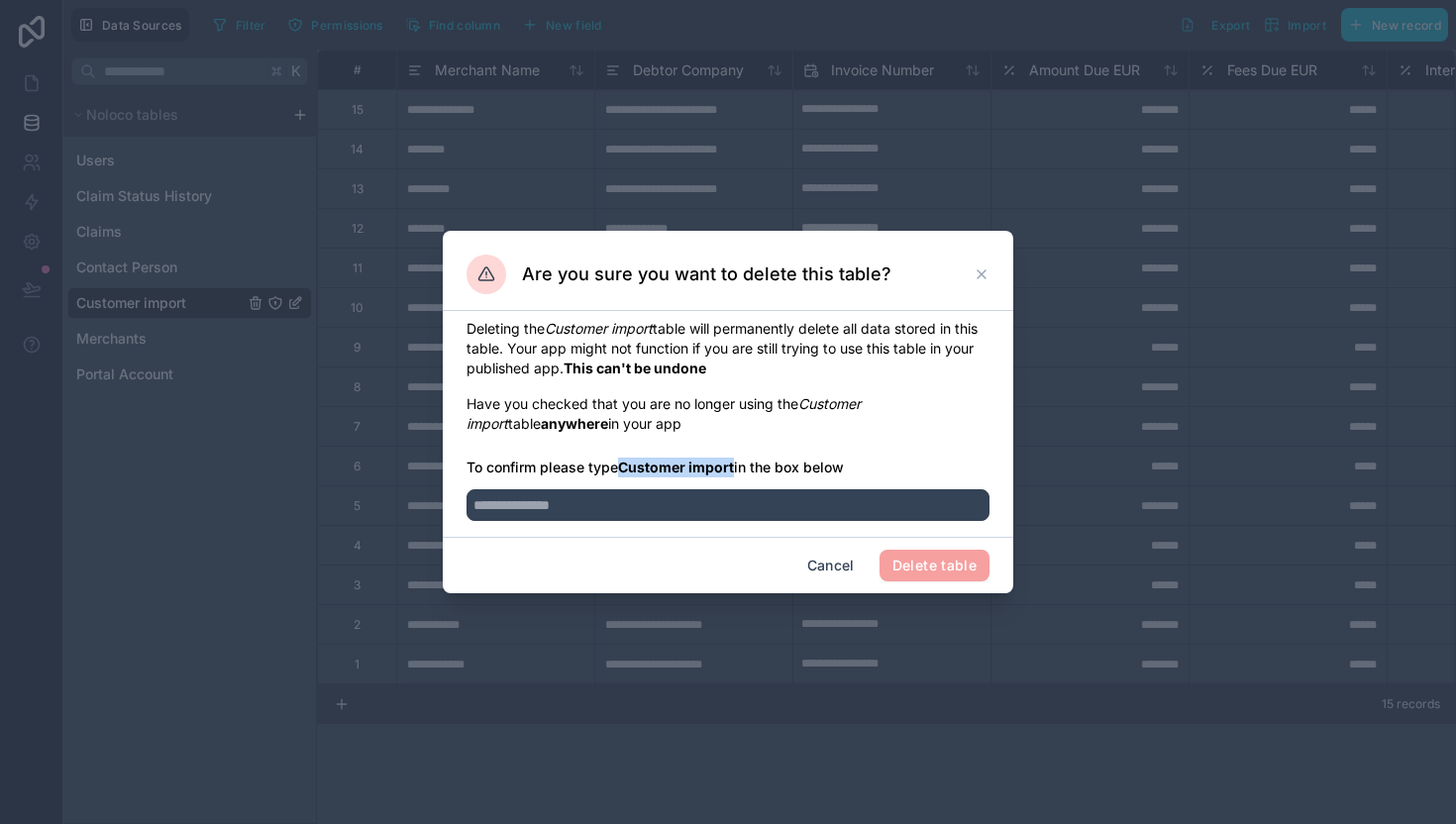 drag, startPoint x: 624, startPoint y: 466, endPoint x: 737, endPoint y: 464, distance: 113.0177 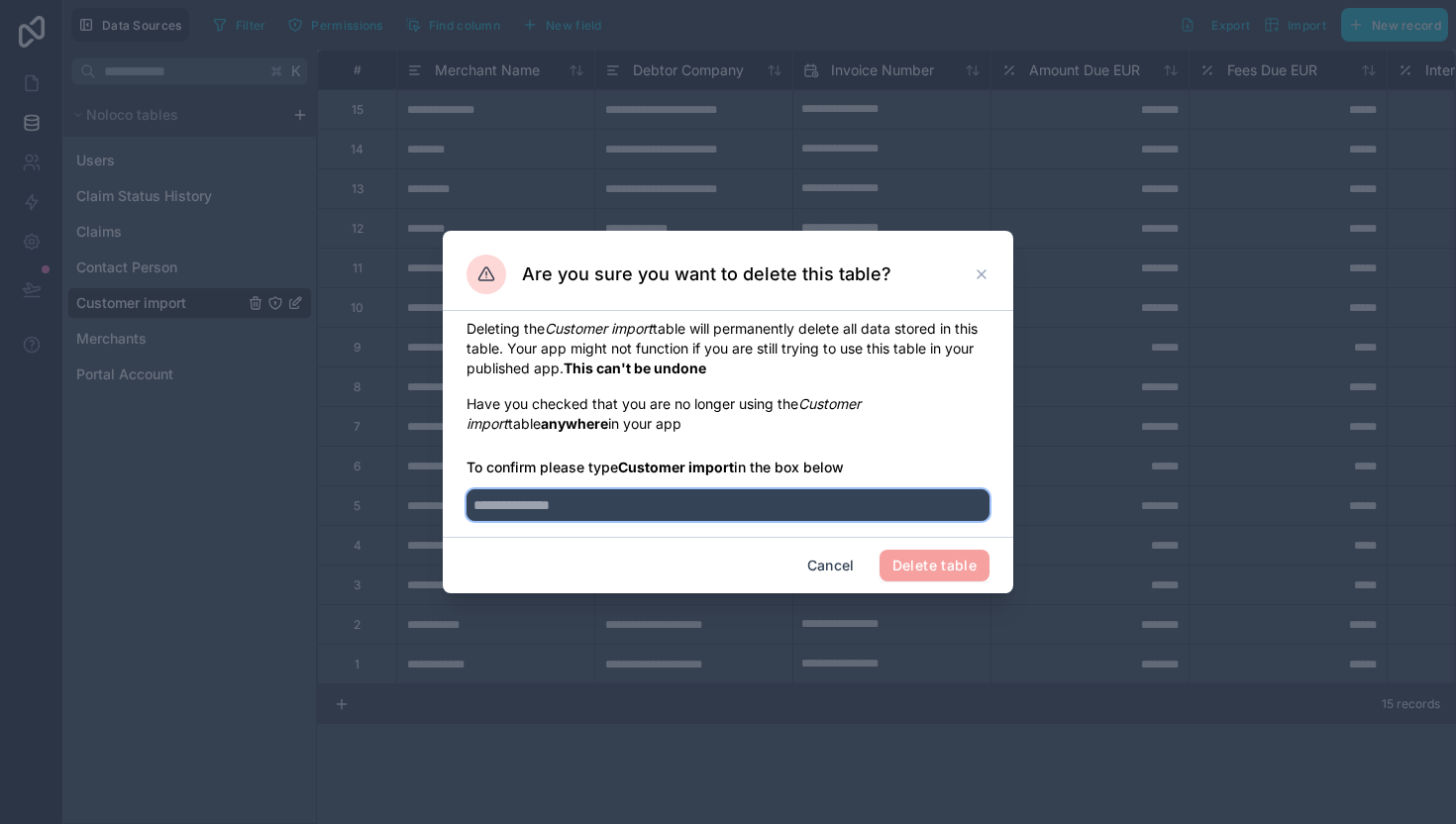 click at bounding box center [728, 505] 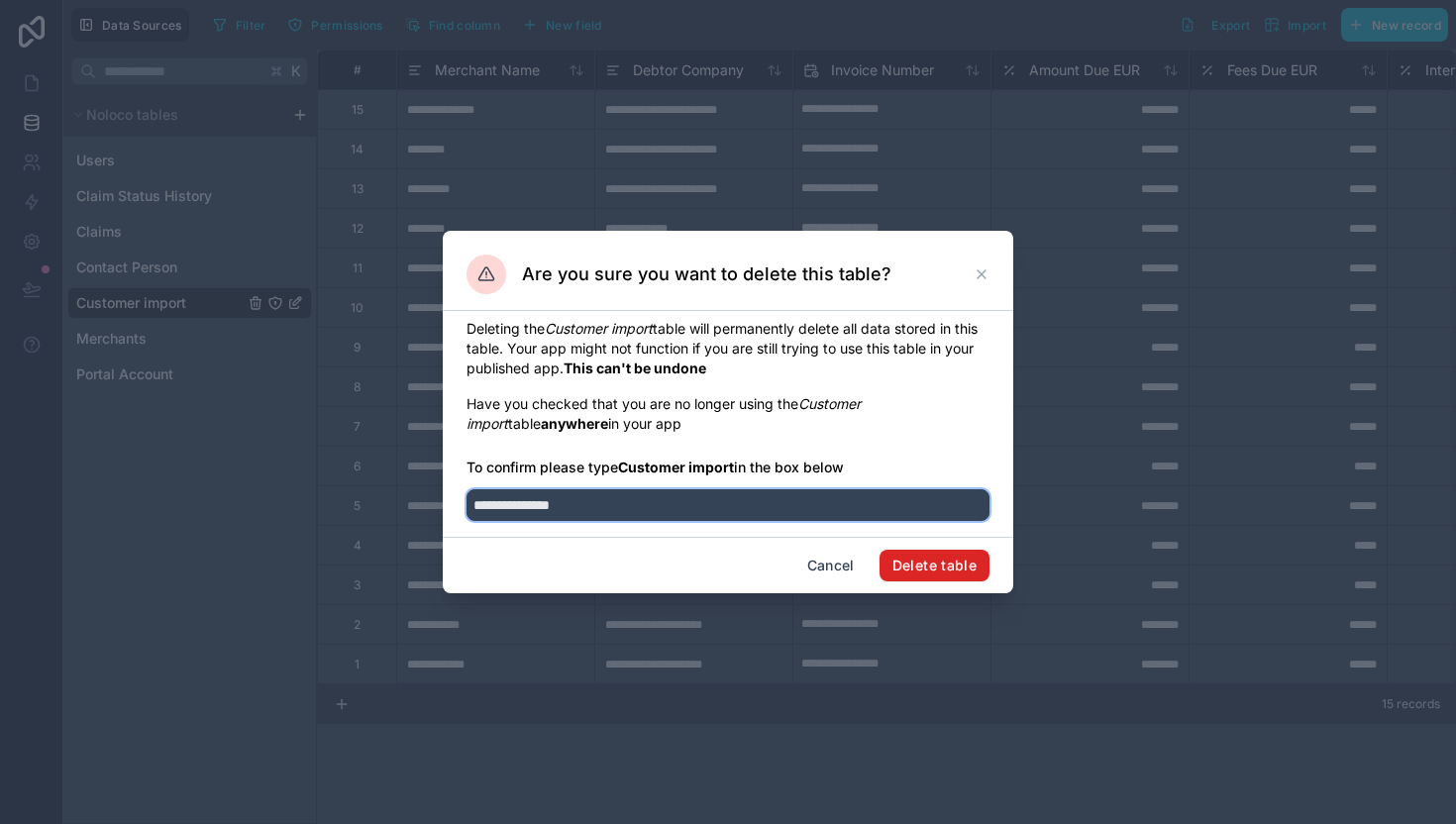 type on "**********" 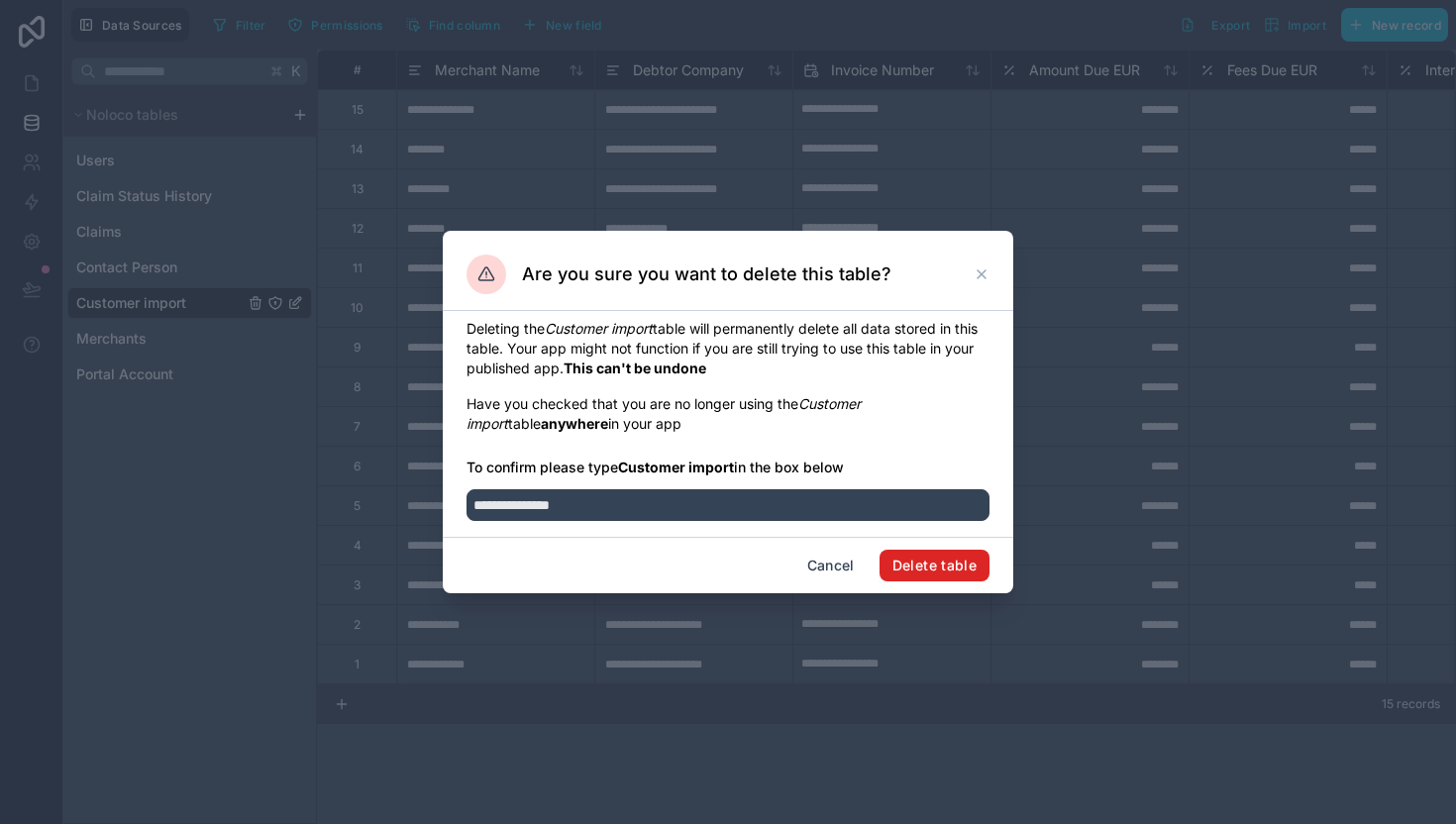 click on "Delete table" at bounding box center (934, 566) 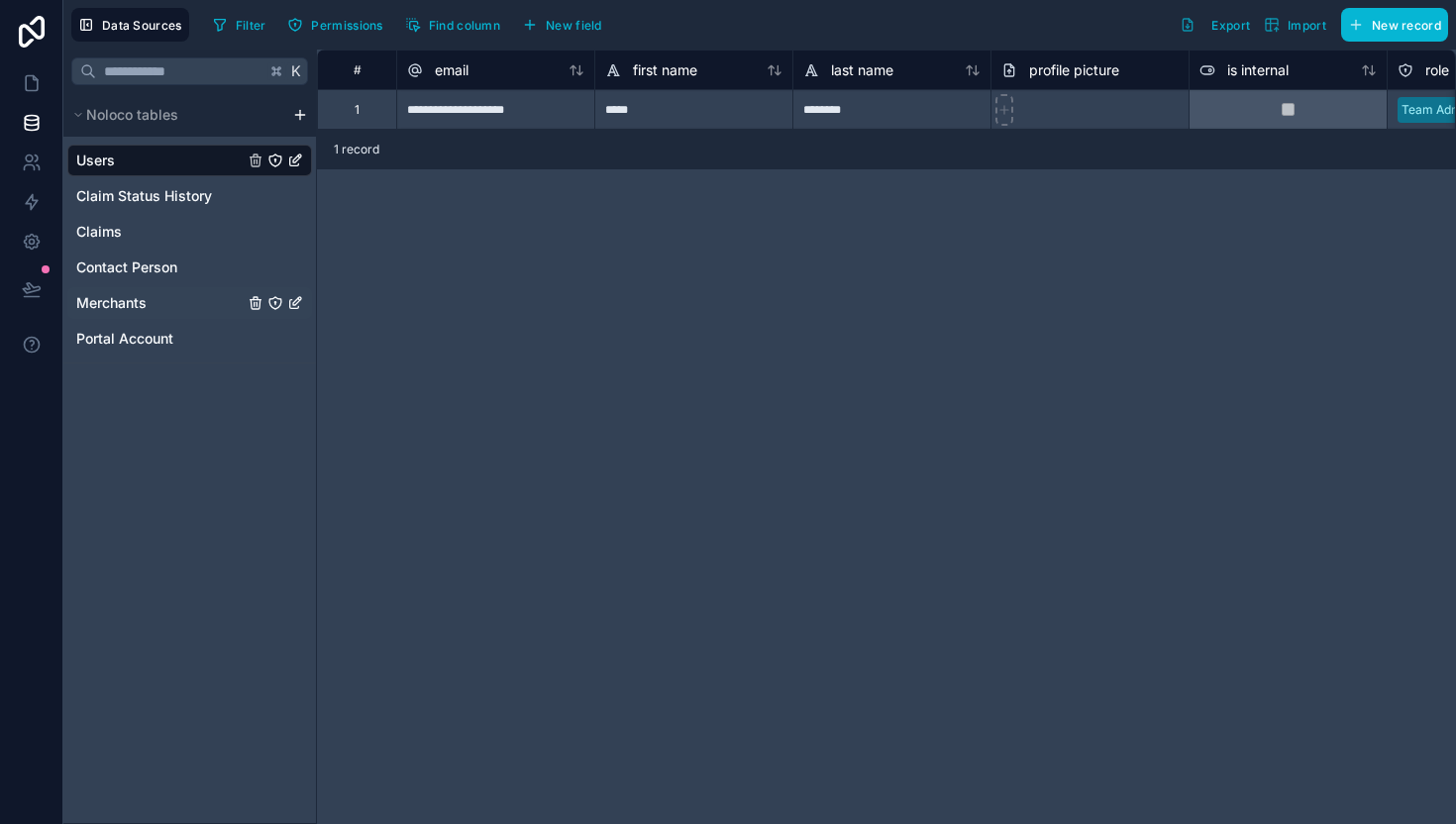 click on "Merchants" at bounding box center (189, 303) 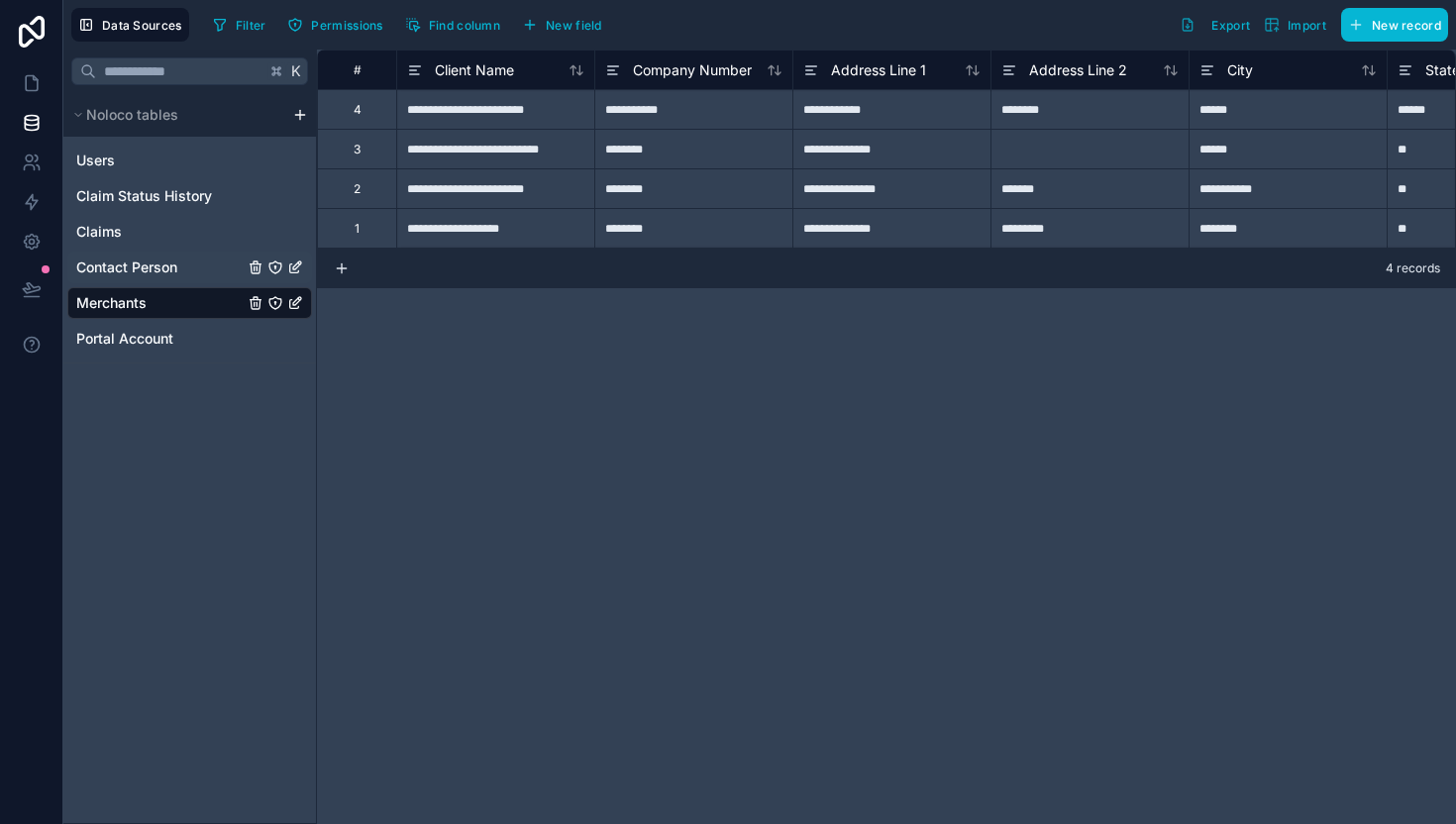 click on "Contact Person" at bounding box center [189, 267] 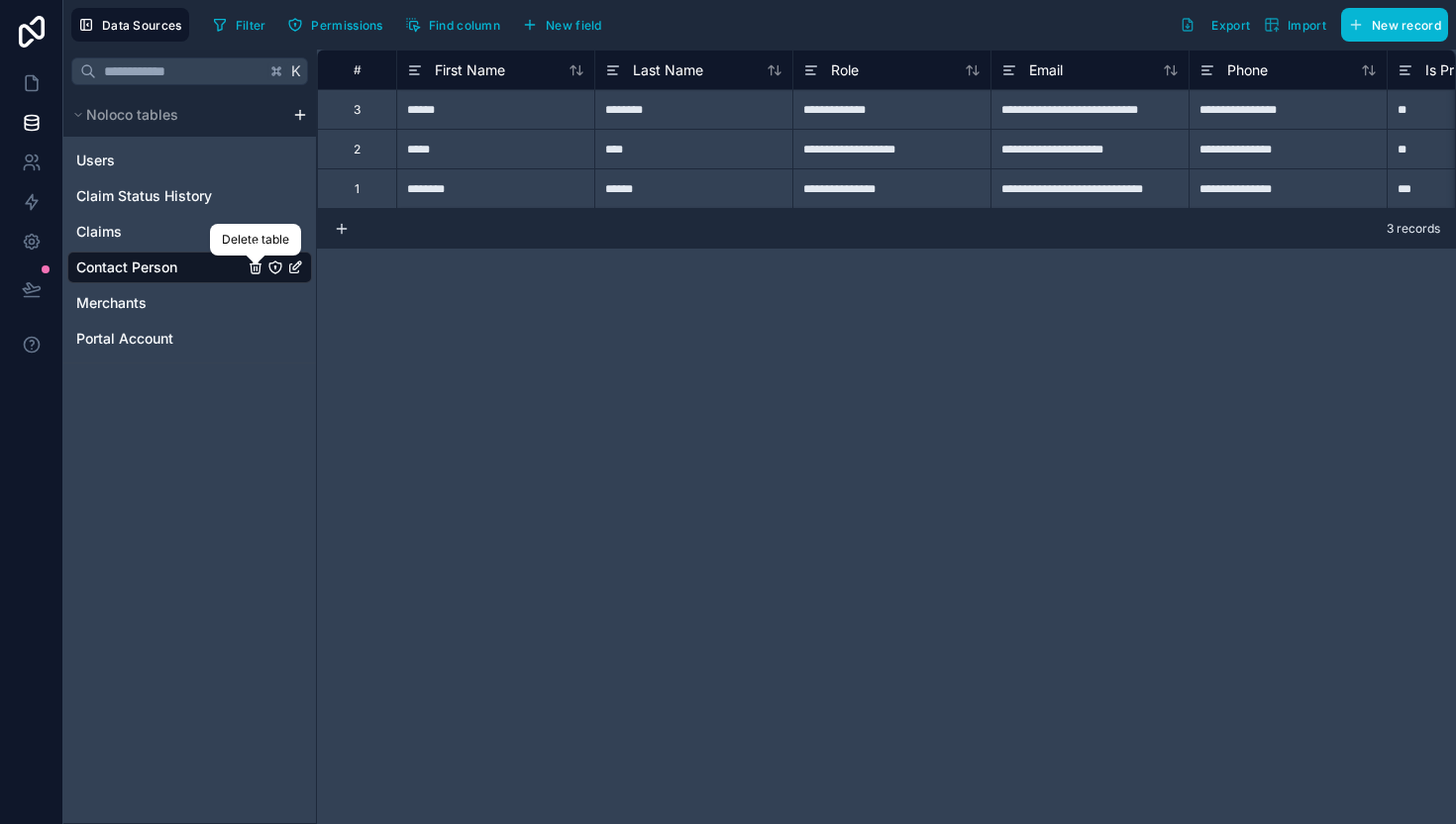 click 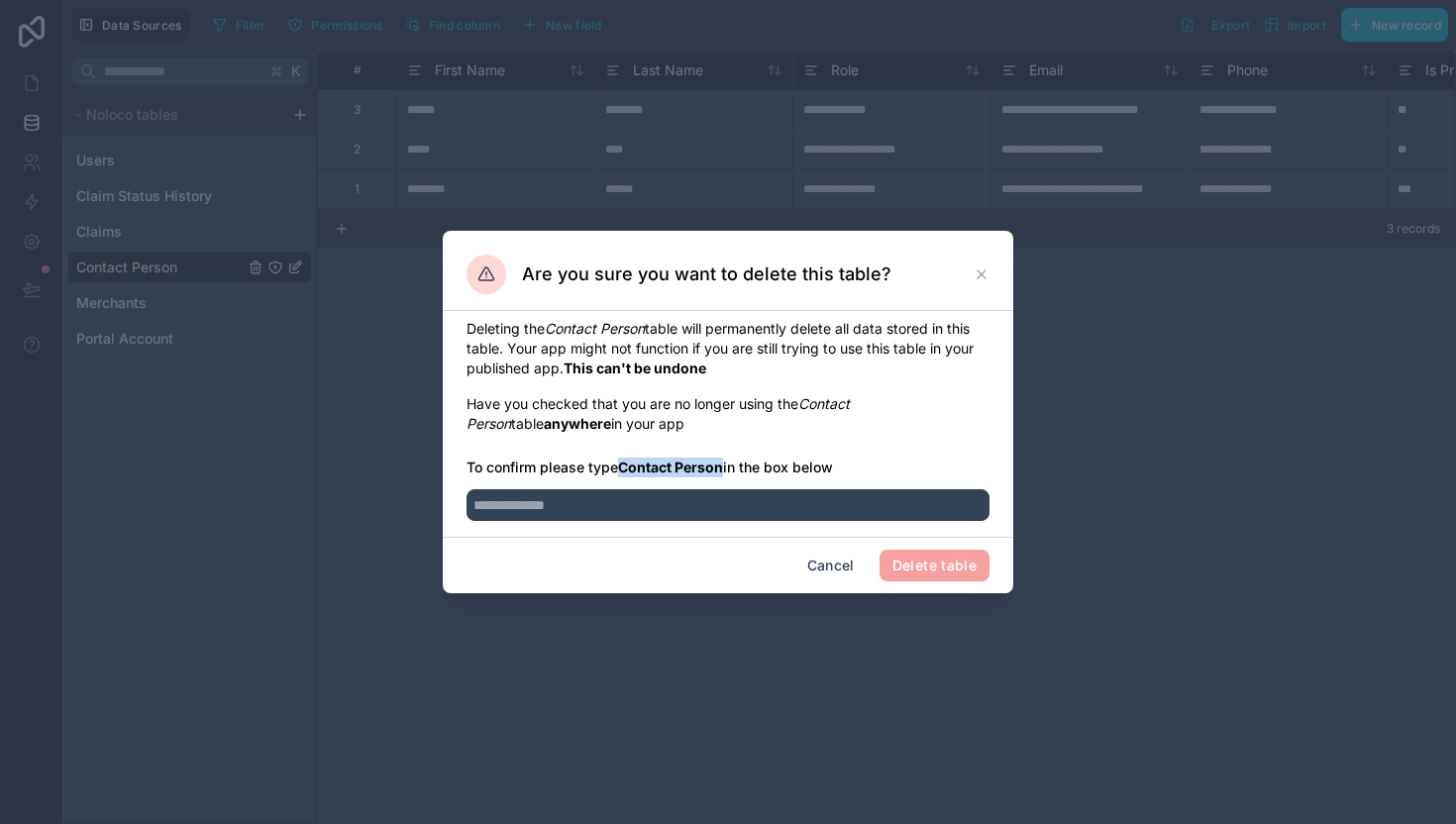 drag, startPoint x: 622, startPoint y: 471, endPoint x: 725, endPoint y: 469, distance: 103.019416 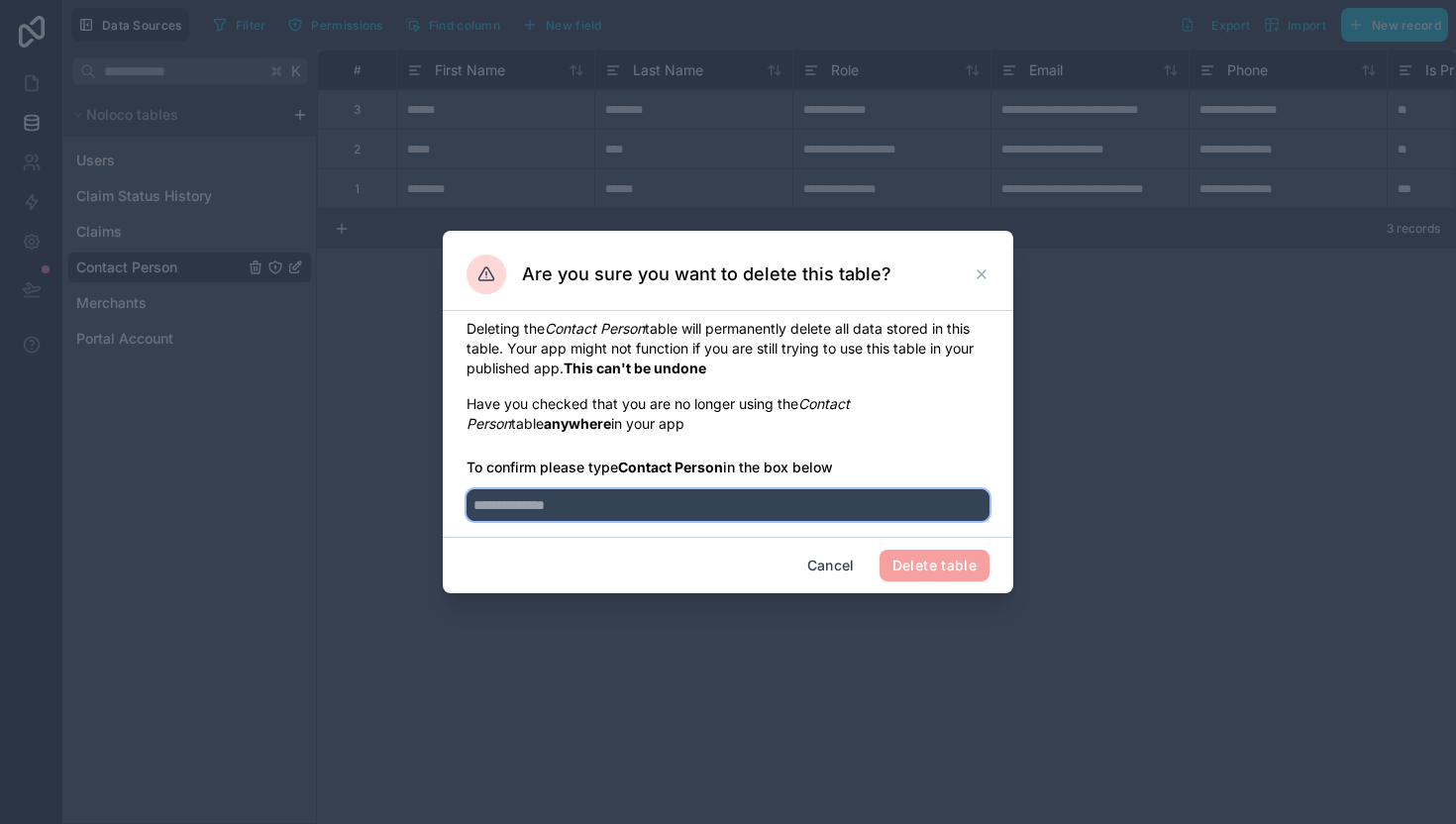 click at bounding box center (728, 505) 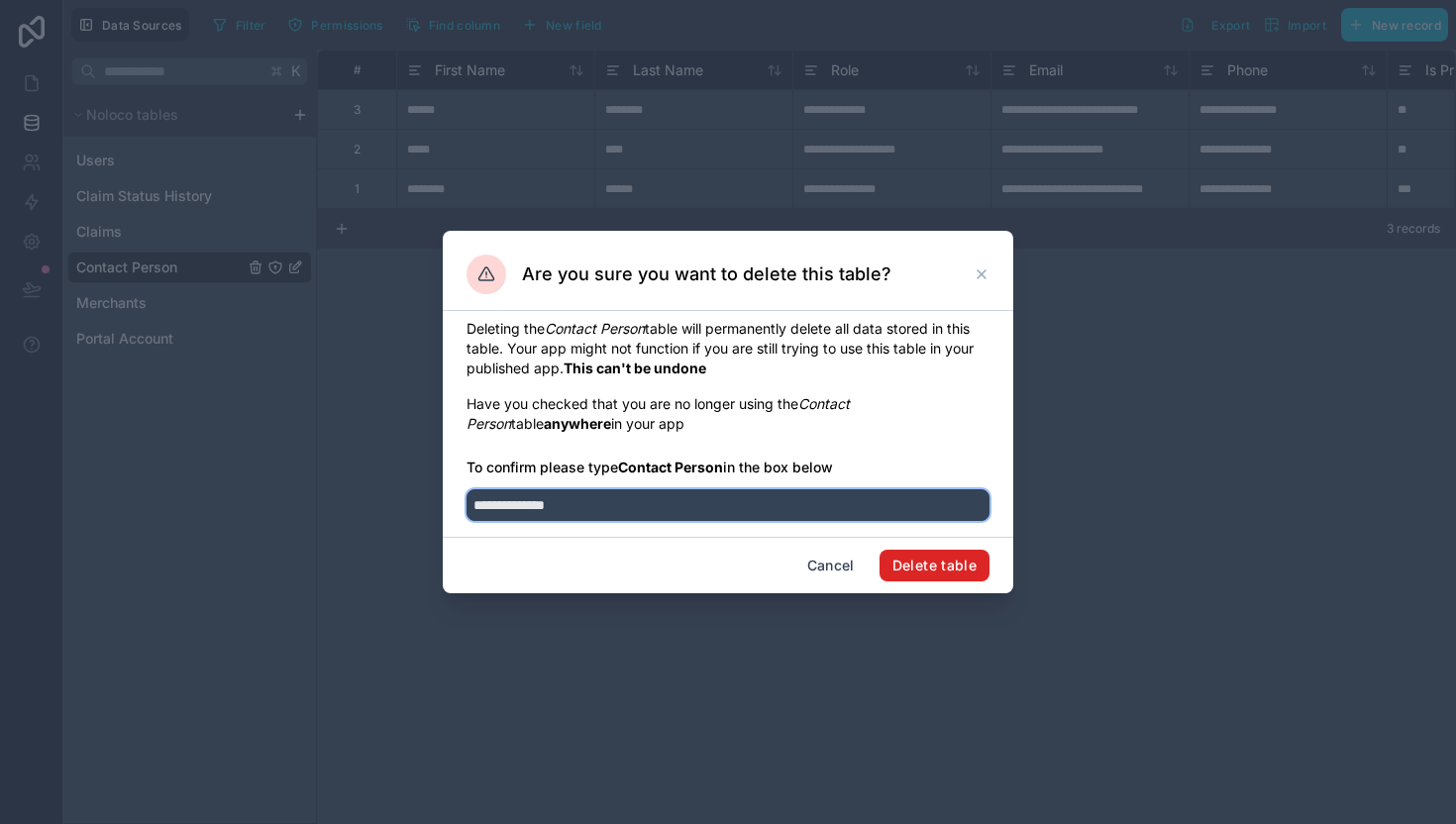 type on "**********" 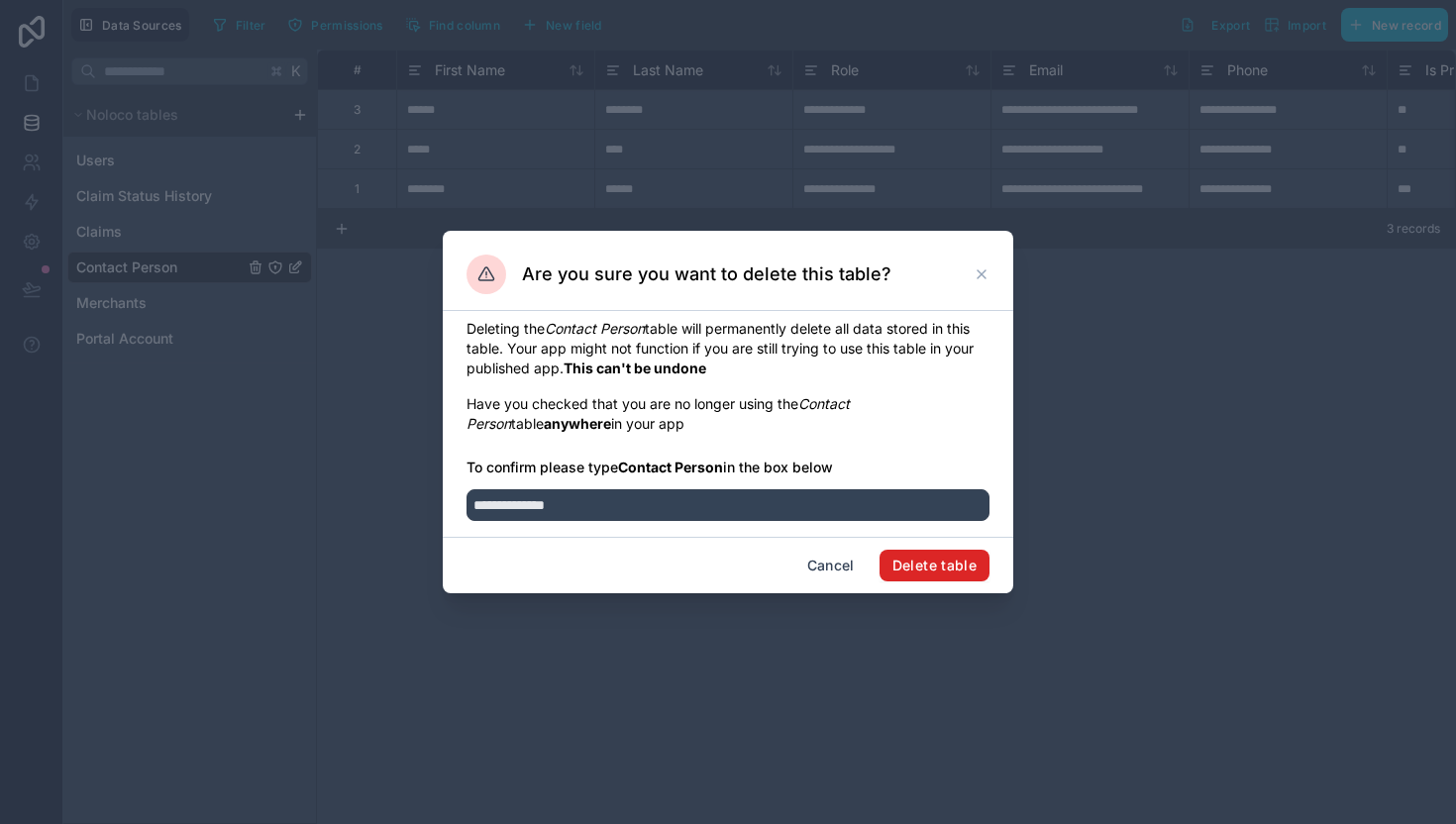 click on "Delete table" at bounding box center (934, 566) 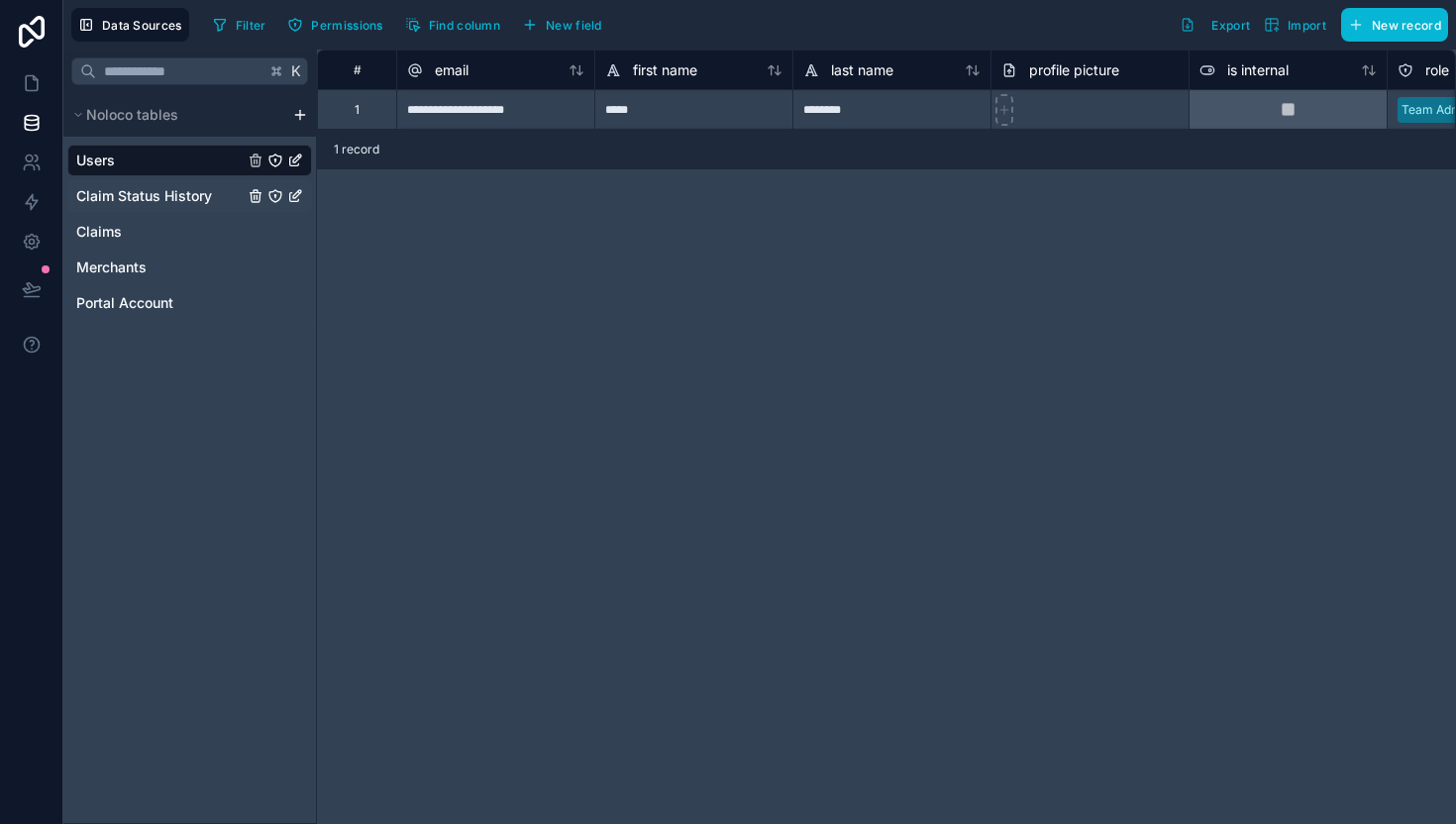 click on "Claim Status History" at bounding box center [144, 196] 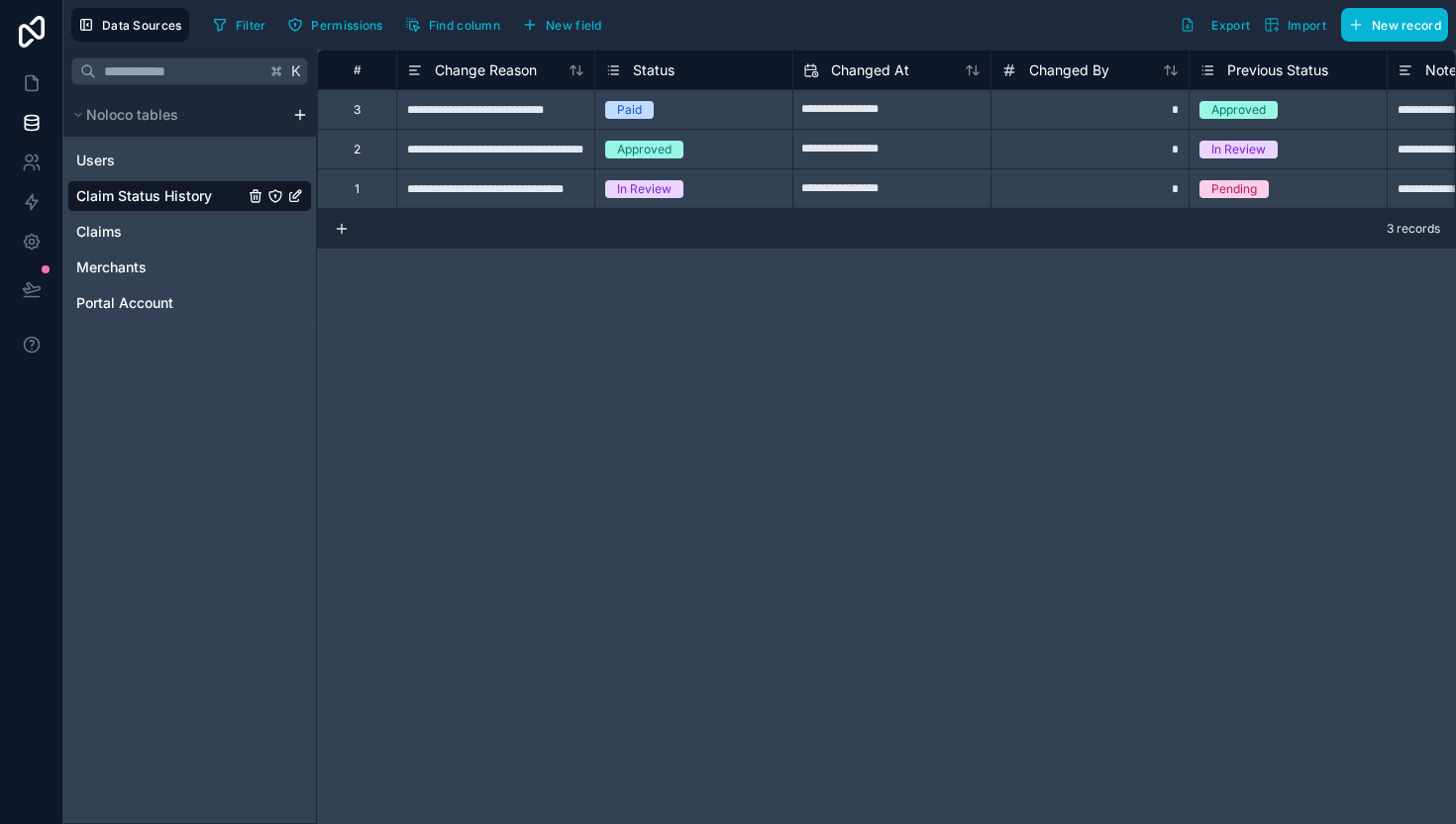 click 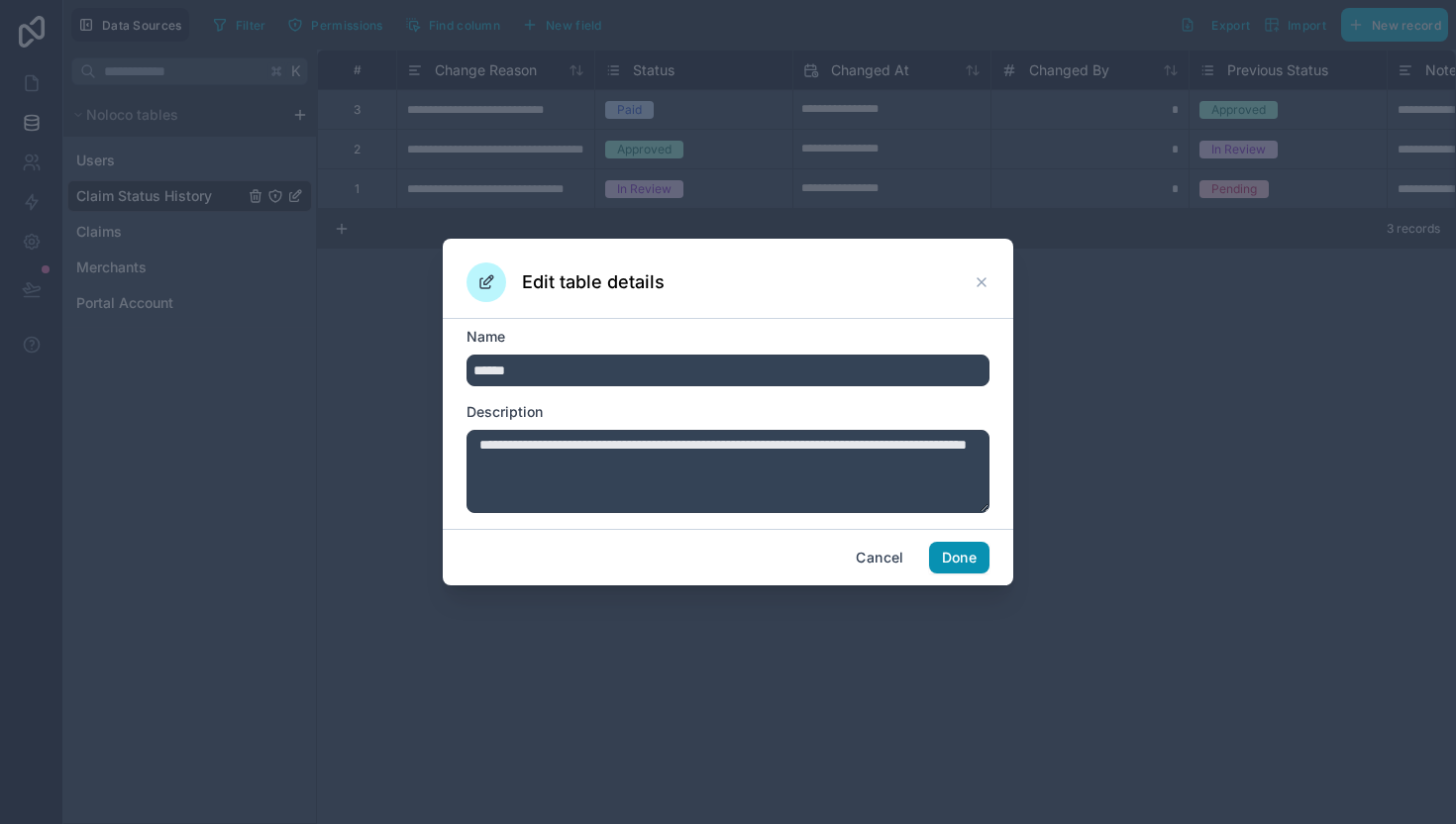 type on "******" 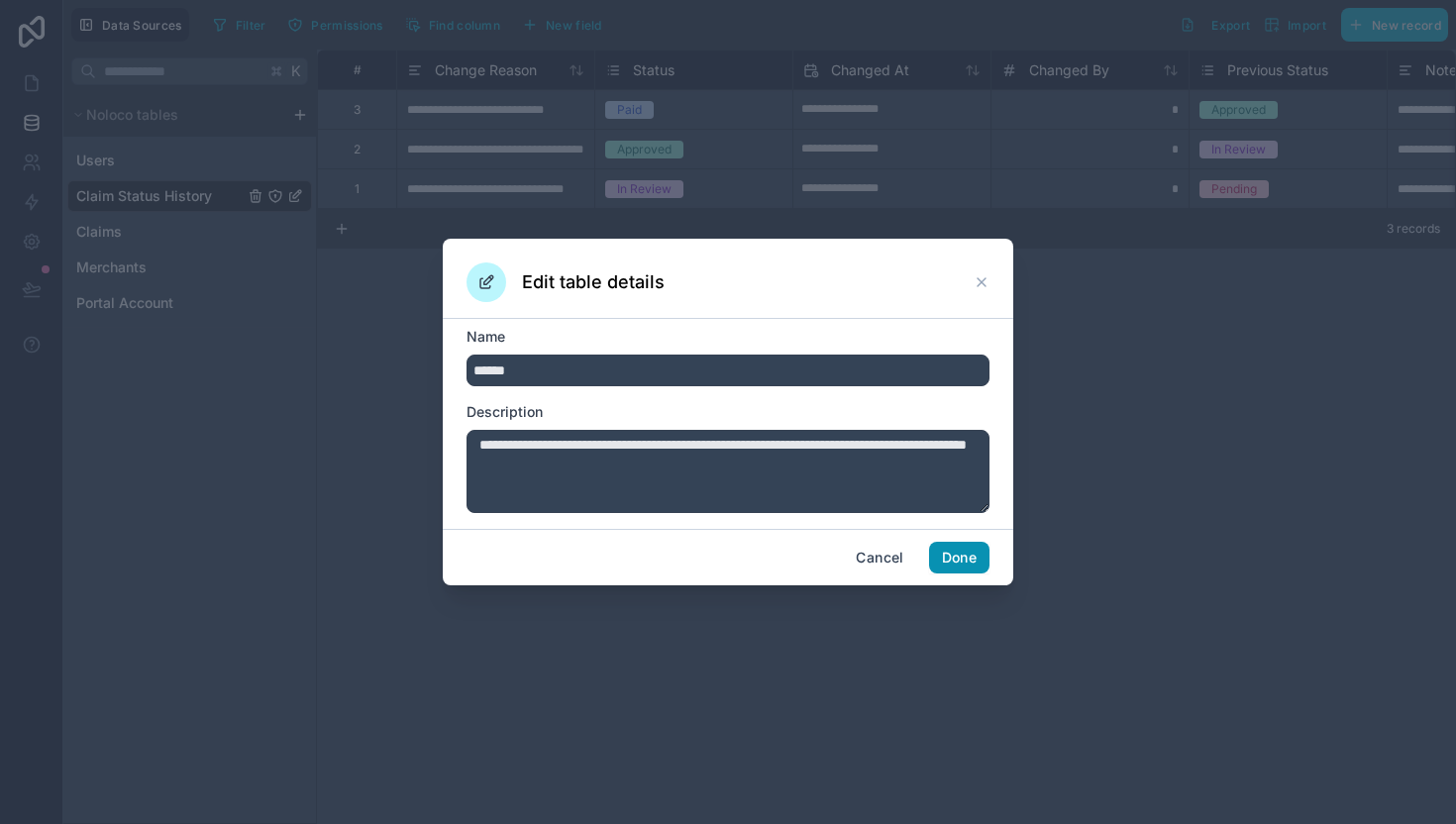click on "Done" at bounding box center [959, 558] 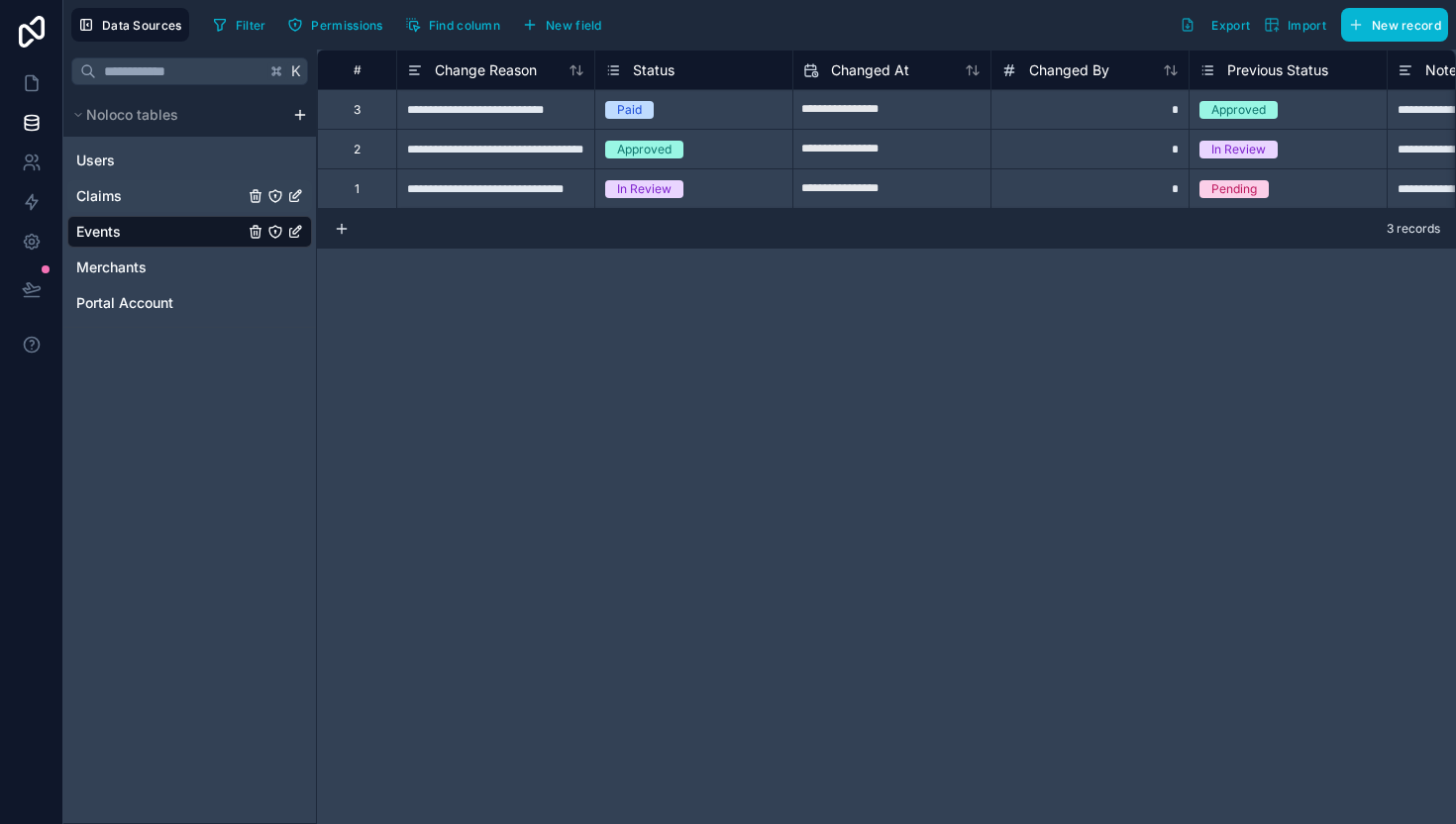 click on "Claims" at bounding box center [189, 196] 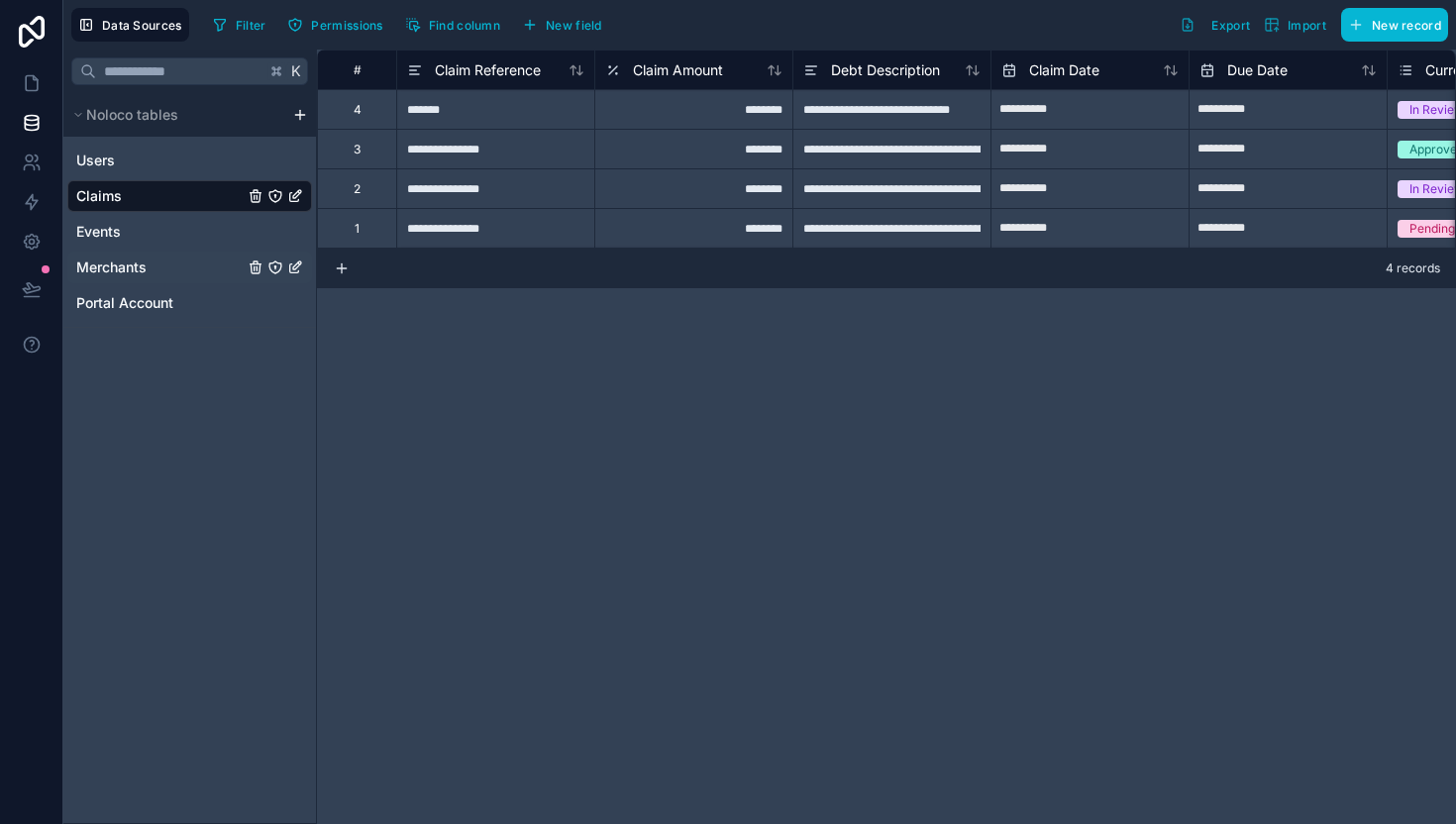 click on "Merchants" at bounding box center (189, 267) 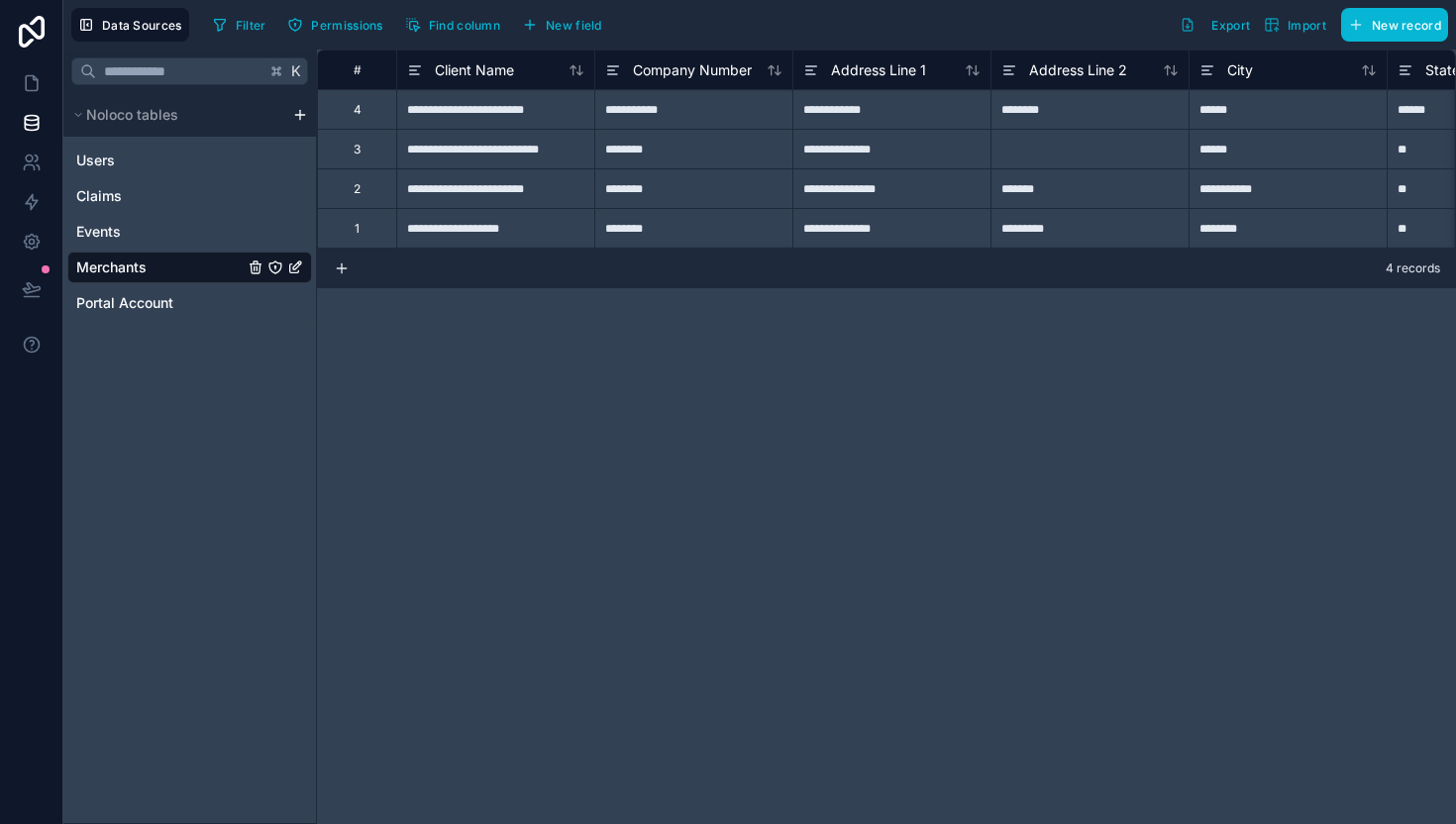 click 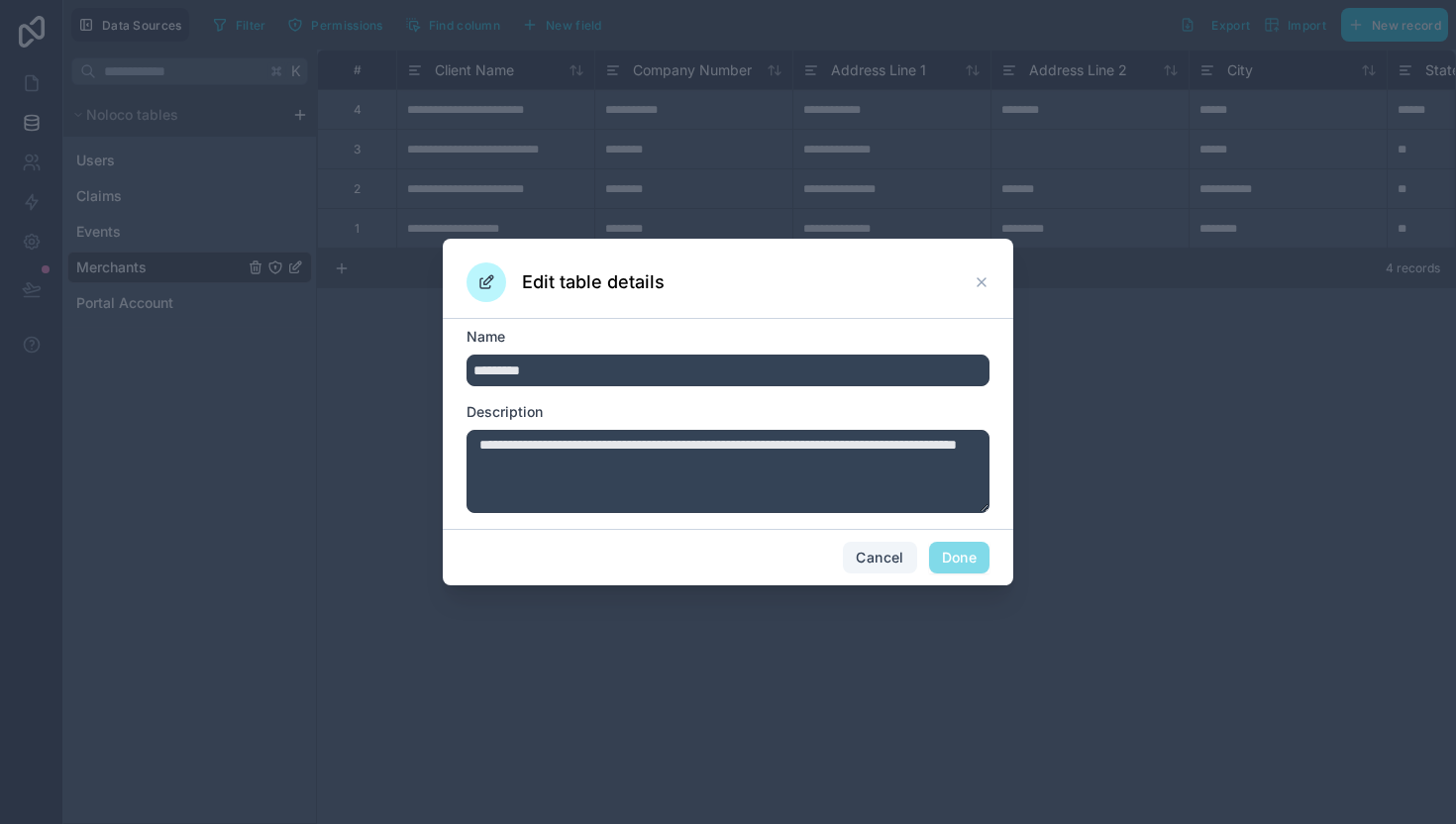 click on "Cancel" at bounding box center [880, 558] 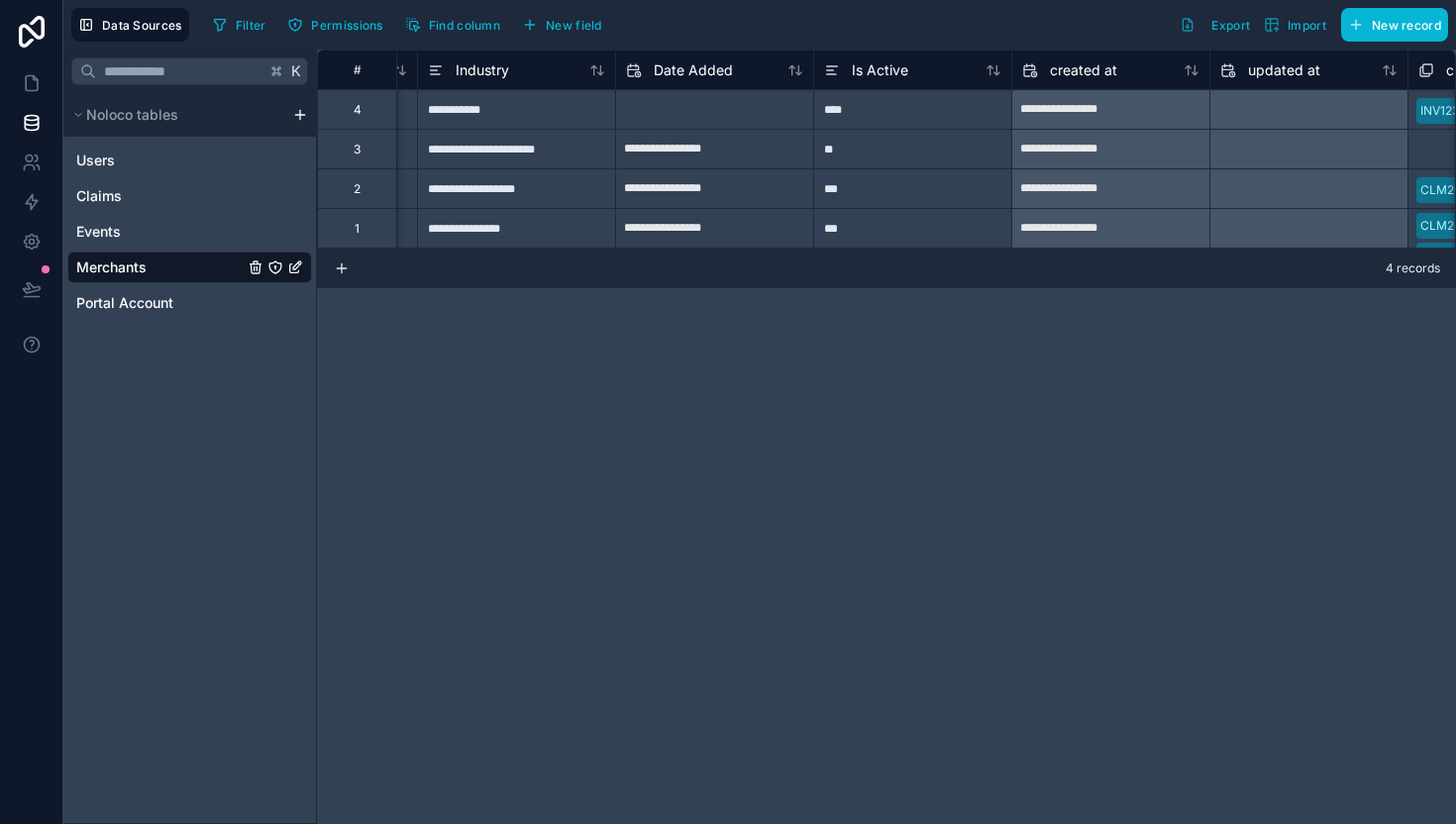 scroll, scrollTop: 0, scrollLeft: 2507, axis: horizontal 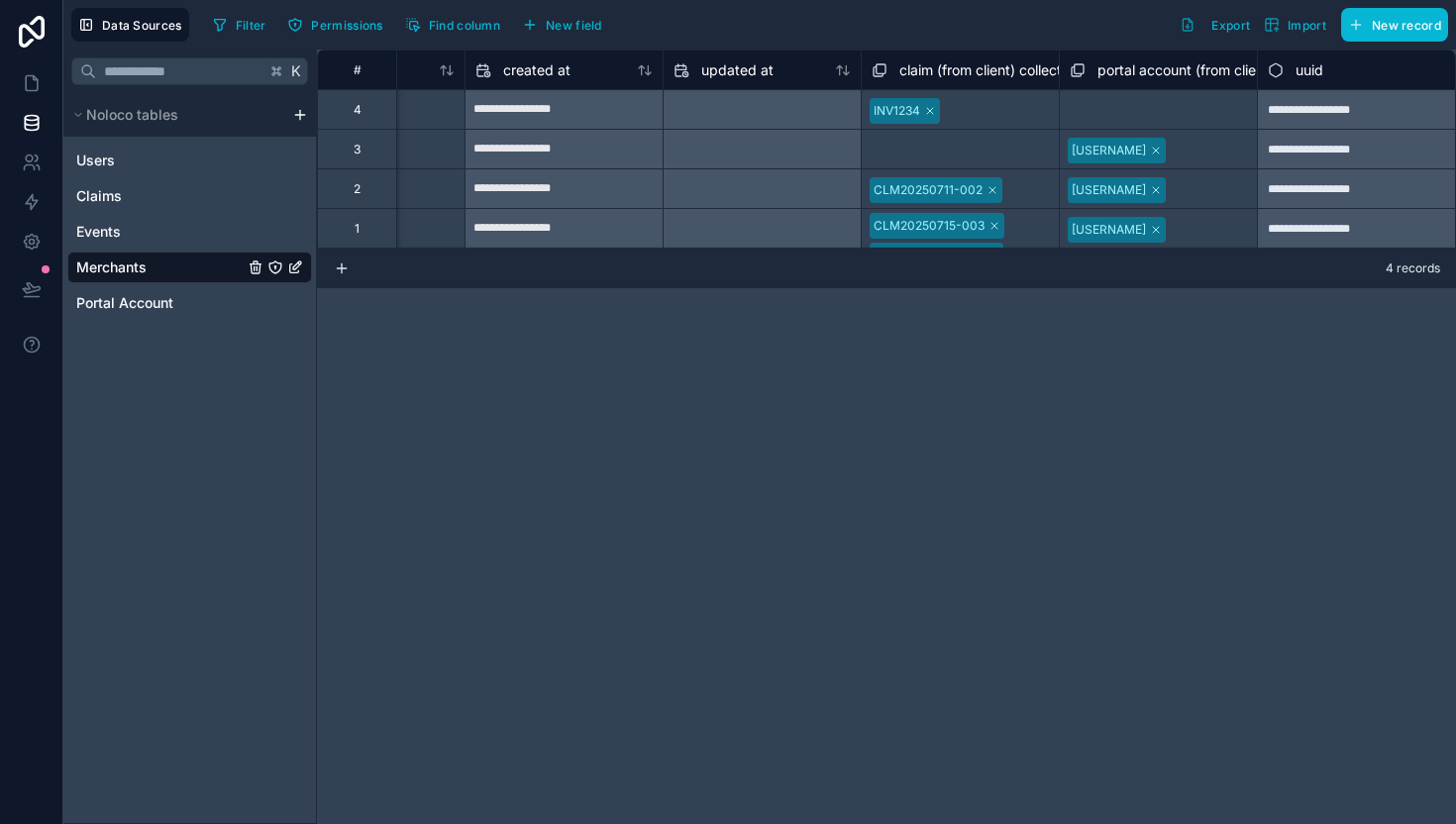 click on "uuid" at bounding box center (1356, 70) 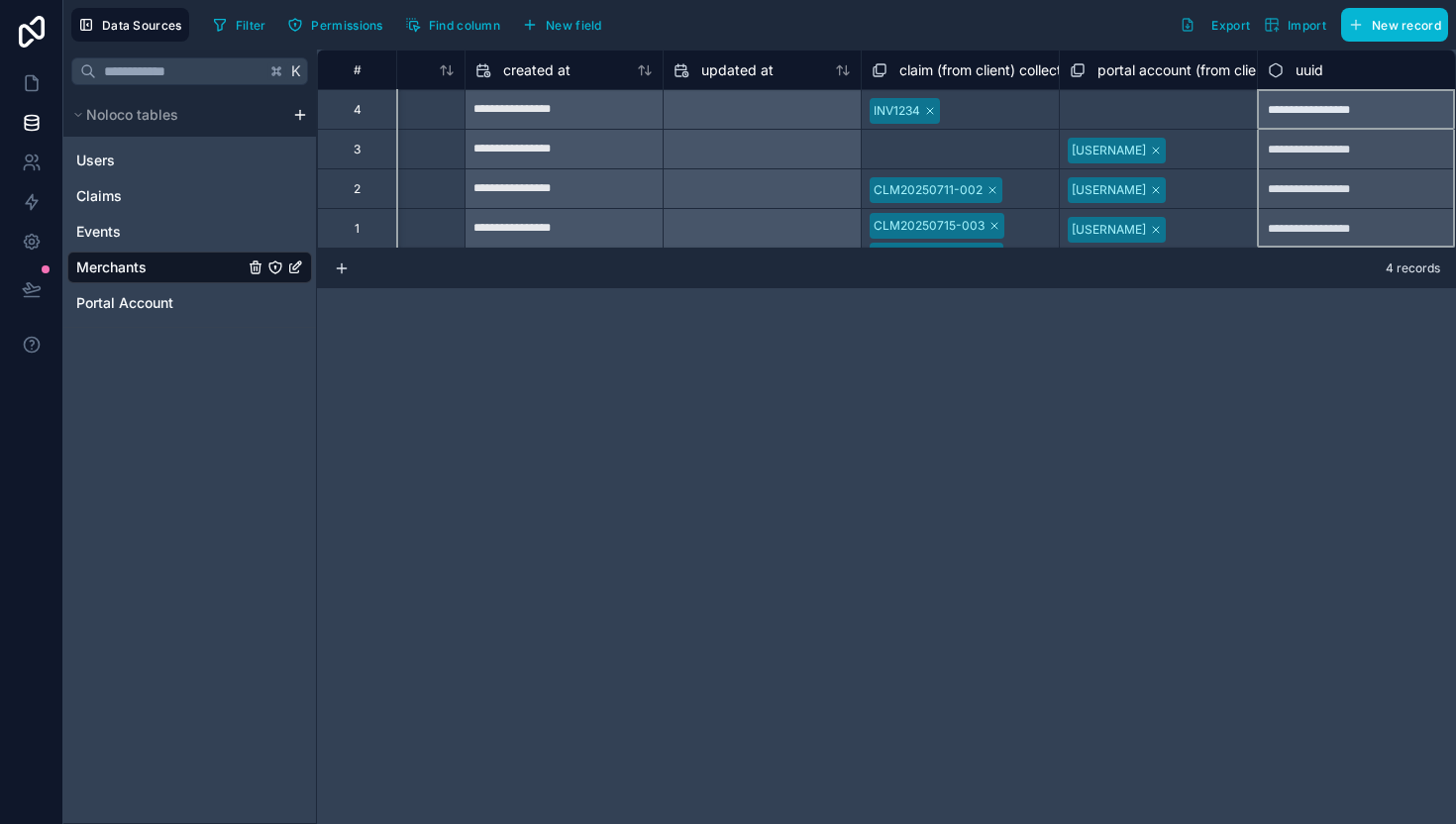 click on "**********" at bounding box center (1356, 149) 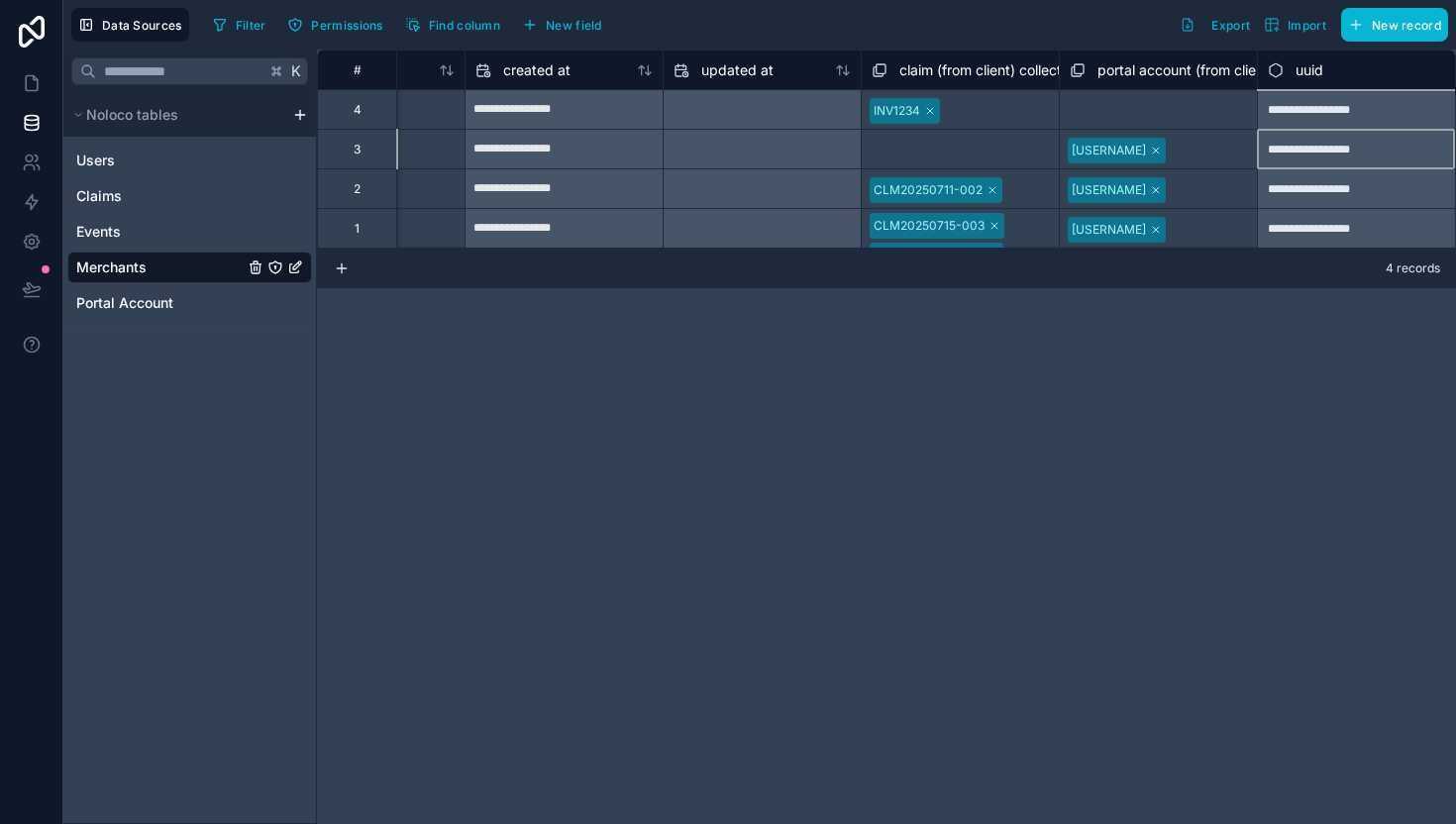click on "**********" at bounding box center [1356, 188] 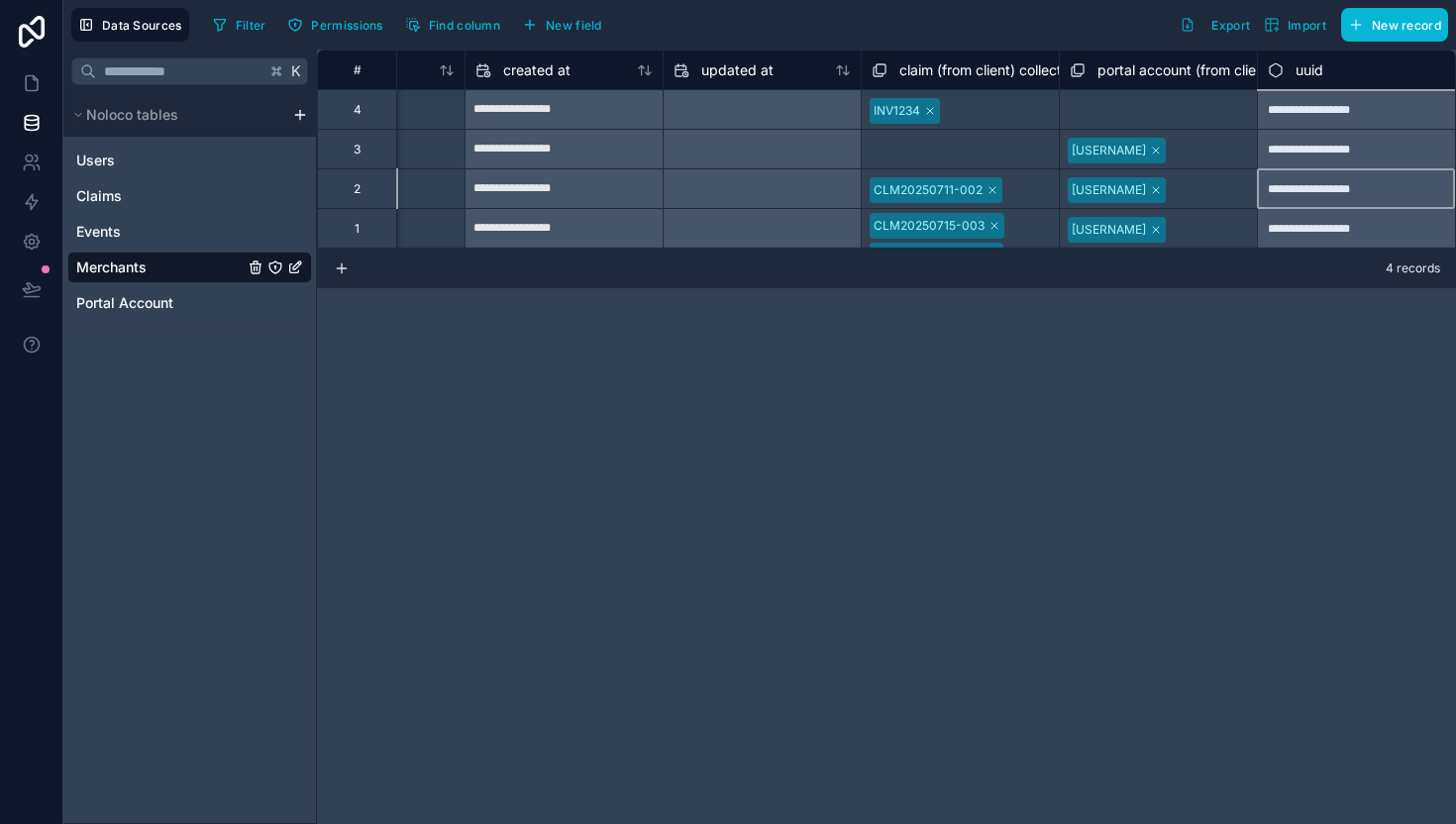 click on "**********" at bounding box center (1356, 228) 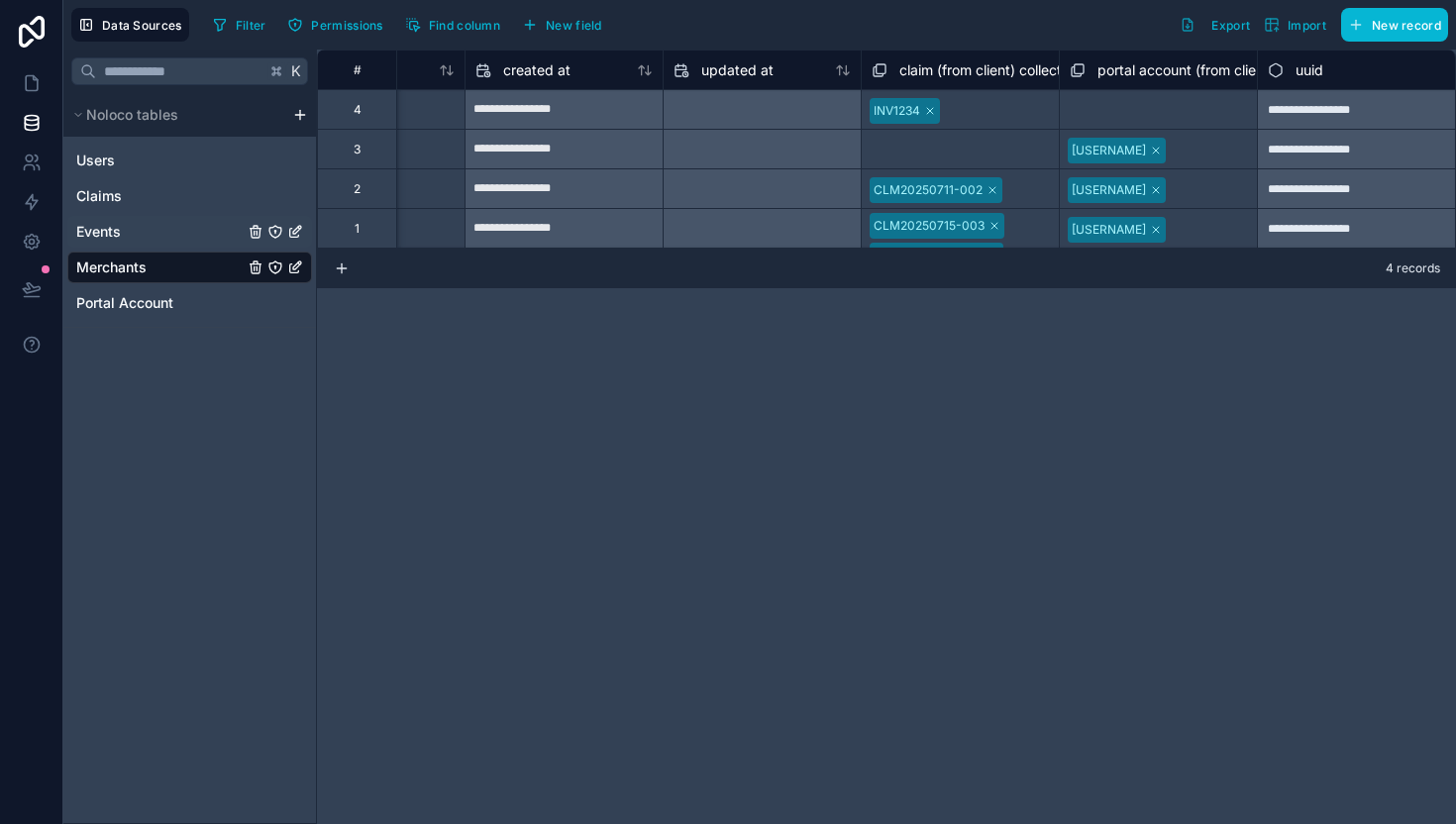 click on "Events" at bounding box center [189, 232] 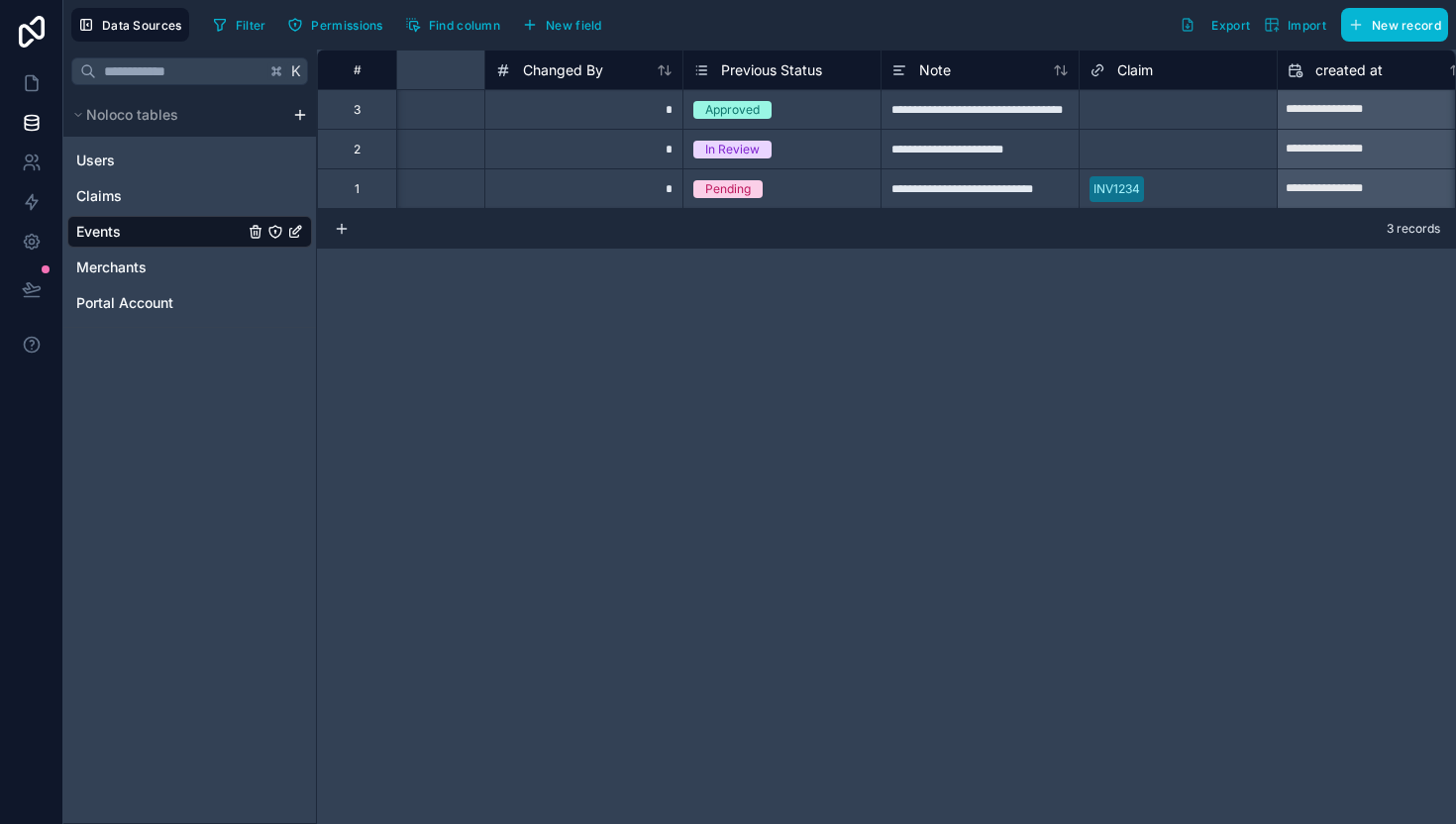 scroll, scrollTop: 0, scrollLeft: 922, axis: horizontal 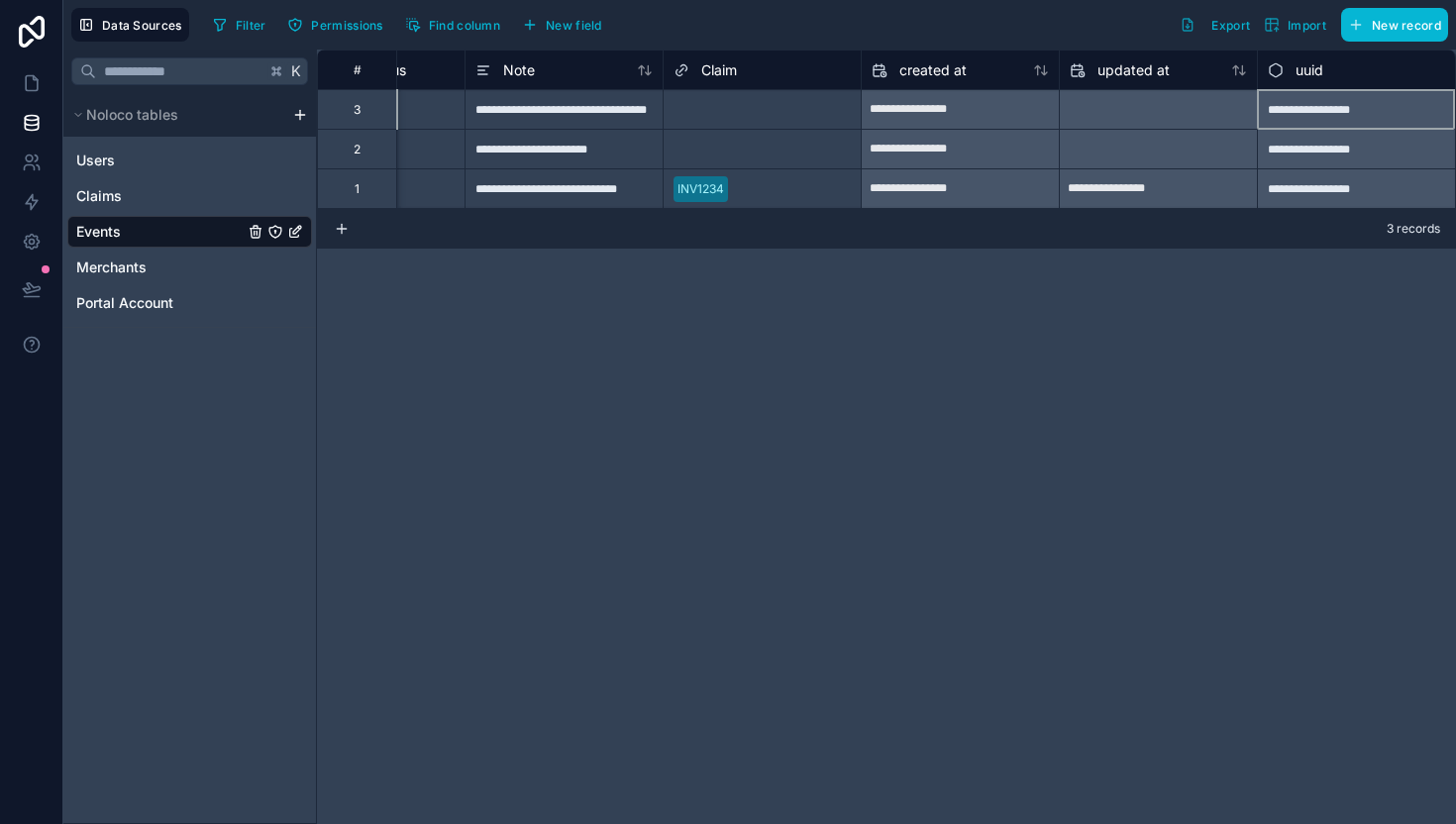 drag, startPoint x: 1302, startPoint y: 108, endPoint x: 1303, endPoint y: 178, distance: 70.00714 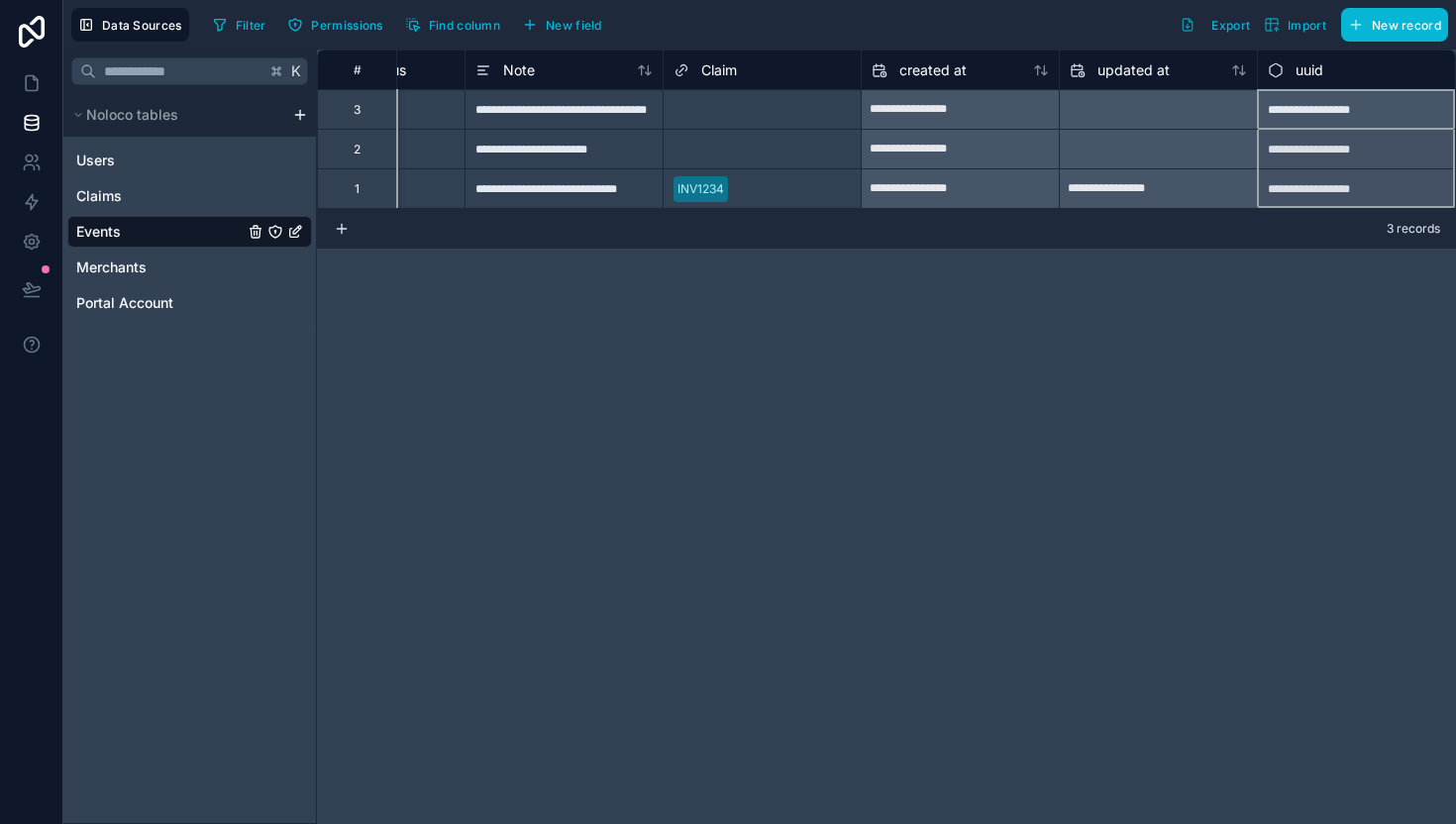 click on "**********" at bounding box center [1356, 149] 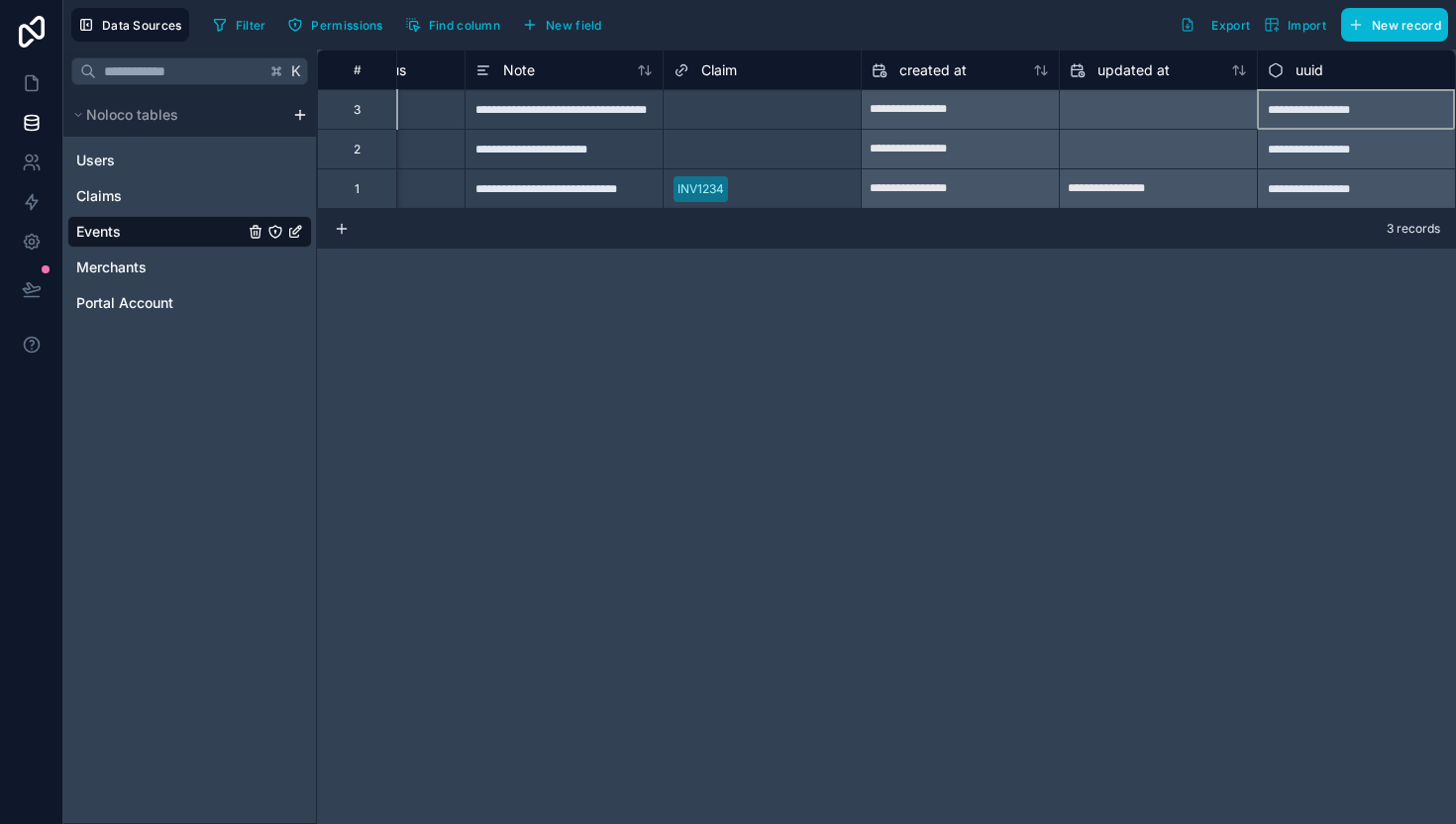 click on "**********" at bounding box center [1356, 109] 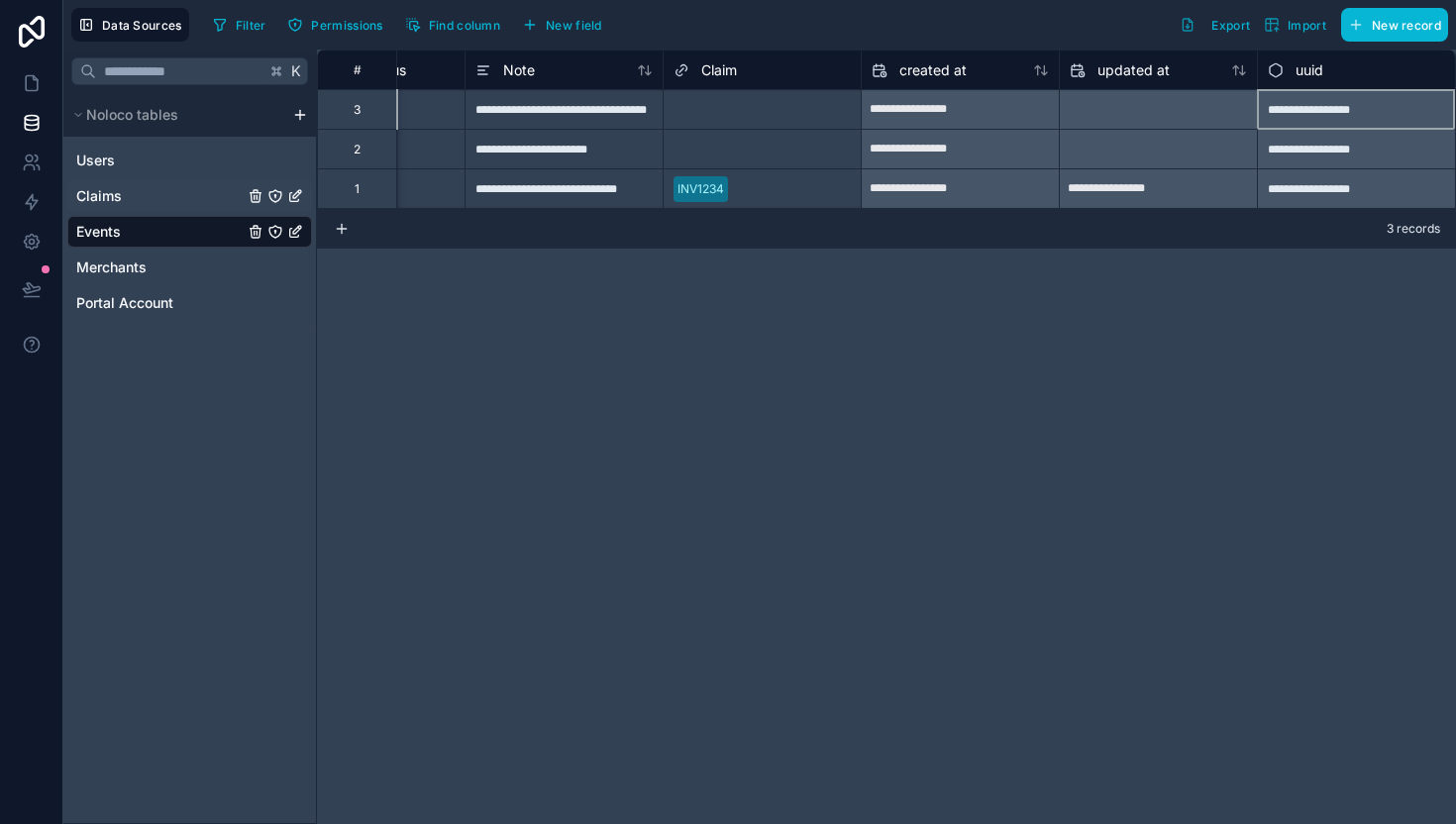 click on "Claims" at bounding box center [189, 196] 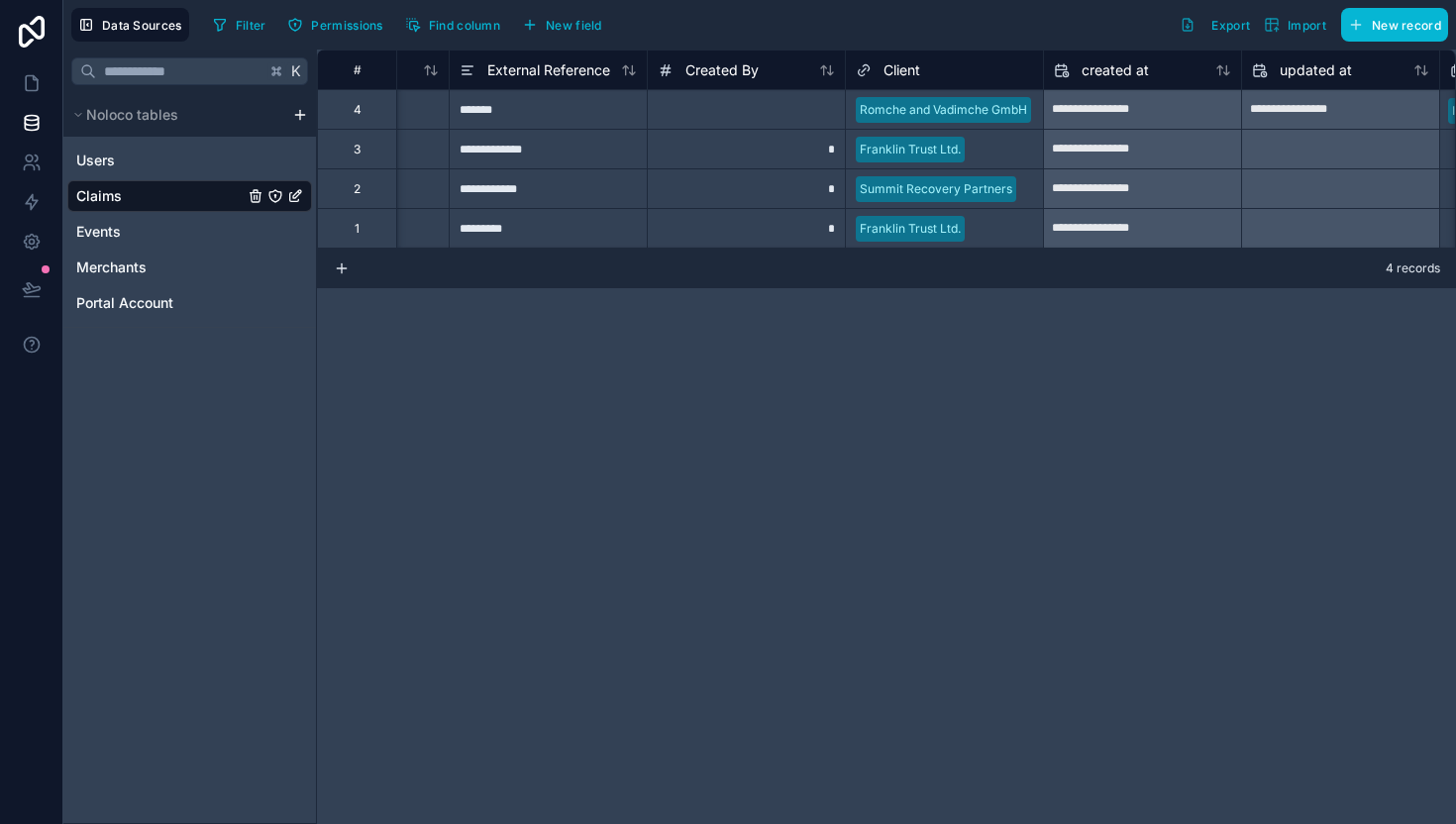 scroll, scrollTop: 0, scrollLeft: 1913, axis: horizontal 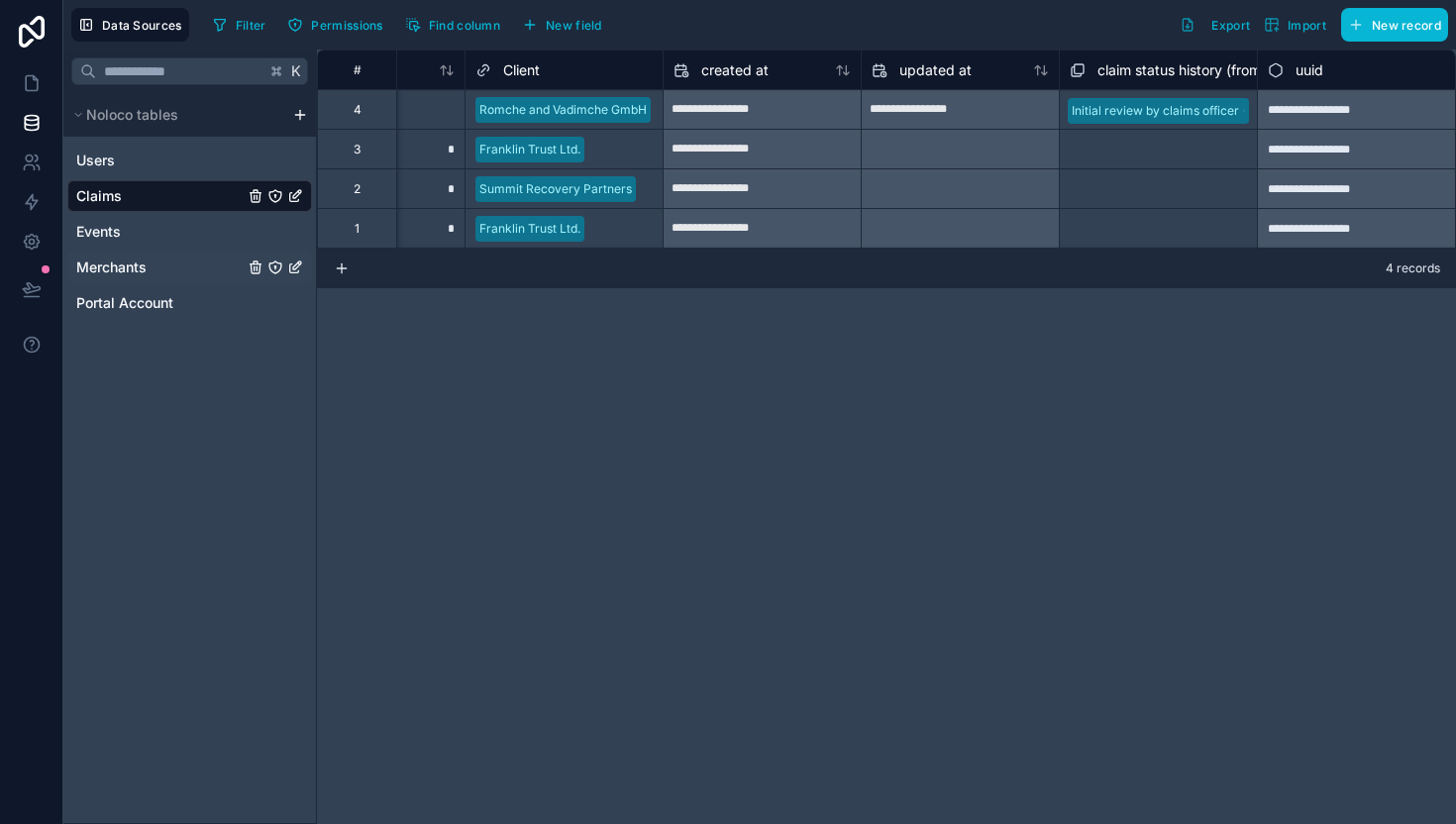 click on "Merchants" at bounding box center (189, 267) 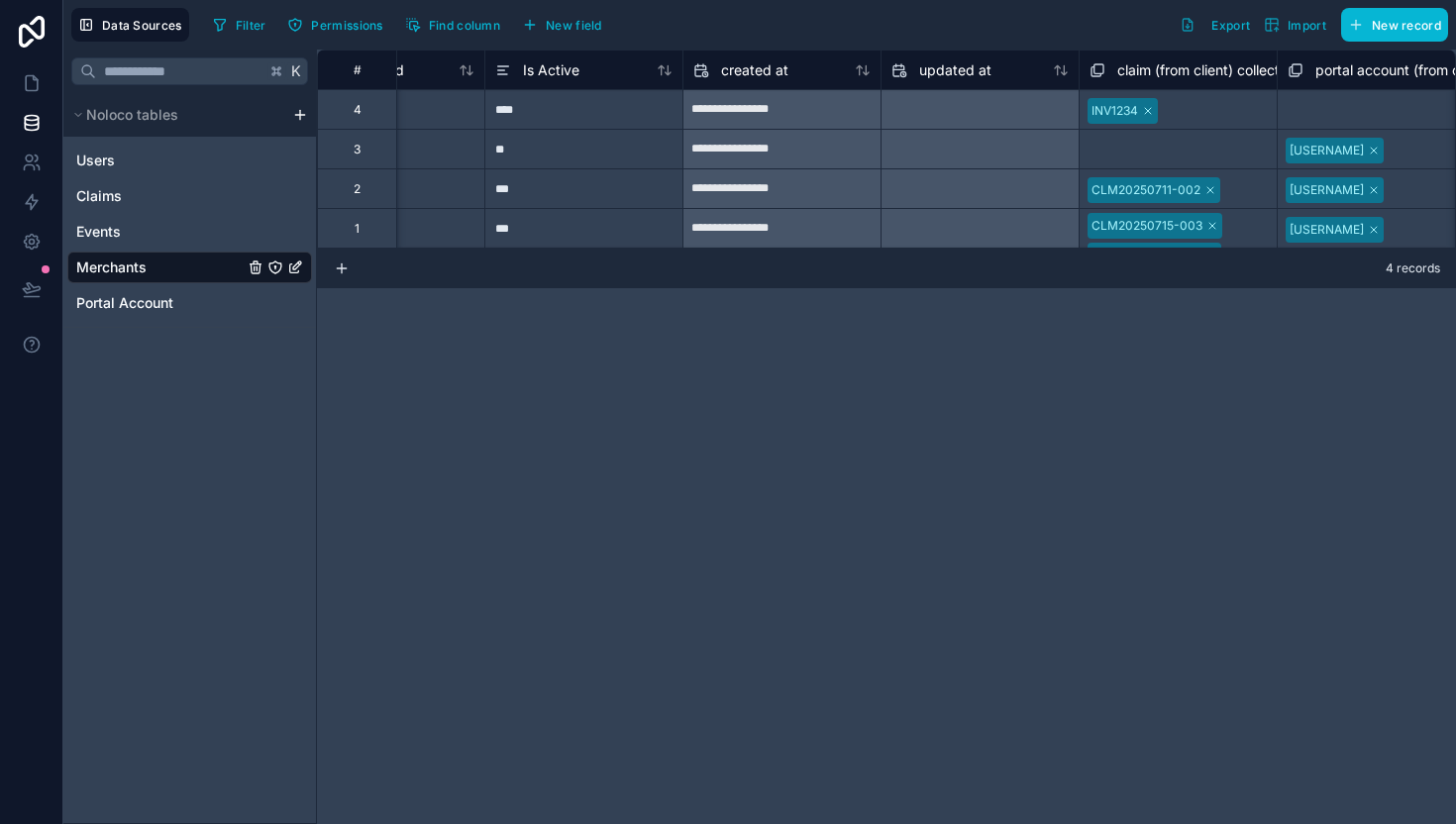 scroll, scrollTop: 0, scrollLeft: 2507, axis: horizontal 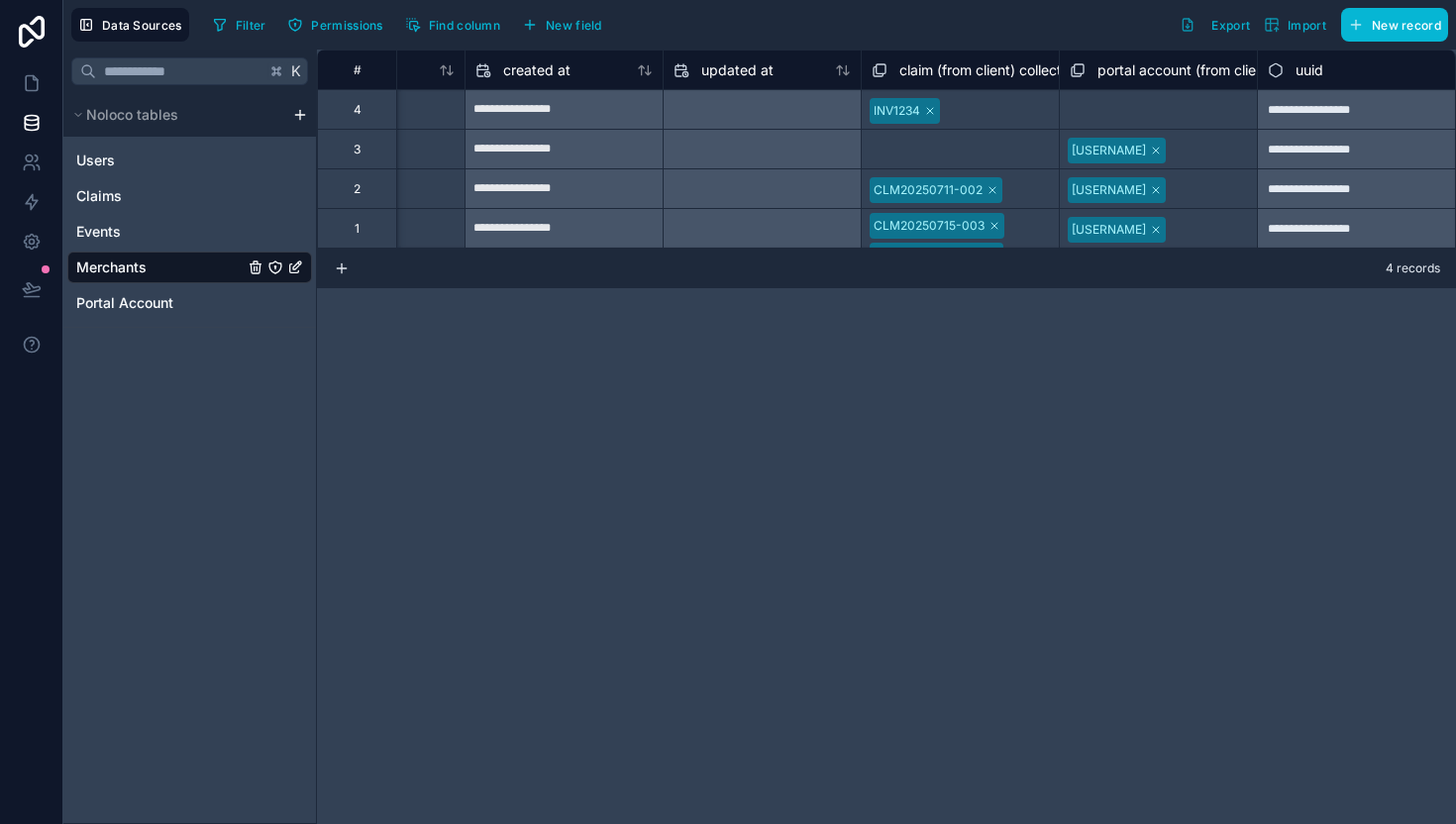 click 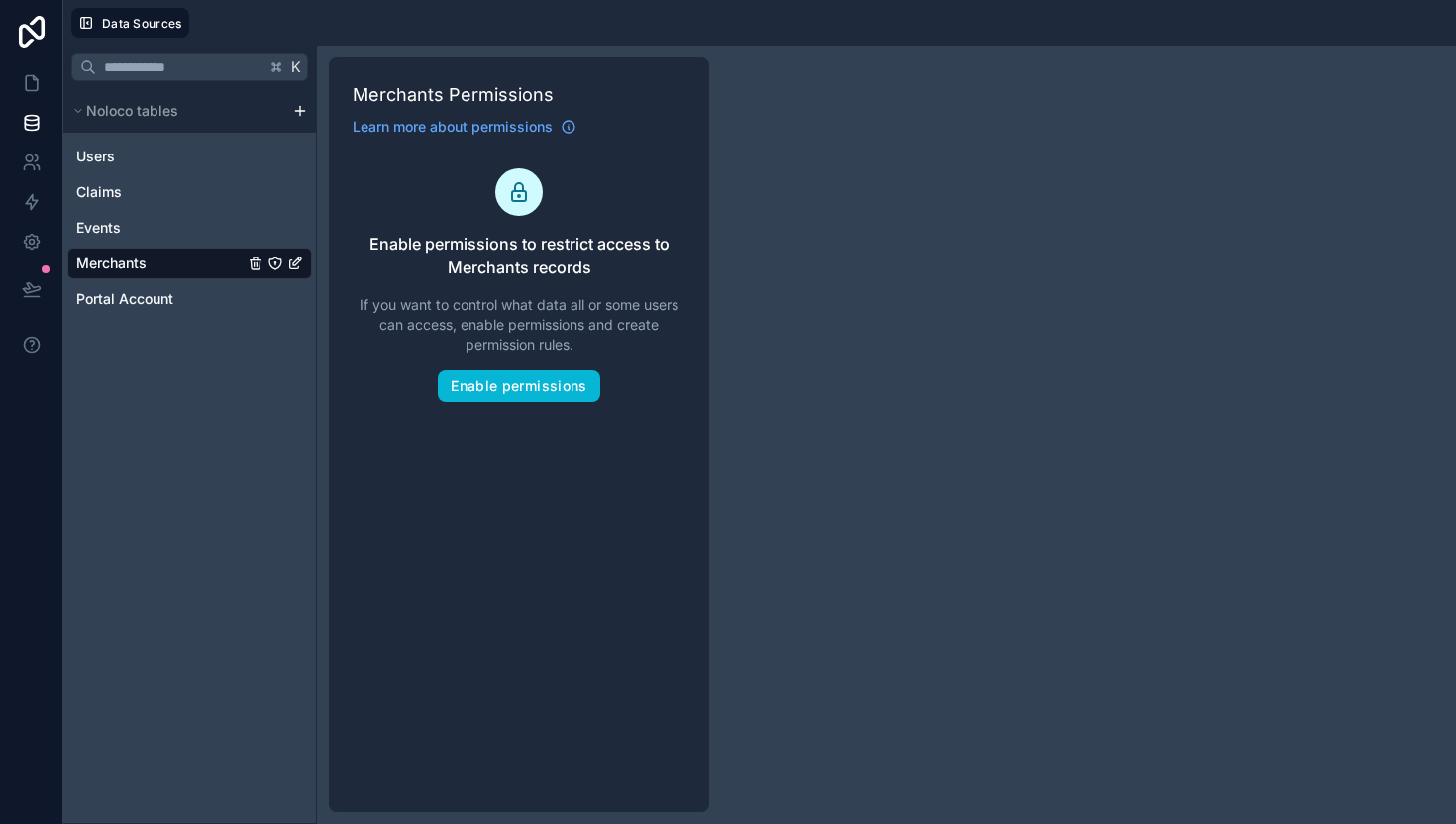 click on "Merchants" at bounding box center [111, 263] 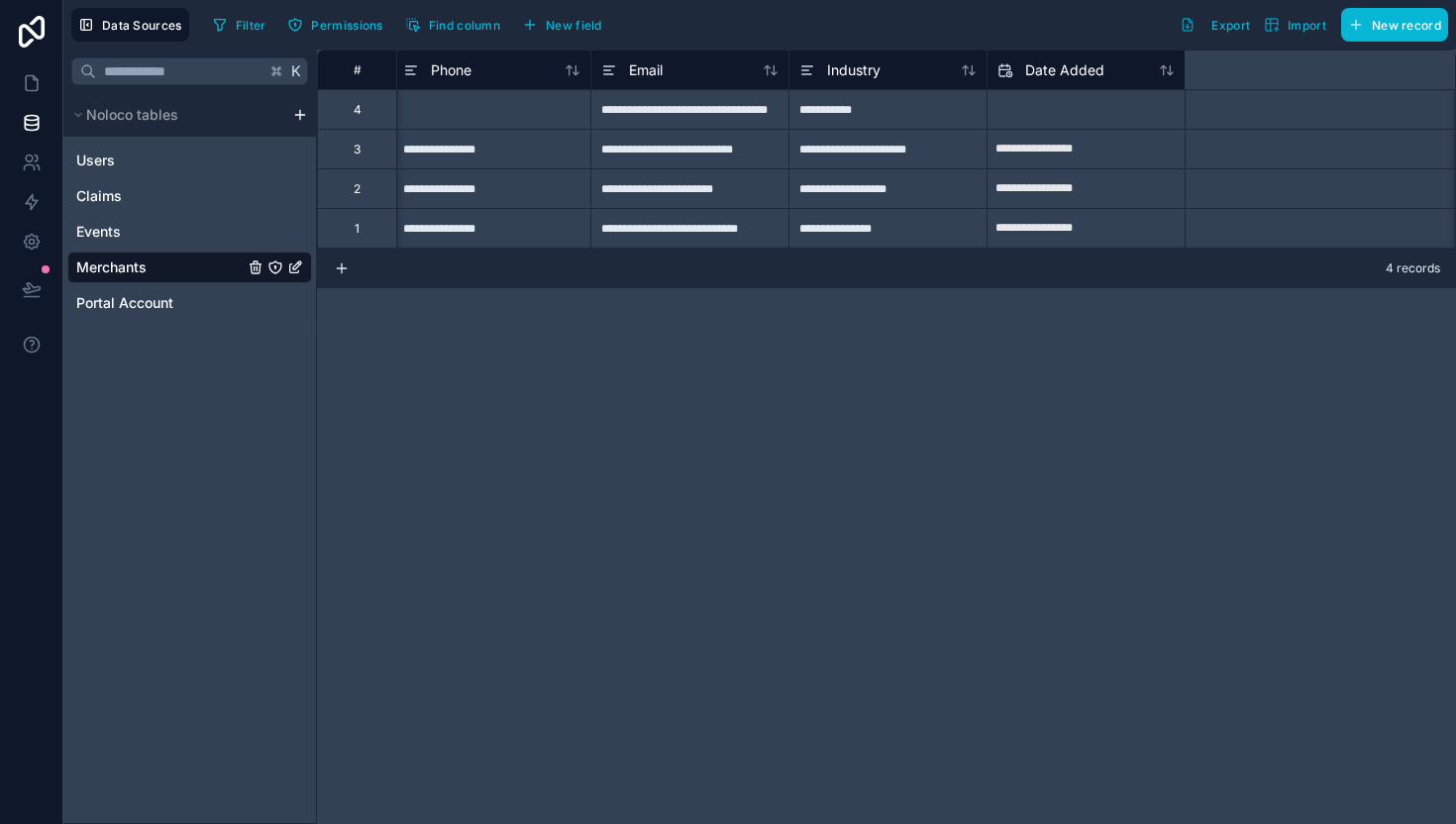 scroll, scrollTop: 0, scrollLeft: 0, axis: both 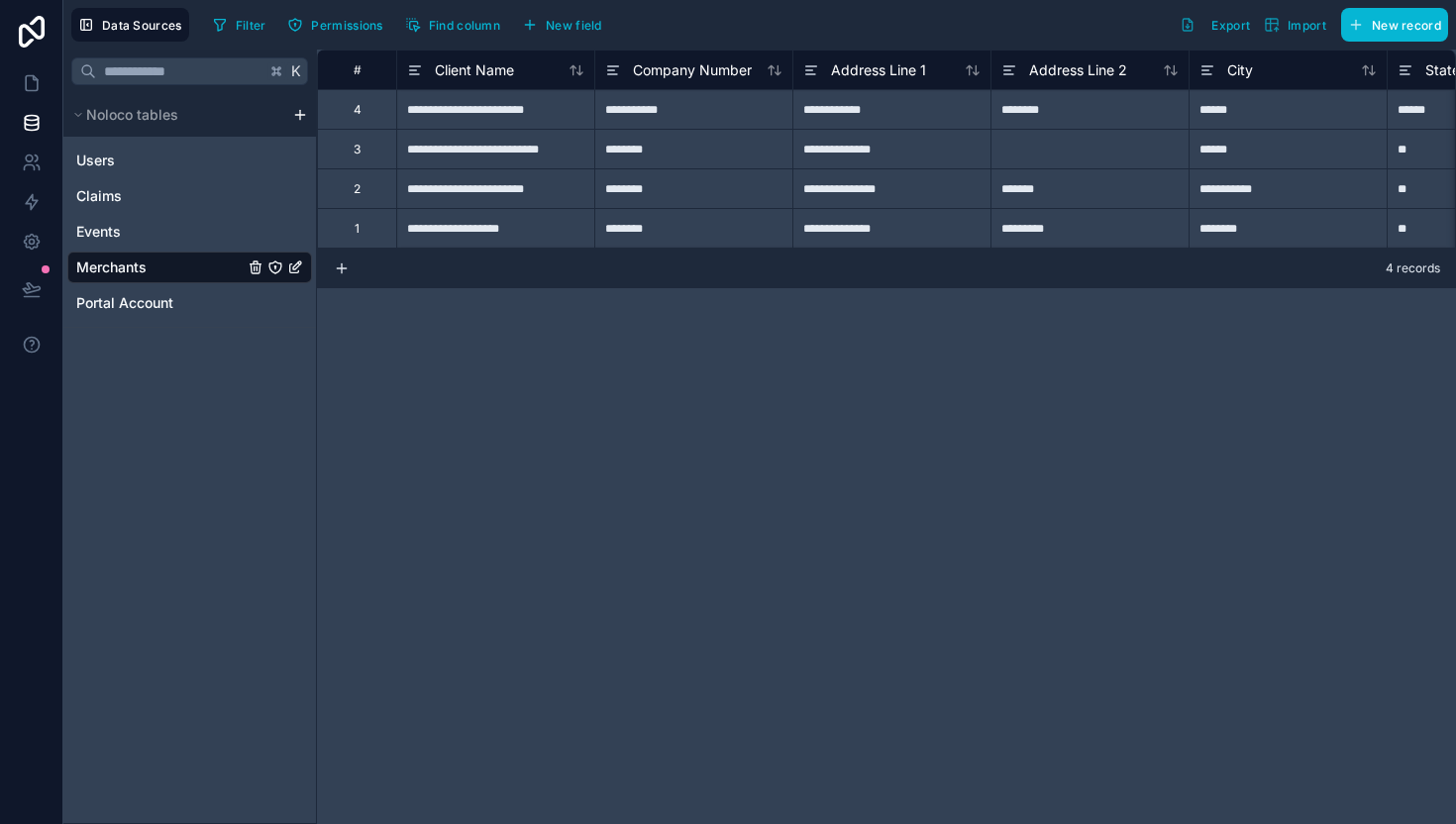 click on "#" at bounding box center [357, 69] 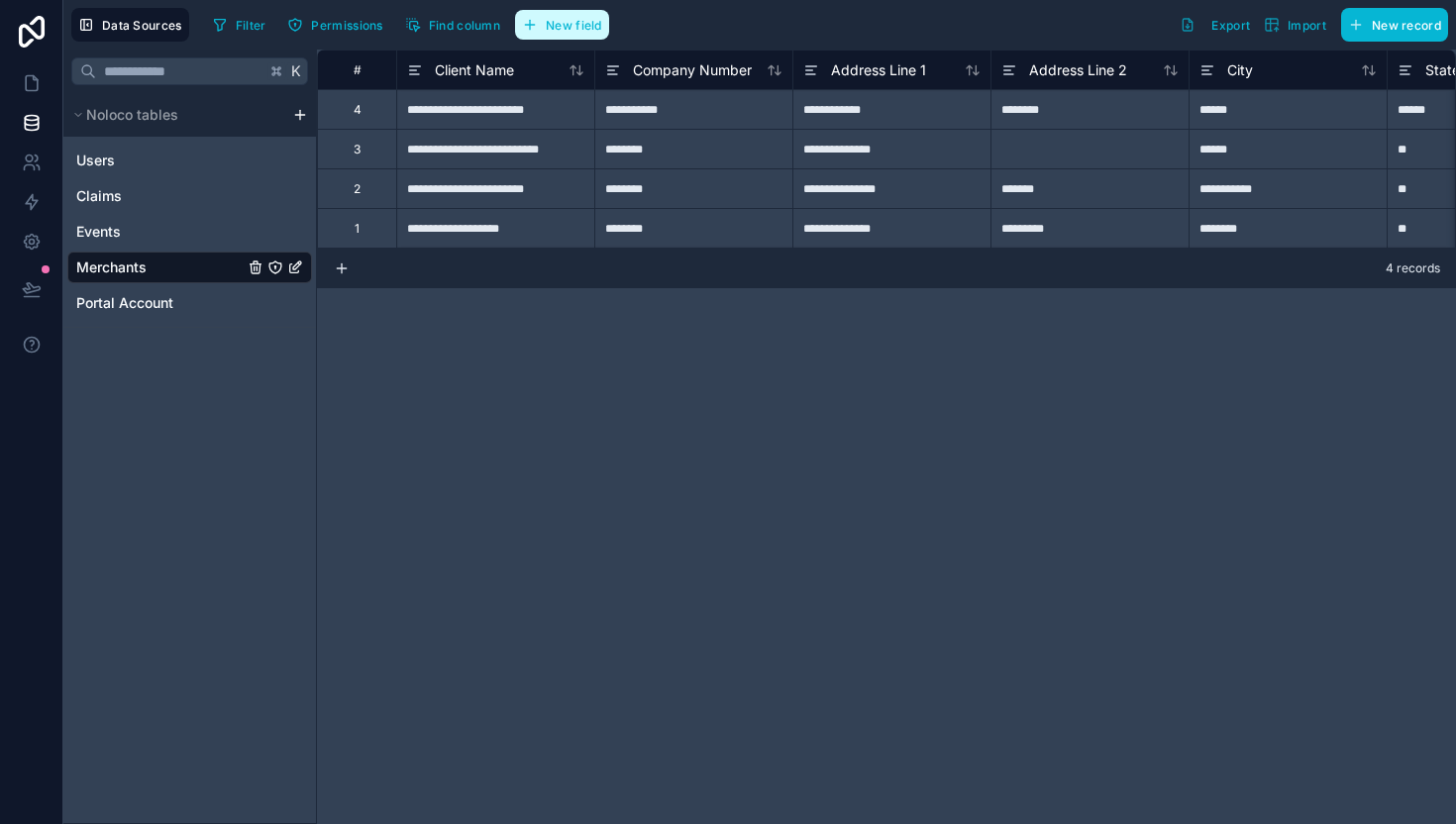 click on "New field" at bounding box center [573, 25] 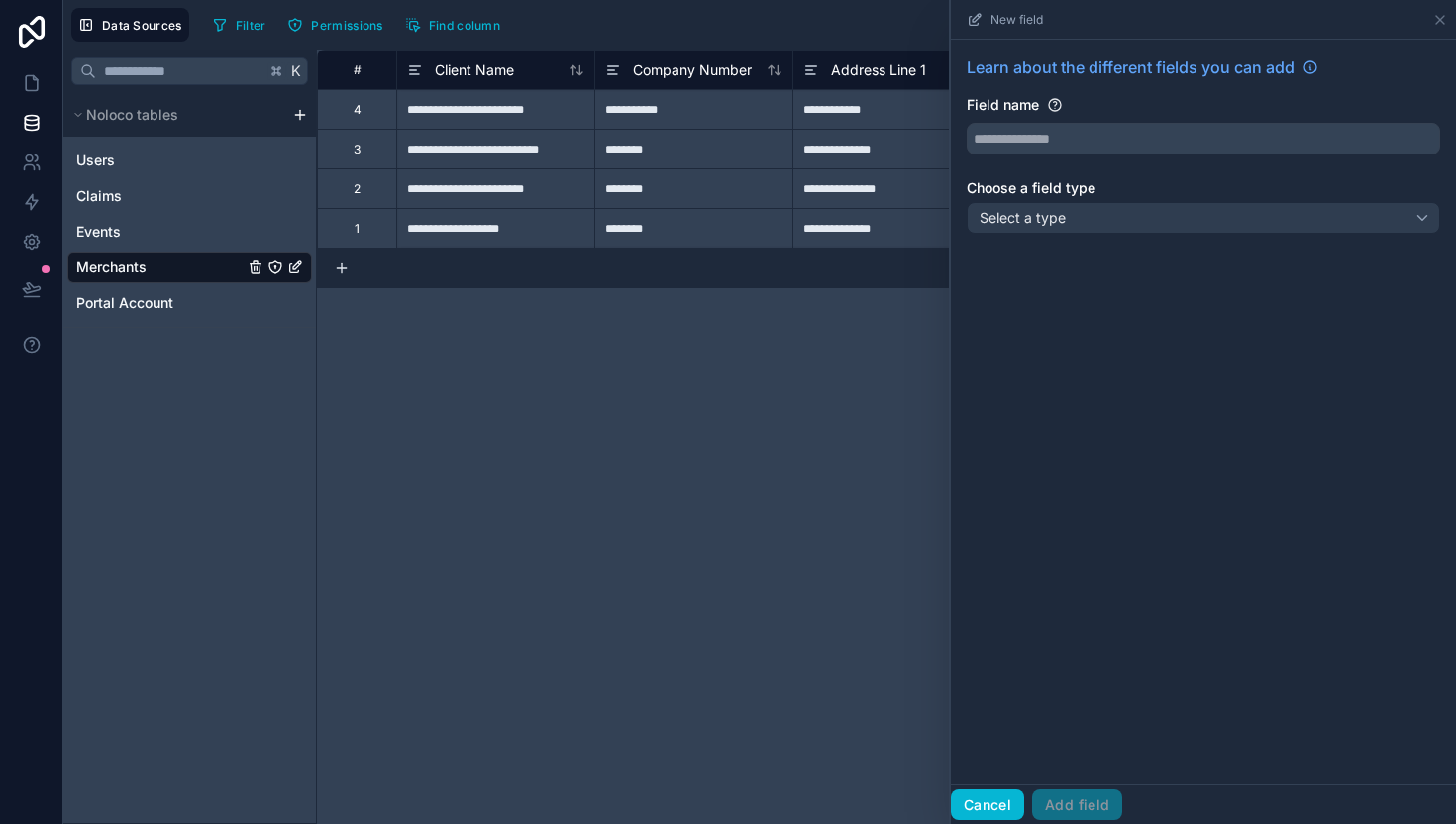 click on "Cancel" at bounding box center (988, 805) 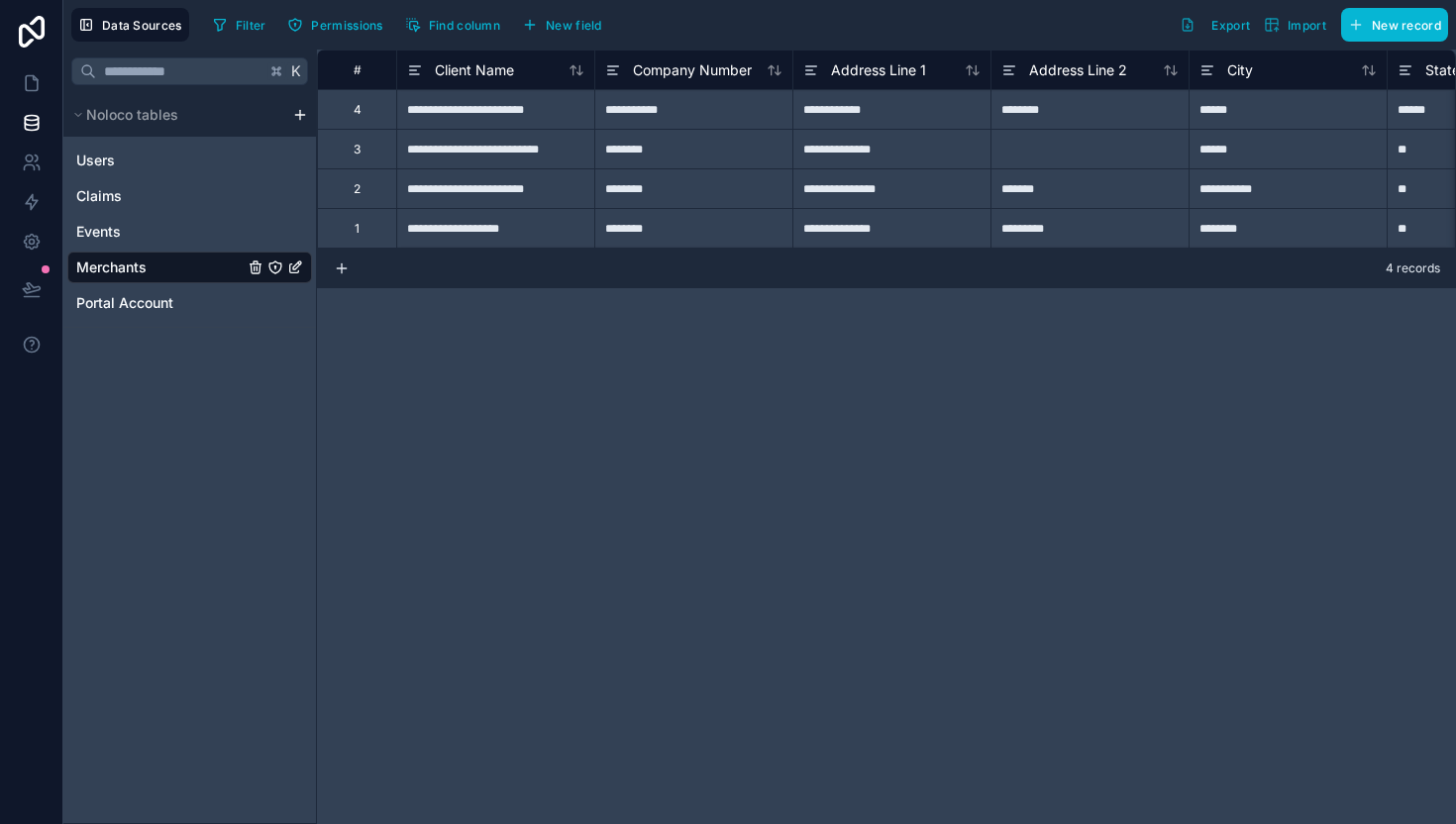 click on "Merchants" at bounding box center [189, 267] 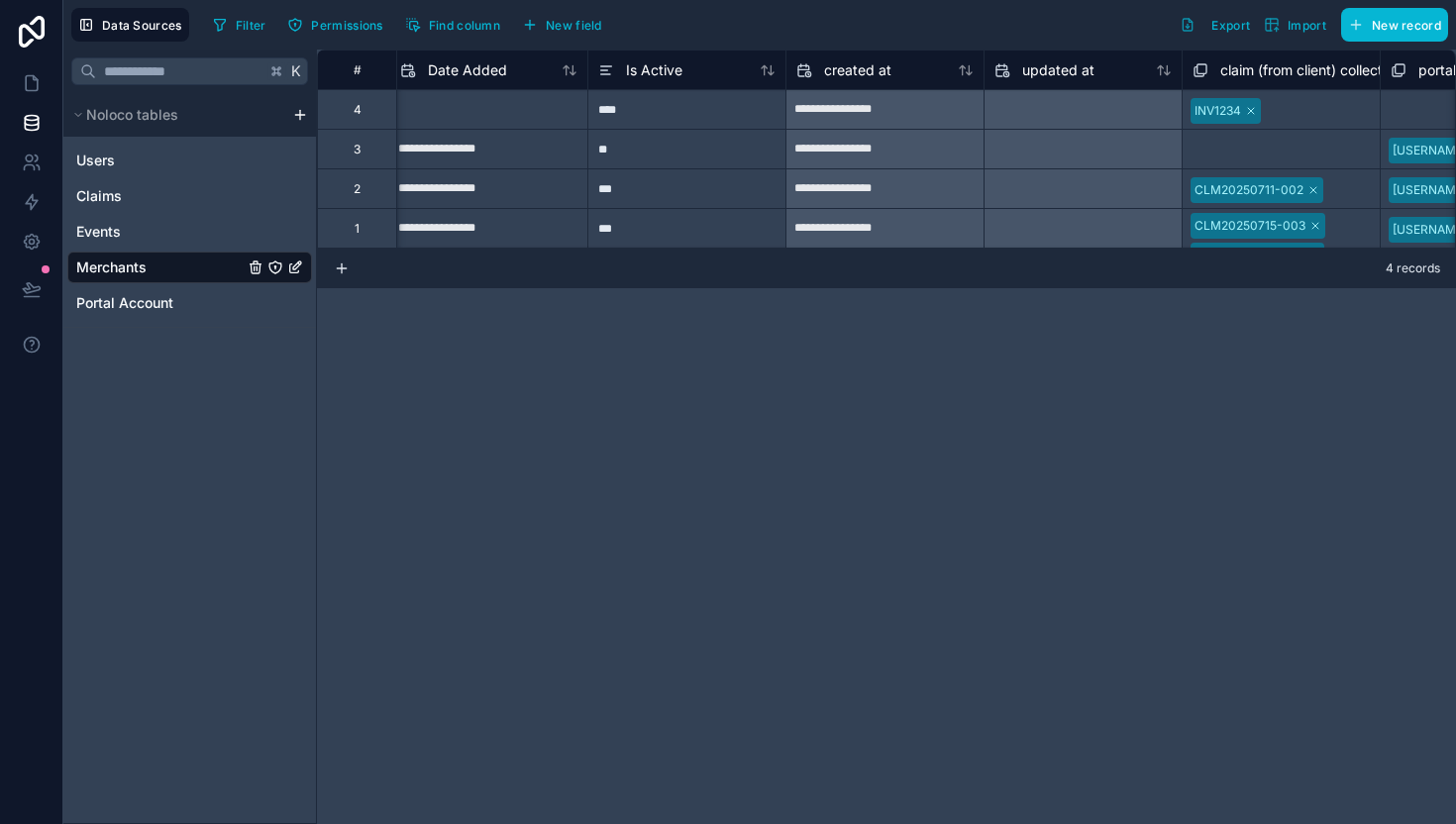 scroll, scrollTop: 0, scrollLeft: 2507, axis: horizontal 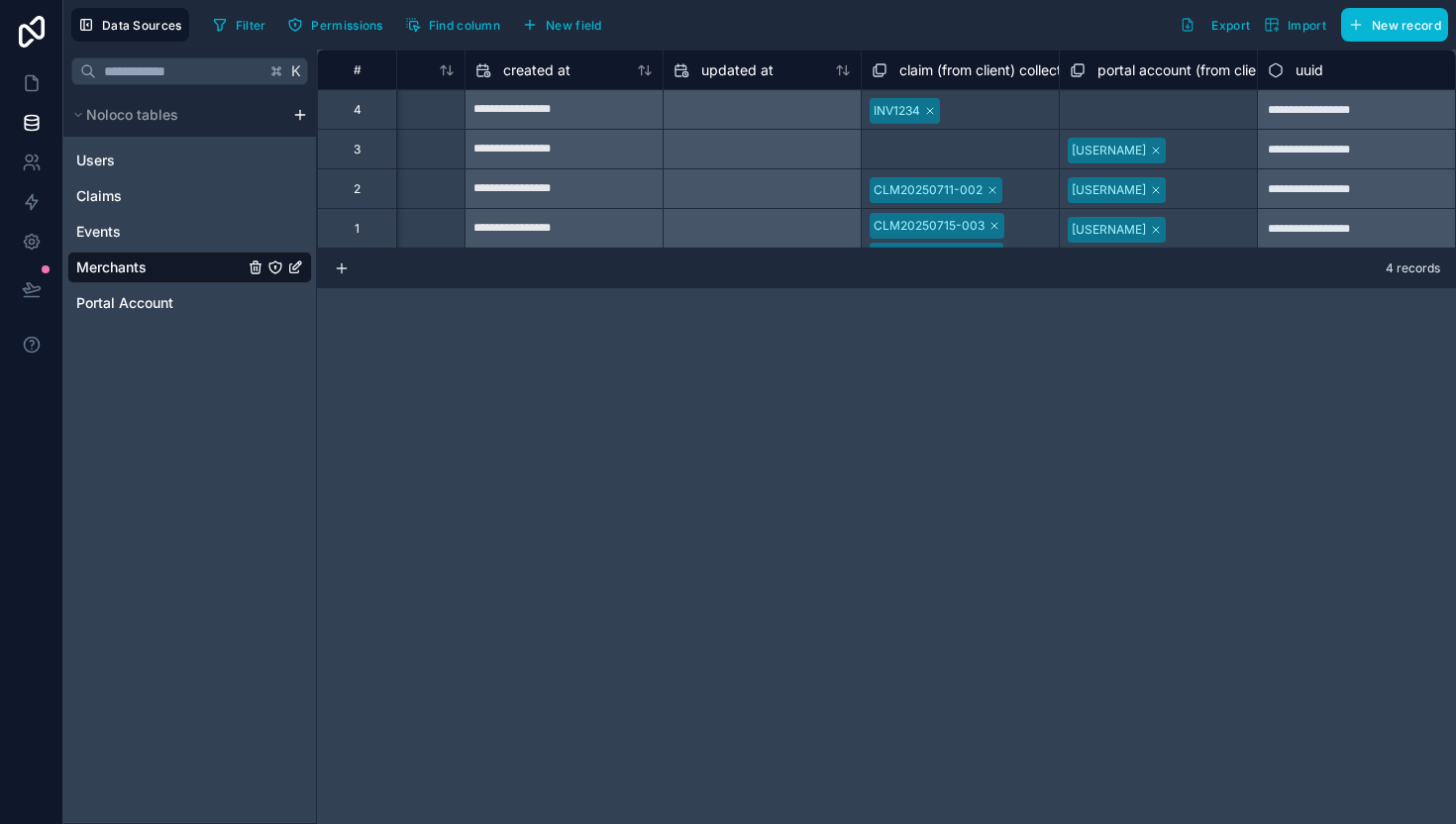 click on "4 records" at bounding box center (1412, 268) 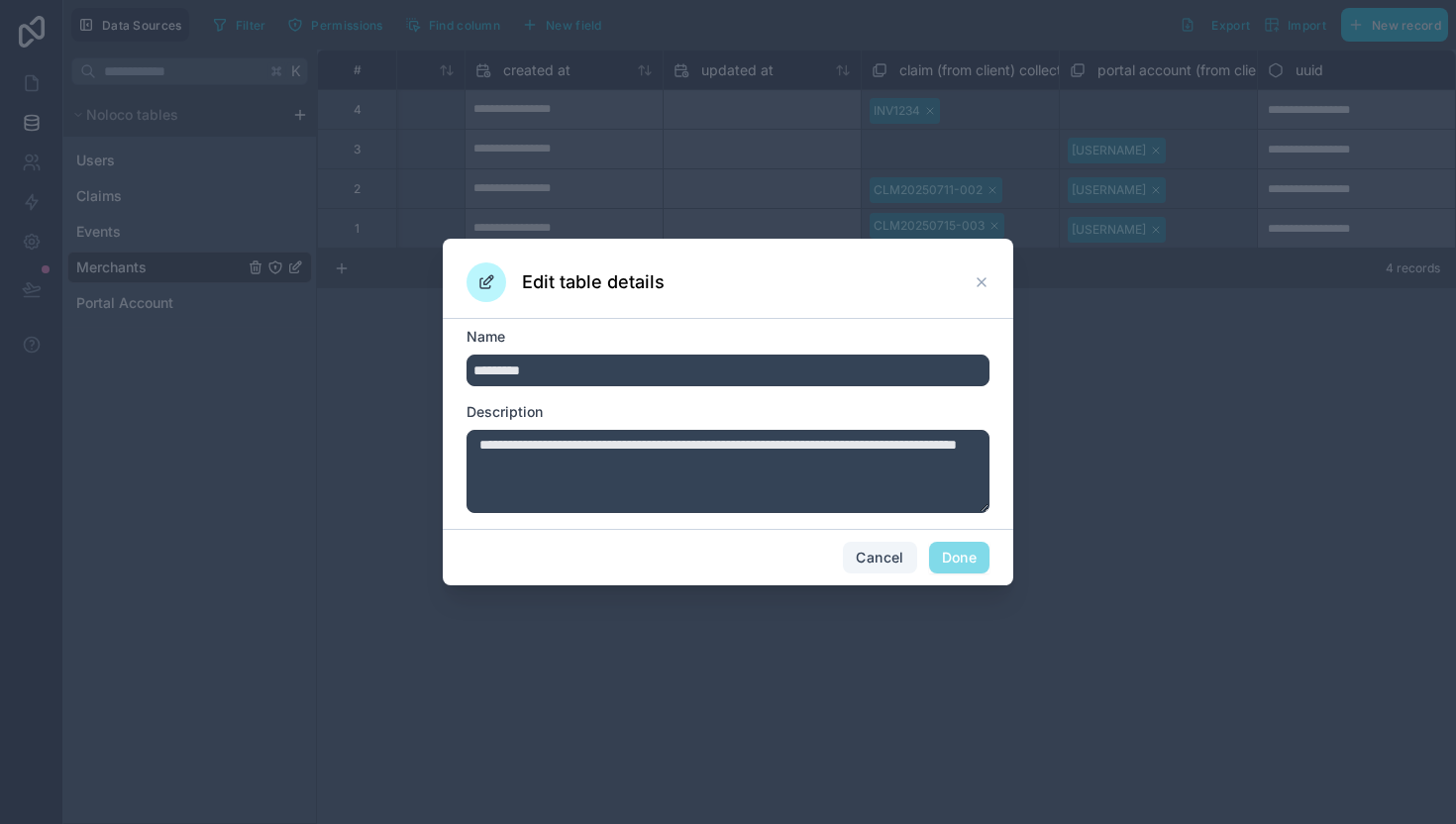 click on "Cancel" at bounding box center [880, 558] 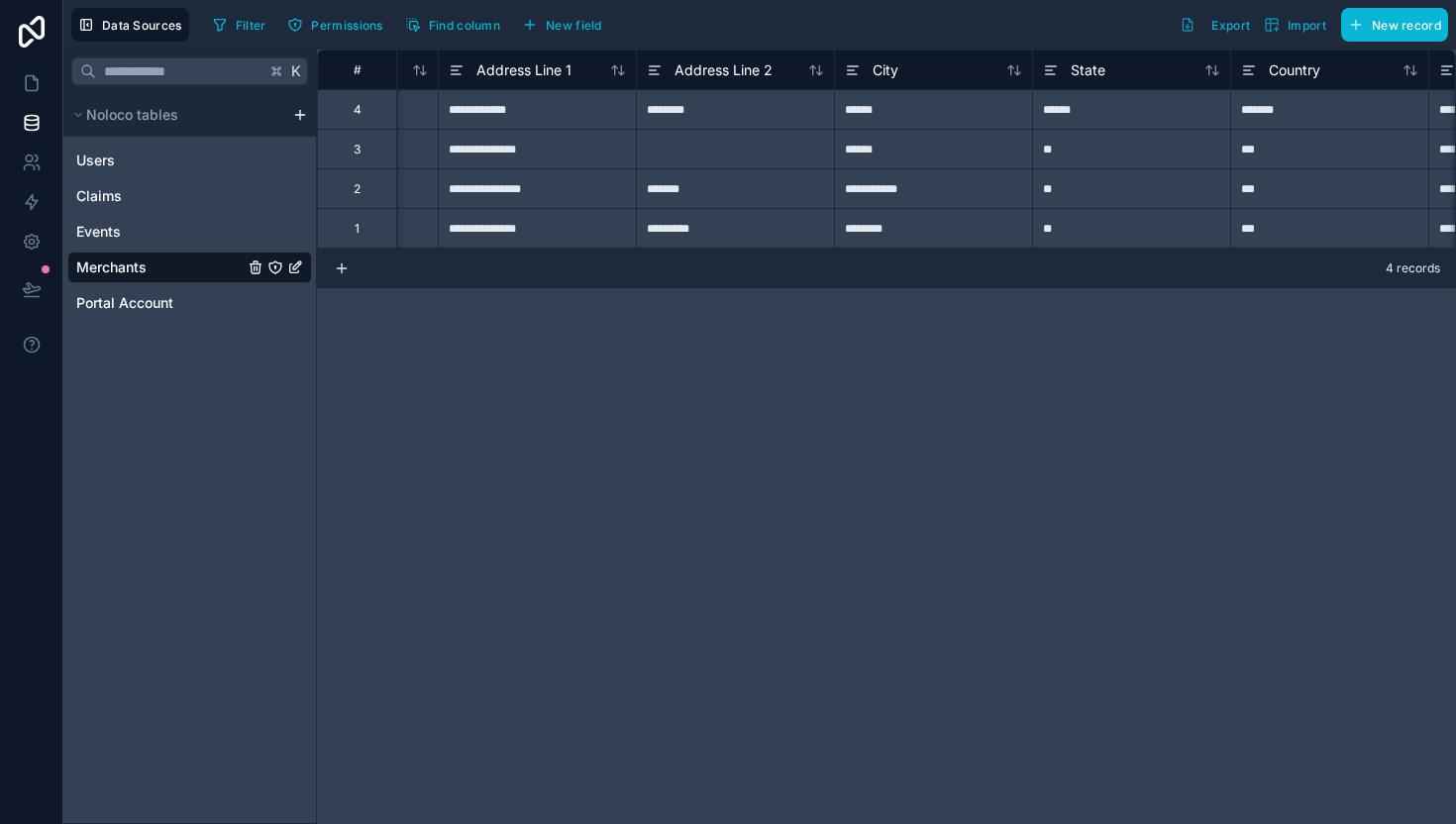 scroll, scrollTop: 0, scrollLeft: 339, axis: horizontal 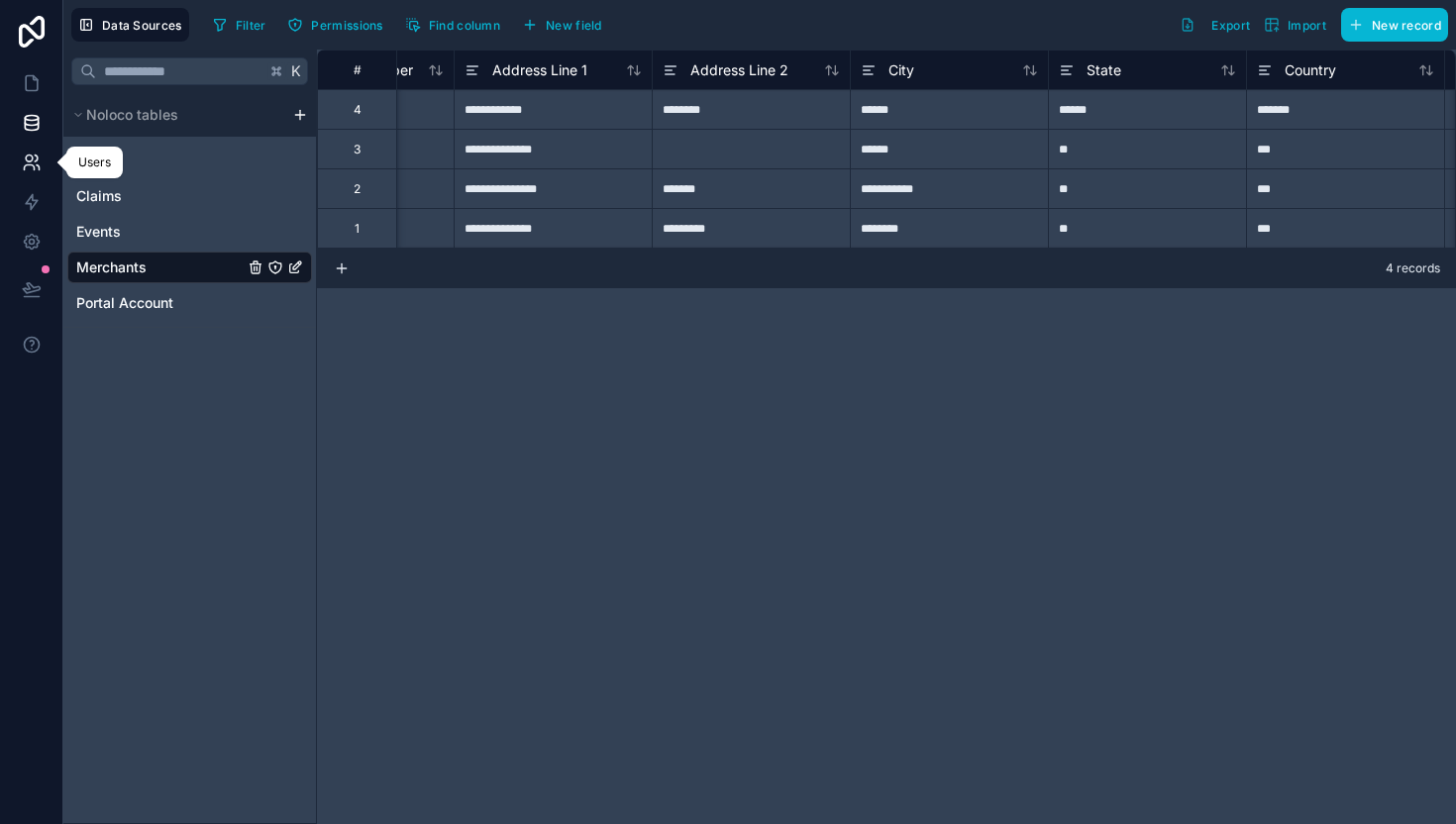 click 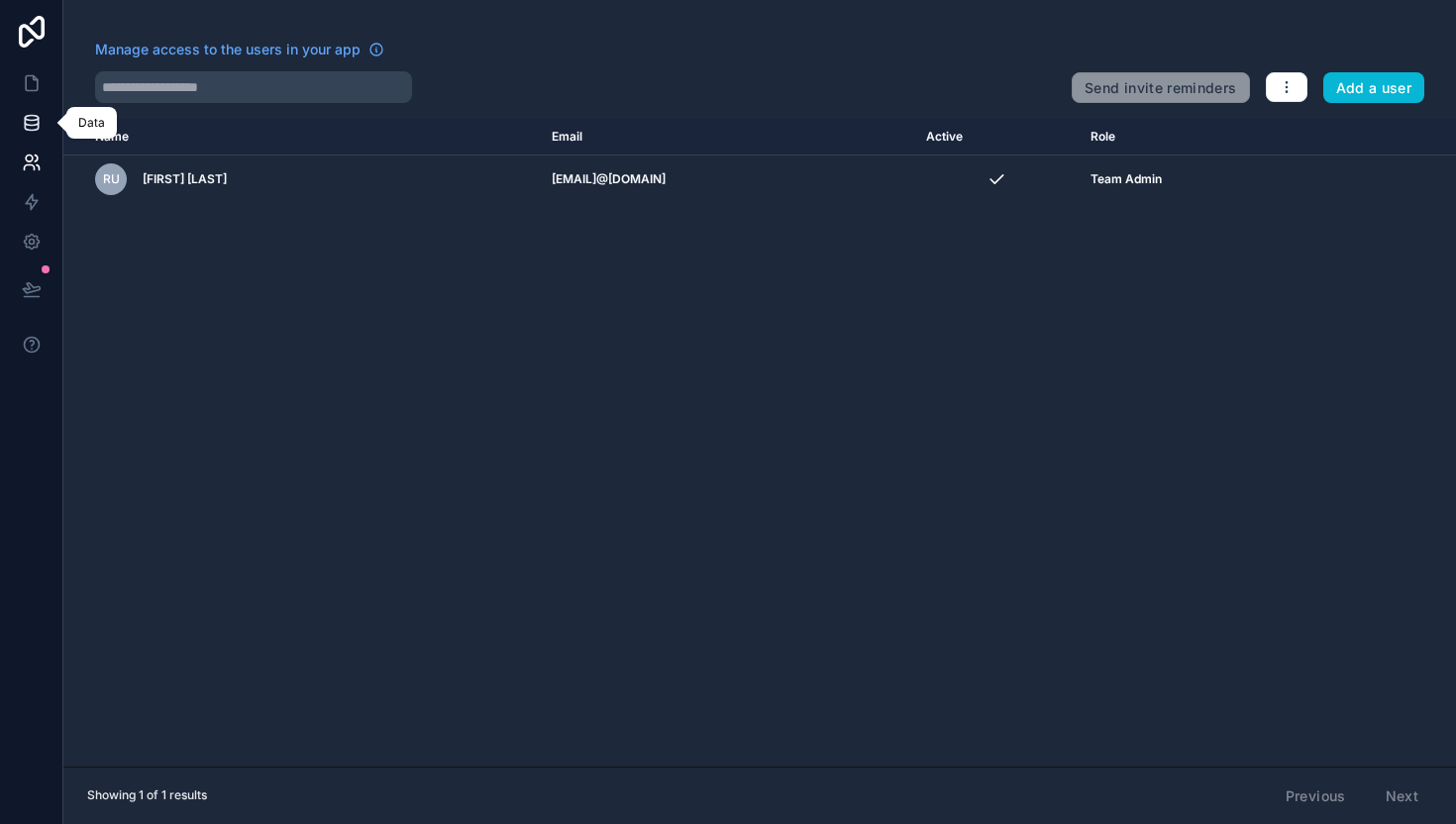 click 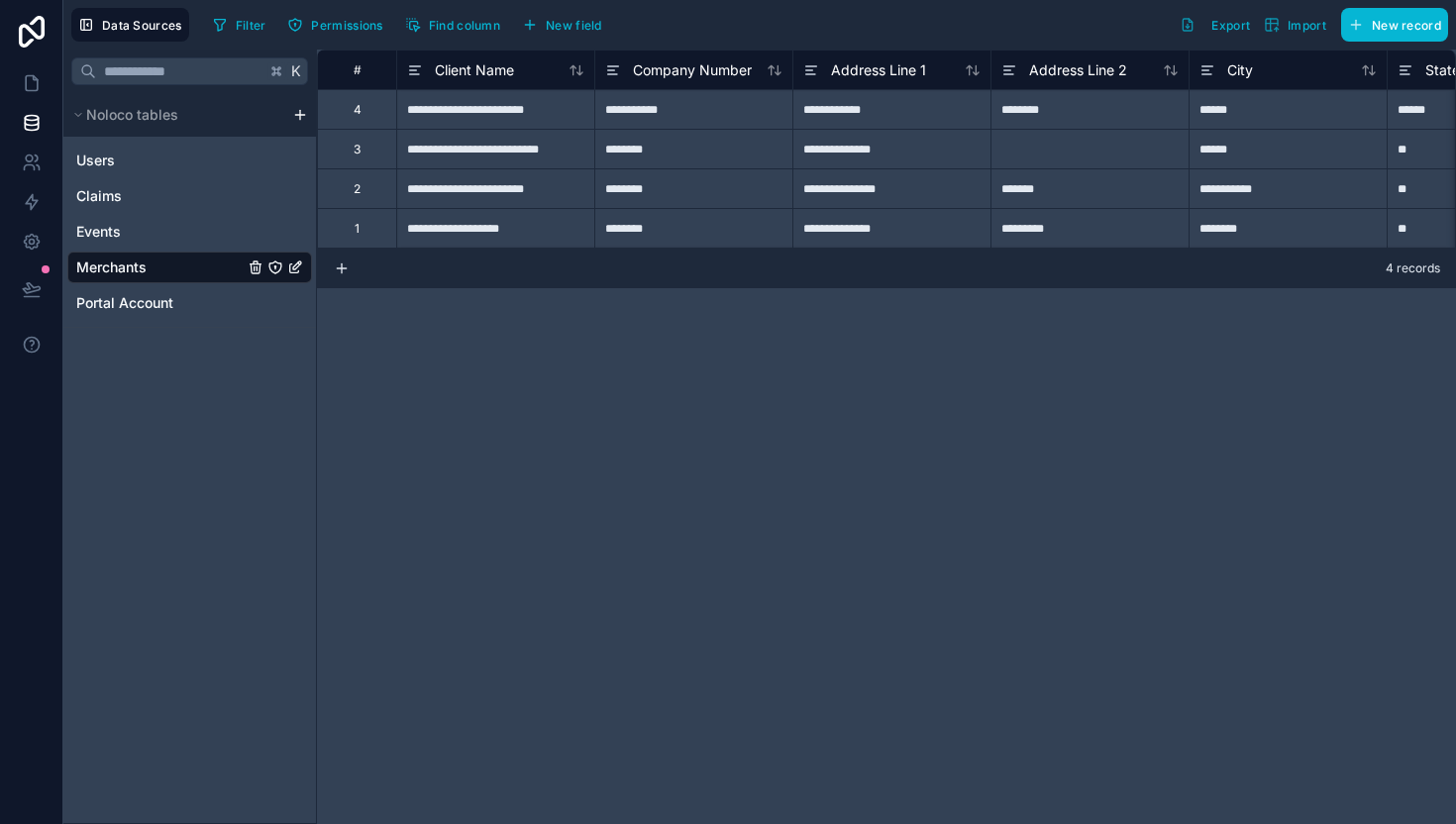 click 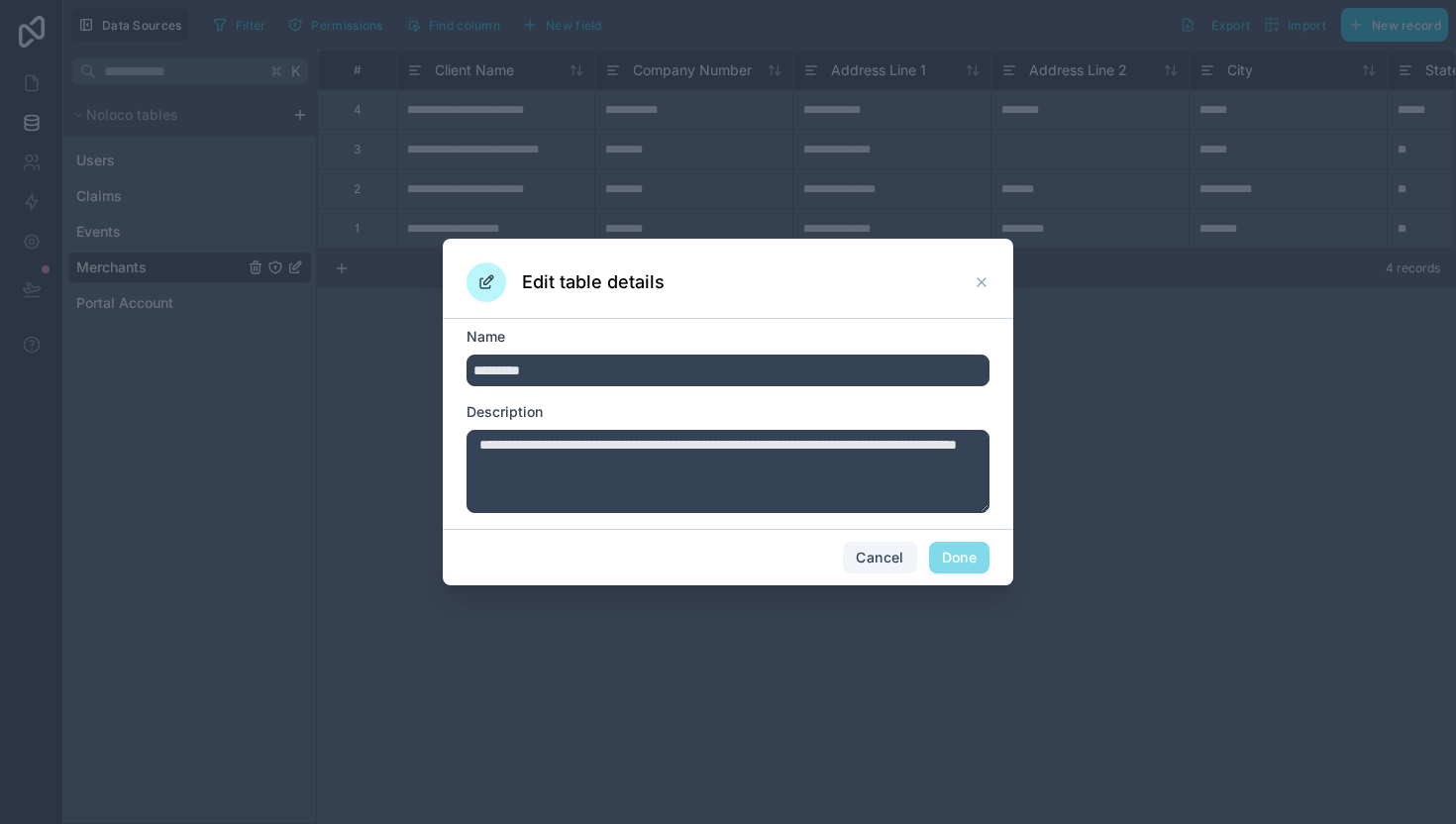 click on "Cancel" at bounding box center [880, 558] 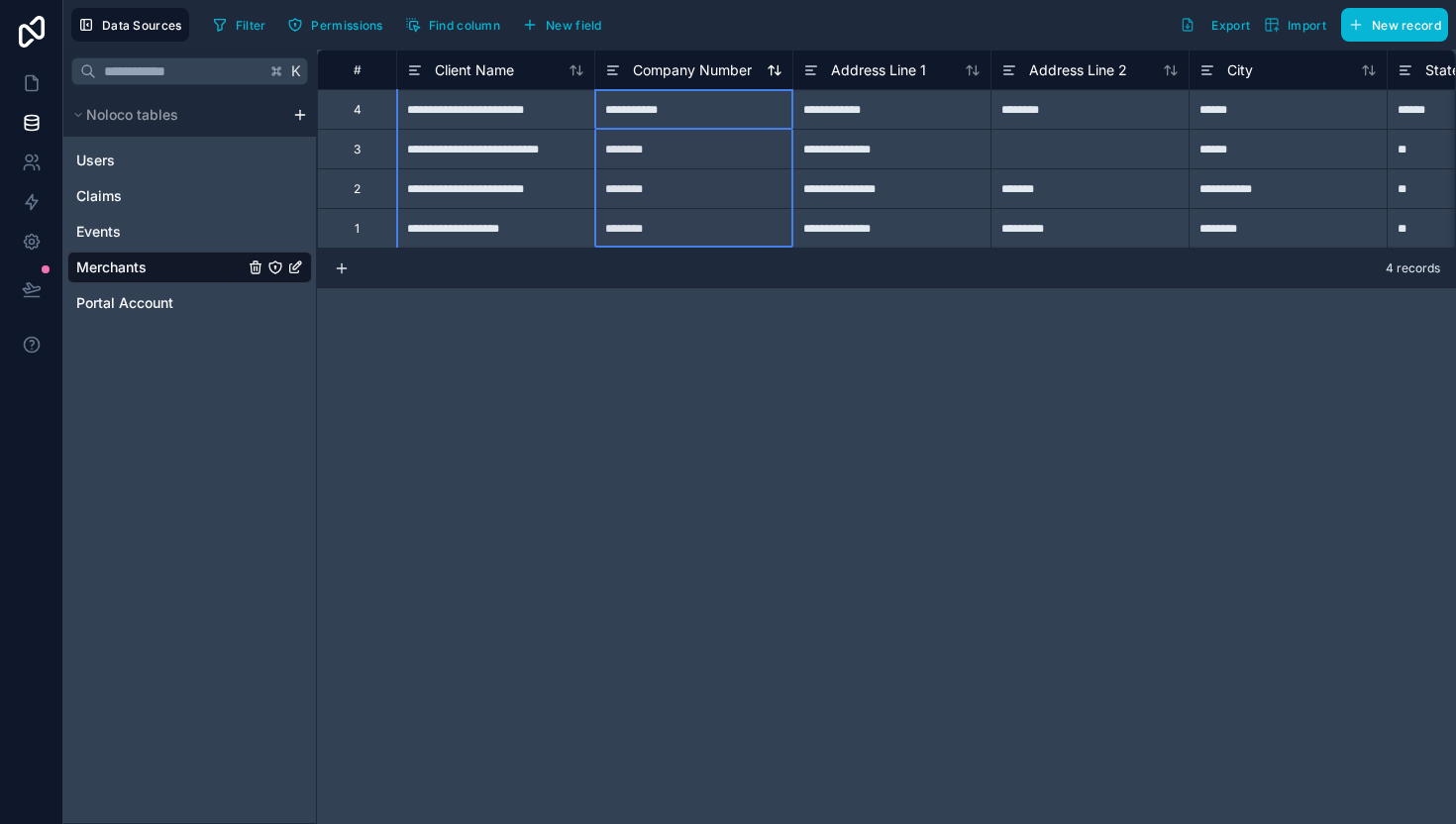 click on "Company Number" at bounding box center (692, 70) 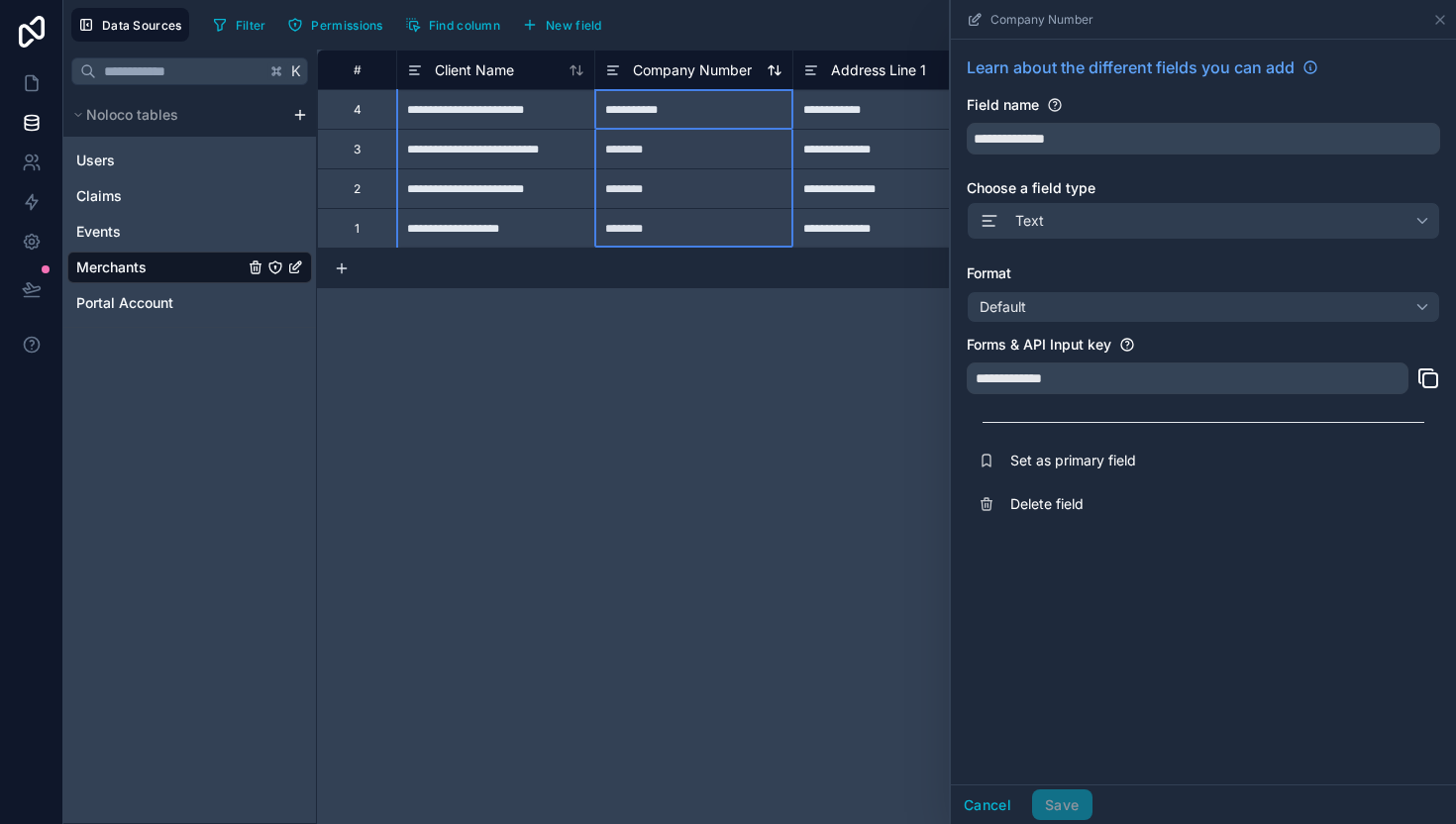 click 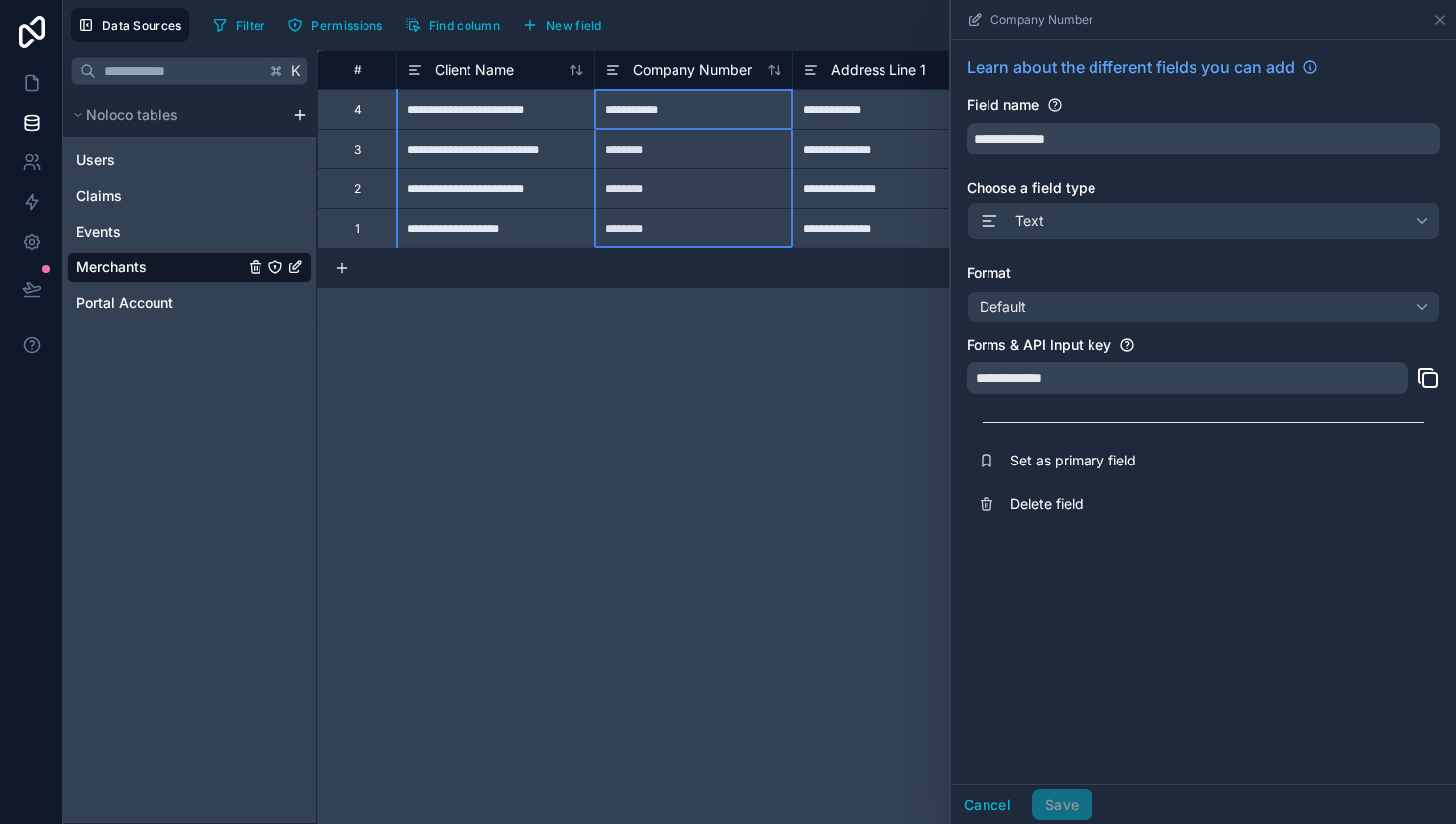 click on "**********" at bounding box center [886, 437] 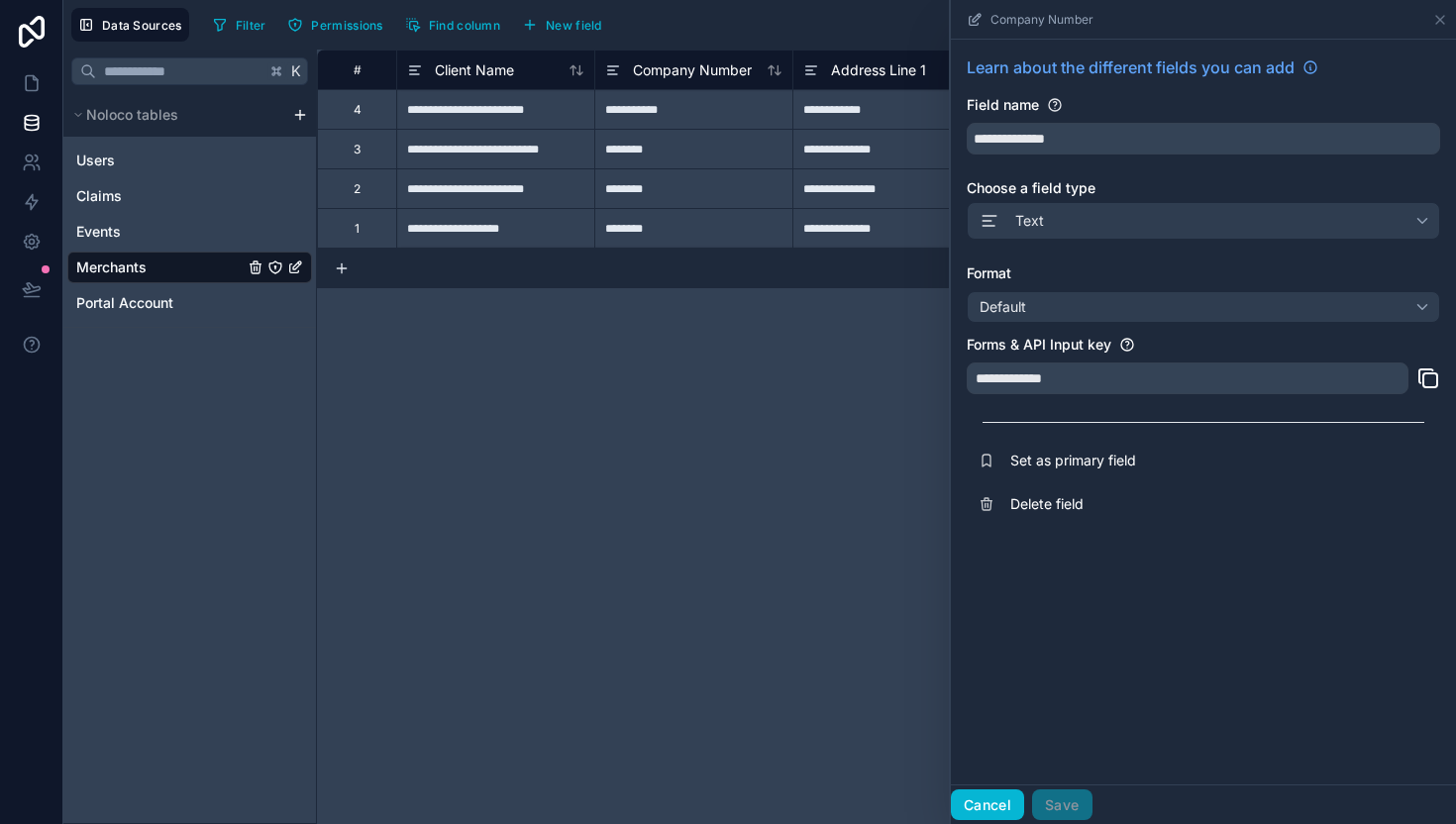 click on "Cancel" at bounding box center [988, 805] 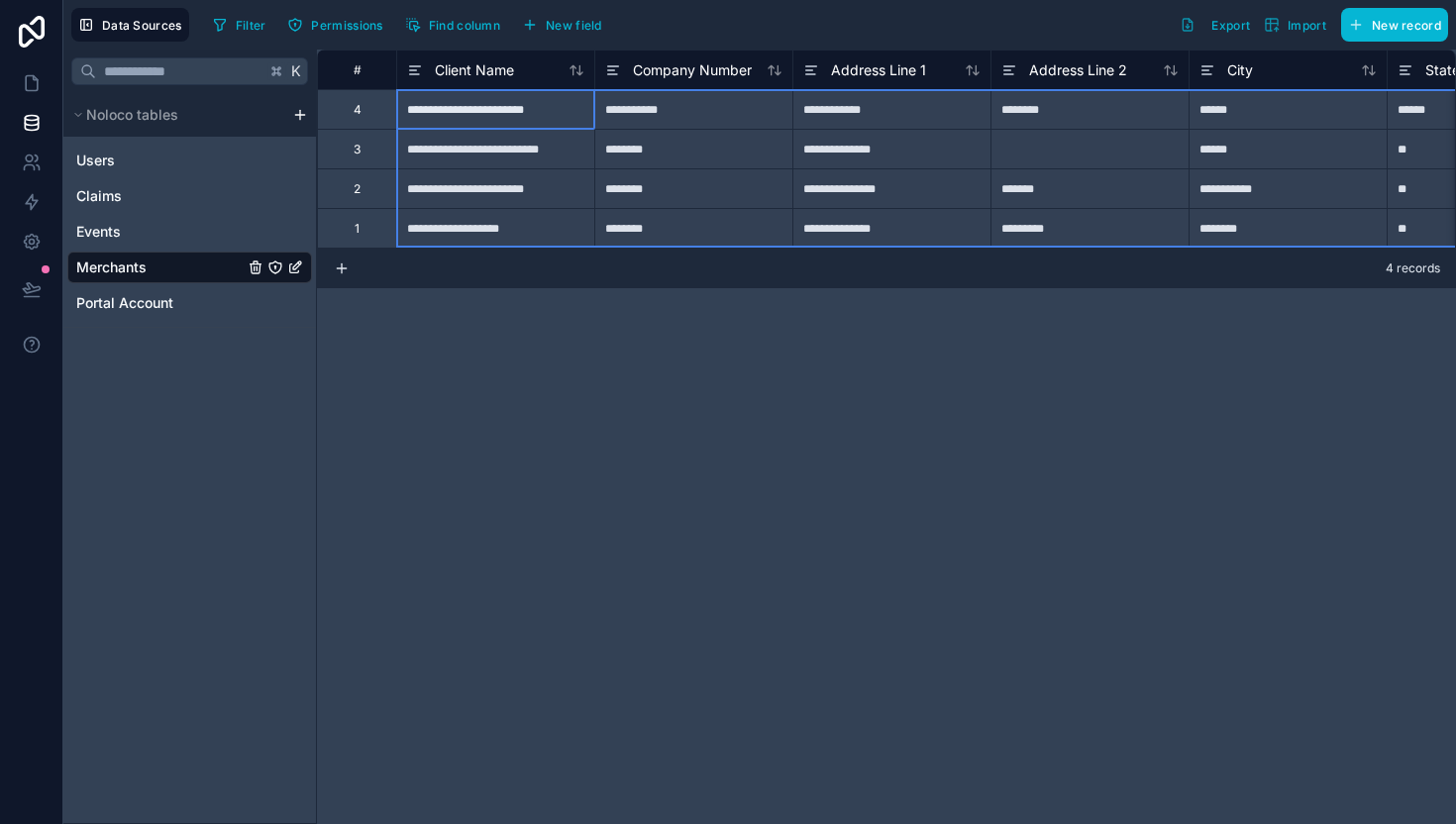 click on "#" at bounding box center [357, 69] 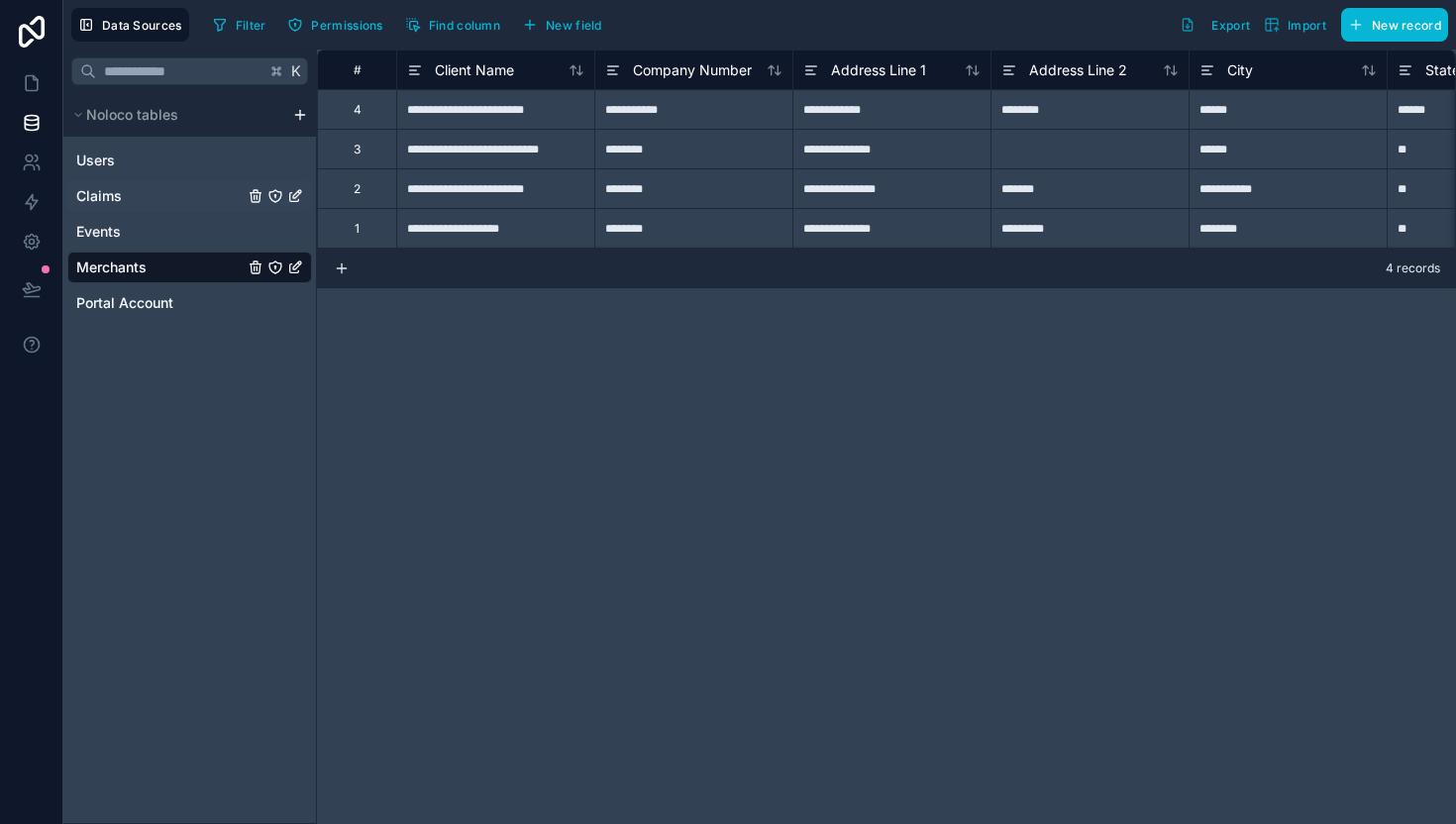 click on "Claims" at bounding box center (189, 196) 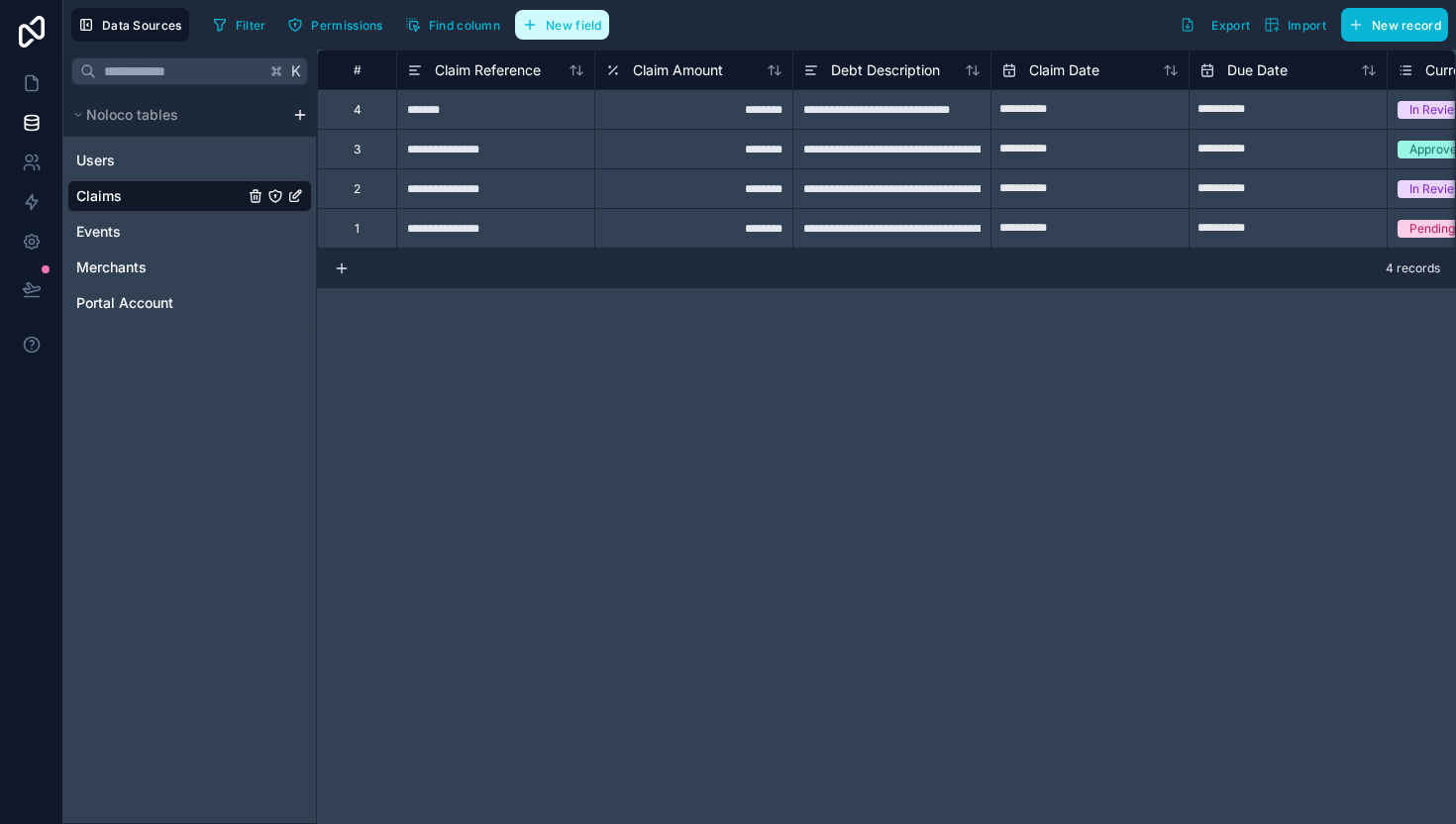 click on "New field" at bounding box center [573, 25] 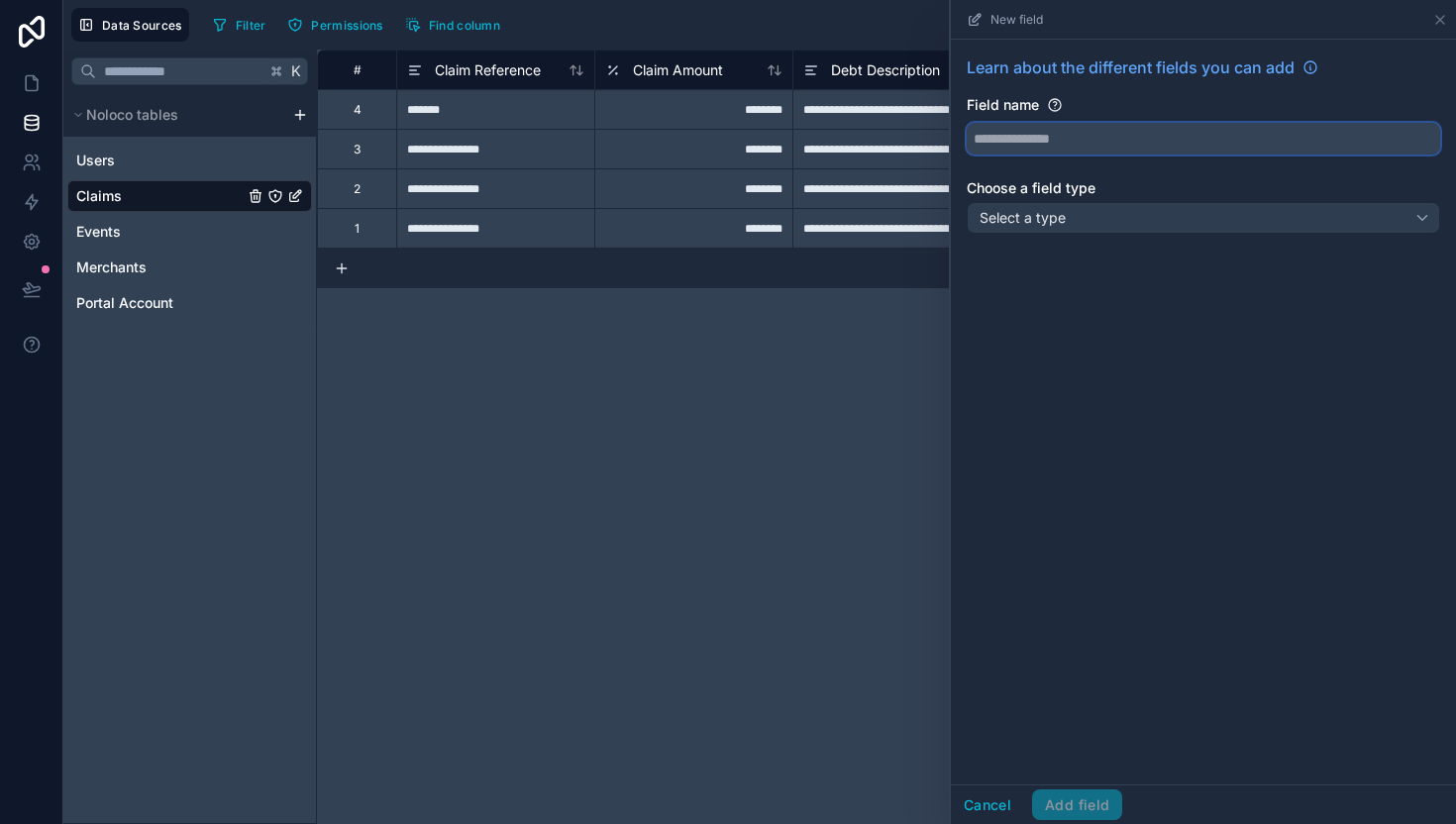 click at bounding box center (1203, 139) 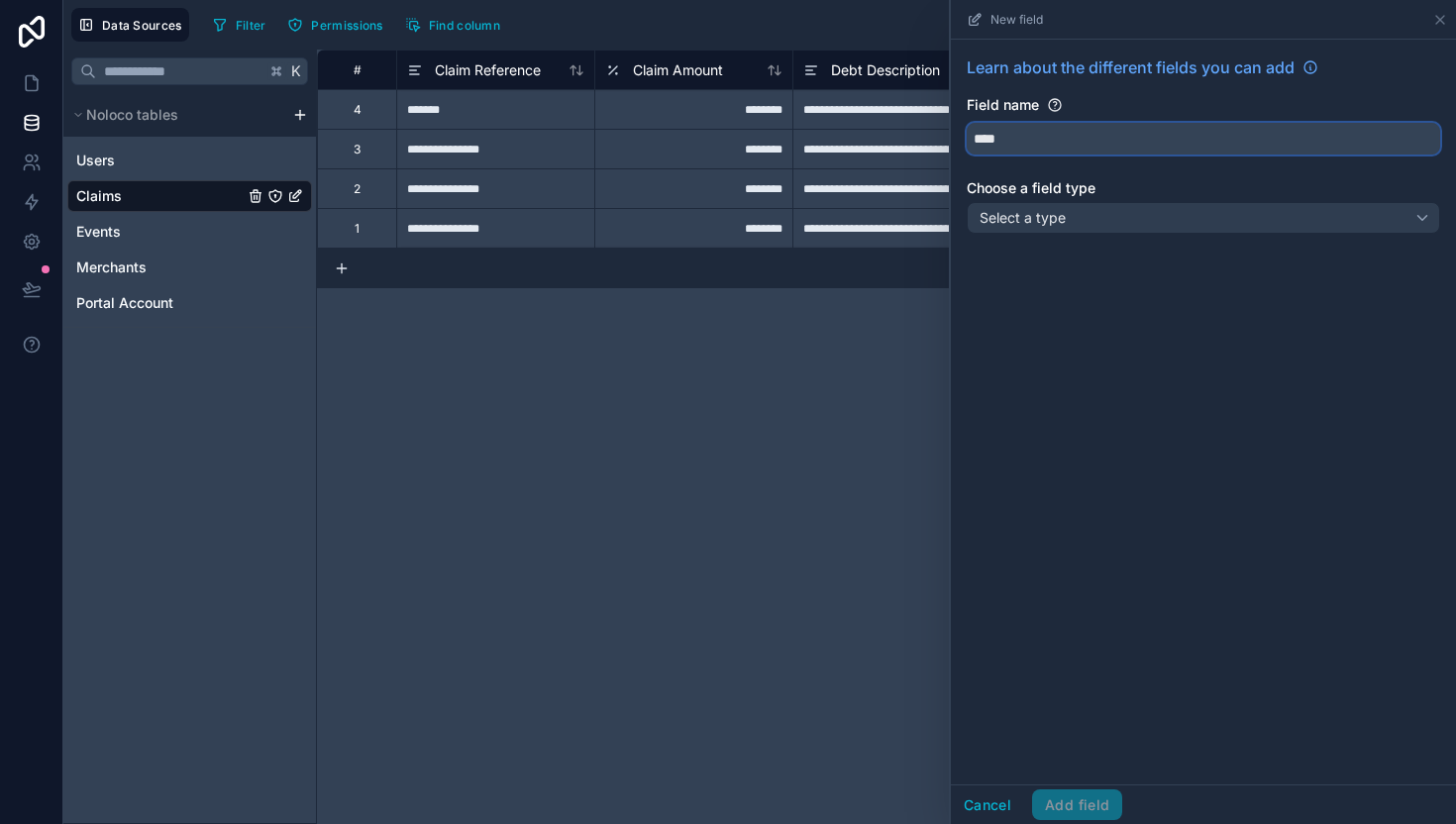 type on "****" 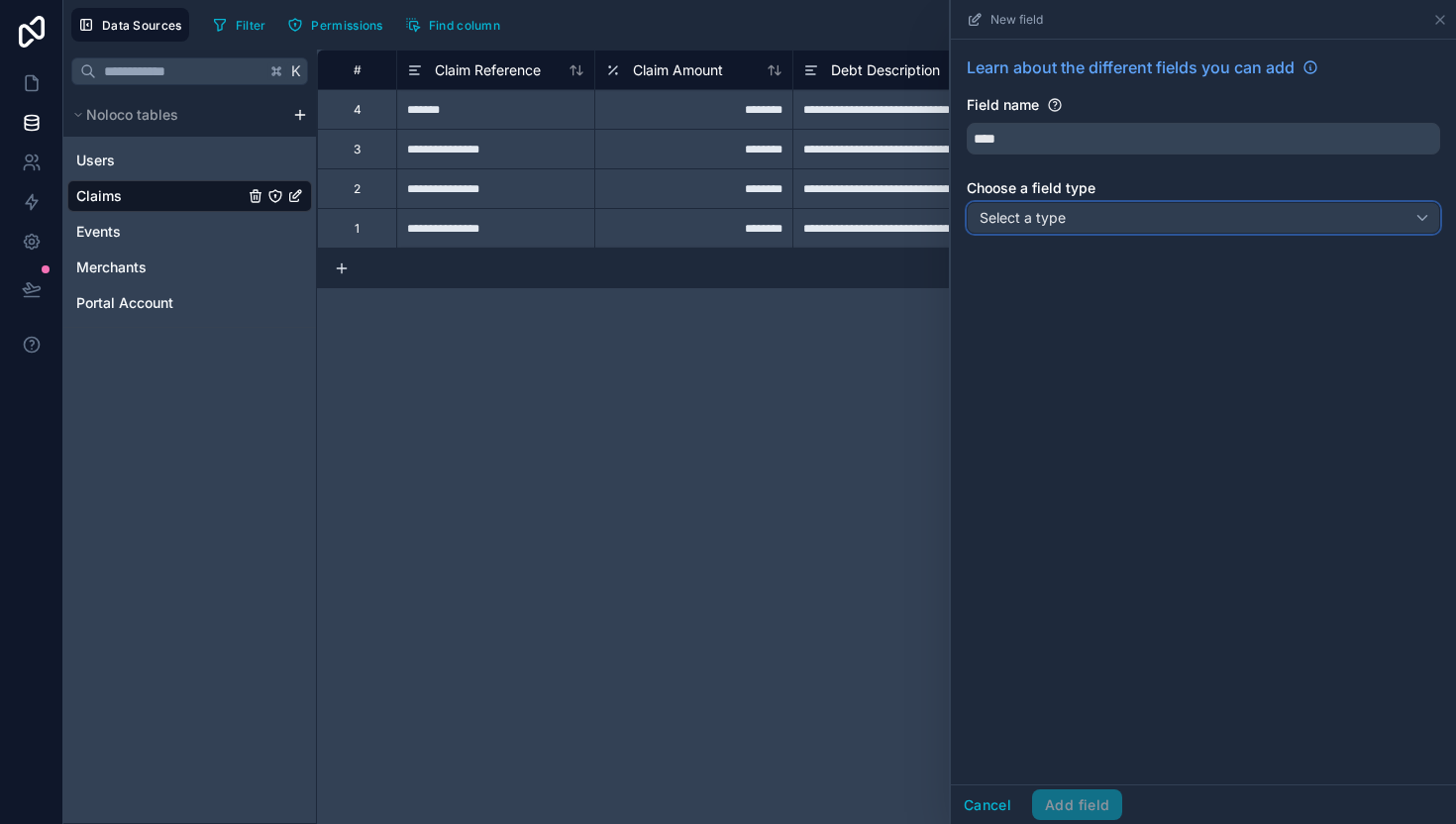 click on "Select a type" at bounding box center (1203, 218) 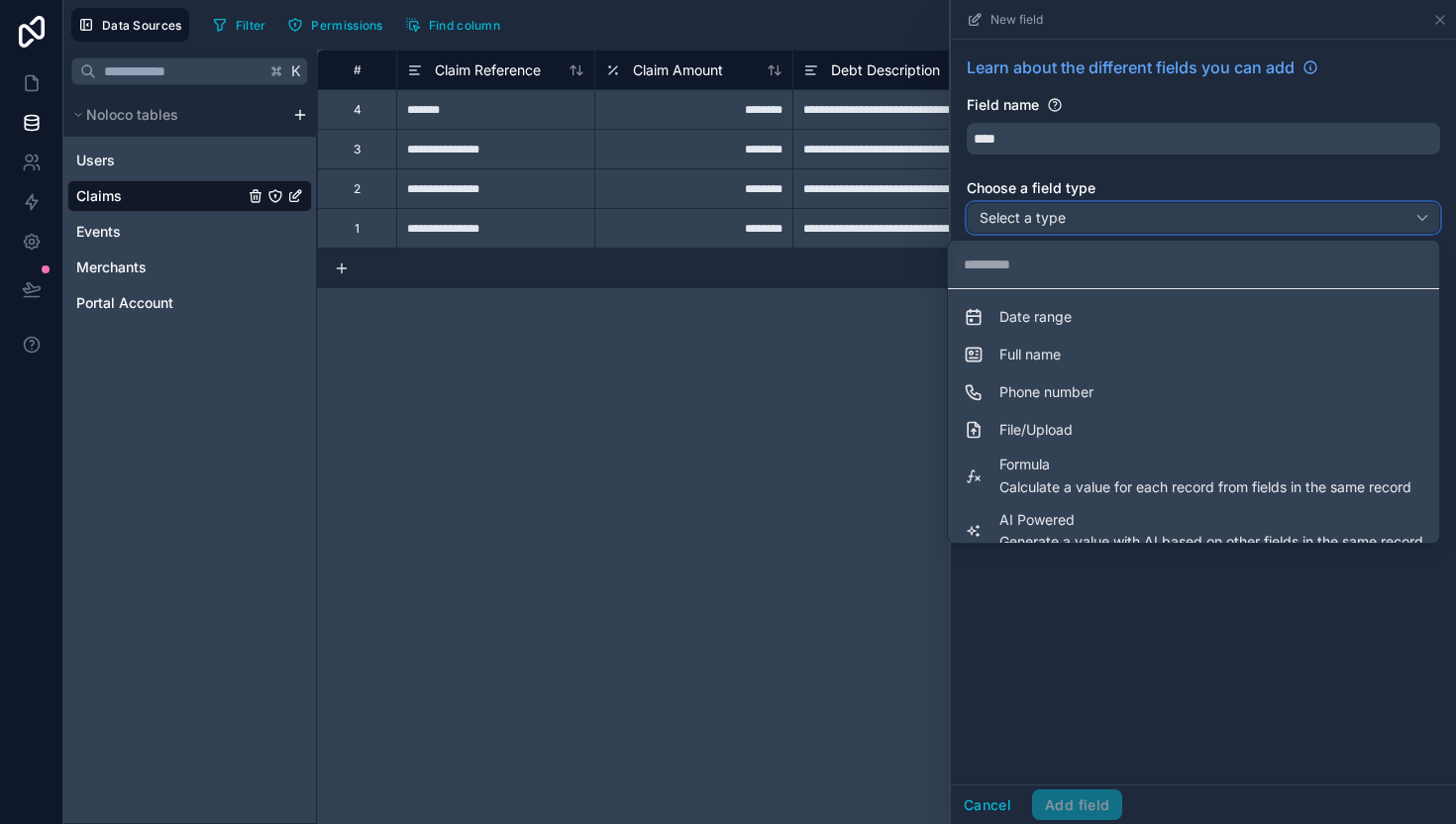 scroll, scrollTop: 393, scrollLeft: 0, axis: vertical 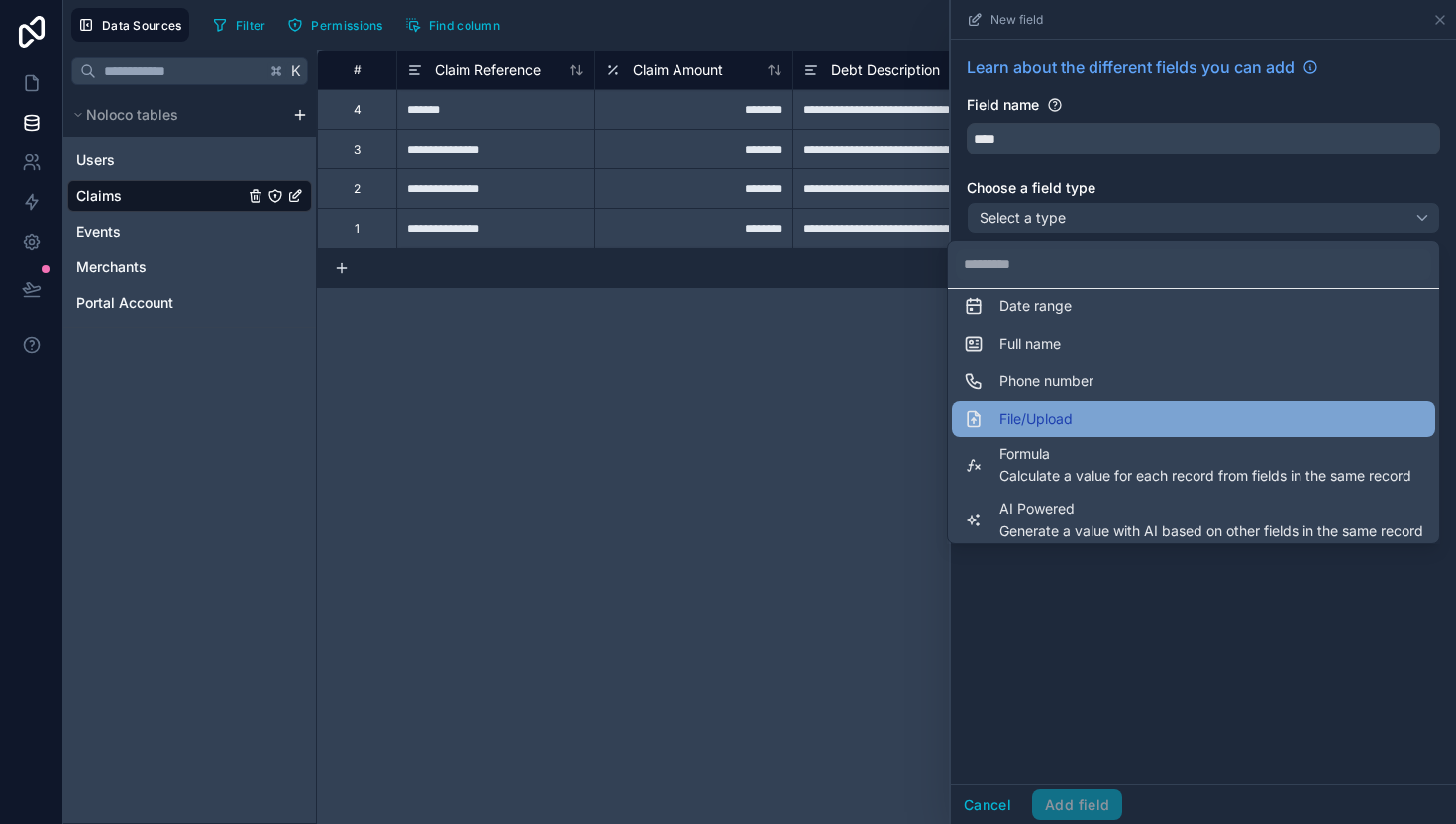 click on "File/Upload" at bounding box center [1194, 419] 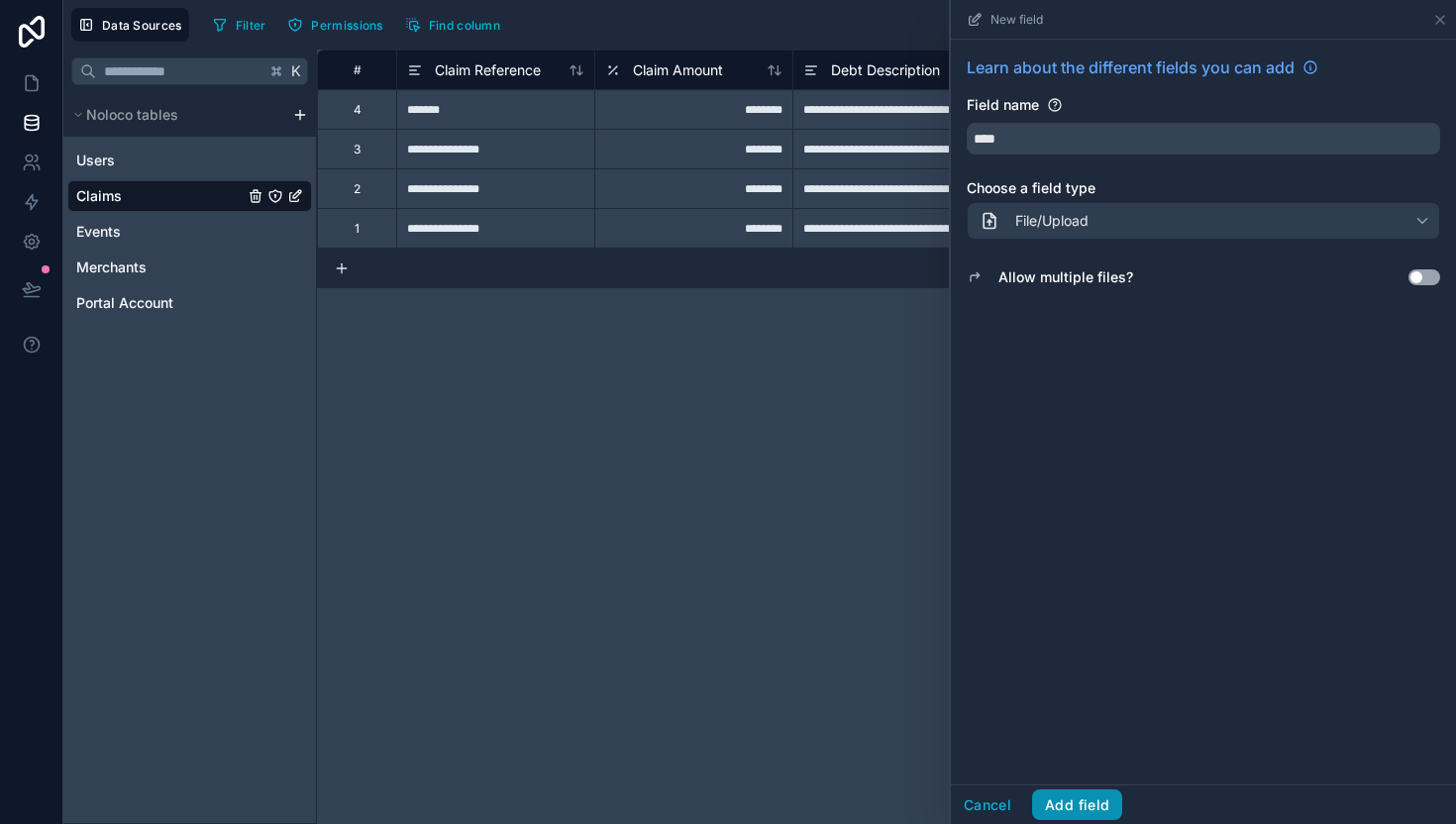 click on "Add field" at bounding box center (1077, 805) 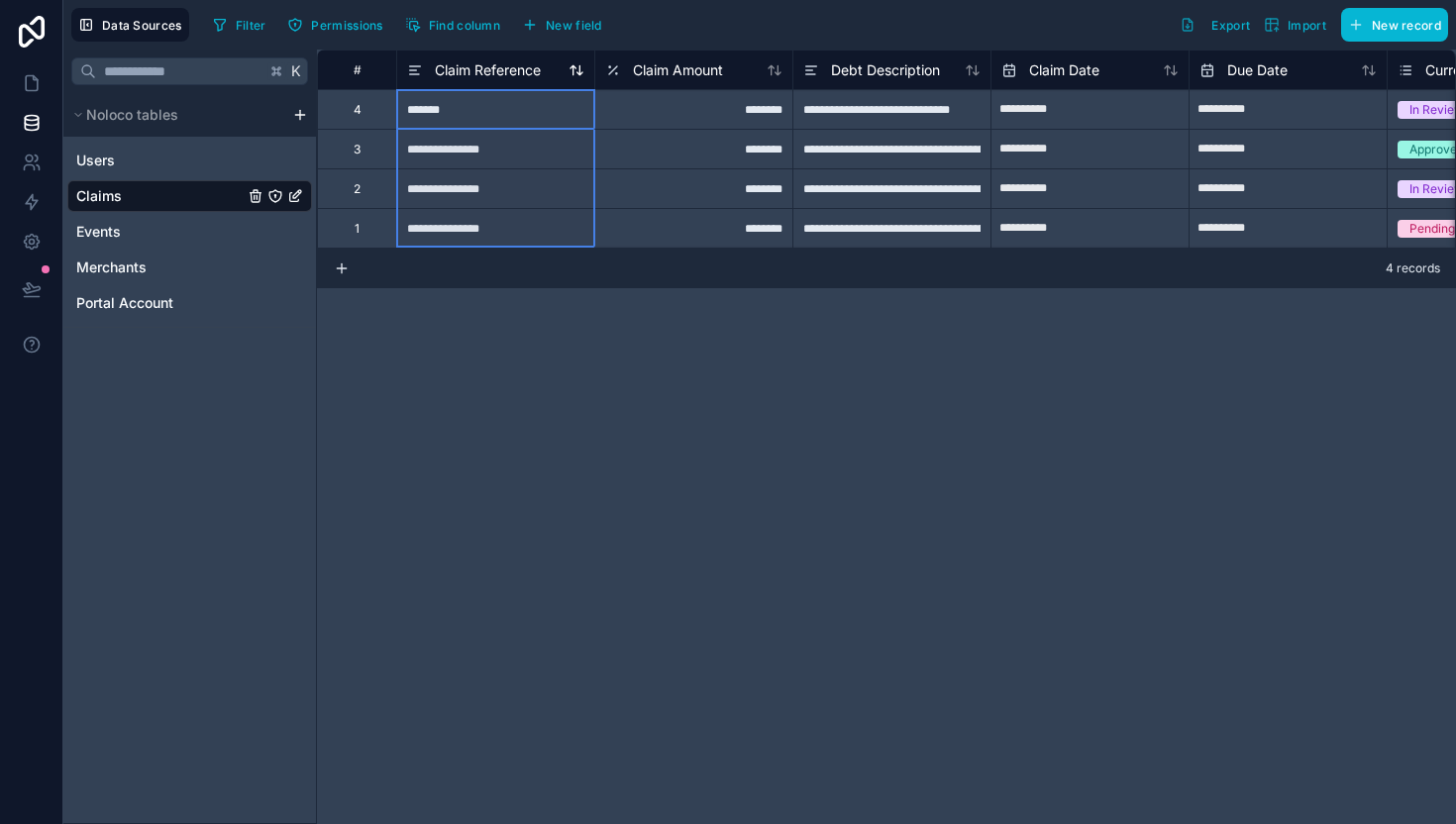 click on "Claim Reference" at bounding box center (487, 70) 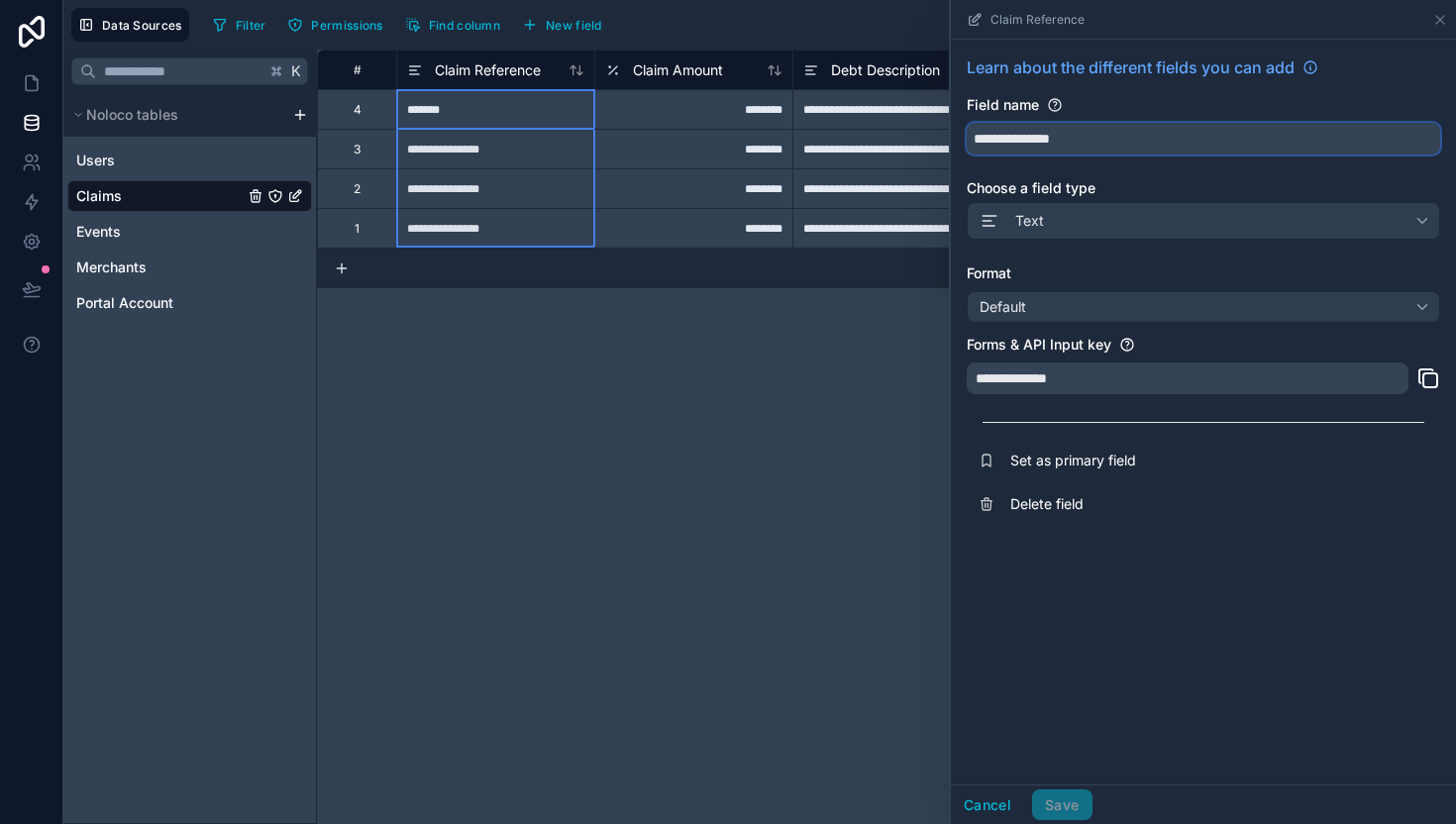 click on "**********" at bounding box center [1203, 139] 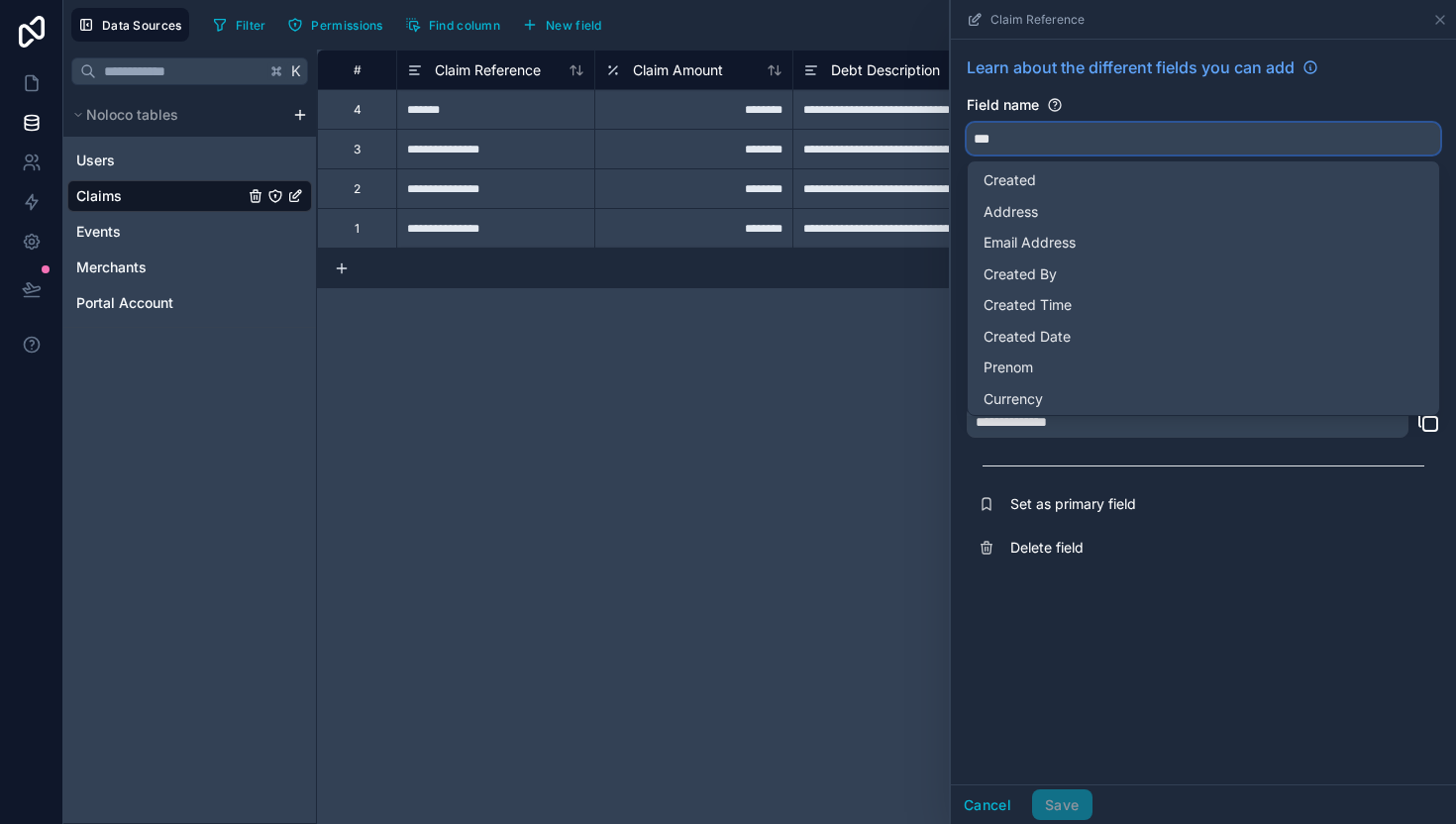 type on "****" 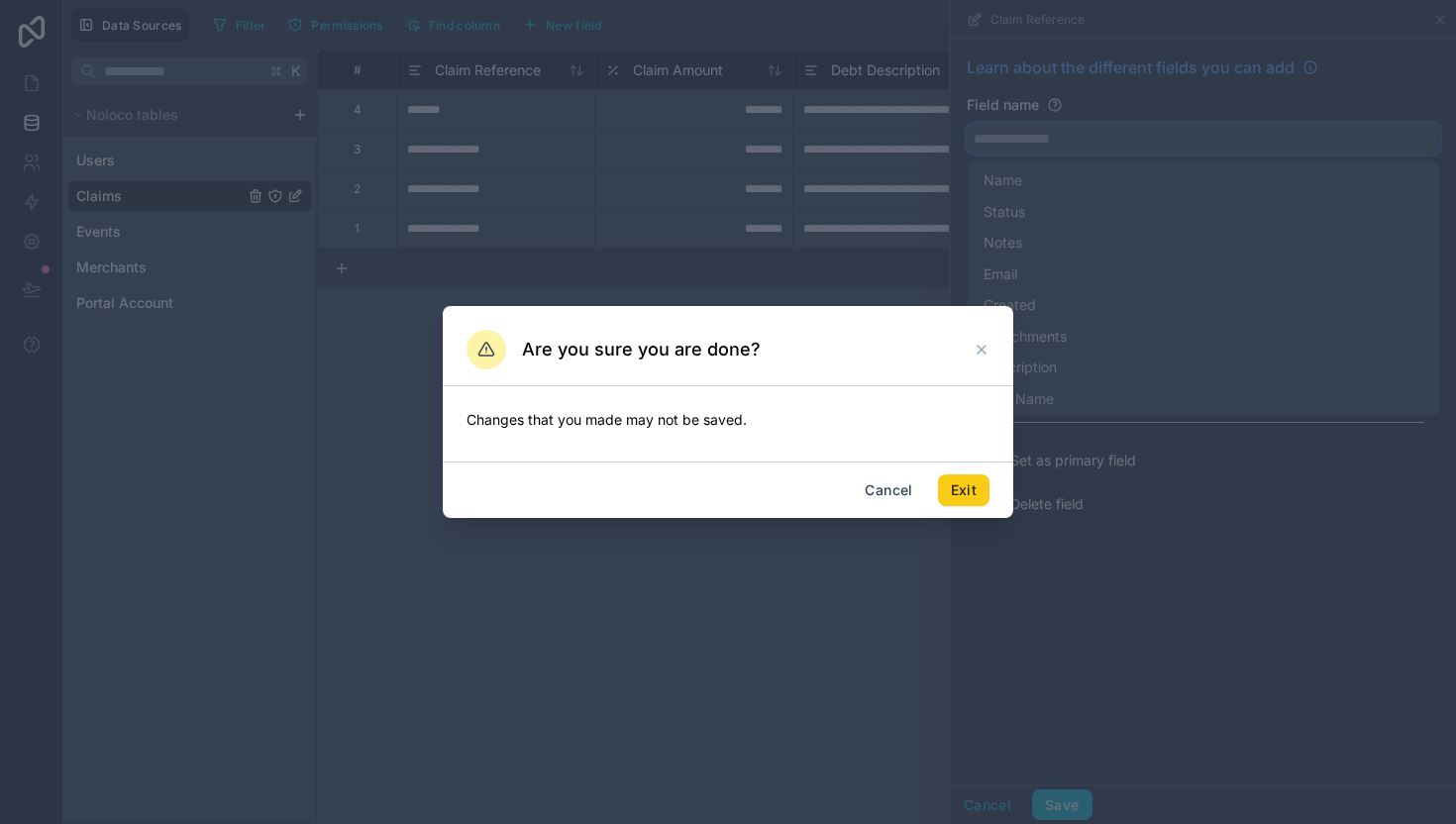 type 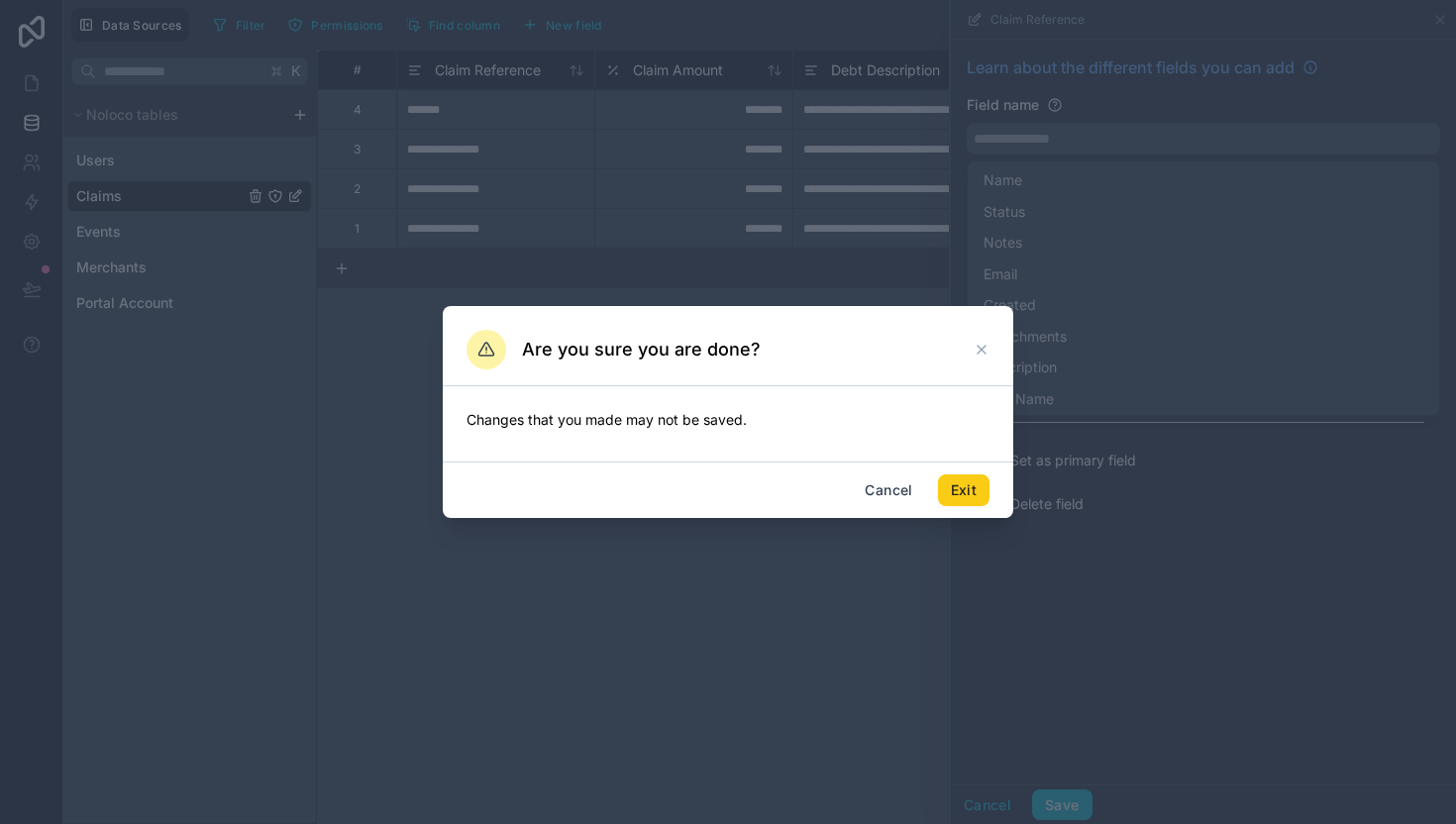 click on "Exit" at bounding box center (964, 490) 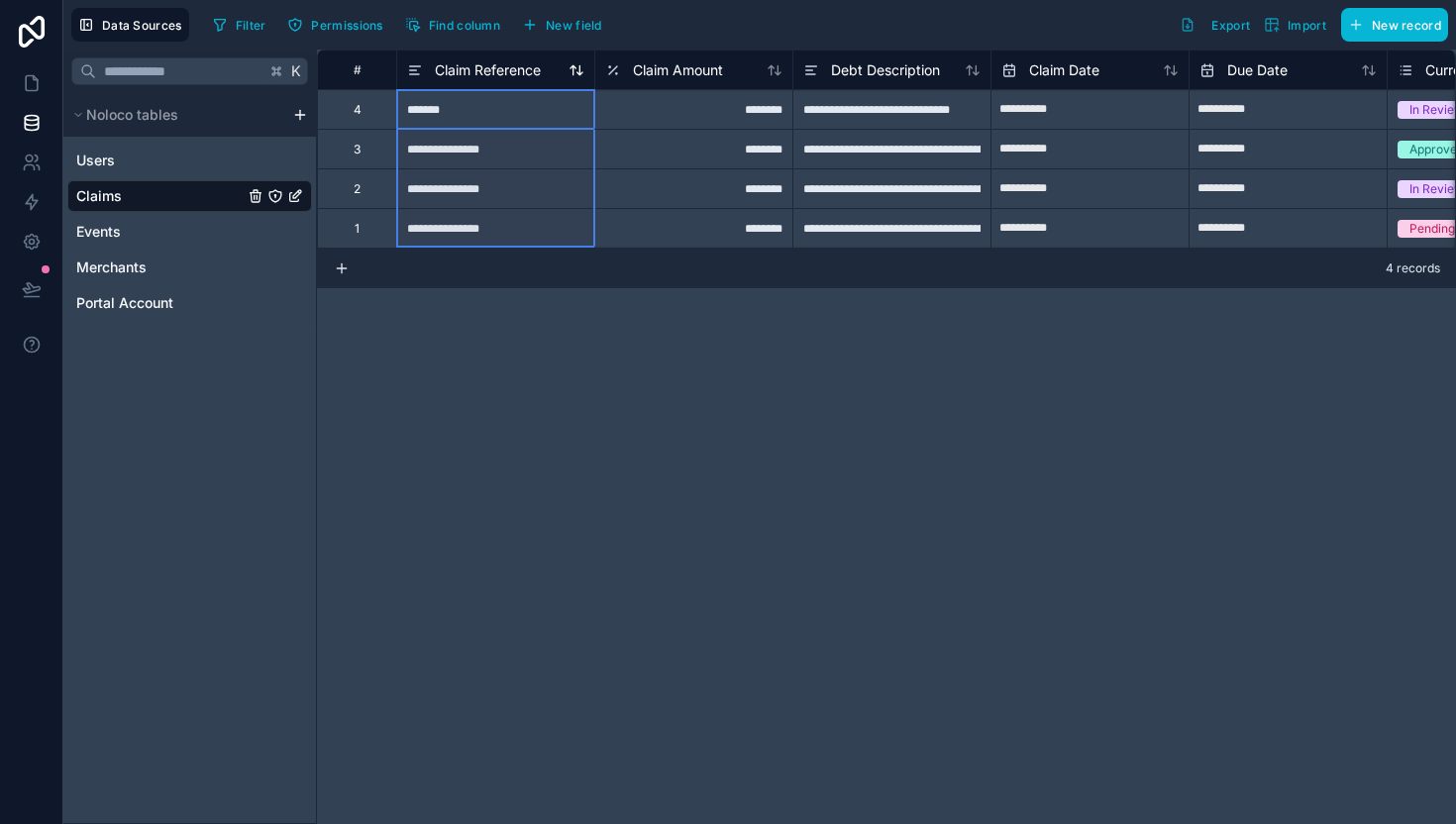 click on "Claim Reference" at bounding box center (487, 70) 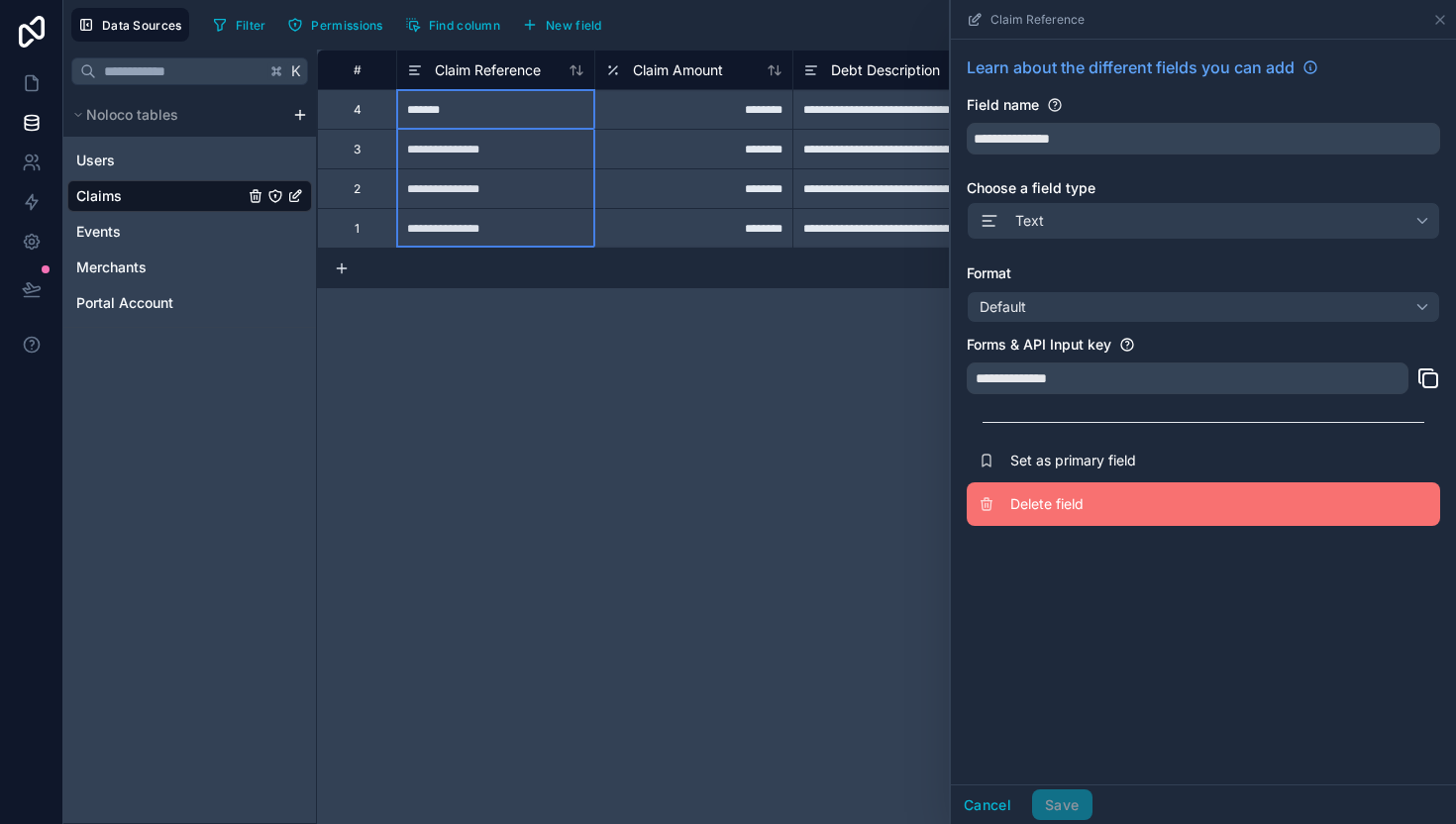 click on "Delete field" at bounding box center [1203, 504] 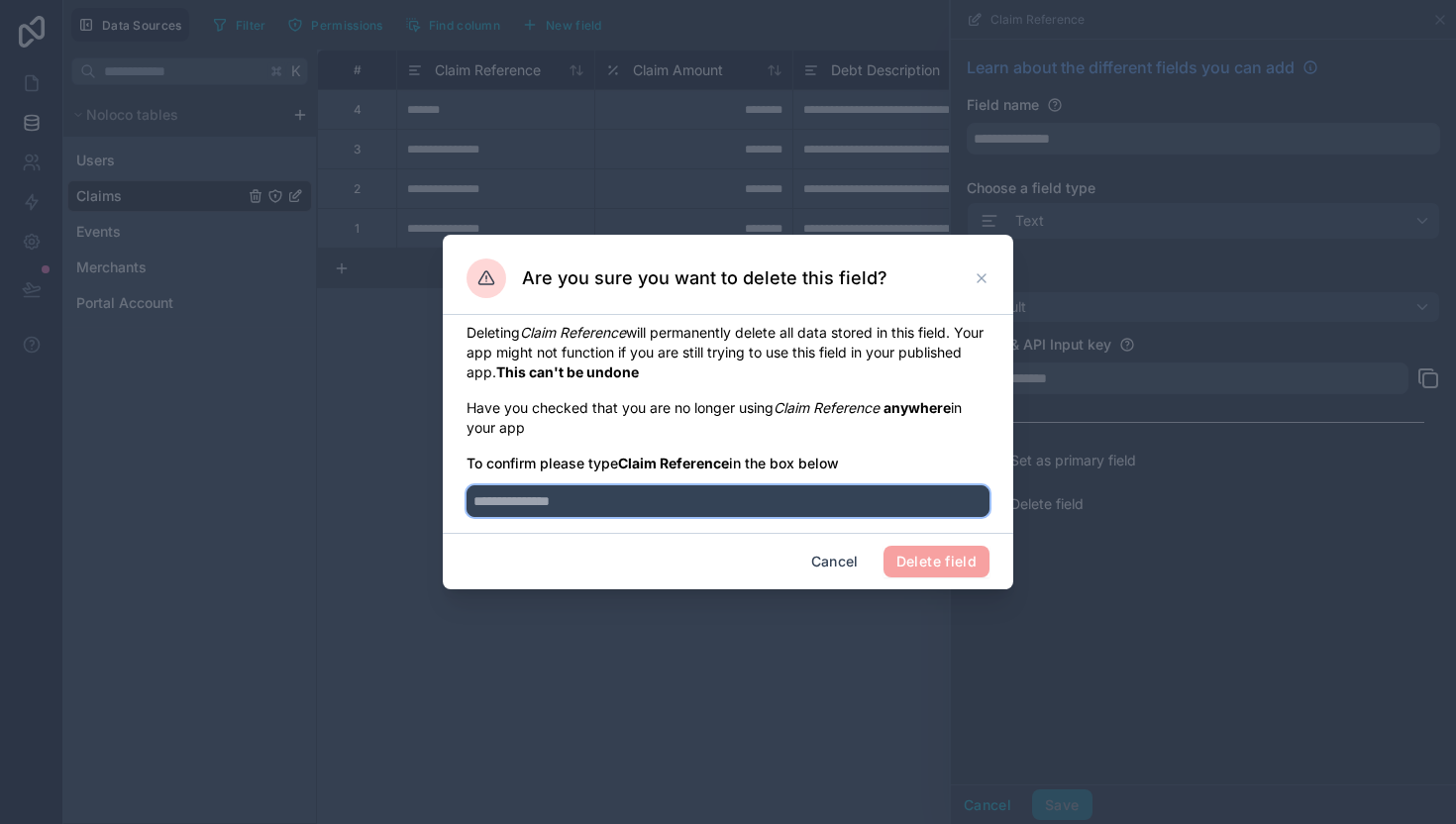 click at bounding box center (728, 501) 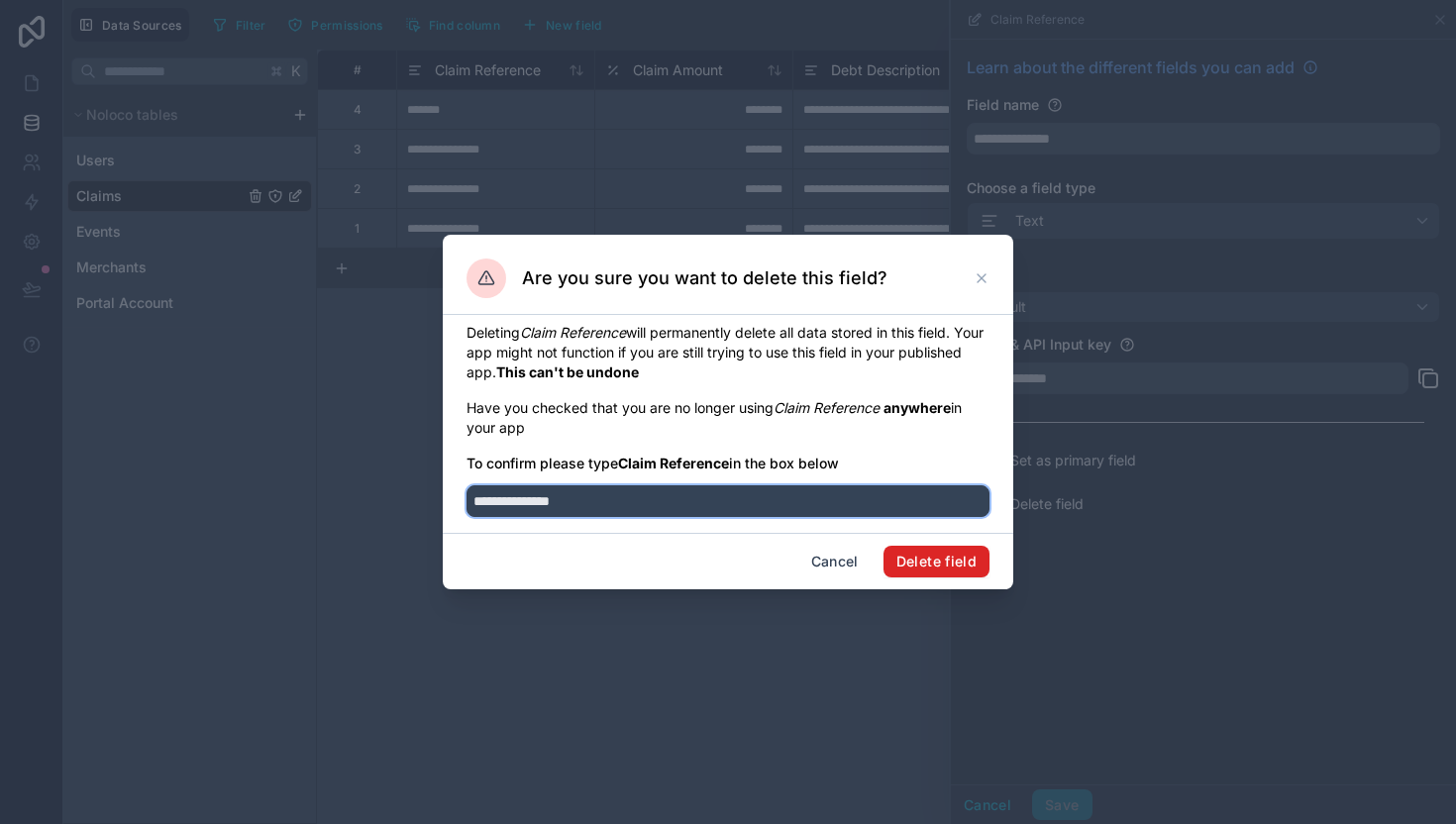 type on "**********" 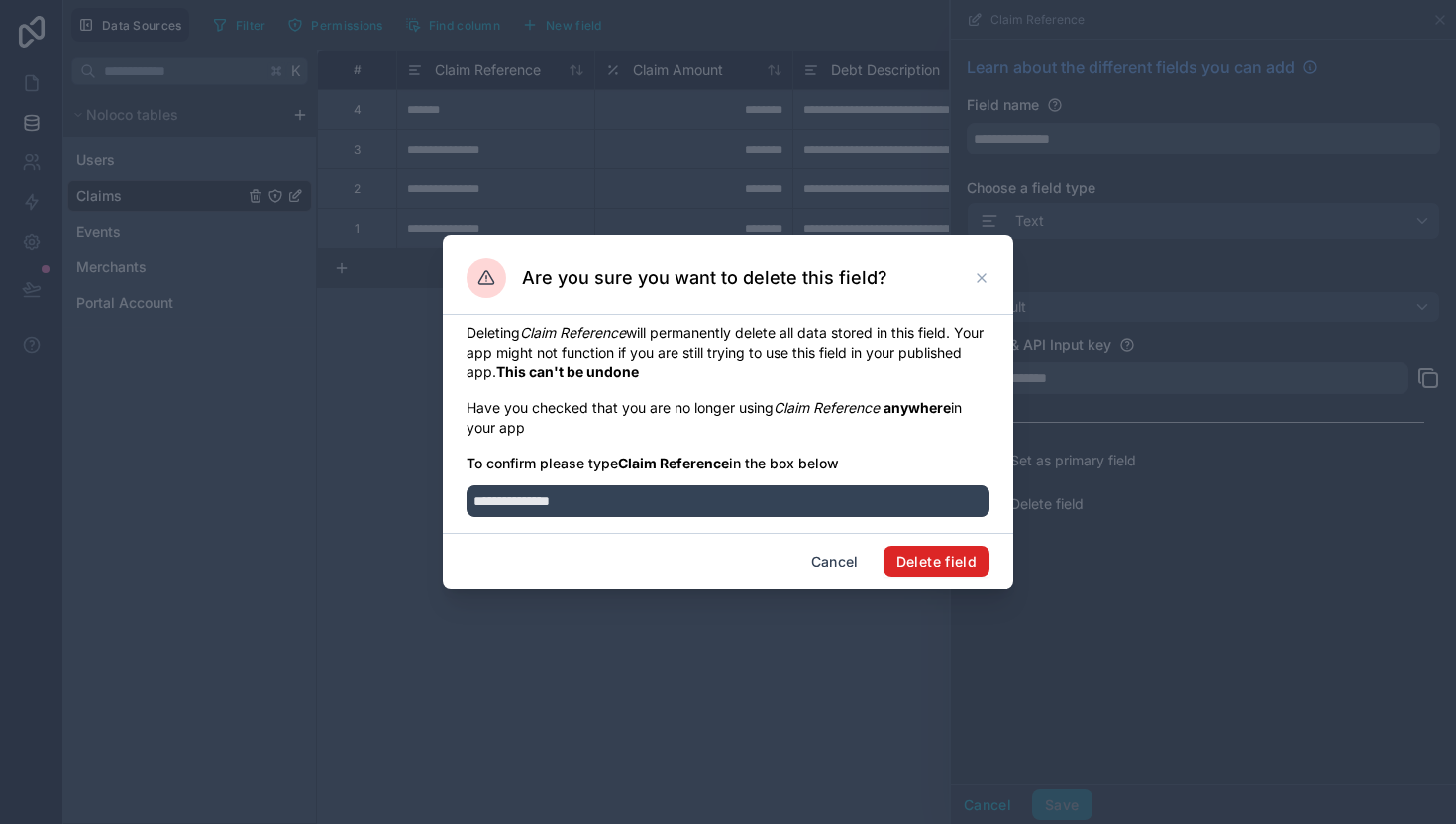 click on "Delete field" at bounding box center (936, 562) 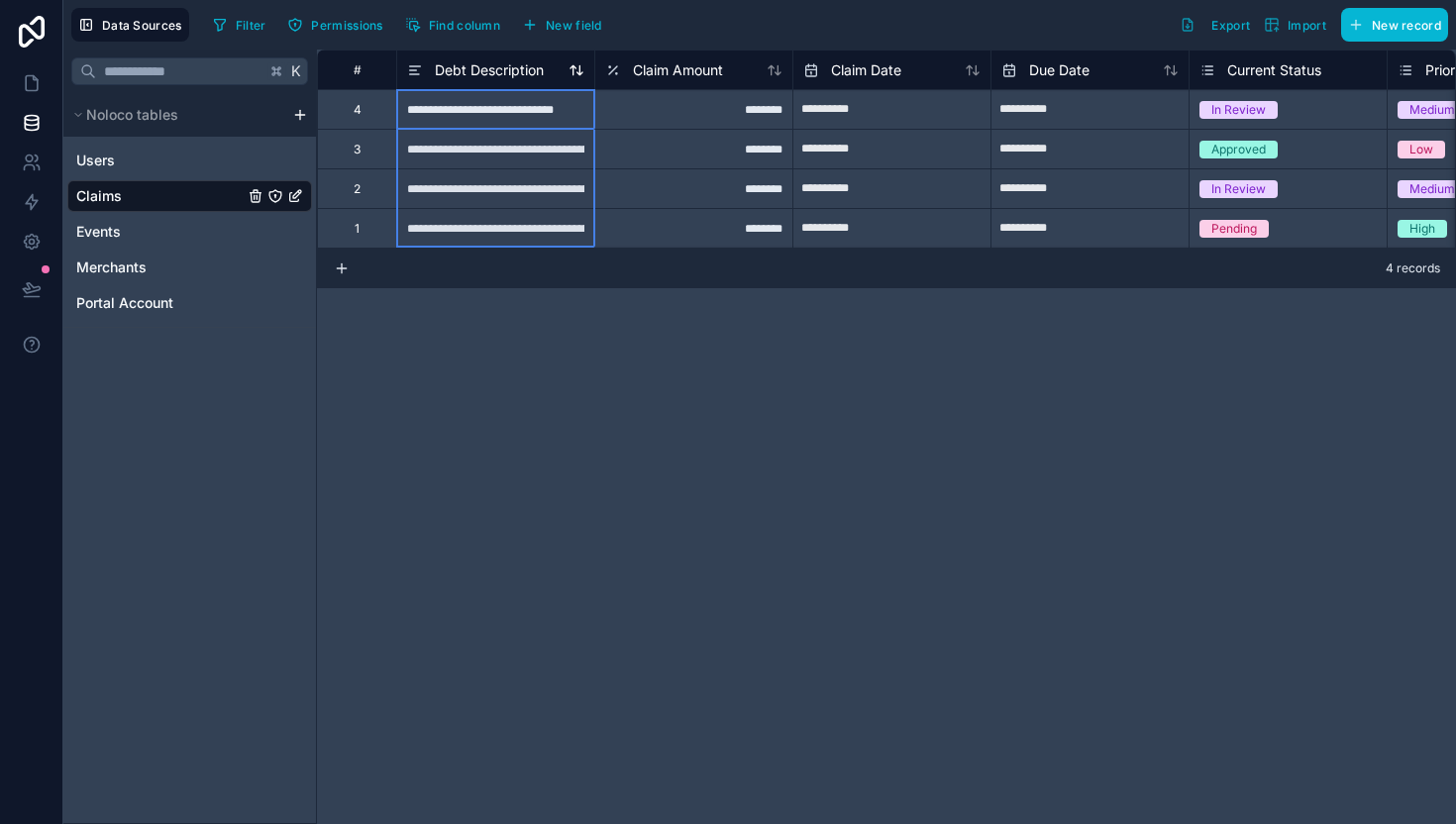 drag, startPoint x: 415, startPoint y: 65, endPoint x: 579, endPoint y: 65, distance: 164 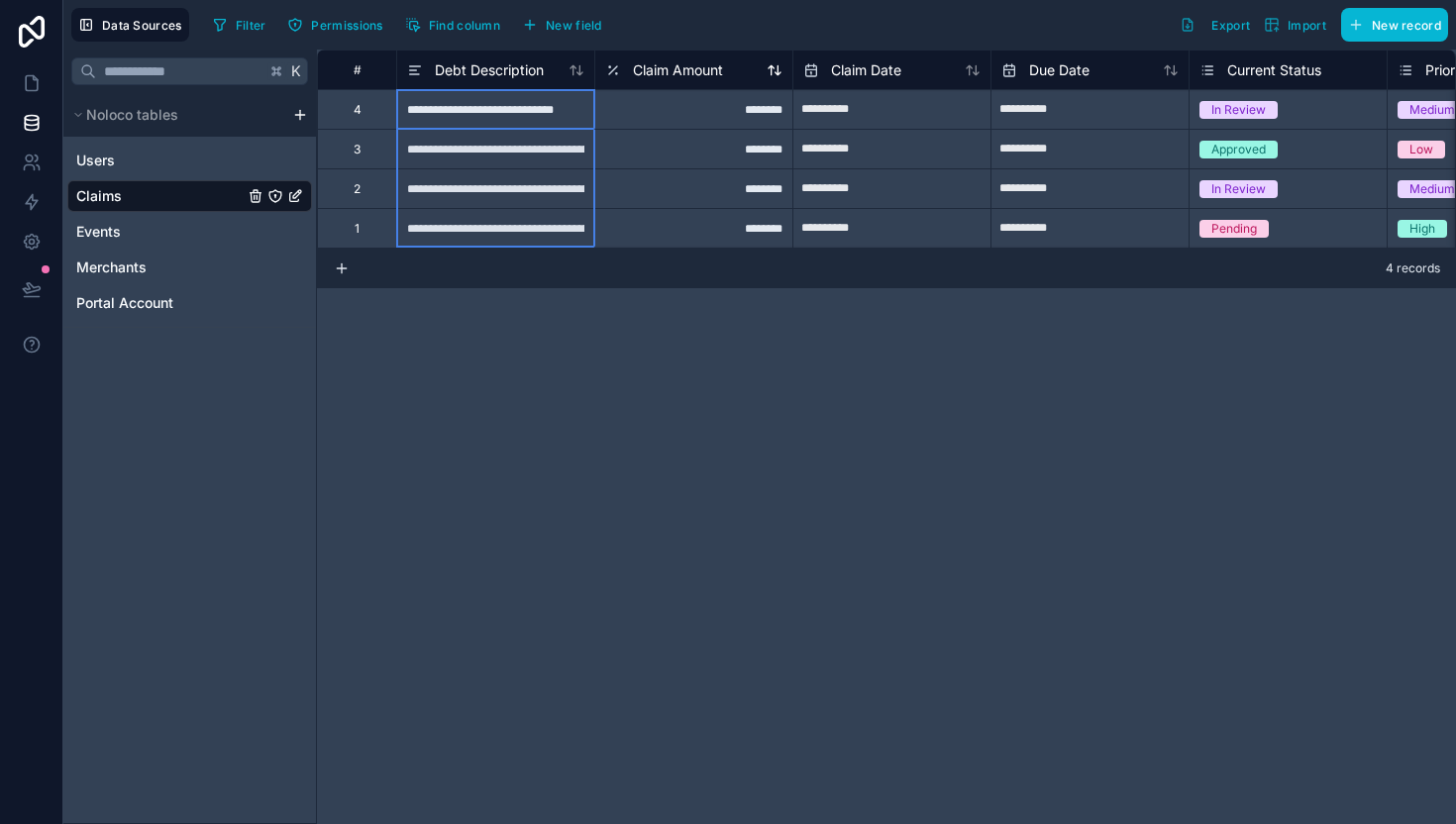 click on "Claim Amount" at bounding box center (677, 70) 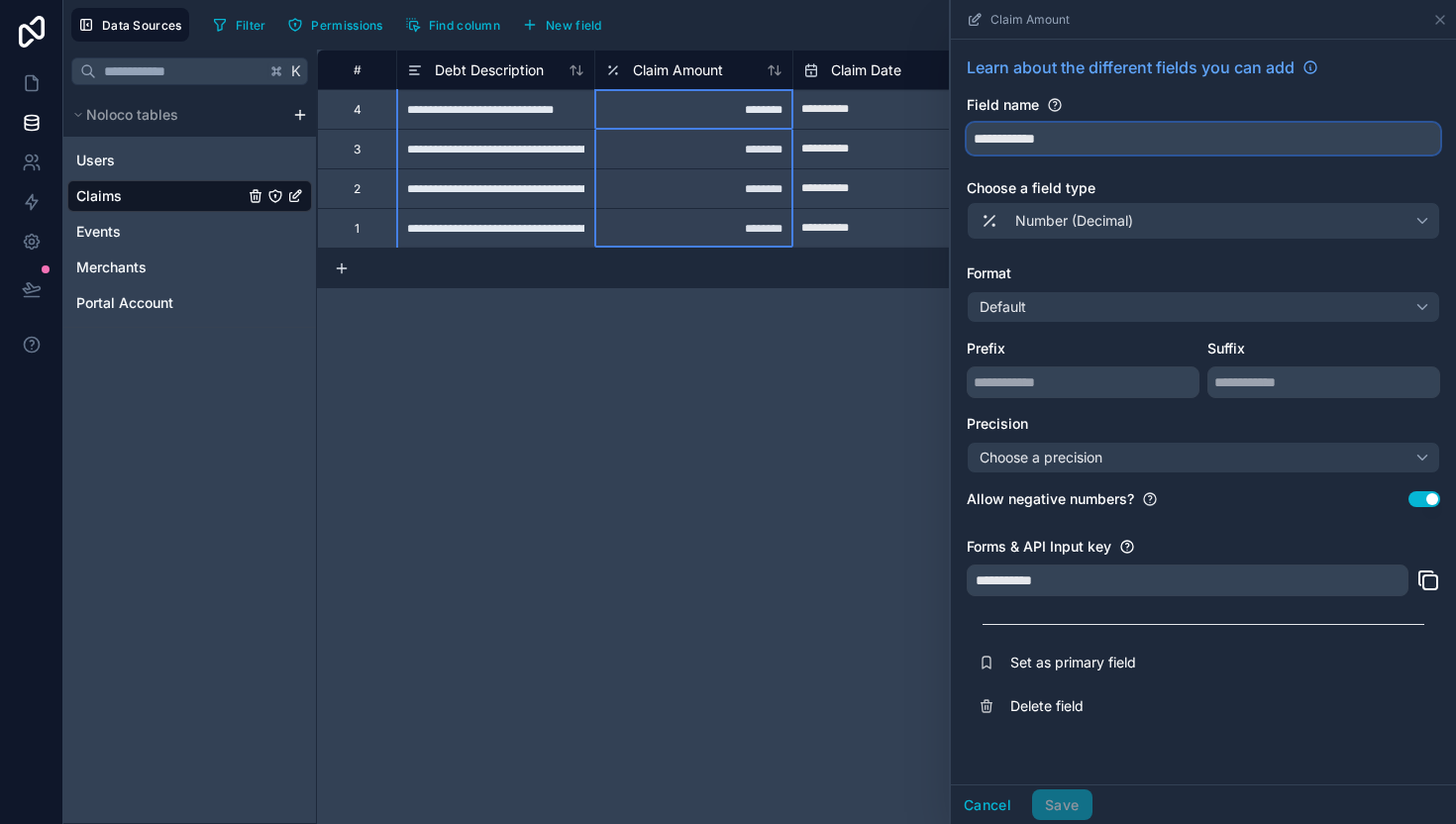 click on "**********" at bounding box center [1203, 139] 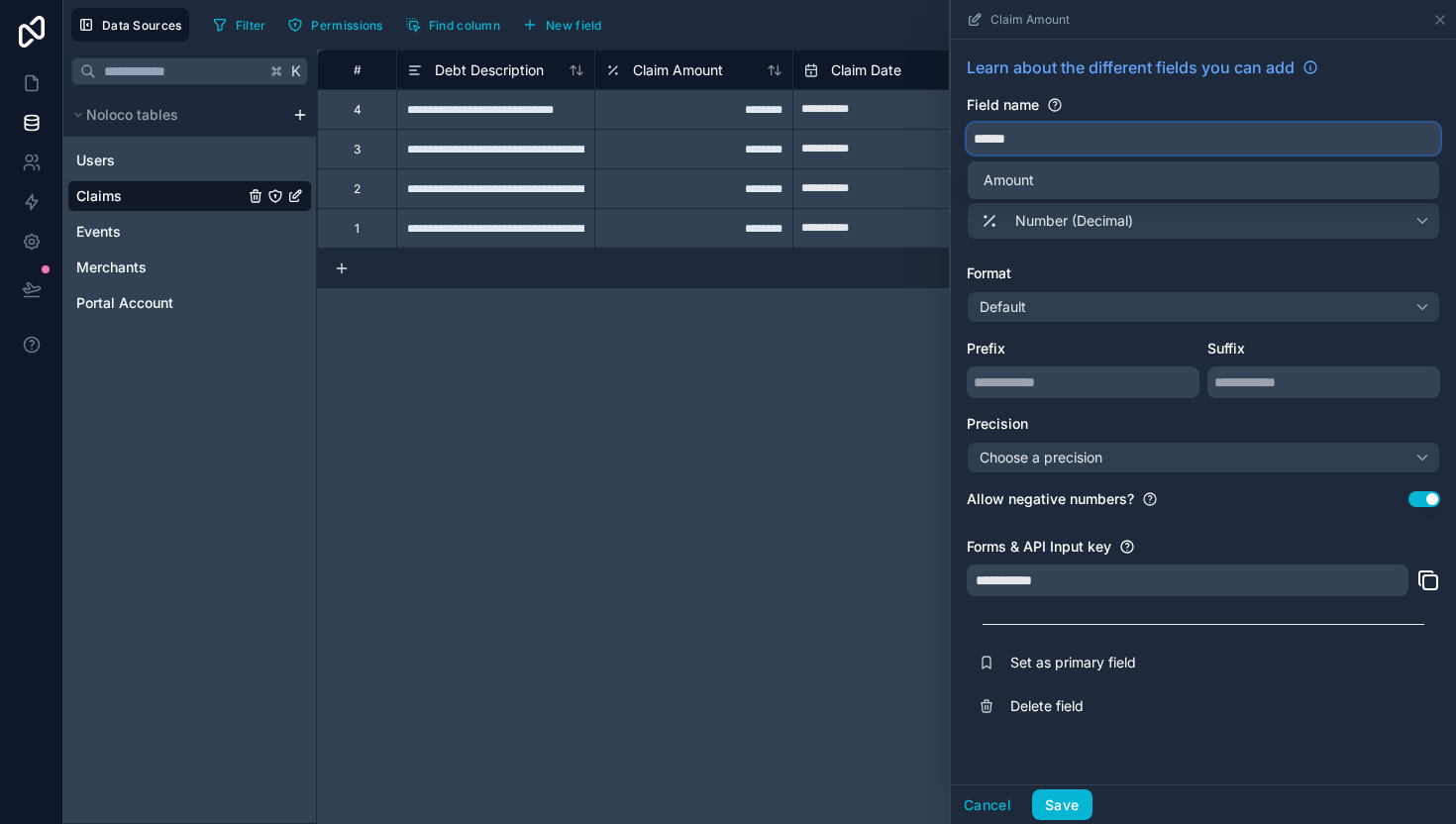 type on "******" 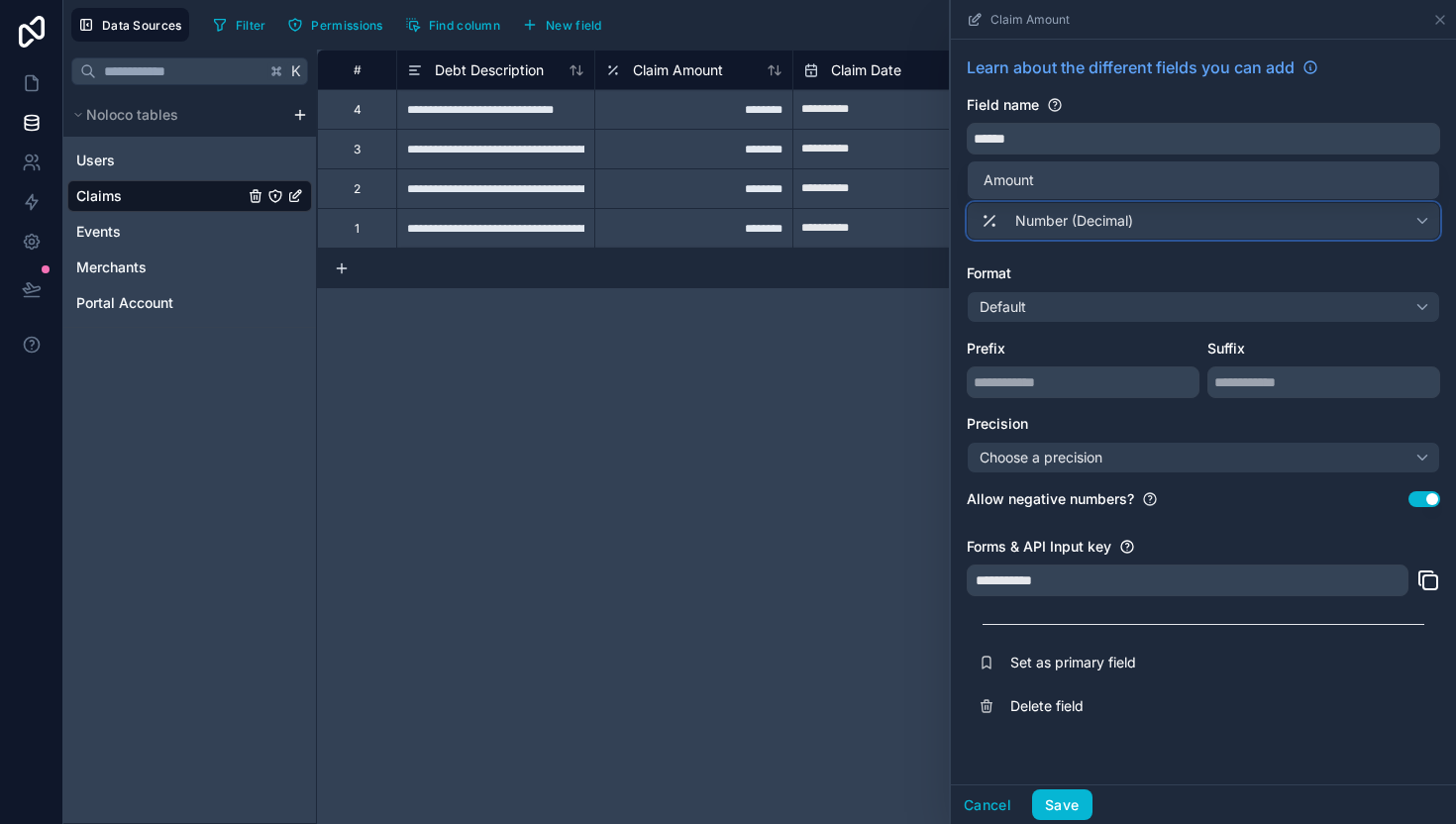 type 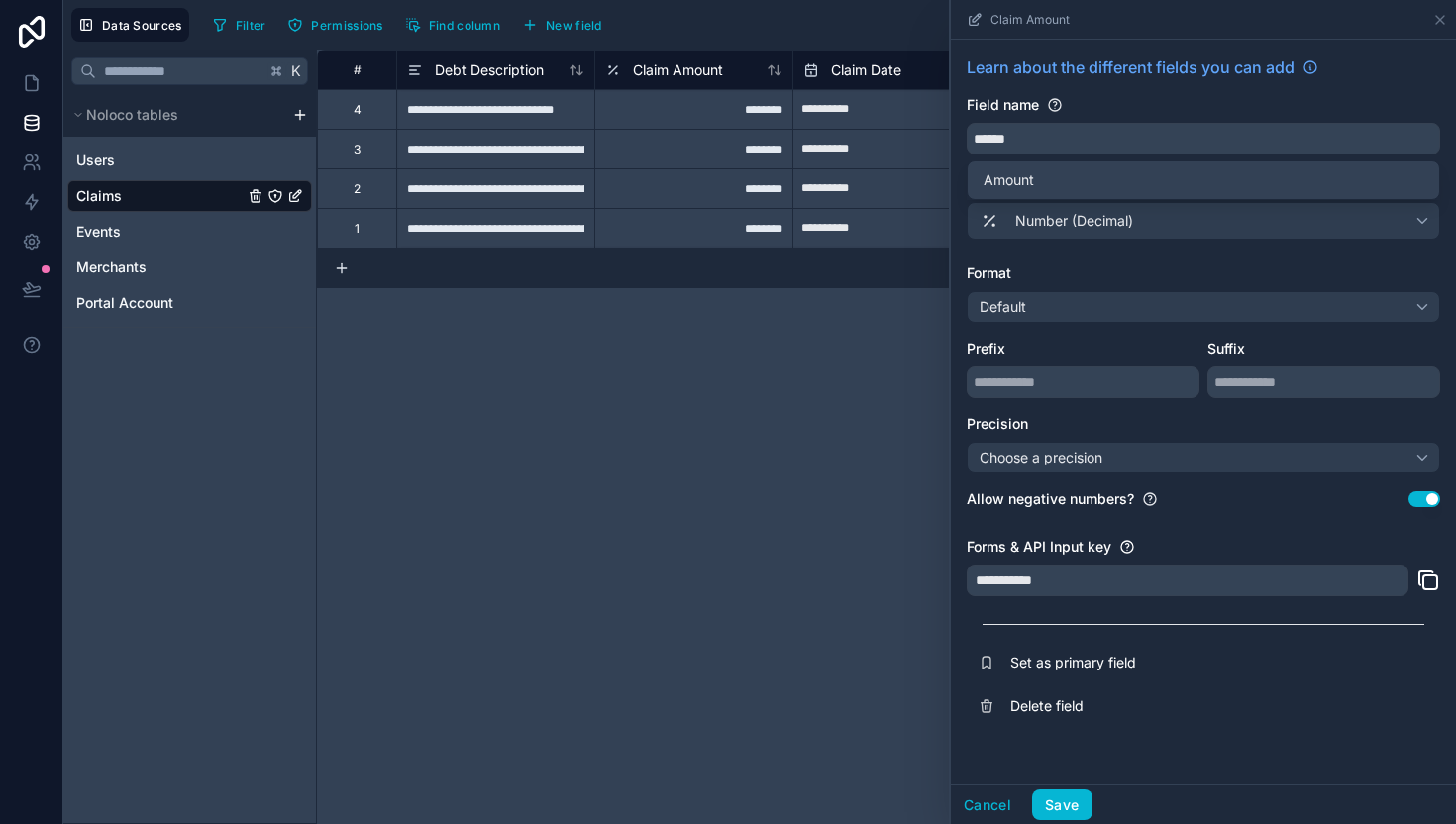 click on "Format" at bounding box center (1203, 273) 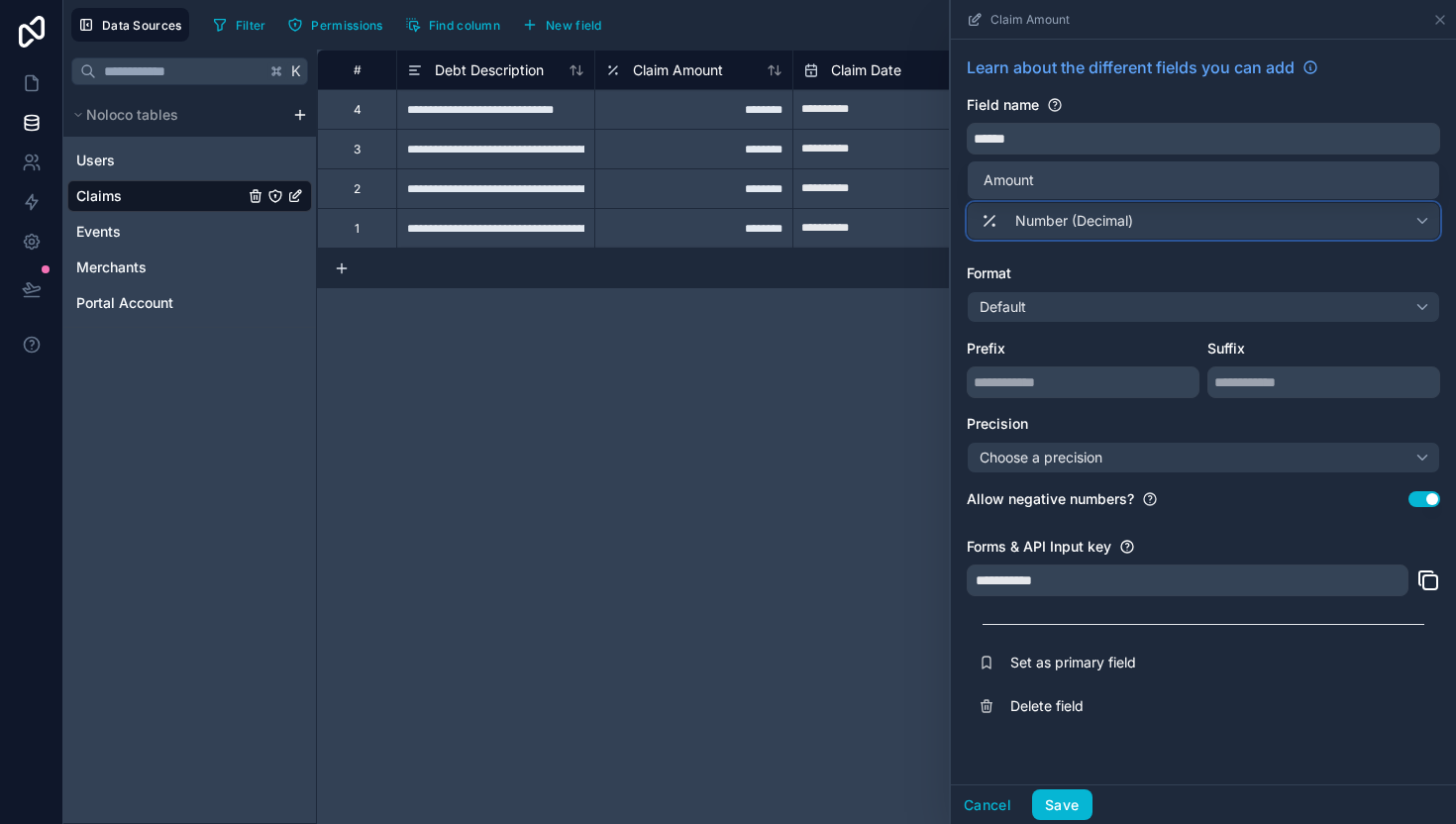 click on "Number (Decimal)" at bounding box center [1203, 221] 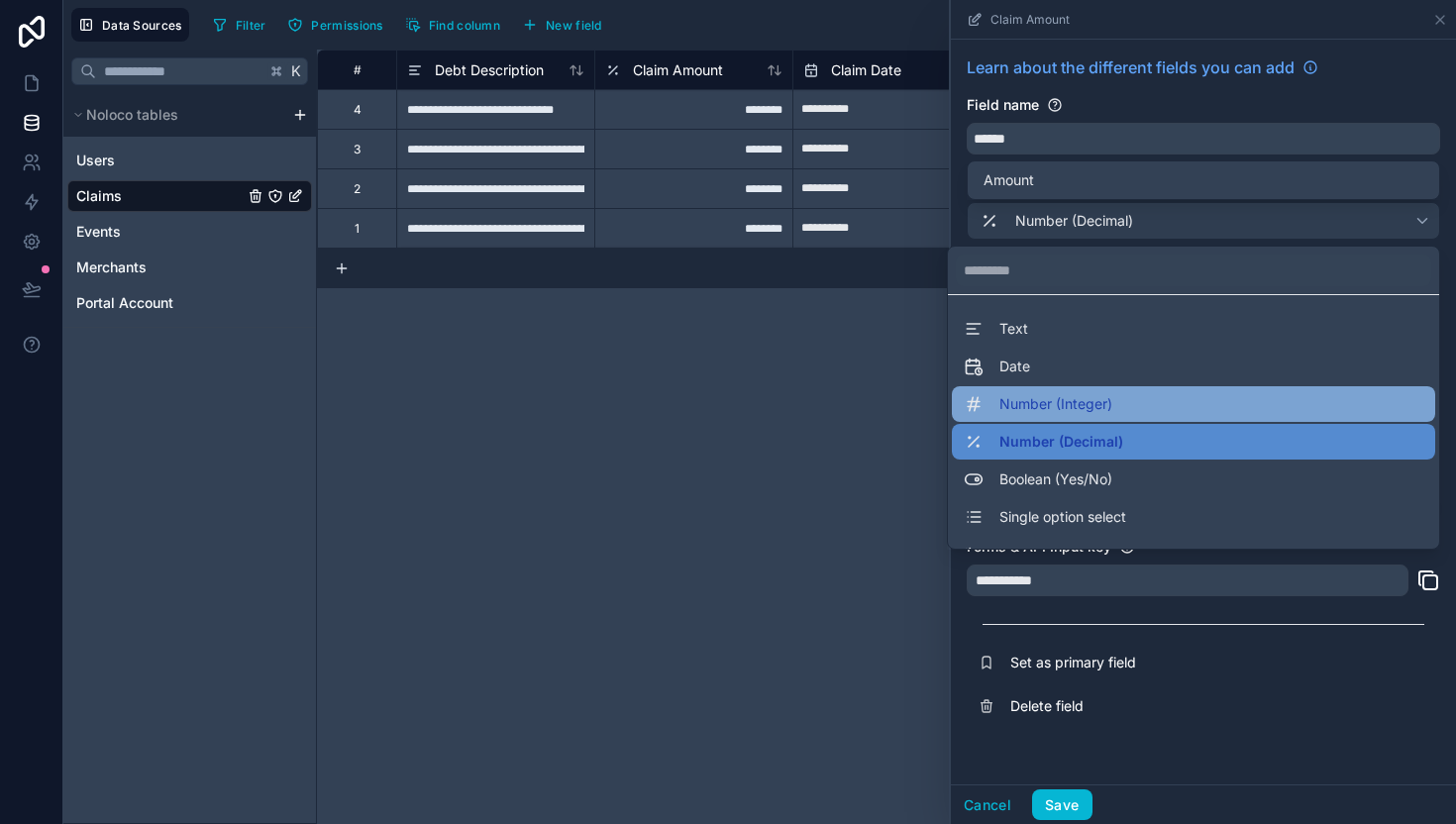 click on "Number (Integer)" at bounding box center (1056, 404) 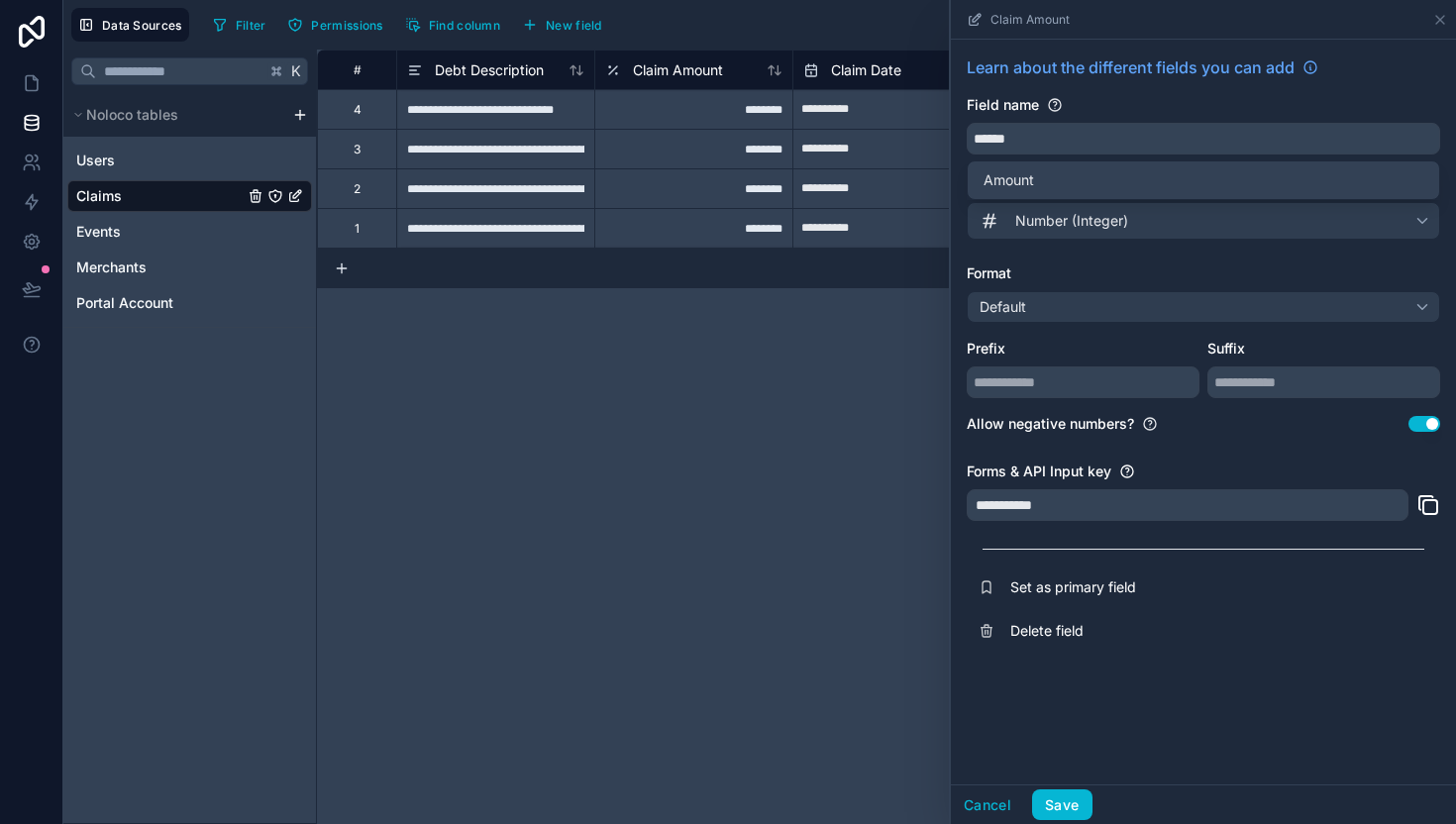 click on "**********" at bounding box center (1203, 354) 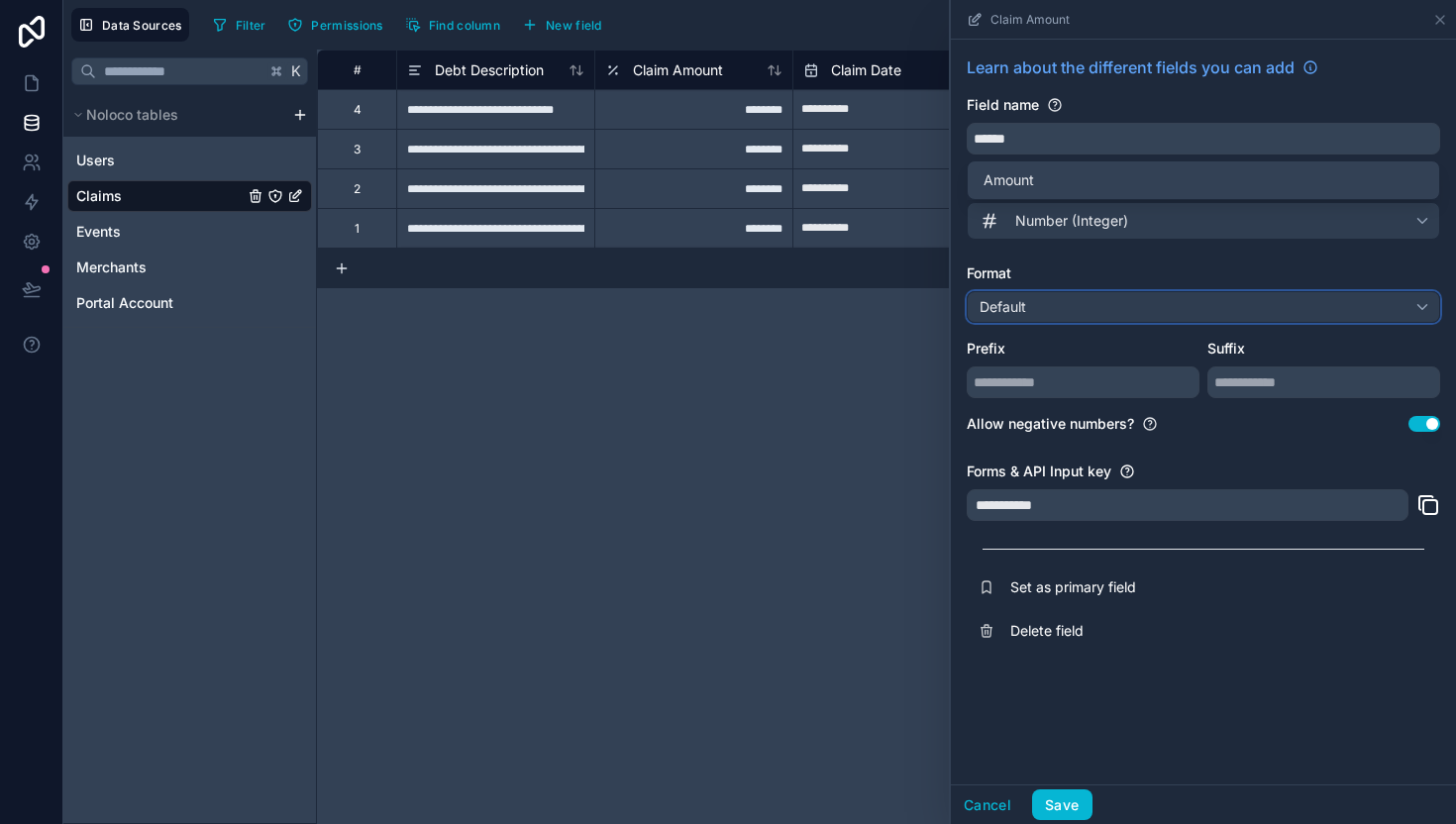 click on "Default" at bounding box center (1203, 307) 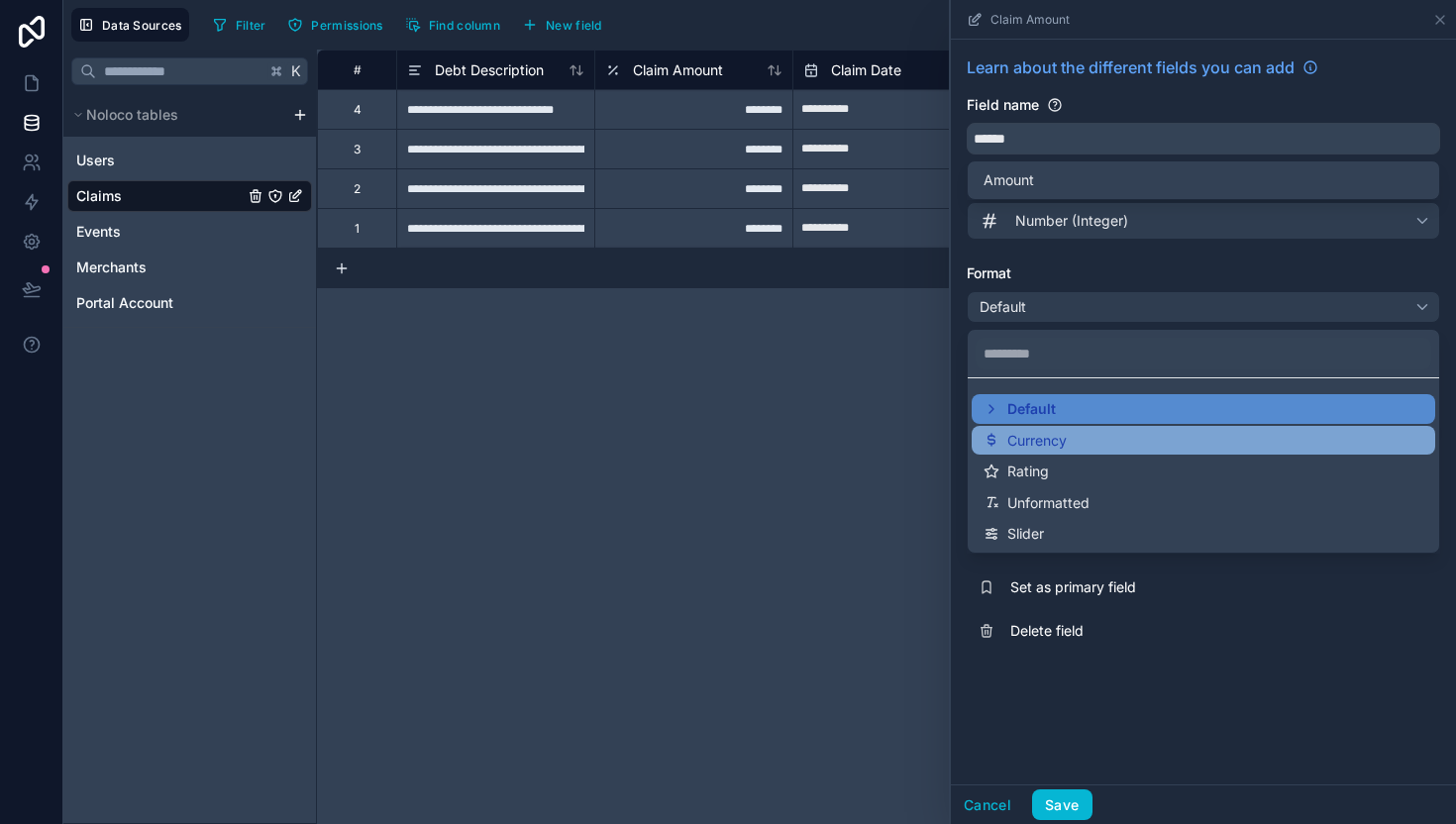click on "Currency" at bounding box center (1203, 441) 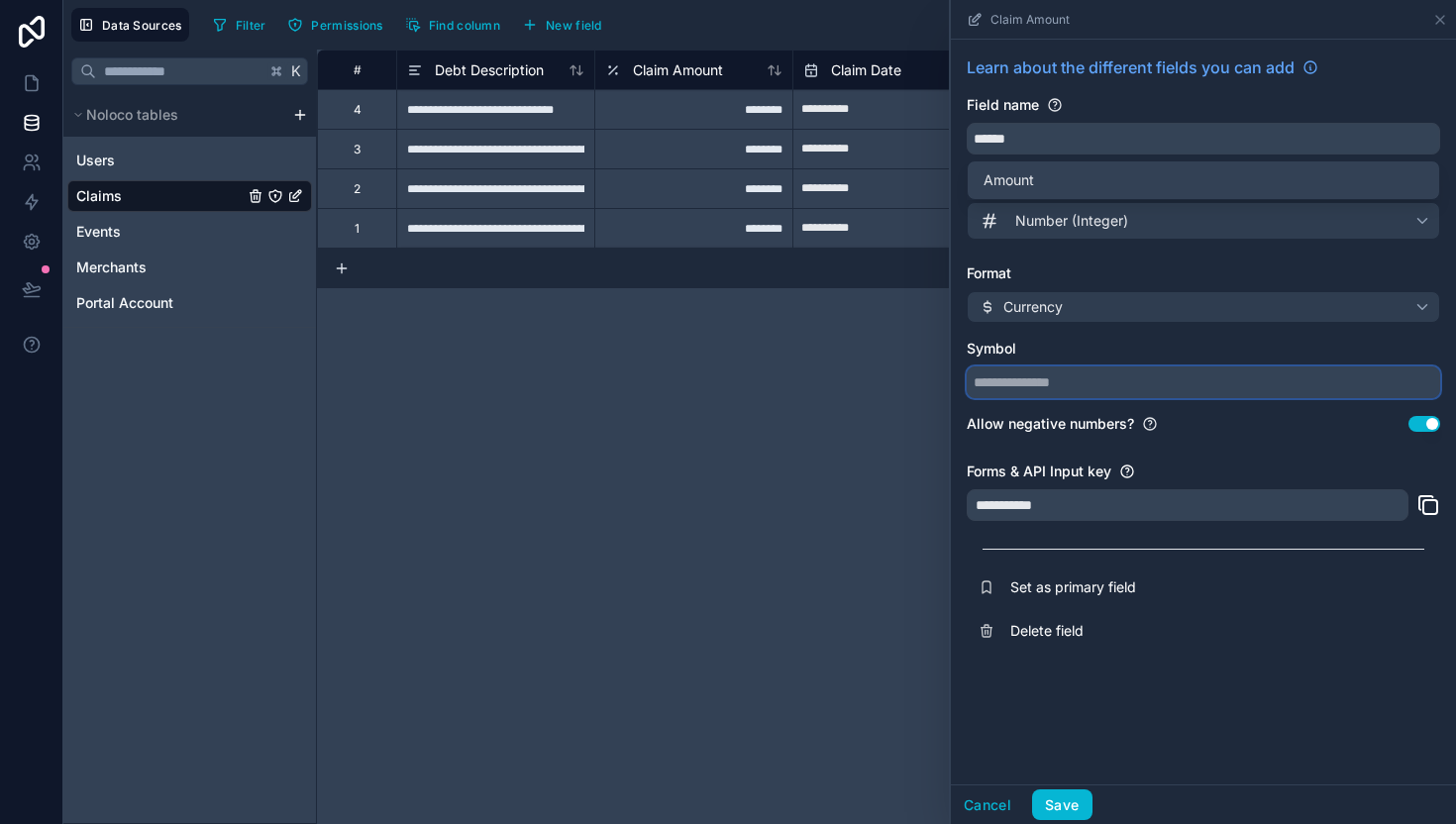 click at bounding box center [1203, 382] 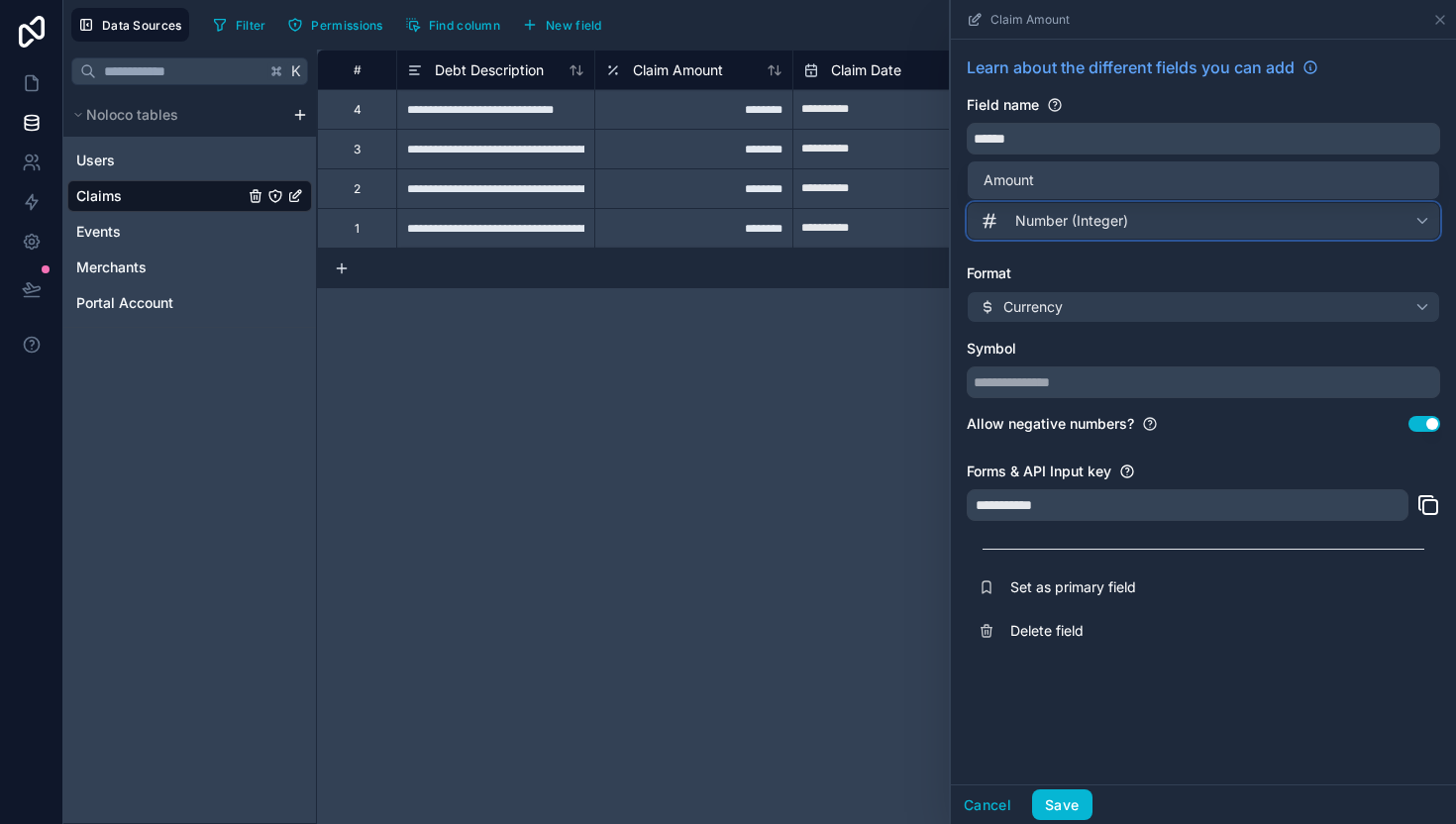 click on "Number (Integer)" at bounding box center (1072, 221) 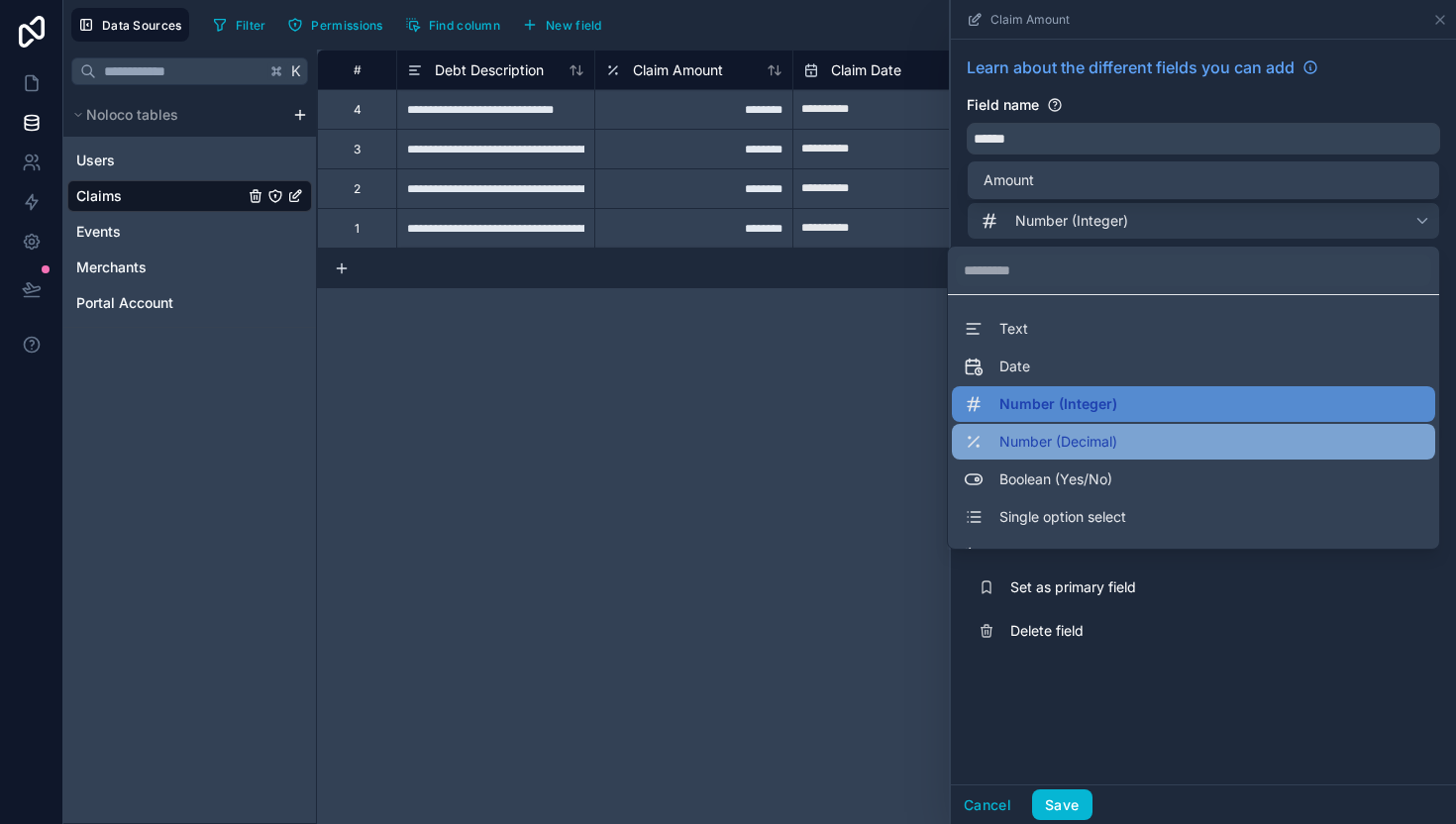 click on "Number (Decimal)" at bounding box center (1058, 442) 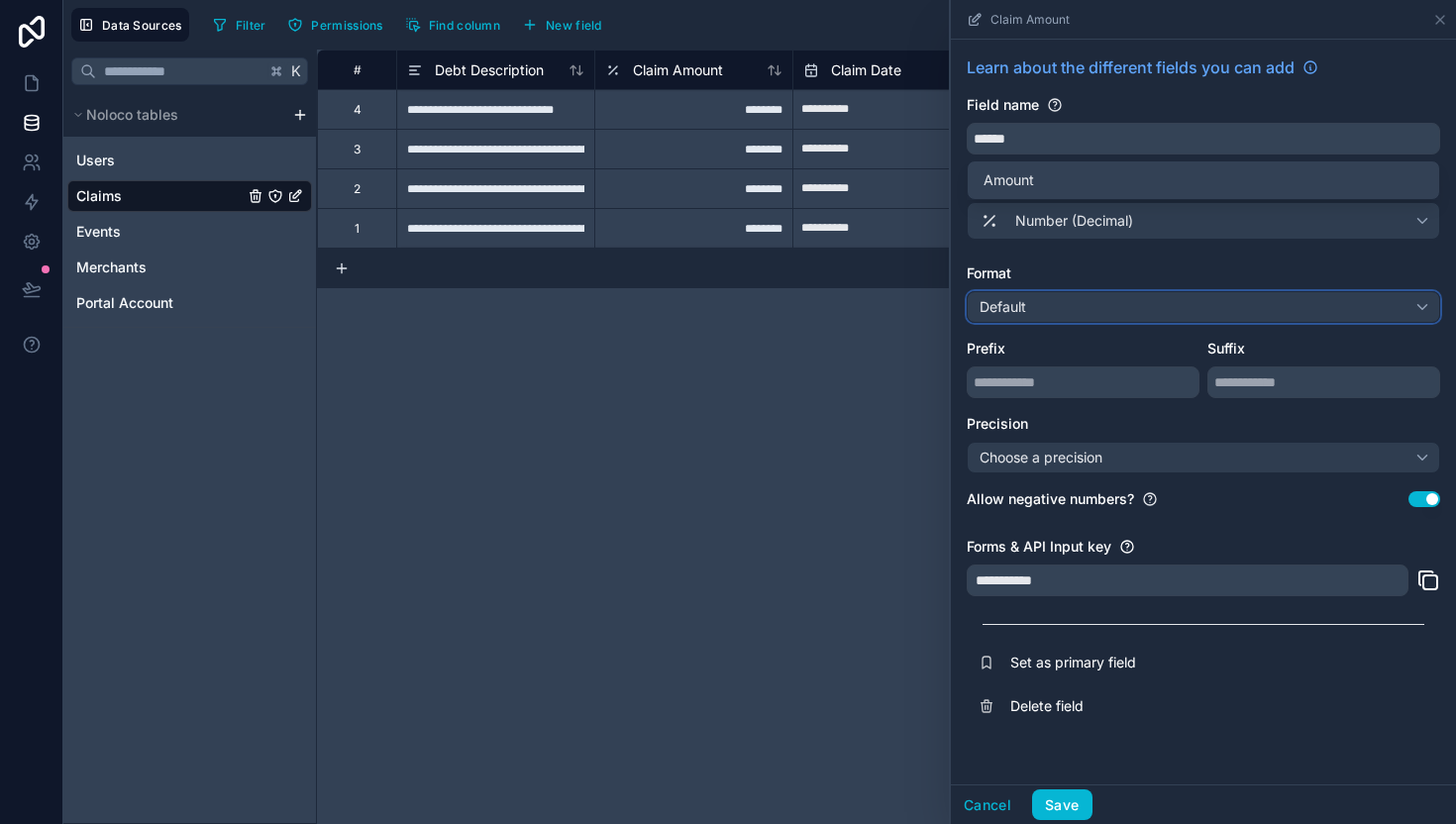 click on "Default" at bounding box center [1203, 307] 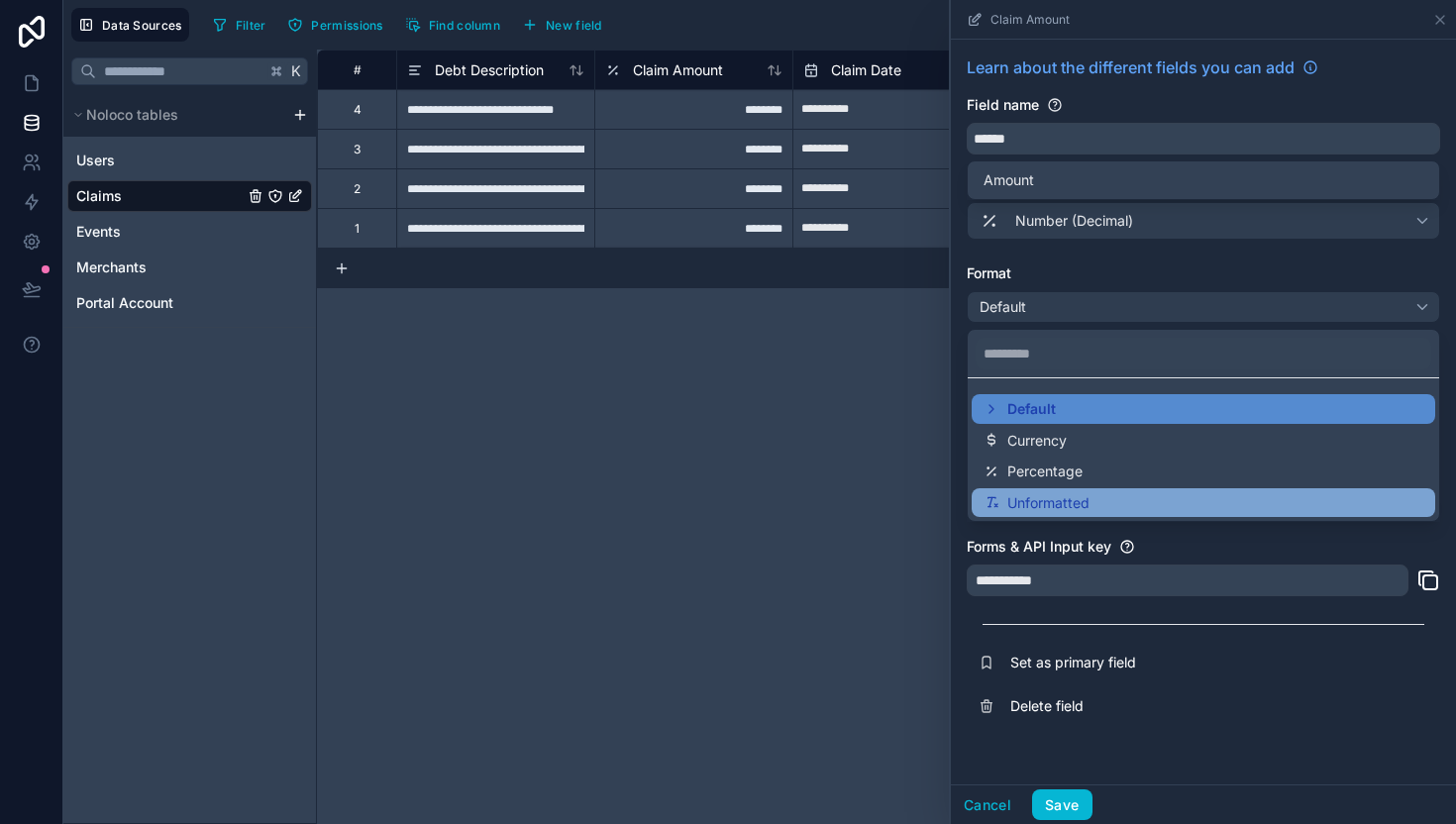 click on "Unformatted" at bounding box center [1048, 503] 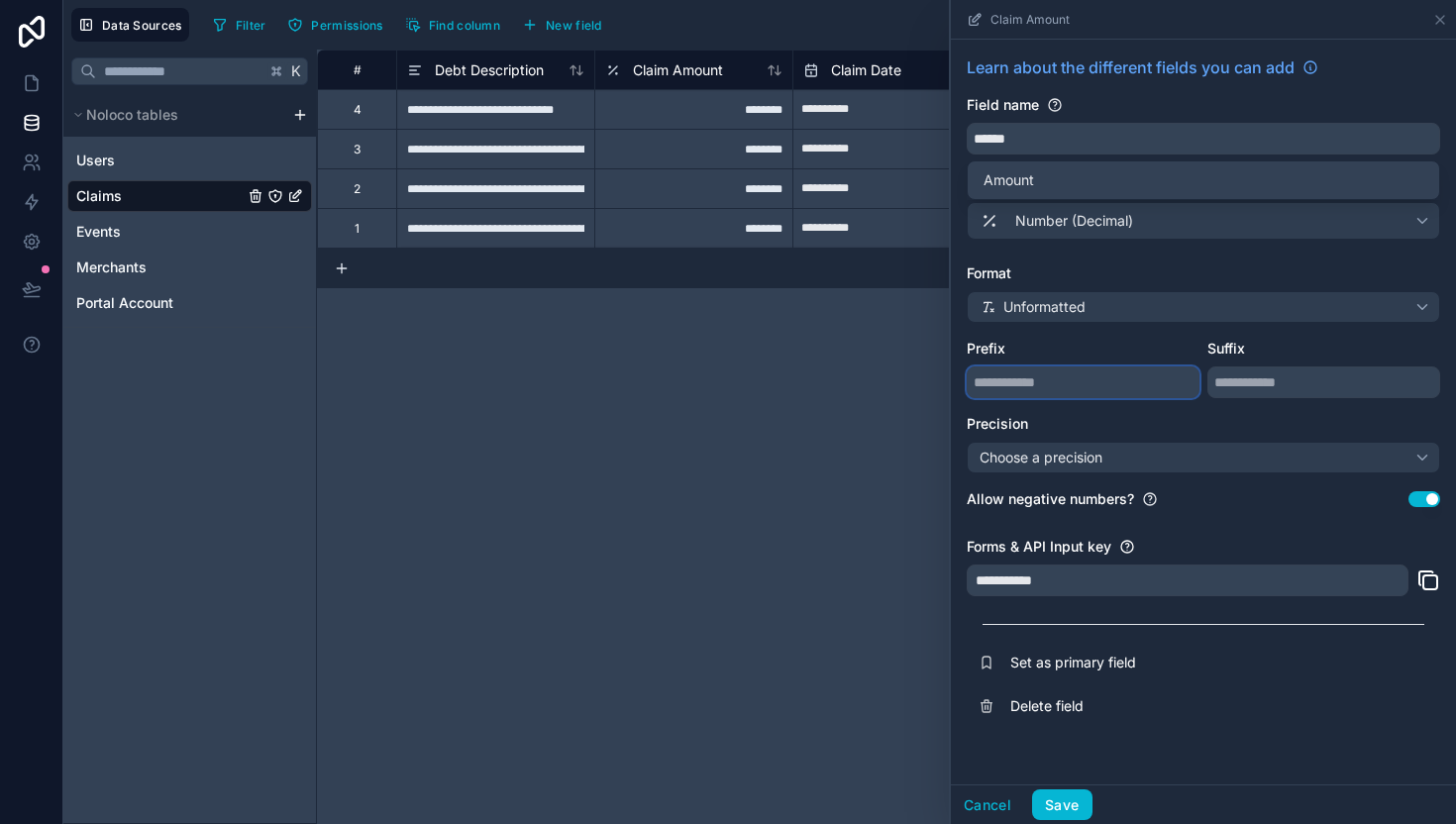 click at bounding box center (1083, 382) 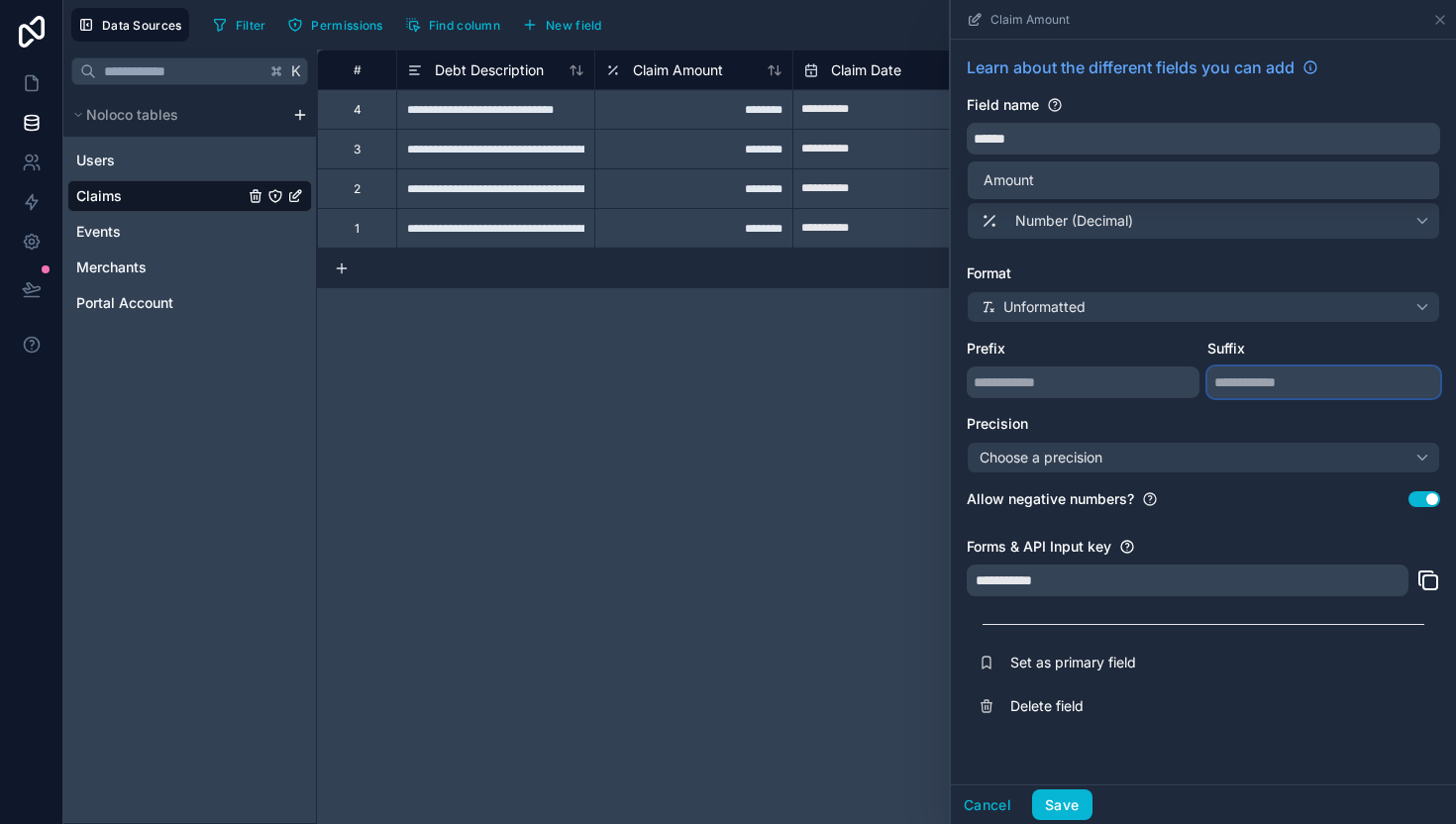 click at bounding box center (1323, 382) 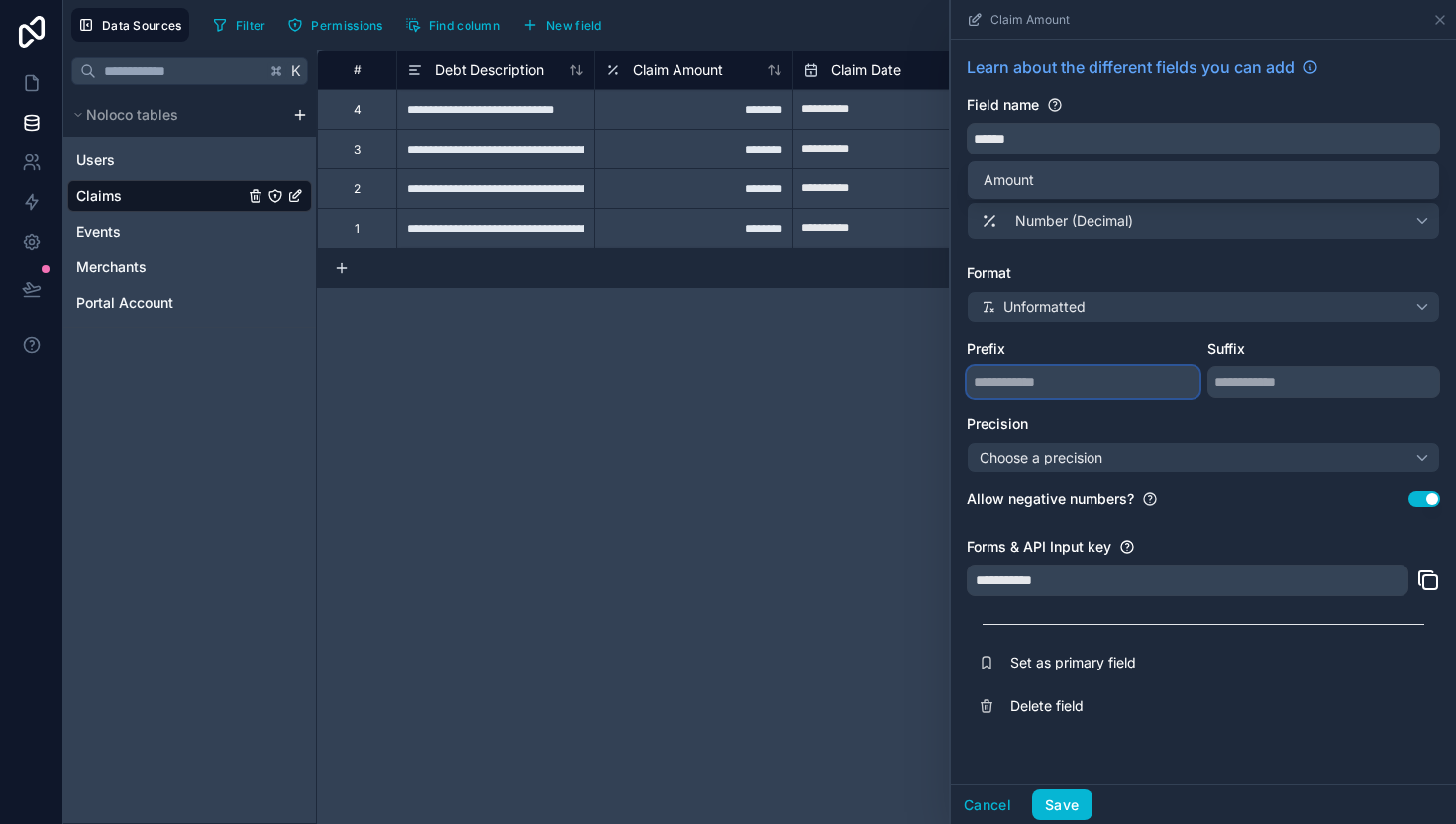 click at bounding box center [1083, 382] 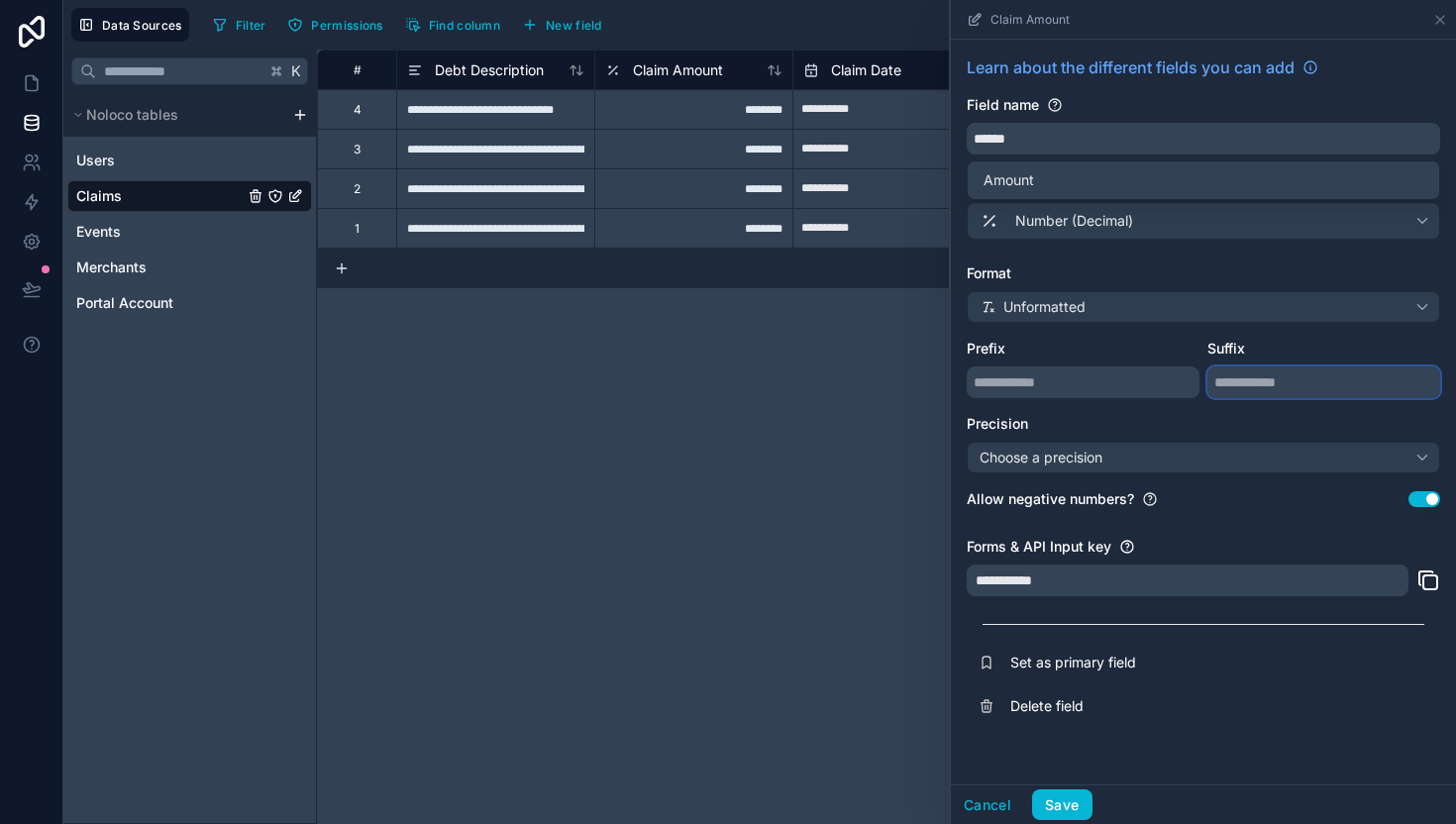 click at bounding box center (1323, 382) 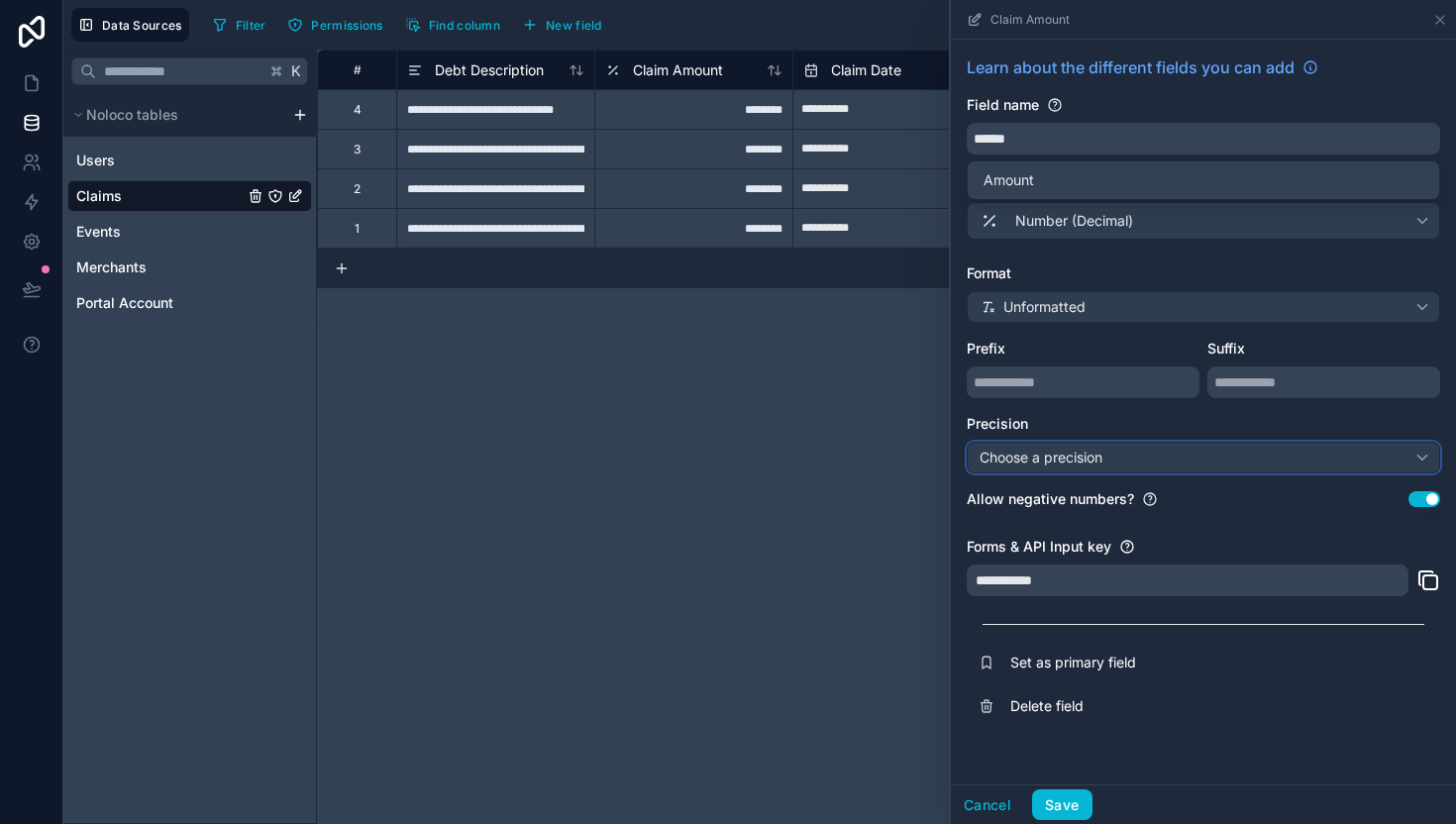 click on "Choose a precision" at bounding box center (1203, 458) 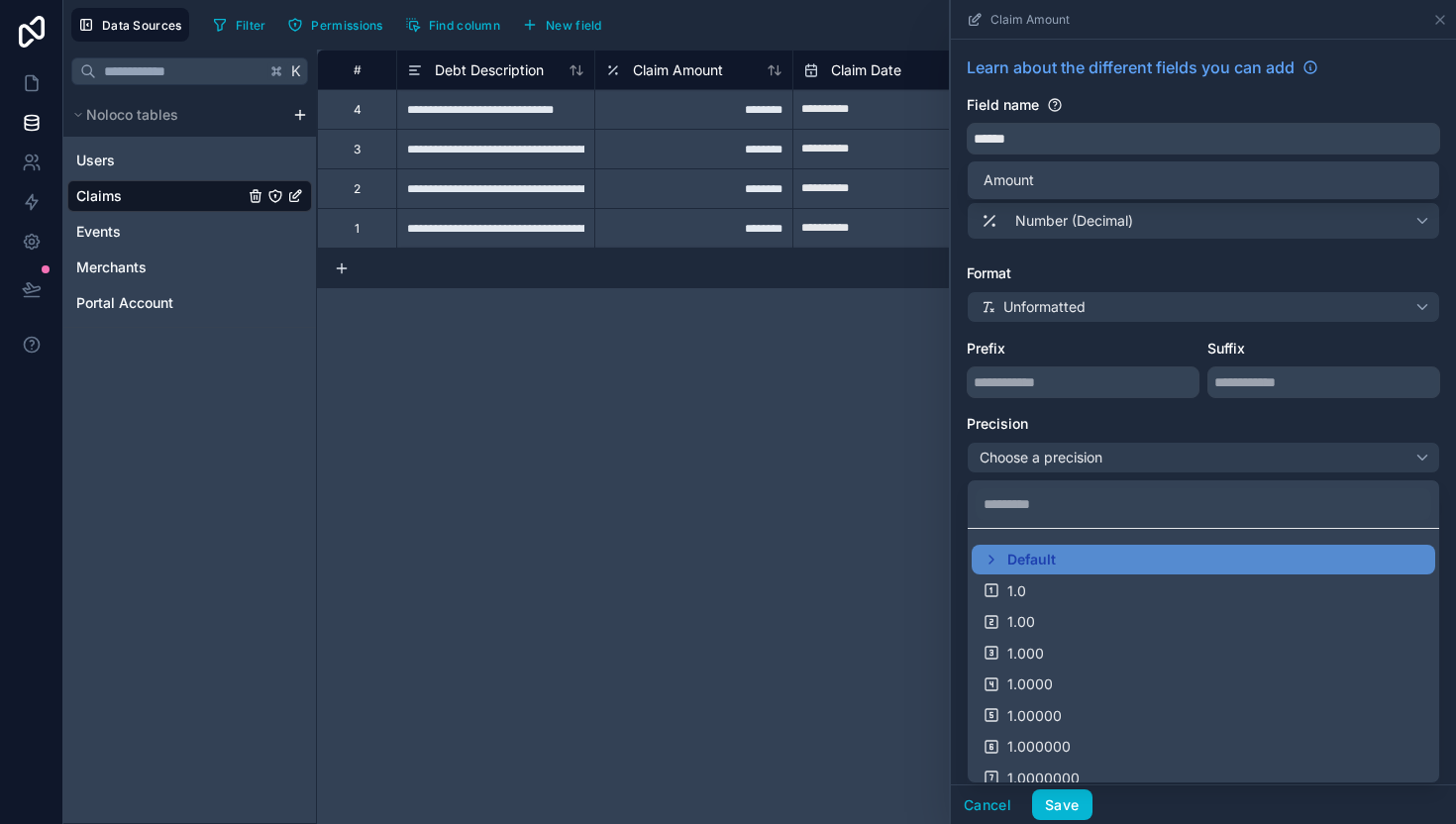 click at bounding box center (1203, 412) 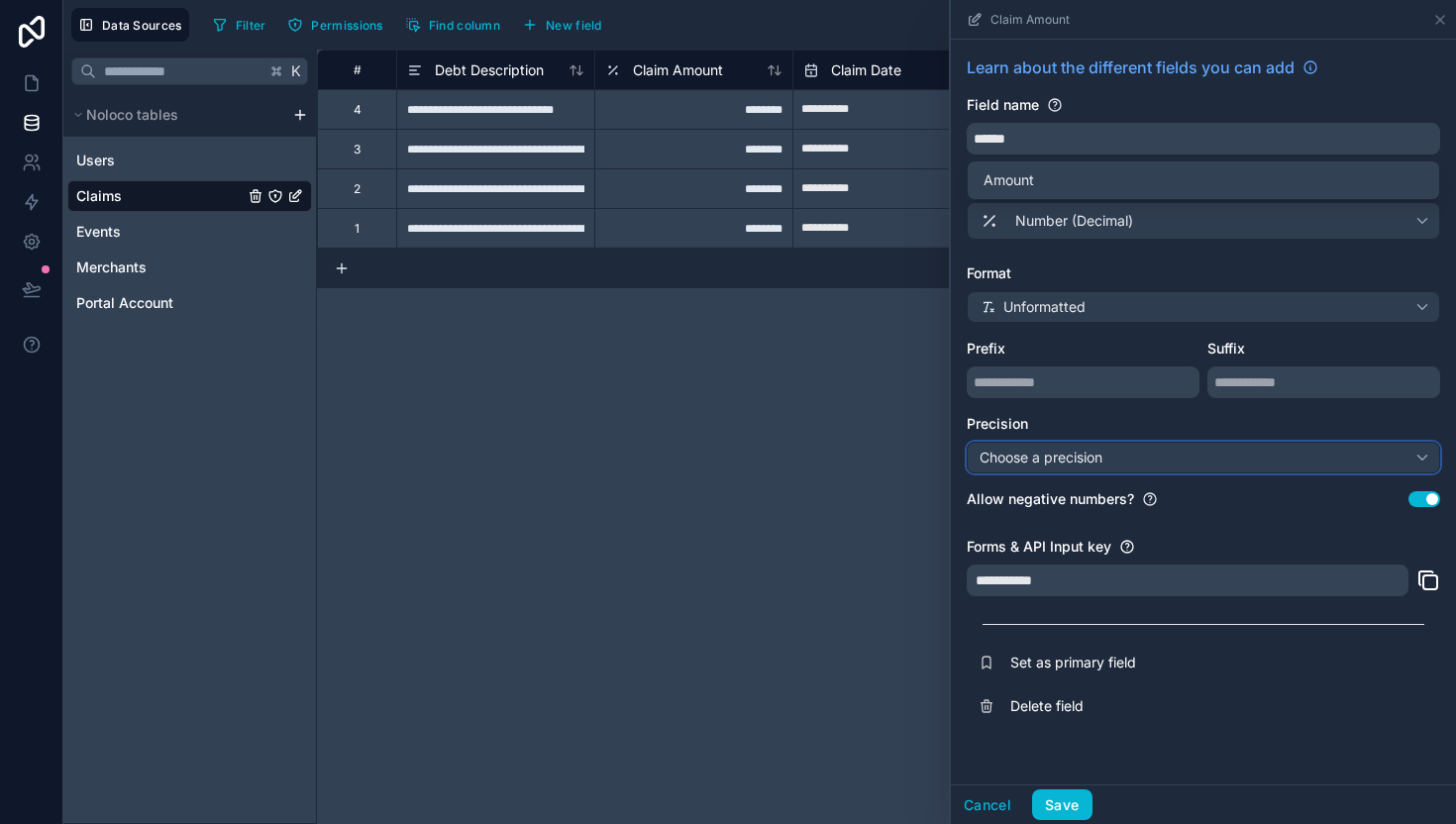 click on "Choose a precision" at bounding box center [1203, 458] 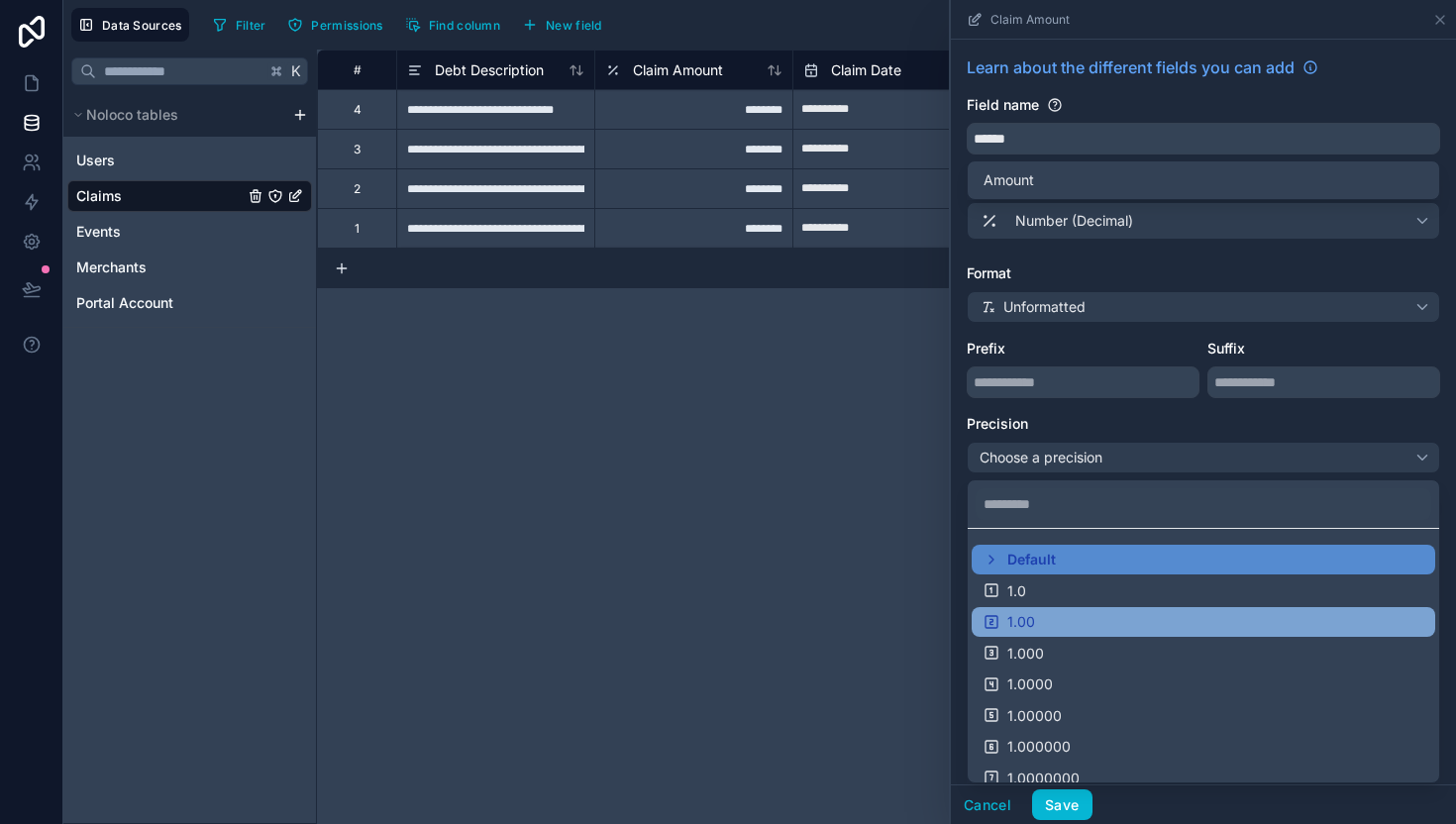 click on "1.00" at bounding box center [1203, 622] 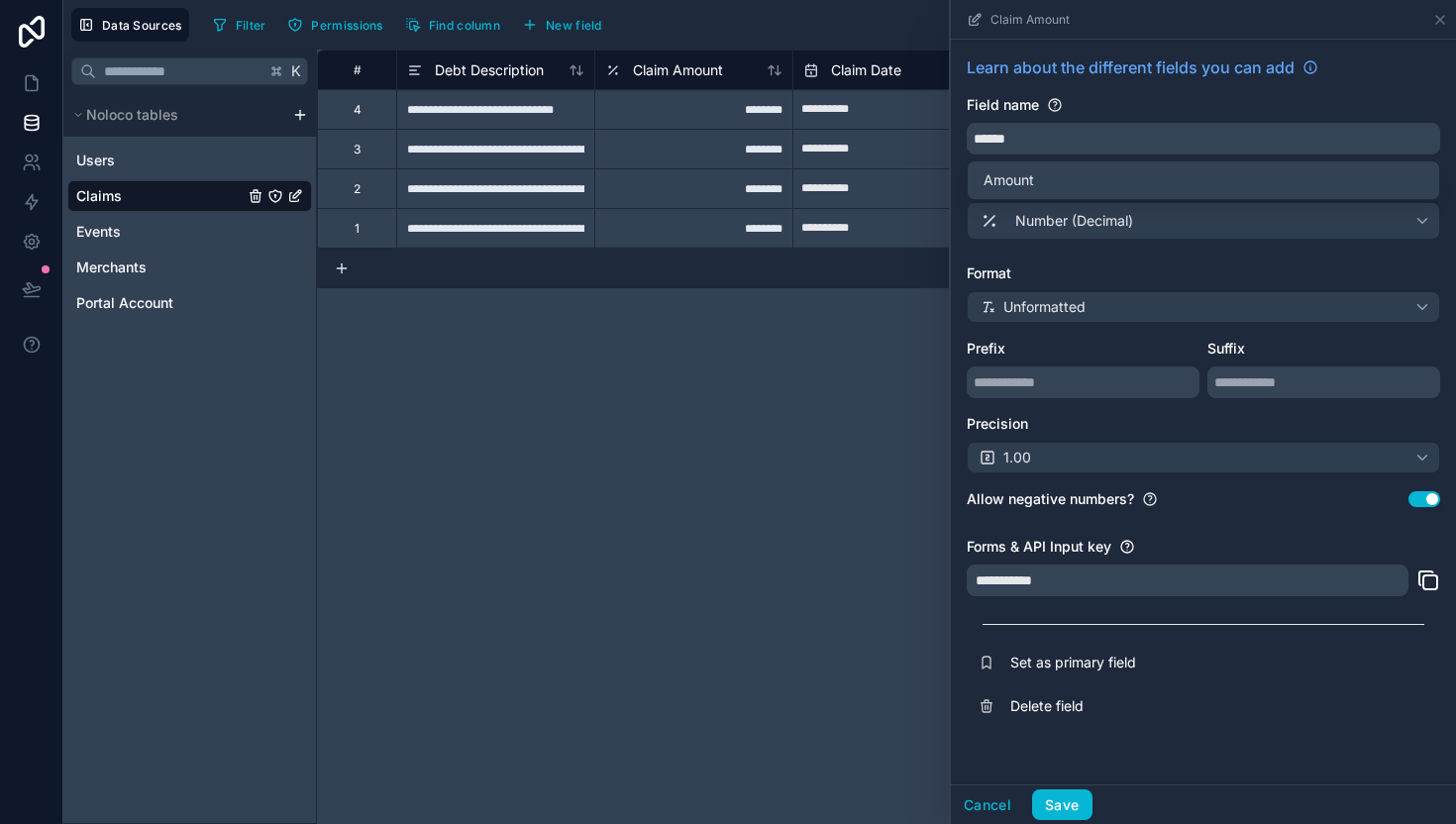click on "Use setting" at bounding box center [1424, 499] 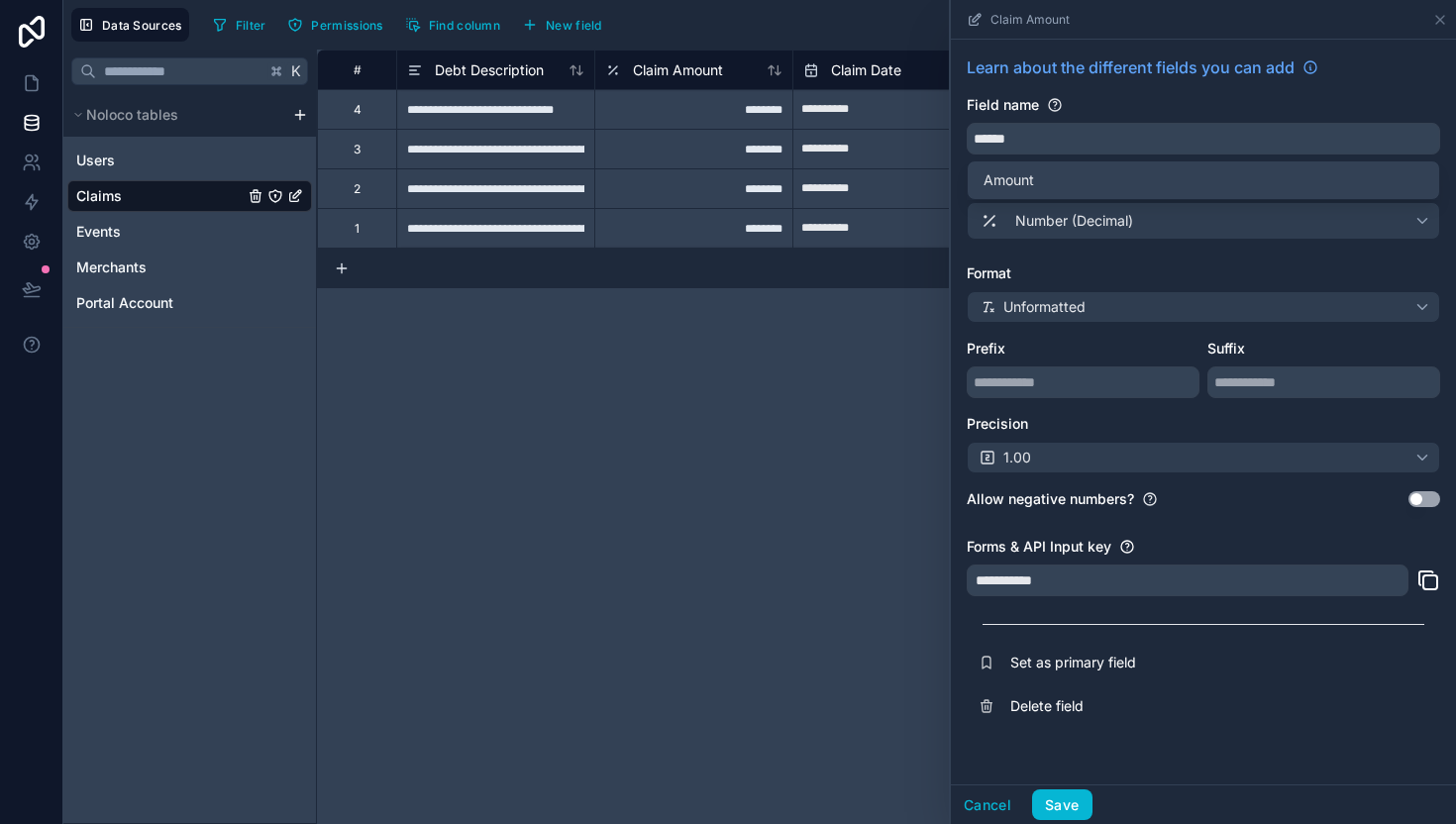 click on "**********" at bounding box center (1188, 580) 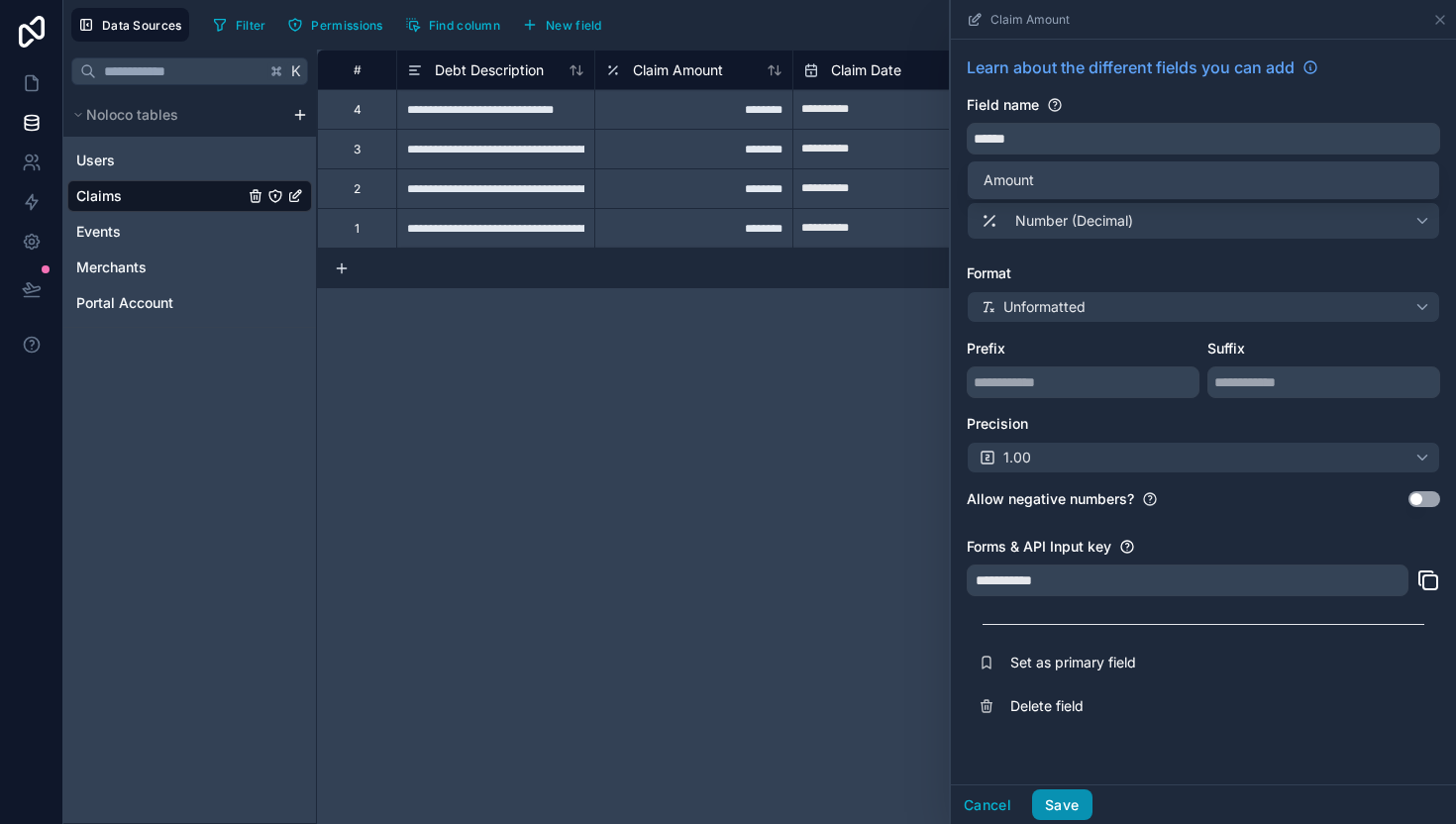 click on "Save" at bounding box center [1062, 805] 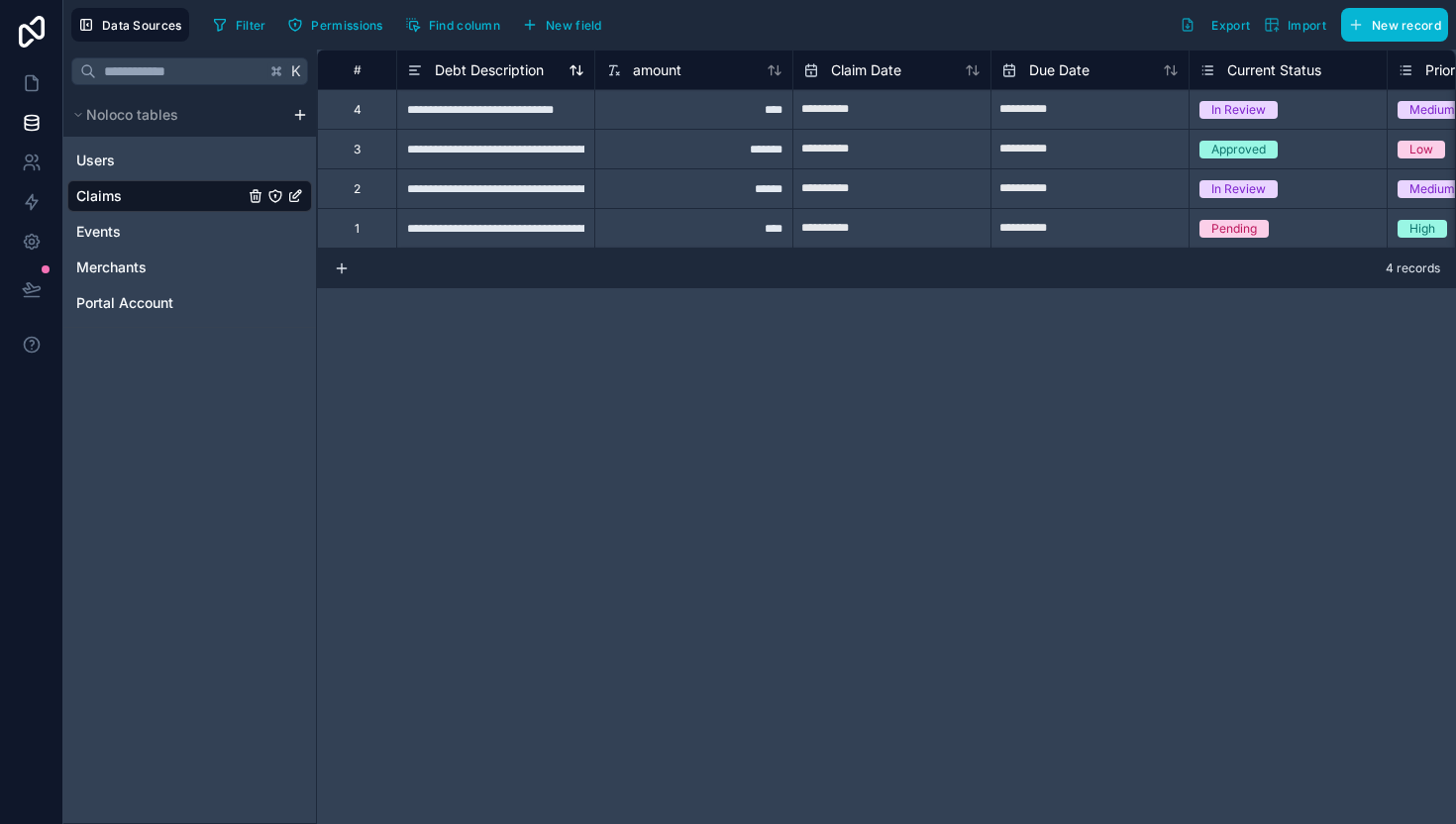click on "Debt Description" at bounding box center [489, 70] 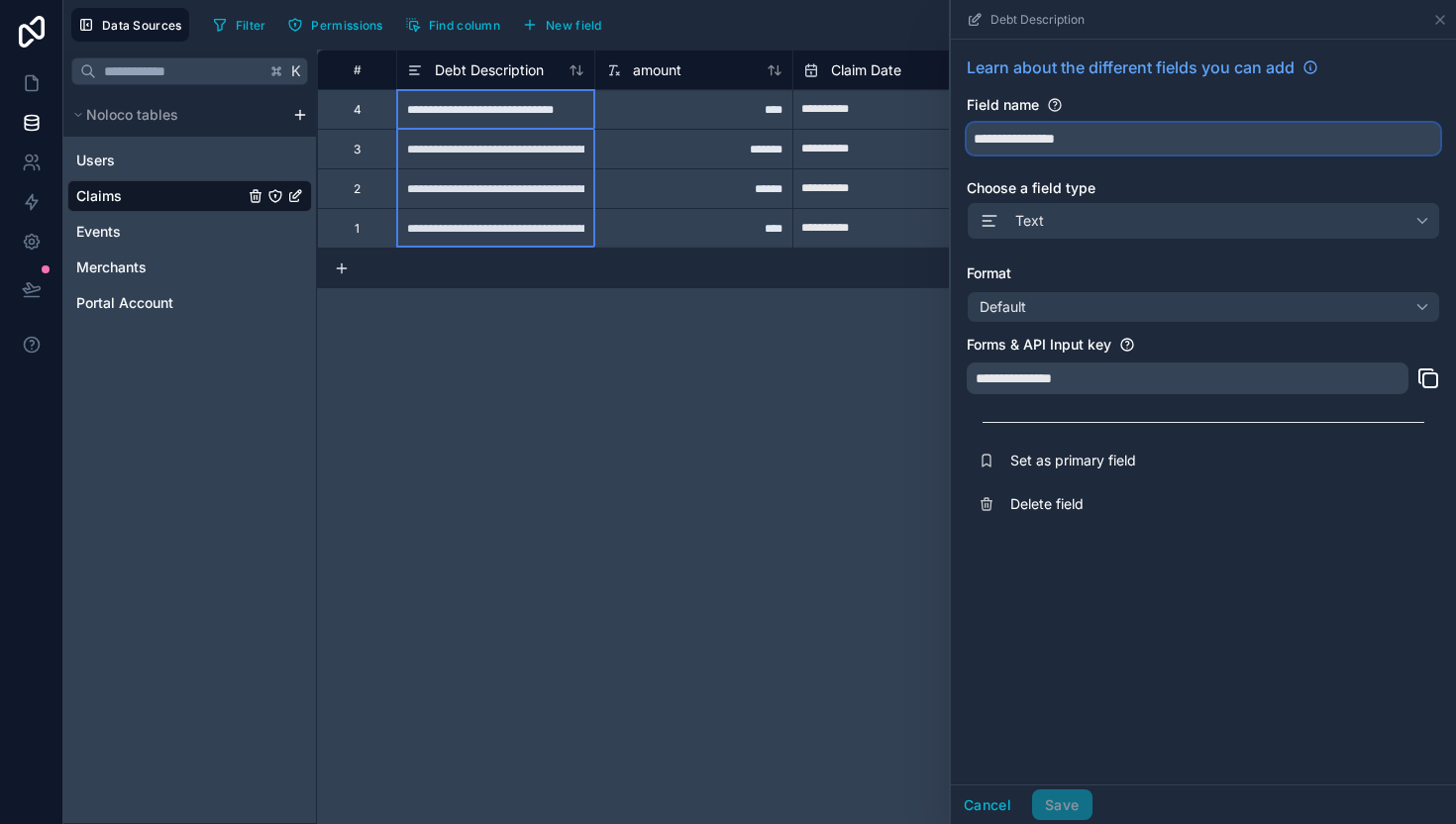 click on "**********" at bounding box center (1203, 139) 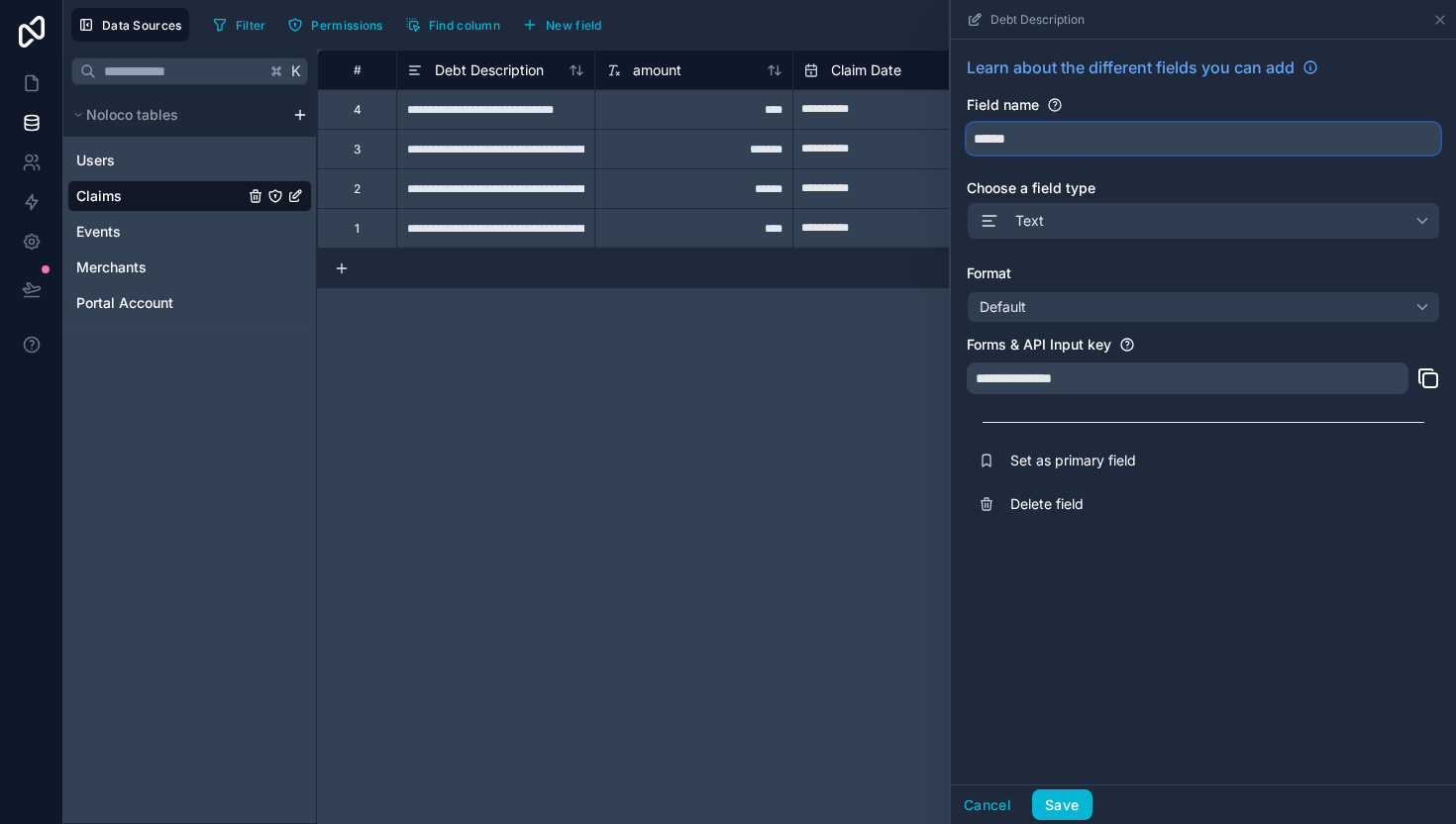 click on "*****" at bounding box center (1203, 139) 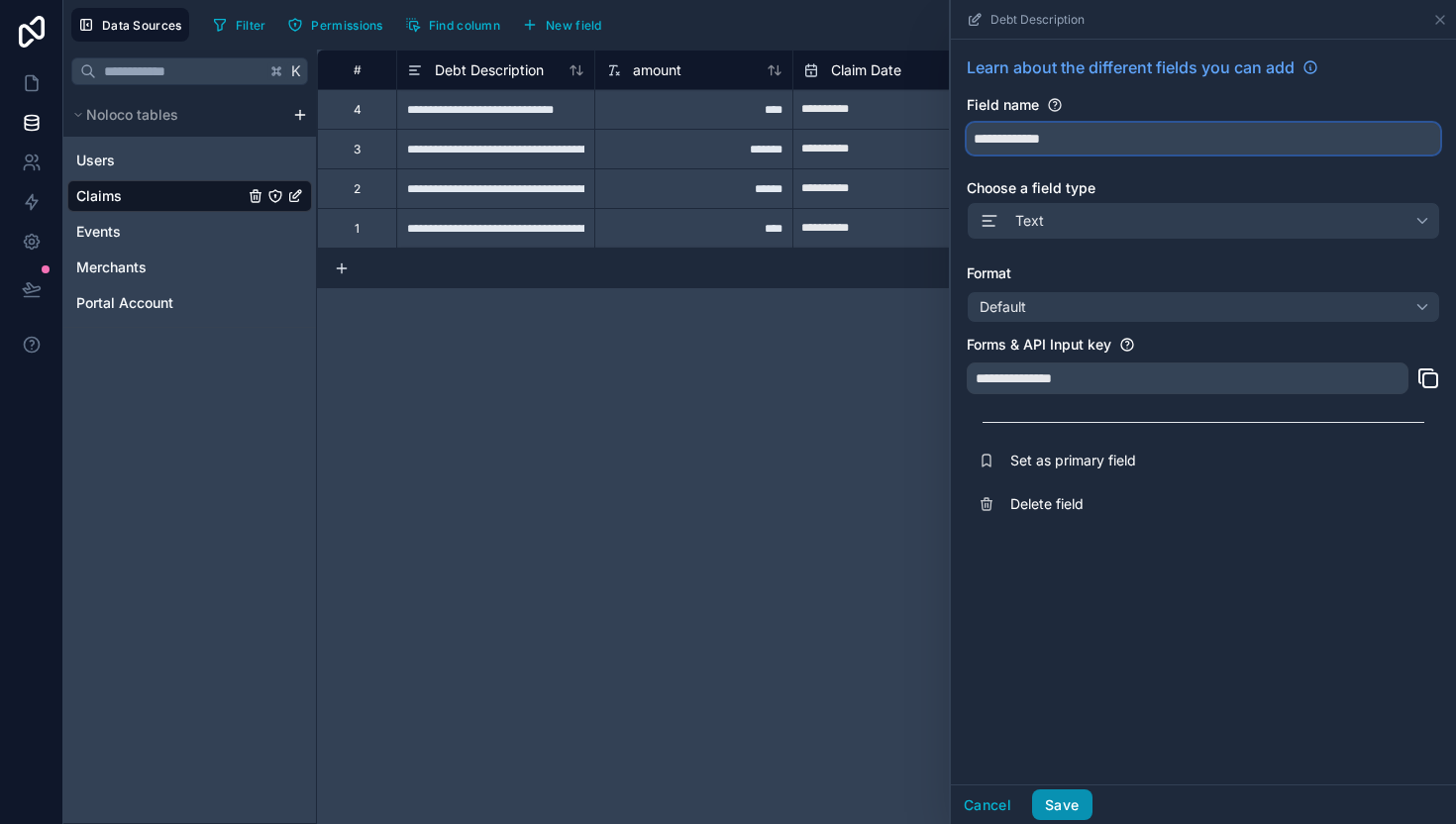 type on "**********" 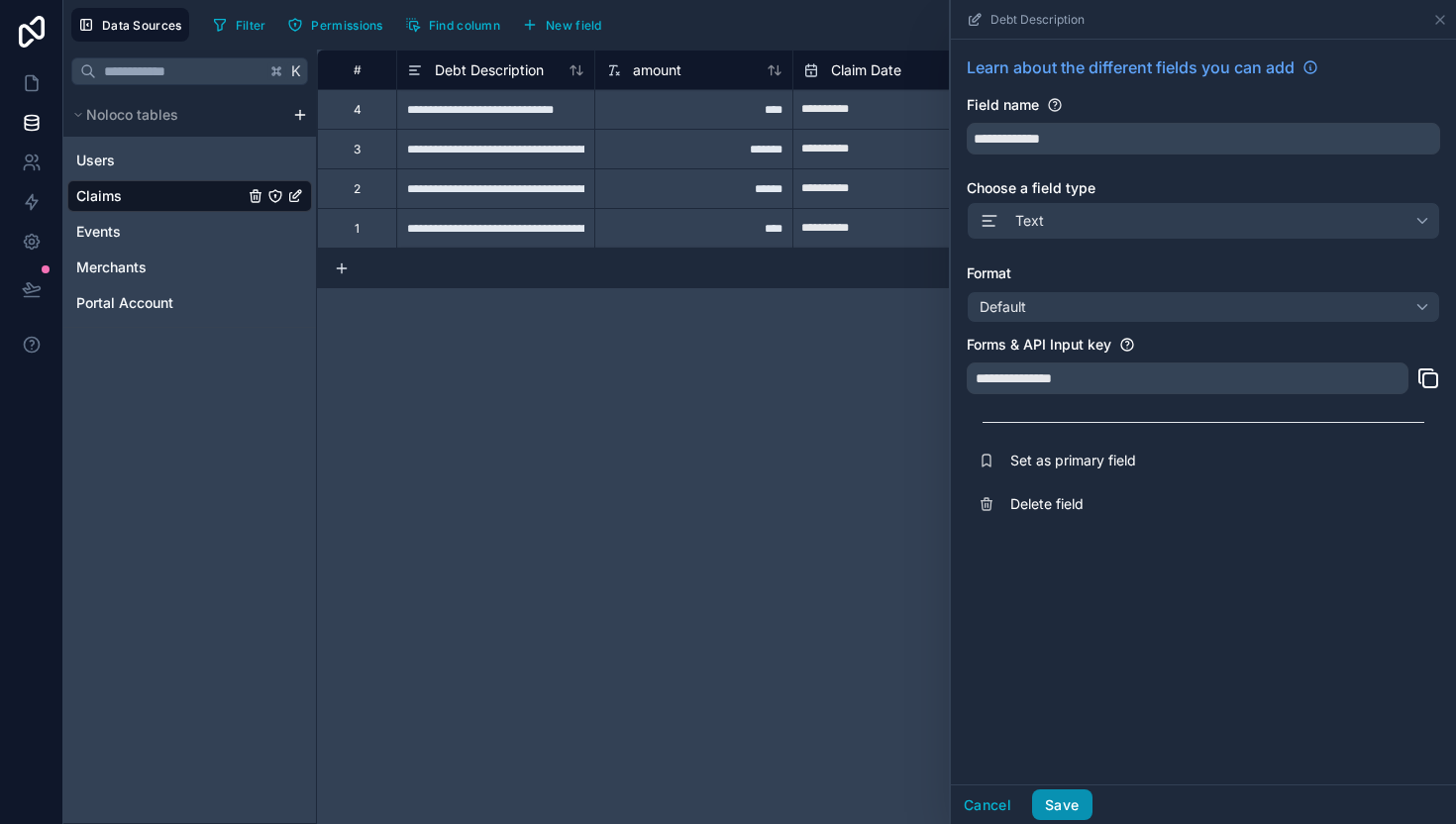 click on "Save" at bounding box center (1062, 805) 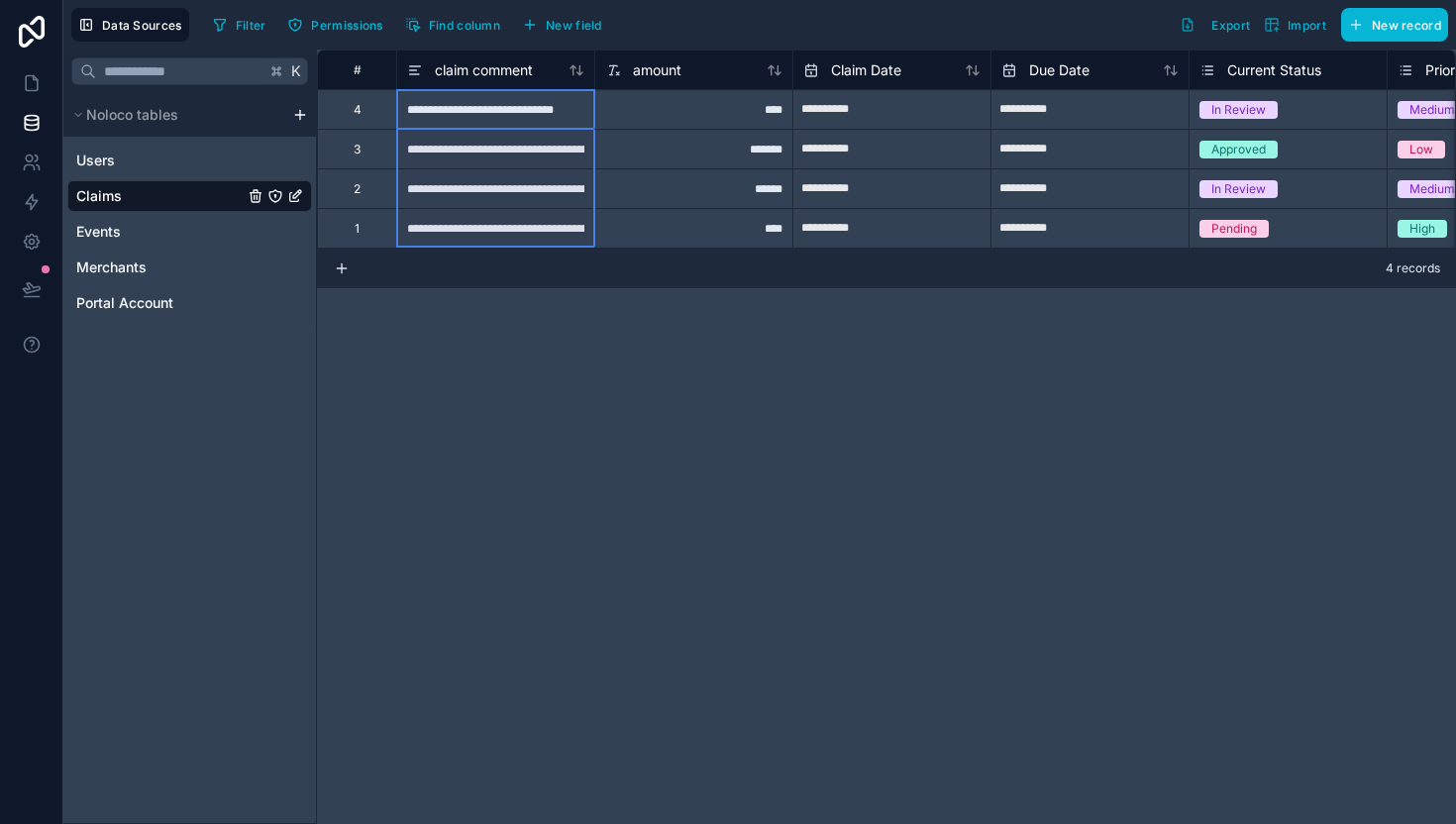 click on "claim comment" at bounding box center (495, 69) 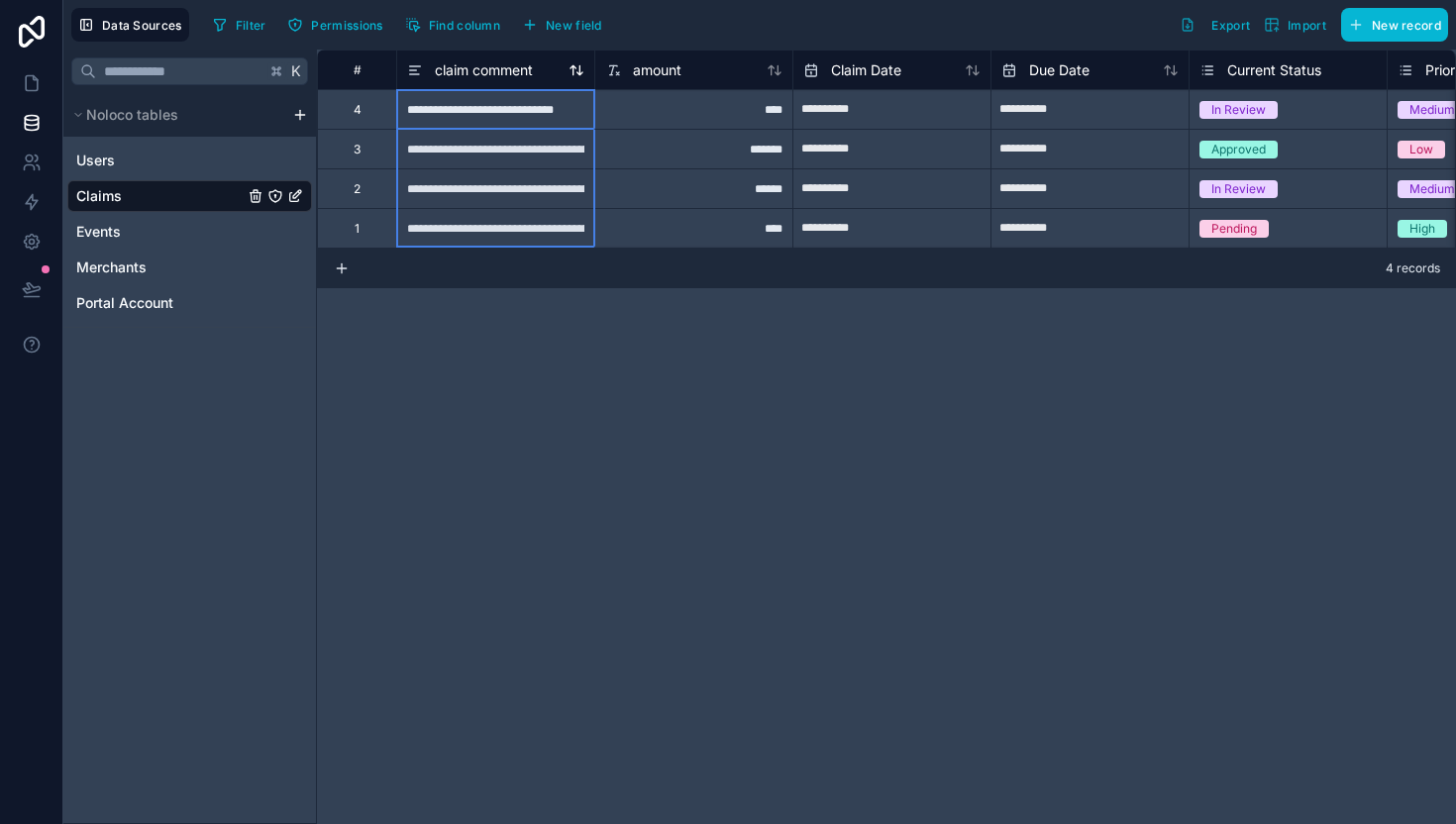 click on "claim comment" at bounding box center (483, 70) 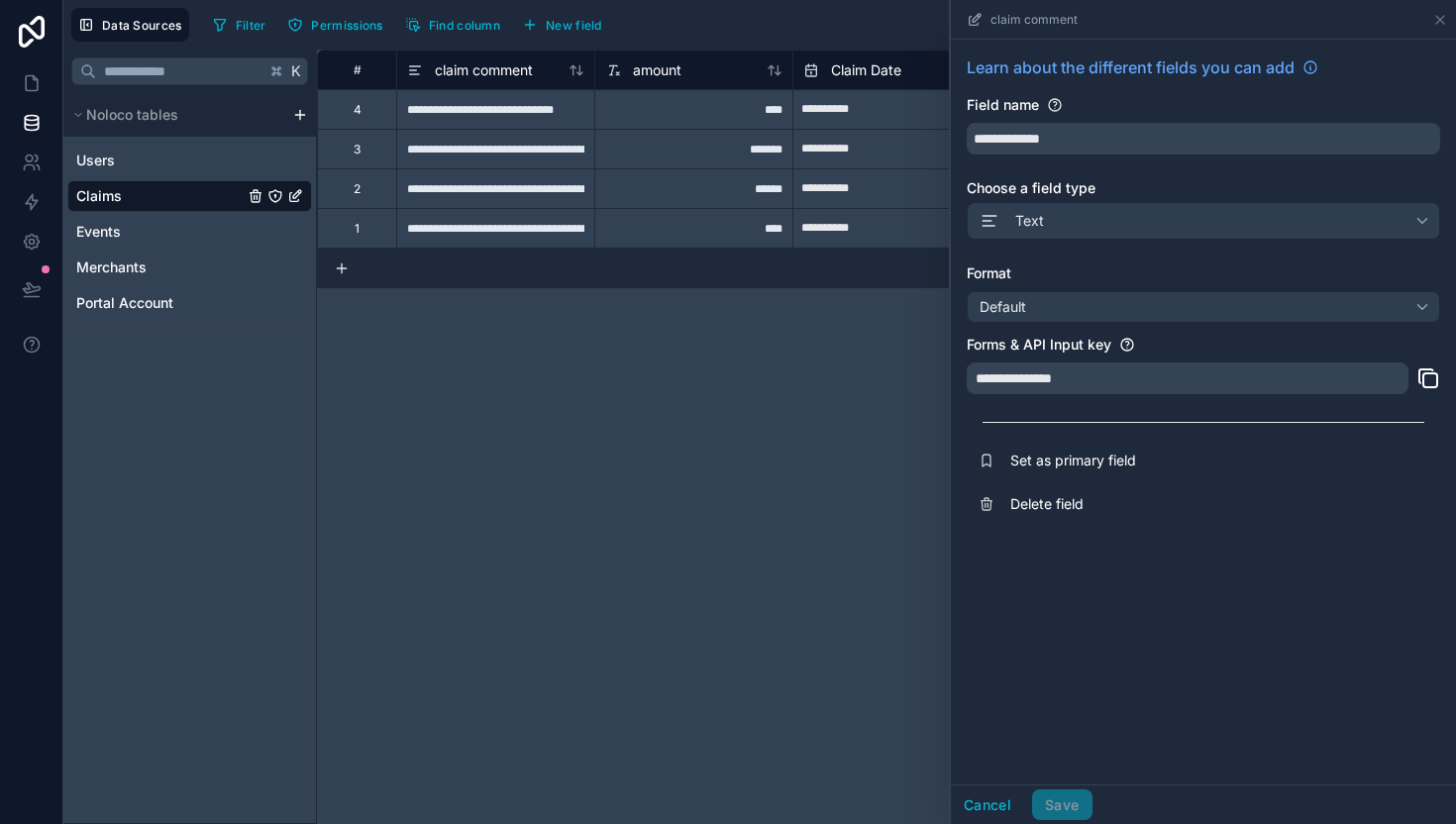 click on "**********" at bounding box center (886, 437) 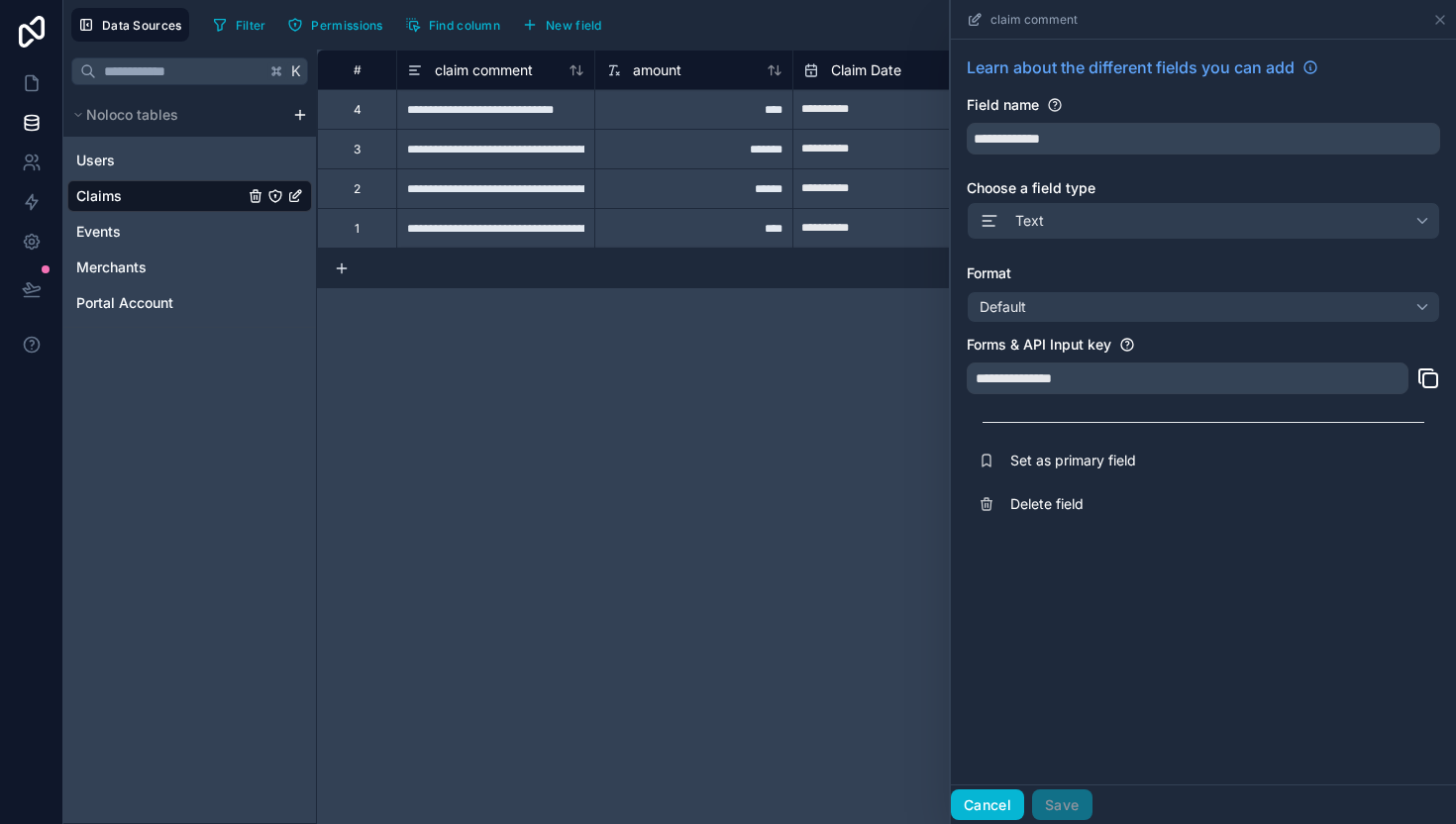 click on "Cancel" at bounding box center [988, 805] 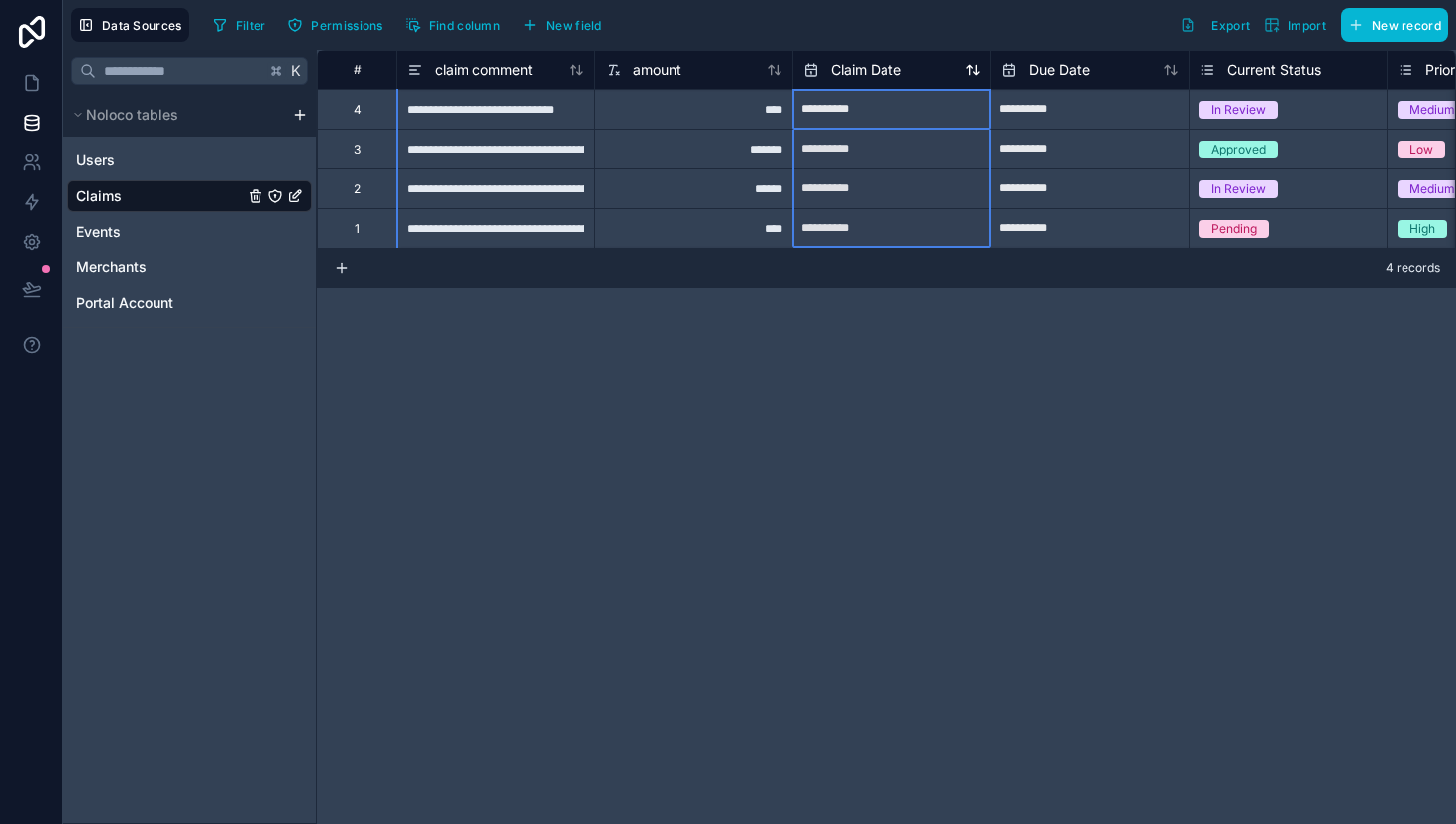click on "Claim Date" at bounding box center (852, 70) 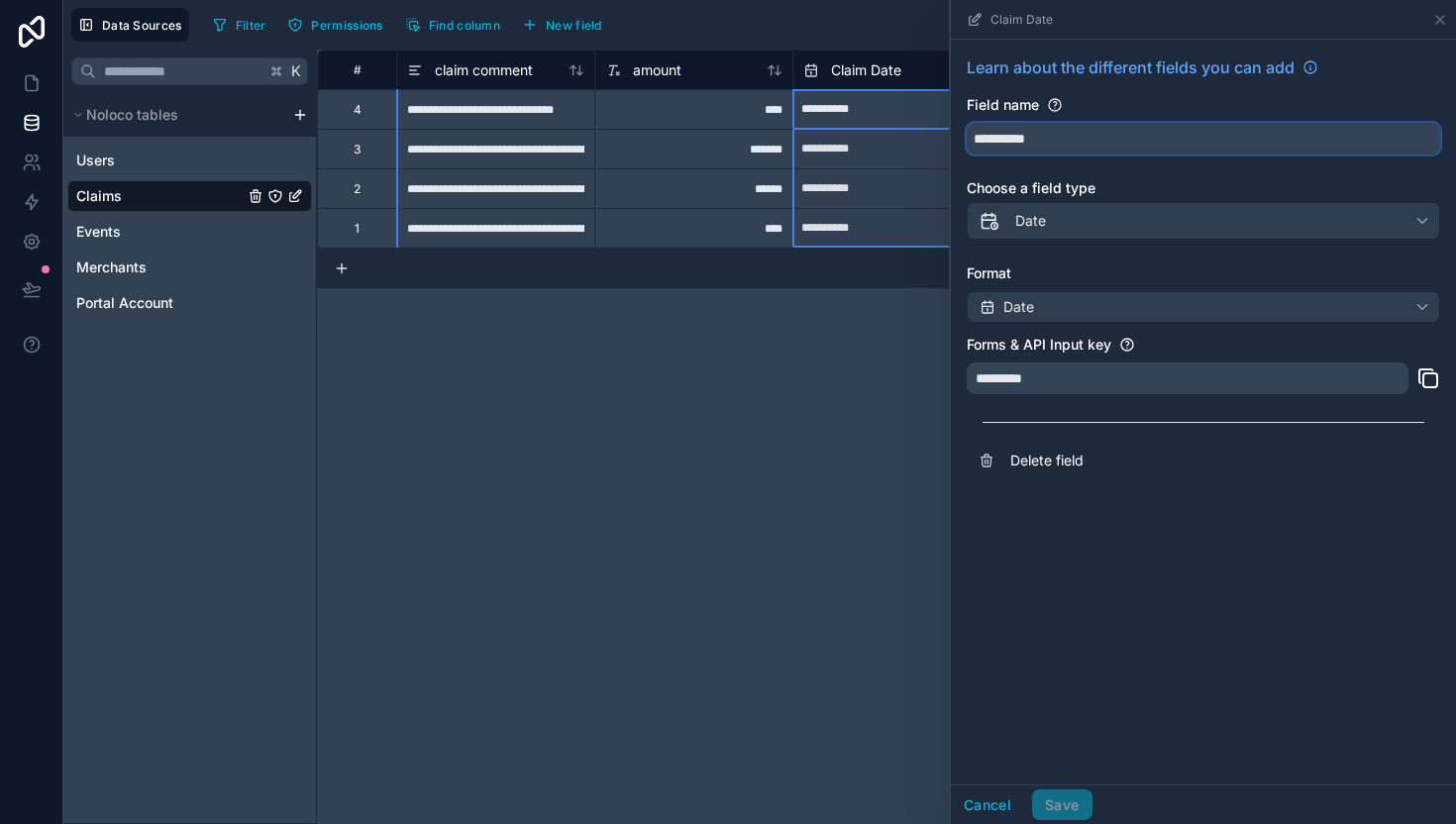 click on "**********" at bounding box center (1203, 139) 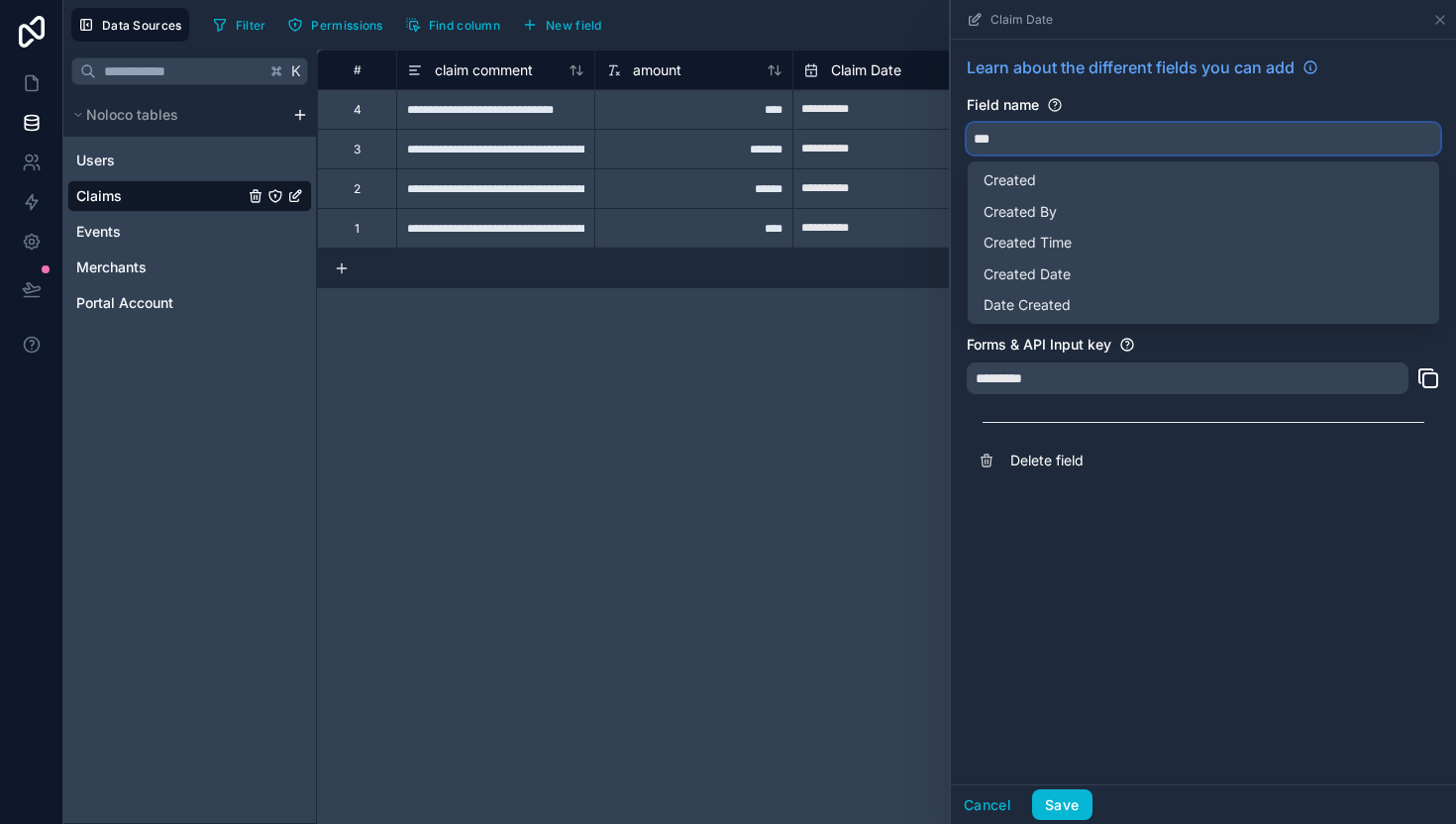 type on "****" 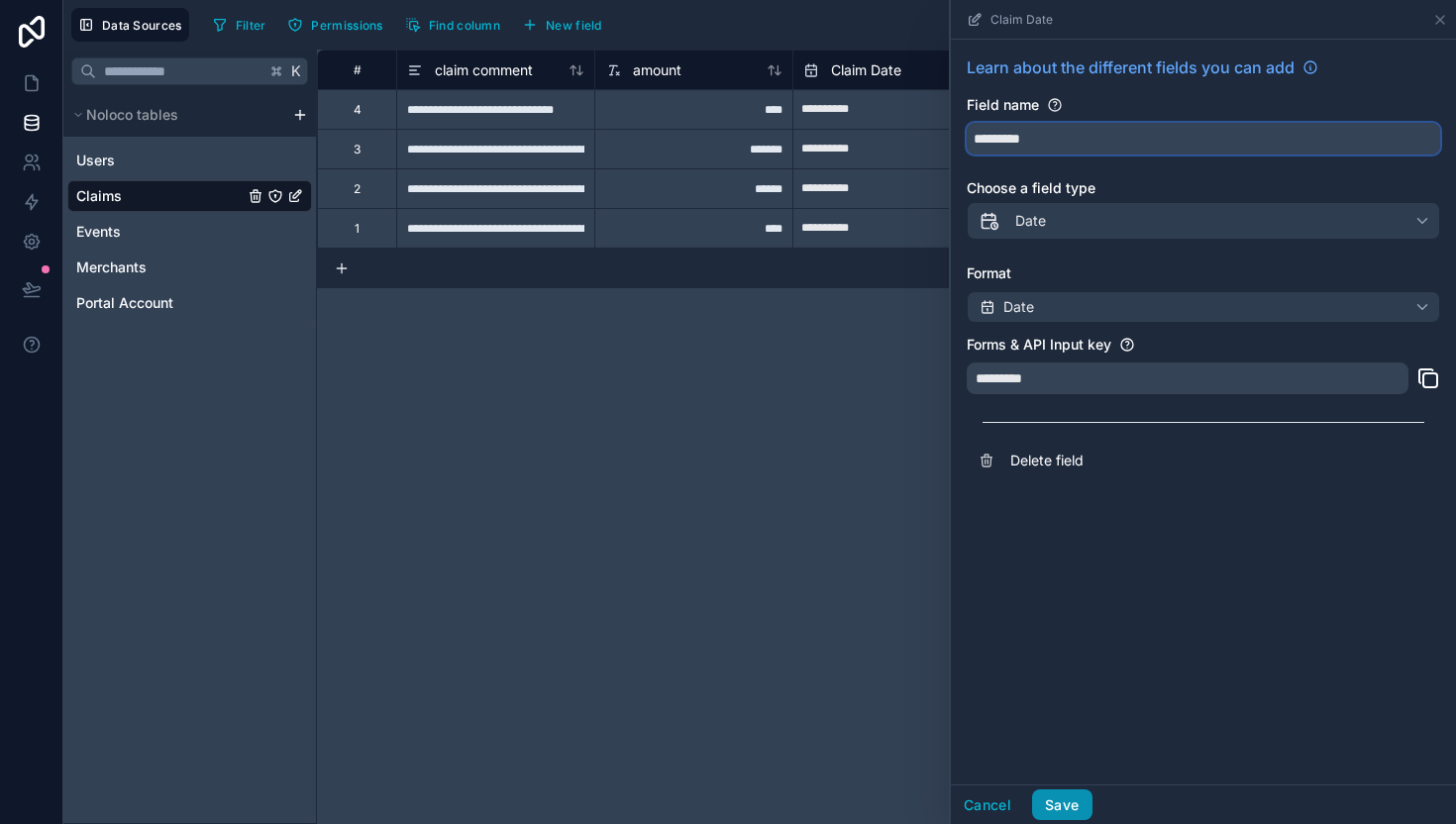 type on "*********" 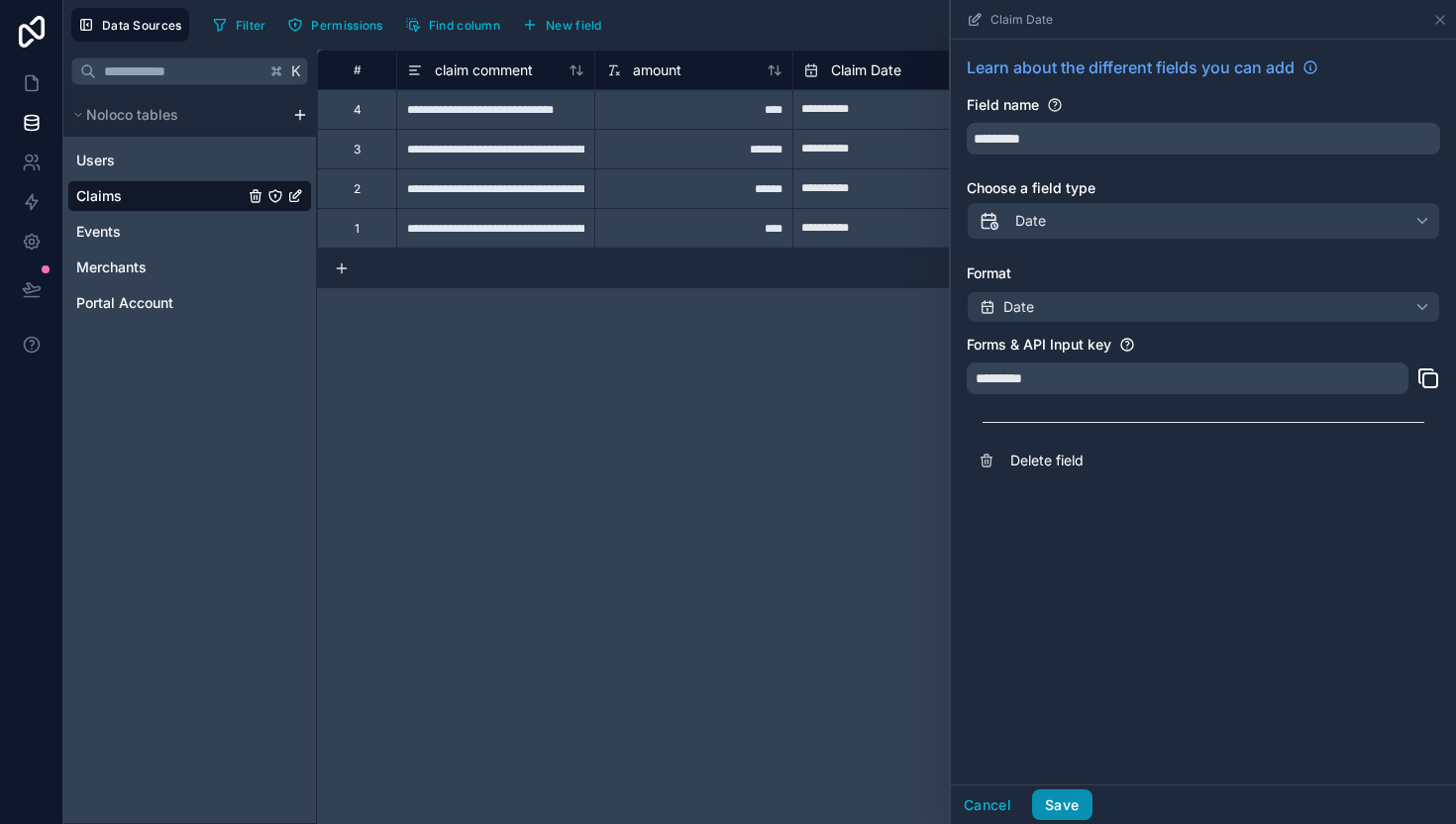 click on "Save" at bounding box center [1062, 805] 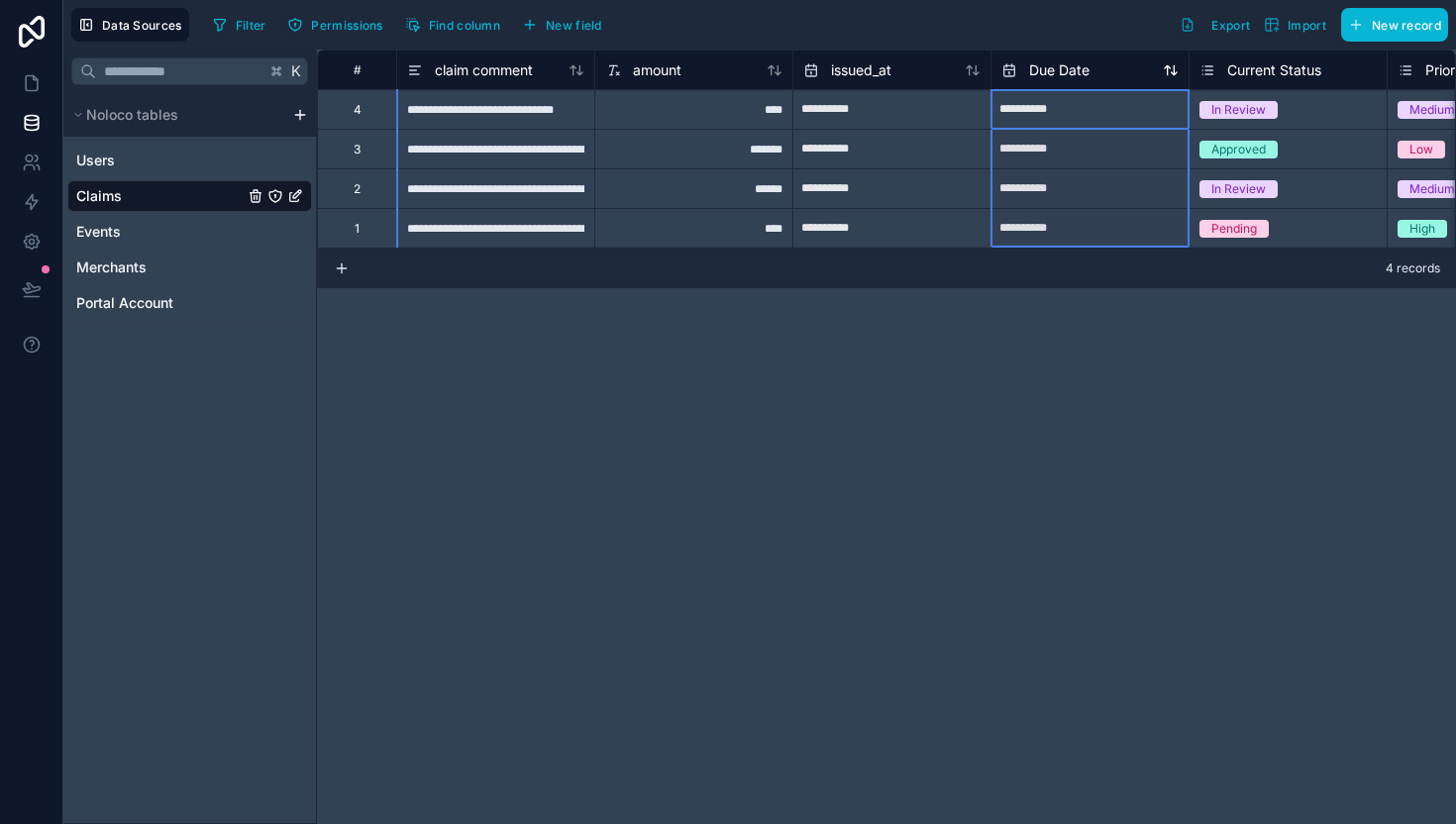 click on "Due Date" at bounding box center (1045, 70) 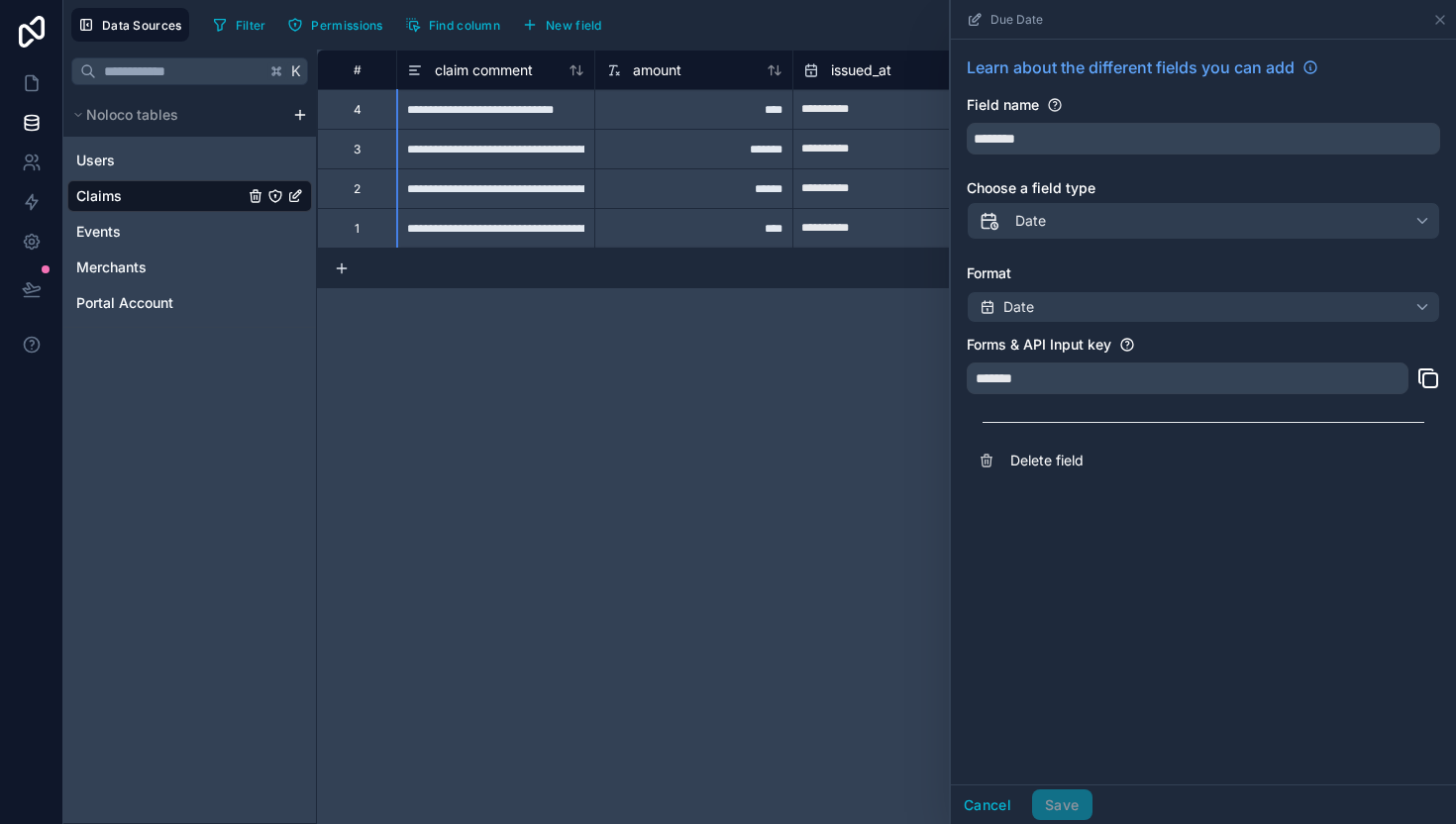click on "Field name ********" at bounding box center (1203, 125) 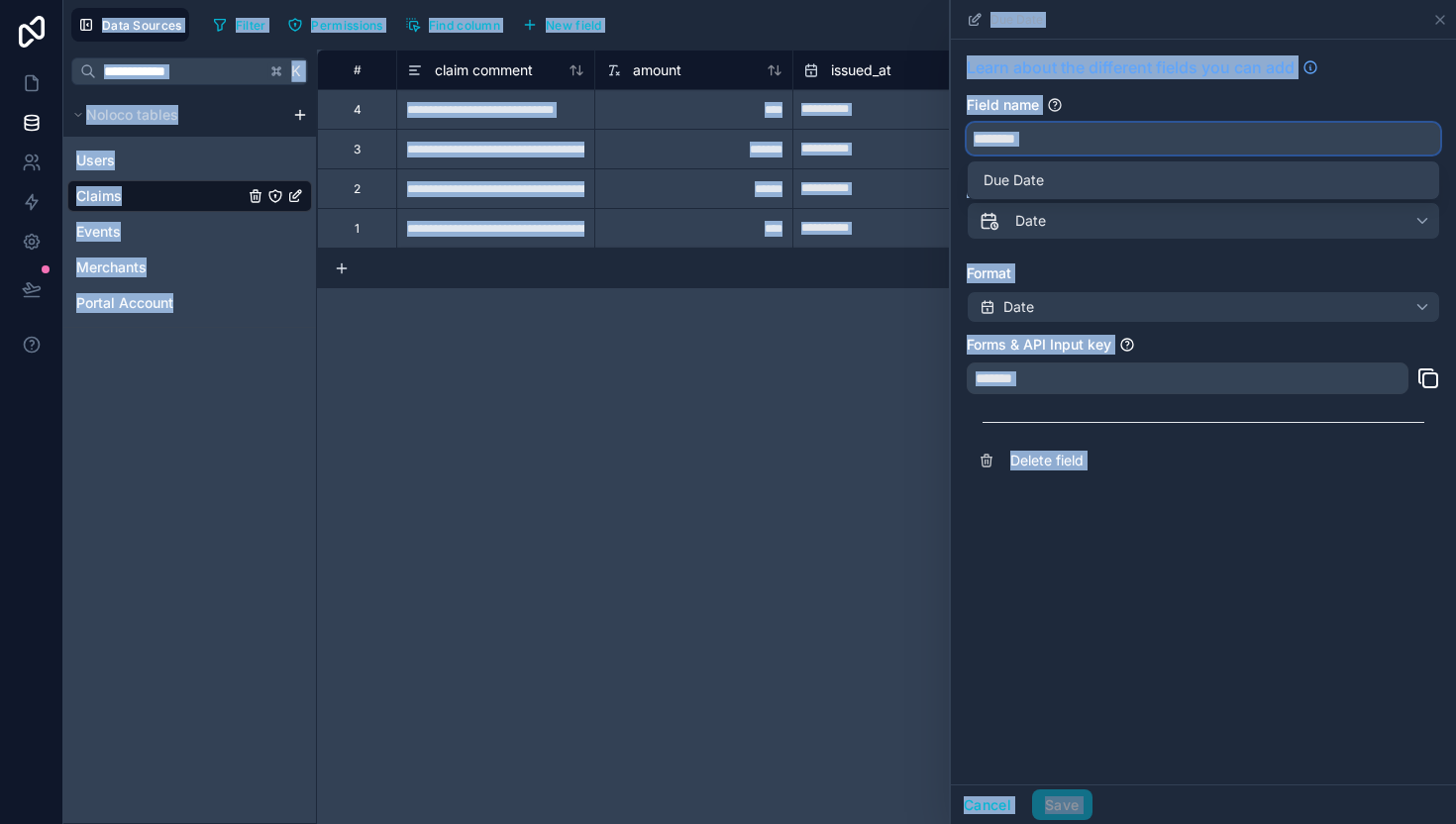 click on "********" at bounding box center [1203, 139] 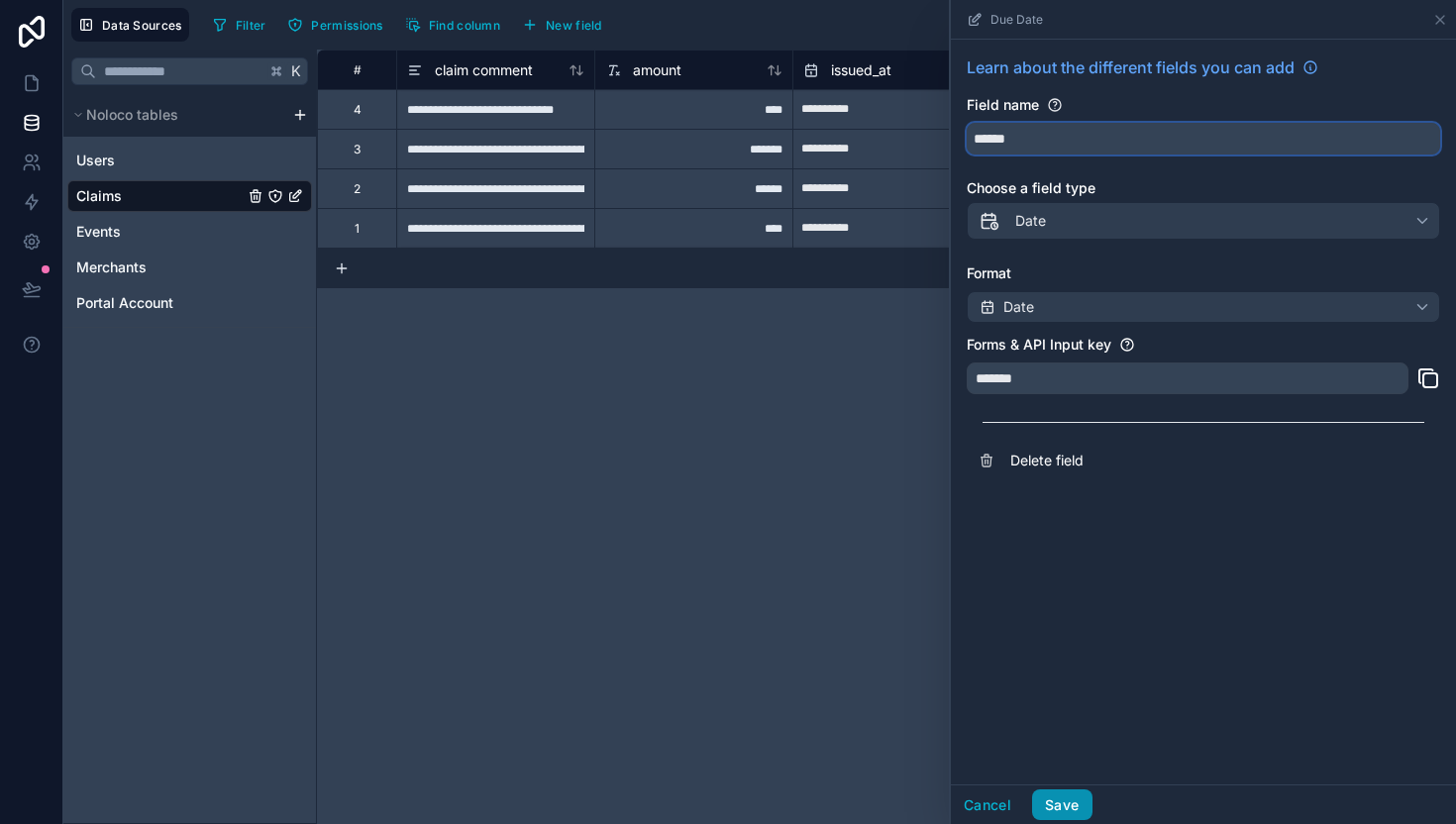 type on "******" 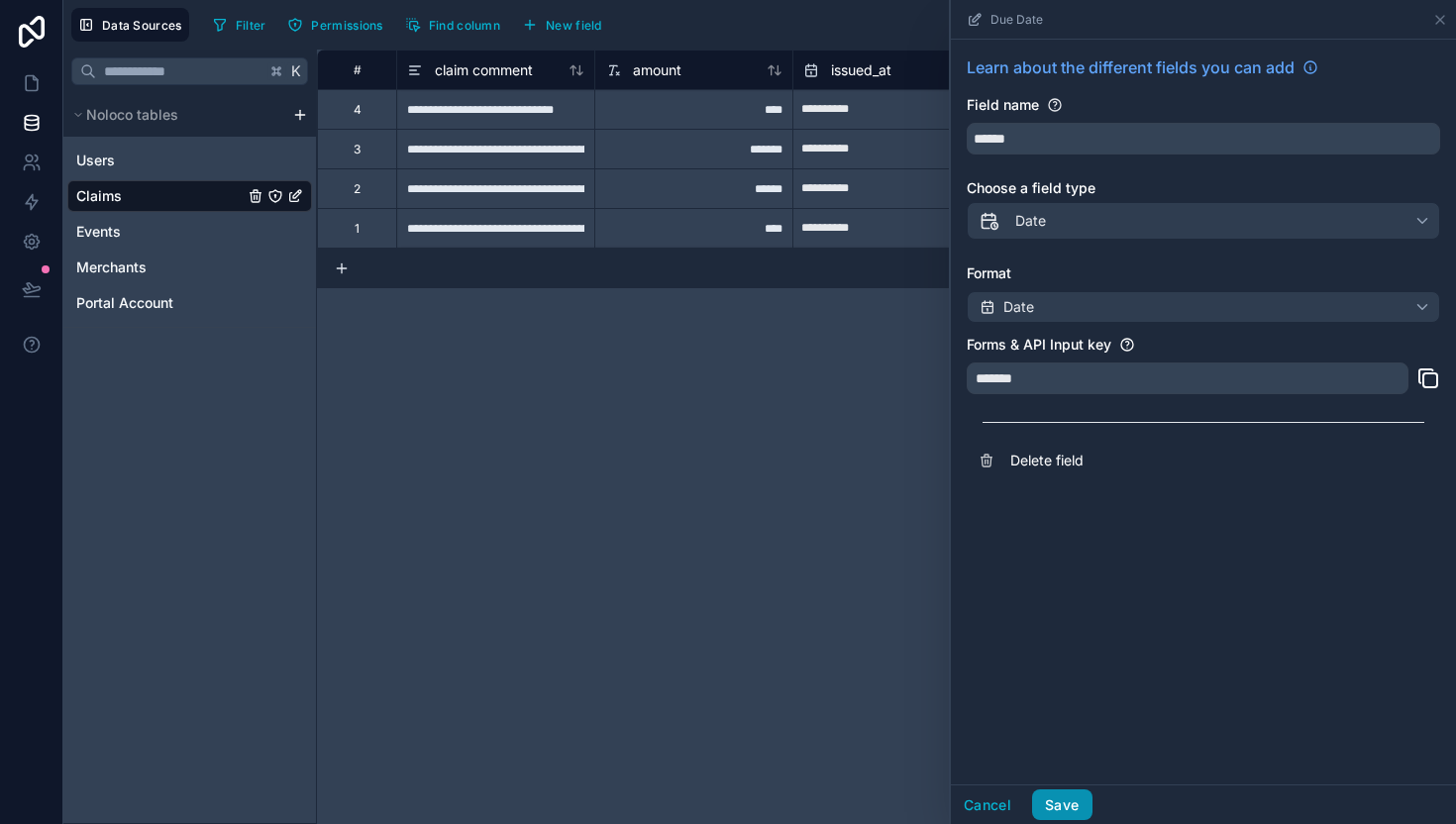 click on "Save" at bounding box center (1062, 805) 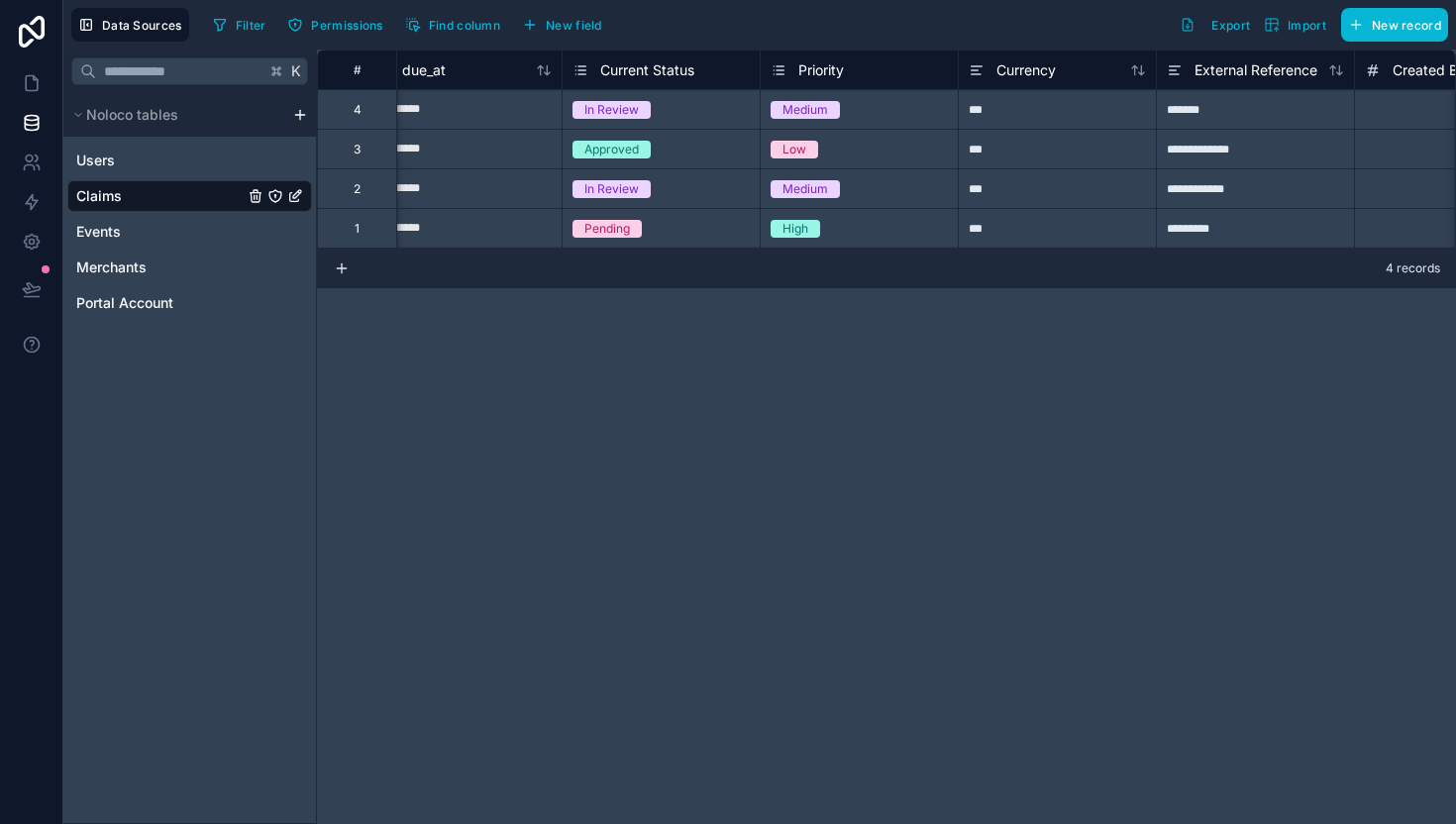 scroll, scrollTop: 0, scrollLeft: 669, axis: horizontal 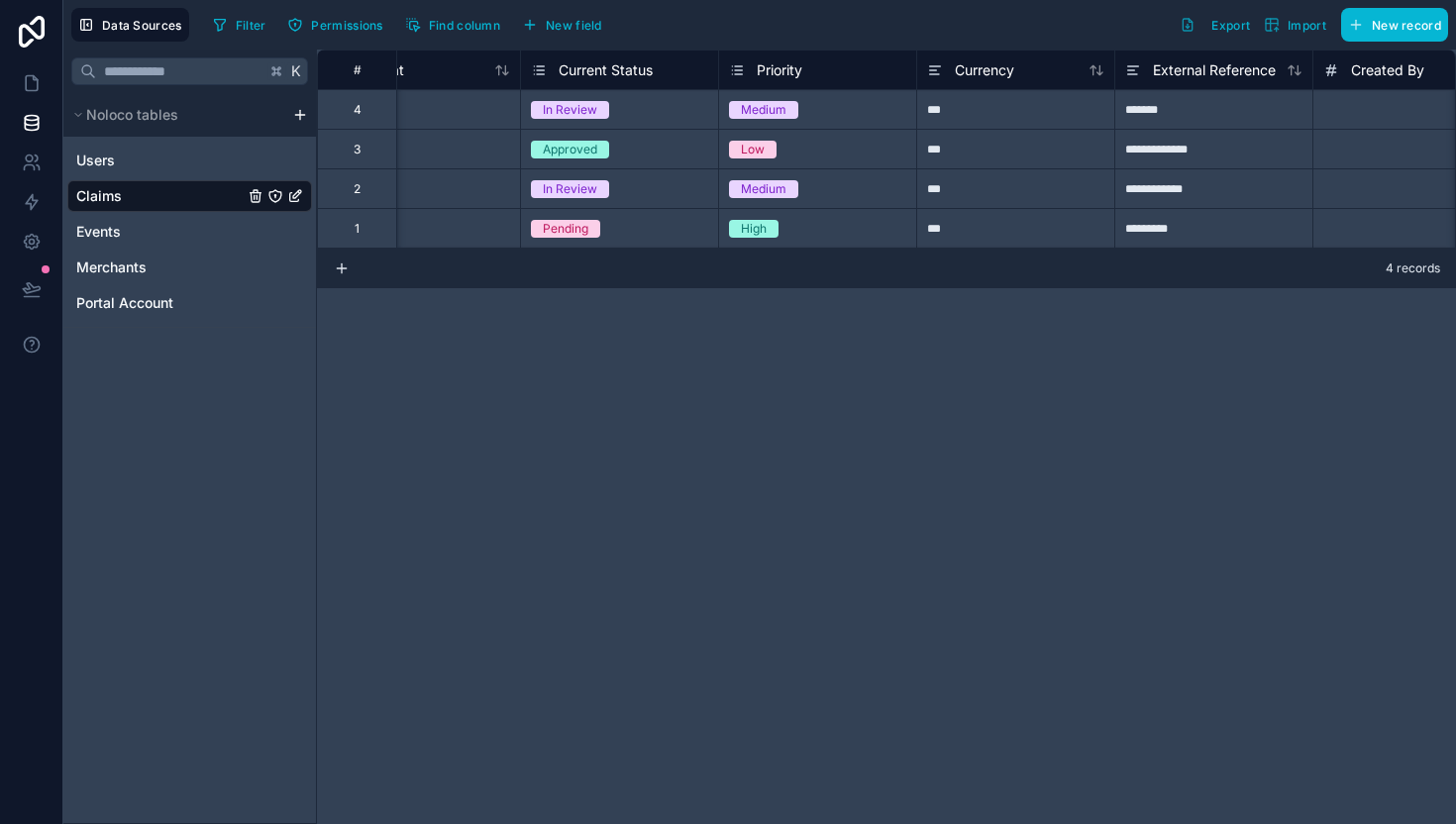 click on "Priority" at bounding box center (780, 70) 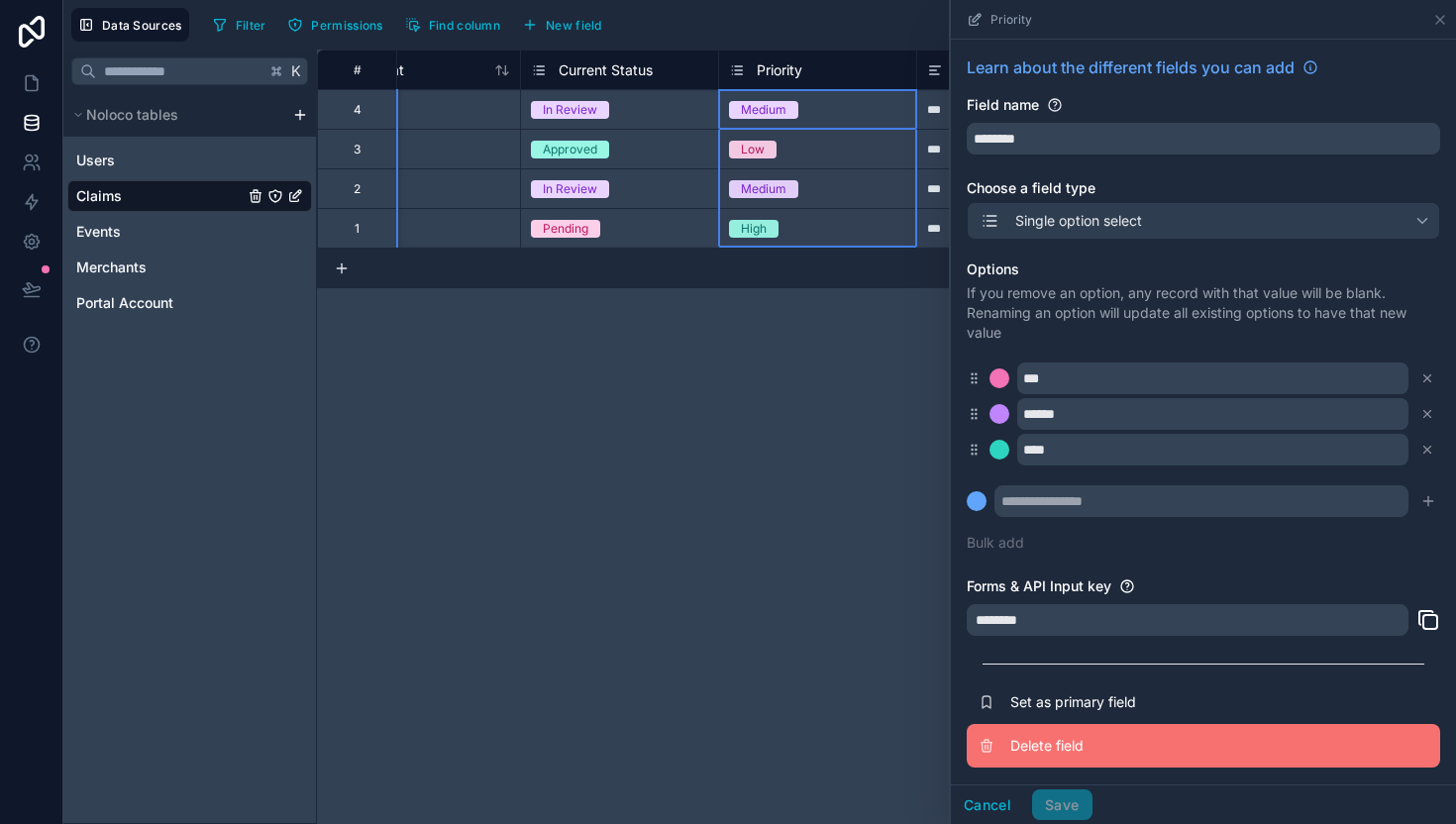 click on "Delete field" at bounding box center [1153, 746] 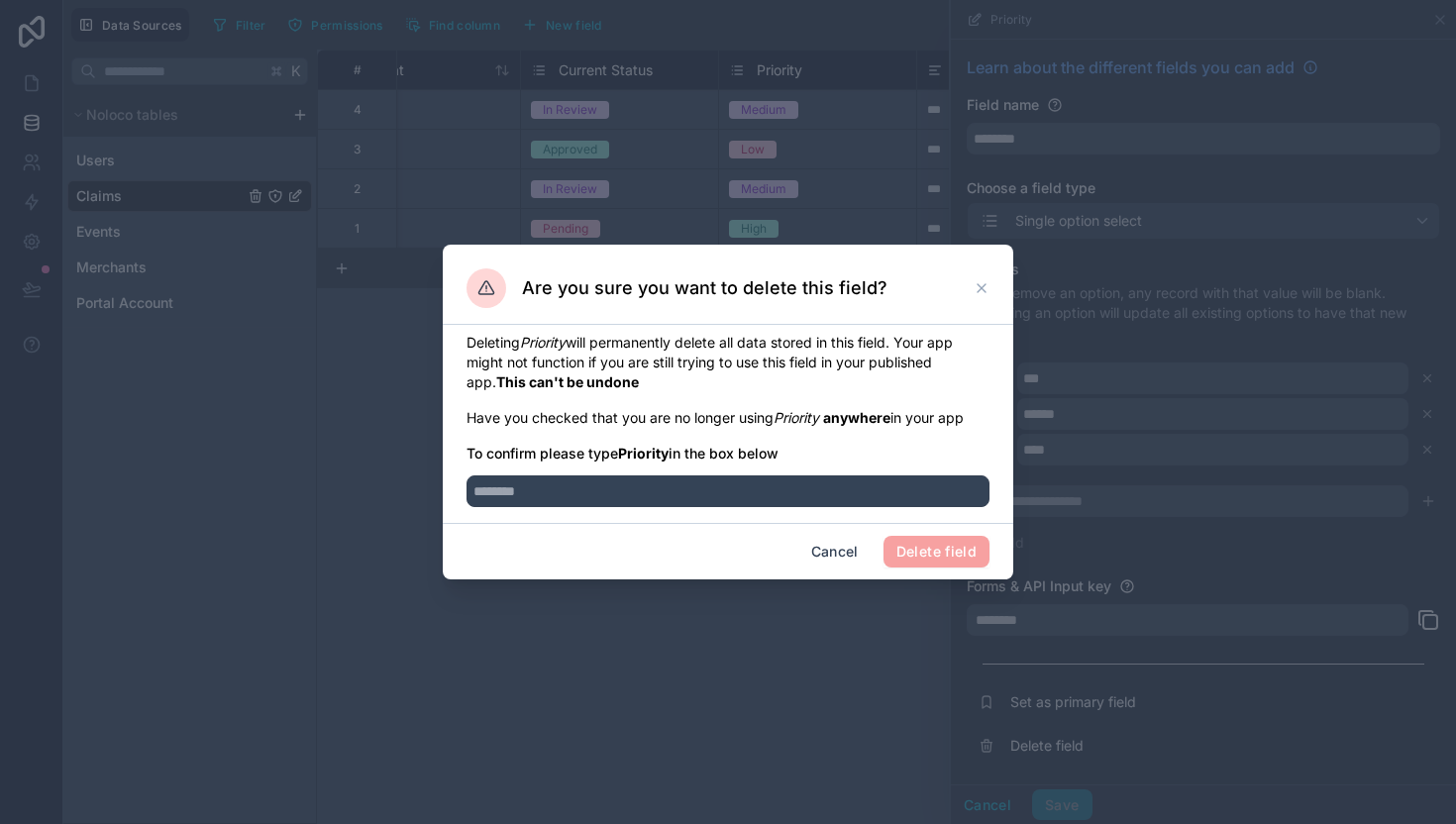 type 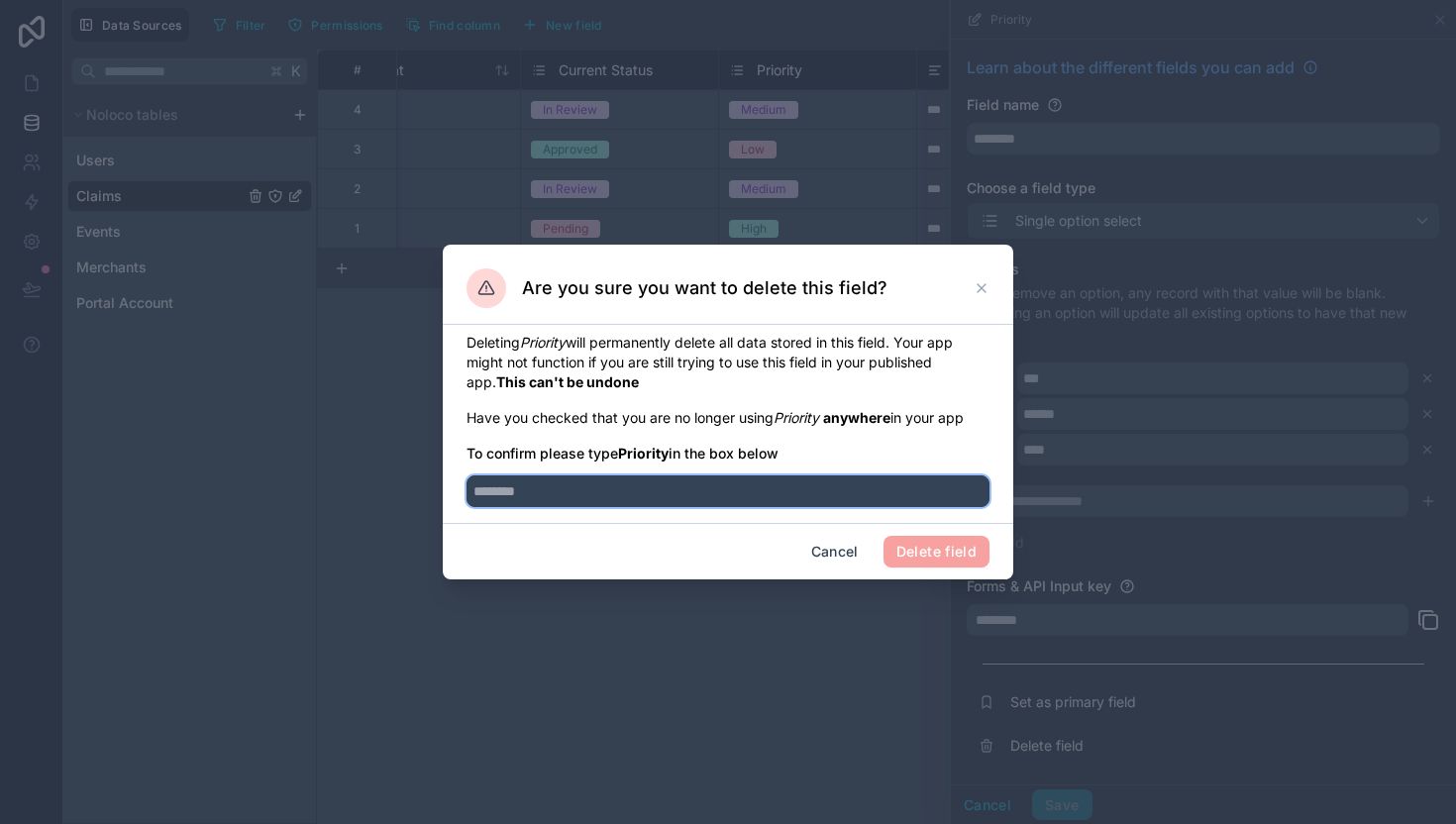 click at bounding box center (728, 491) 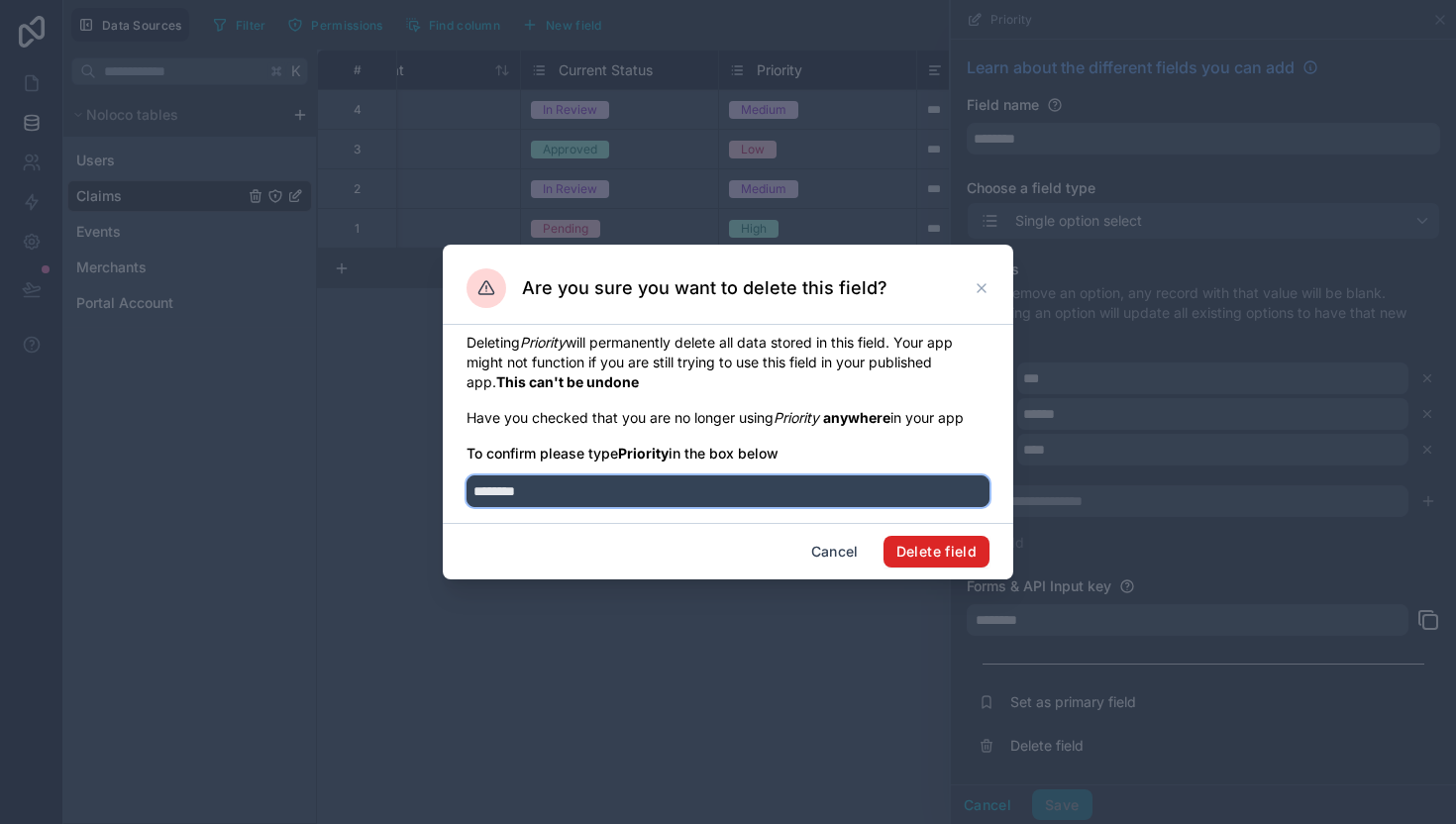 type on "********" 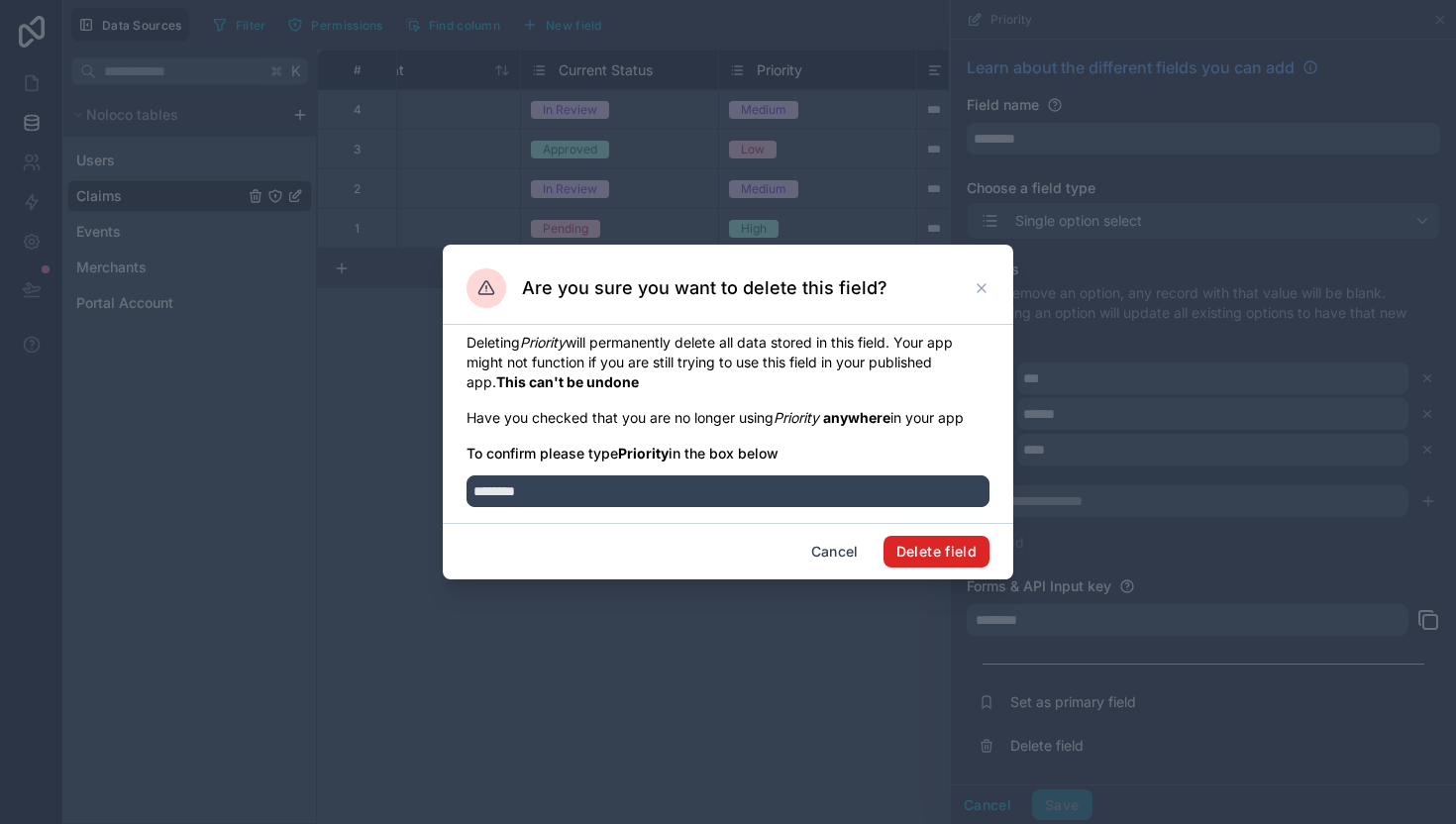 click on "Delete field" at bounding box center (936, 552) 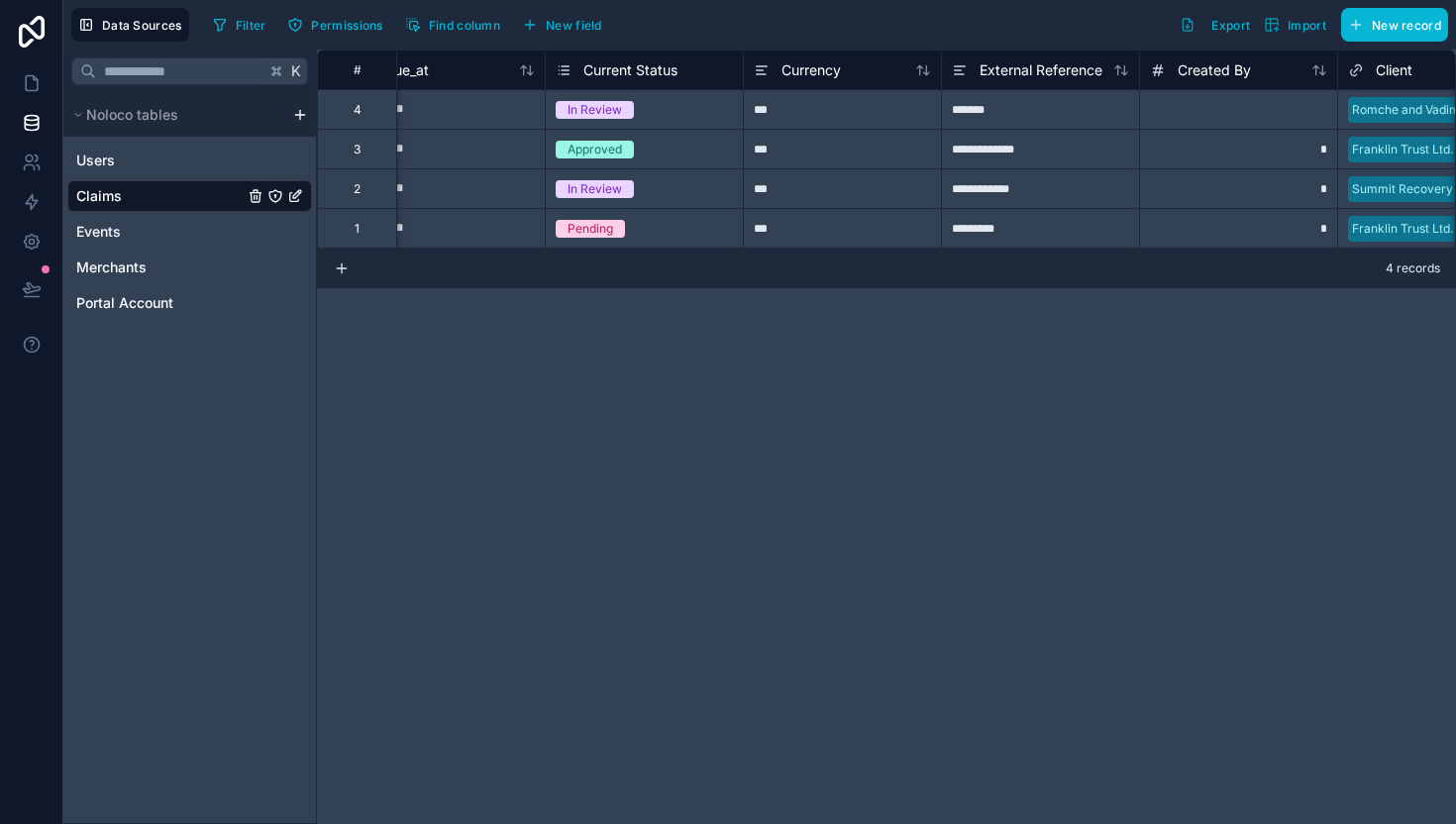 scroll, scrollTop: 0, scrollLeft: 698, axis: horizontal 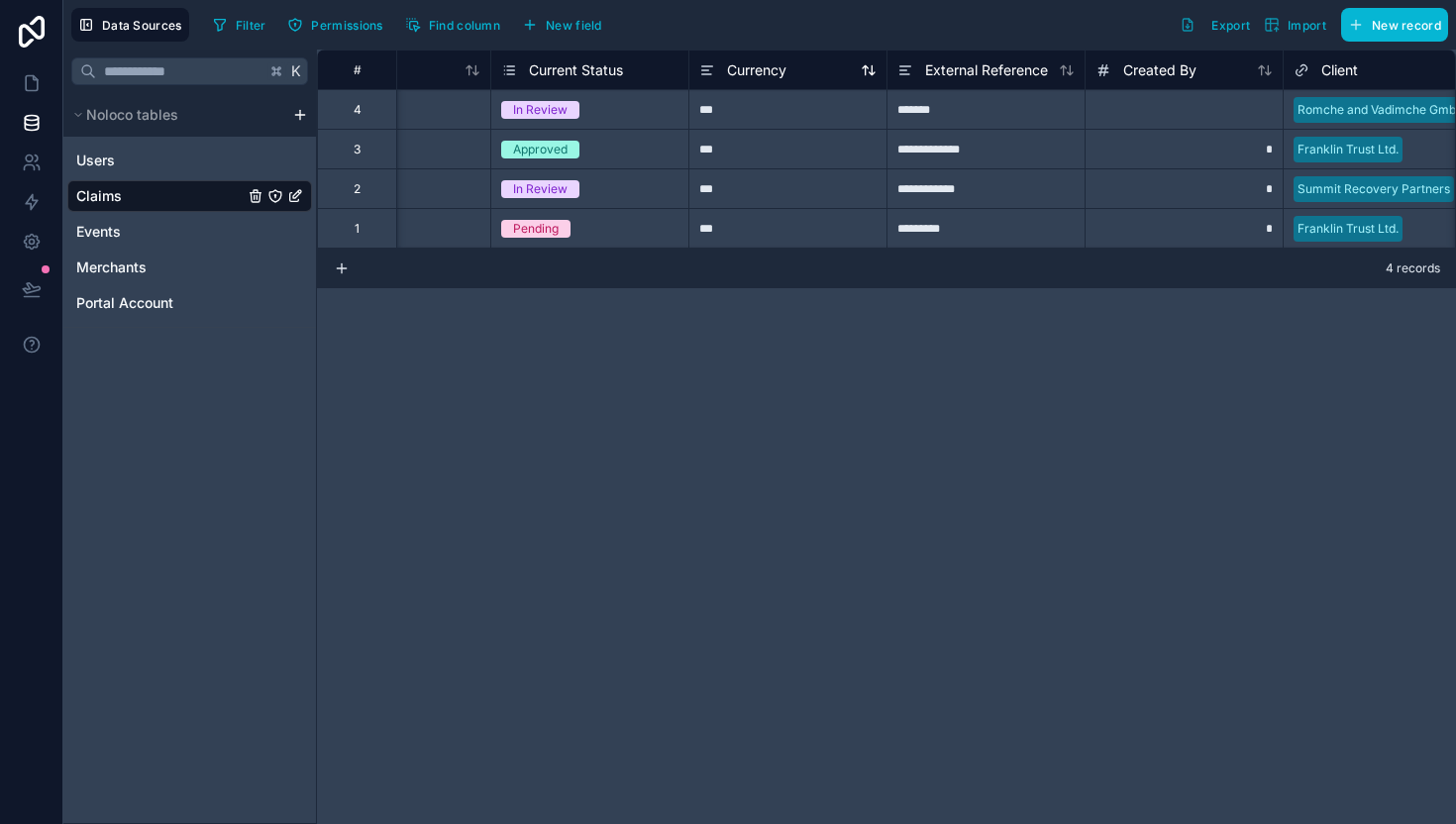 click on "Currency" at bounding box center [743, 70] 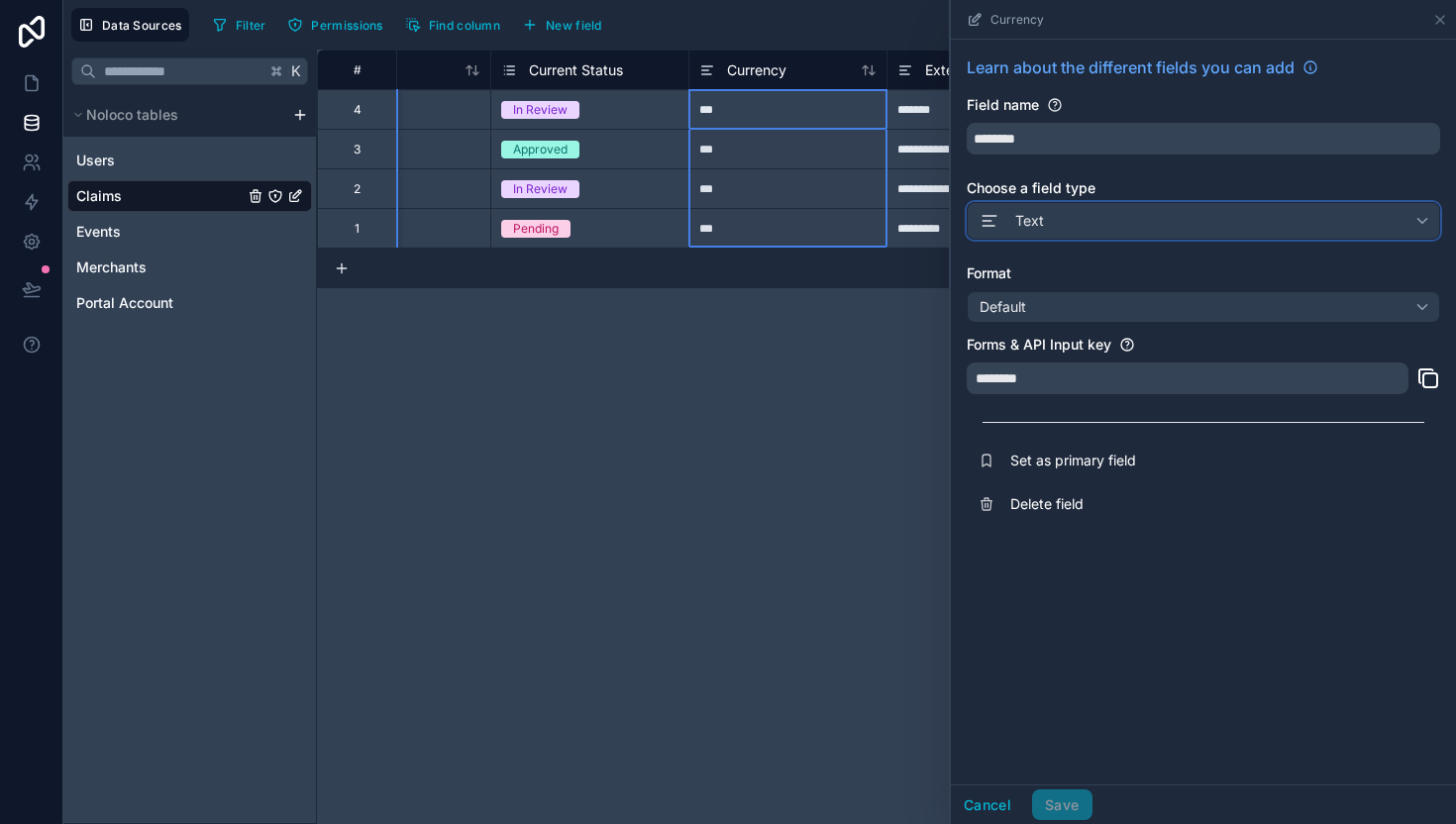 click on "Text" at bounding box center (1203, 221) 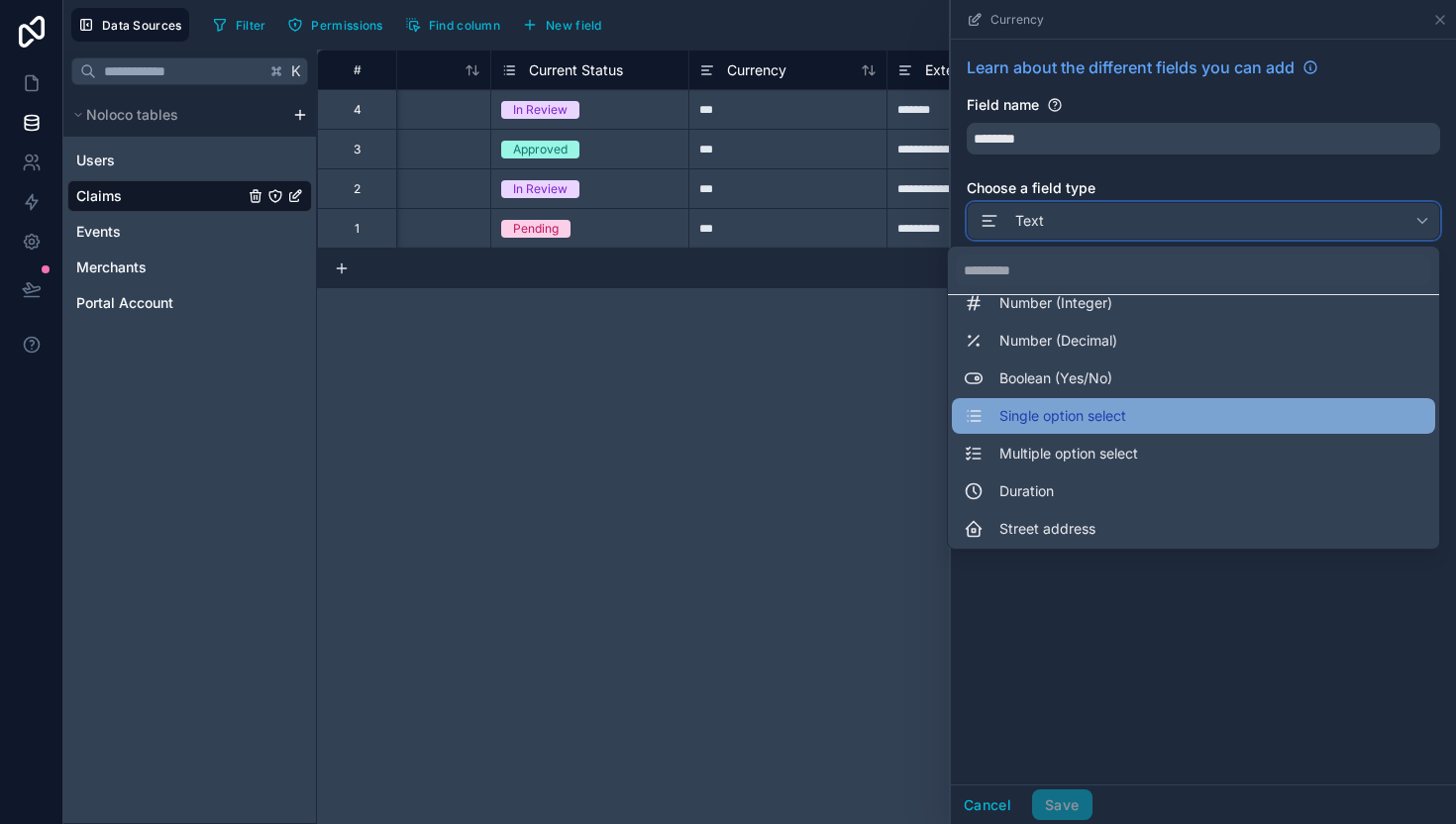 scroll, scrollTop: 103, scrollLeft: 0, axis: vertical 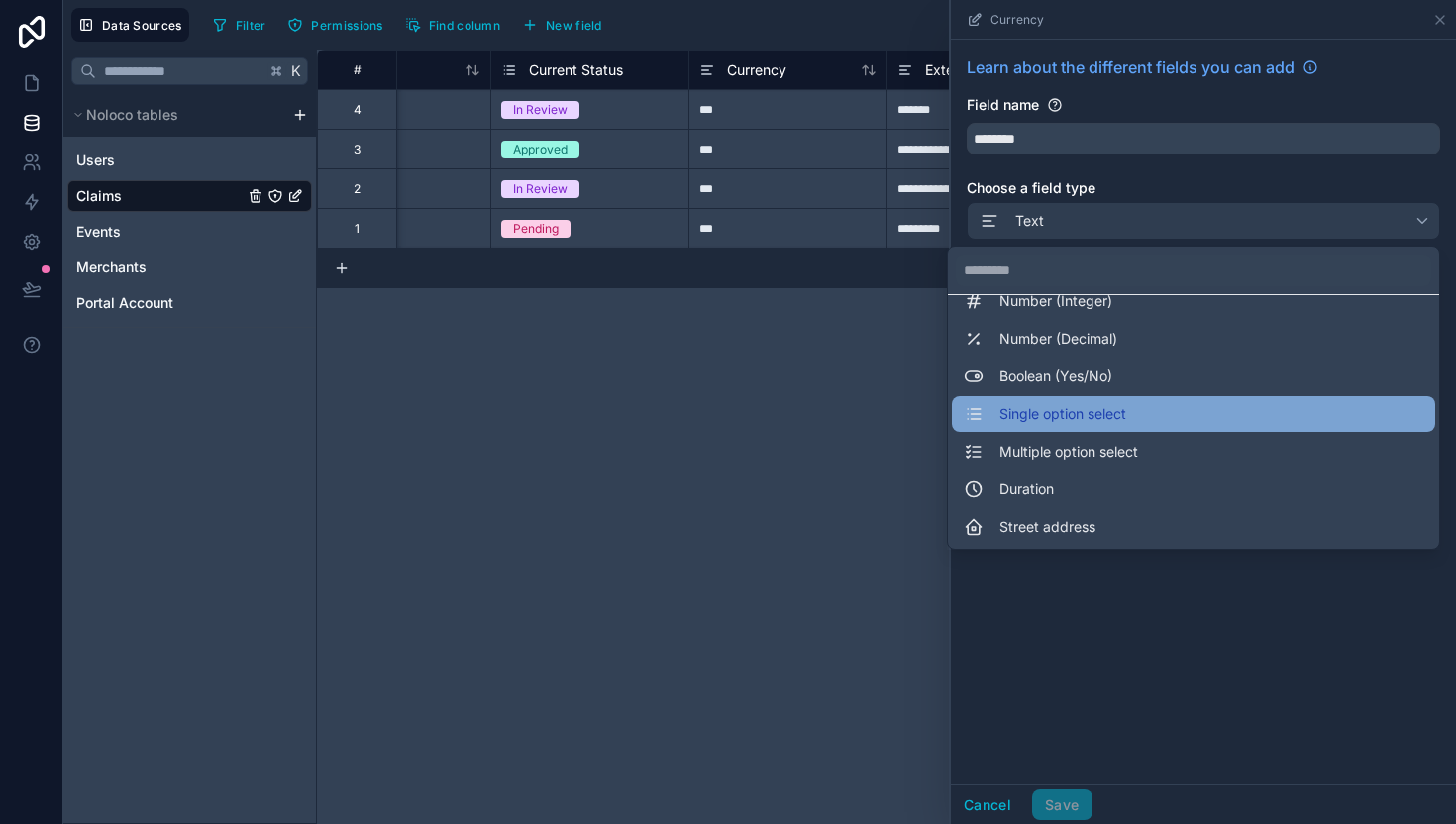 click on "Single option select" at bounding box center [1063, 414] 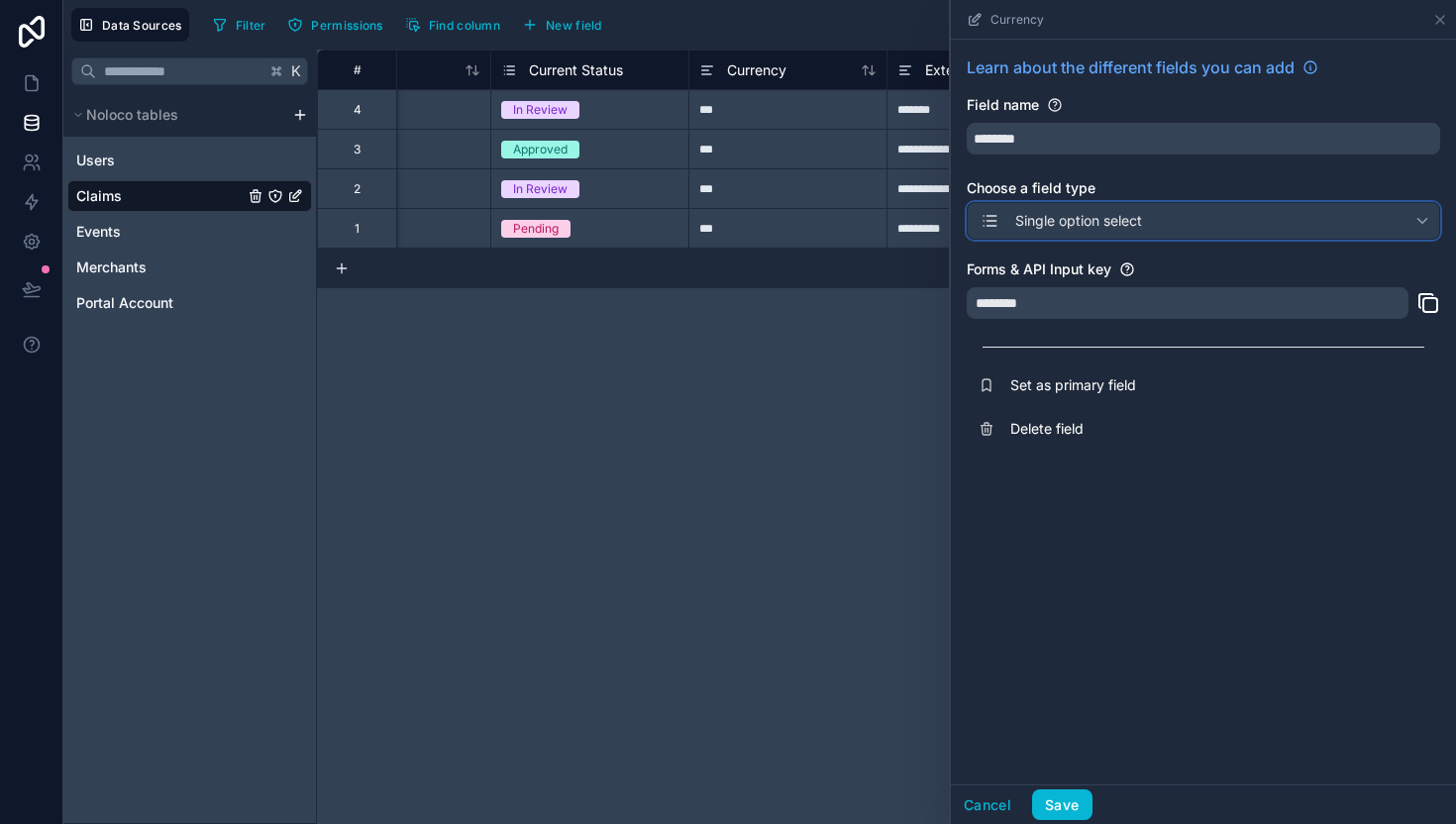 click on "Single option select" at bounding box center [1079, 221] 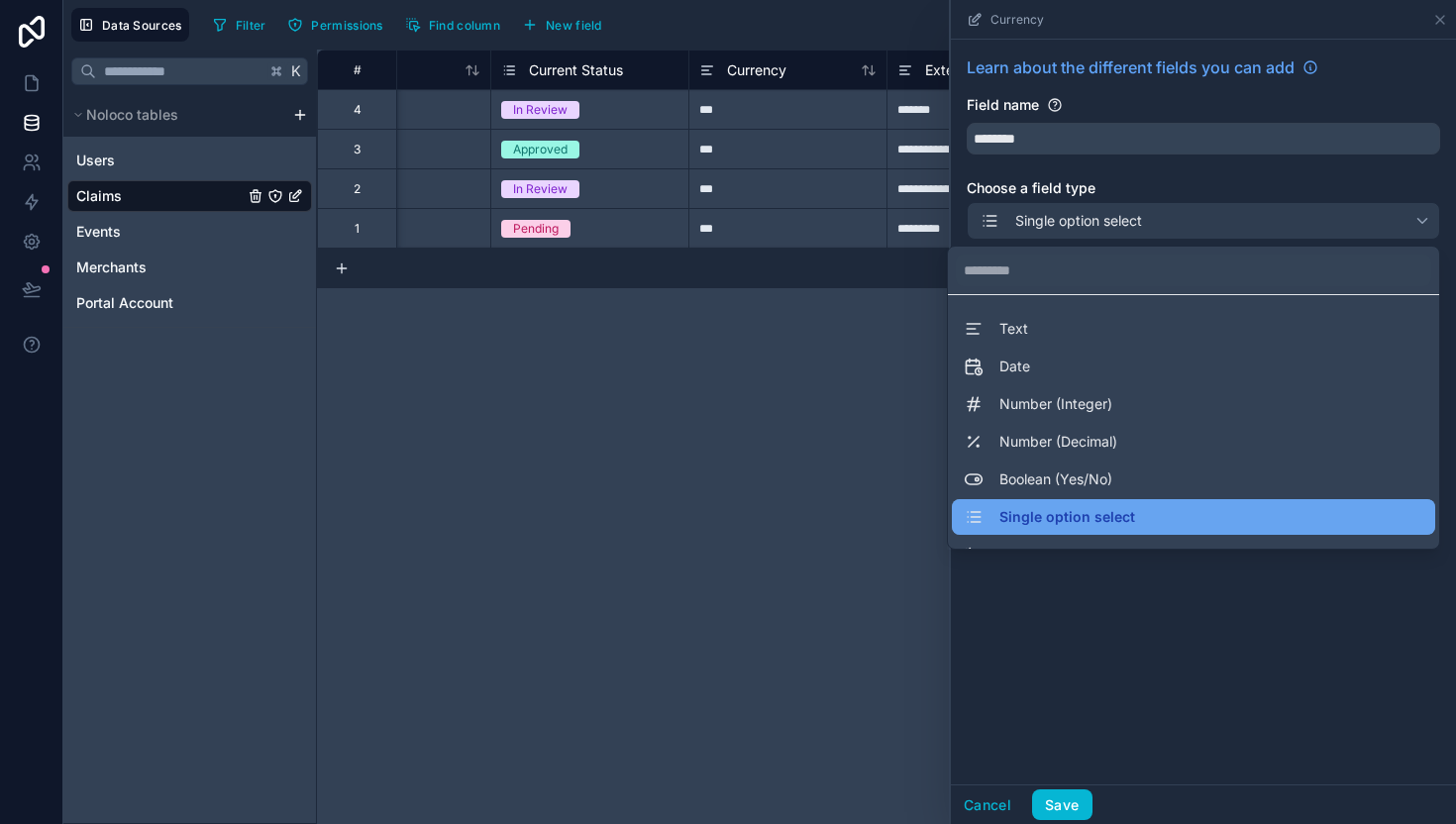 click on "Single option select" at bounding box center (1067, 517) 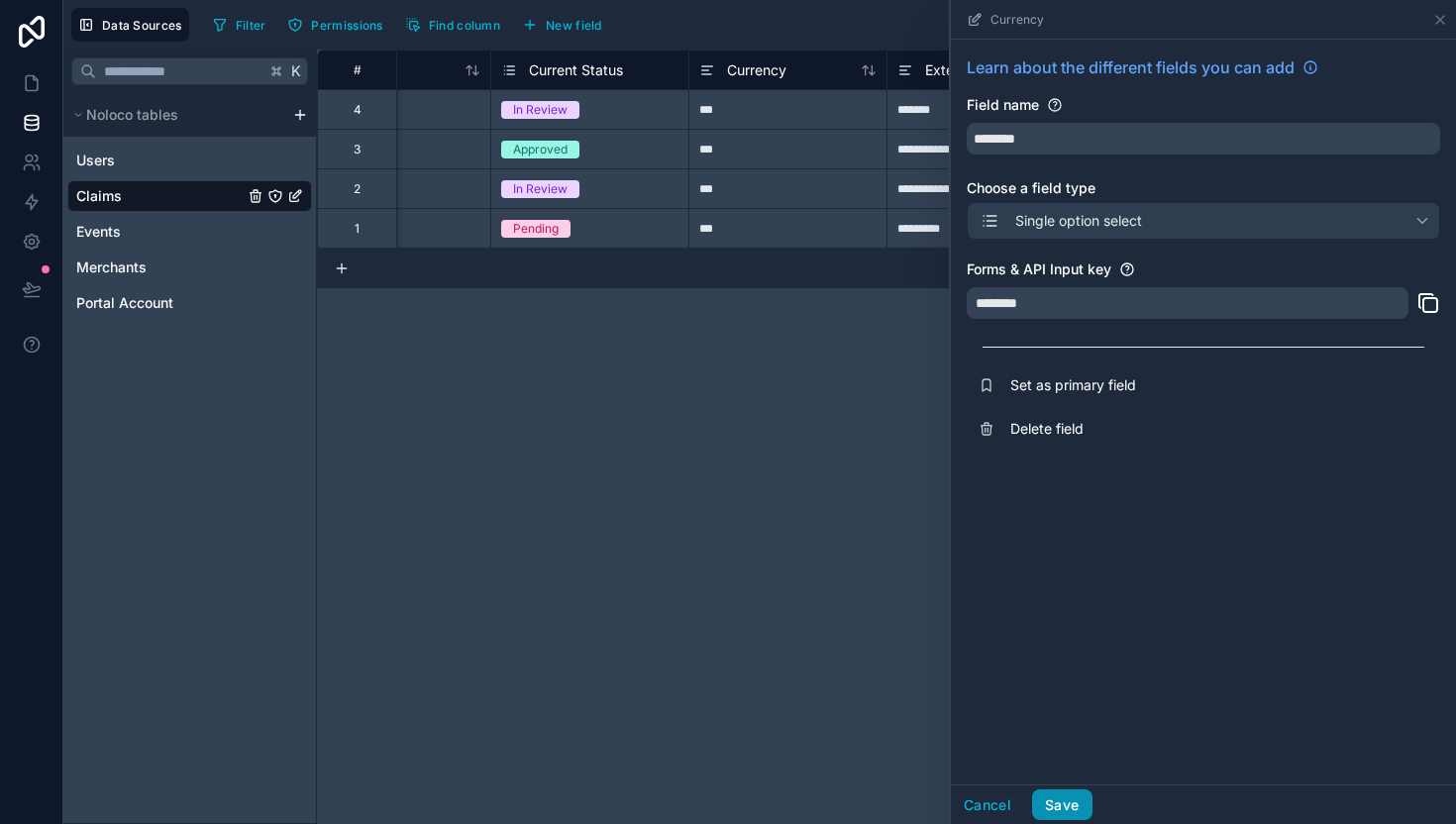click on "Save" at bounding box center (1062, 805) 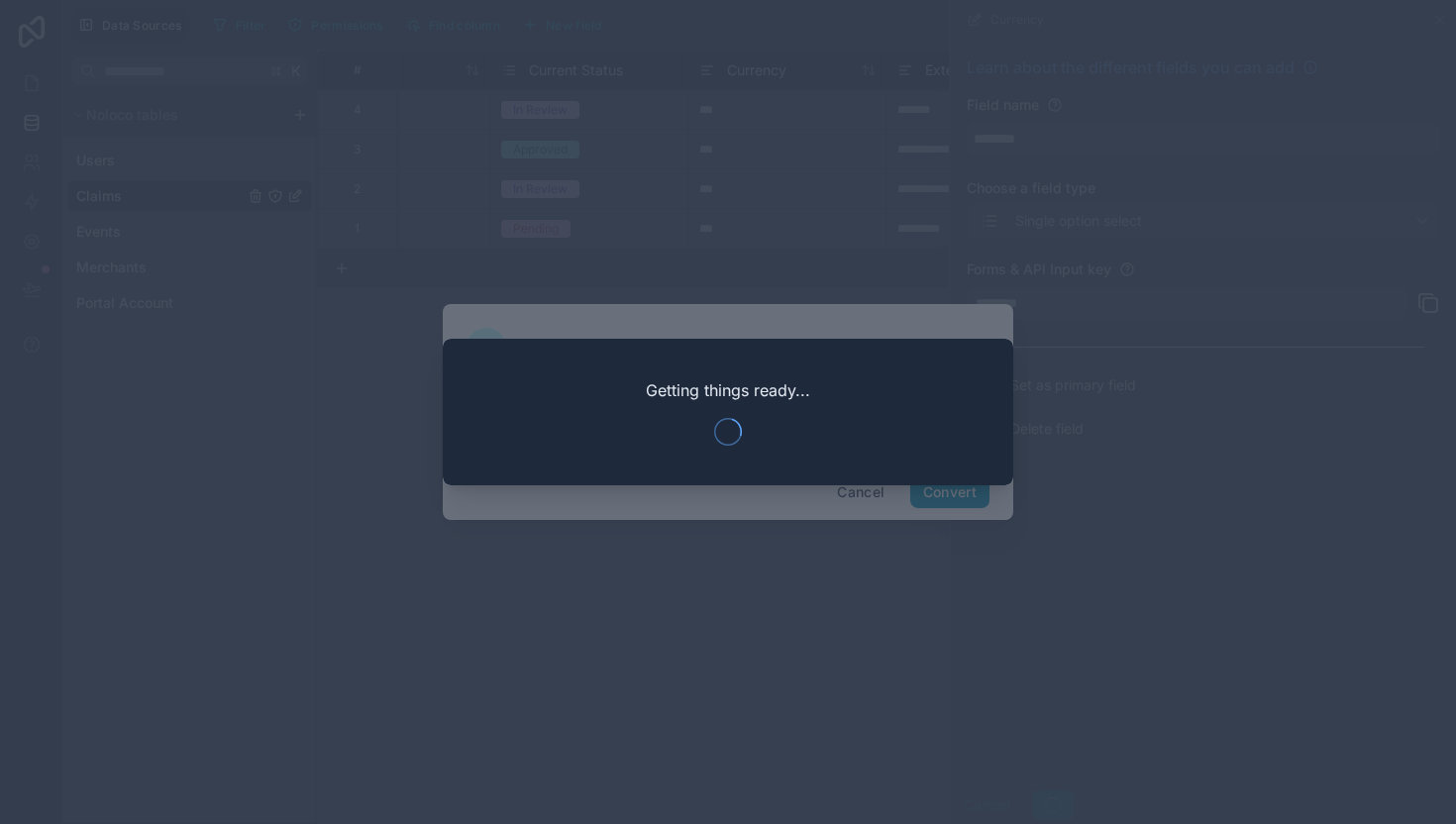 click on "**********" at bounding box center (728, 412) 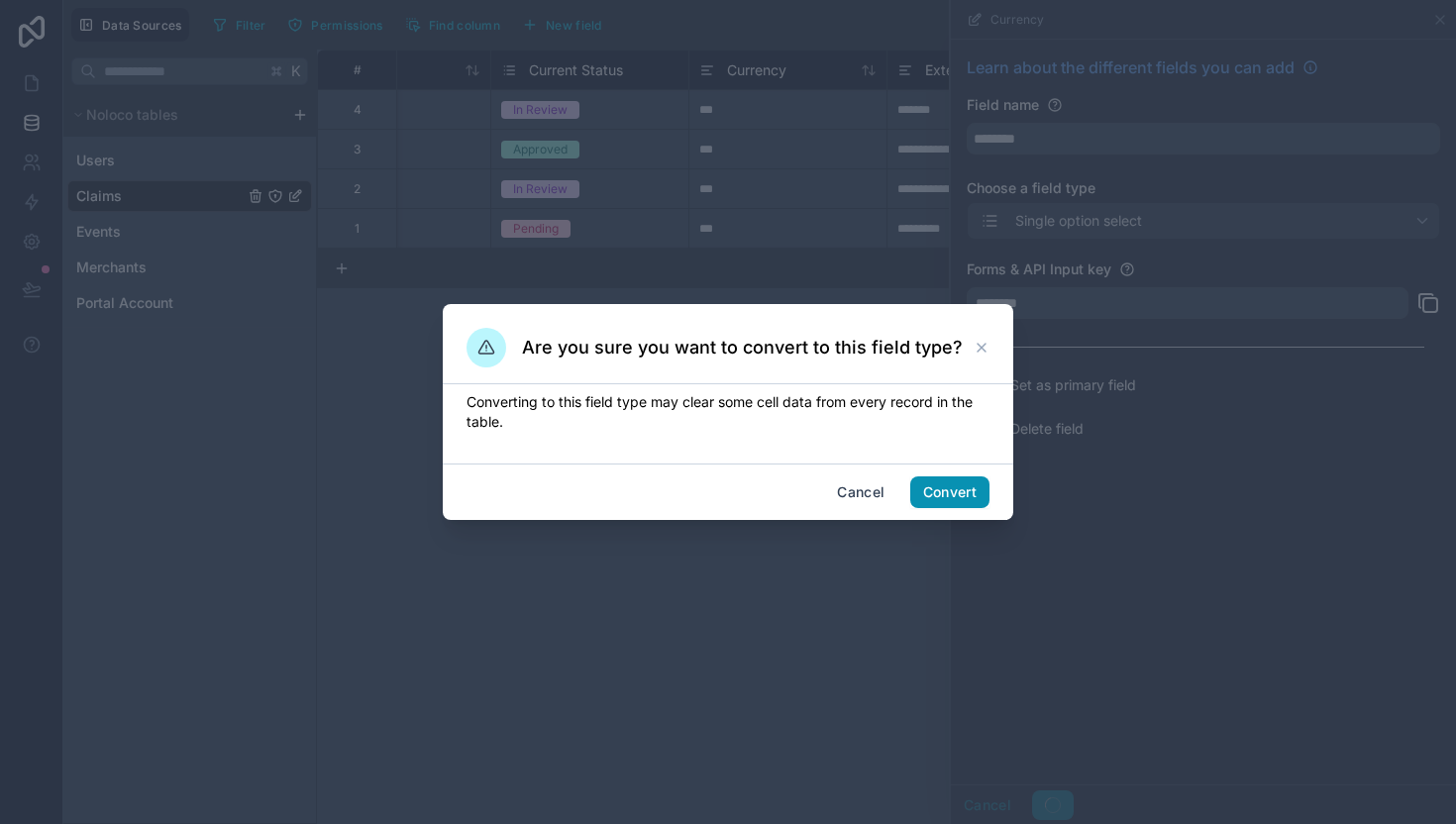 click on "Convert" at bounding box center (950, 492) 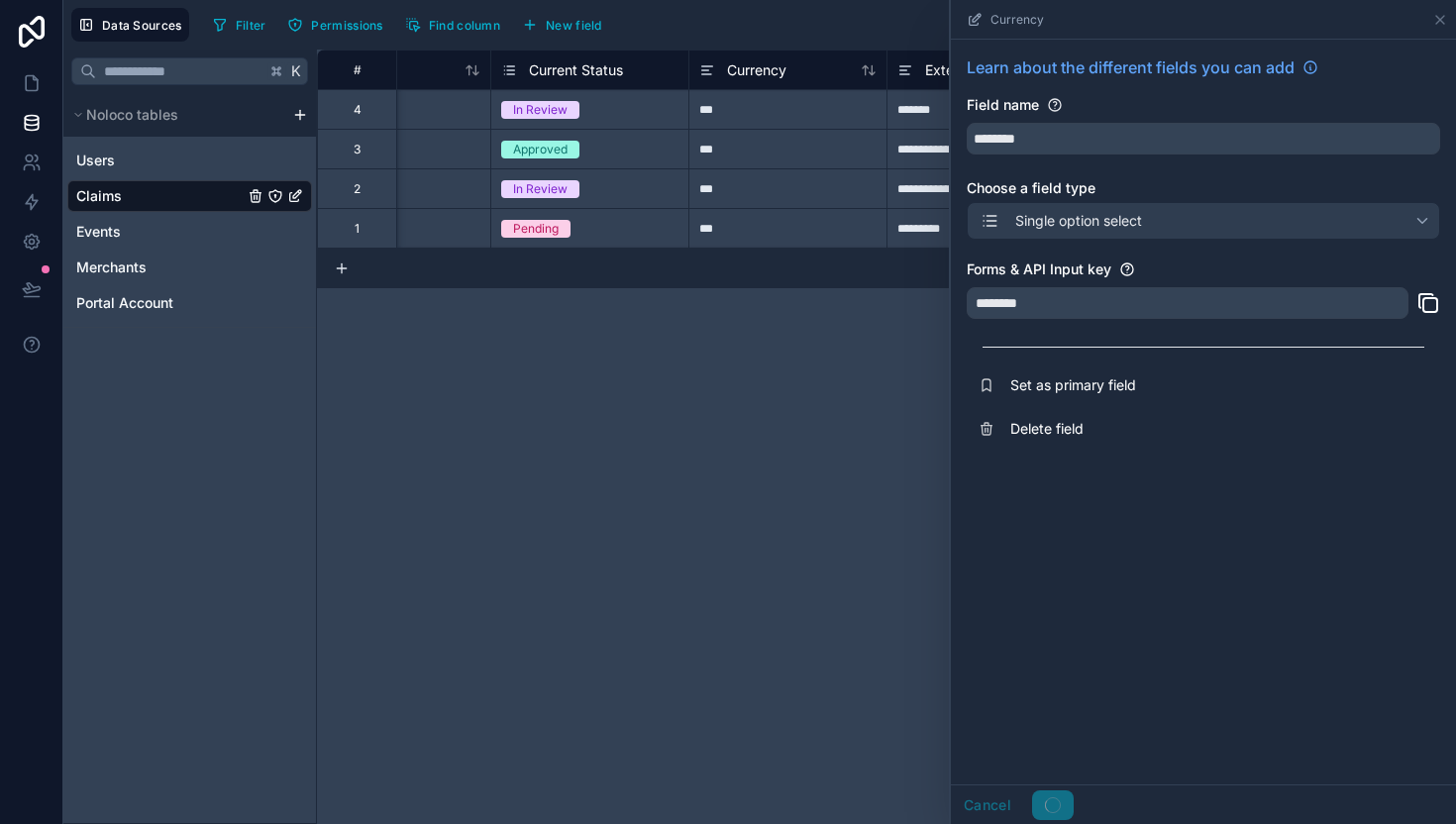 click on "***" at bounding box center [787, 109] 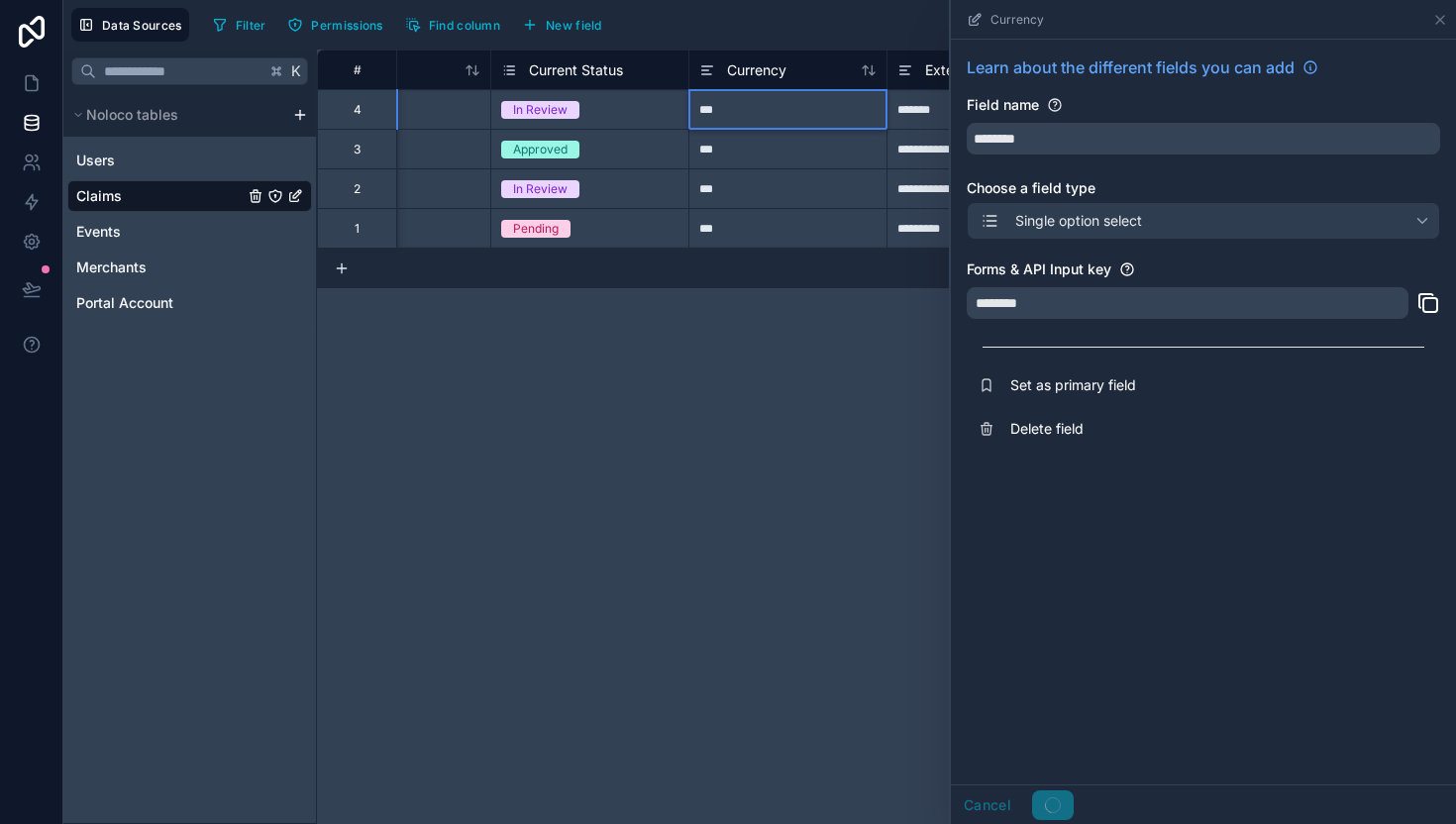 click on "***" at bounding box center (787, 109) 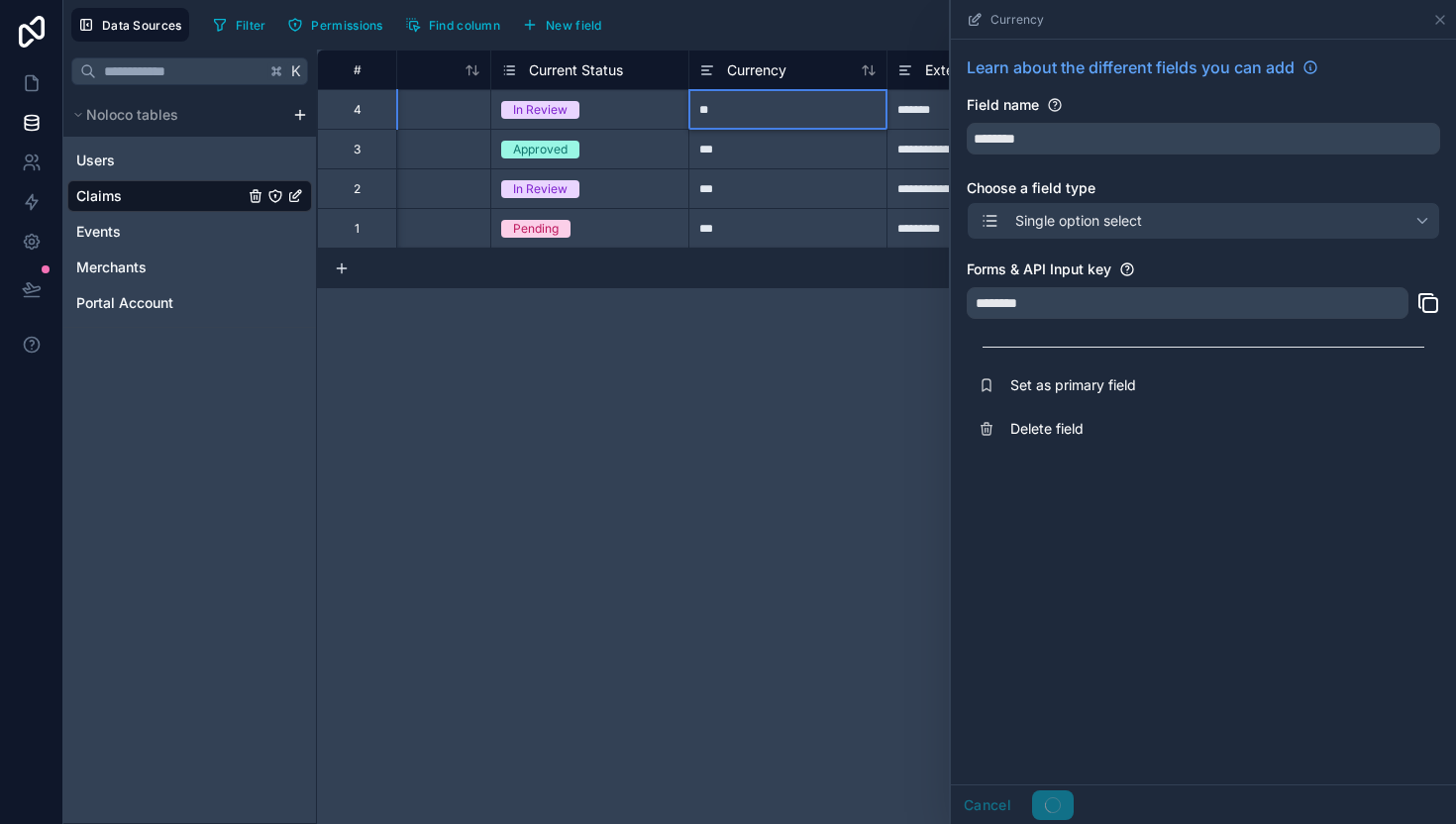 type on "***" 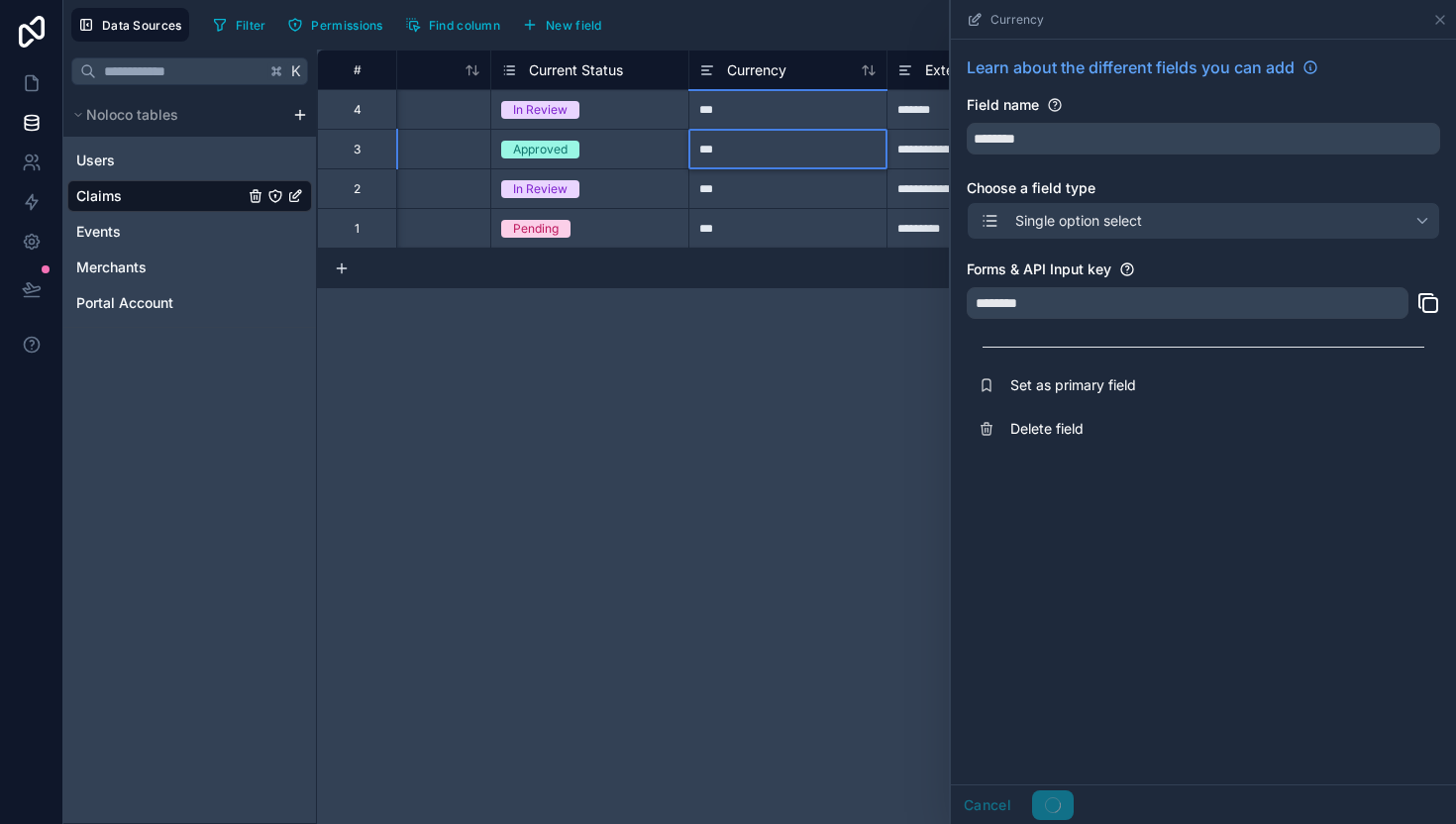 click on "***" at bounding box center (787, 149) 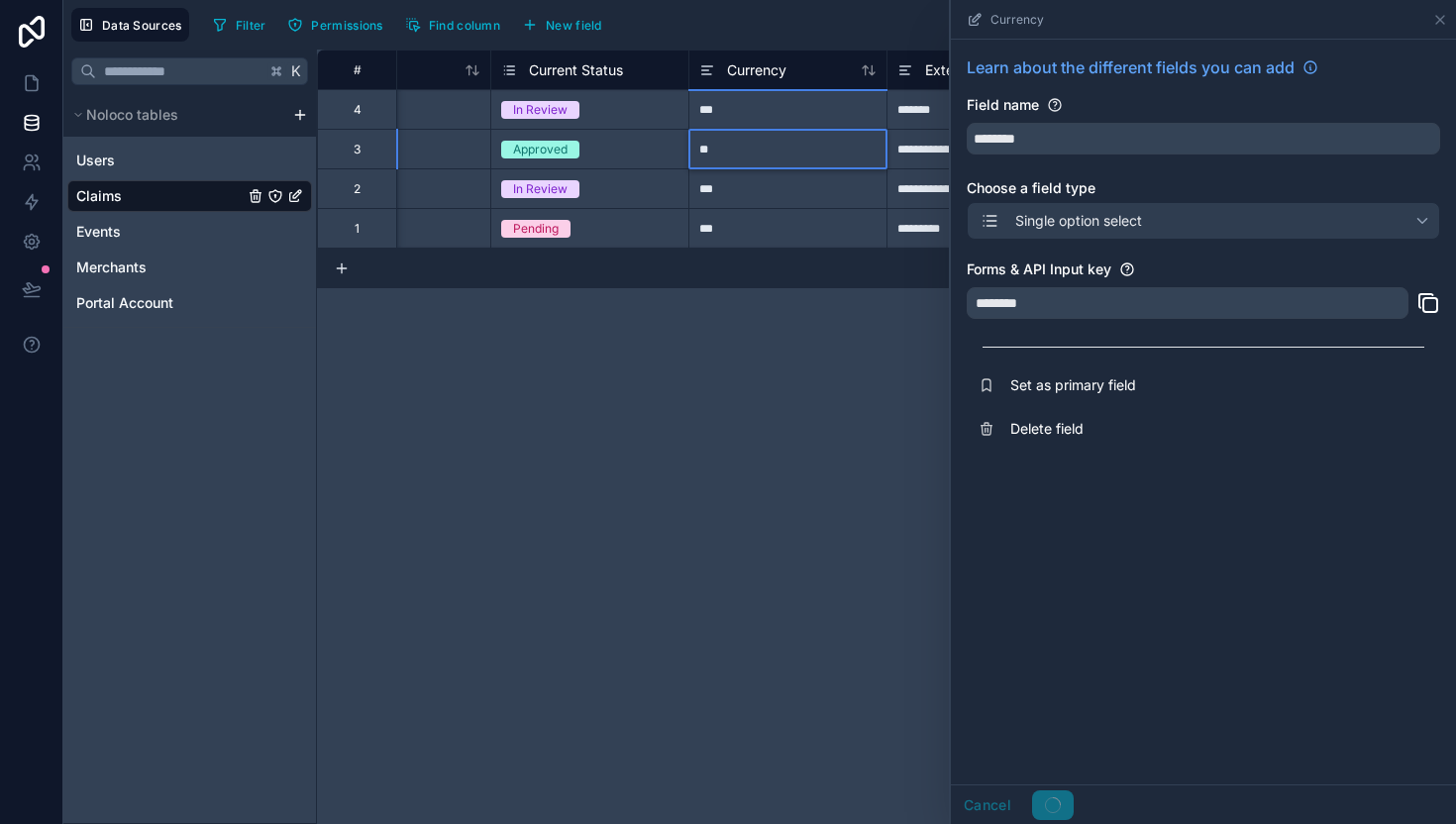type on "***" 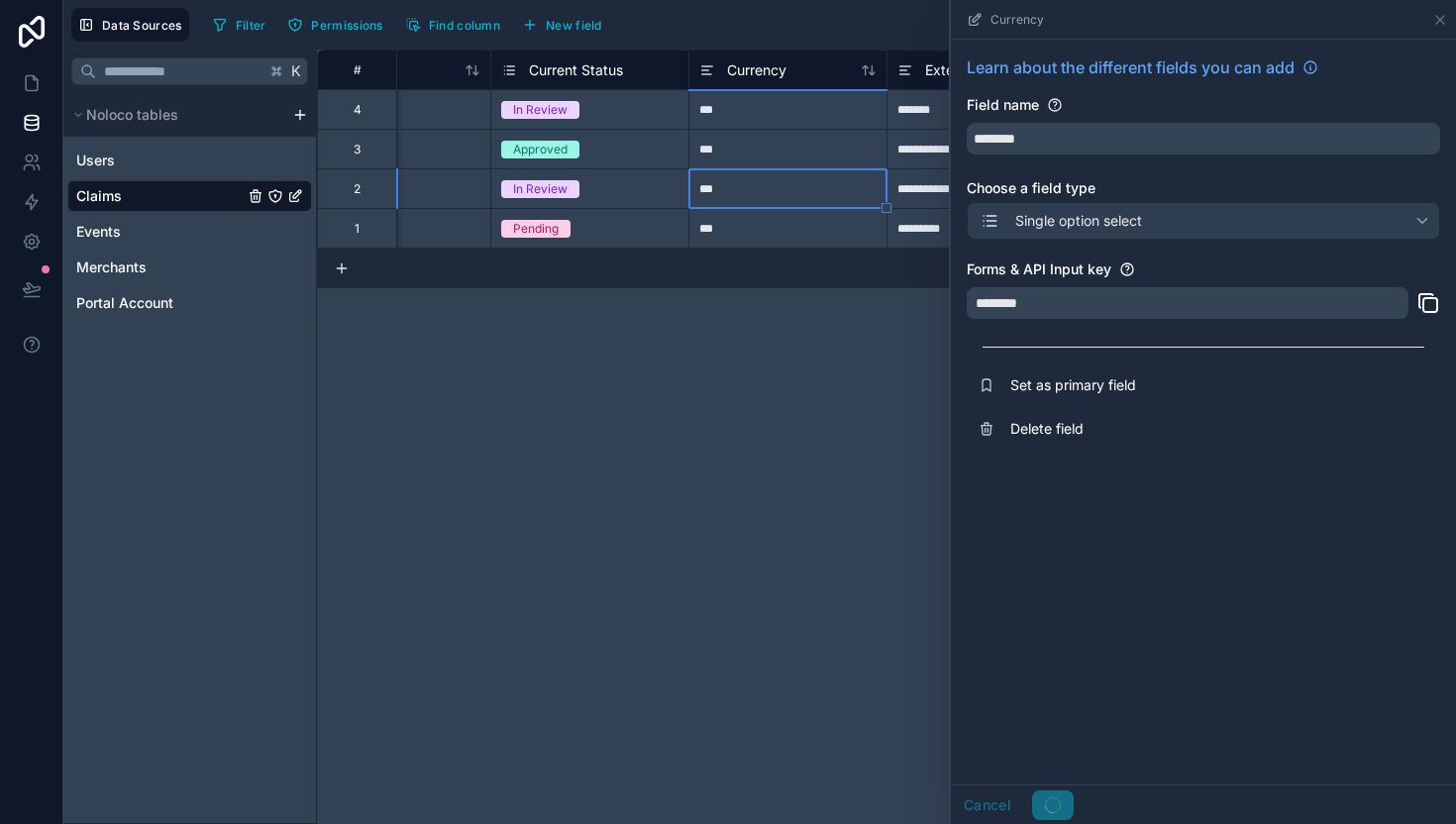 click on "***" at bounding box center (787, 188) 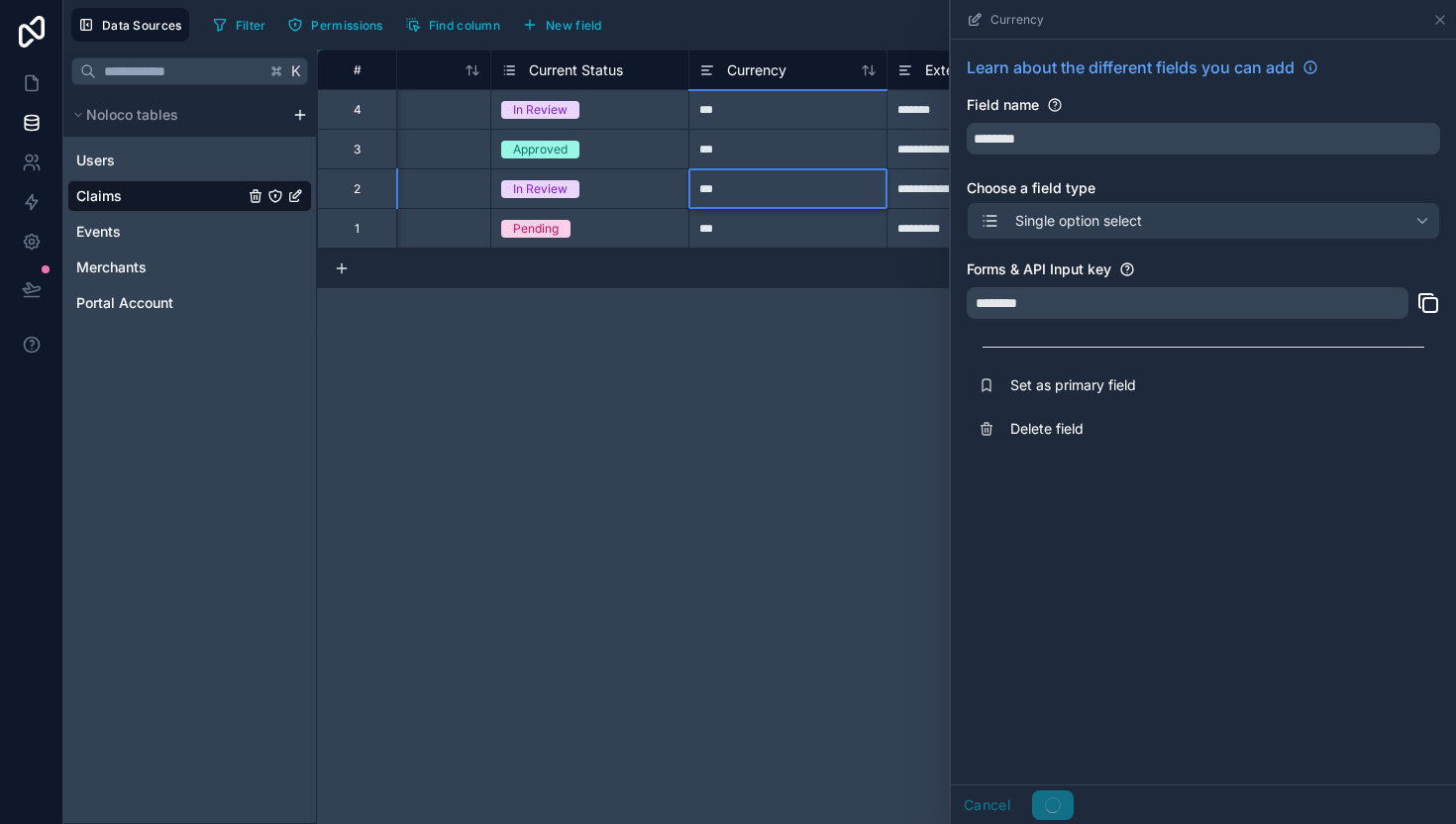 click on "***" at bounding box center (787, 188) 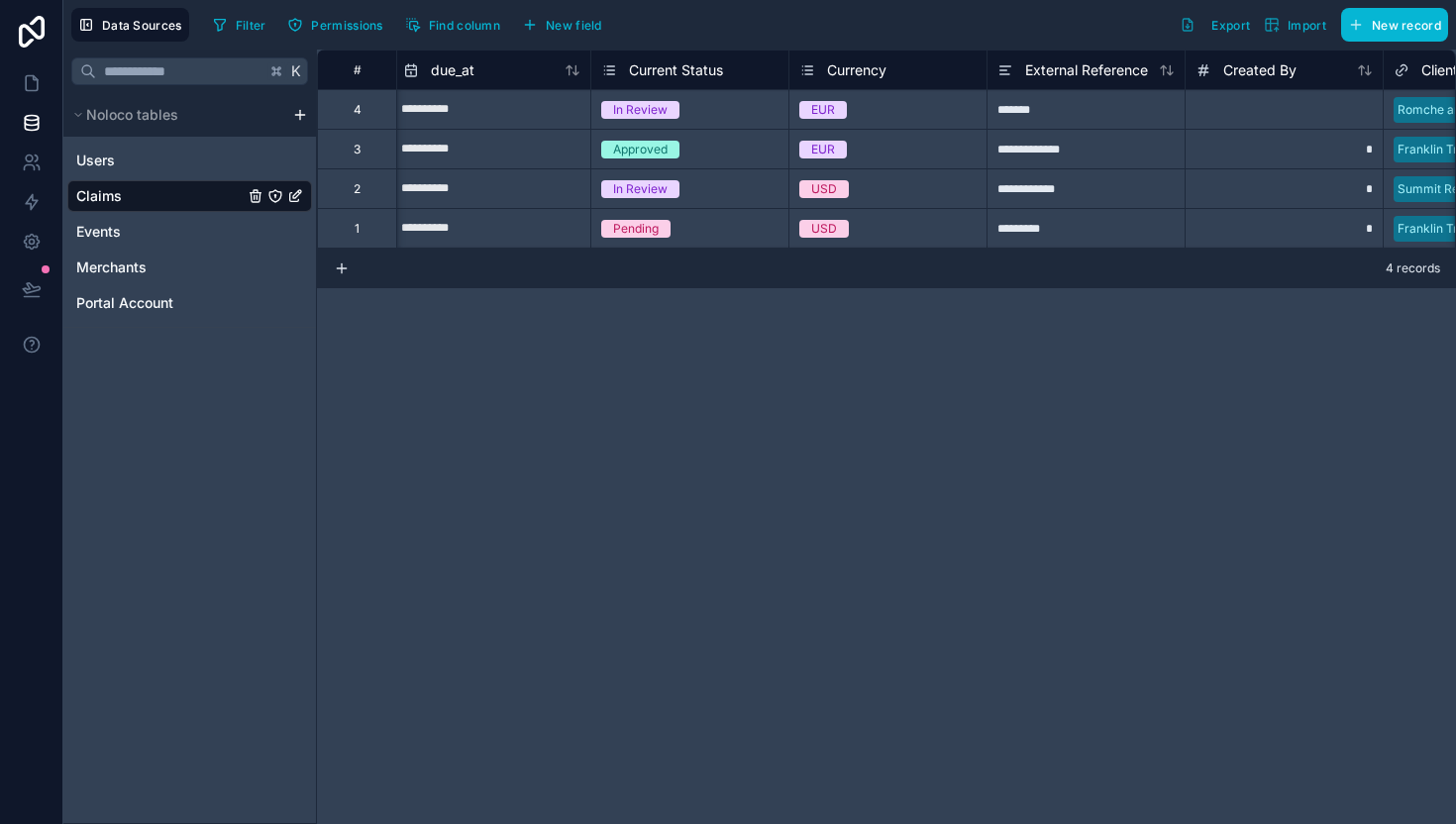 scroll, scrollTop: 0, scrollLeft: 579, axis: horizontal 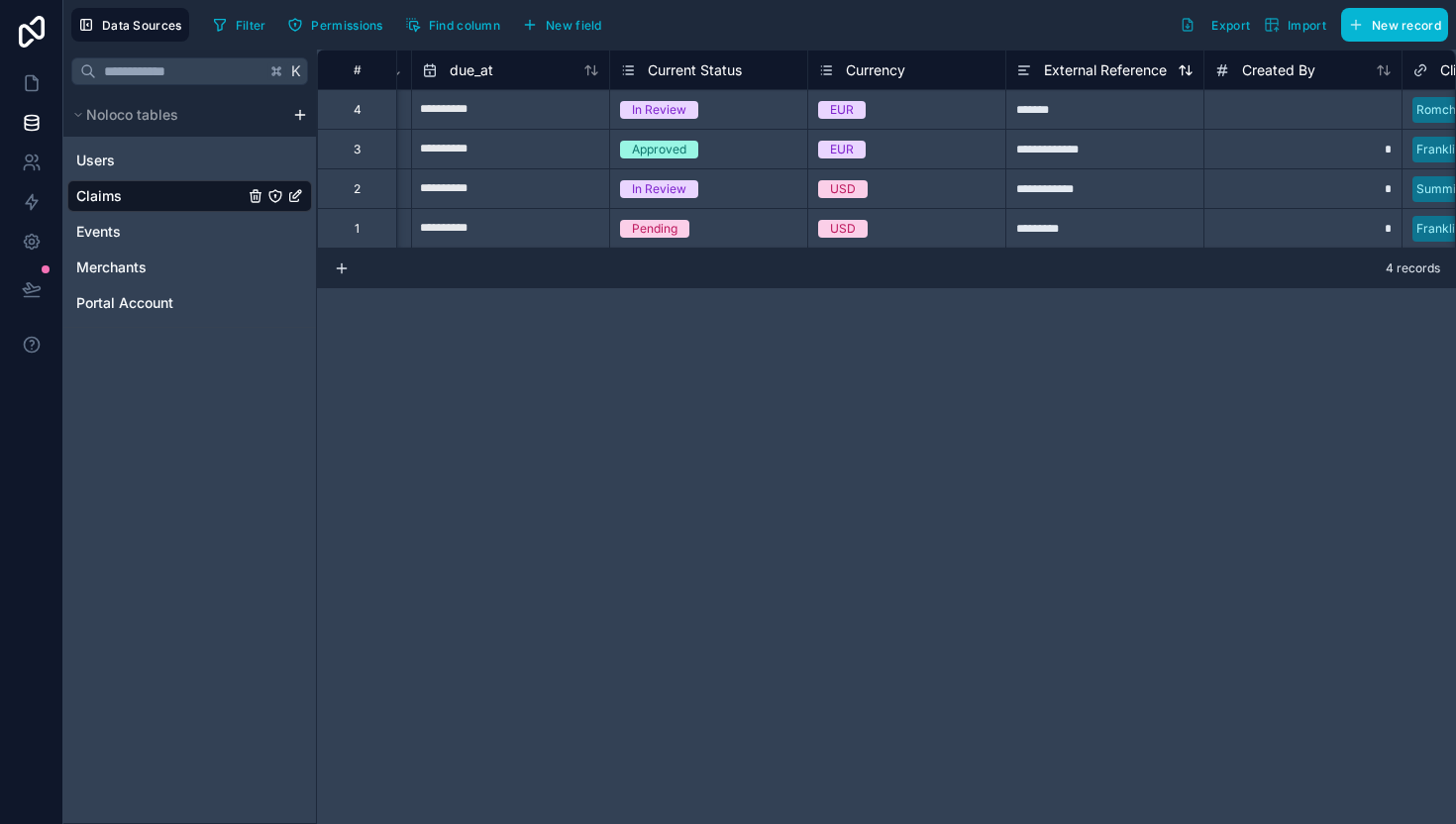 click on "External Reference" at bounding box center [1105, 70] 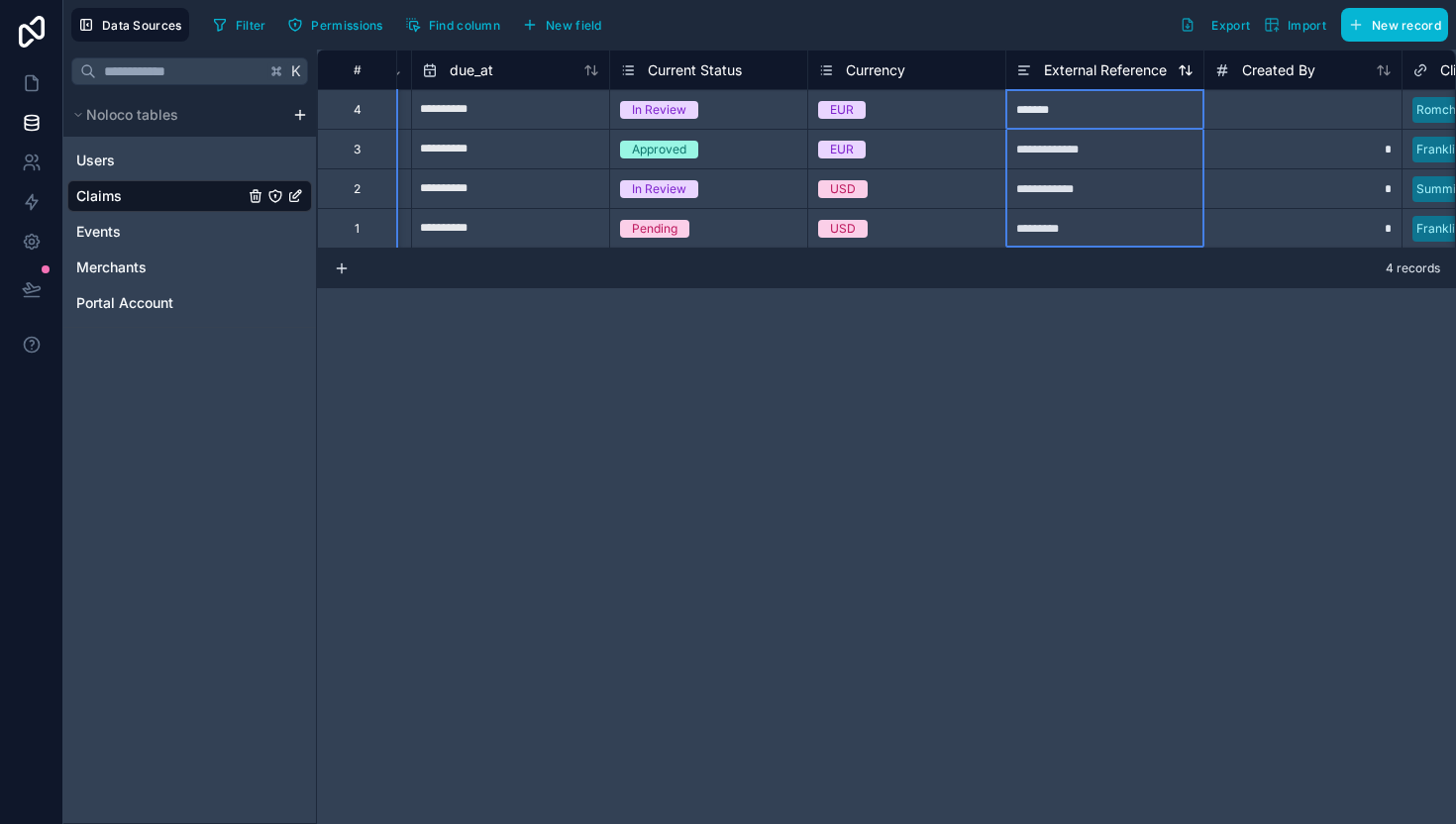 click on "External Reference" at bounding box center (1105, 70) 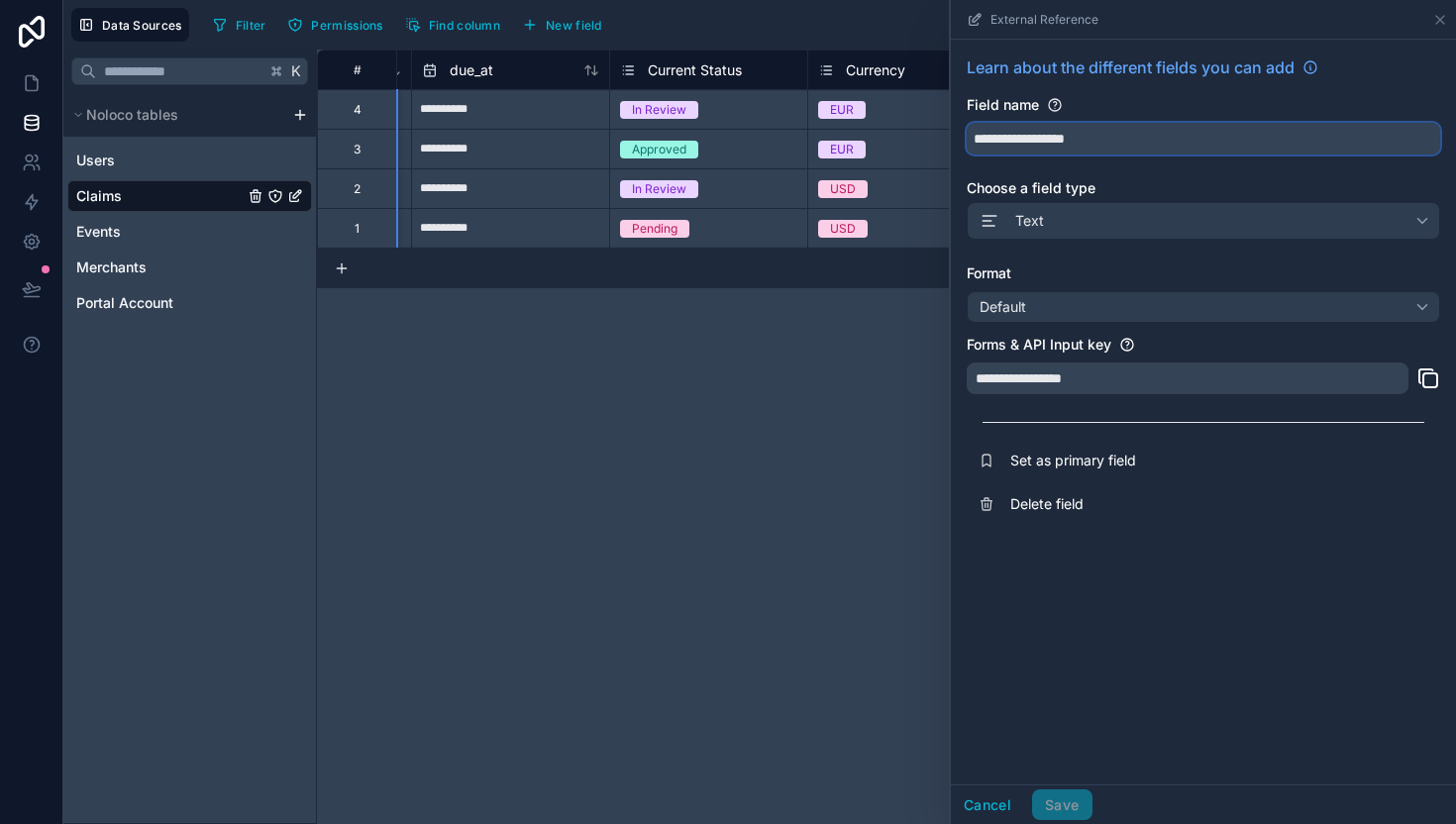 click on "**********" at bounding box center [1203, 139] 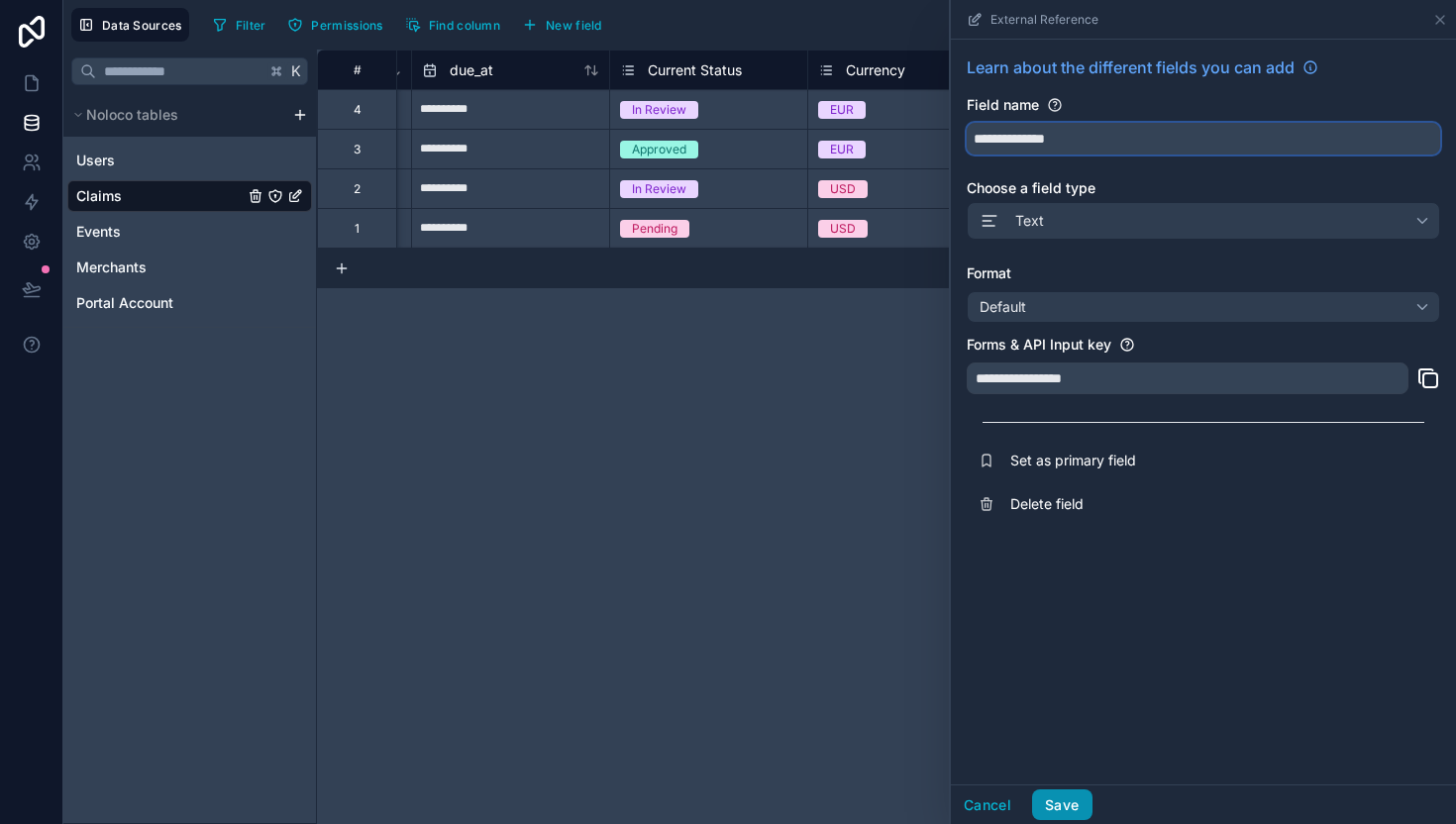 type on "**********" 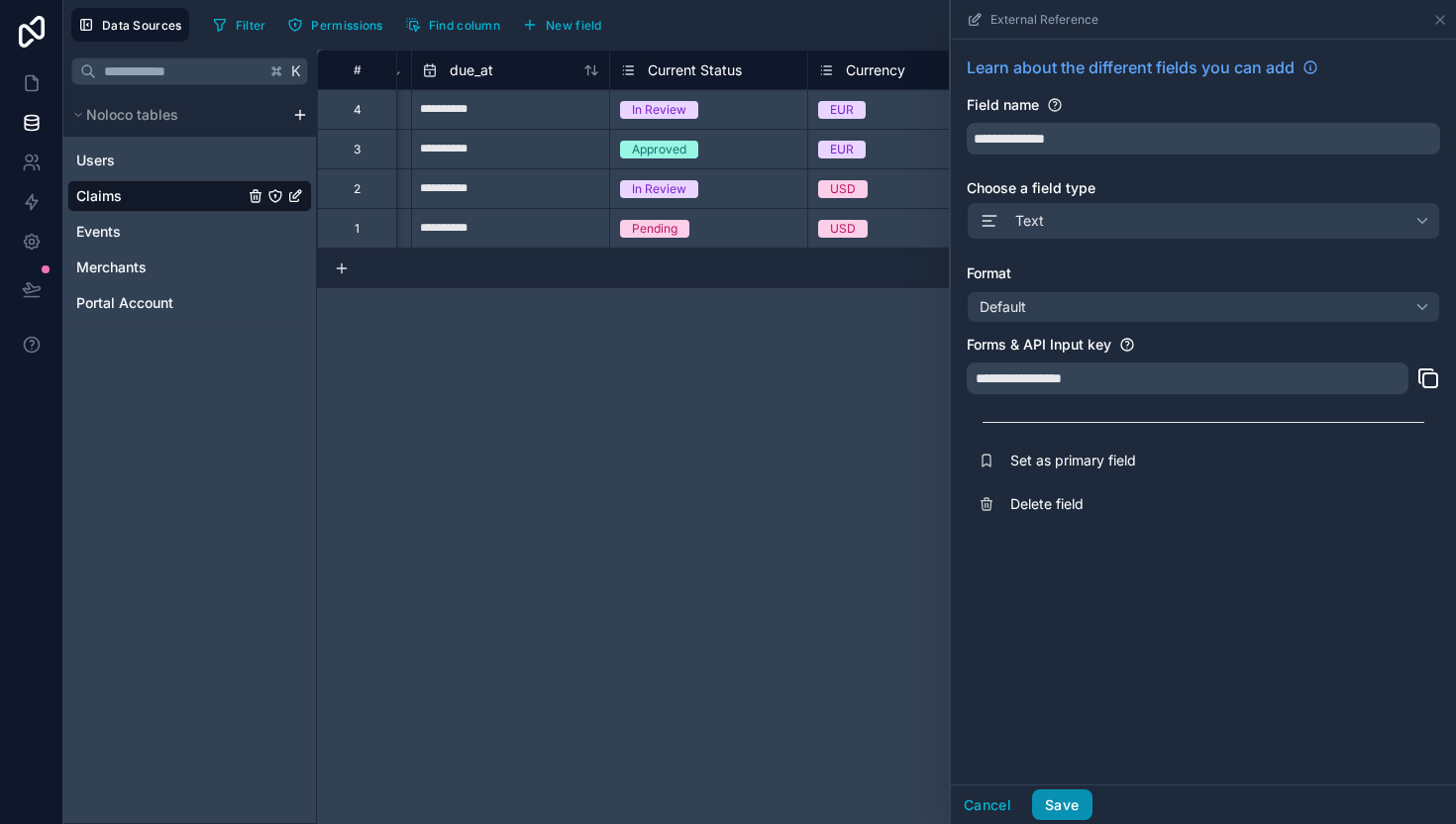 click on "Save" at bounding box center [1062, 805] 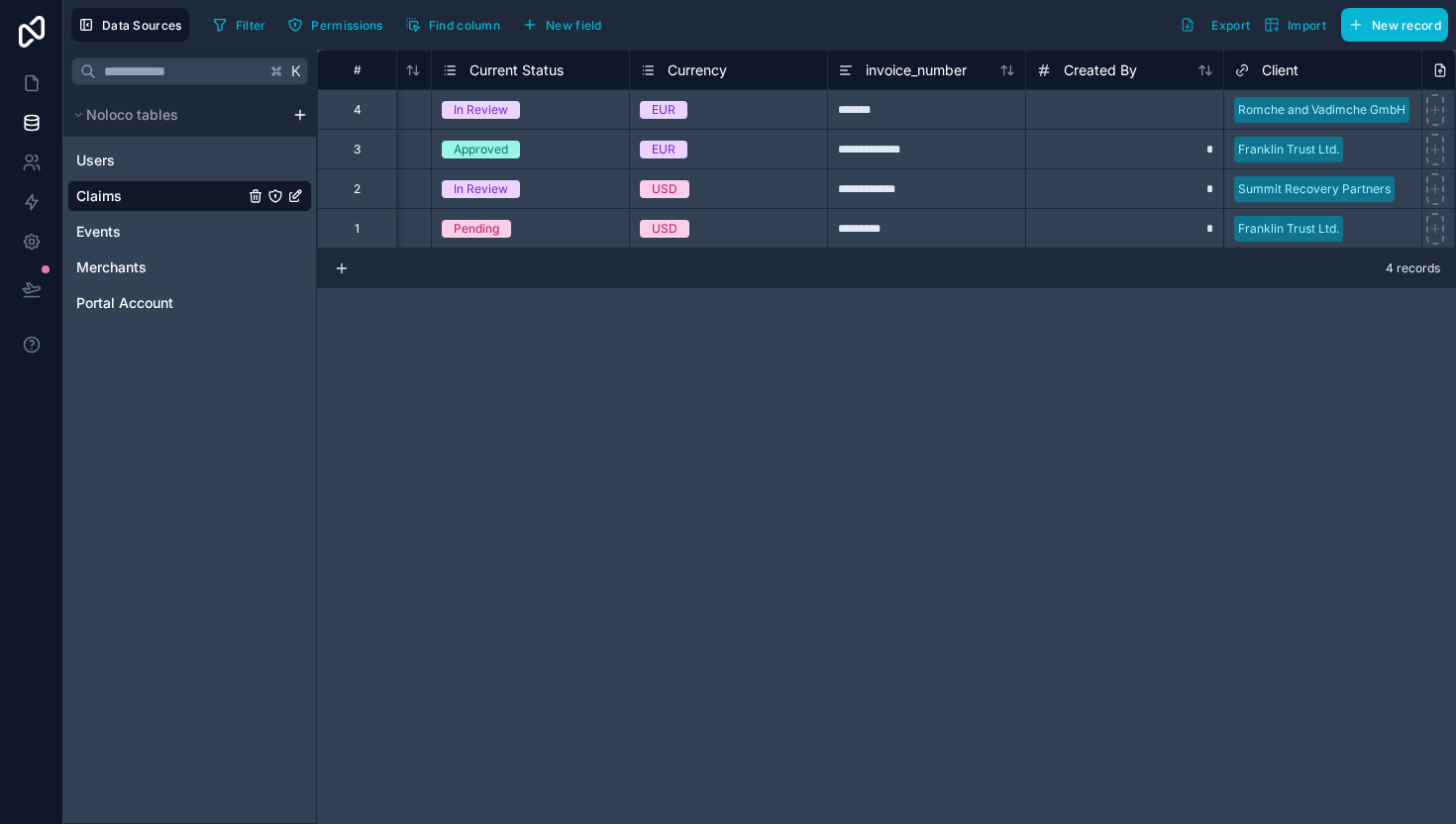 scroll, scrollTop: 0, scrollLeft: 803, axis: horizontal 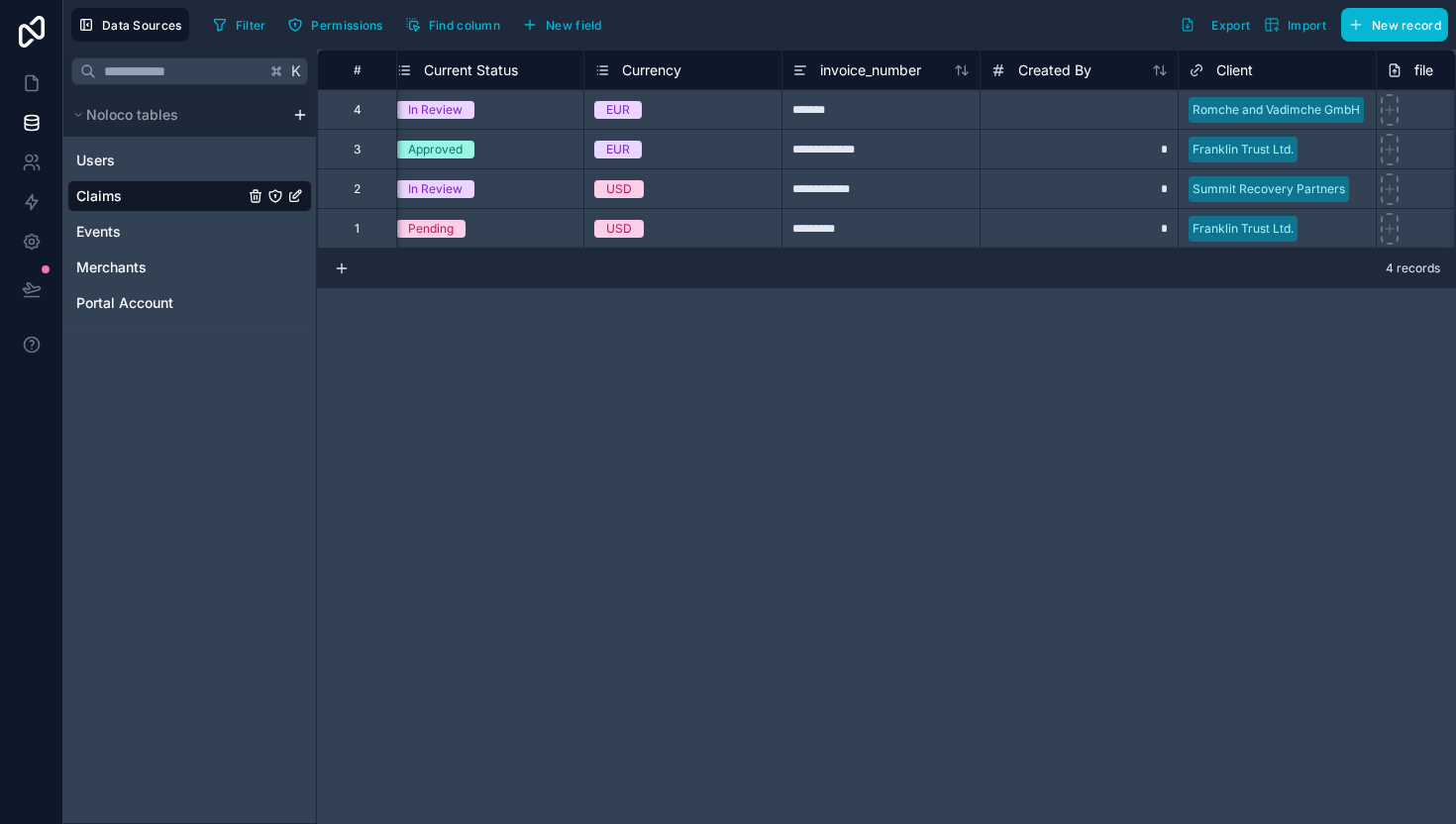 click on "*******" at bounding box center [881, 109] 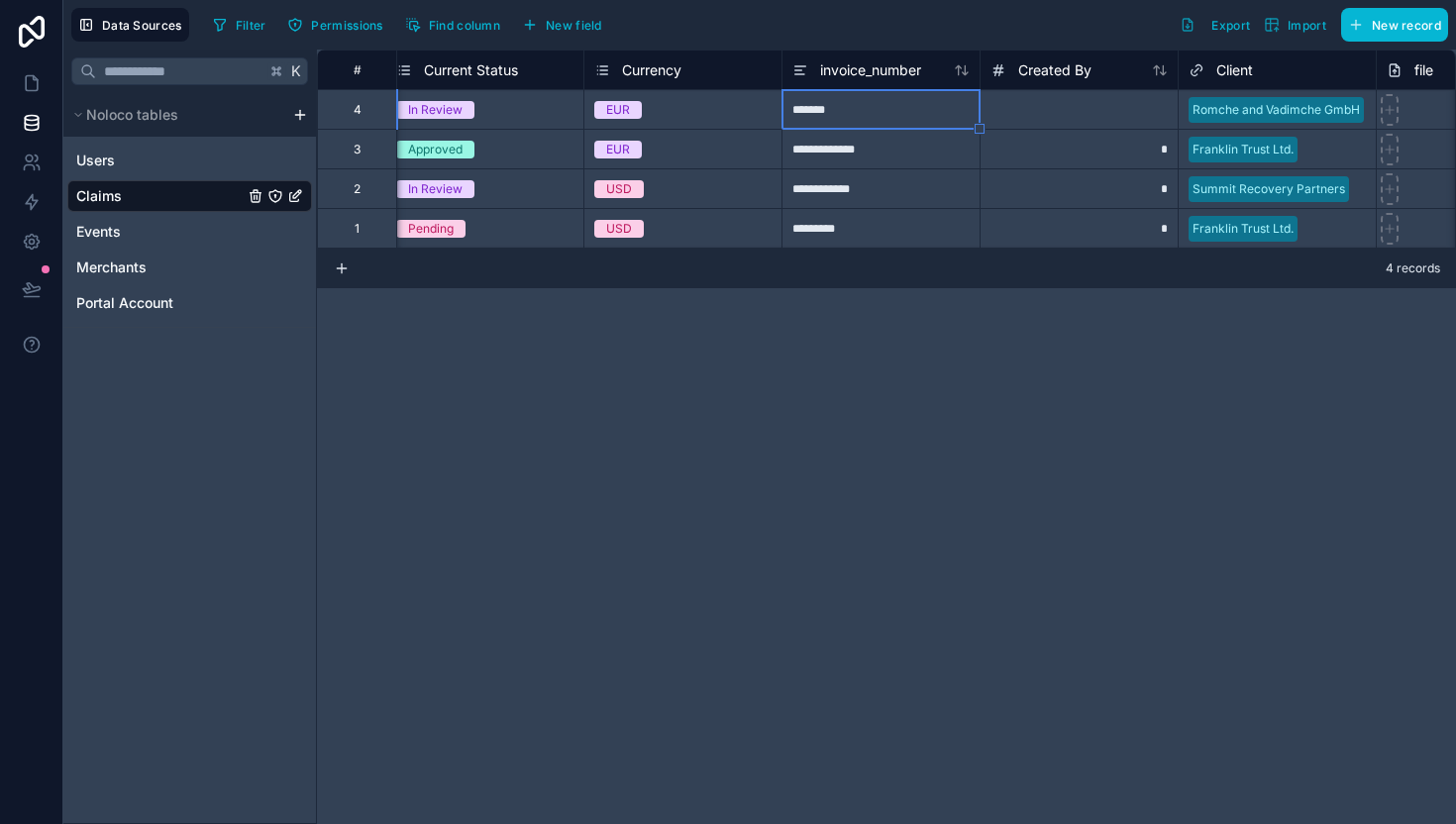 click at bounding box center (1079, 109) 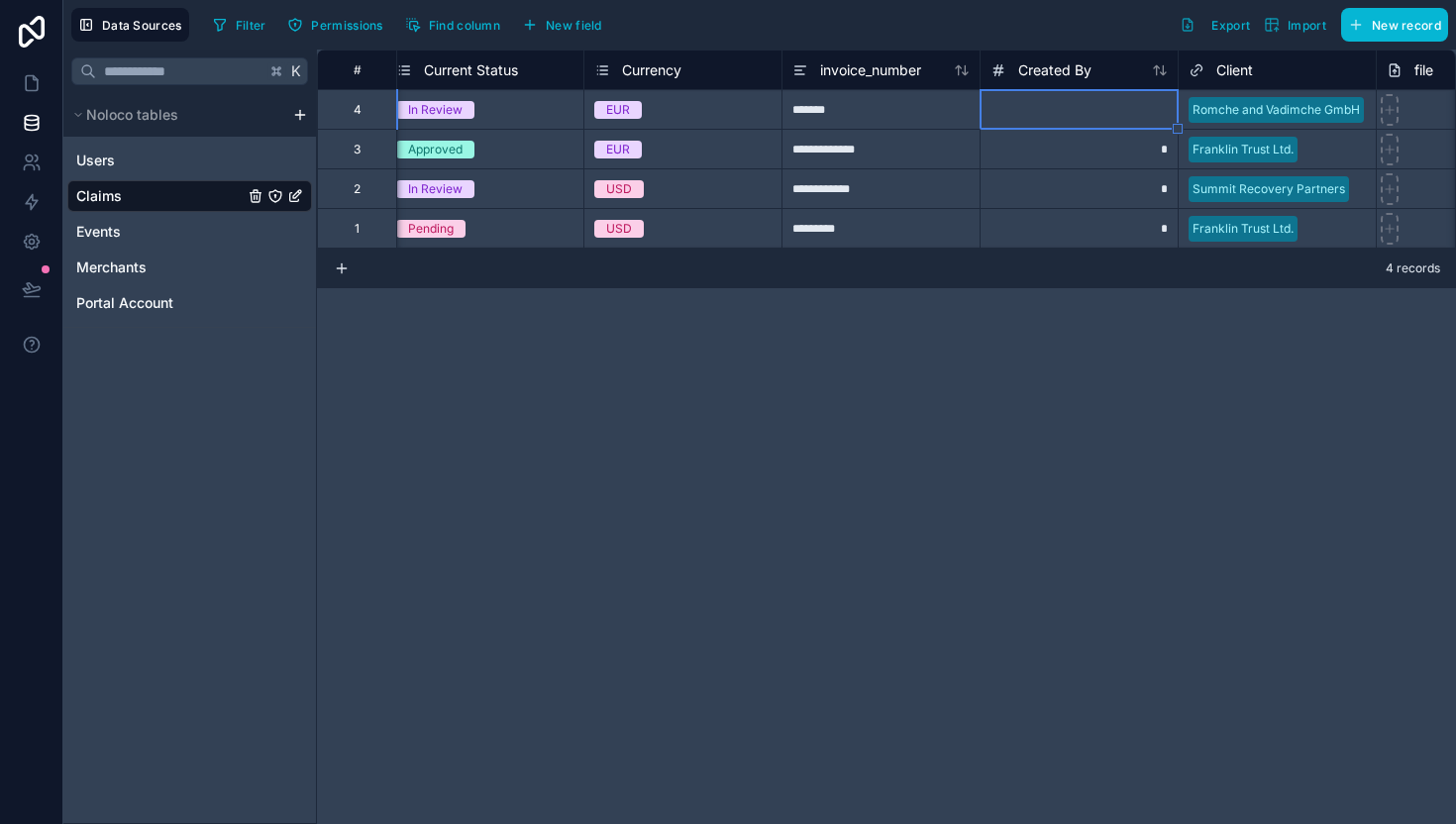 click at bounding box center [1079, 109] 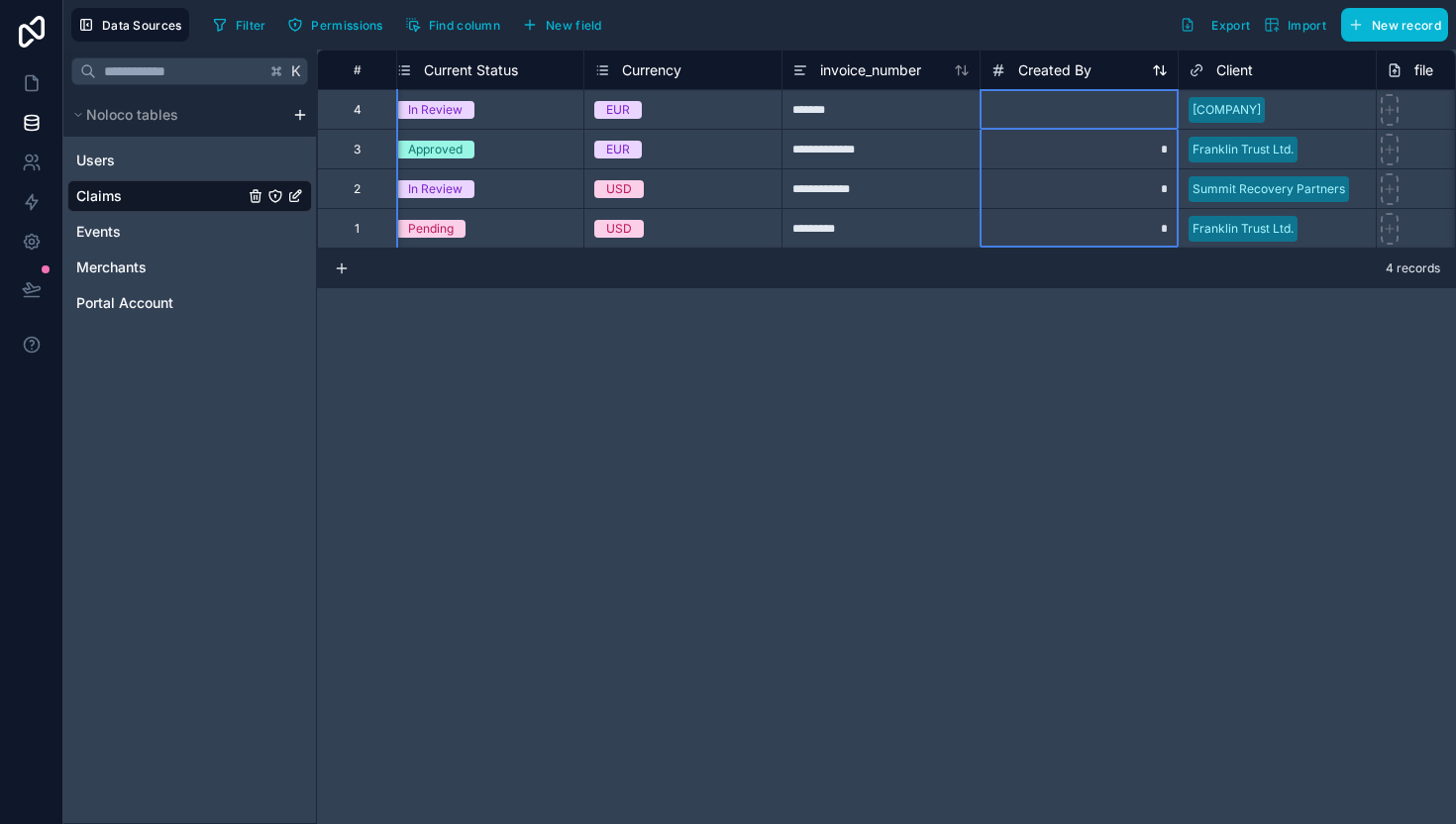 click 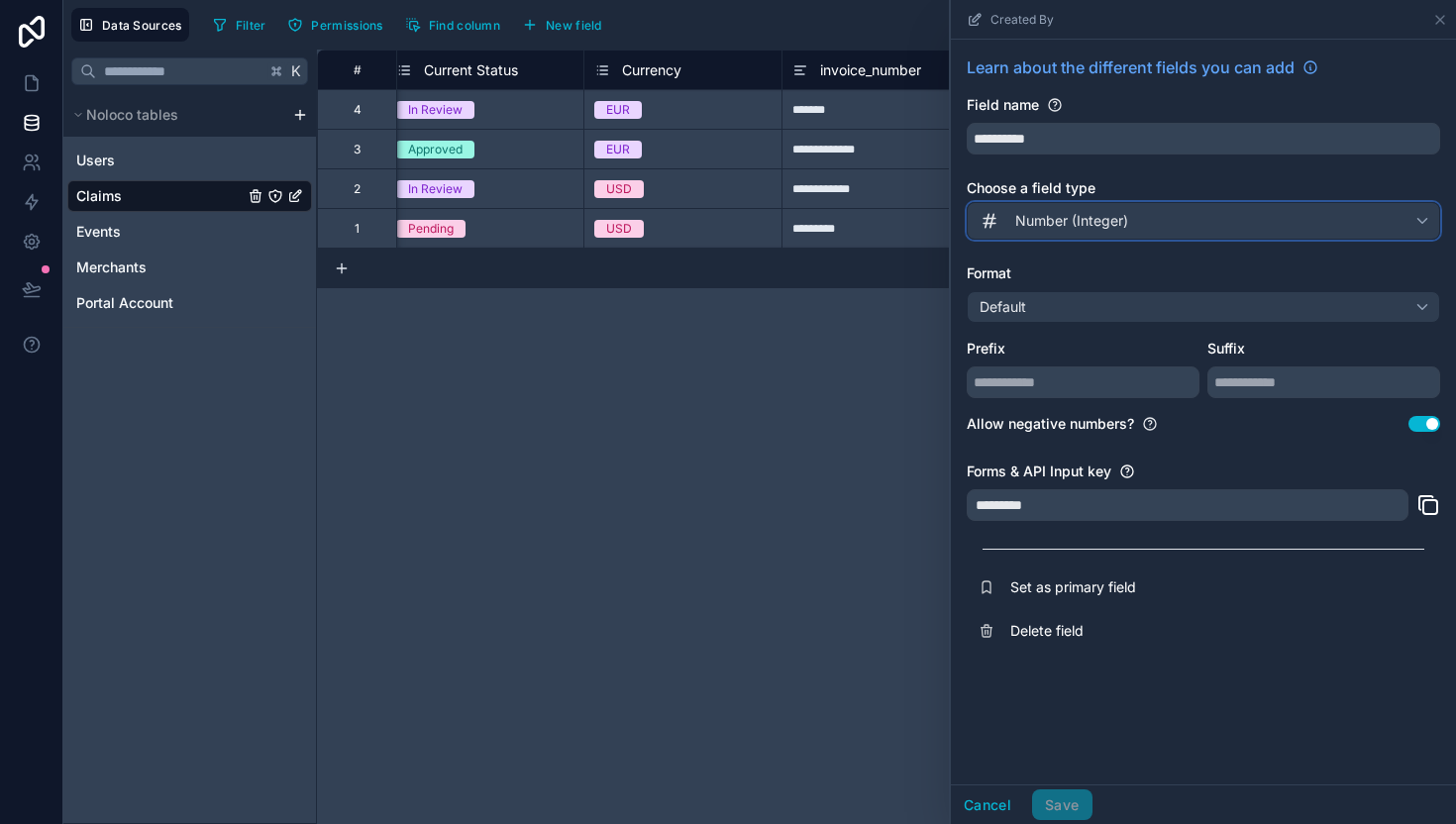 click on "Number (Integer)" at bounding box center (1072, 221) 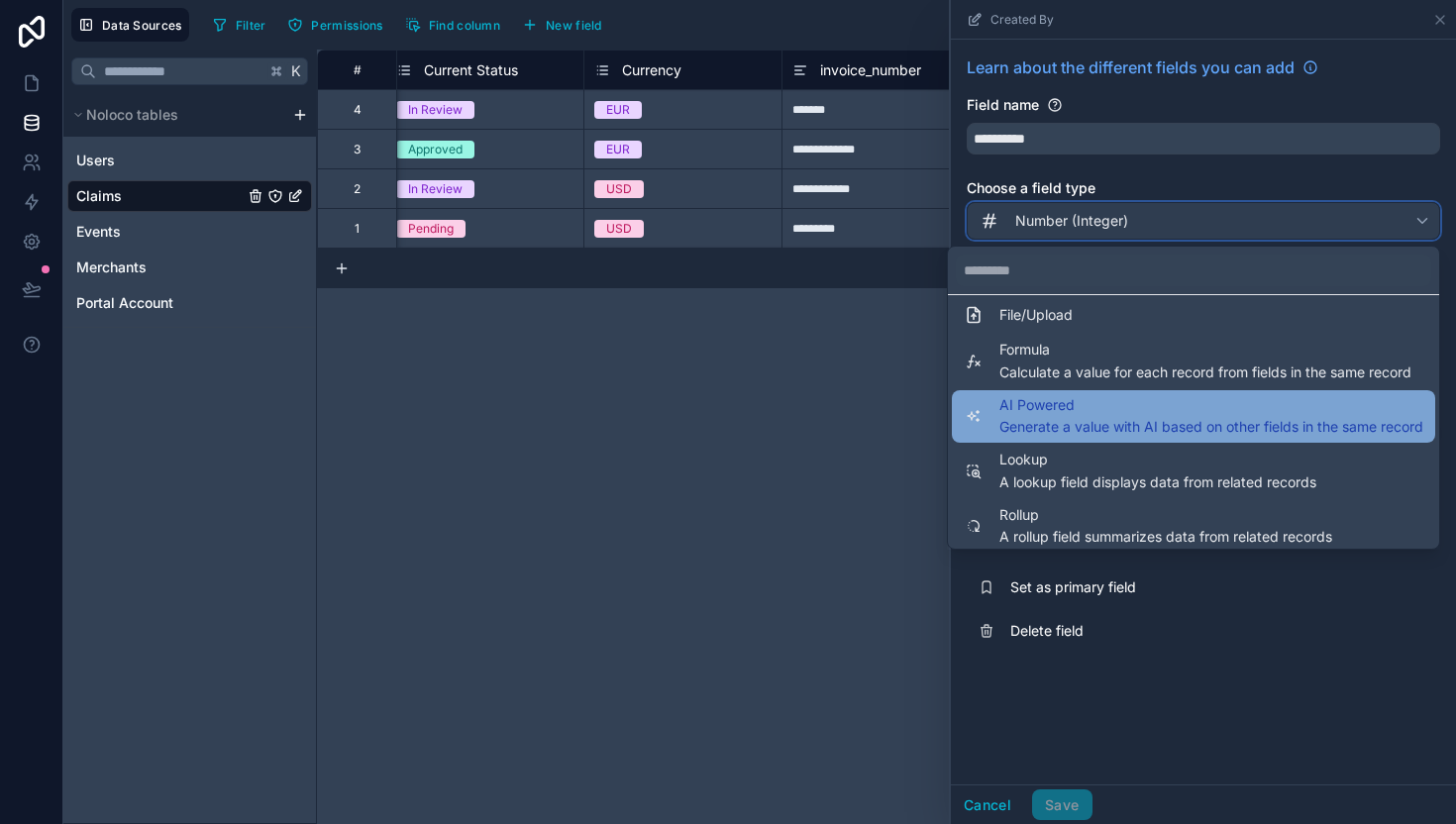 scroll, scrollTop: 505, scrollLeft: 0, axis: vertical 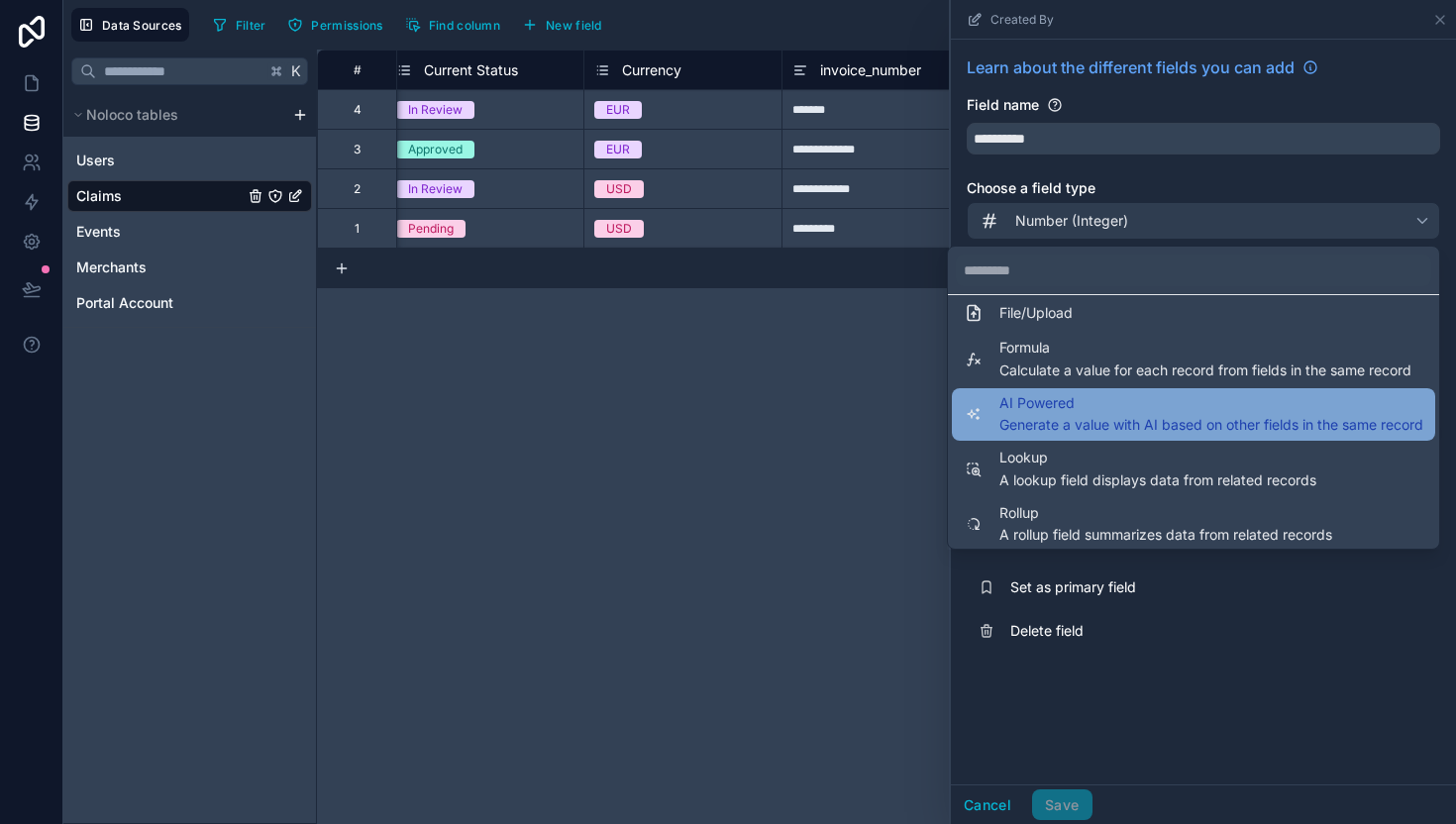 click on "Lookup" at bounding box center [1158, 458] 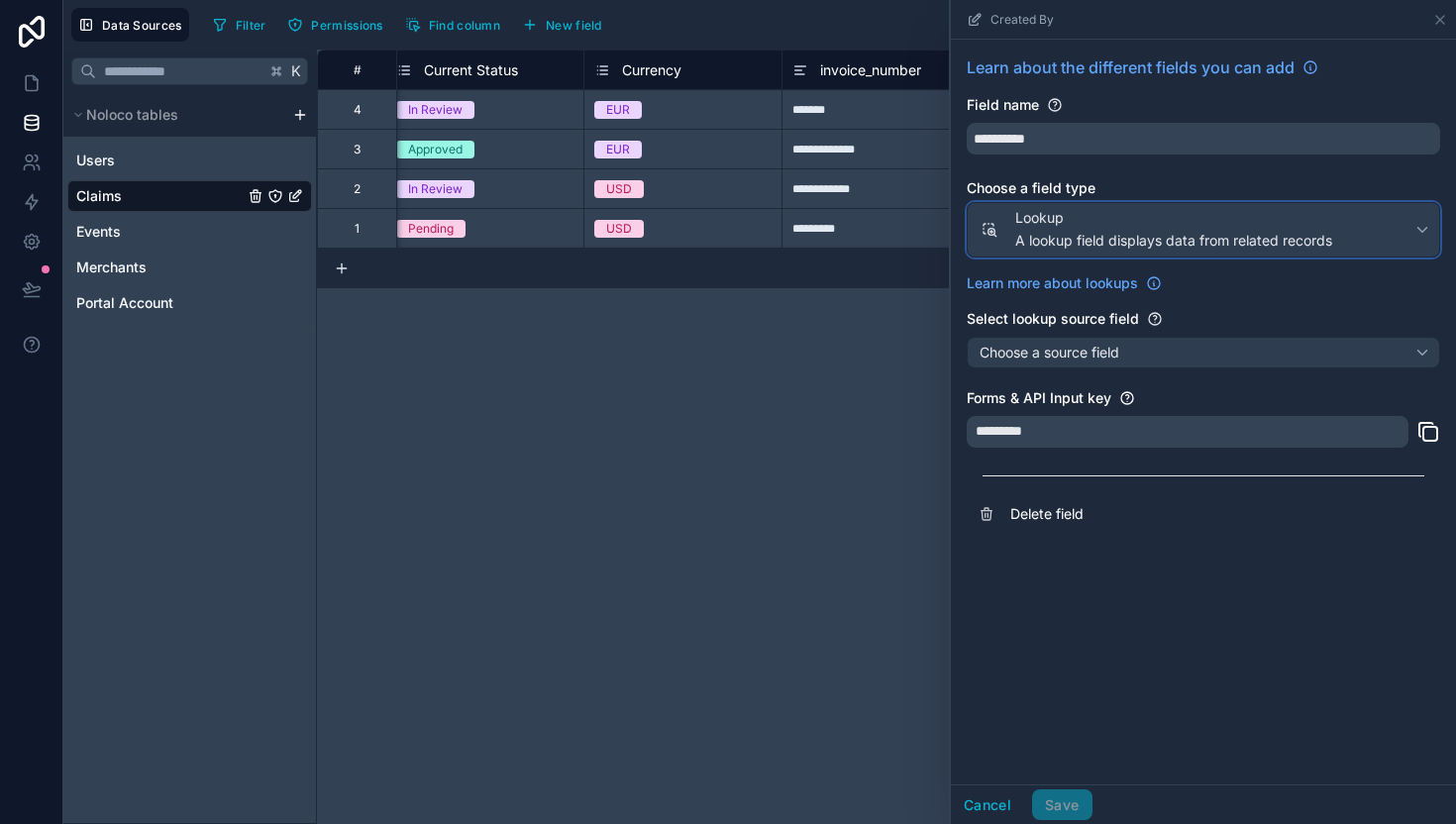 click on "Lookup" at bounding box center (1174, 218) 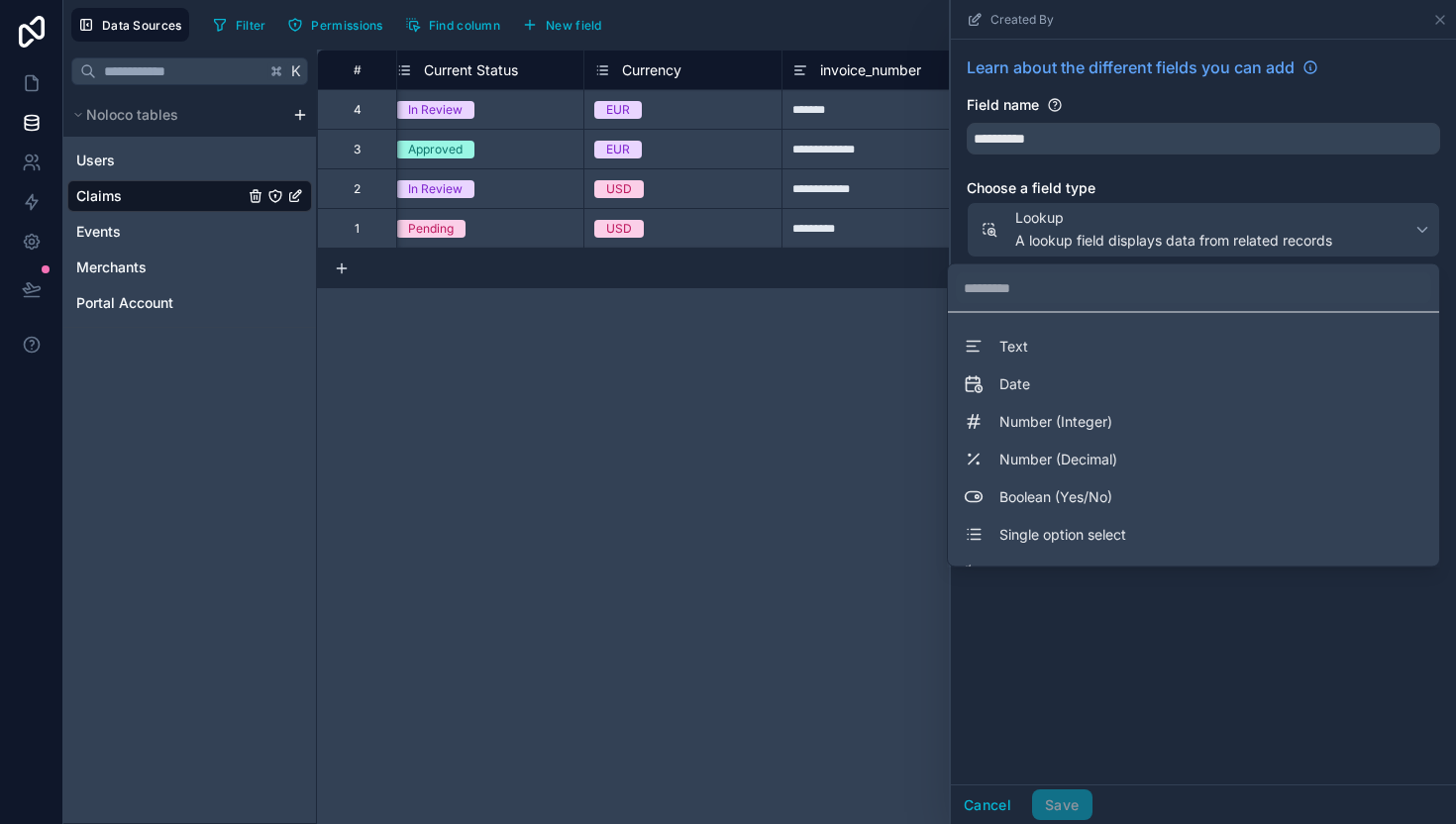 click at bounding box center (1203, 412) 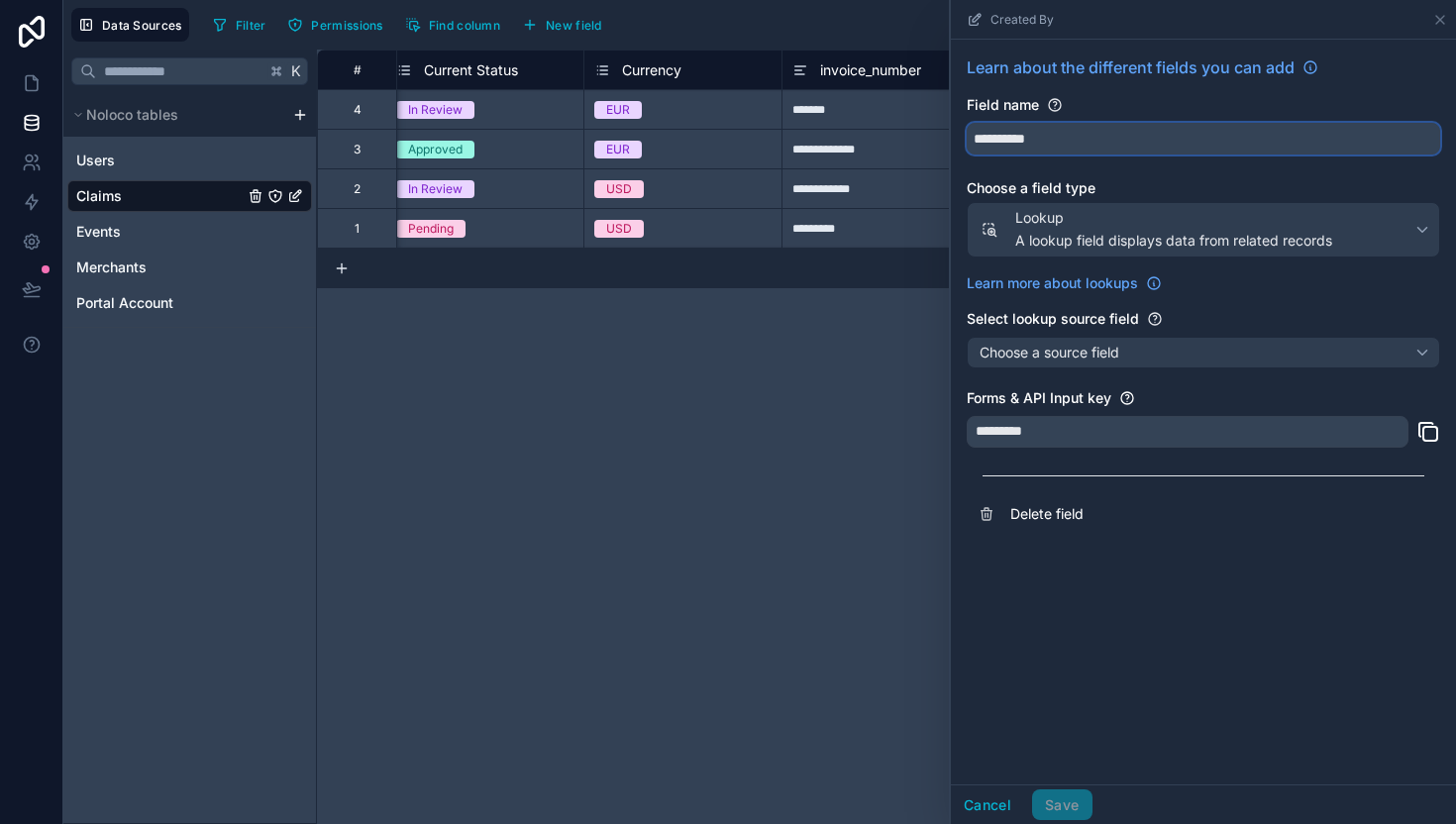 click on "**********" at bounding box center [1203, 139] 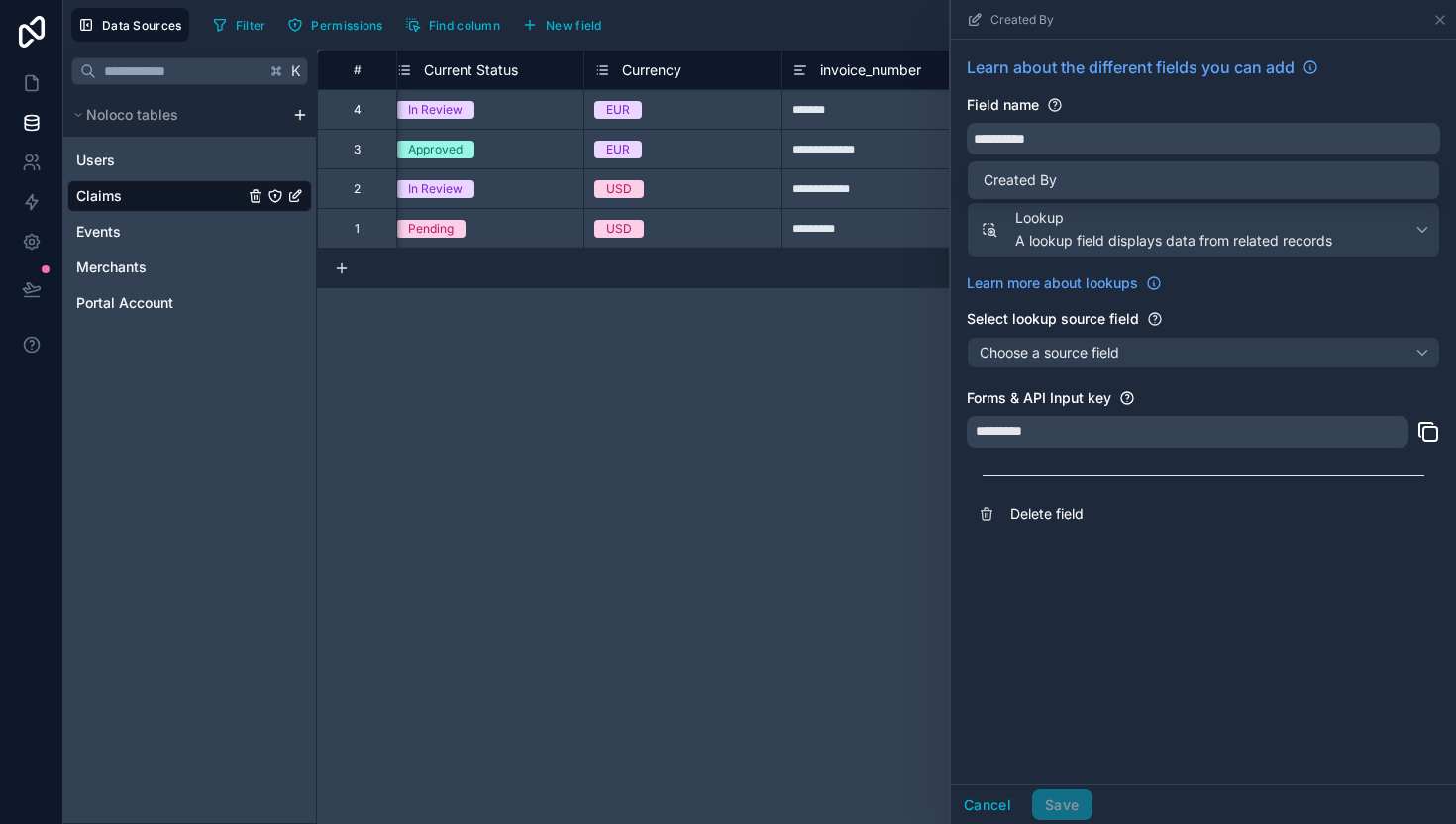 click on "**********" at bounding box center [1203, 295] 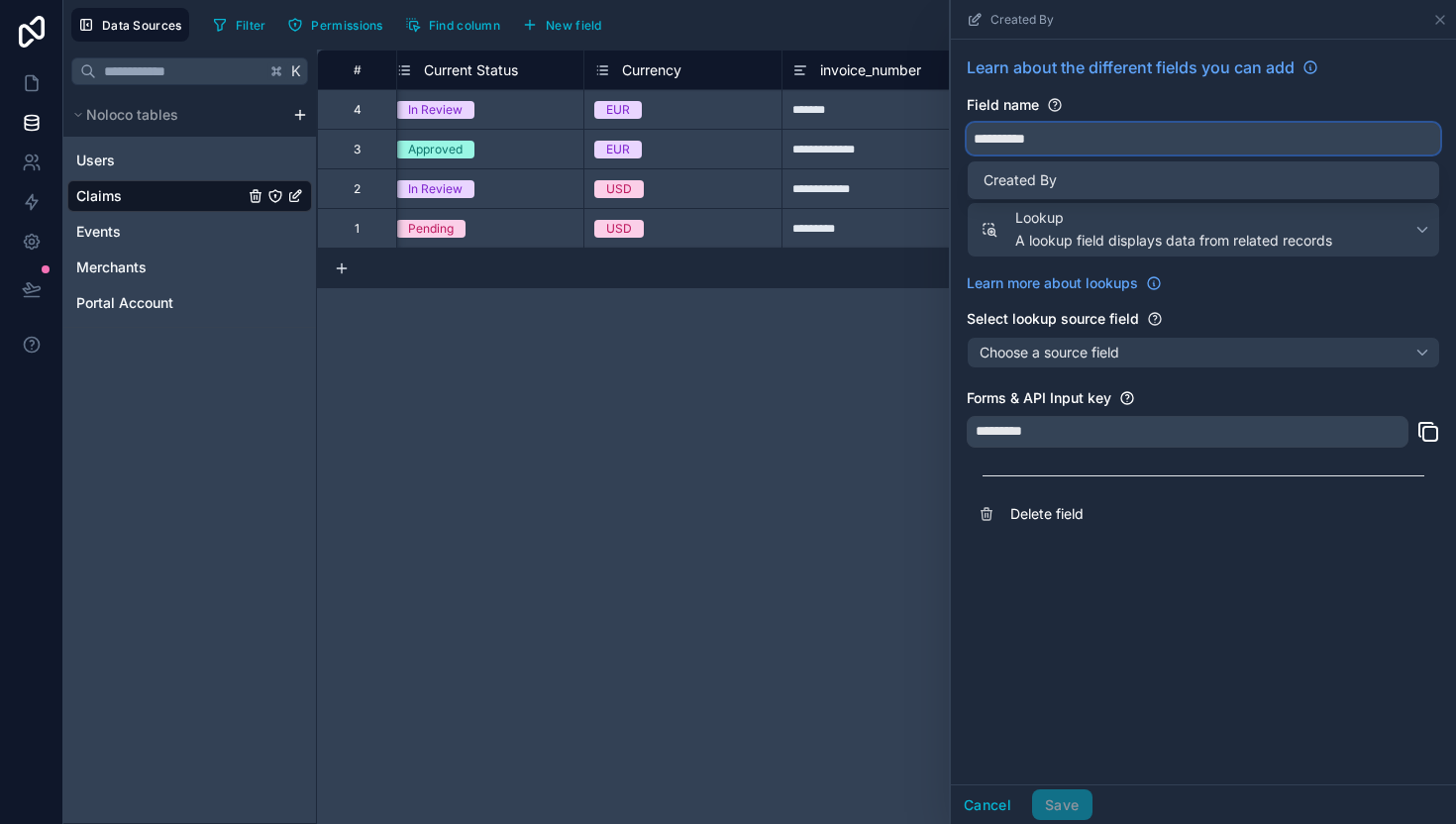 click on "**********" at bounding box center (1203, 139) 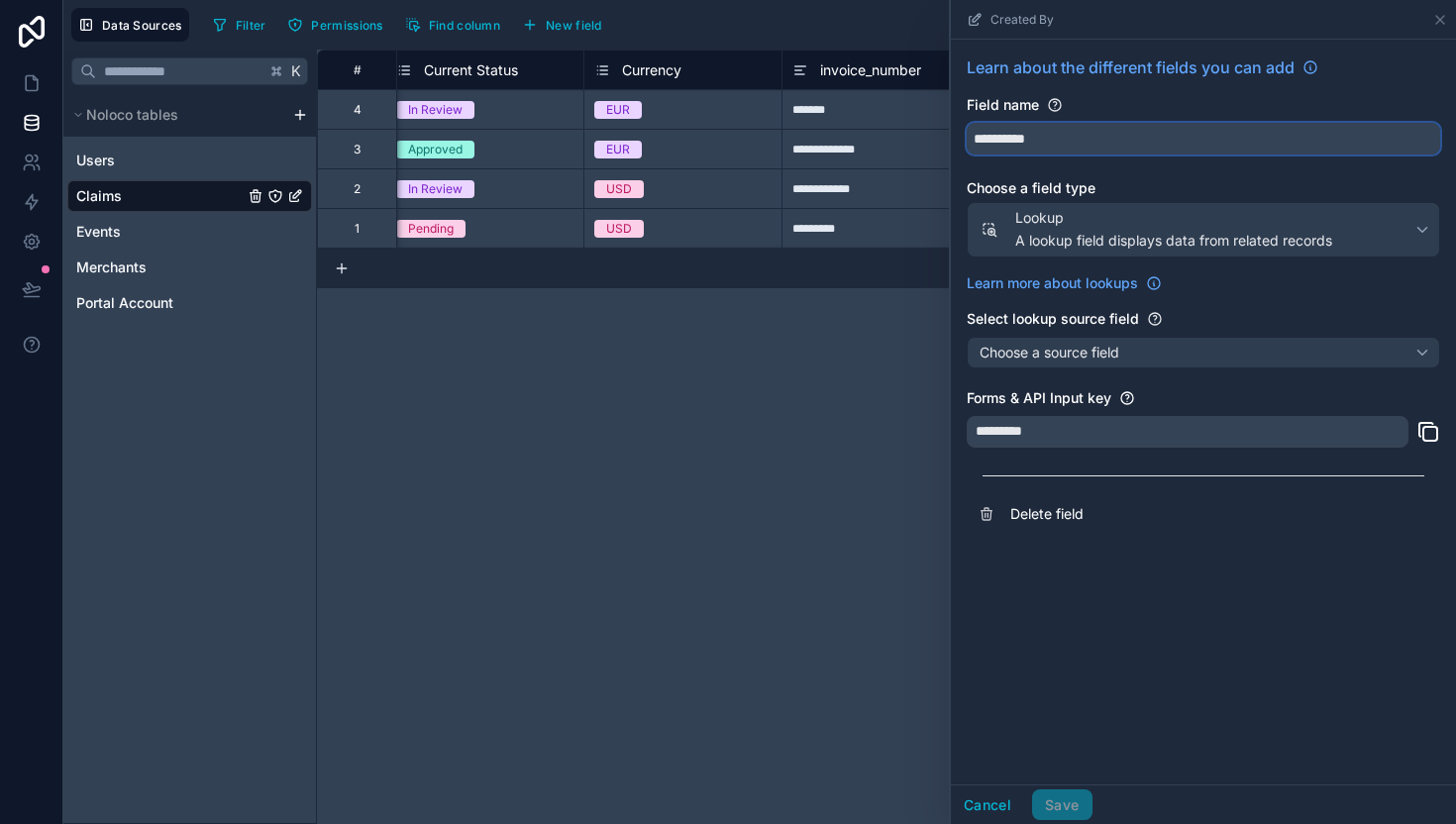 type on "**********" 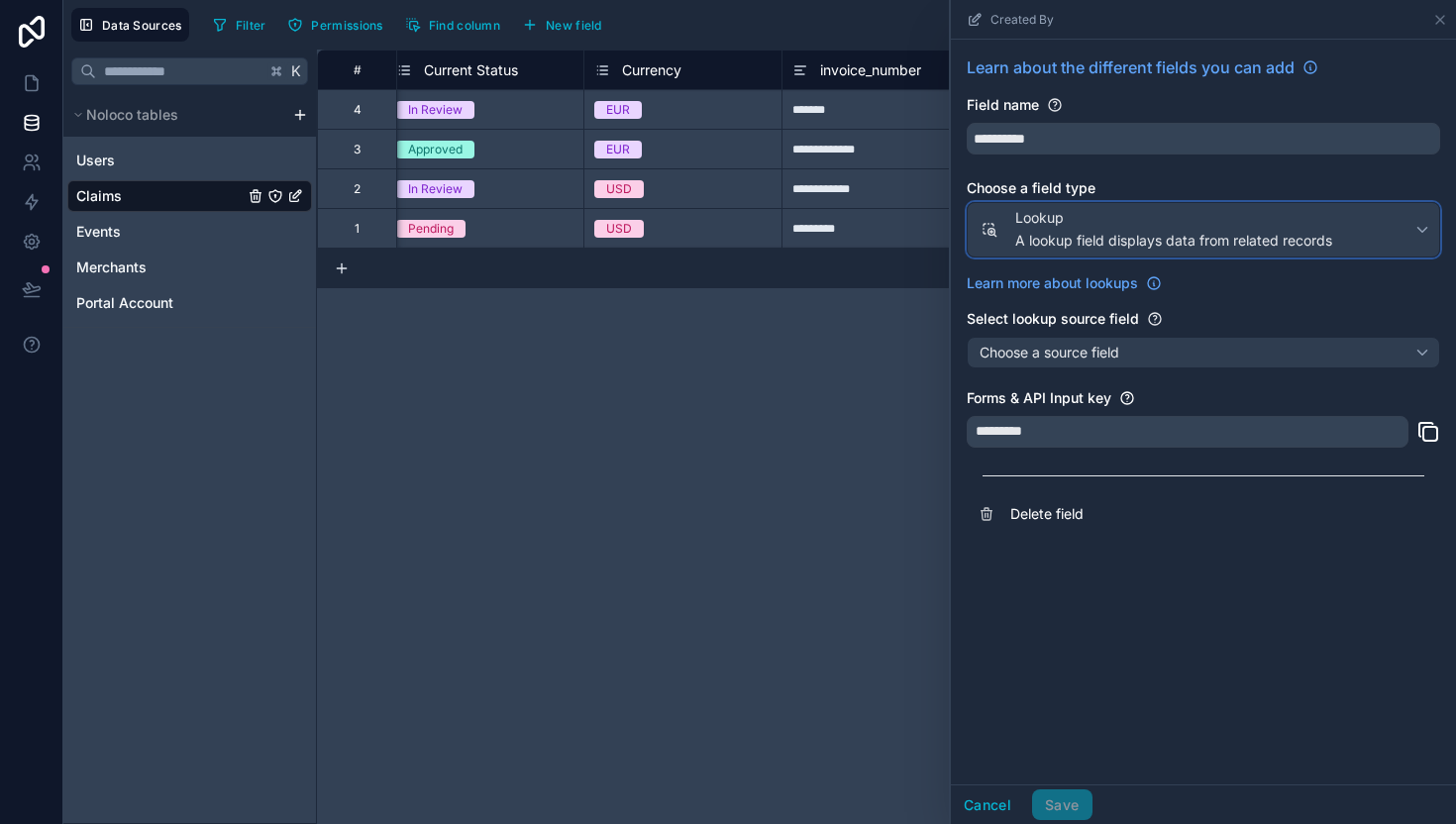 click on "A lookup field displays data from related records" at bounding box center (1174, 241) 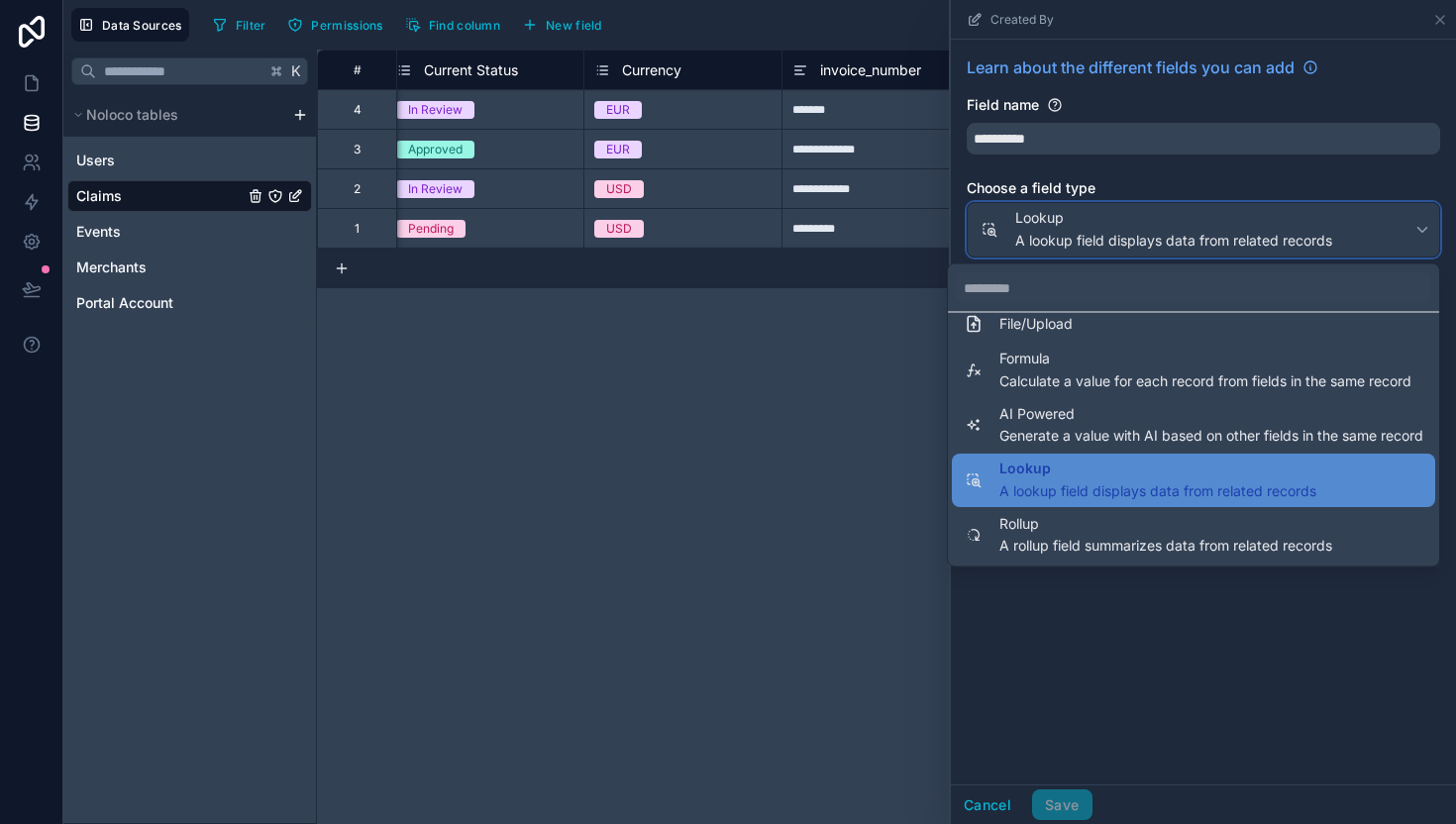 scroll, scrollTop: 513, scrollLeft: 0, axis: vertical 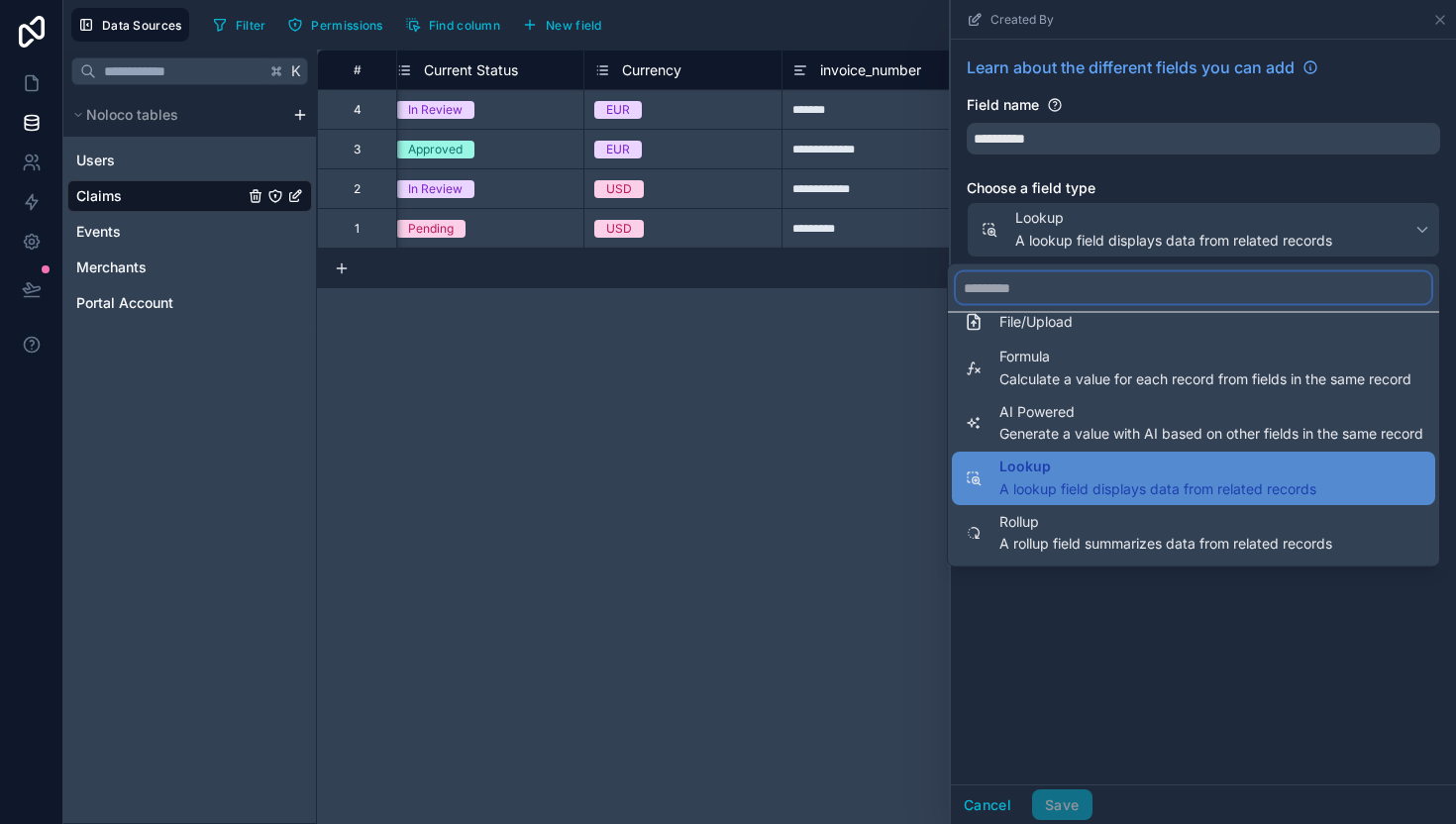 click at bounding box center [1194, 288] 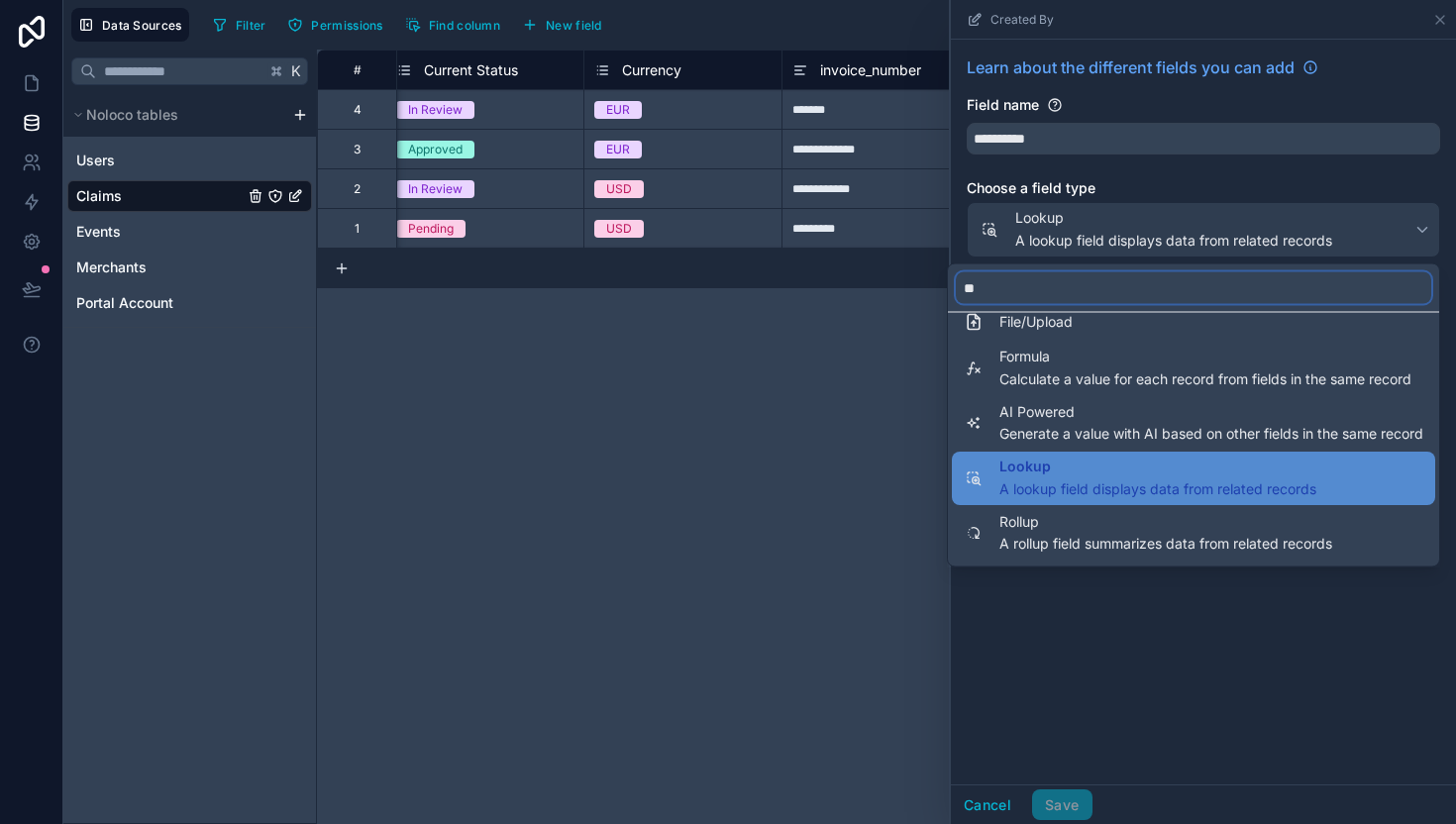scroll, scrollTop: 0, scrollLeft: 0, axis: both 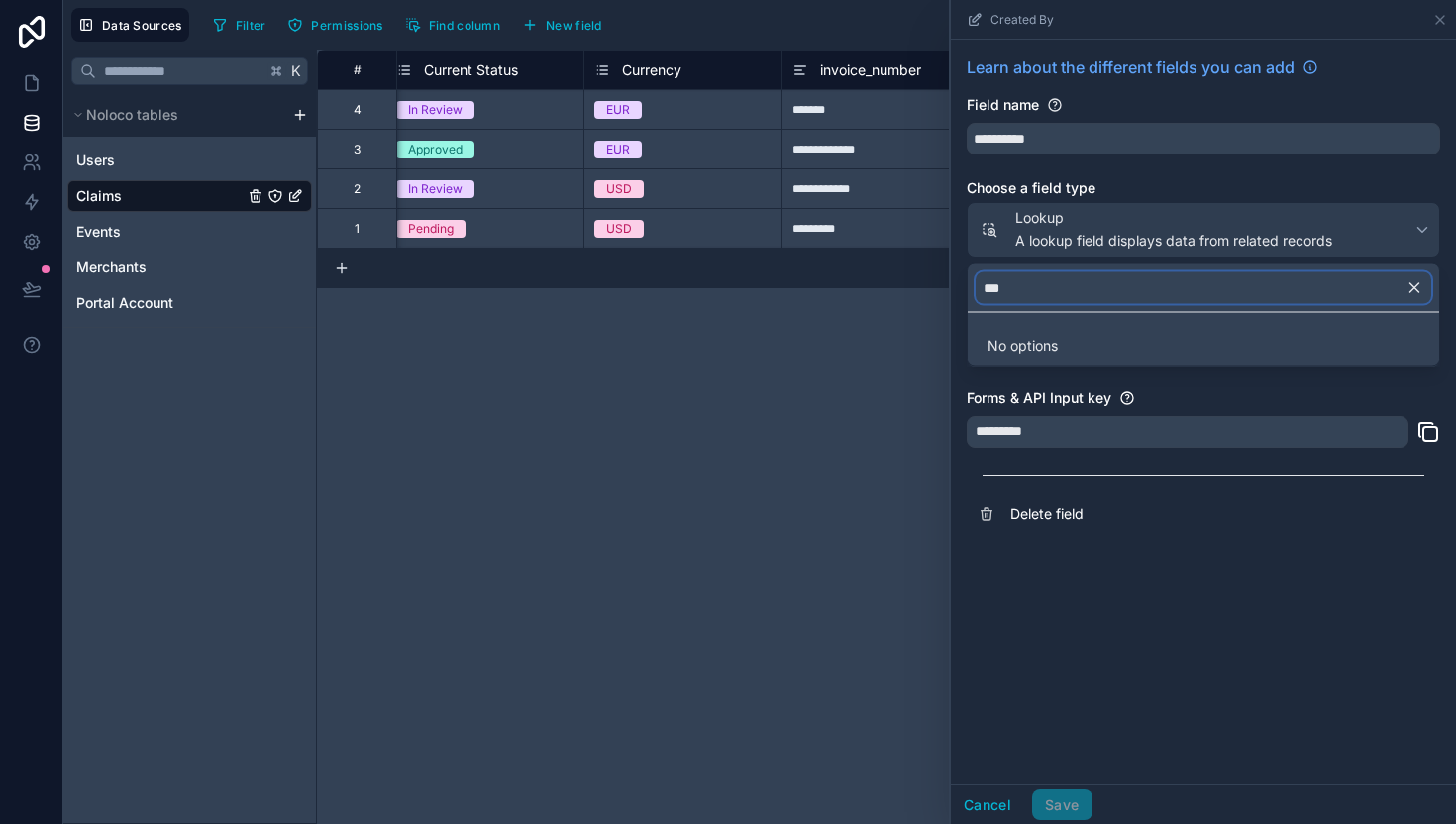 type on "**" 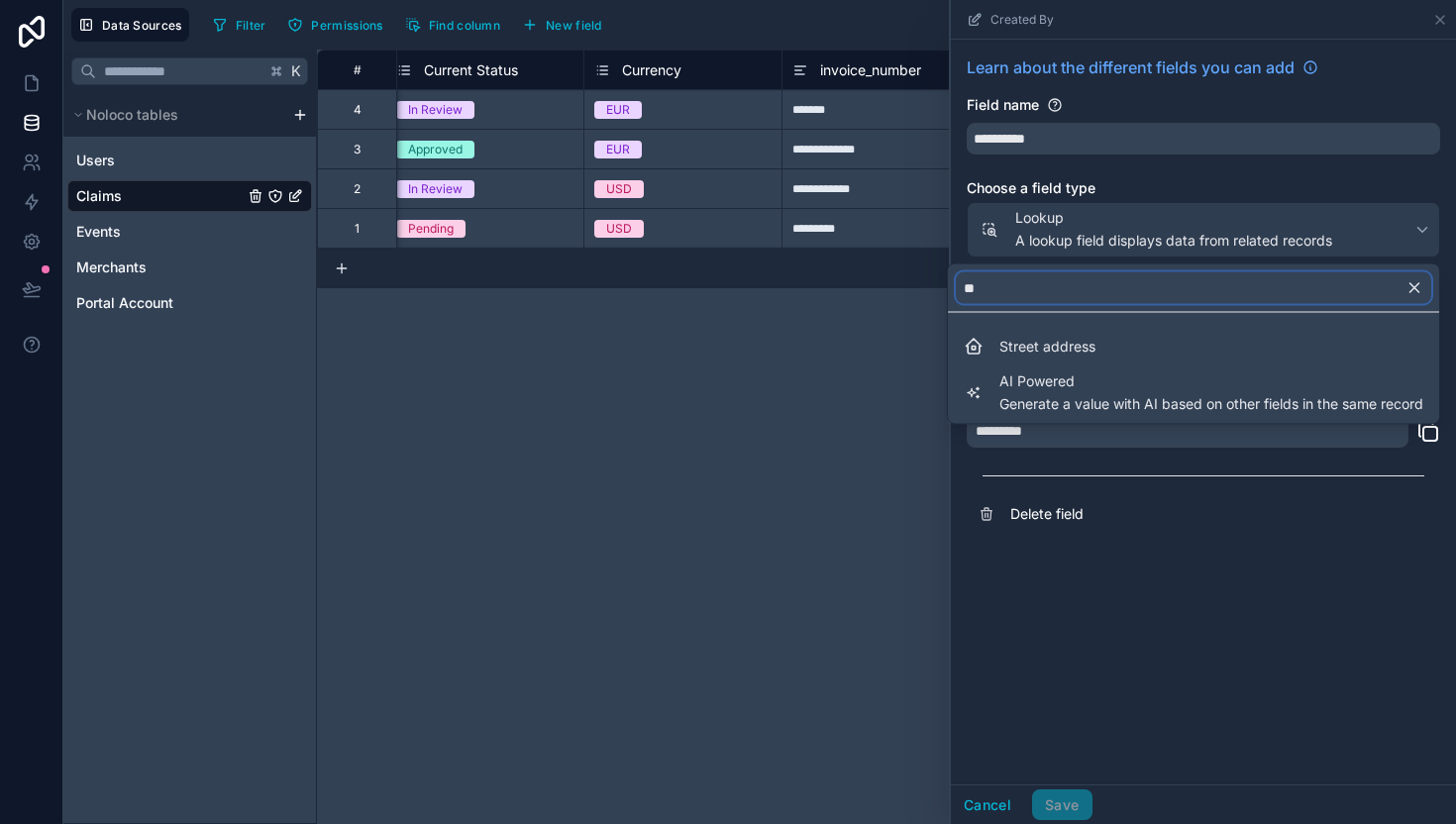 type 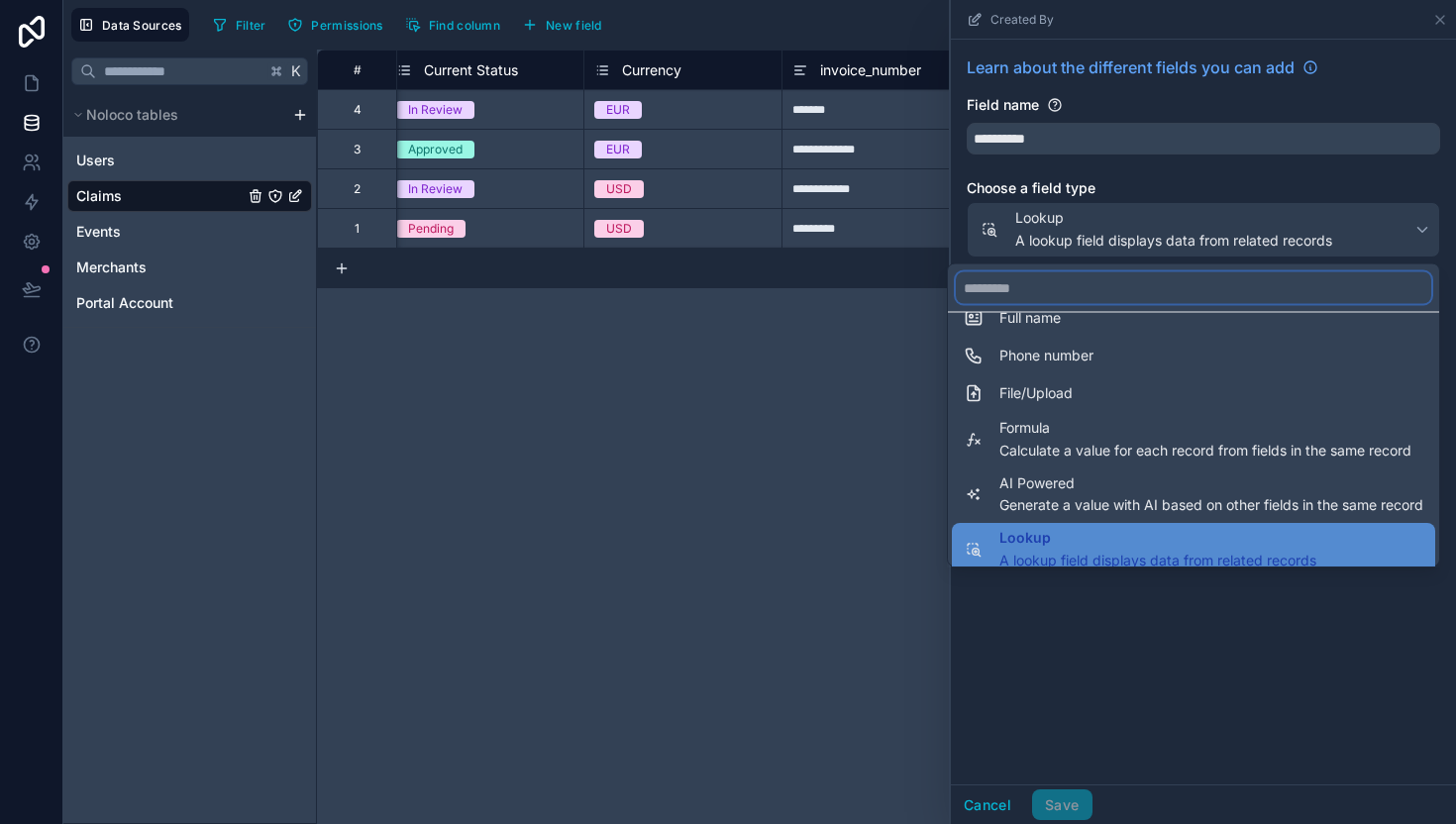 scroll, scrollTop: 543, scrollLeft: 0, axis: vertical 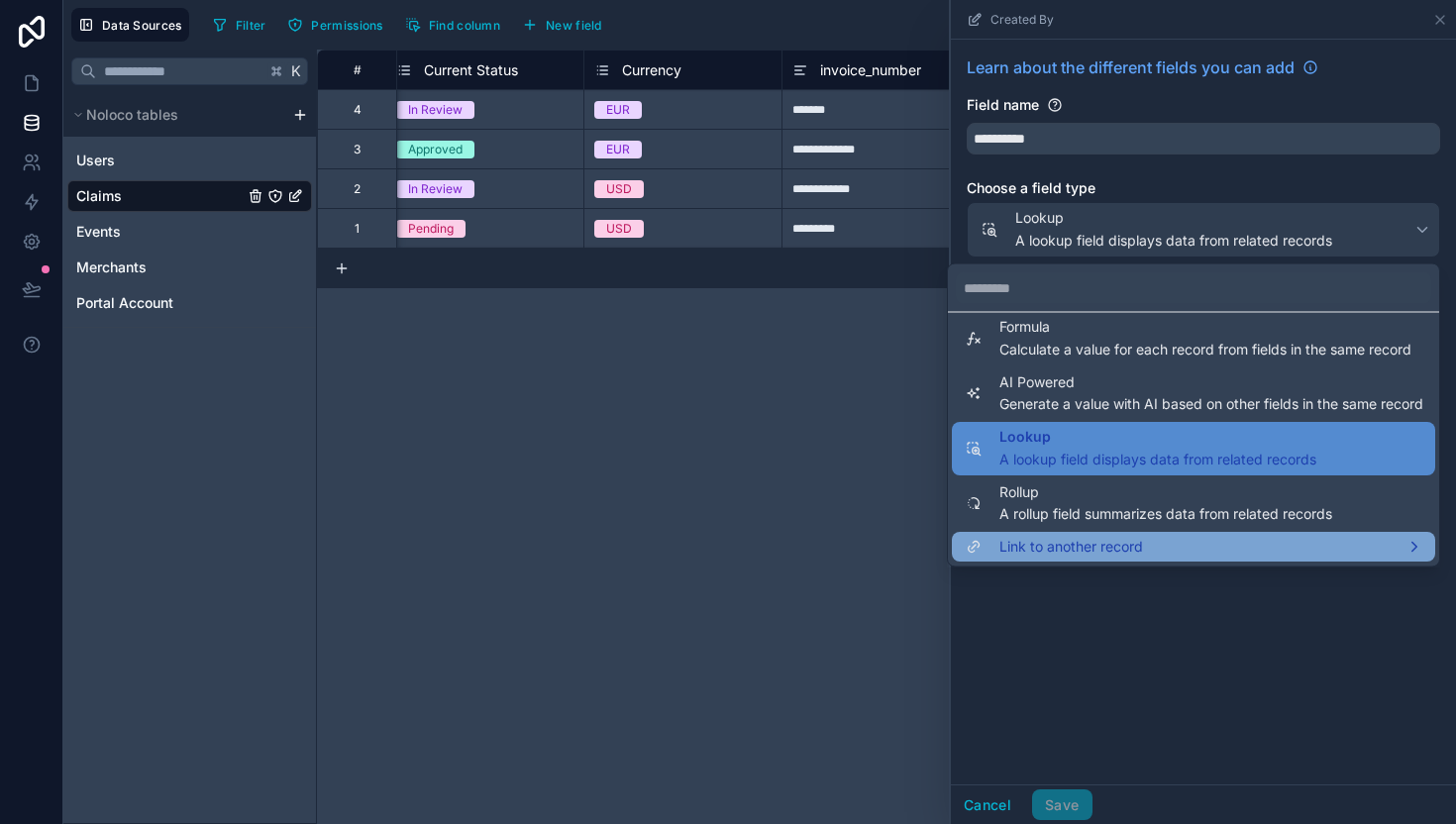 click on "Link to another record" at bounding box center [1071, 548] 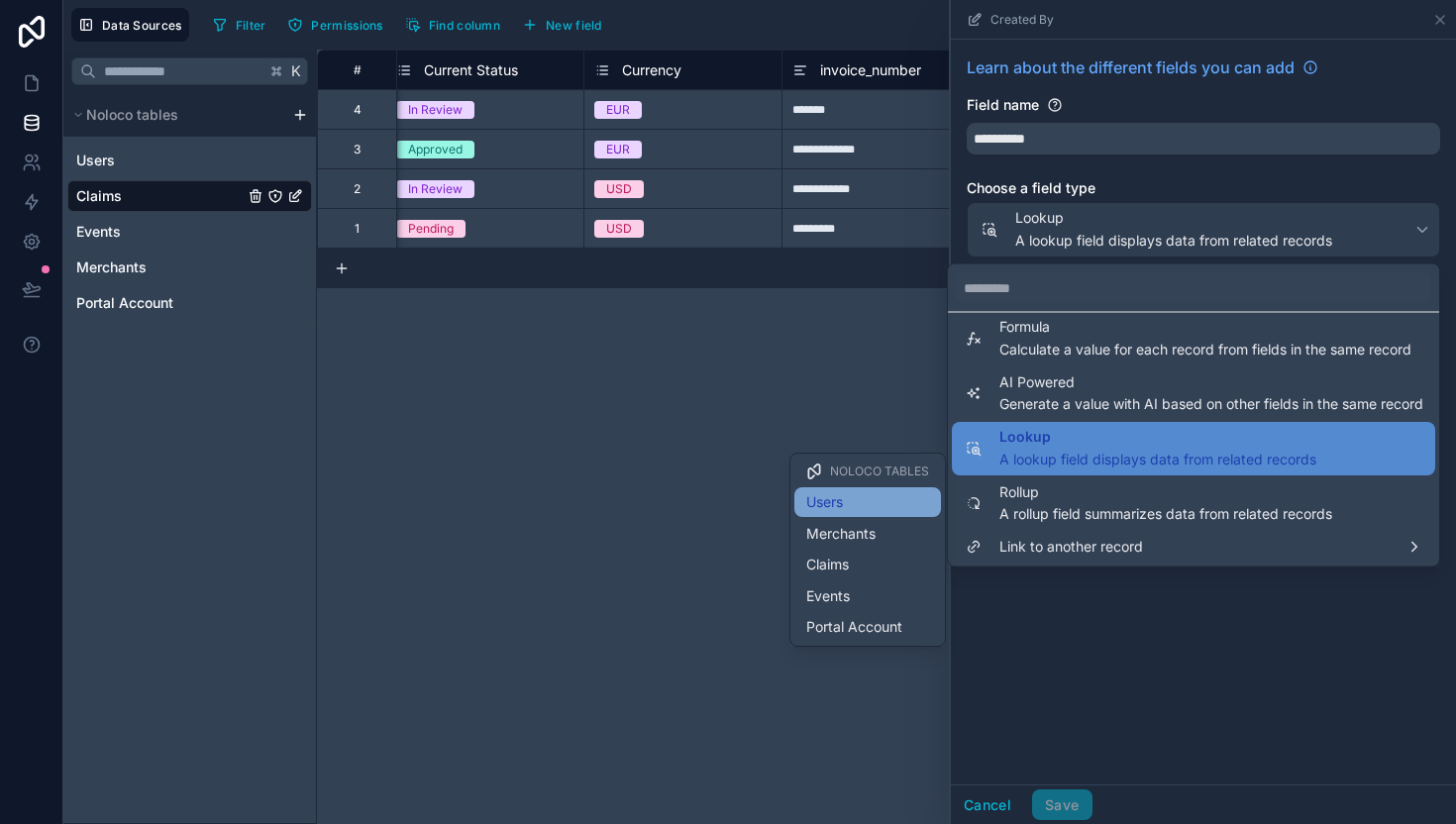 click on "Users" at bounding box center (868, 502) 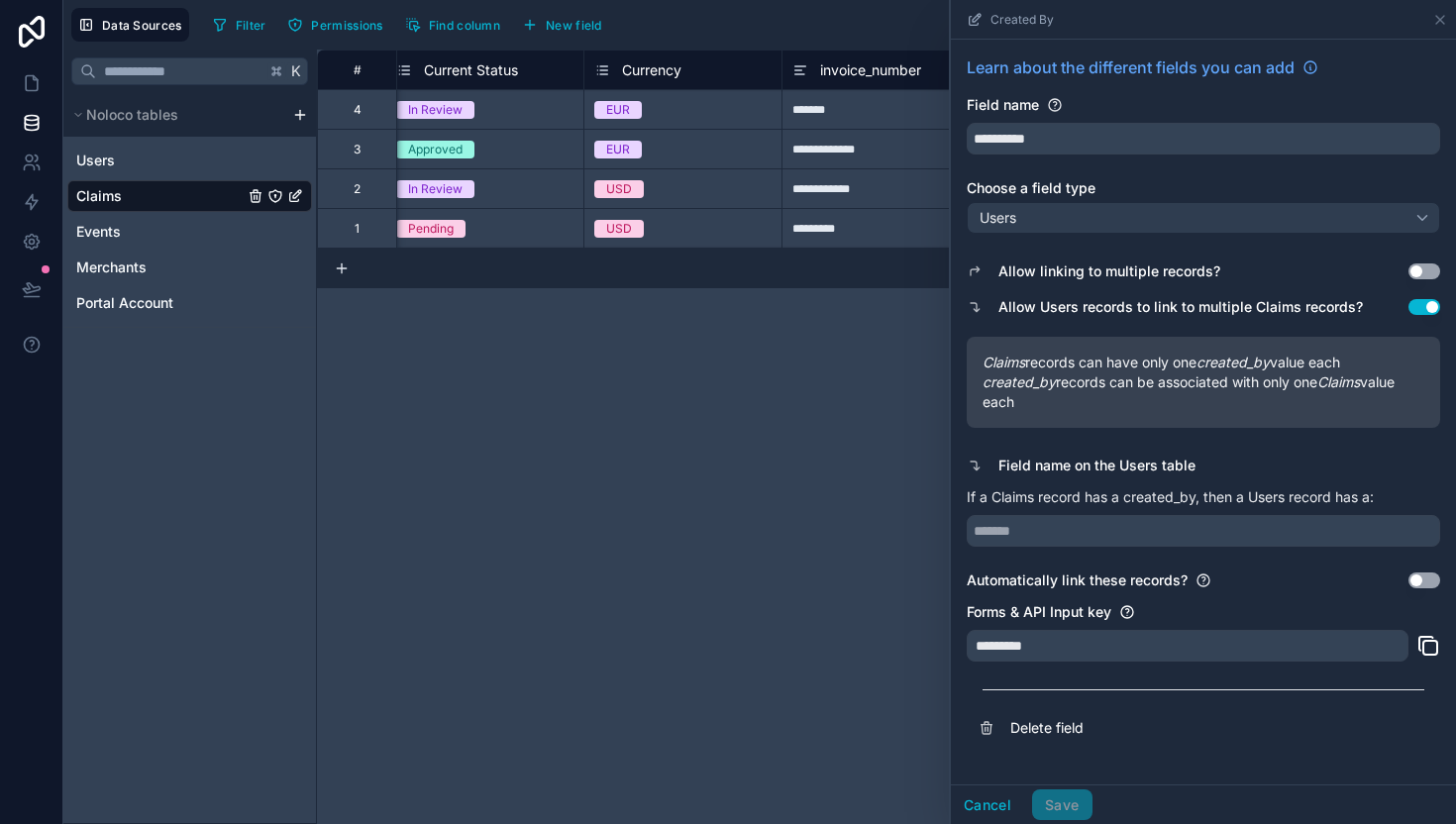 click on "Use setting" at bounding box center (1424, 580) 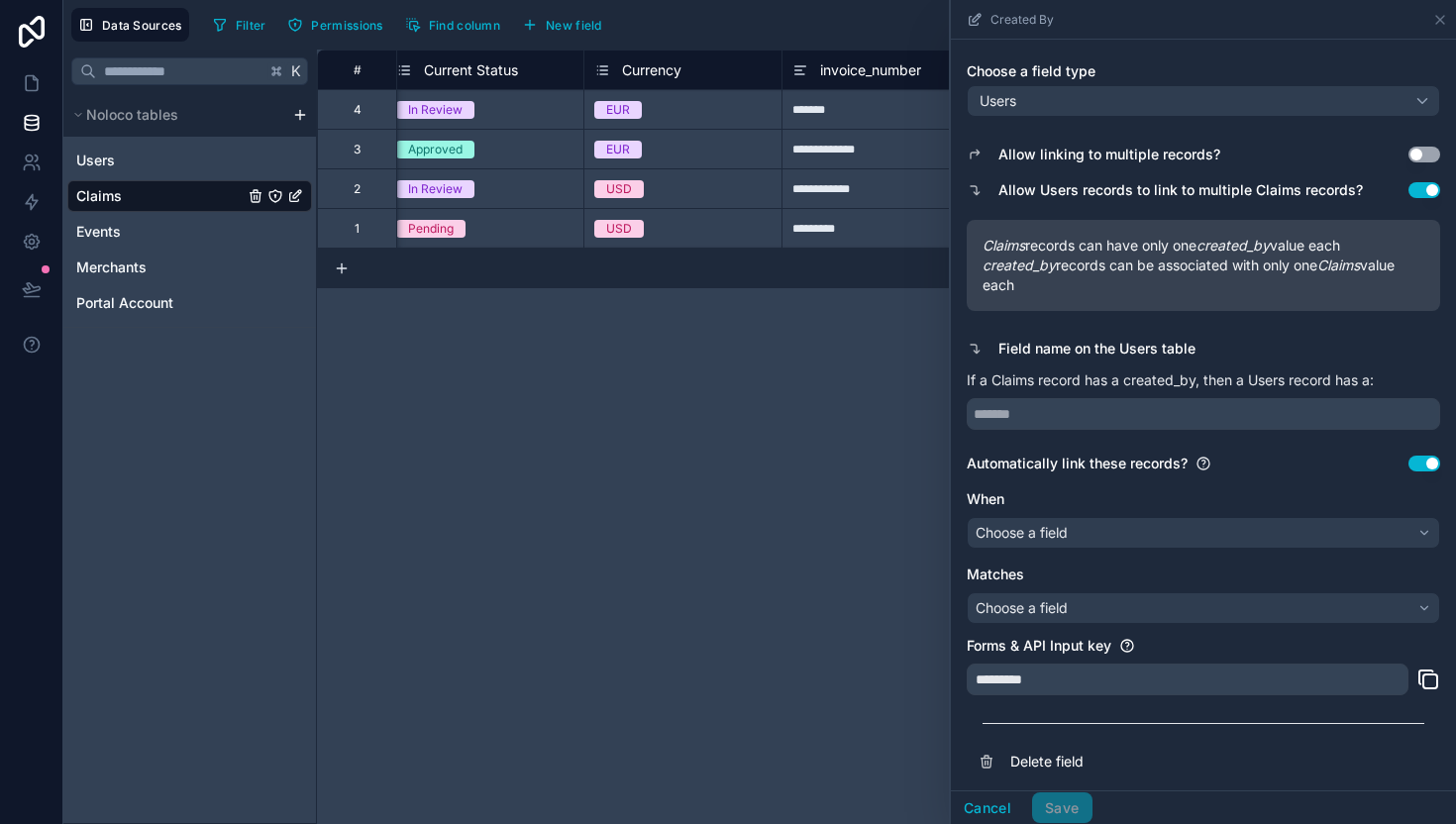 scroll, scrollTop: 121, scrollLeft: 0, axis: vertical 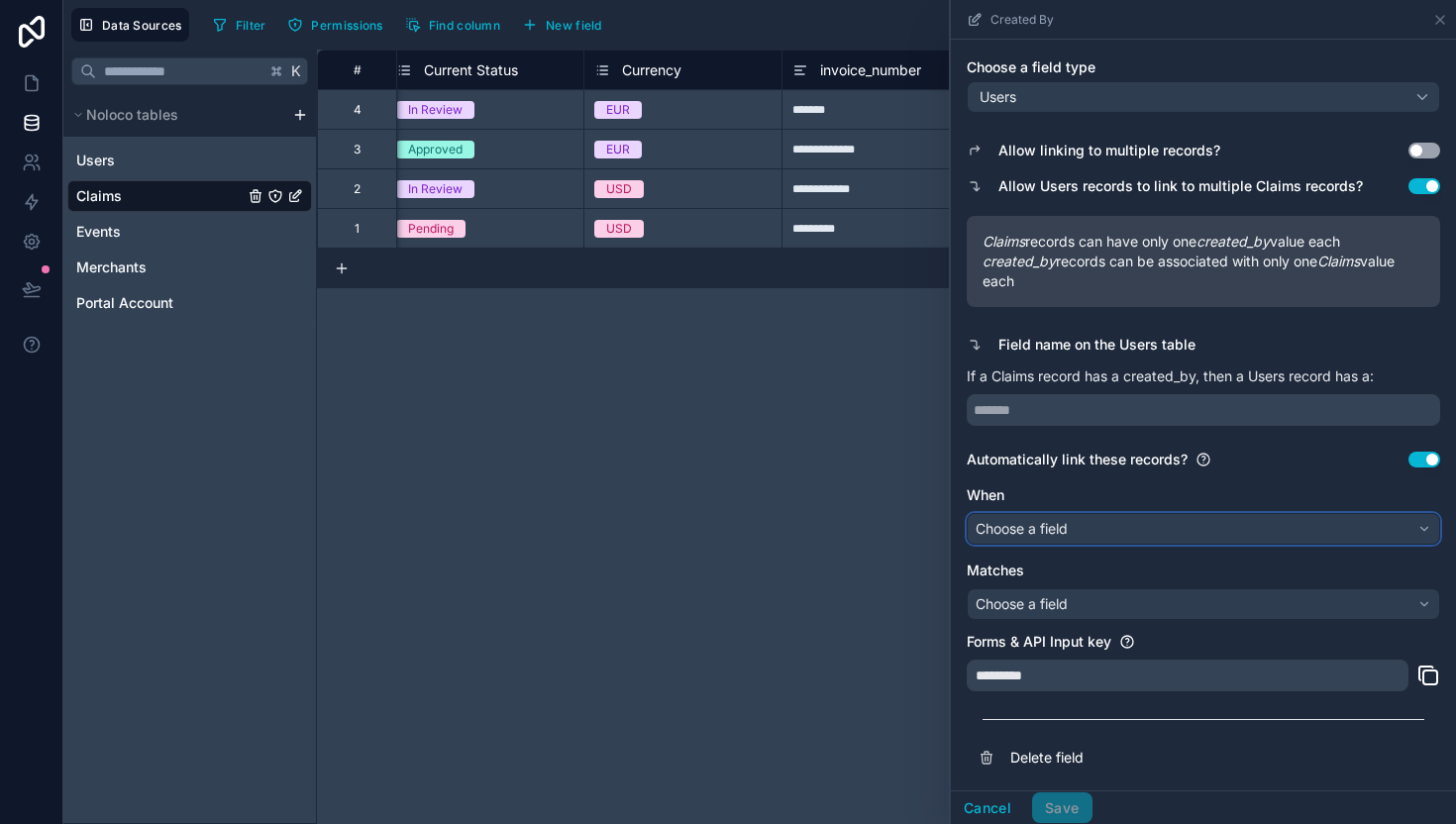 click on "Choose a field" at bounding box center [1203, 529] 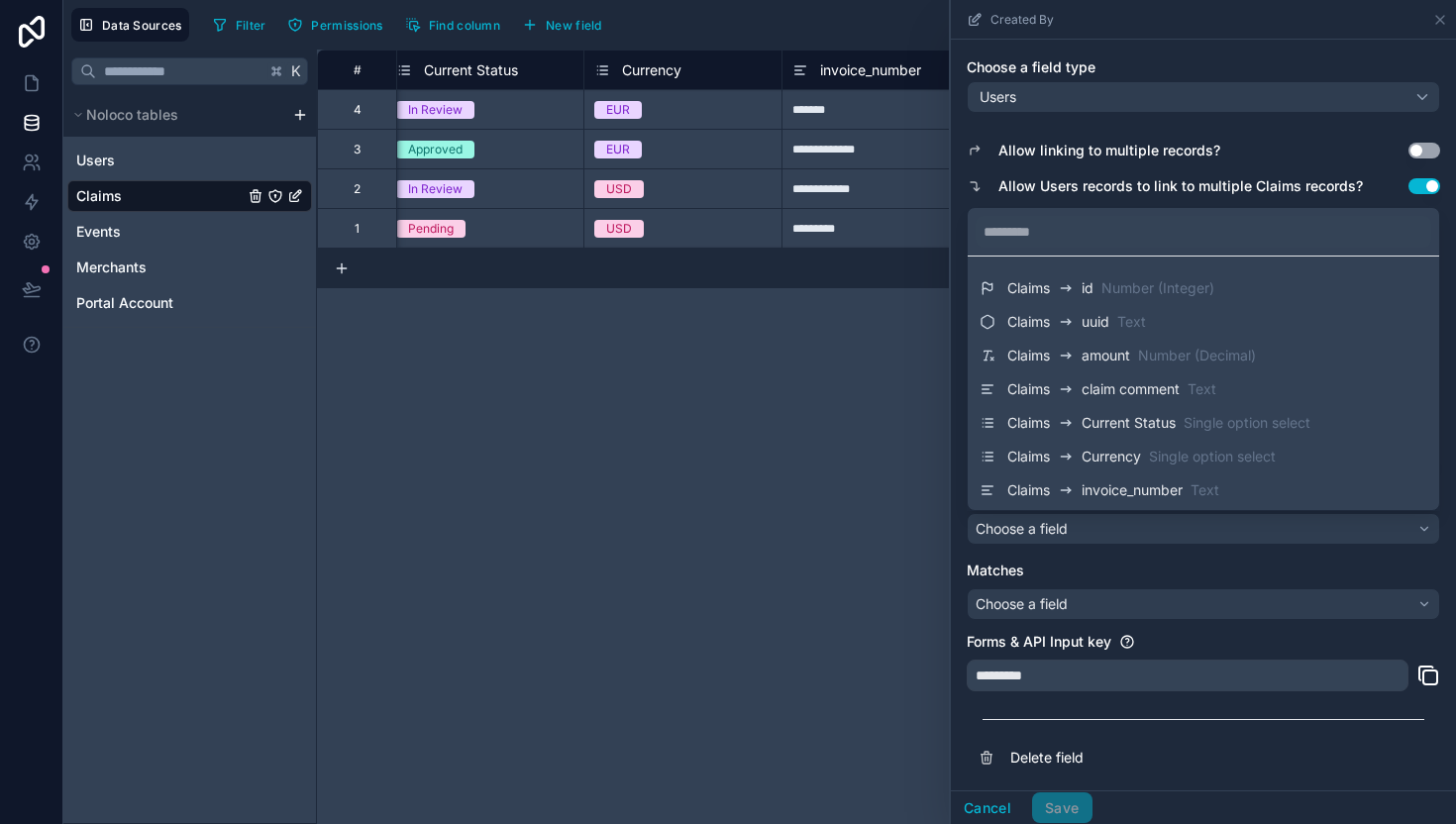 click on "**********" at bounding box center [886, 437] 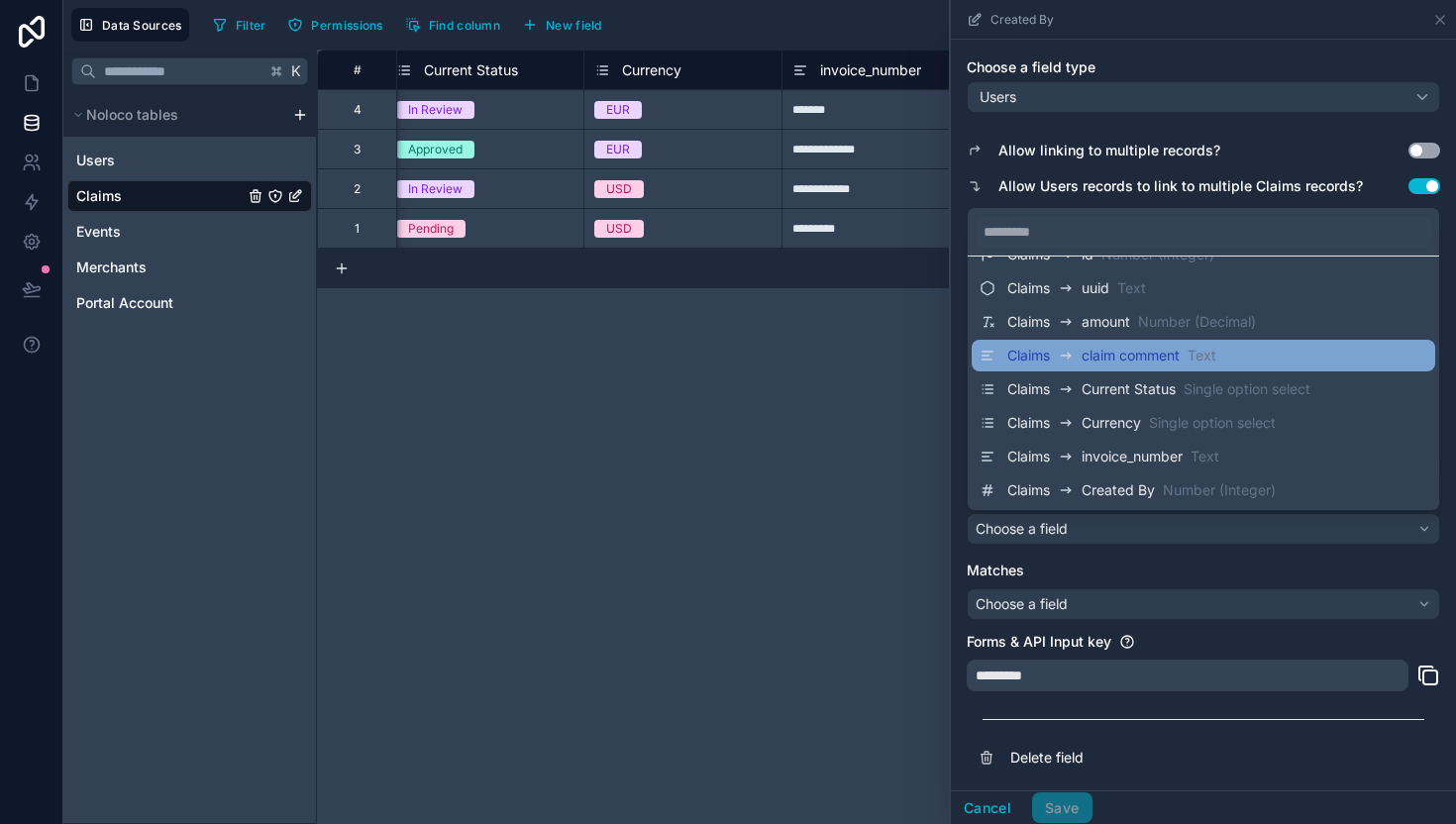 scroll, scrollTop: 0, scrollLeft: 0, axis: both 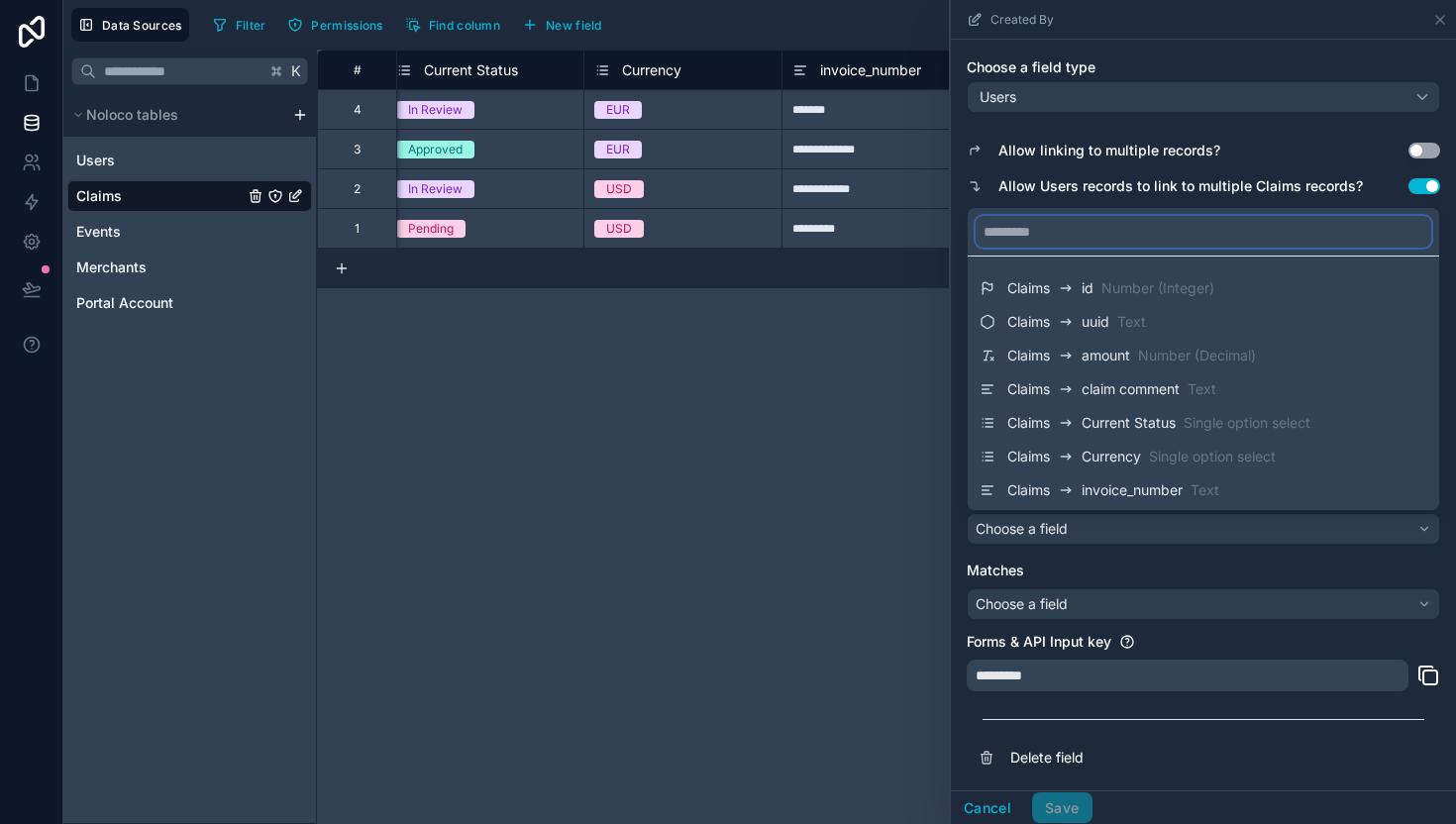 click at bounding box center (1203, 232) 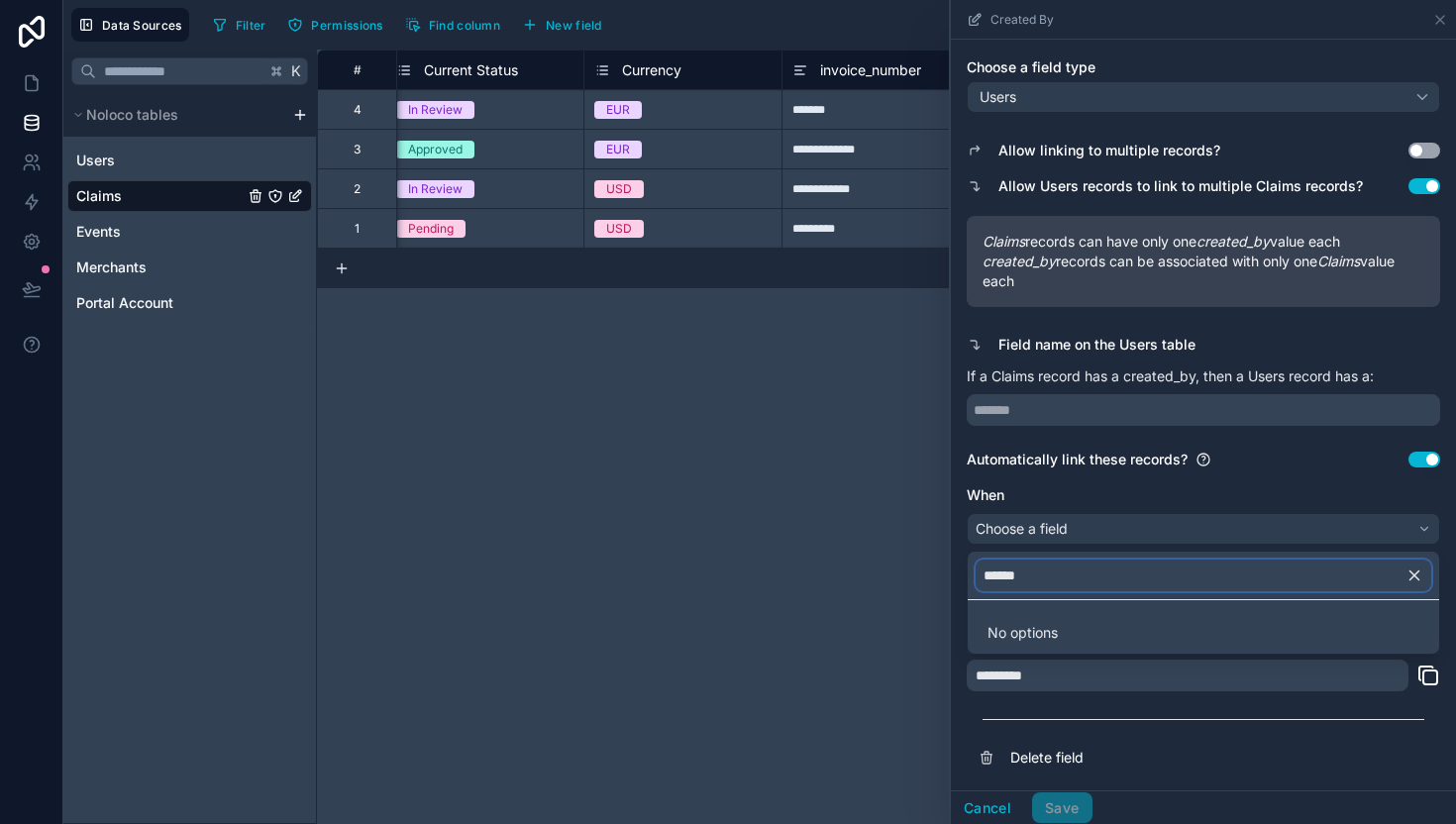 type on "*******" 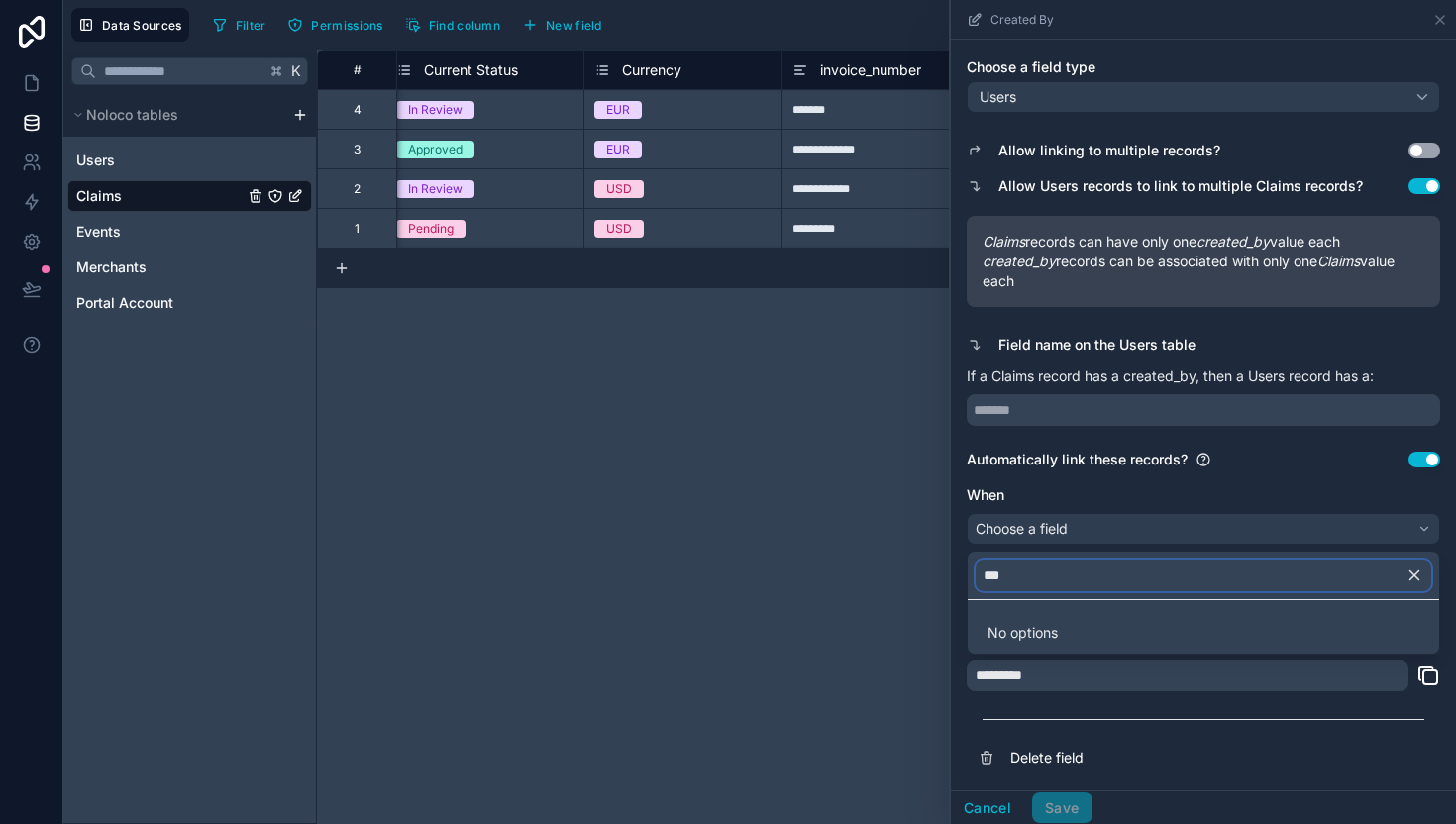 type on "****" 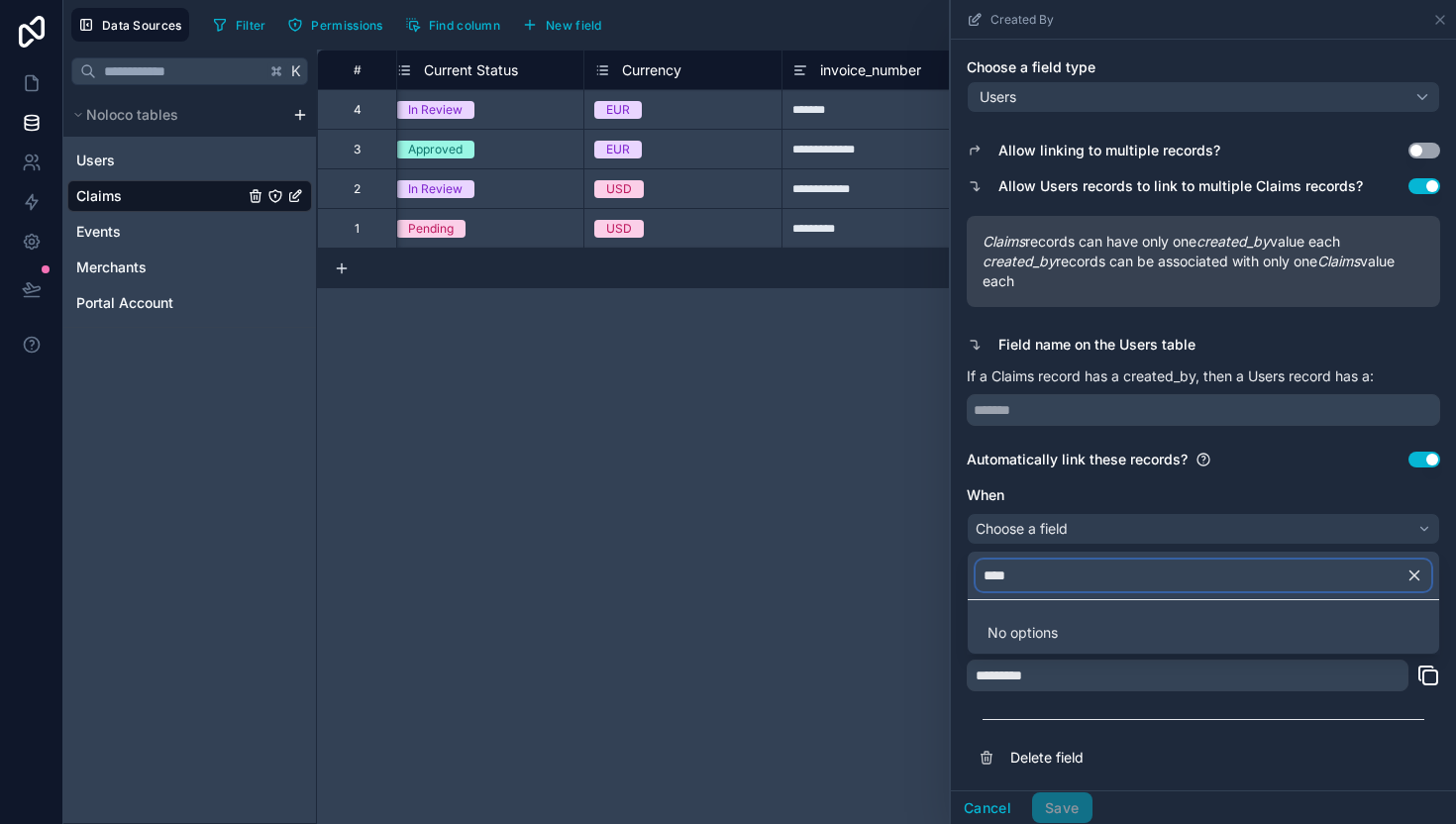 type 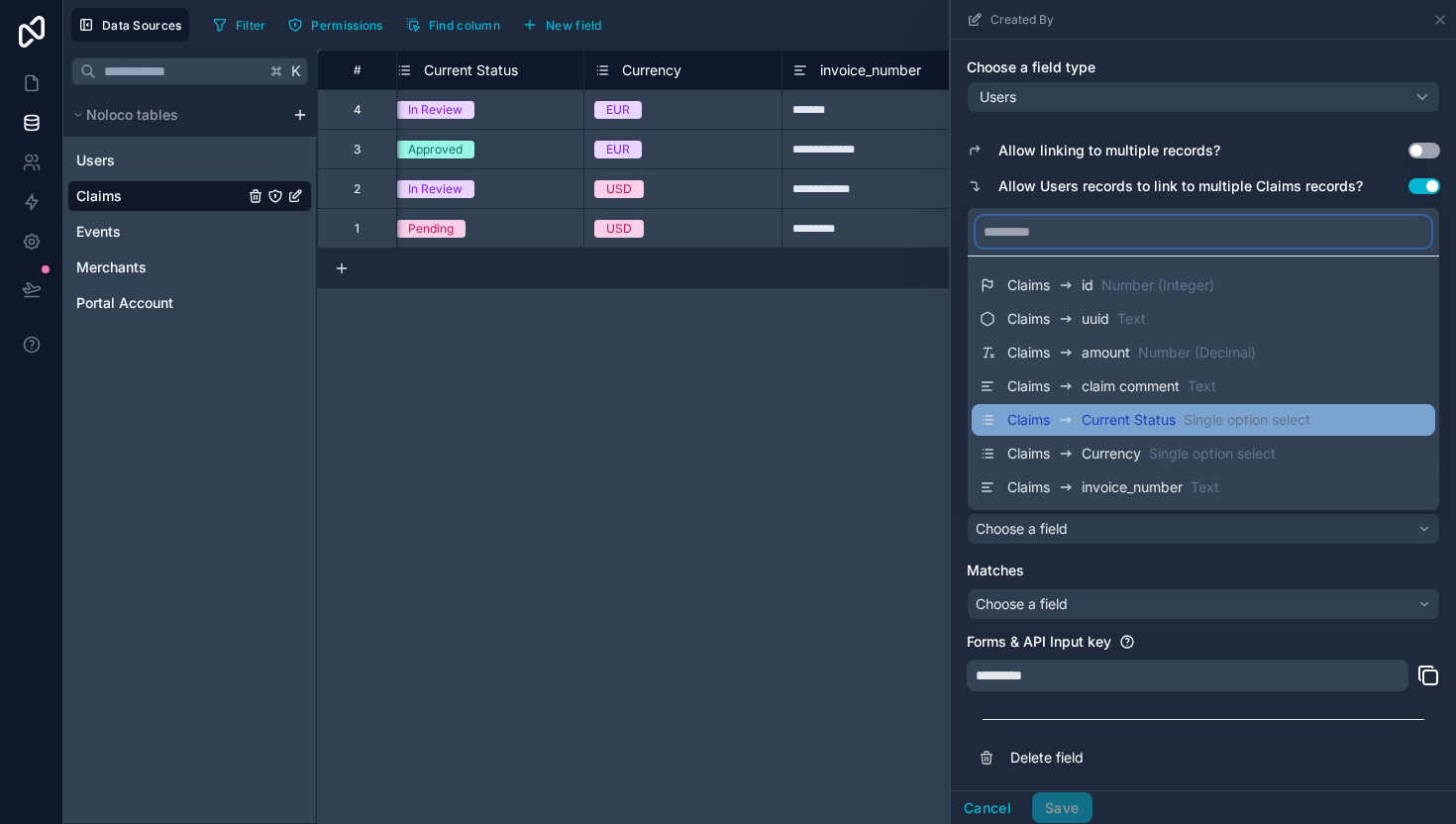 scroll, scrollTop: 0, scrollLeft: 0, axis: both 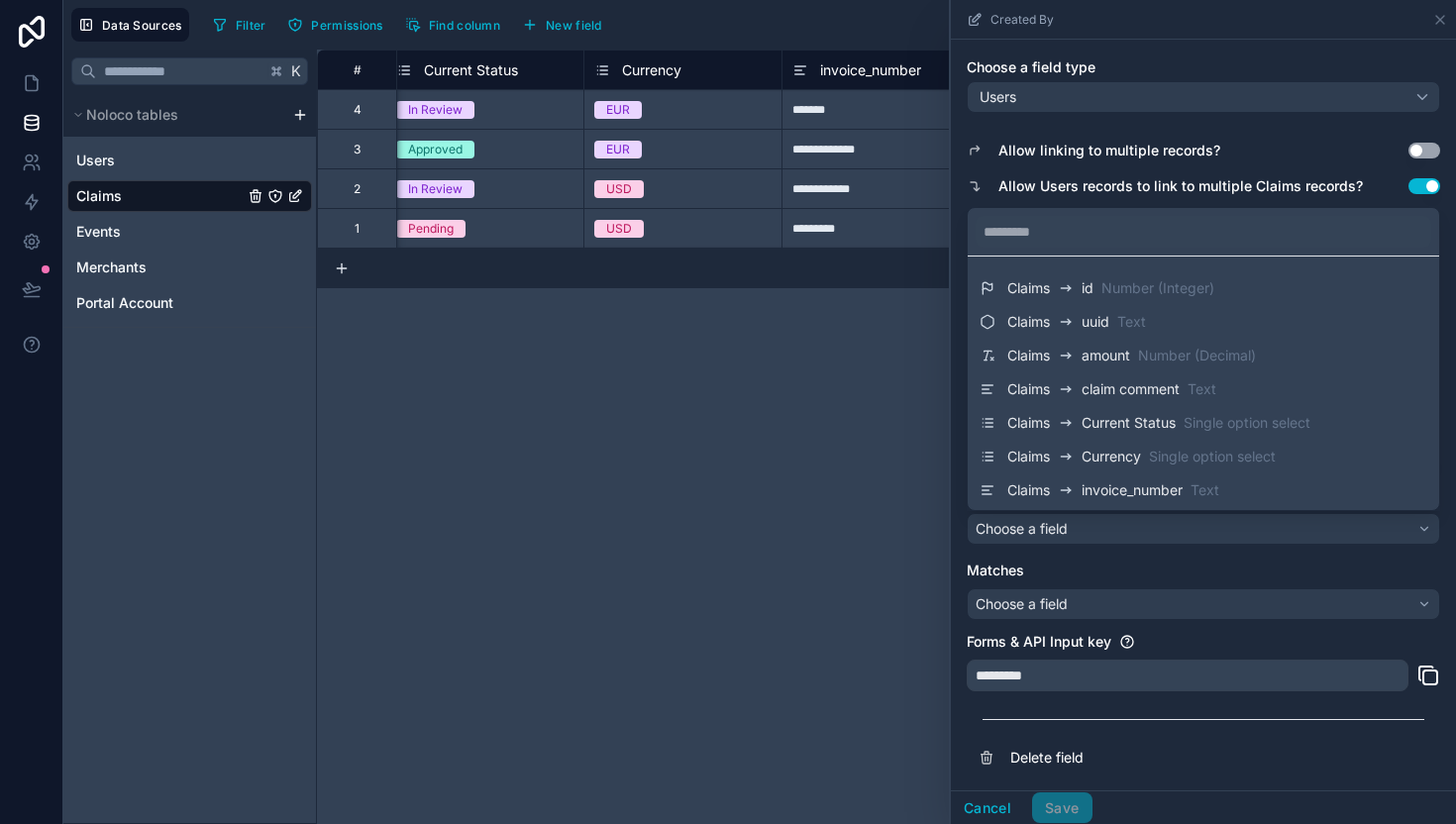 click at bounding box center [1203, 412] 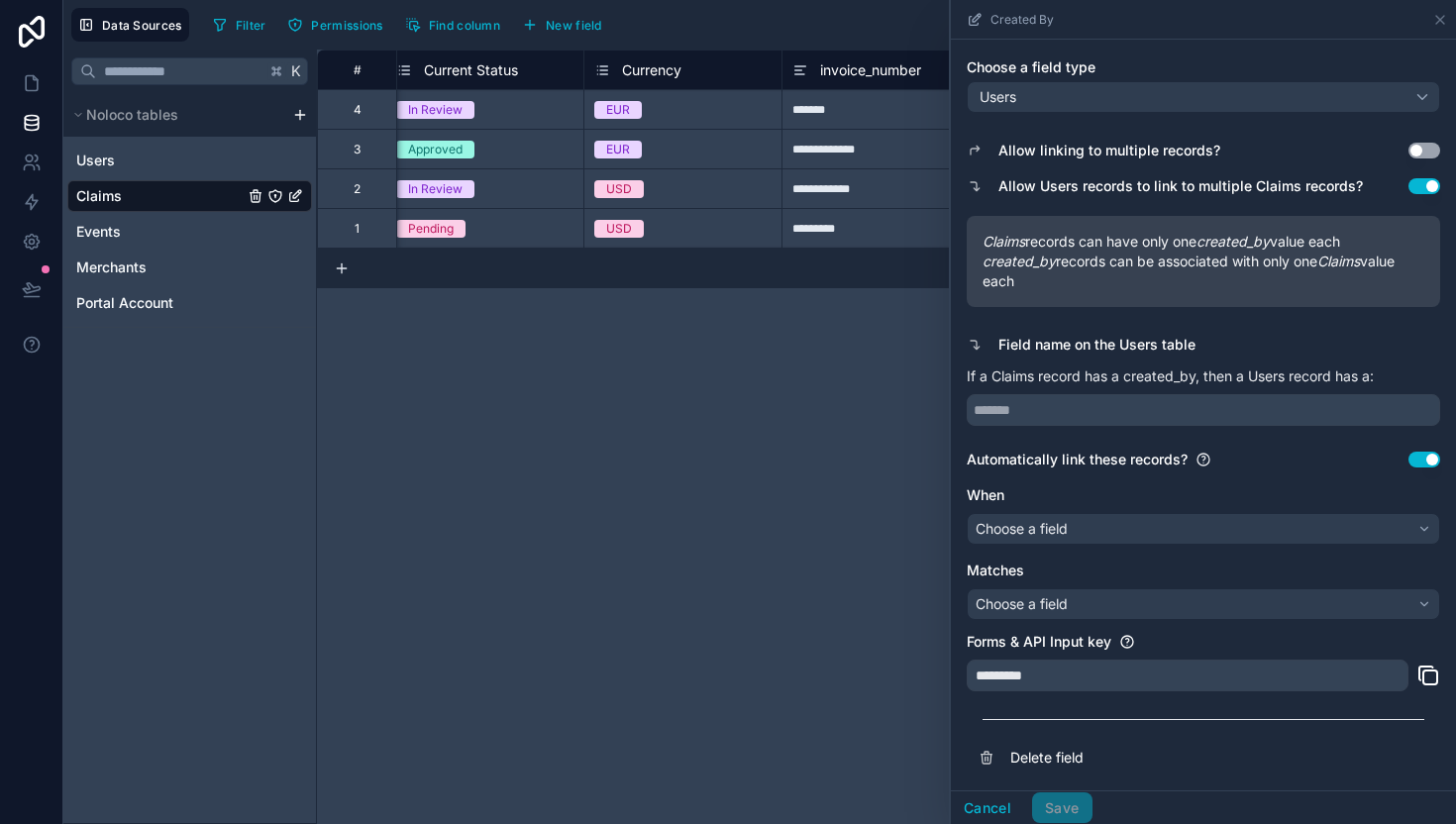 scroll, scrollTop: 126, scrollLeft: 0, axis: vertical 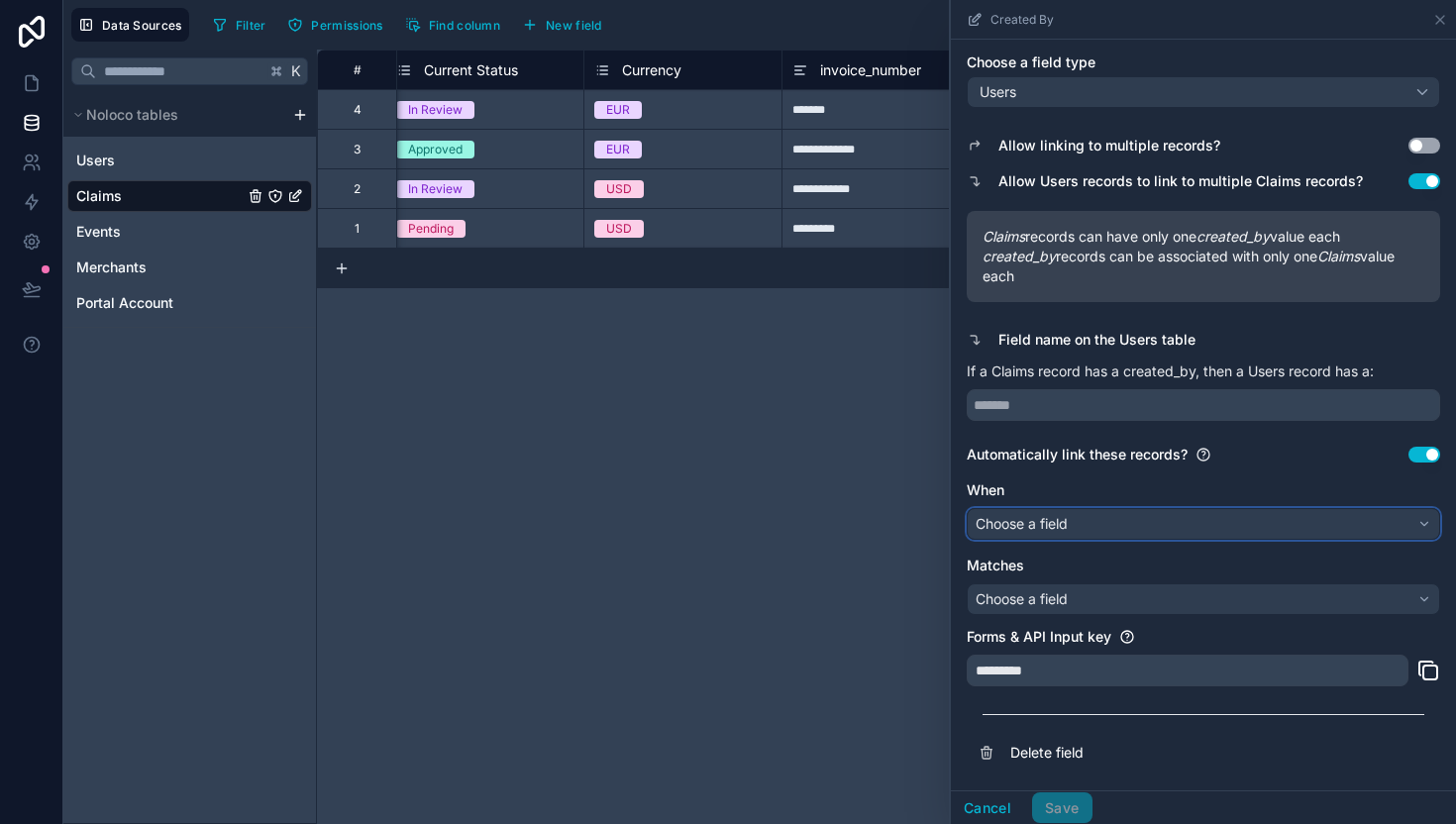 click on "Choose a field" at bounding box center (1203, 524) 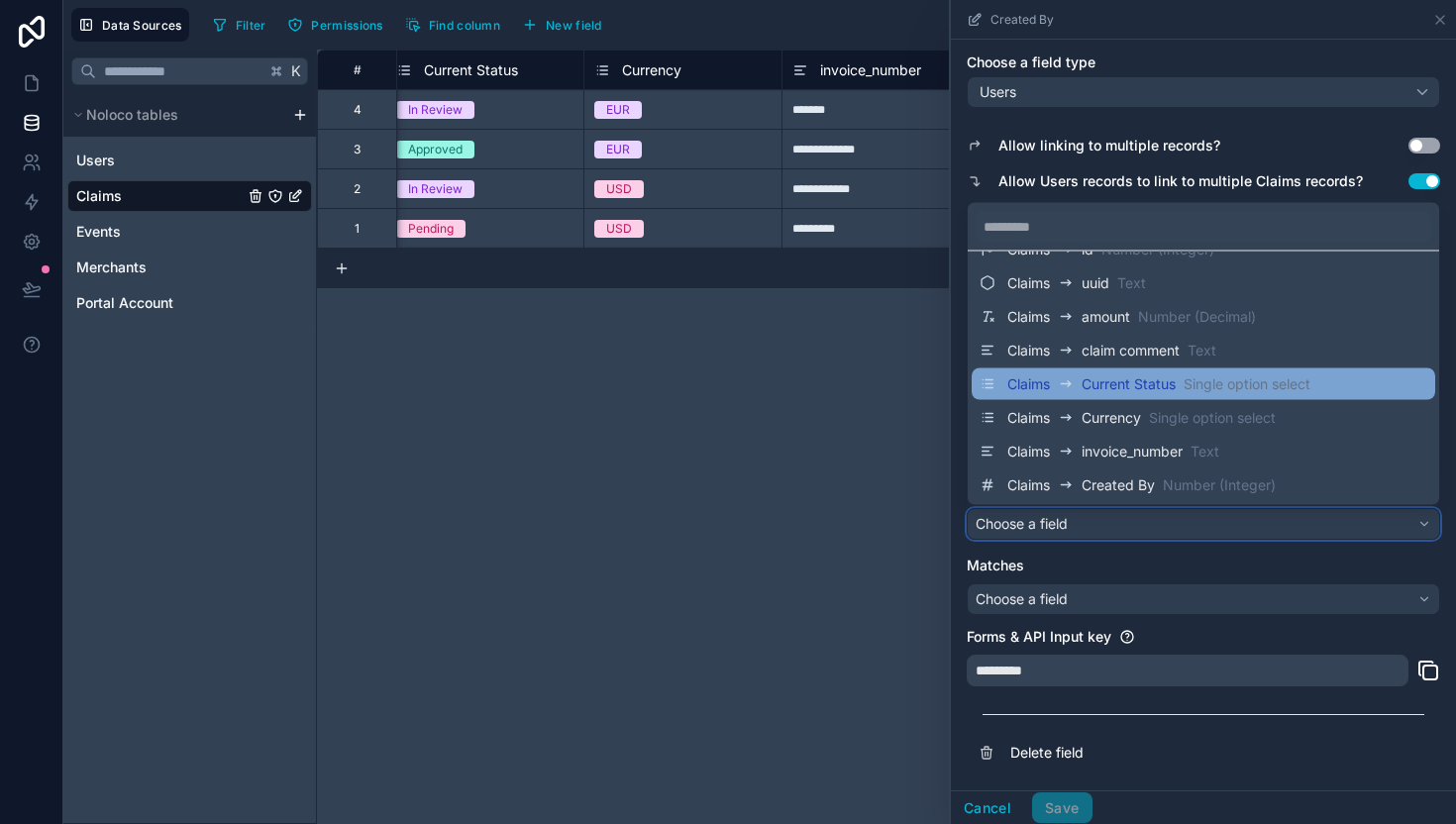 scroll, scrollTop: 0, scrollLeft: 0, axis: both 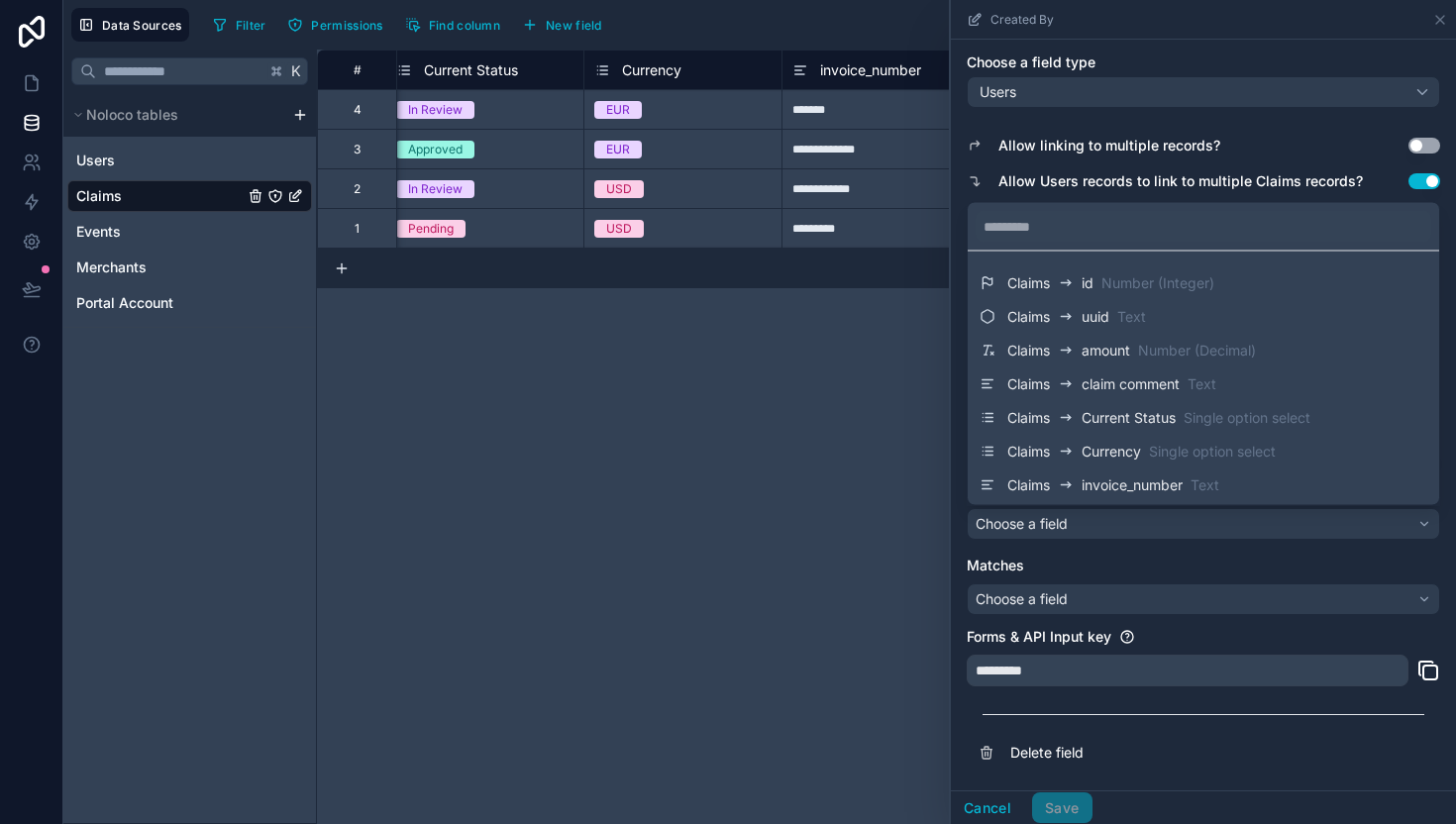 click on "**********" at bounding box center (886, 437) 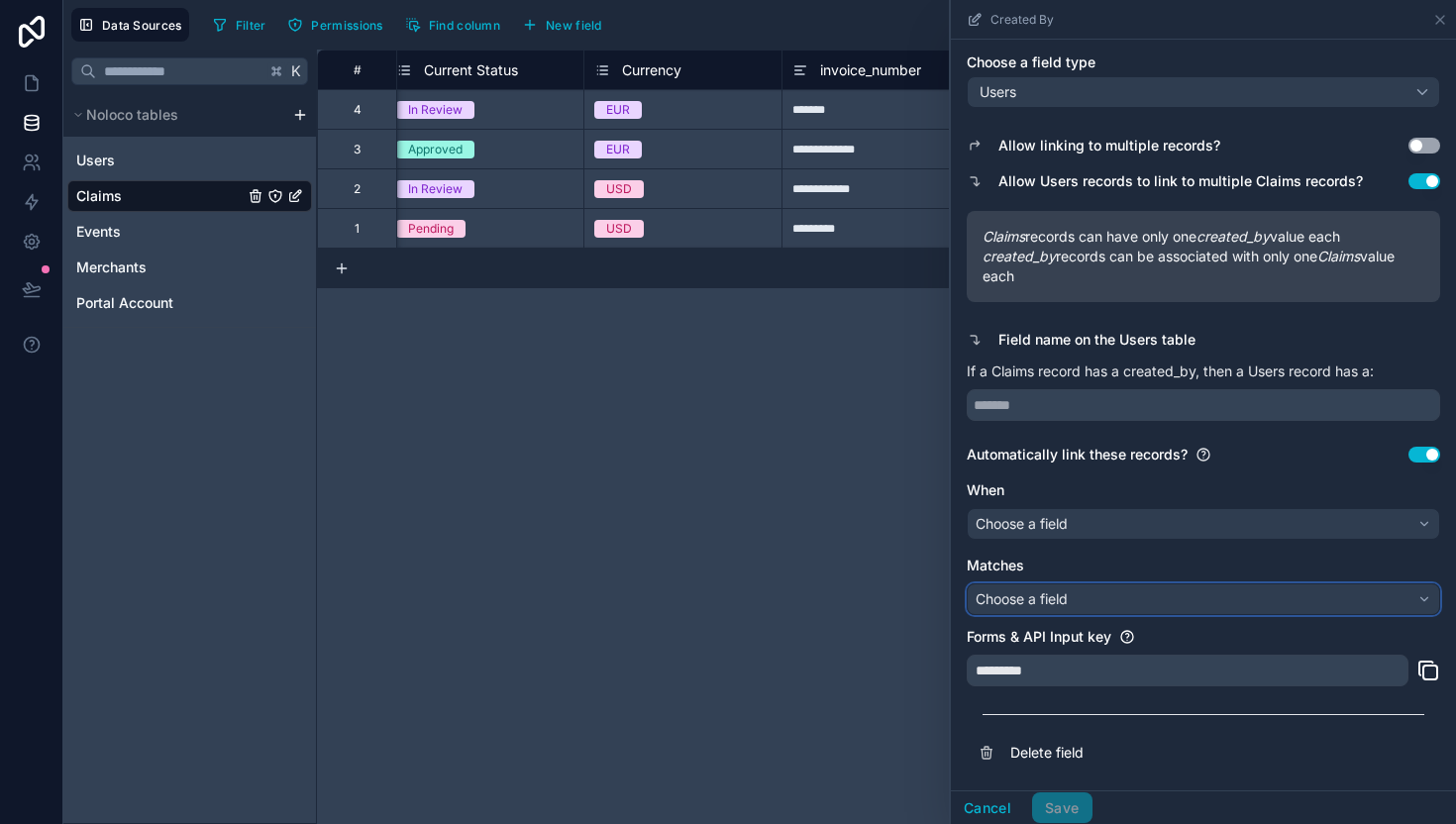 click on "Choose a field" at bounding box center [1021, 598] 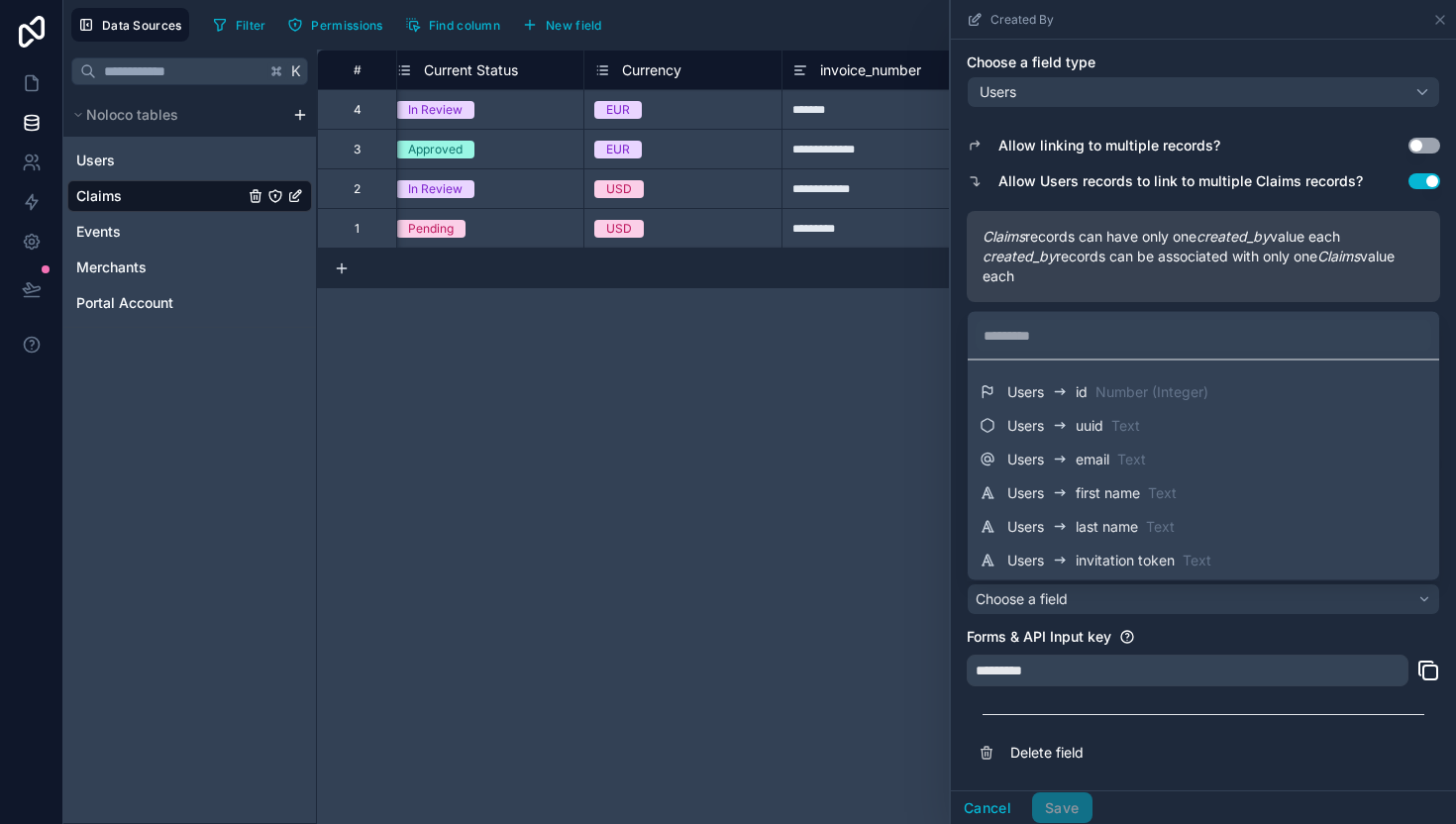 click on "**********" at bounding box center [886, 437] 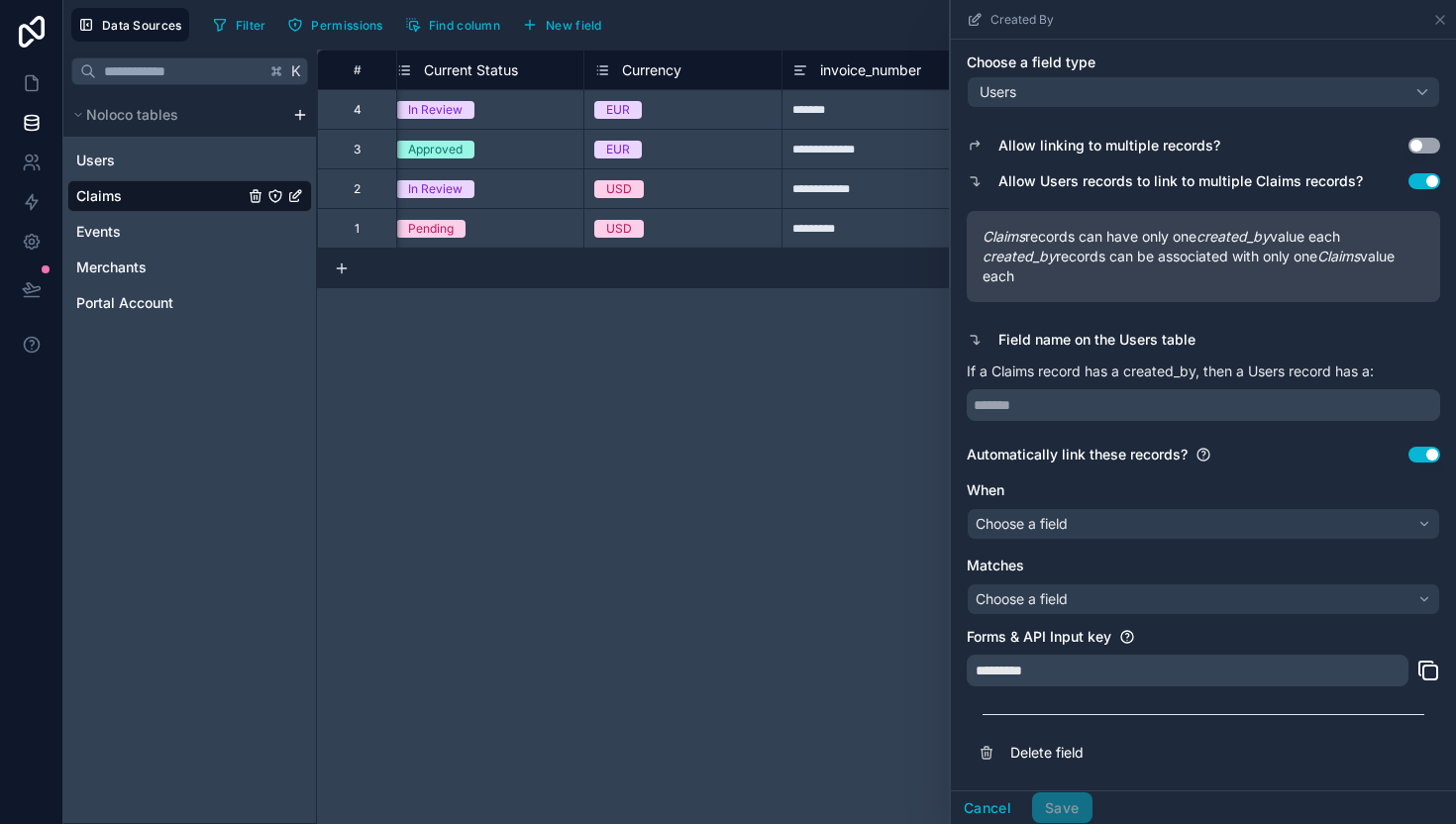 click on "Use setting" at bounding box center [1424, 455] 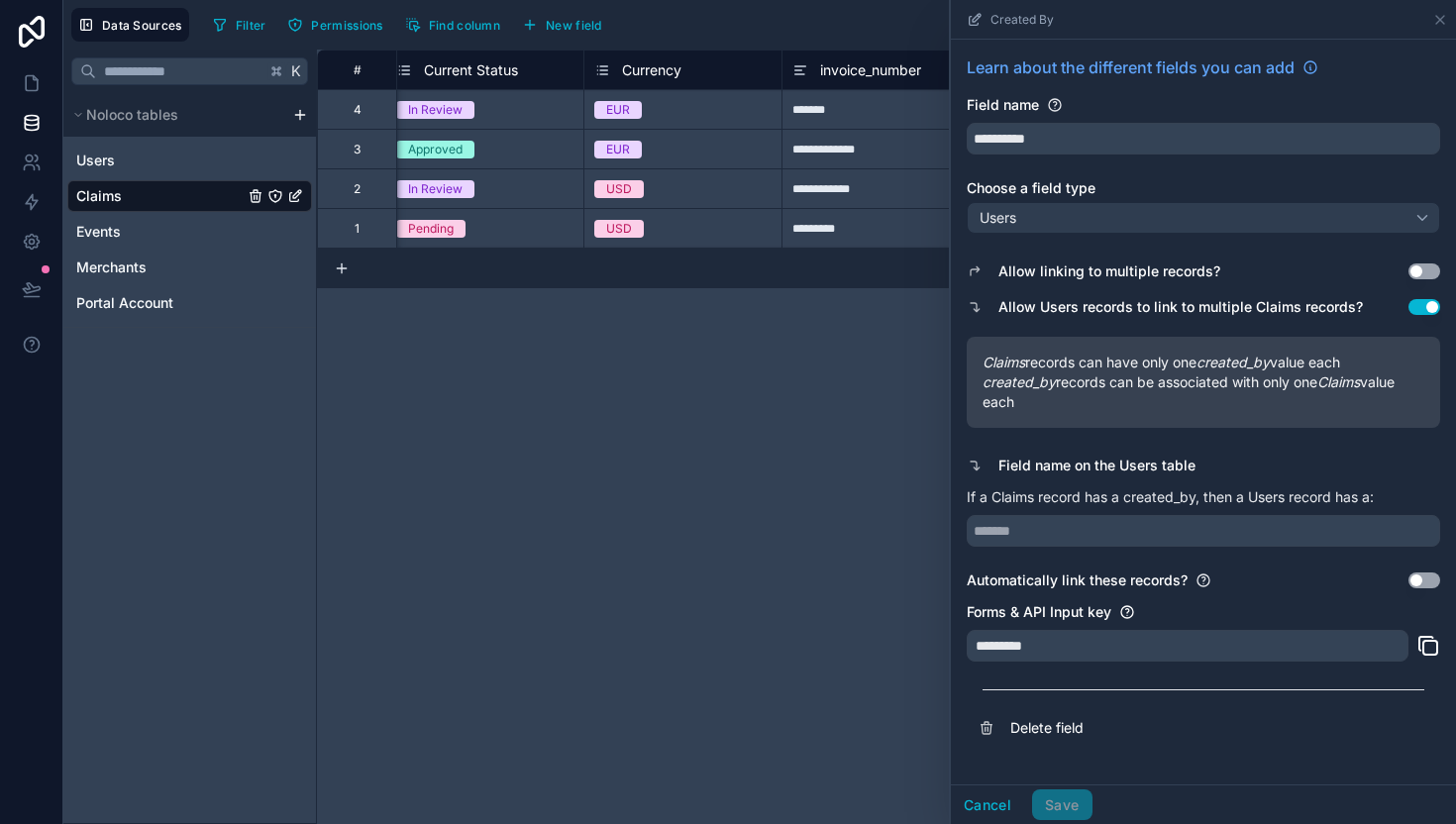 click on "Cancel Save" at bounding box center [1021, 805] 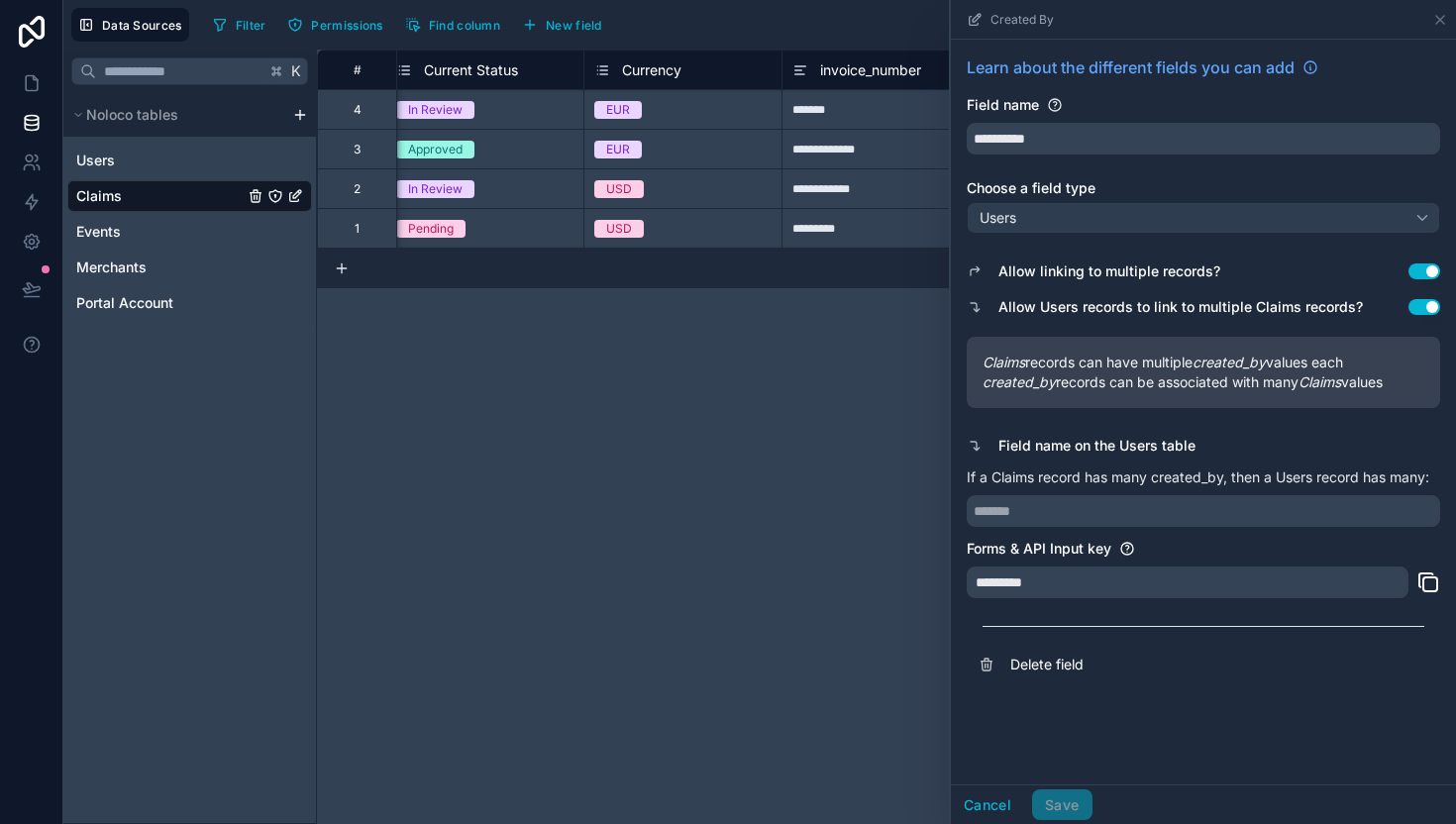 click on "Use setting" at bounding box center [1424, 271] 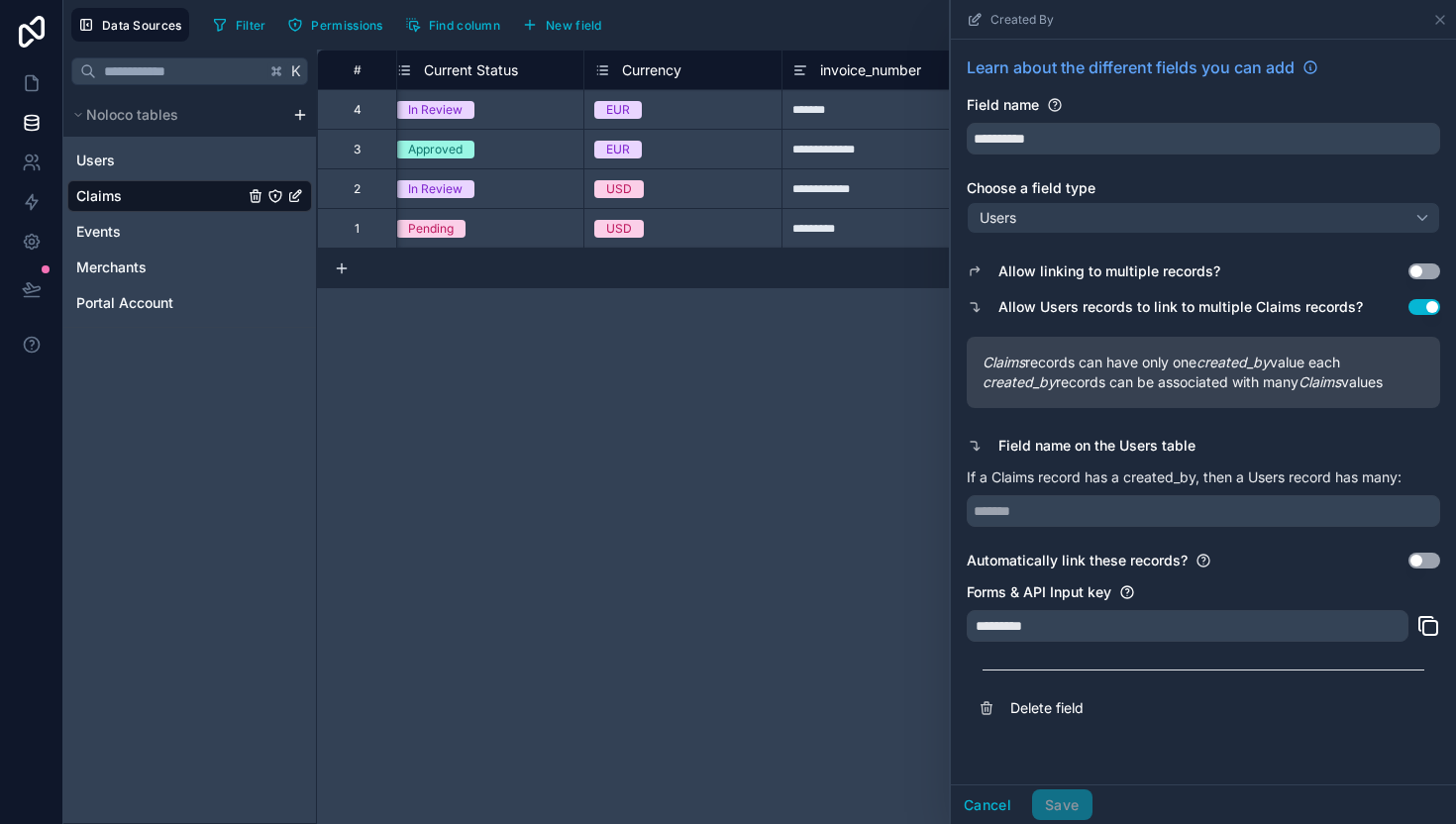 click on "Cancel Save" at bounding box center (1203, 804) 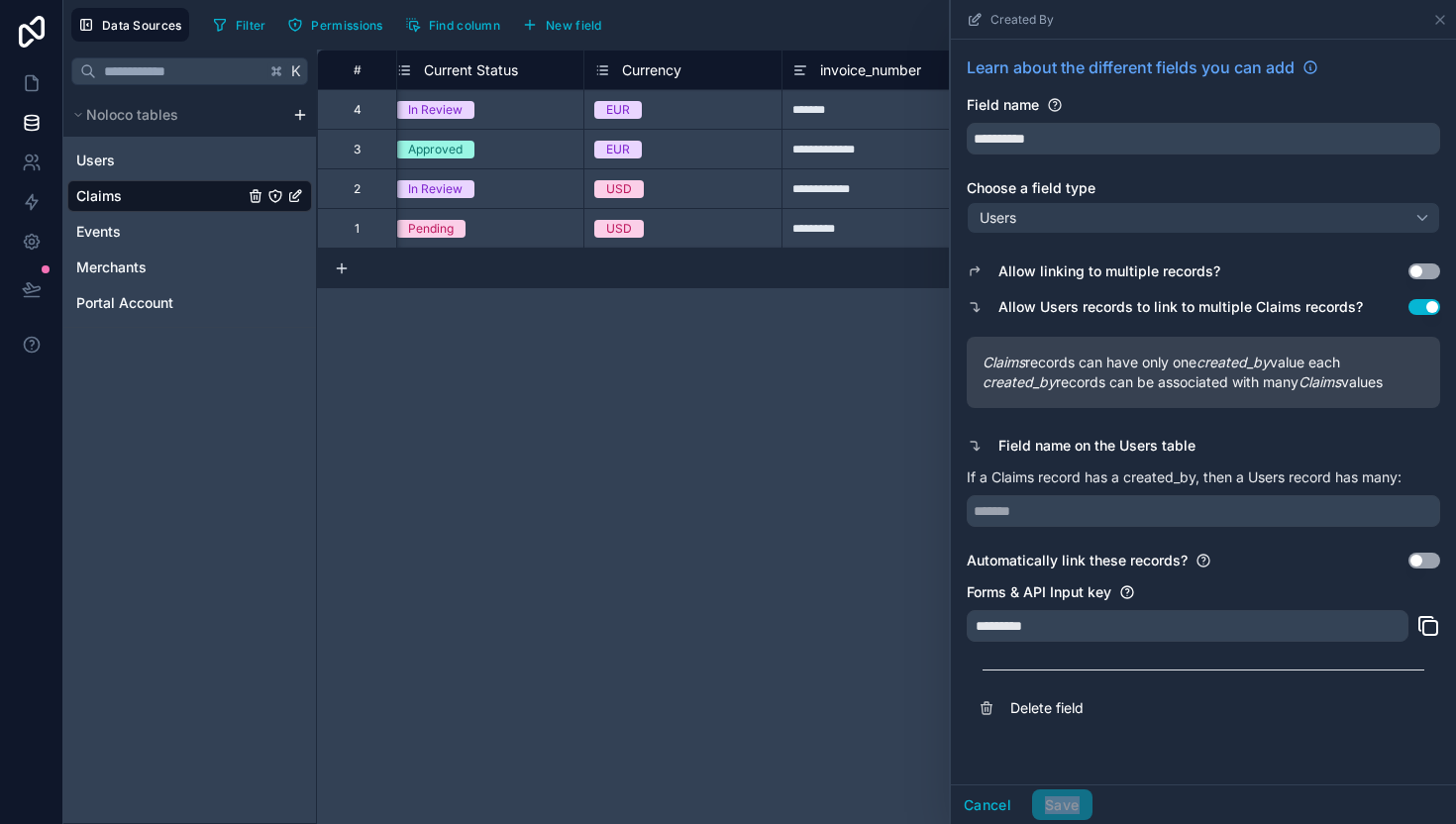 click on "Cancel Save" at bounding box center [1021, 805] 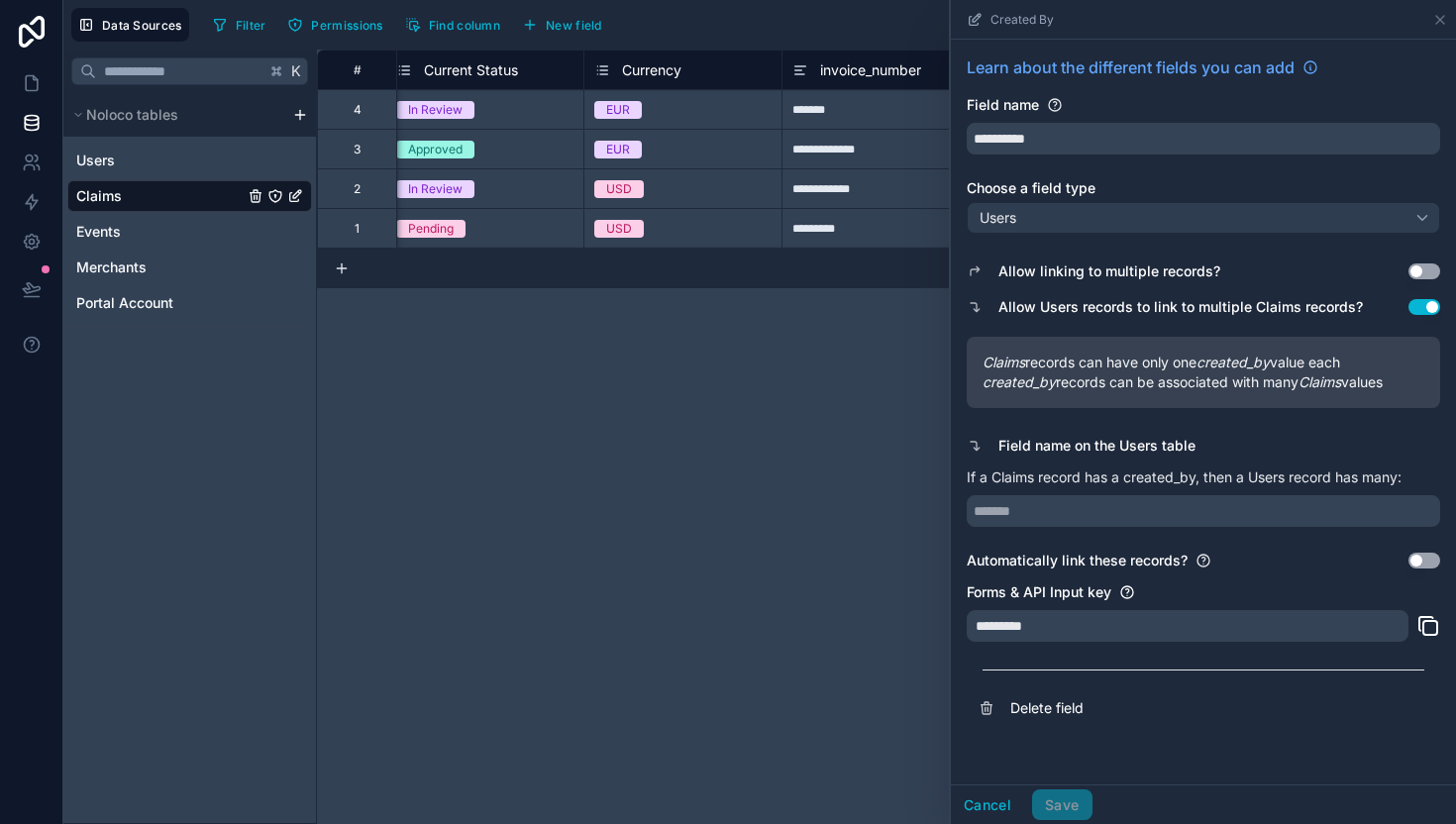 click on "**********" at bounding box center (886, 437) 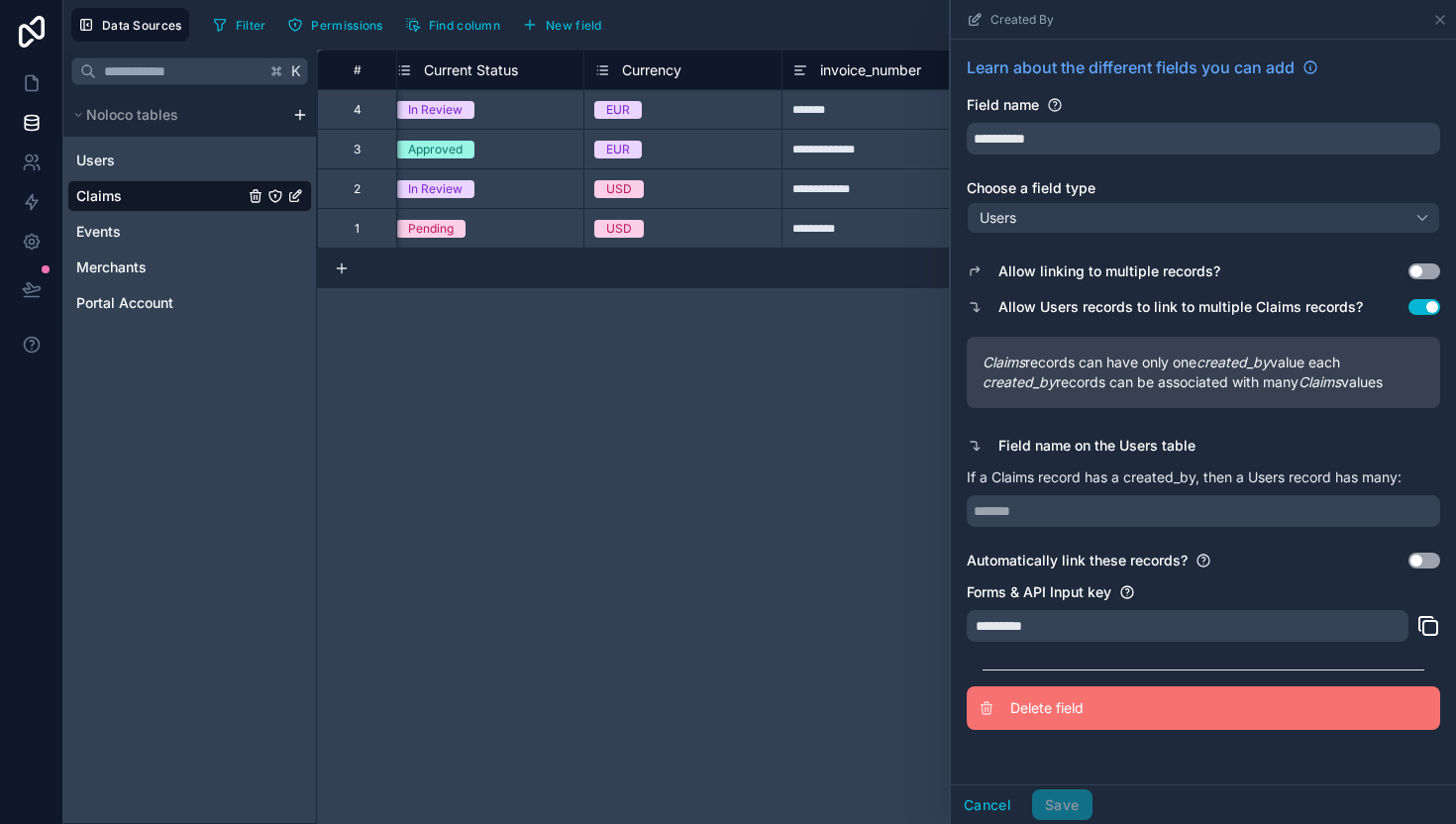 click on "Delete field" at bounding box center (1203, 708) 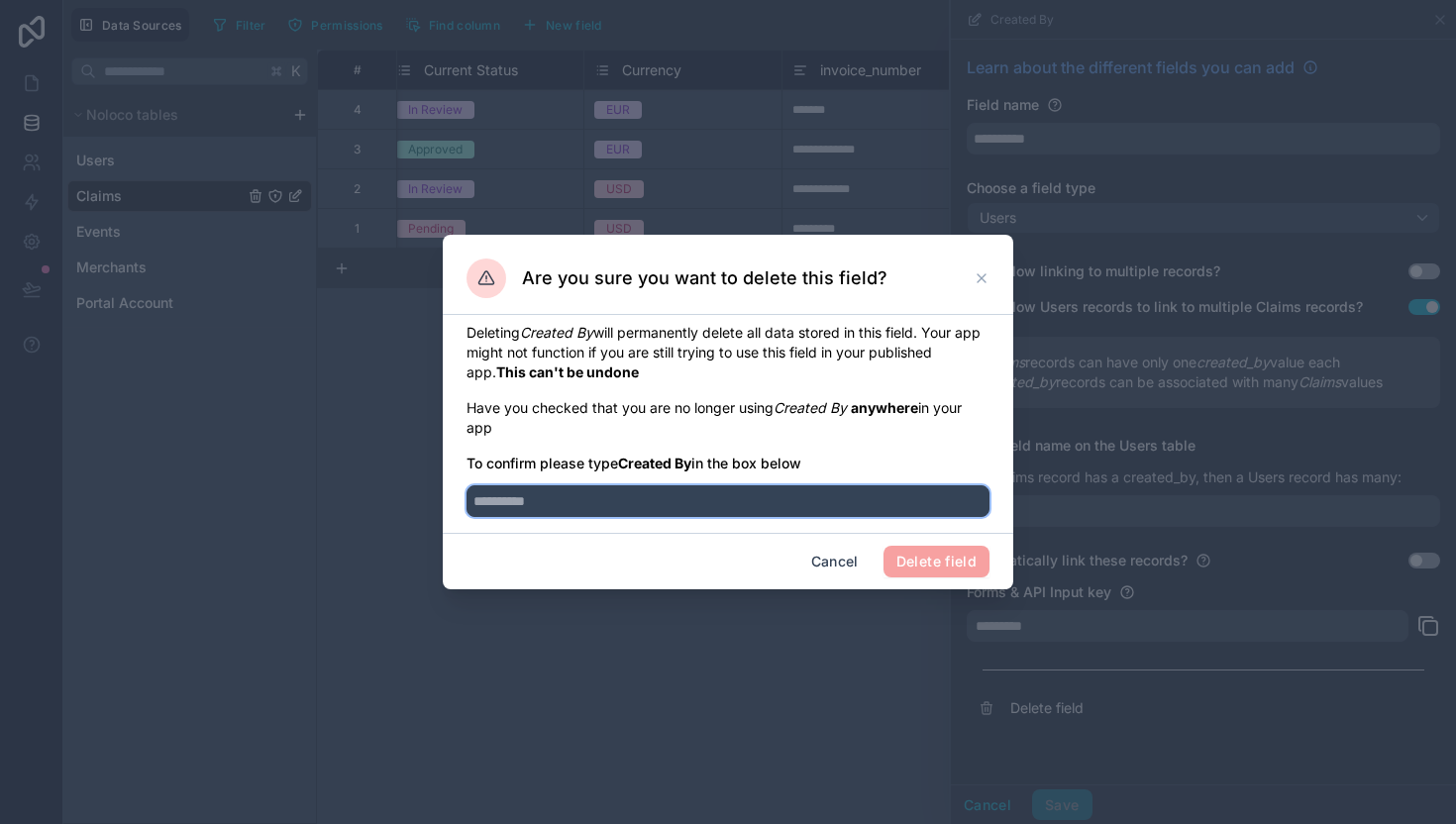 click at bounding box center (728, 501) 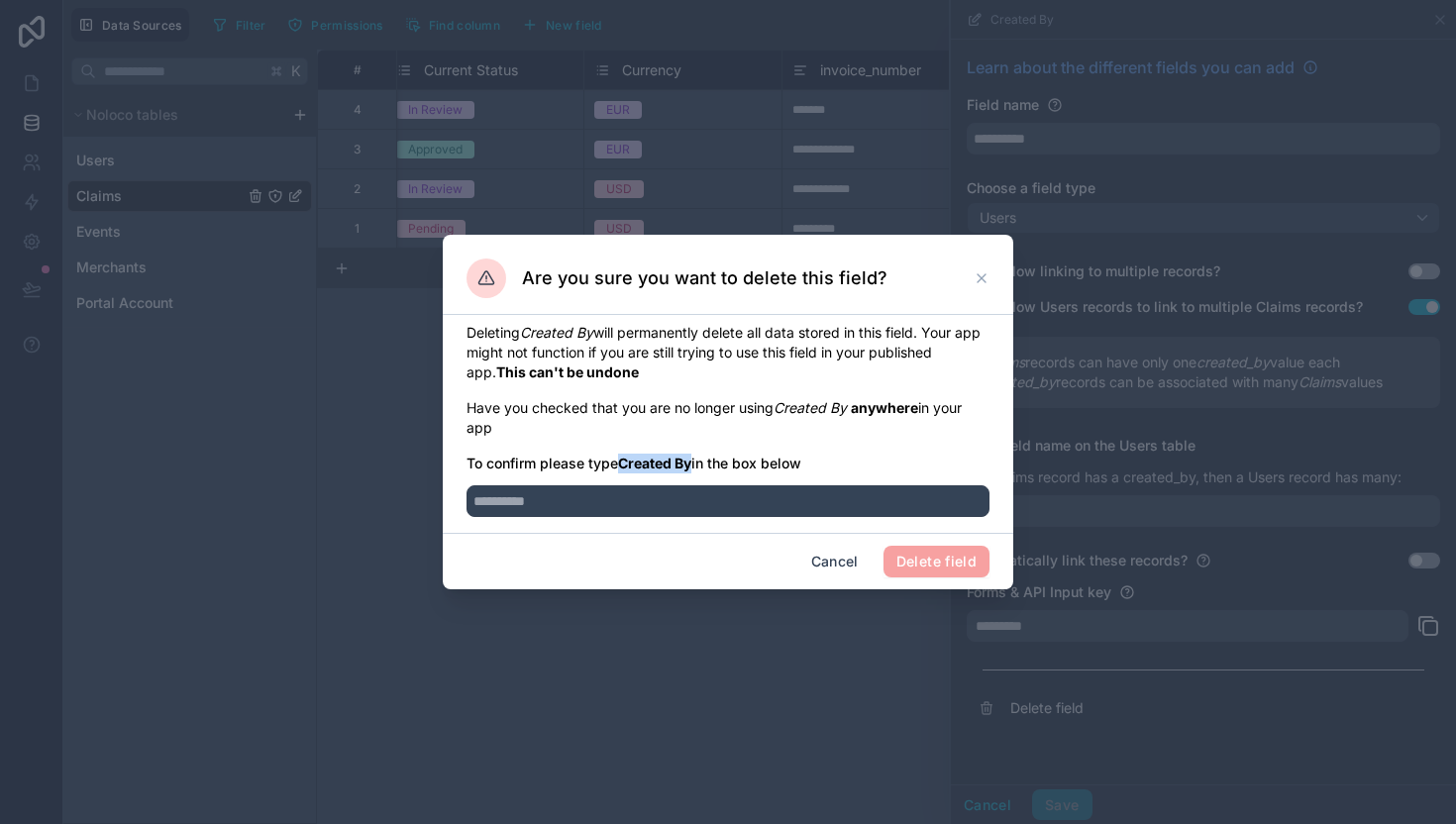 drag, startPoint x: 622, startPoint y: 469, endPoint x: 695, endPoint y: 472, distance: 73.06162 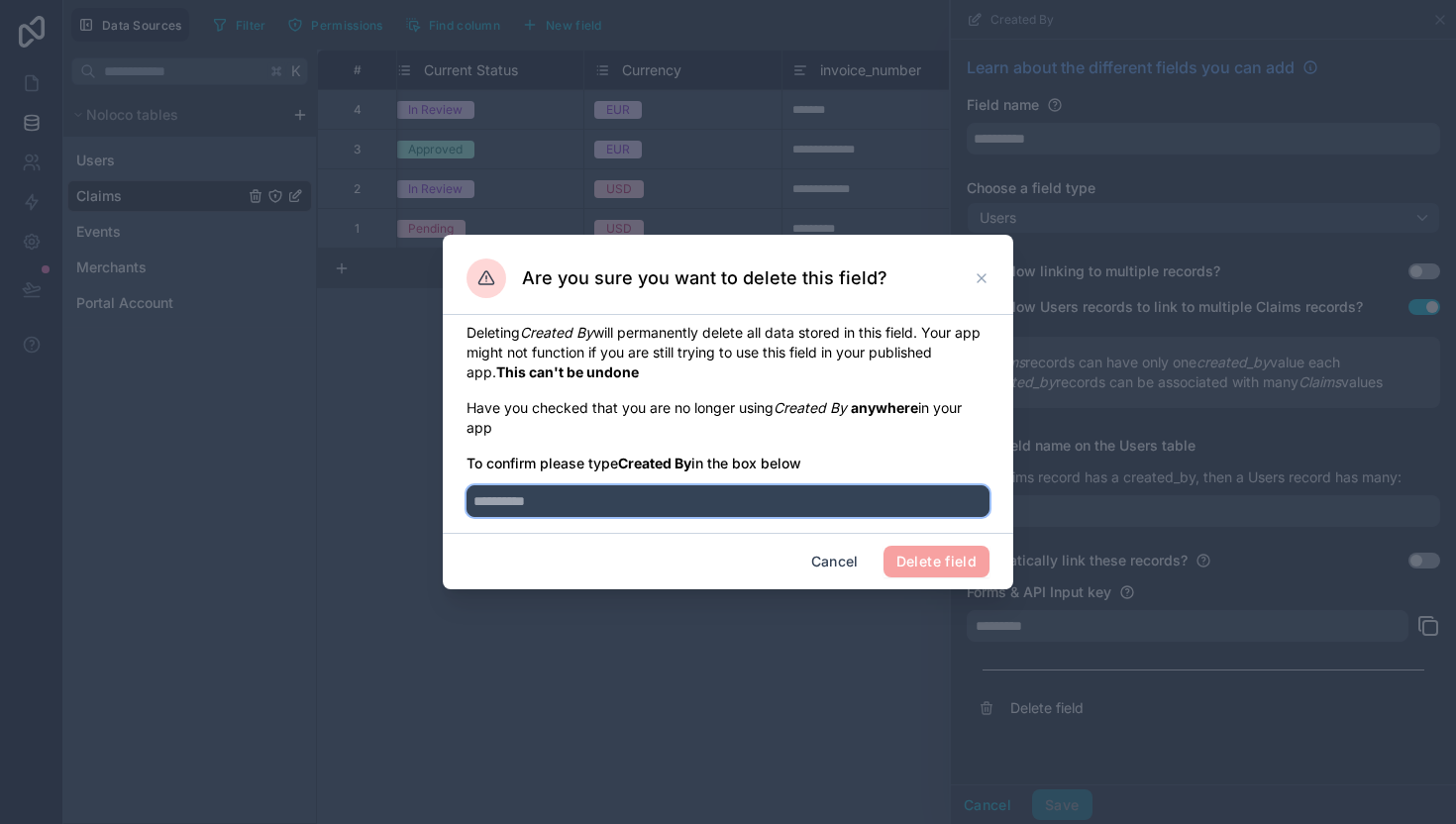 click at bounding box center (728, 501) 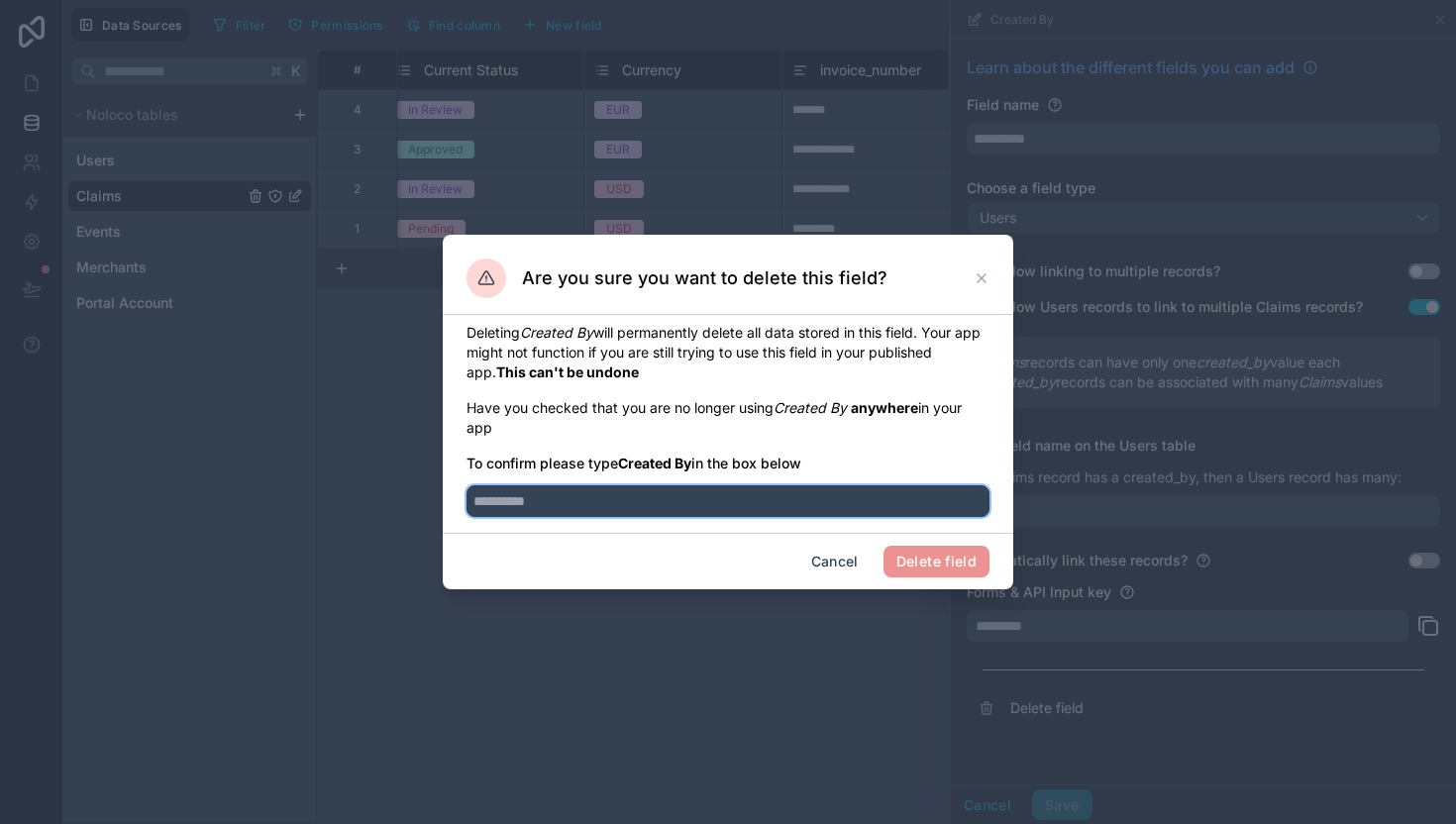 paste on "**********" 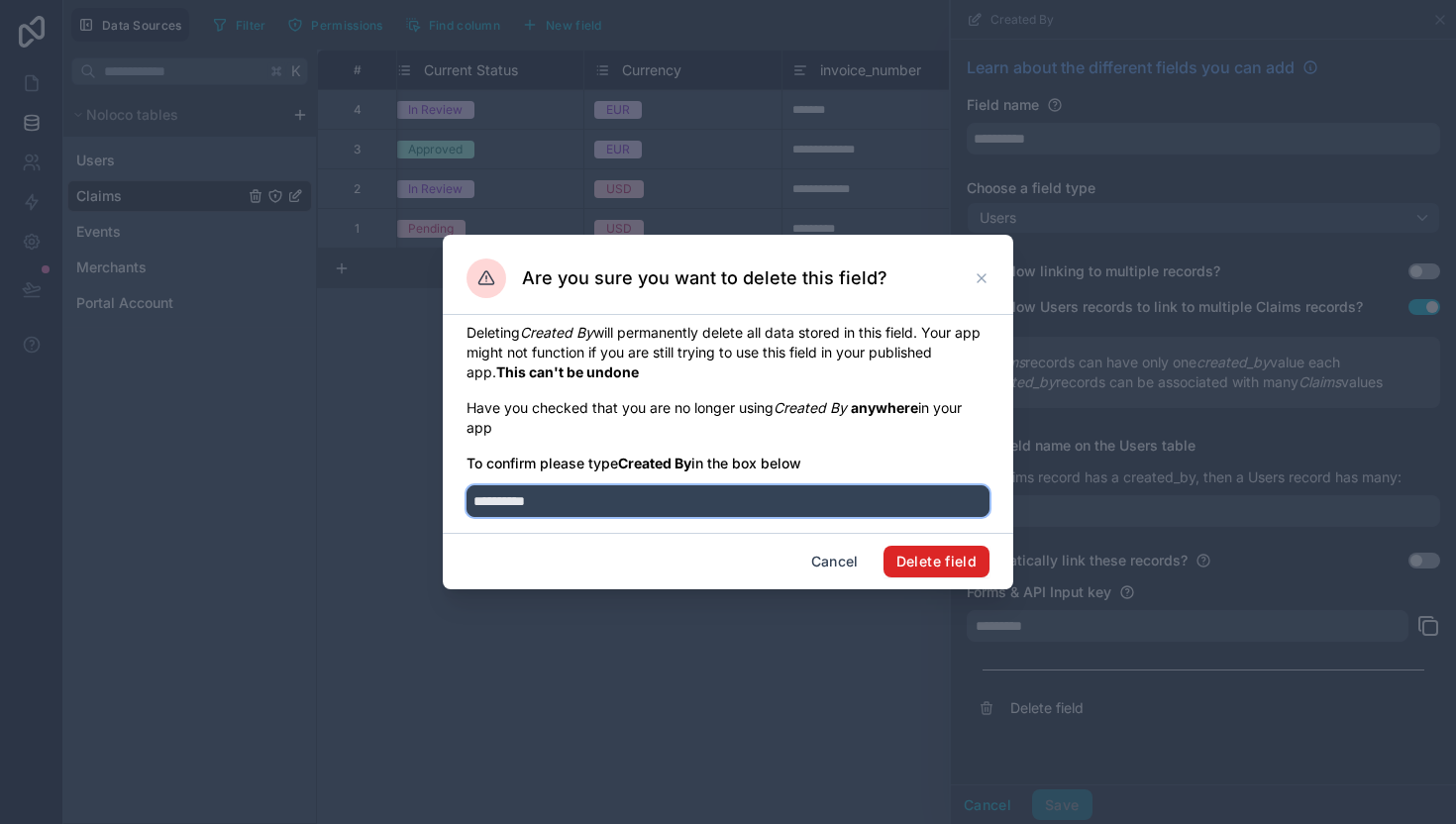 type on "**********" 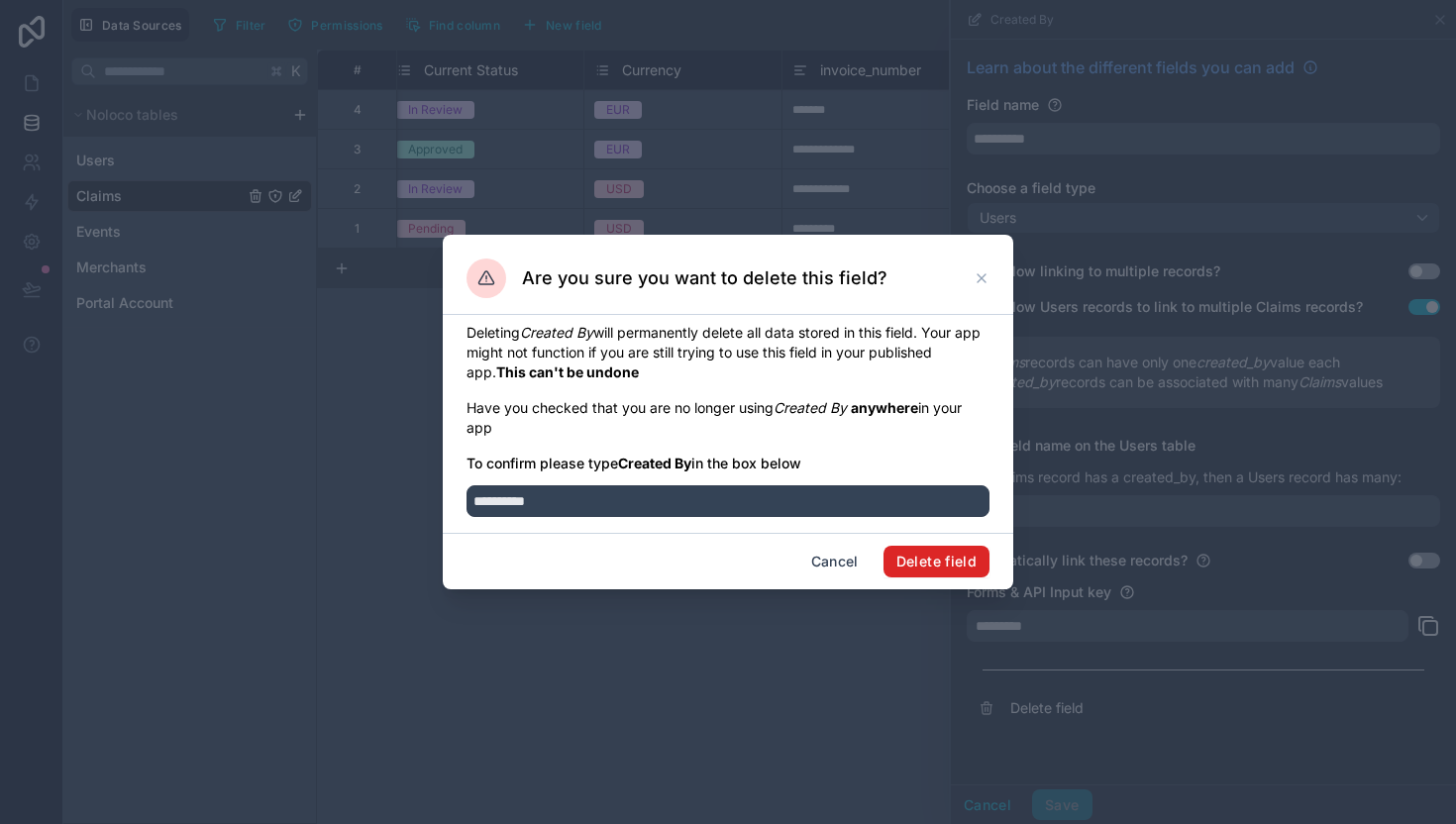 click on "Delete field" at bounding box center (936, 562) 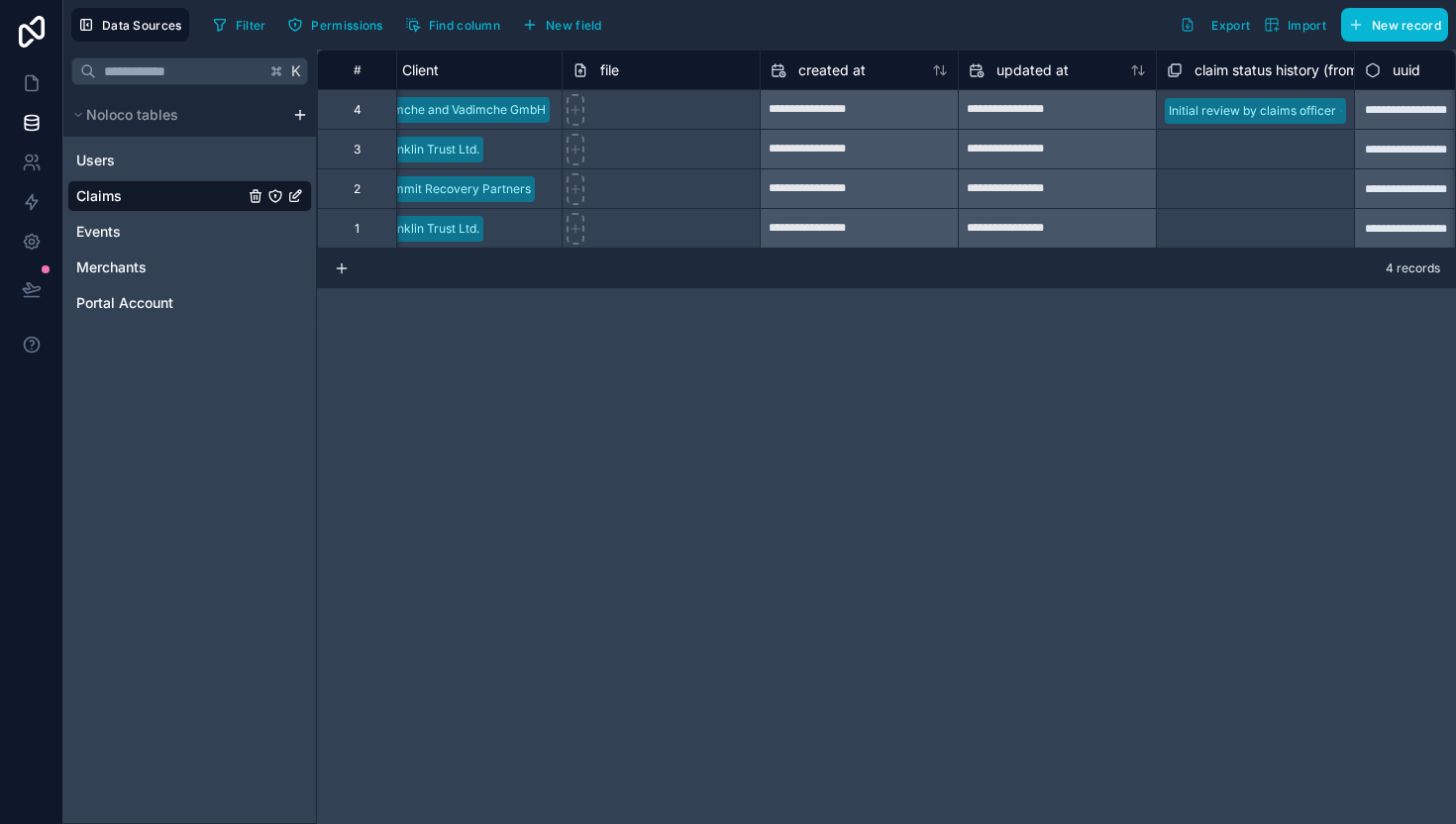 scroll, scrollTop: 0, scrollLeft: 1516, axis: horizontal 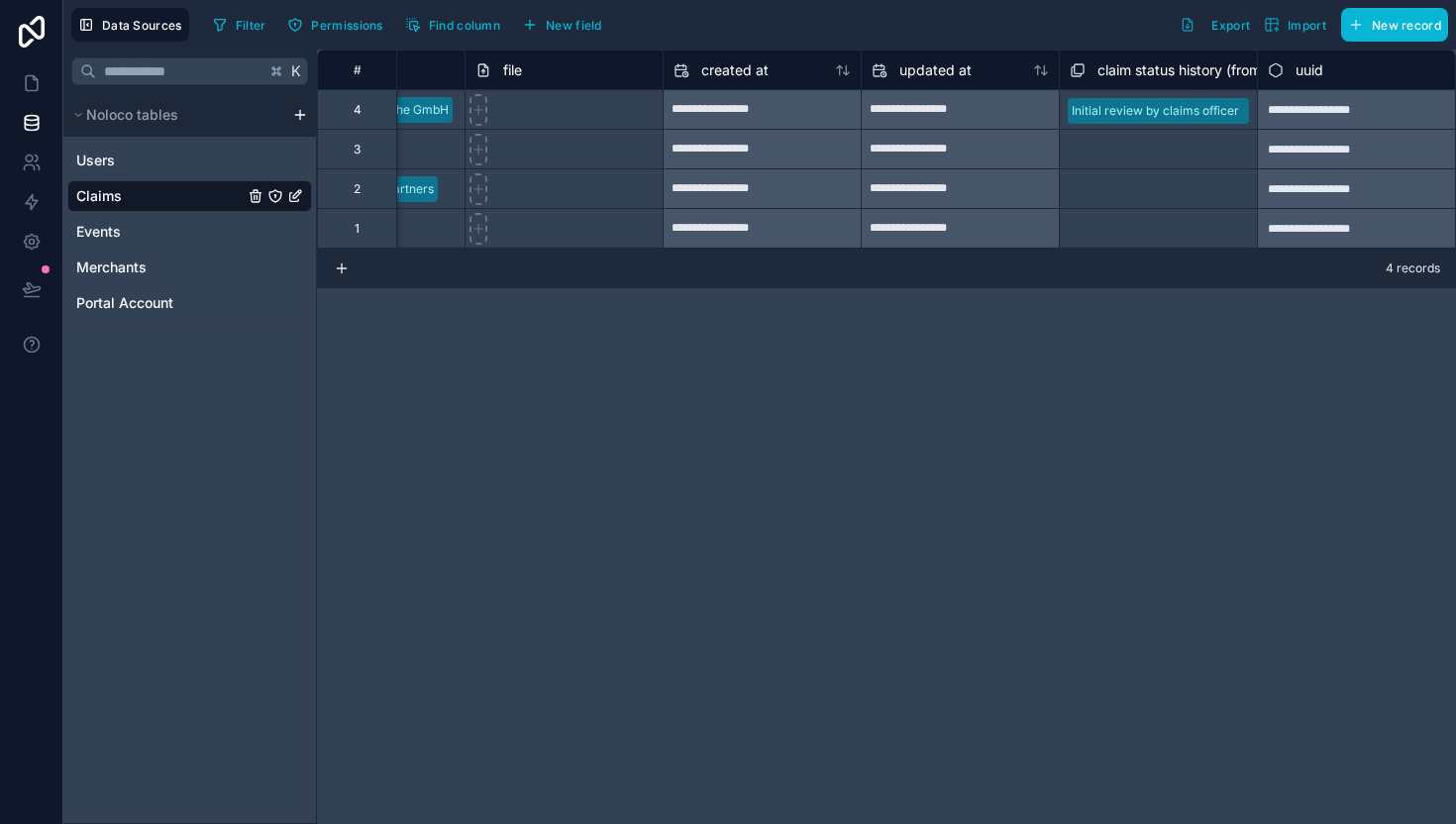 click on "uuid" at bounding box center (1356, 70) 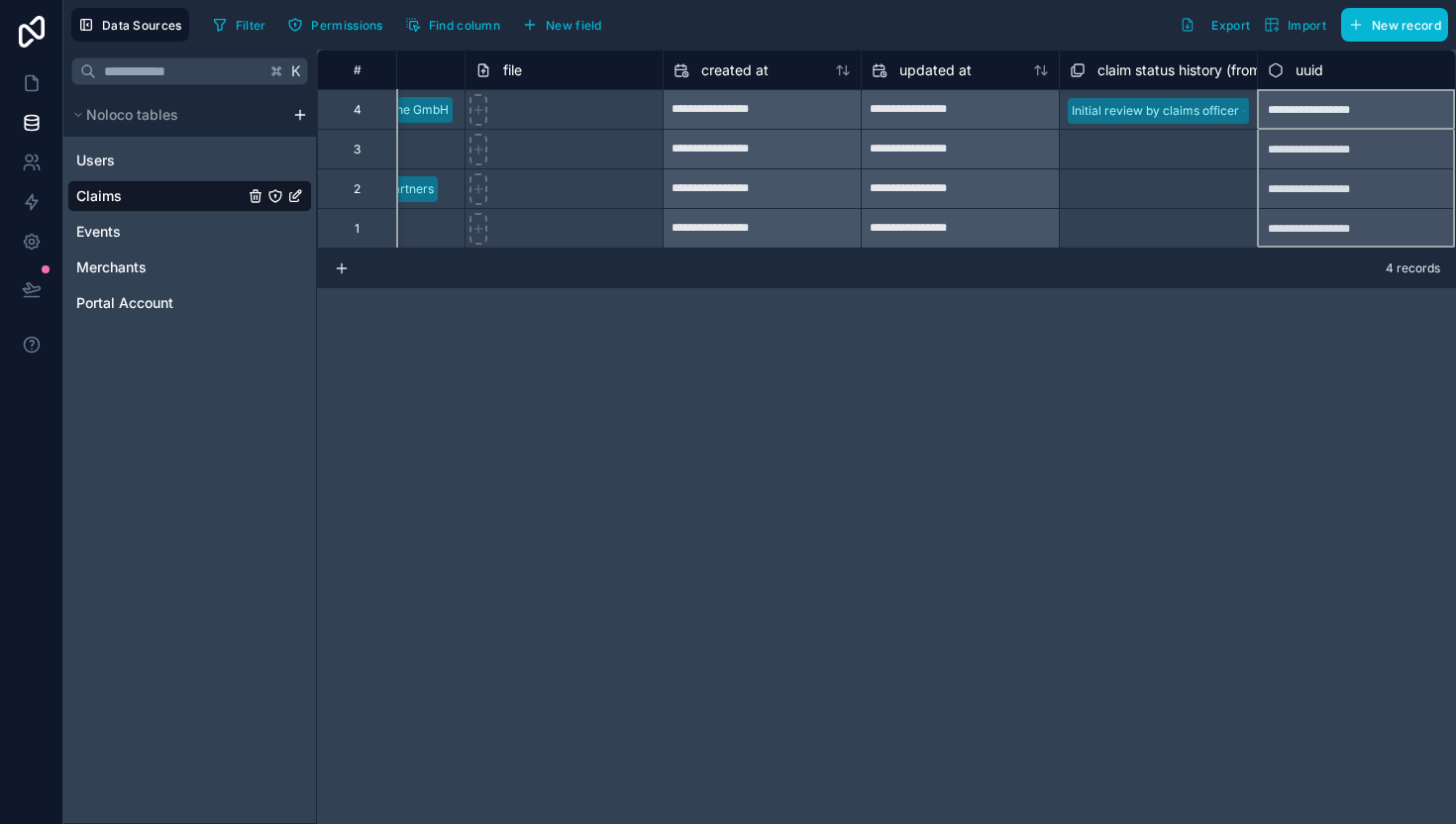 click on "uuid" at bounding box center [1309, 70] 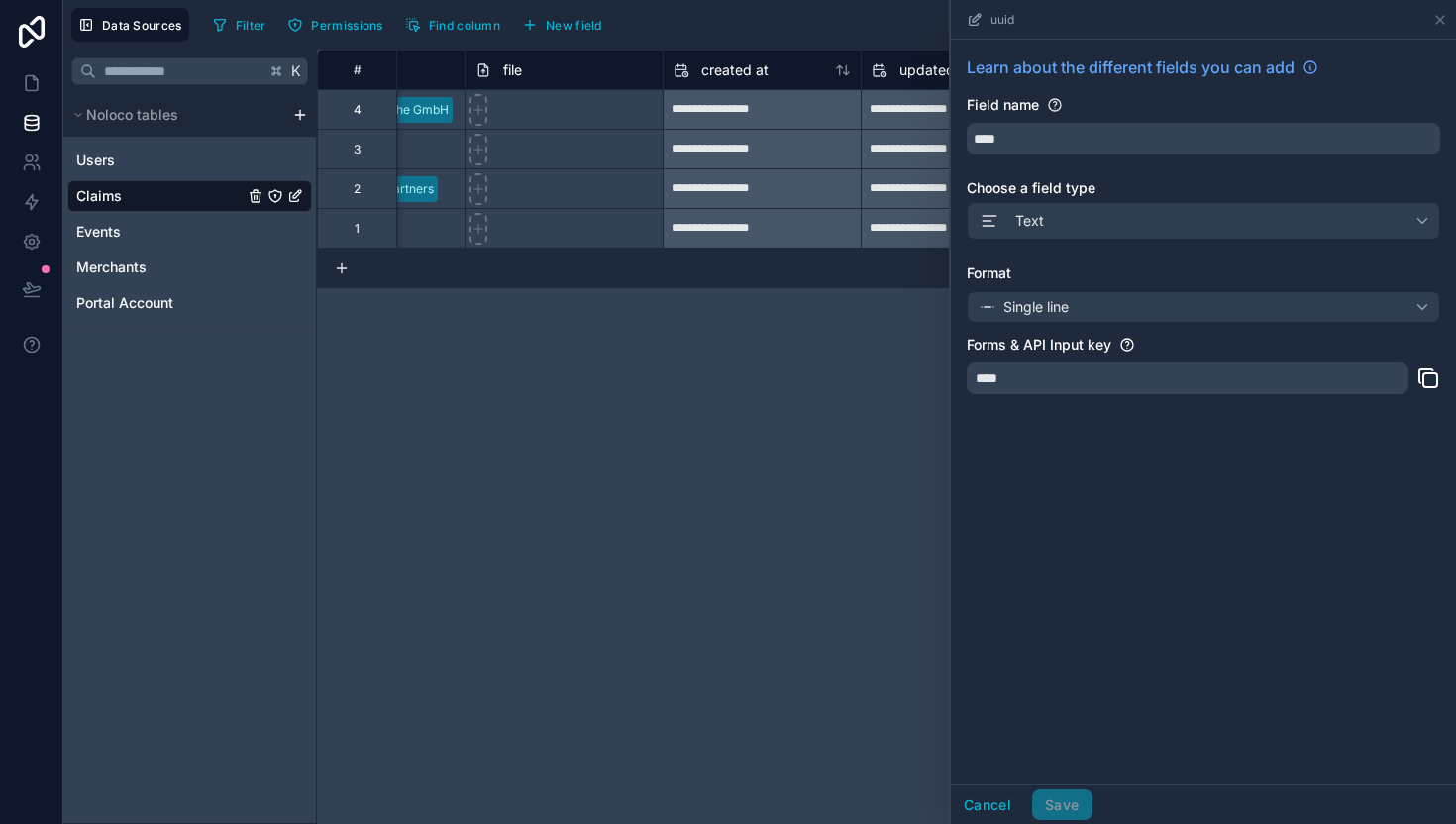 click on "****" at bounding box center (1188, 378) 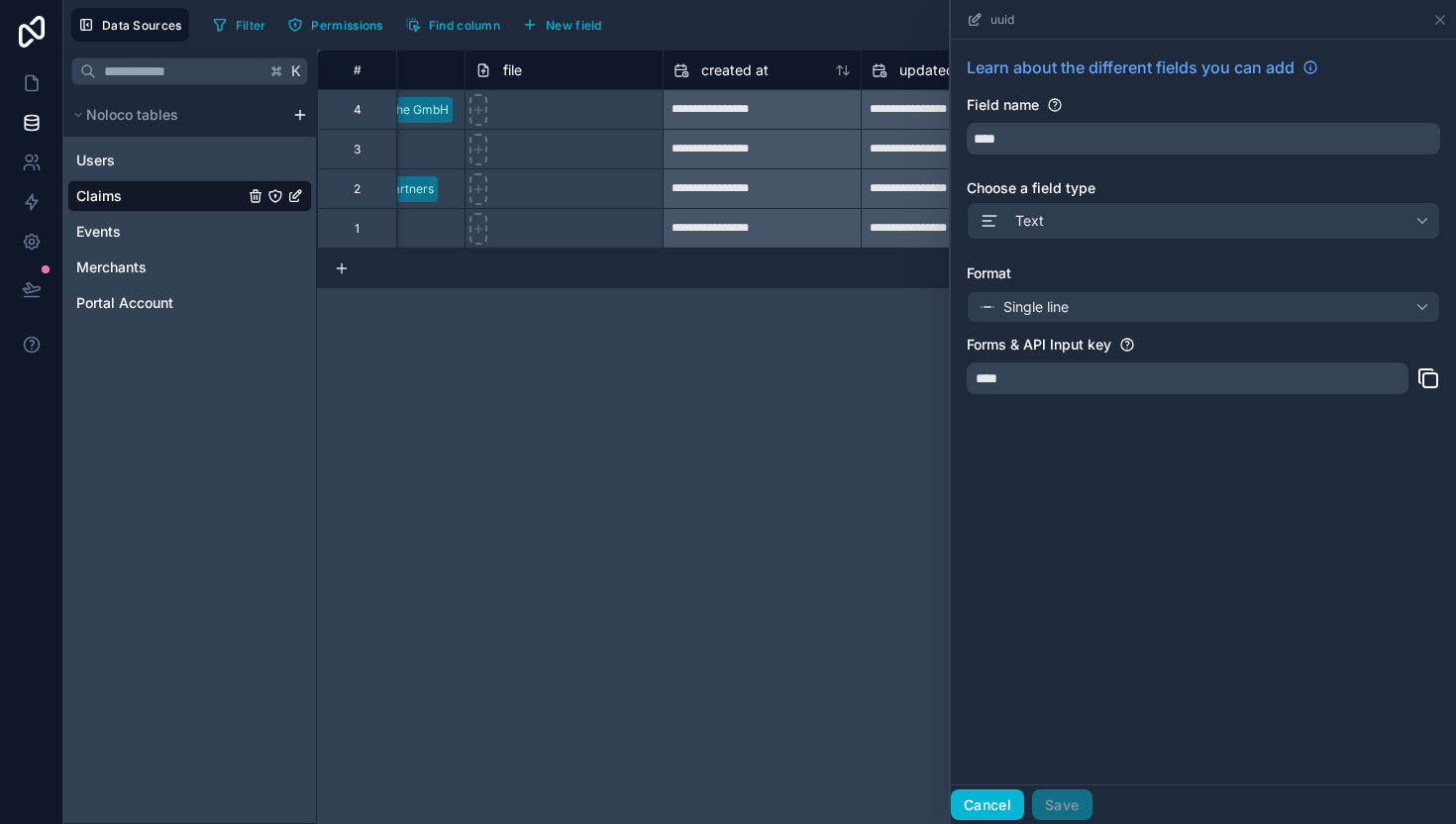 click on "Cancel" at bounding box center (988, 805) 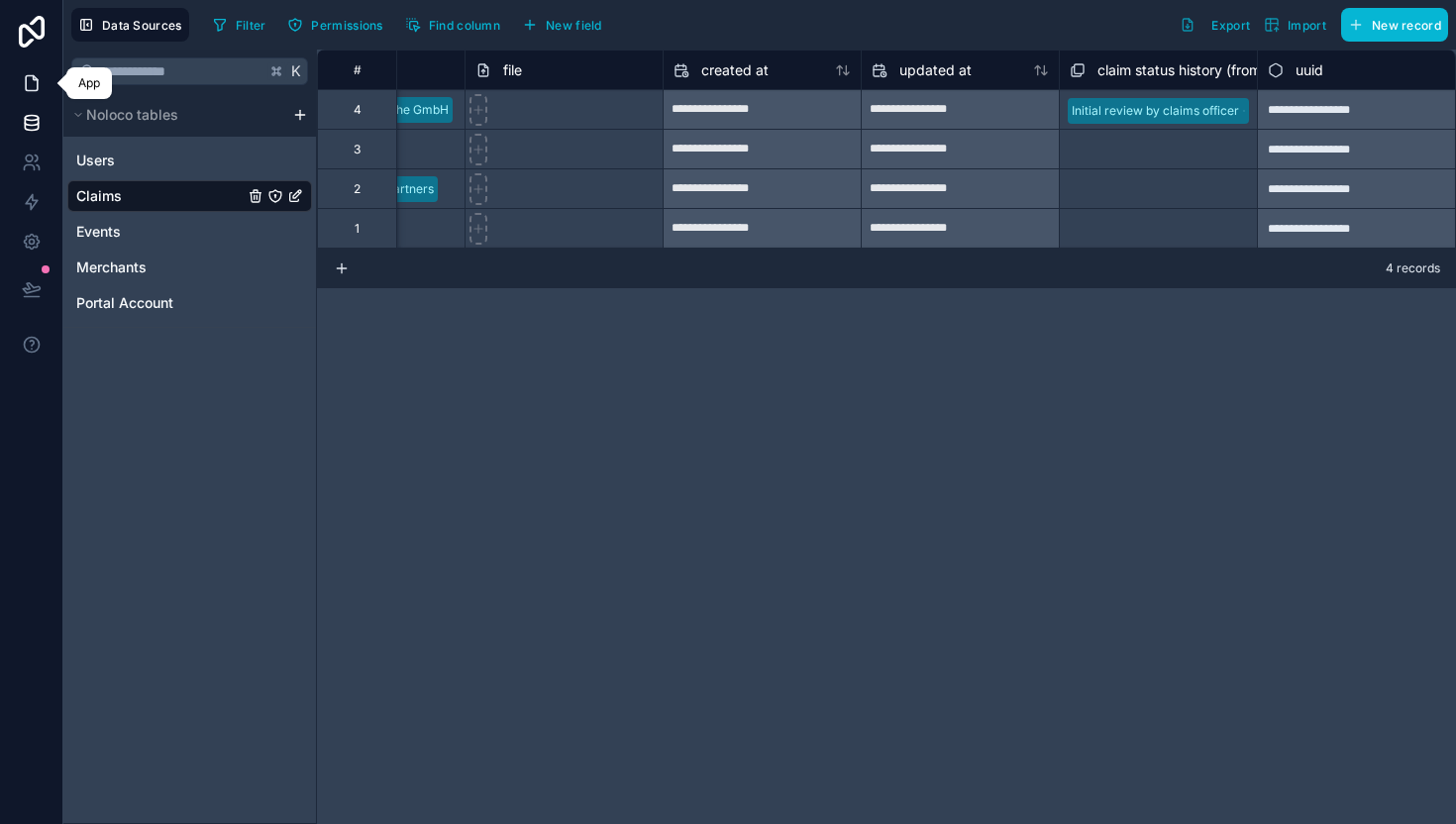 click 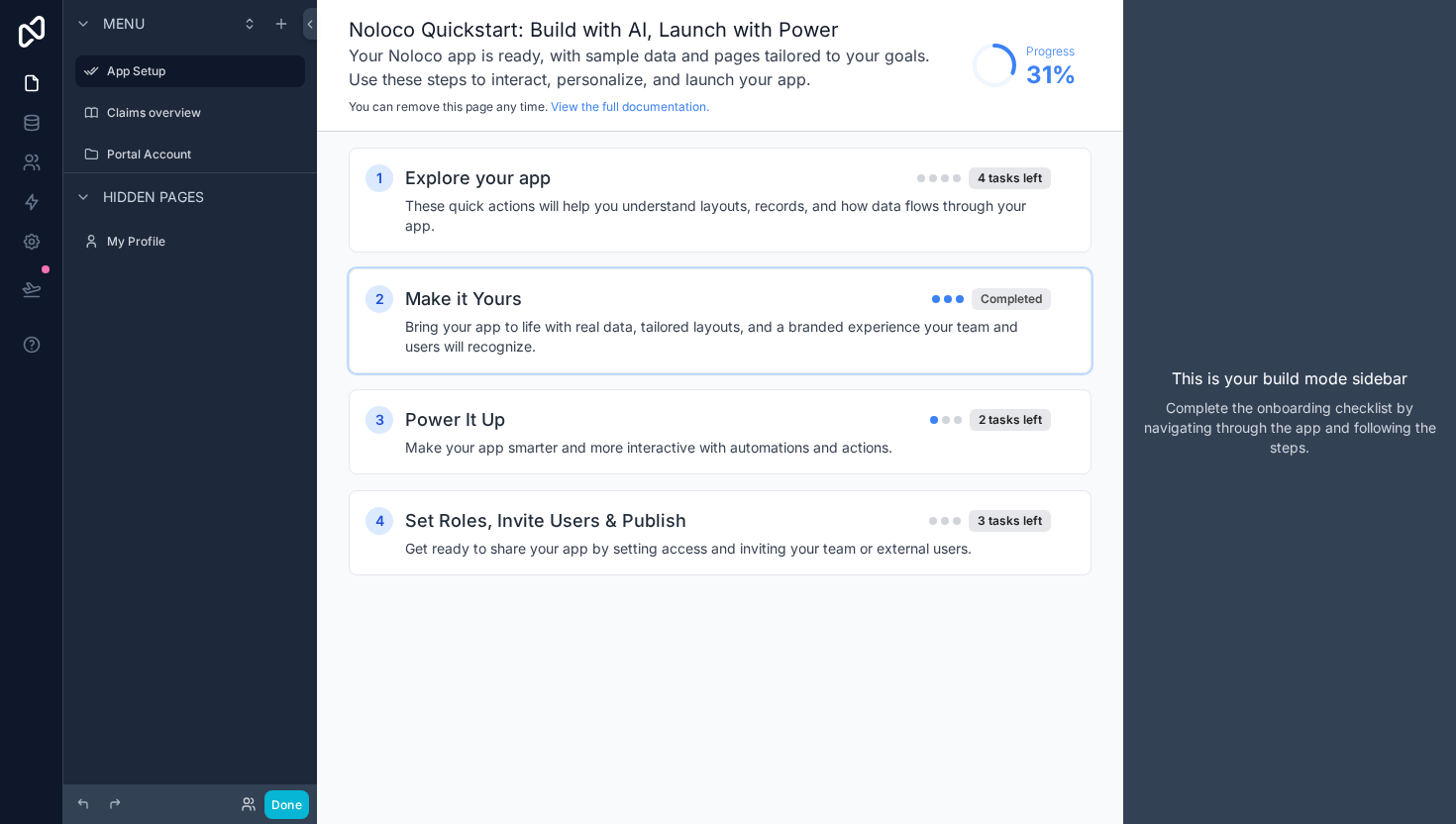 click on "Completed" at bounding box center (1011, 299) 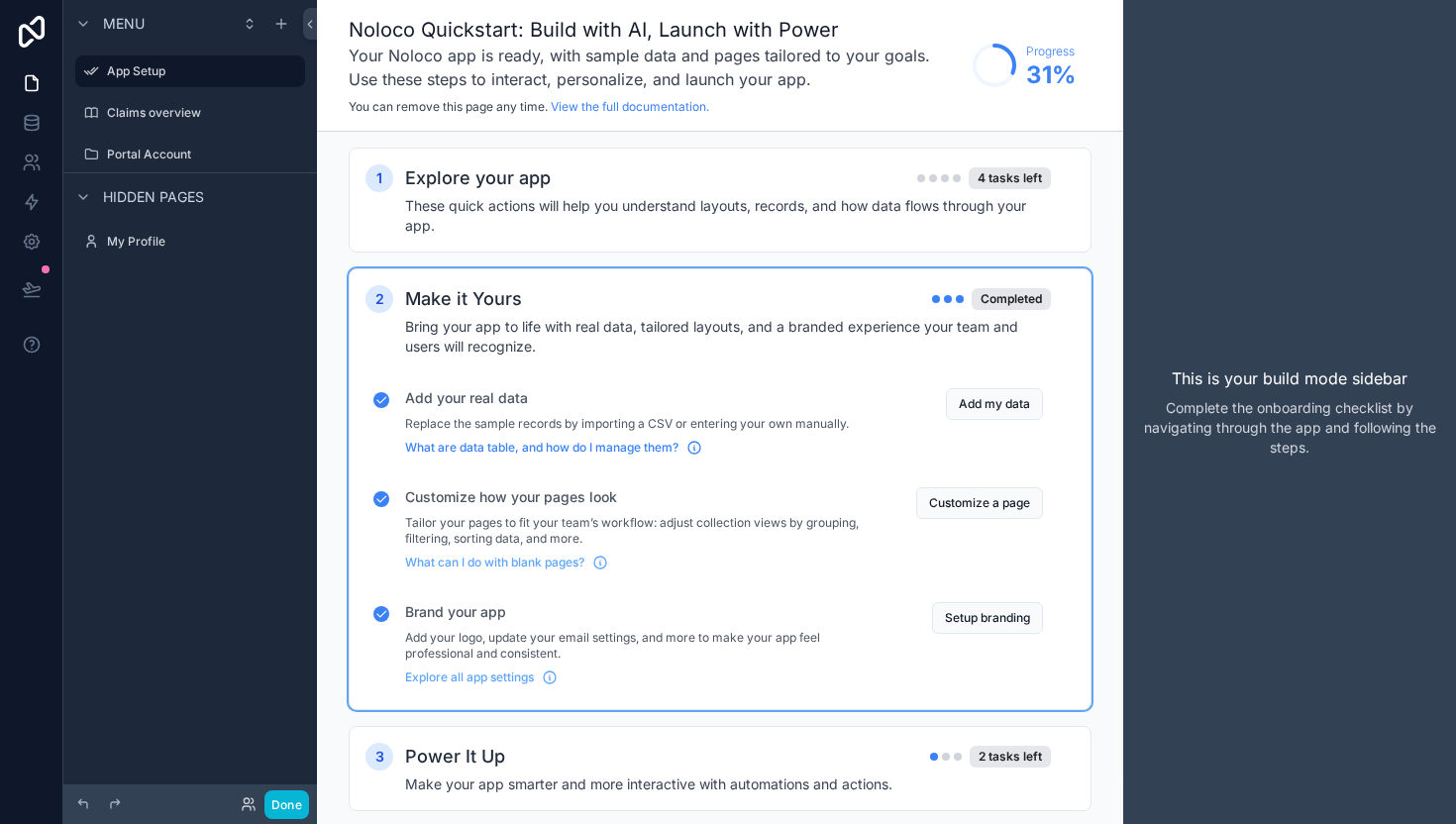 scroll, scrollTop: 144, scrollLeft: 0, axis: vertical 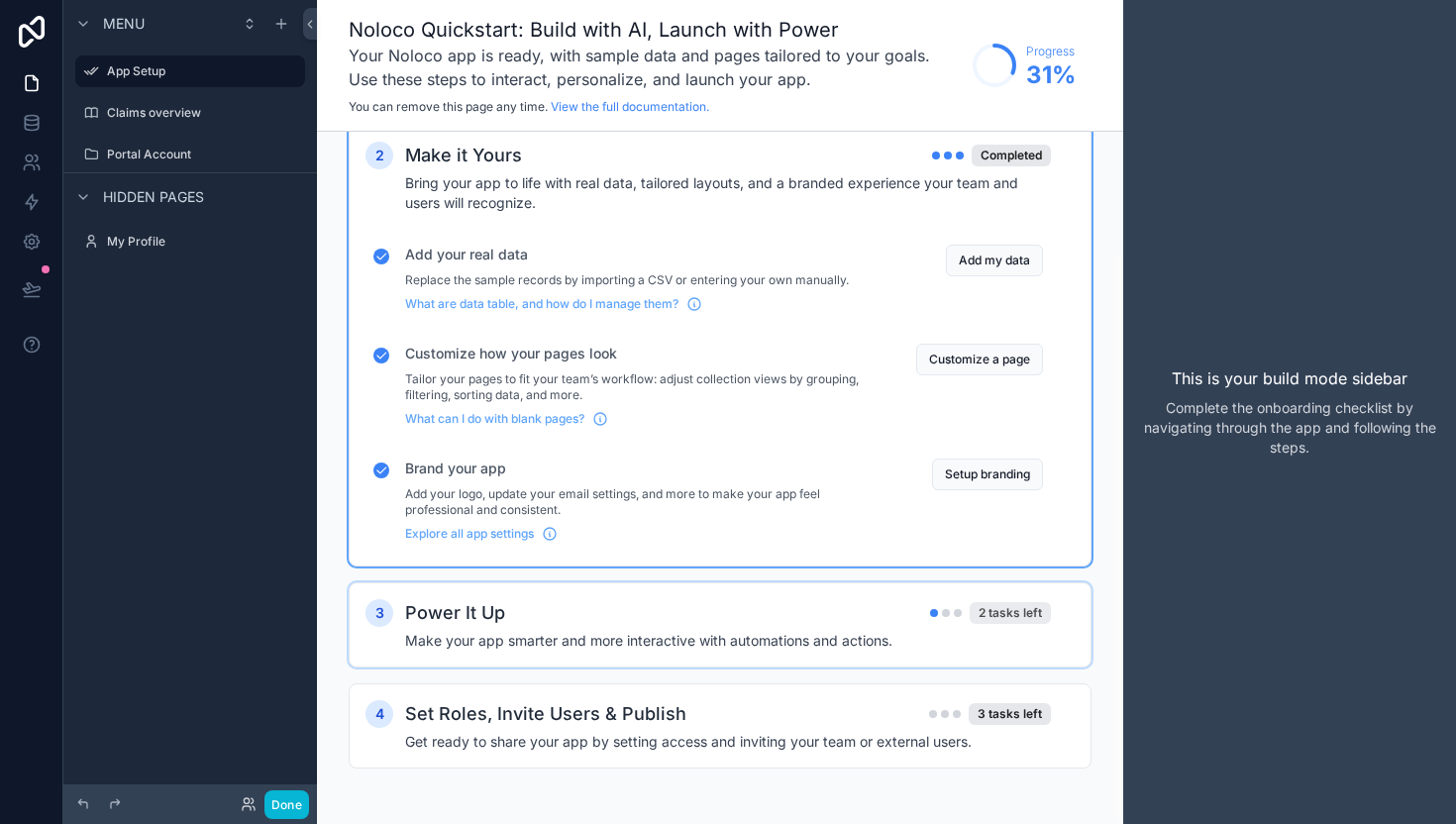click on "2 tasks left" at bounding box center (1010, 613) 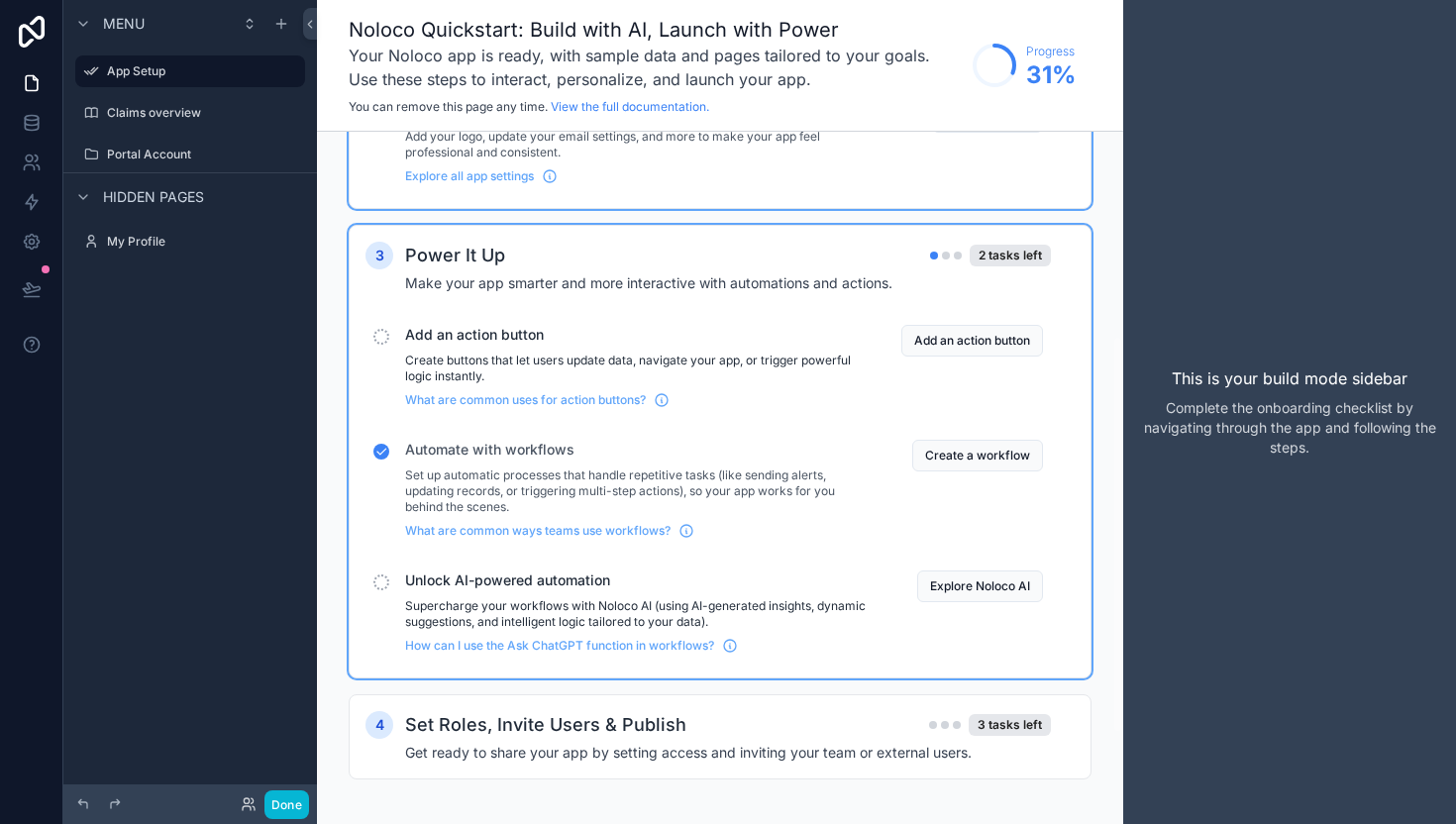 scroll, scrollTop: 512, scrollLeft: 0, axis: vertical 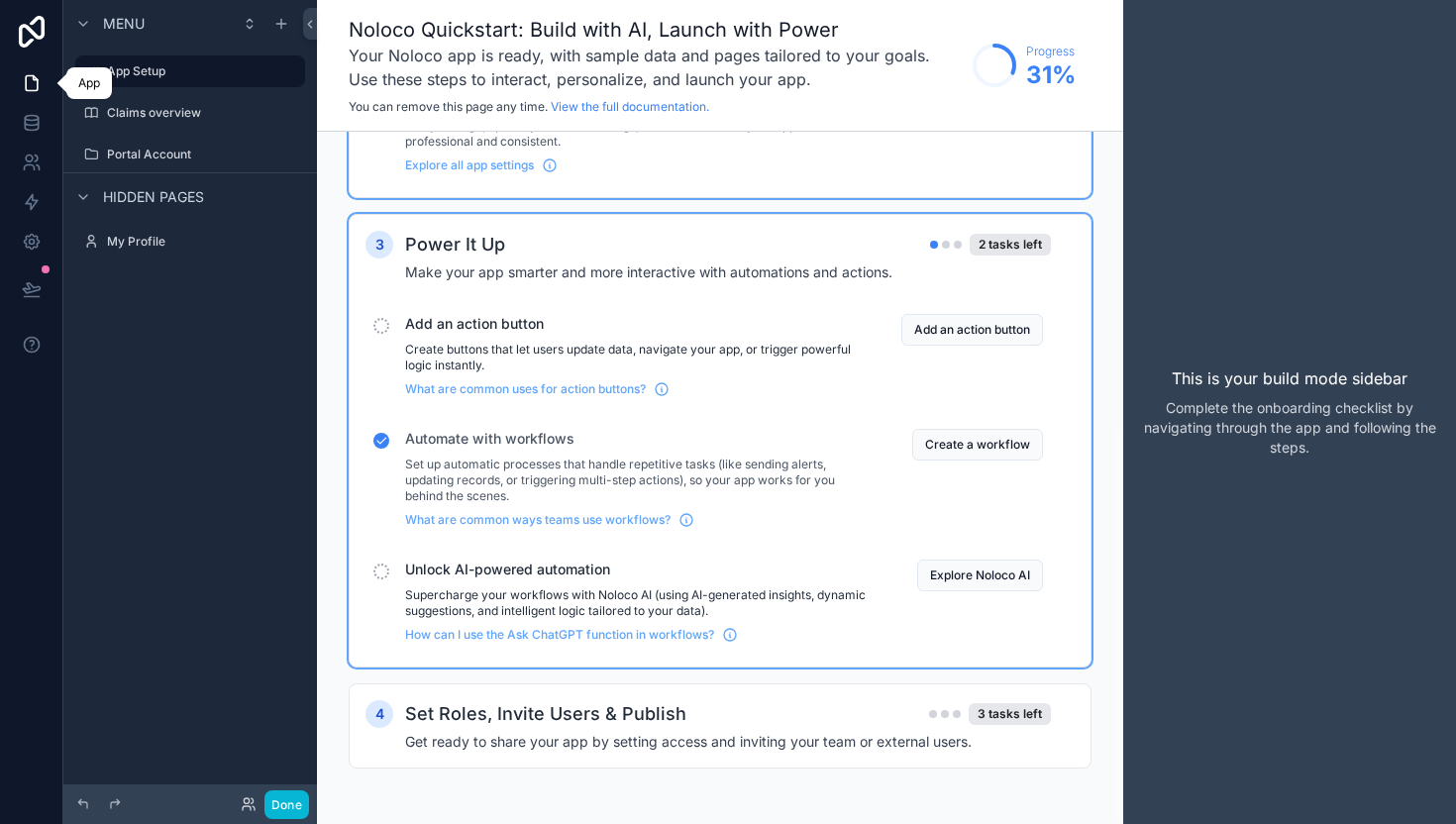 click at bounding box center (31, 83) 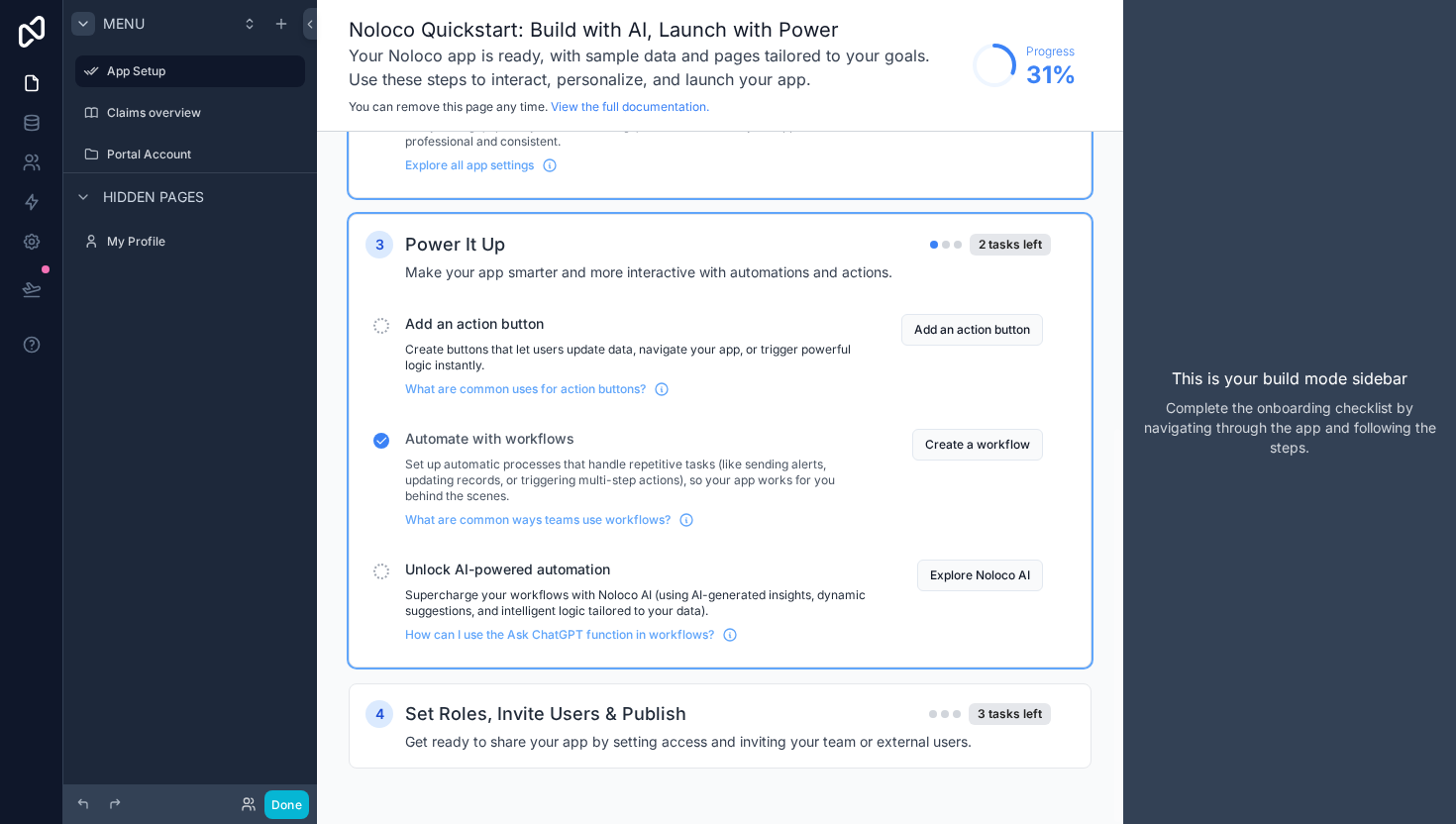 click 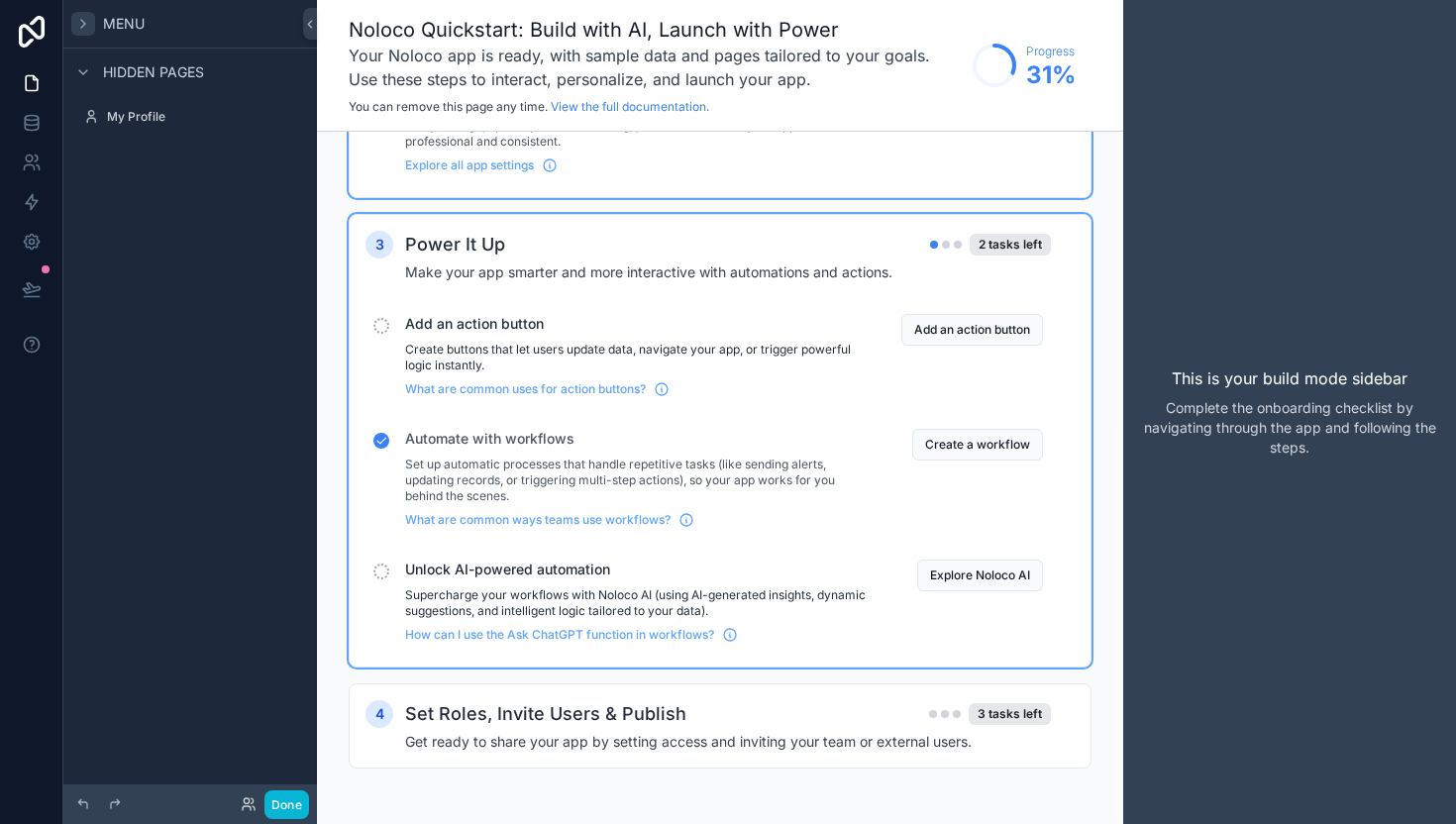 click on "Menu" at bounding box center (124, 24) 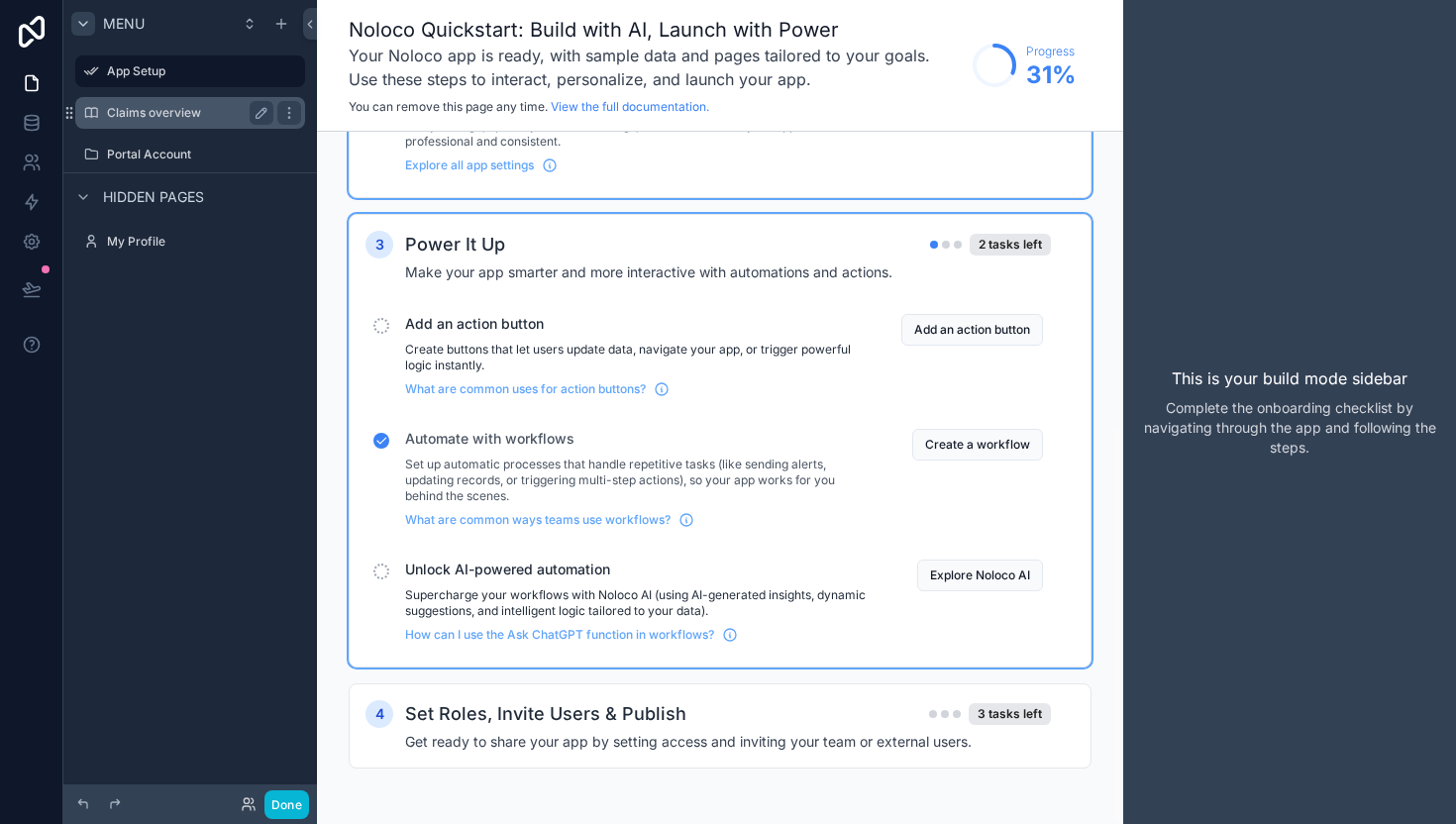 click on "Claims overview" at bounding box center [186, 113] 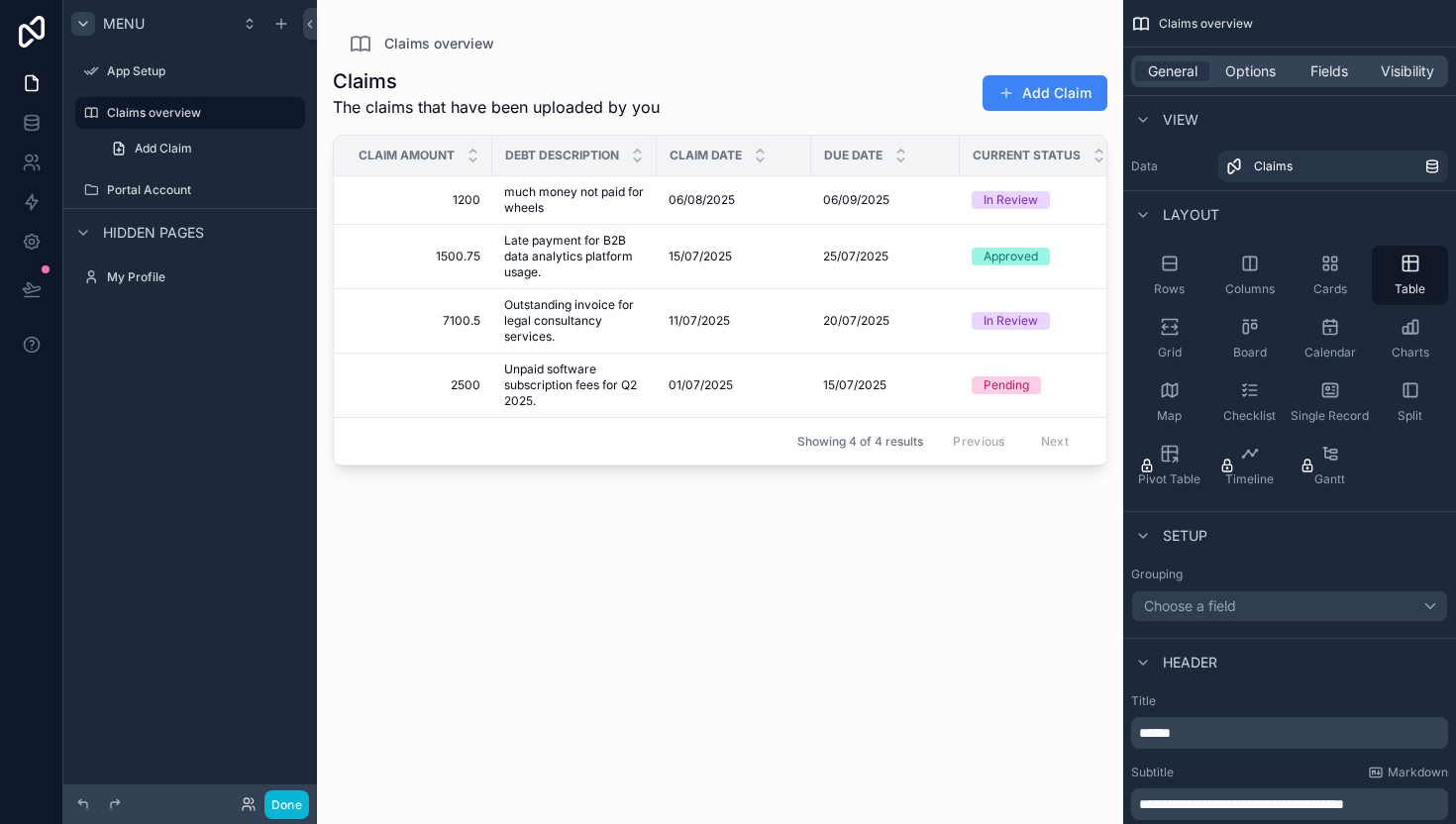 click at bounding box center [720, 400] 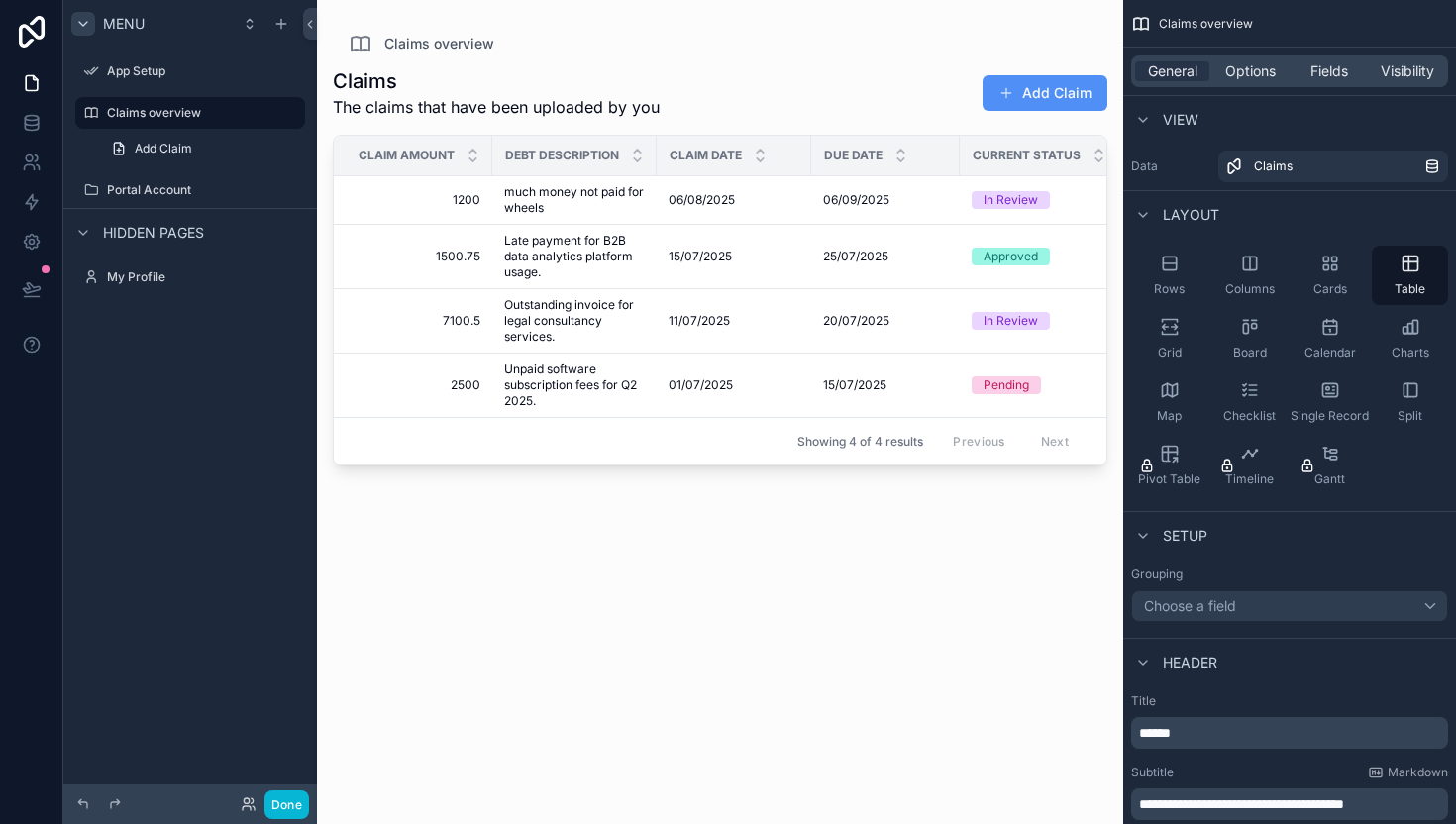 click on "Add Claim" at bounding box center (1045, 93) 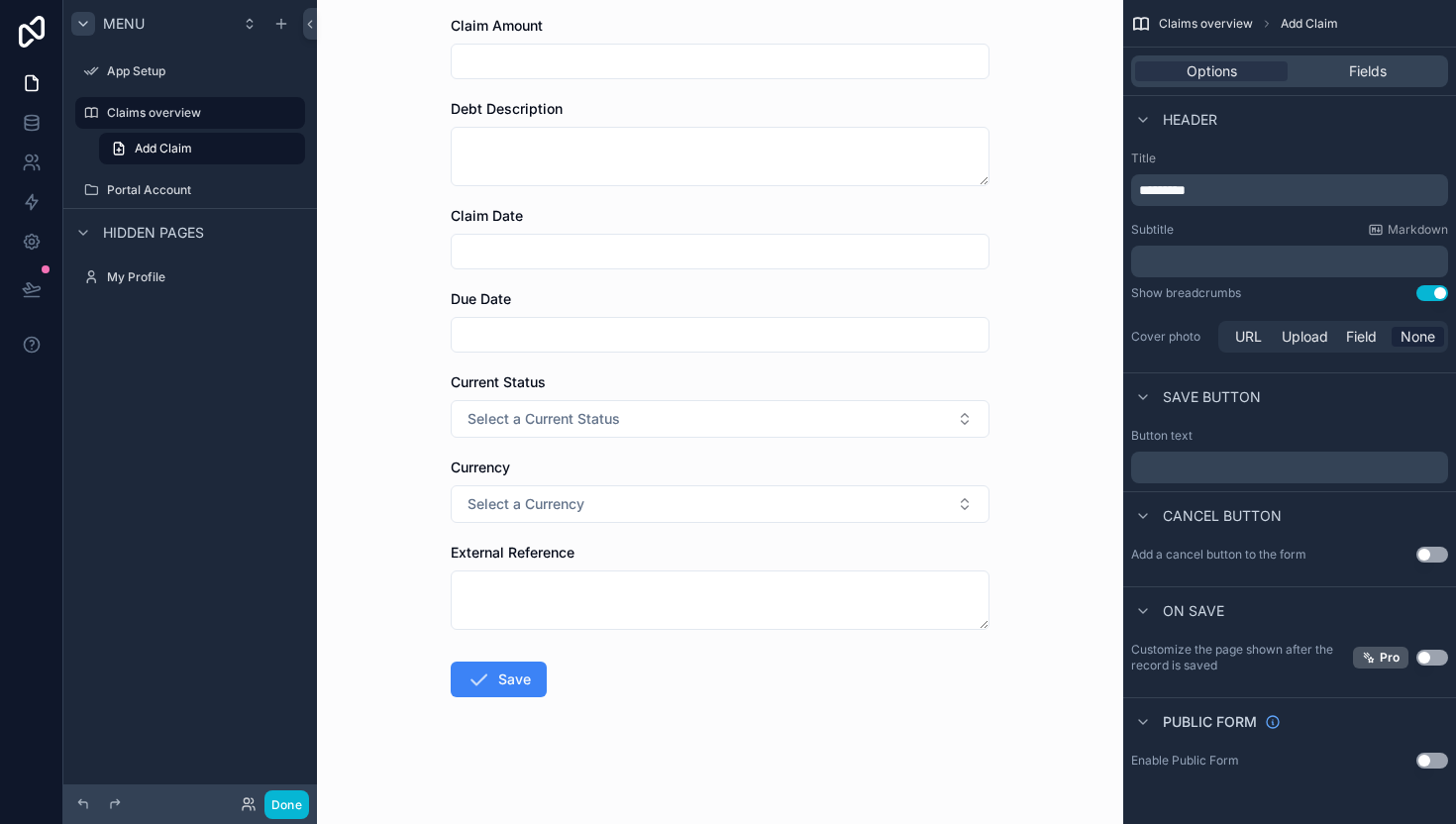 scroll, scrollTop: 0, scrollLeft: 0, axis: both 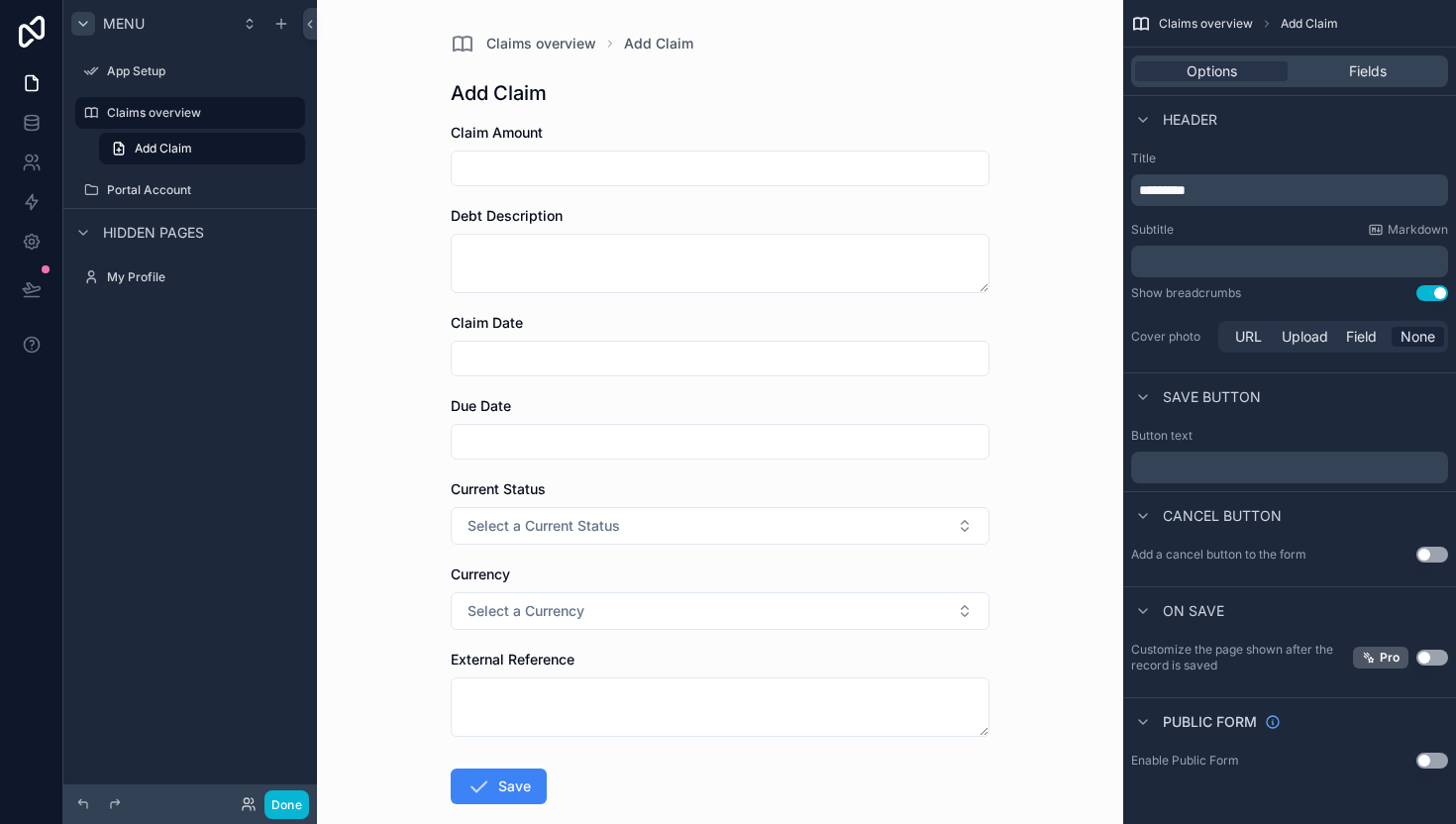click on "Use setting" at bounding box center (1432, 555) 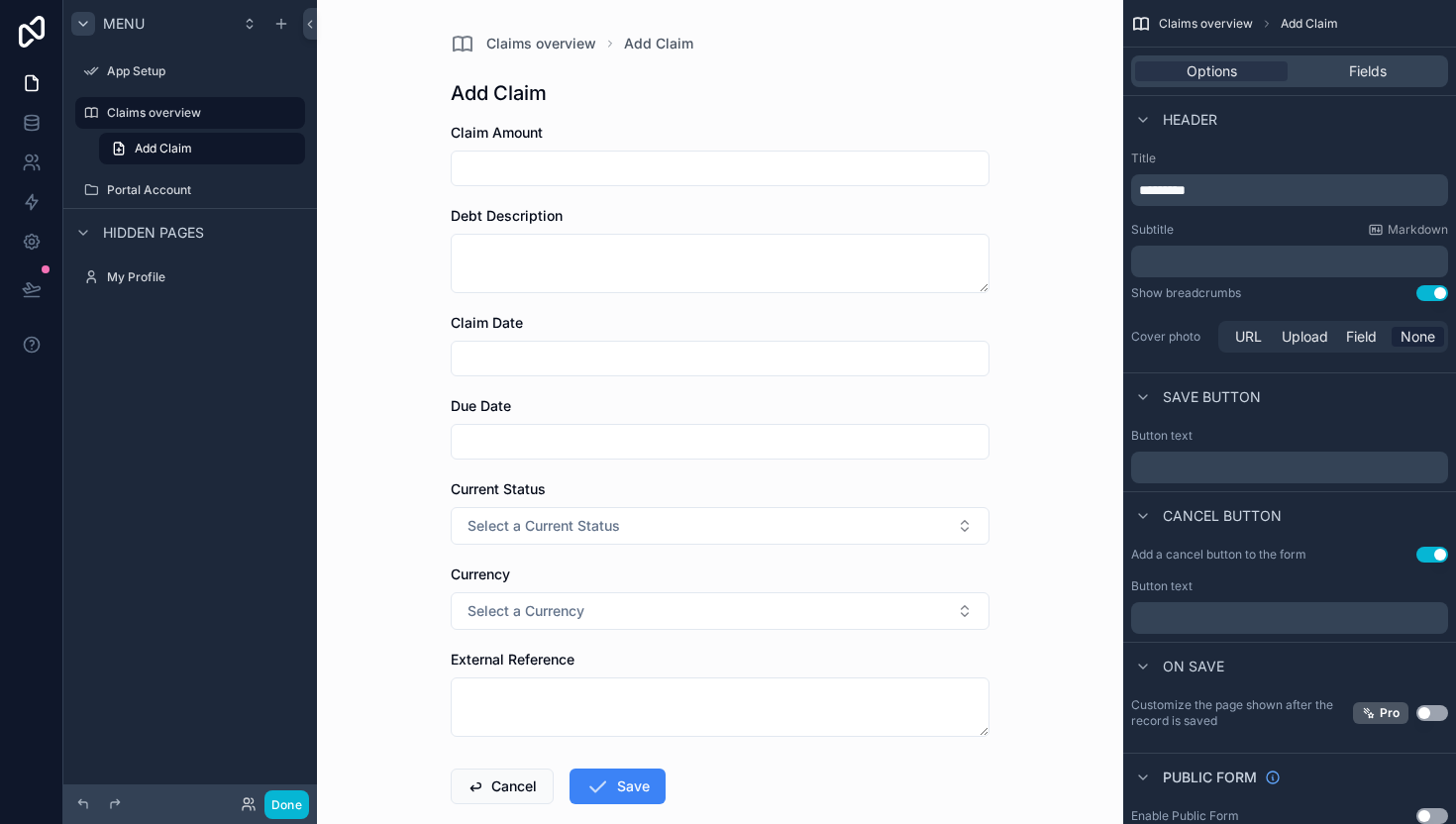 click on "﻿" at bounding box center (1292, 618) 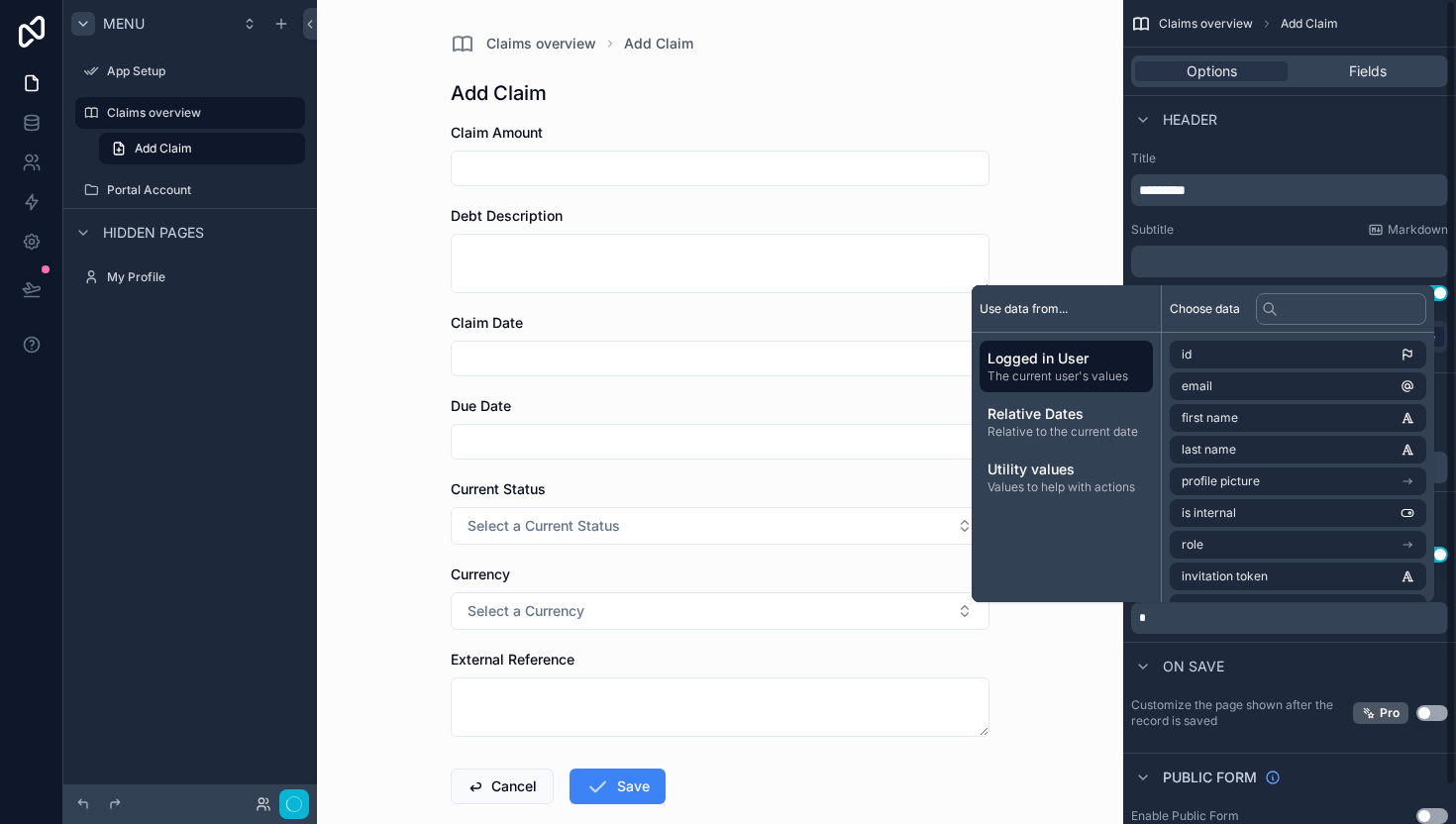 type 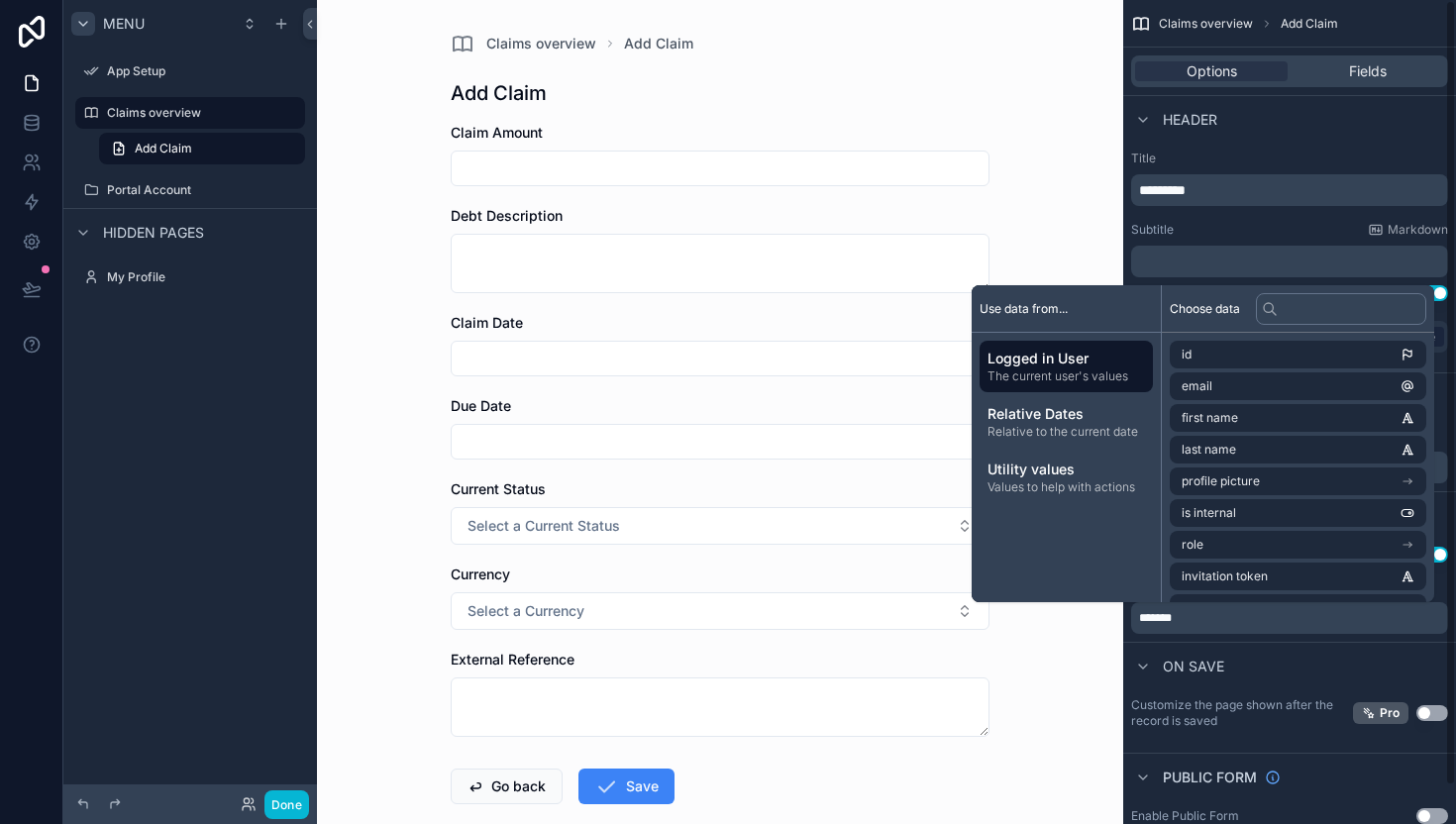 click on "On save" at bounding box center (1290, 666) 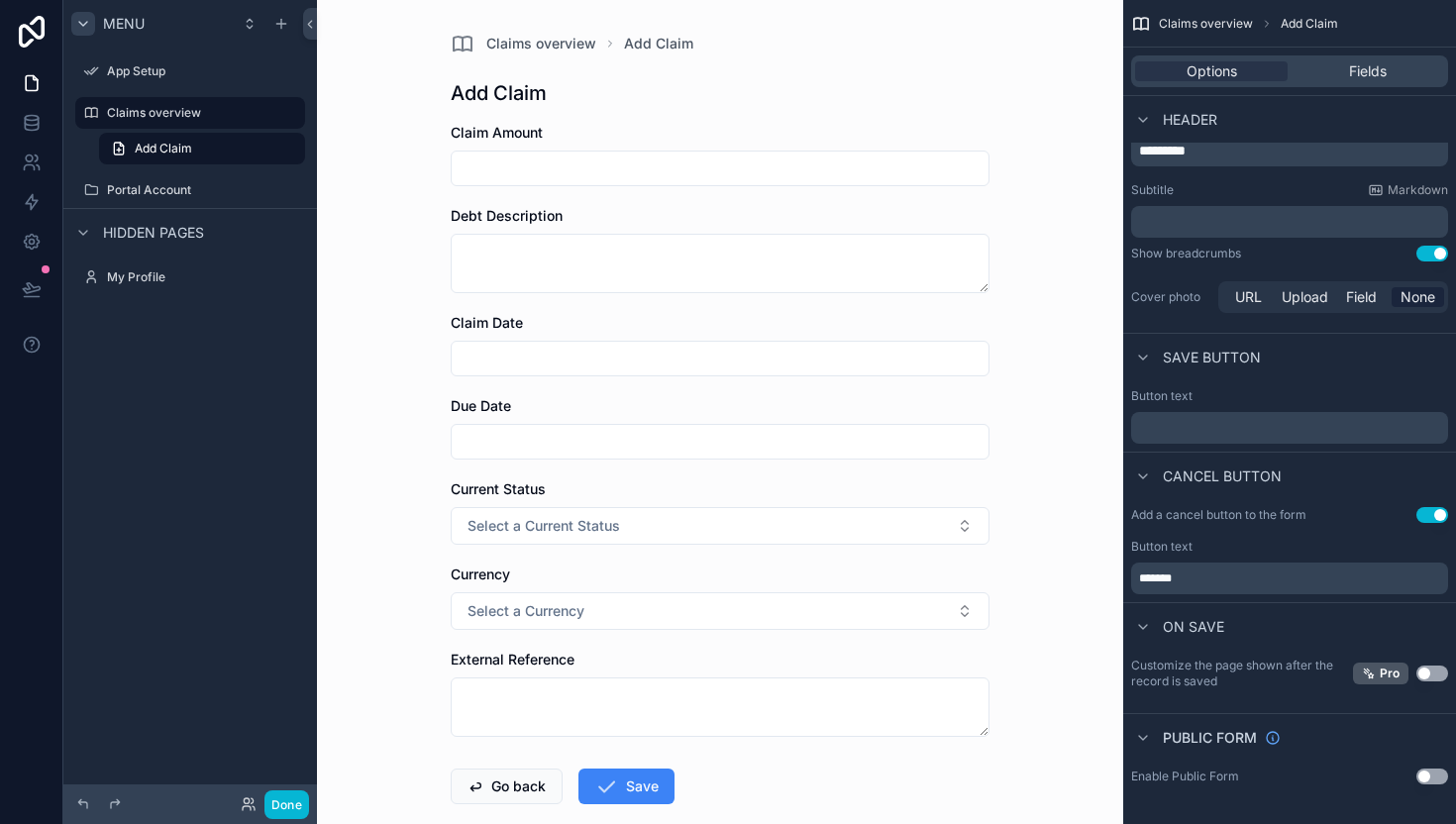 scroll, scrollTop: 0, scrollLeft: 0, axis: both 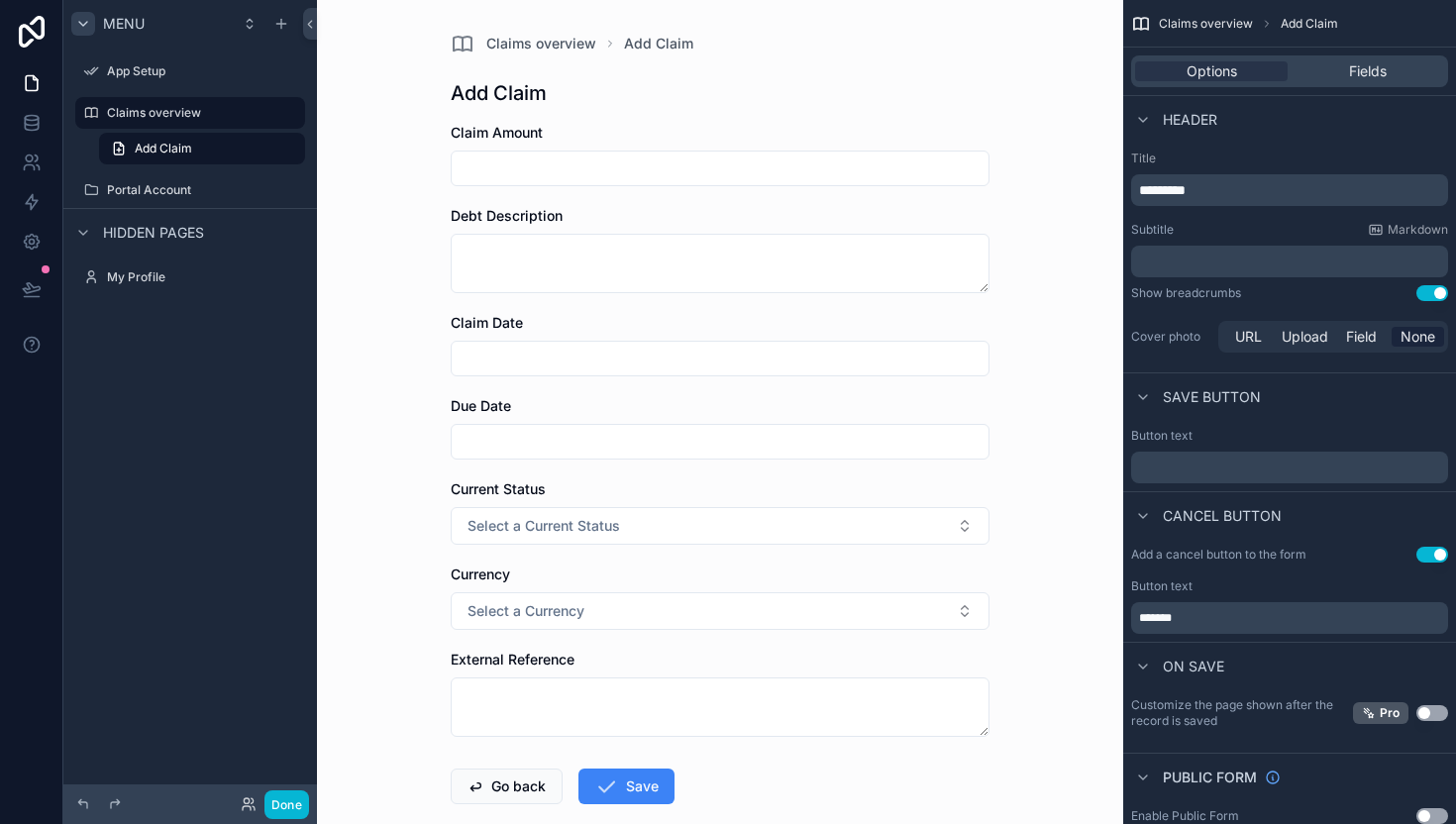 click on "﻿" at bounding box center [1292, 467] 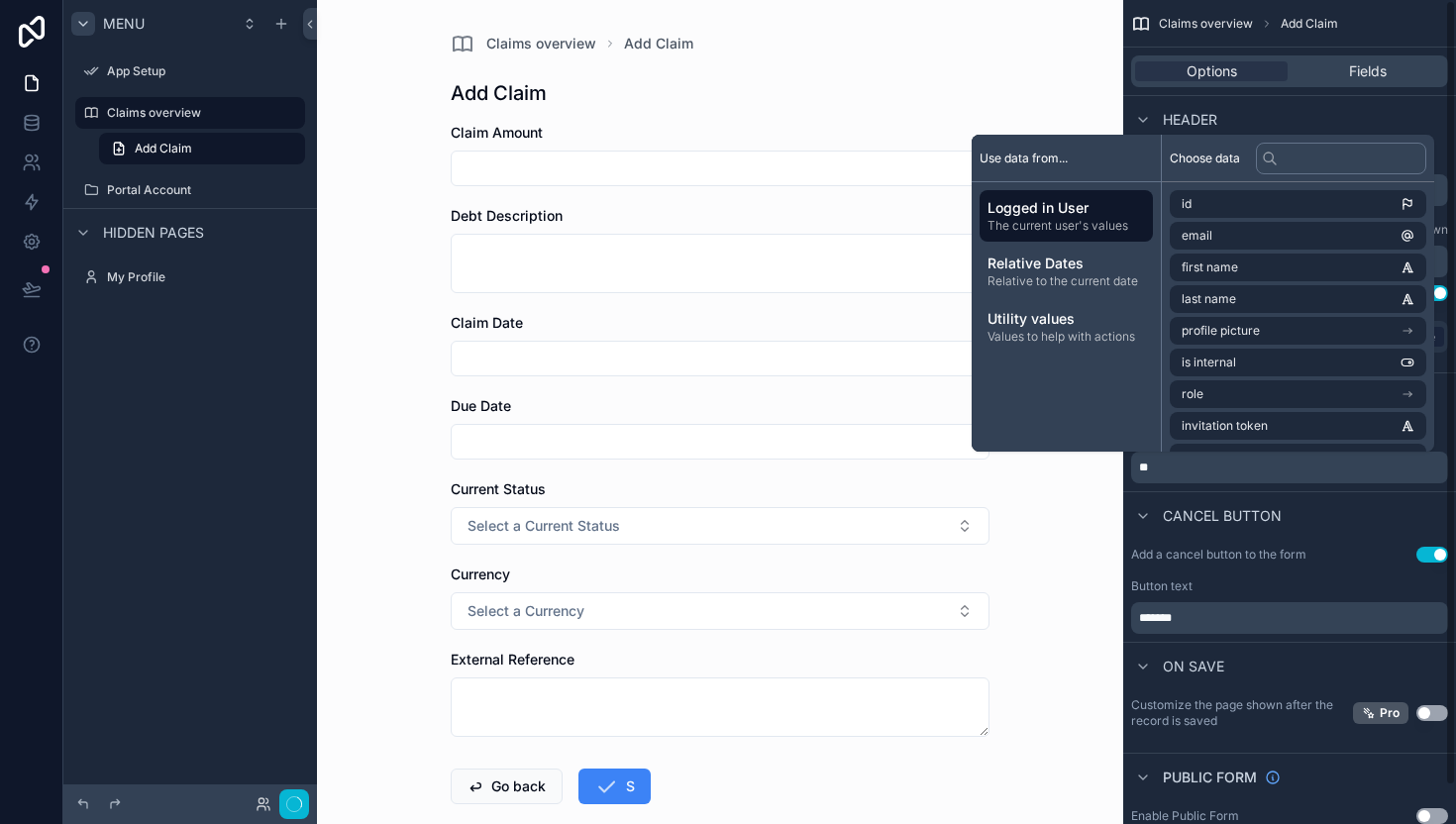 type 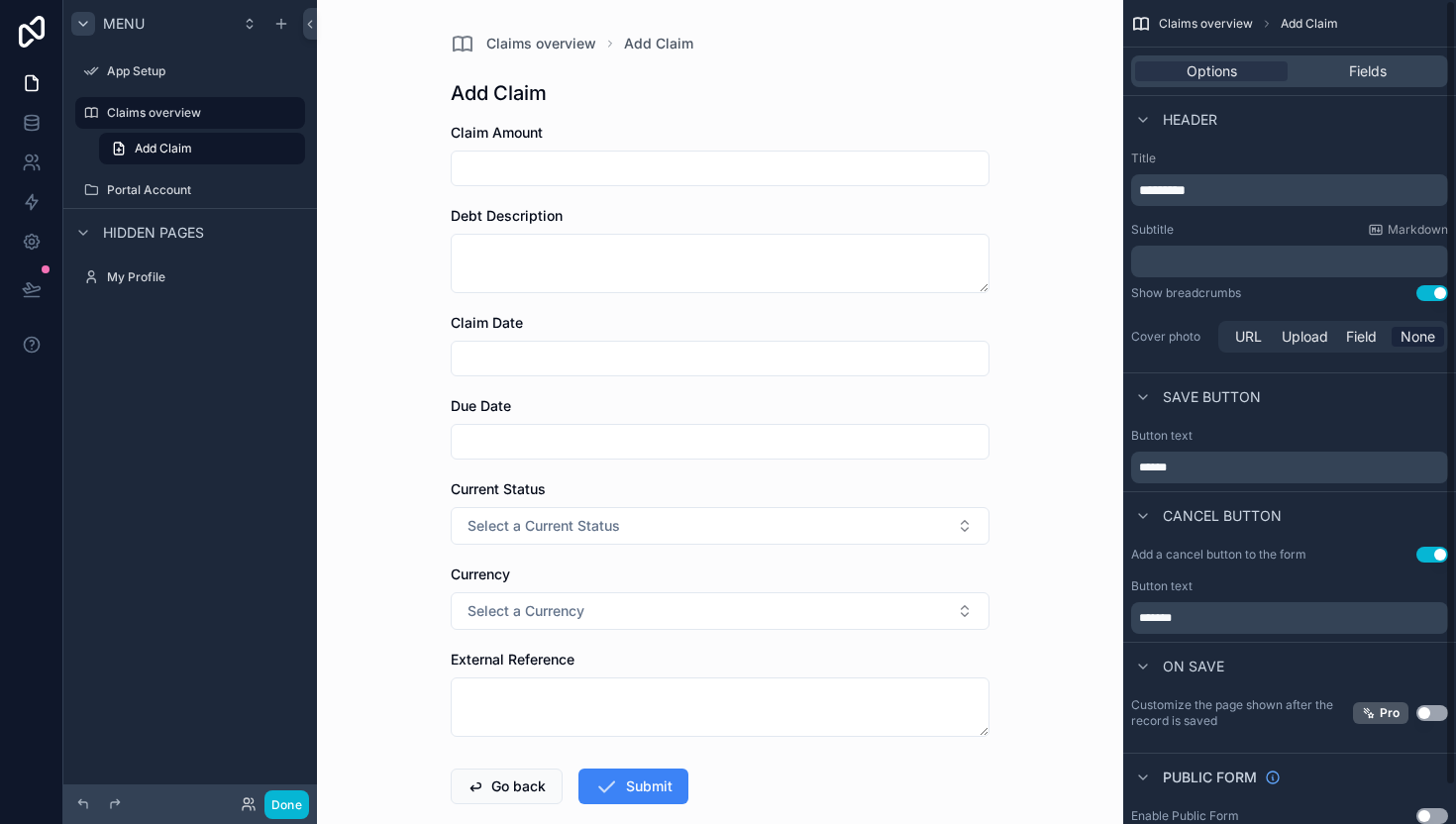 click on "Claims overview Add Claim Add Claim Claim Amount Debt Description Claim Date Due Date Current Status Select a Current Status Currency Select a Currency External Reference Go back Submit" at bounding box center [720, 412] 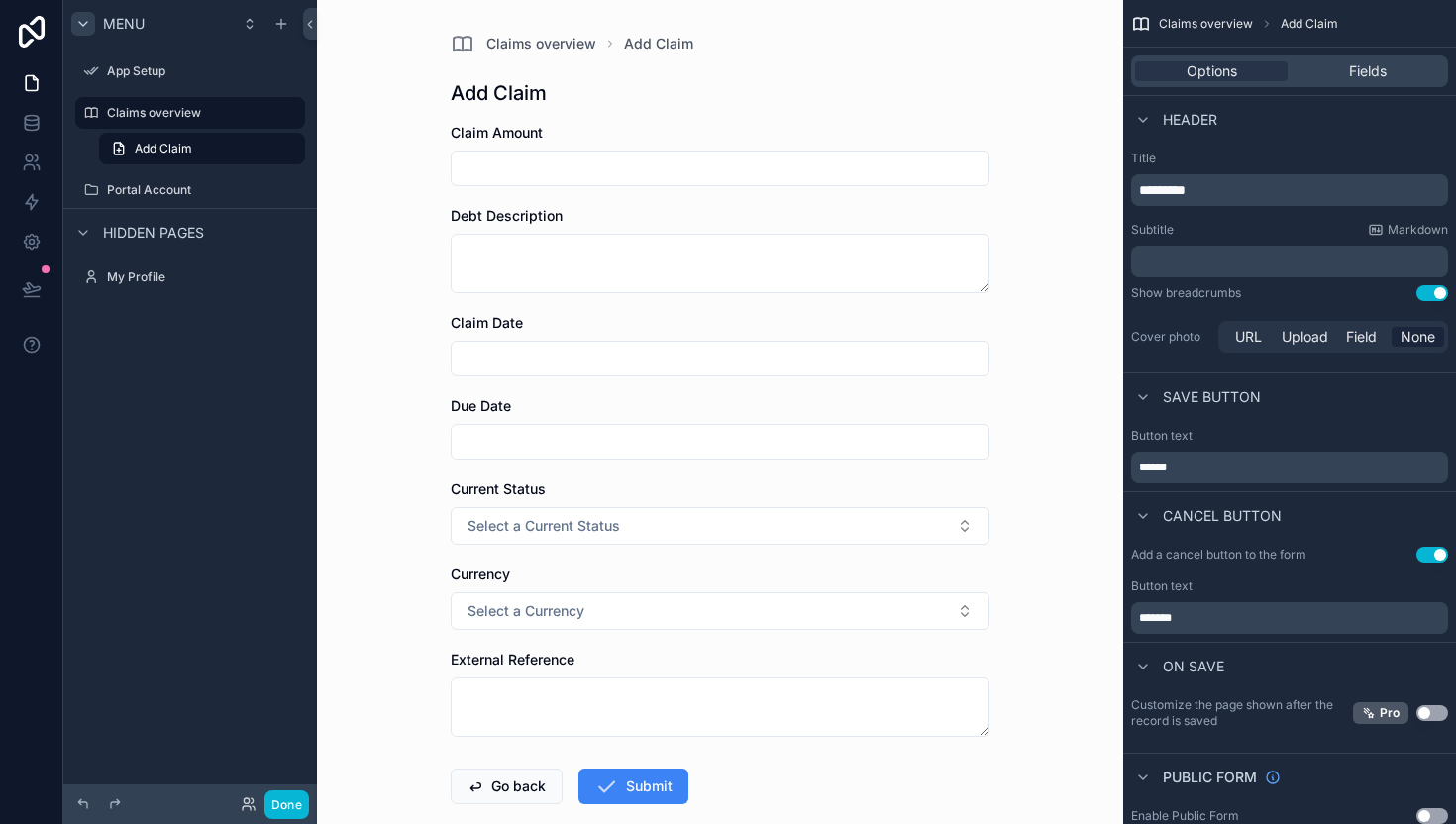 click on "*********" at bounding box center (1292, 190) 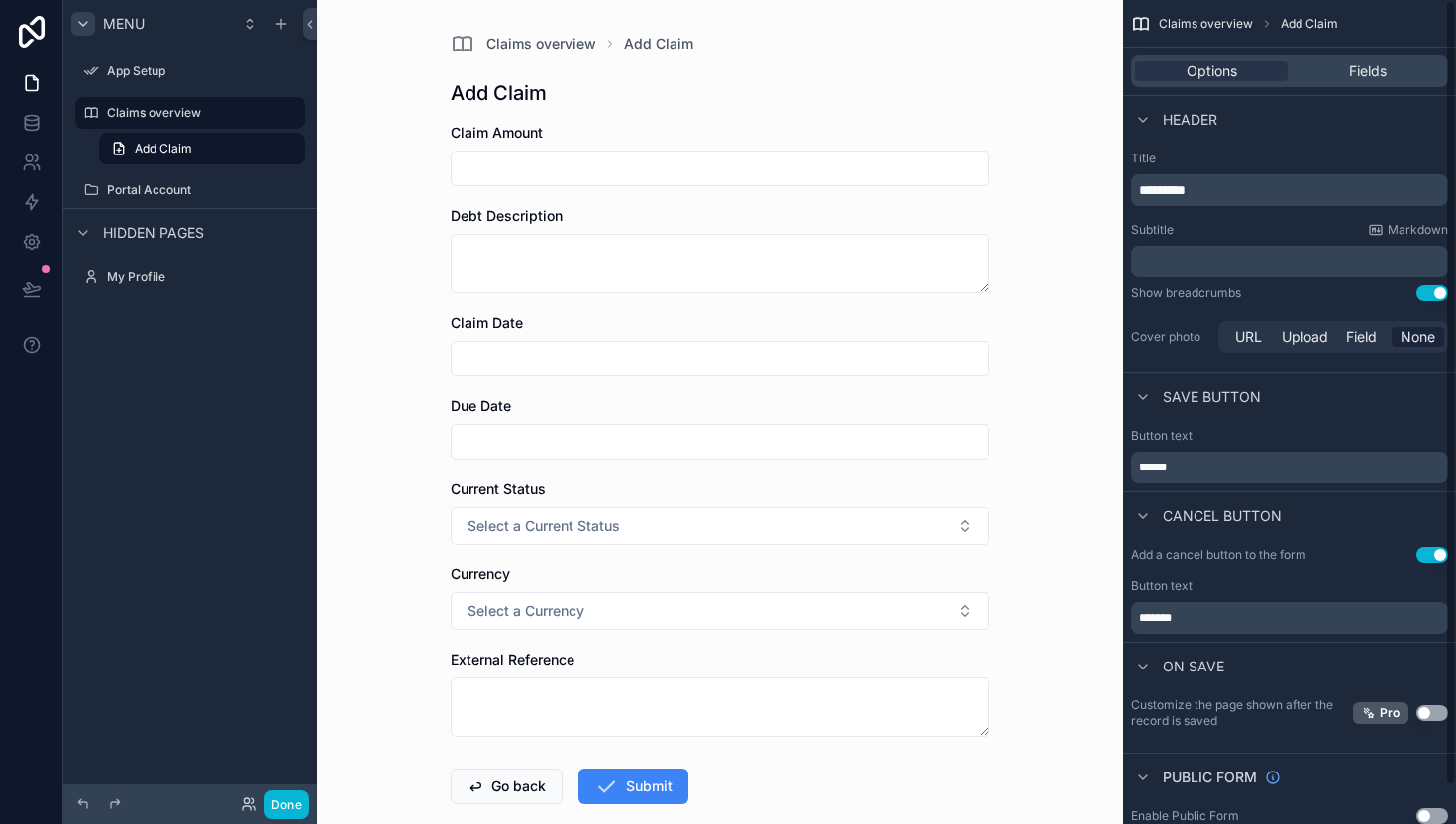 click on "Title ********* Subtitle Markdown ﻿ Show breadcrumbs Use setting Cover photo URL Upload Field None" at bounding box center (1290, 254) 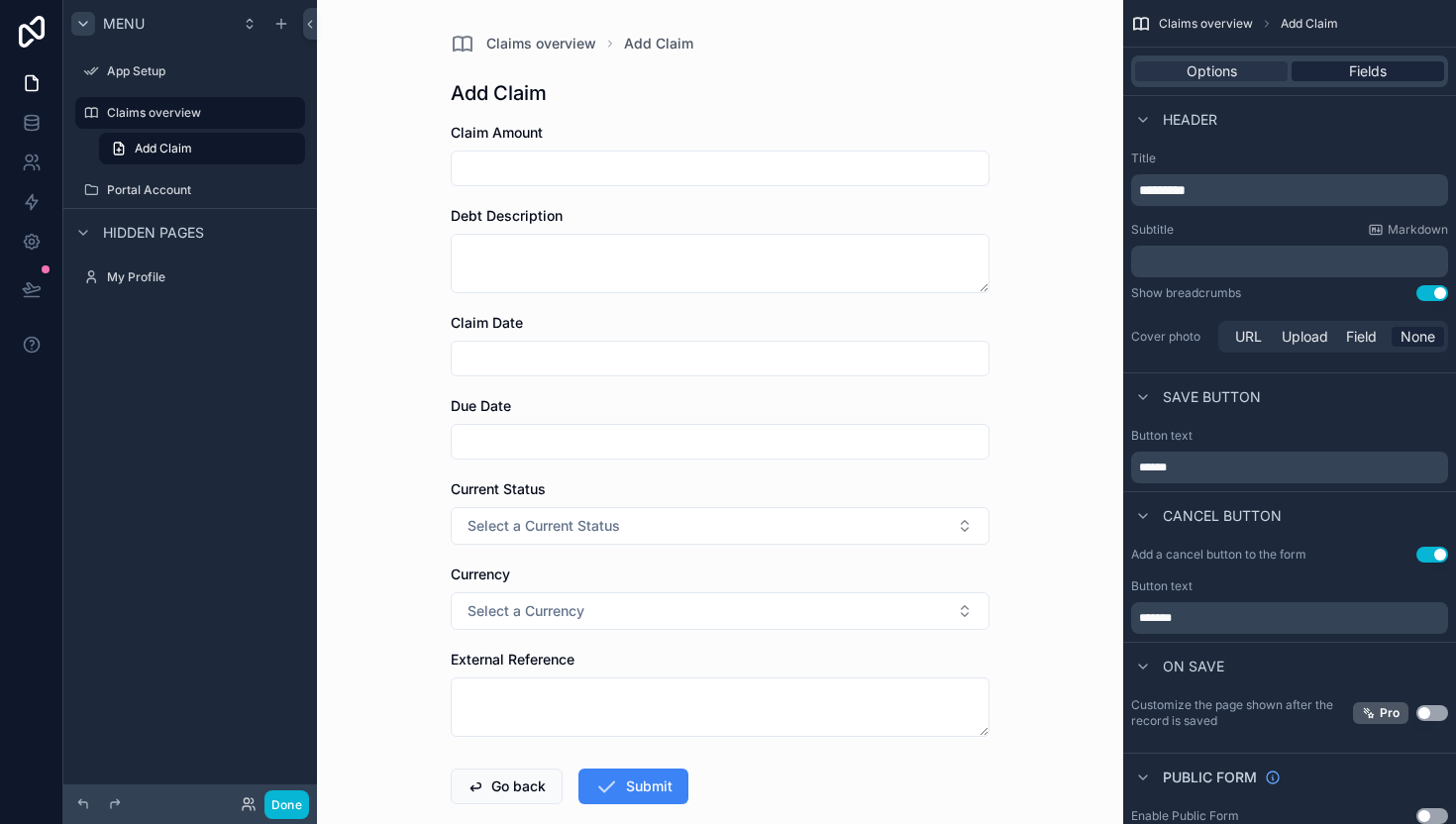 click on "Fields" at bounding box center [1368, 71] 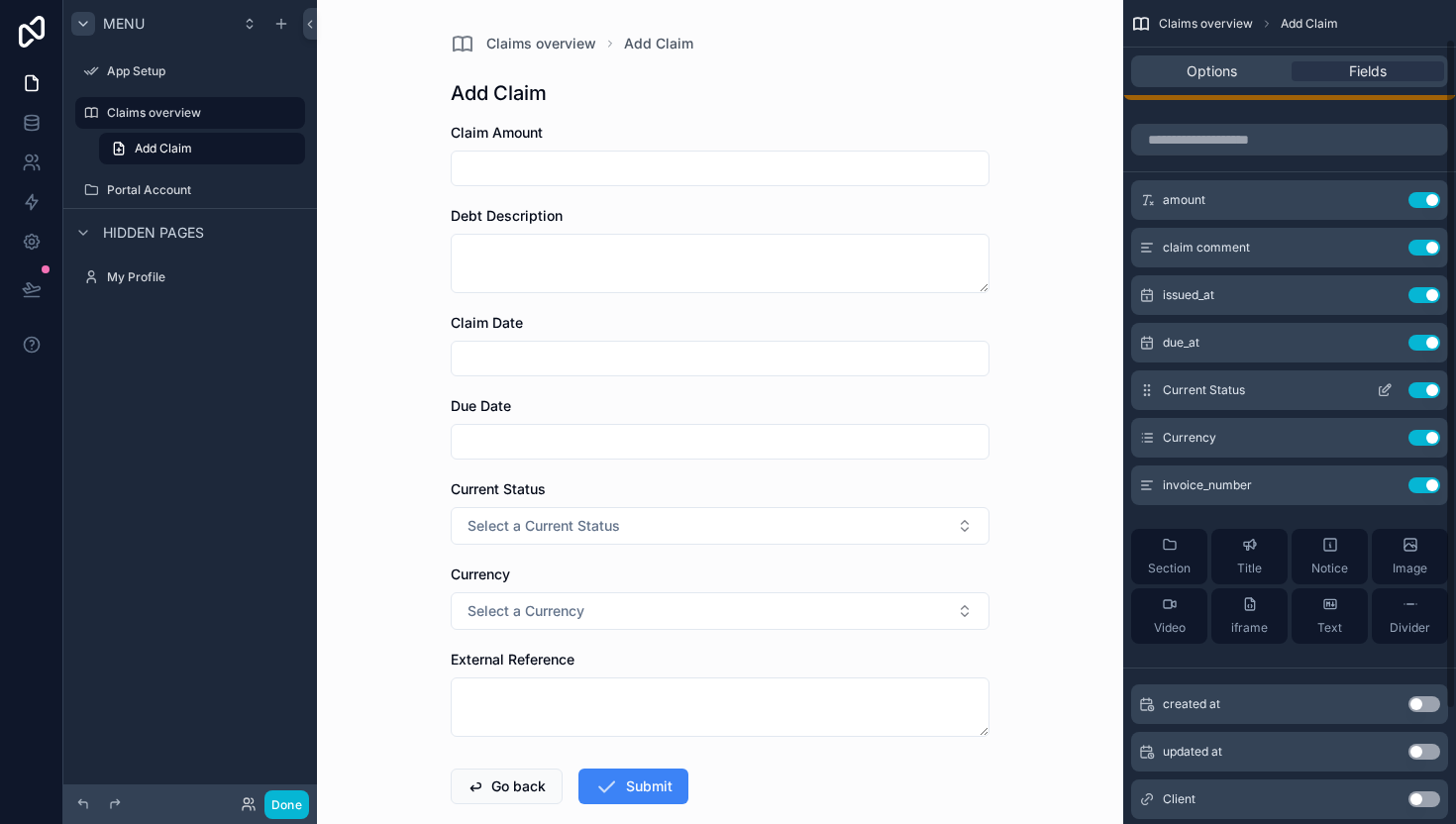 scroll, scrollTop: 188, scrollLeft: 0, axis: vertical 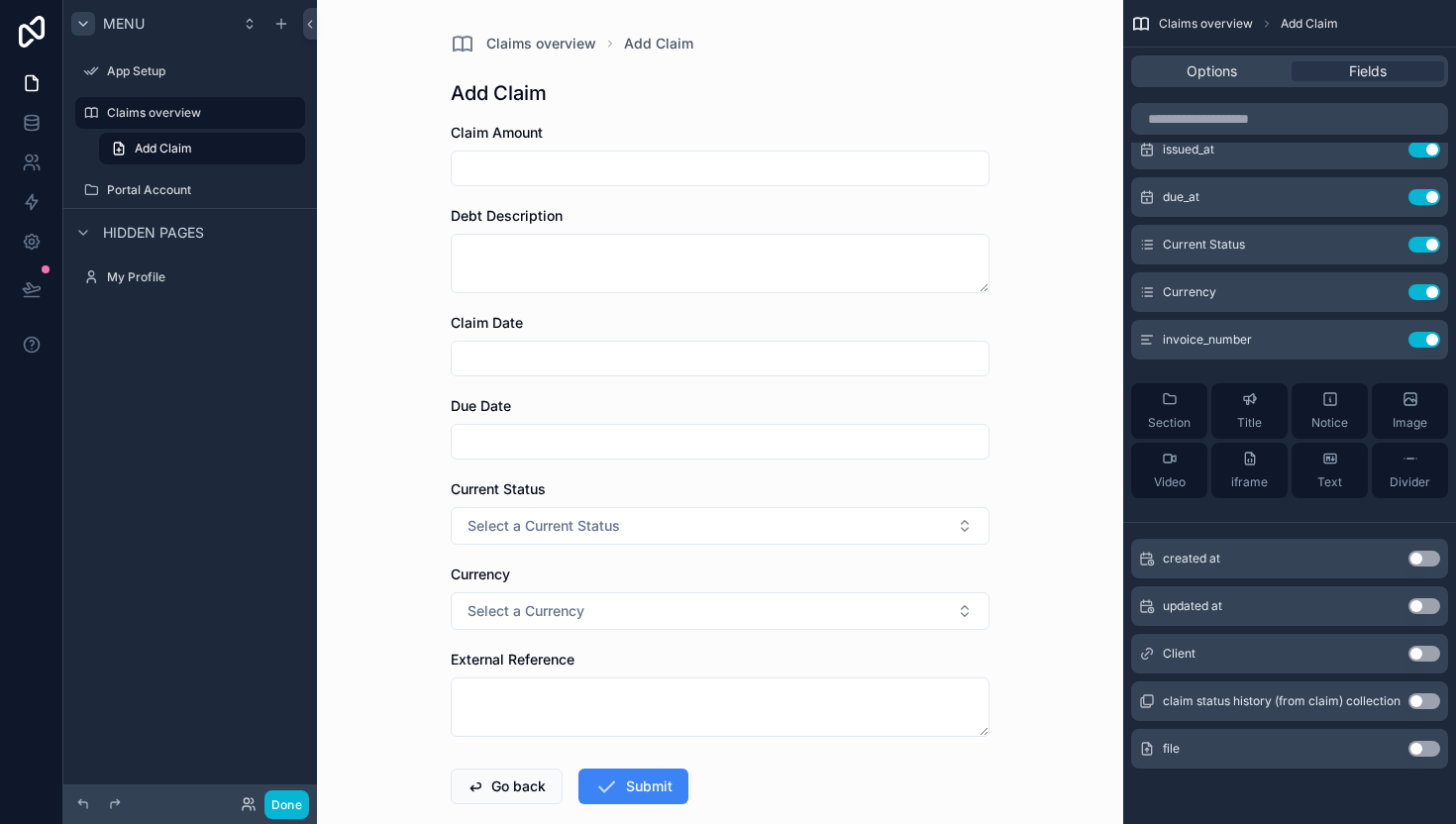 click on "Use setting" at bounding box center (1424, 749) 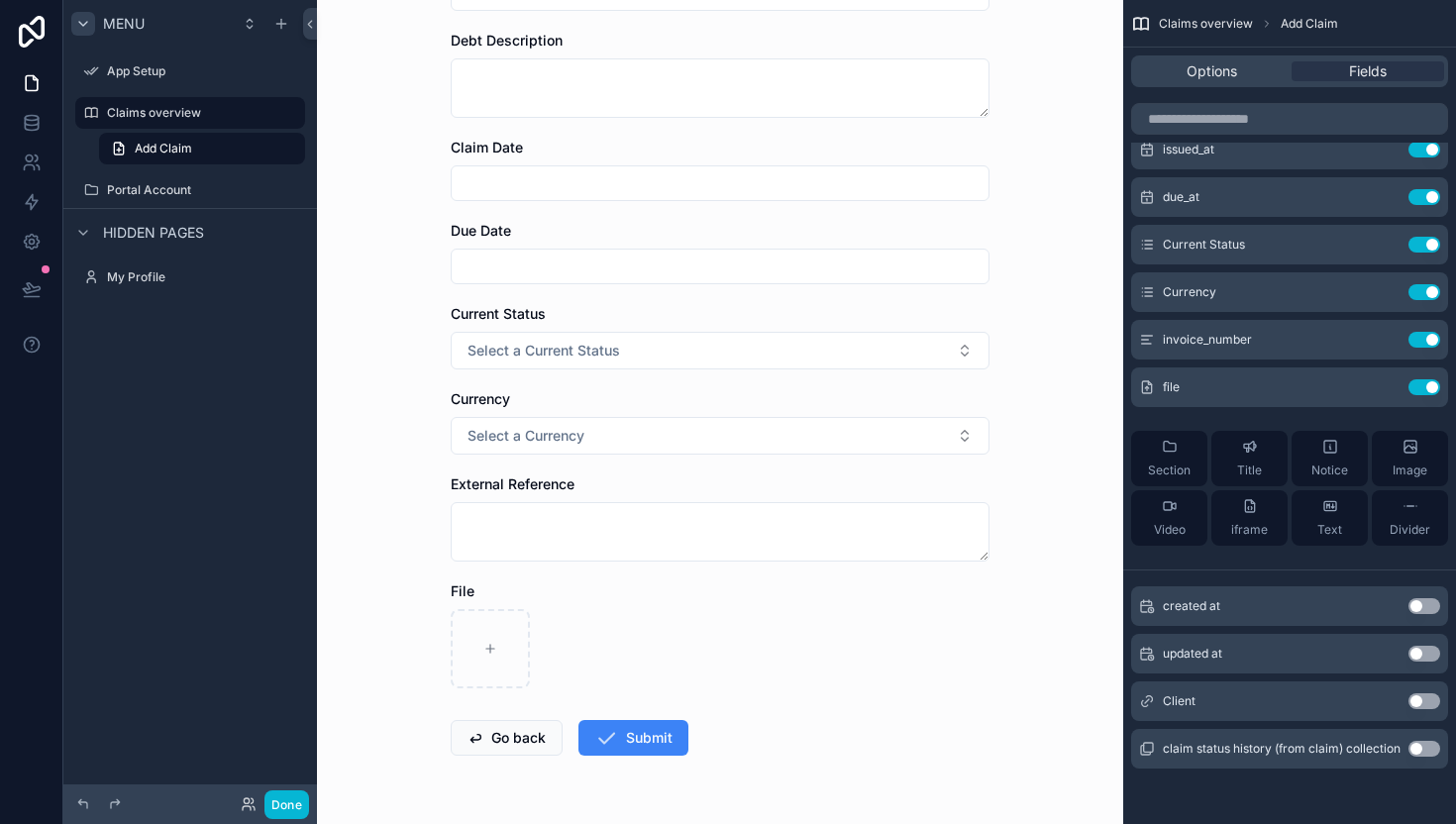 scroll, scrollTop: 234, scrollLeft: 0, axis: vertical 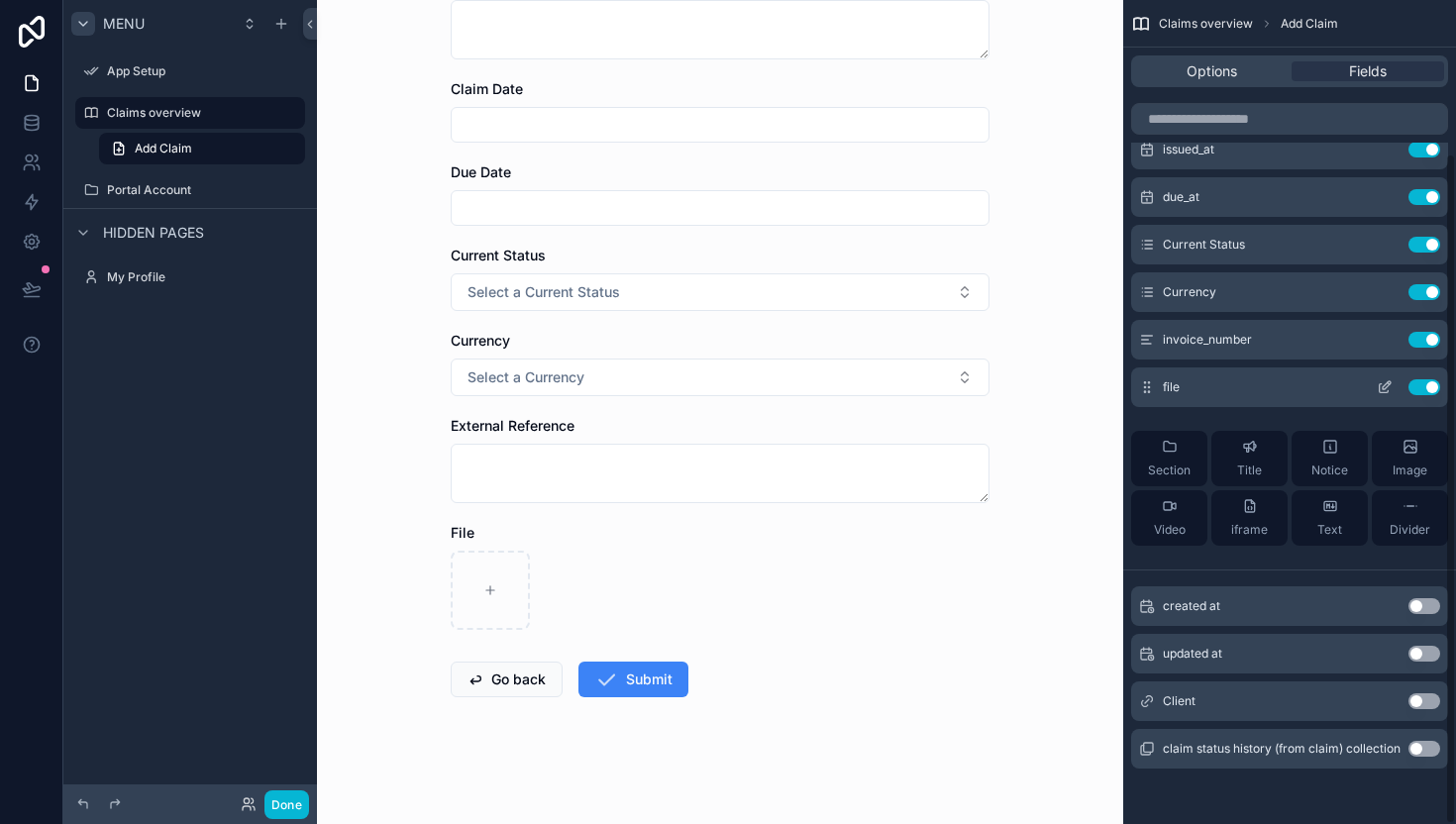 click on "Use setting" at bounding box center (1424, 387) 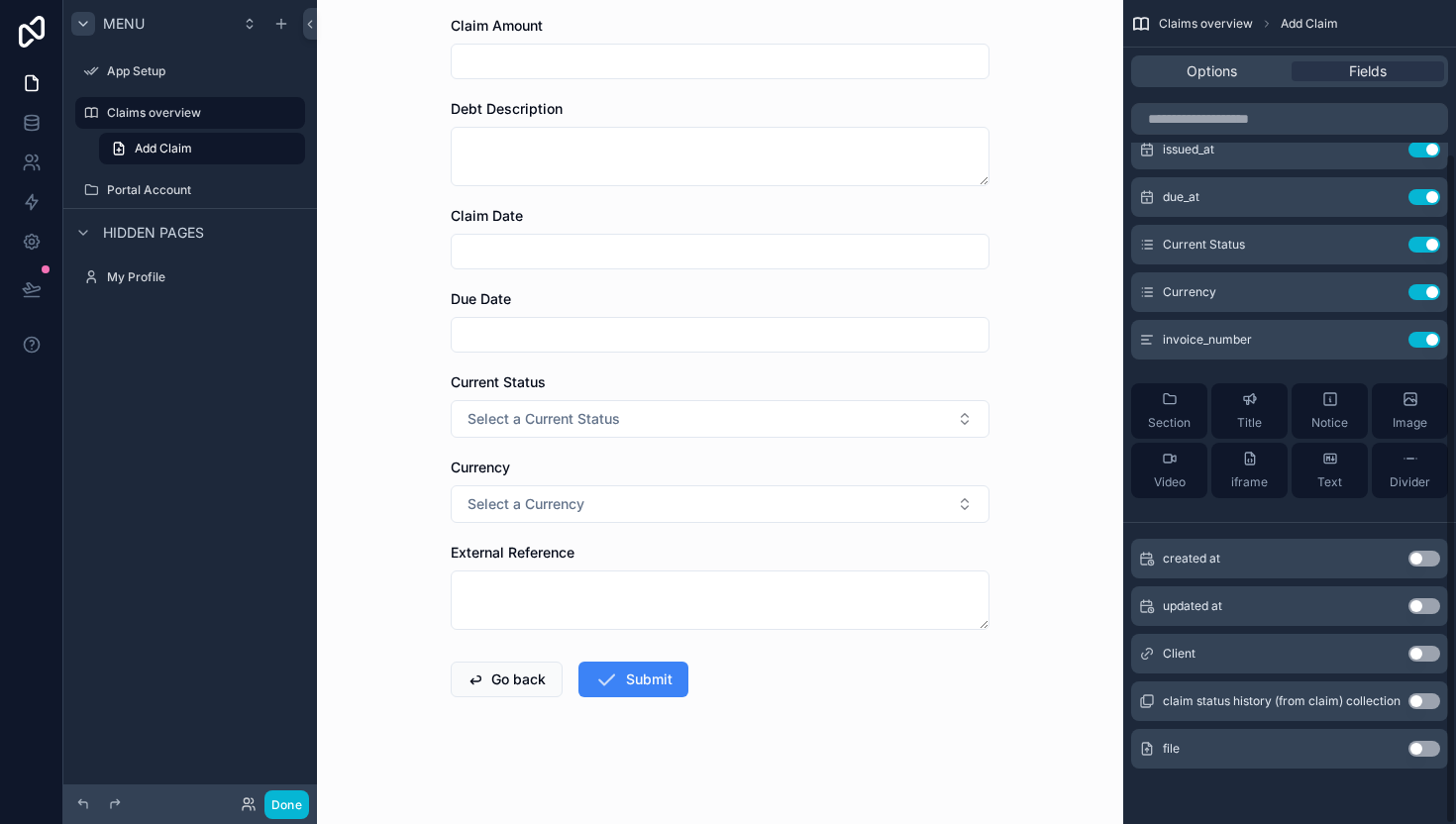 scroll, scrollTop: 0, scrollLeft: 0, axis: both 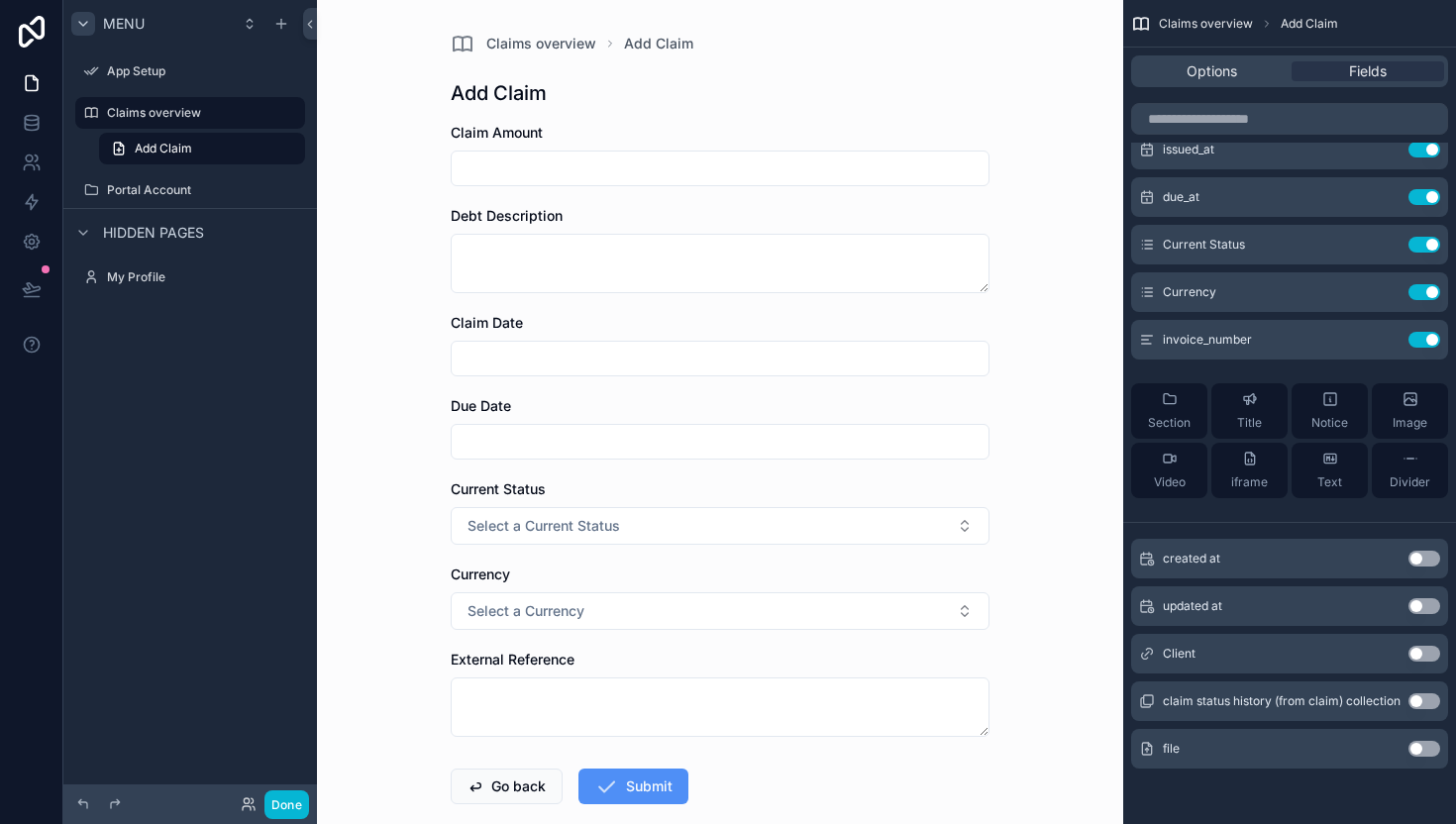 click on "Submit" at bounding box center [633, 786] 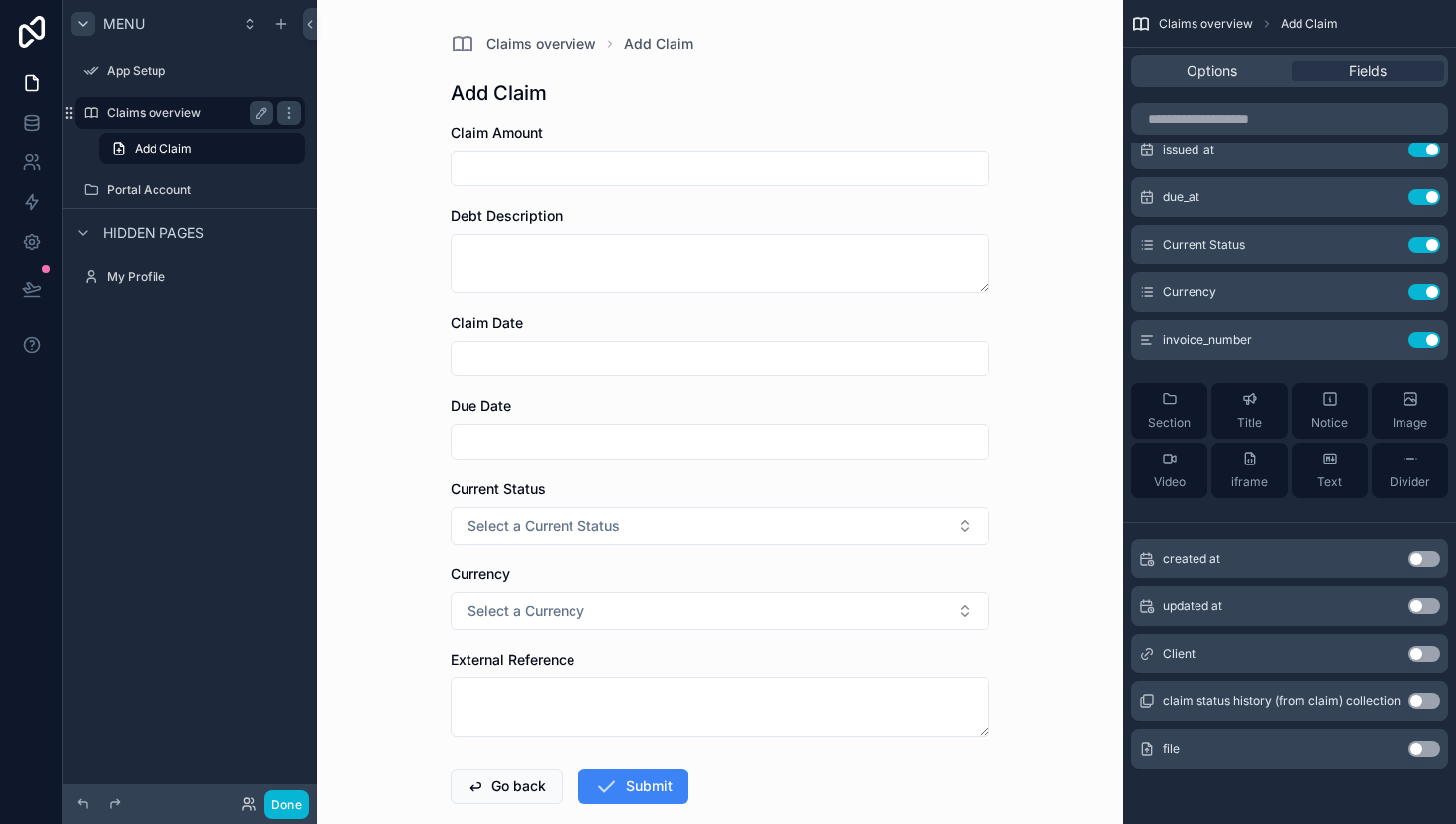 click on "Claims overview" at bounding box center (186, 113) 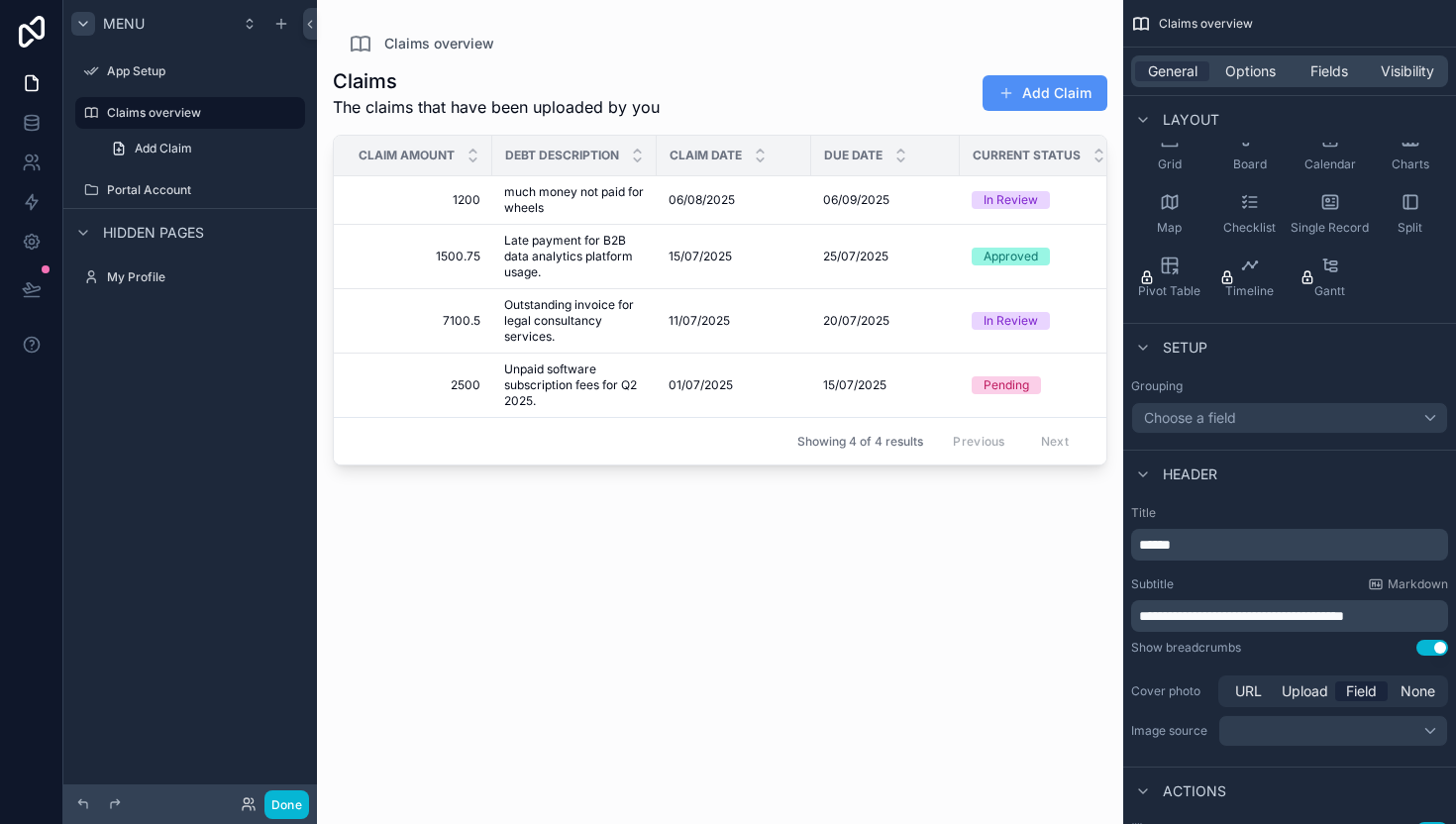 click on "Add Claim" at bounding box center (1045, 93) 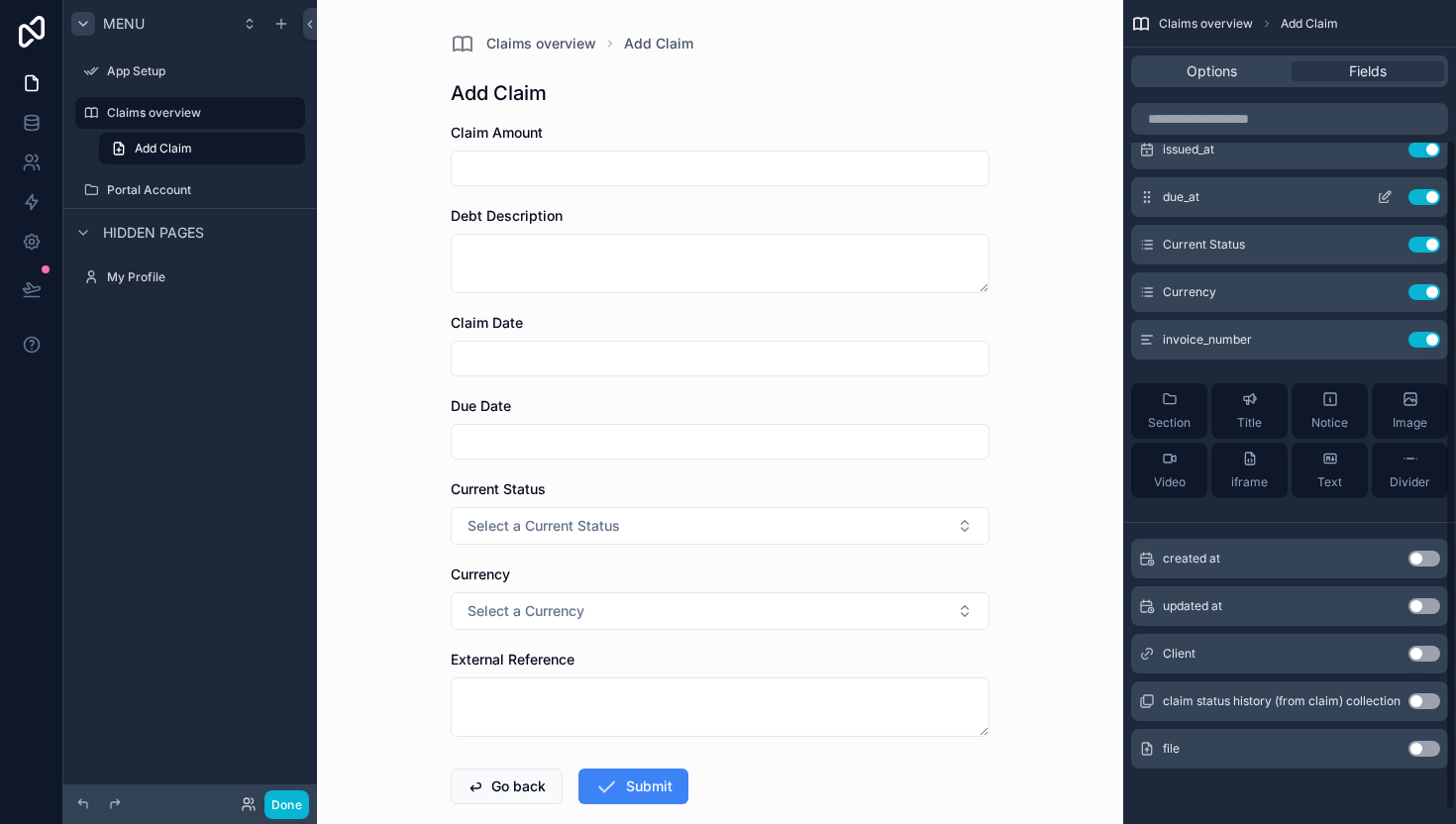 scroll, scrollTop: 0, scrollLeft: 0, axis: both 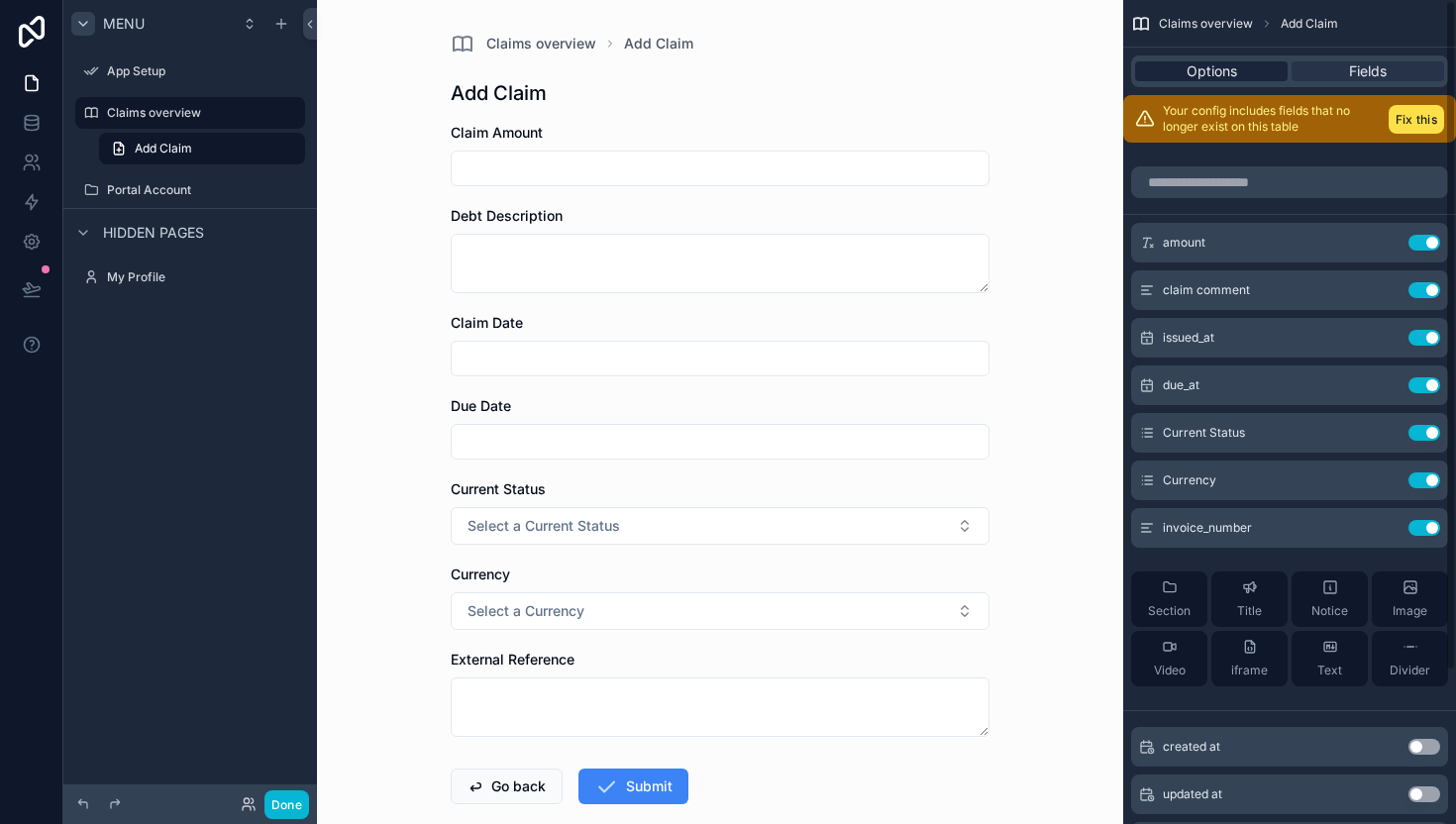click on "Options" at bounding box center (1211, 71) 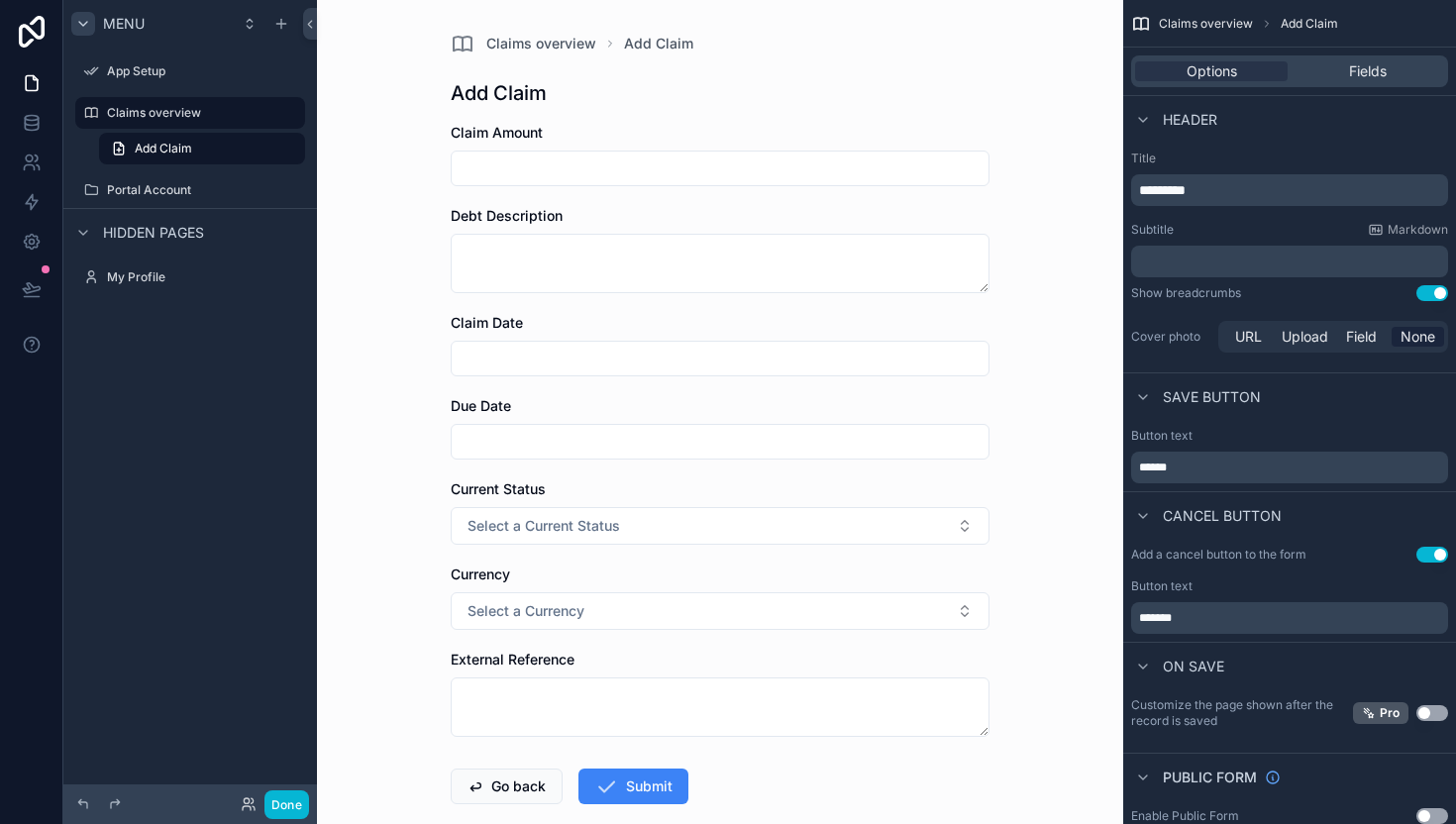 click on "*********" at bounding box center [1292, 190] 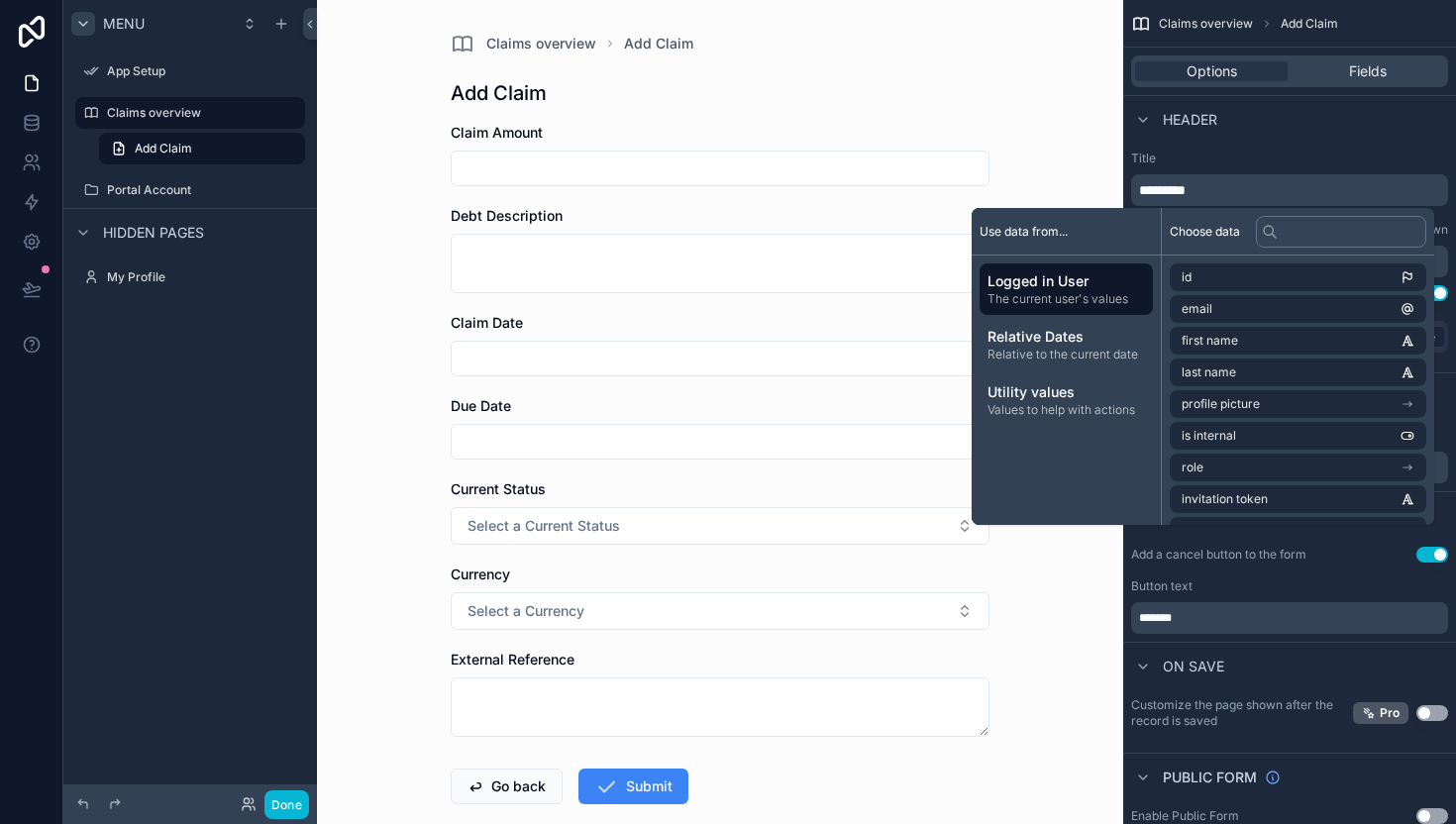 type 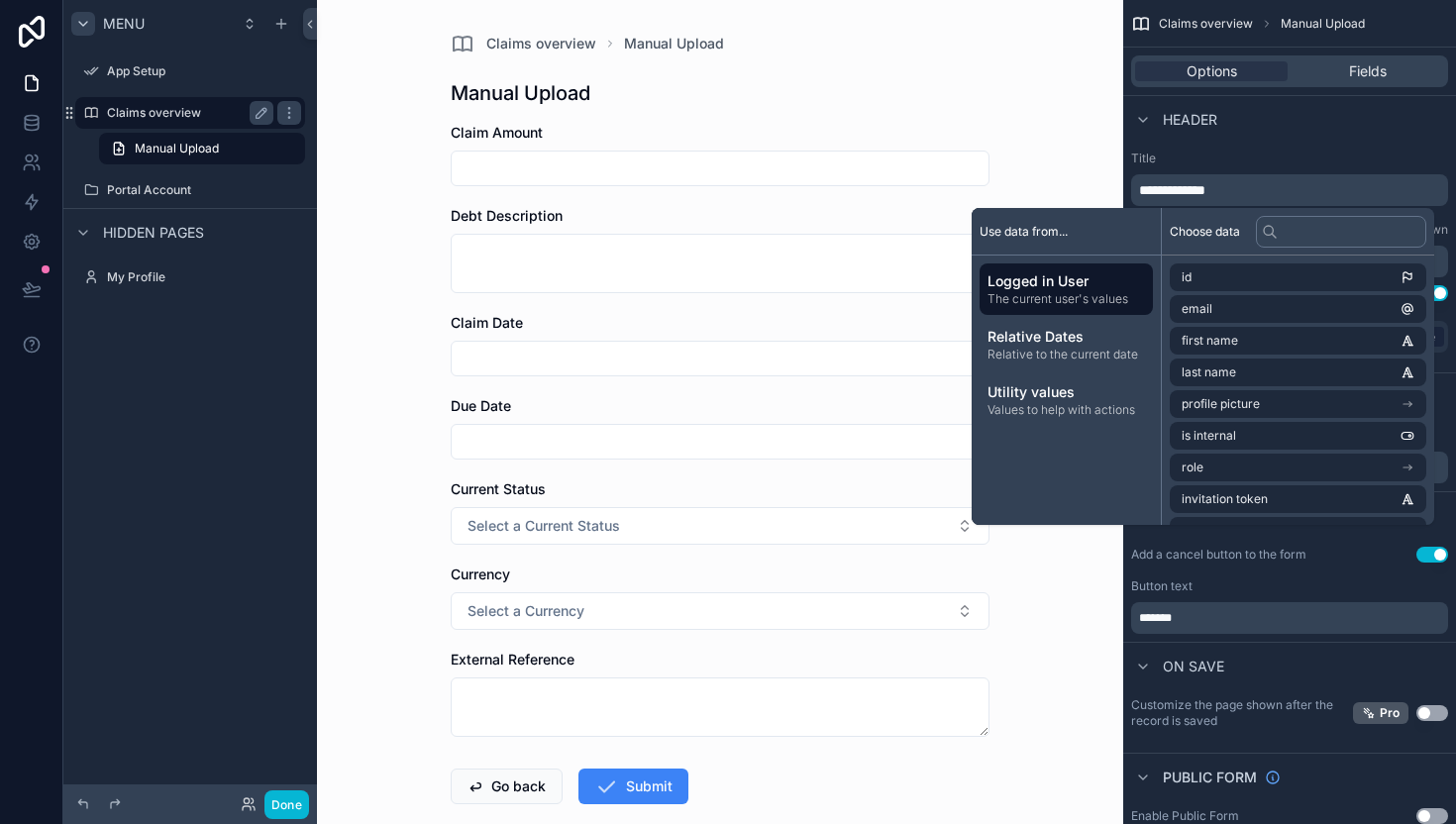 click on "Claims overview" at bounding box center (186, 113) 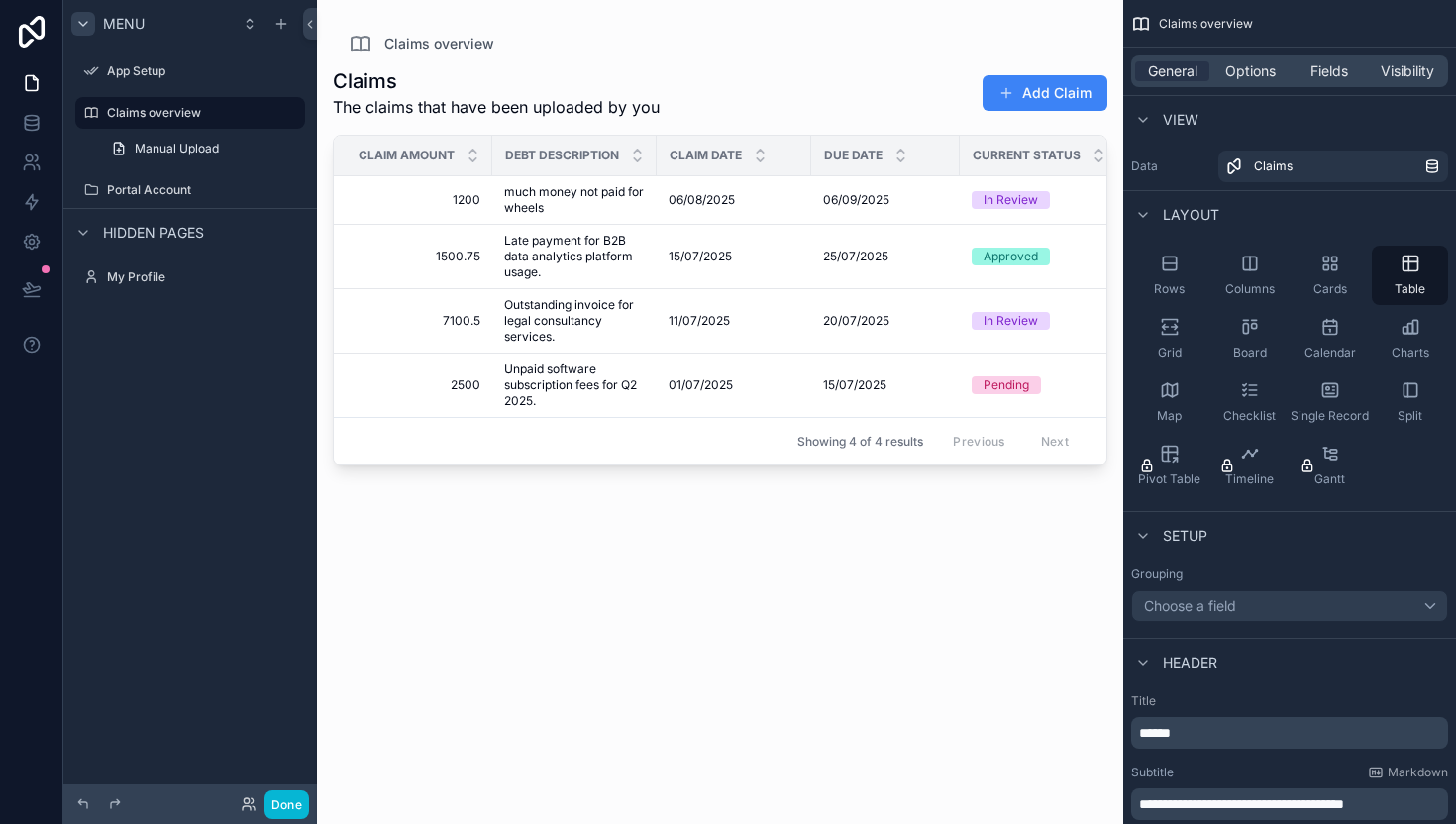 click on "Claims The claims that have been uploaded by you Add Claim" at bounding box center (720, 93) 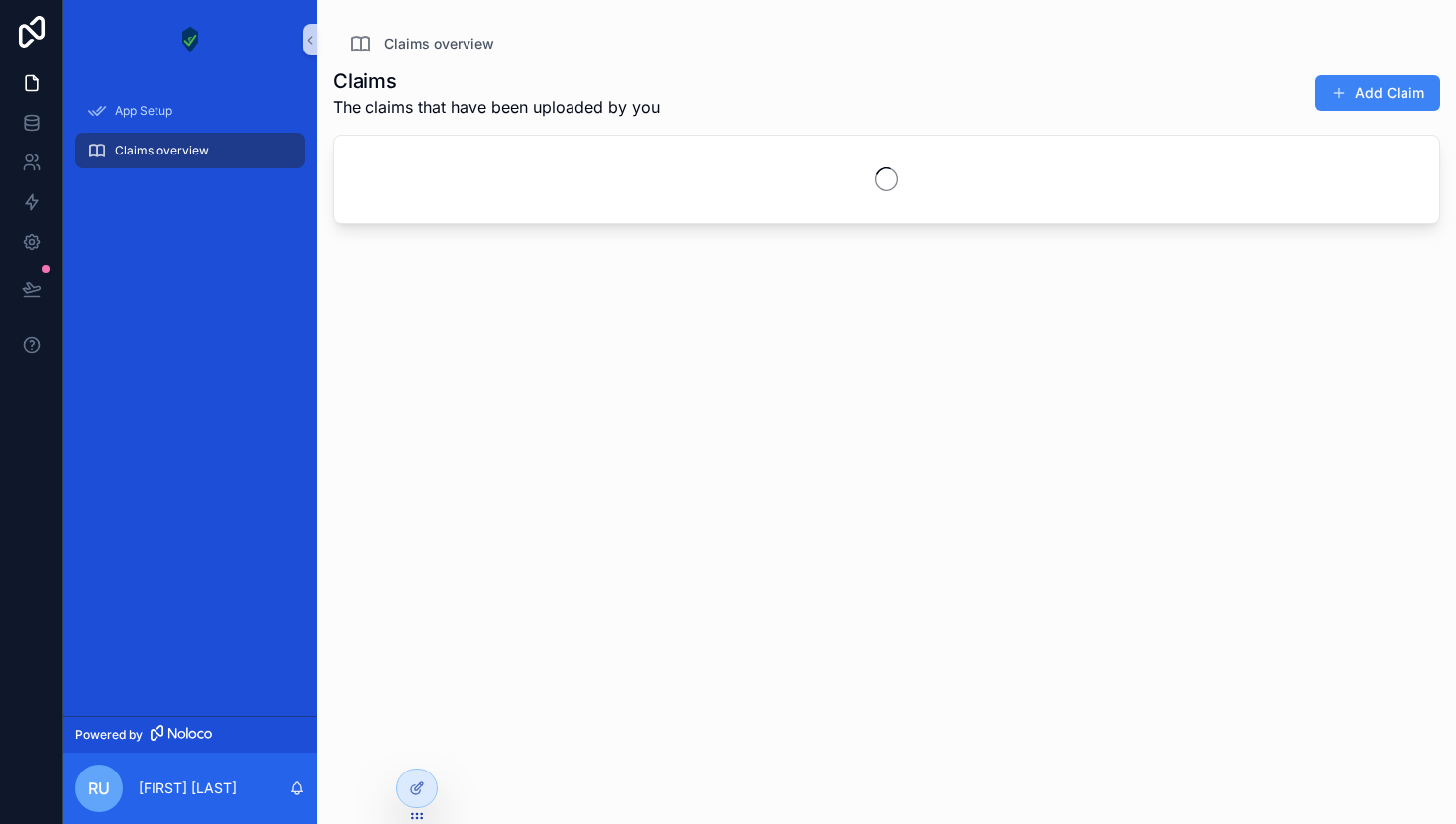 scroll, scrollTop: 0, scrollLeft: 0, axis: both 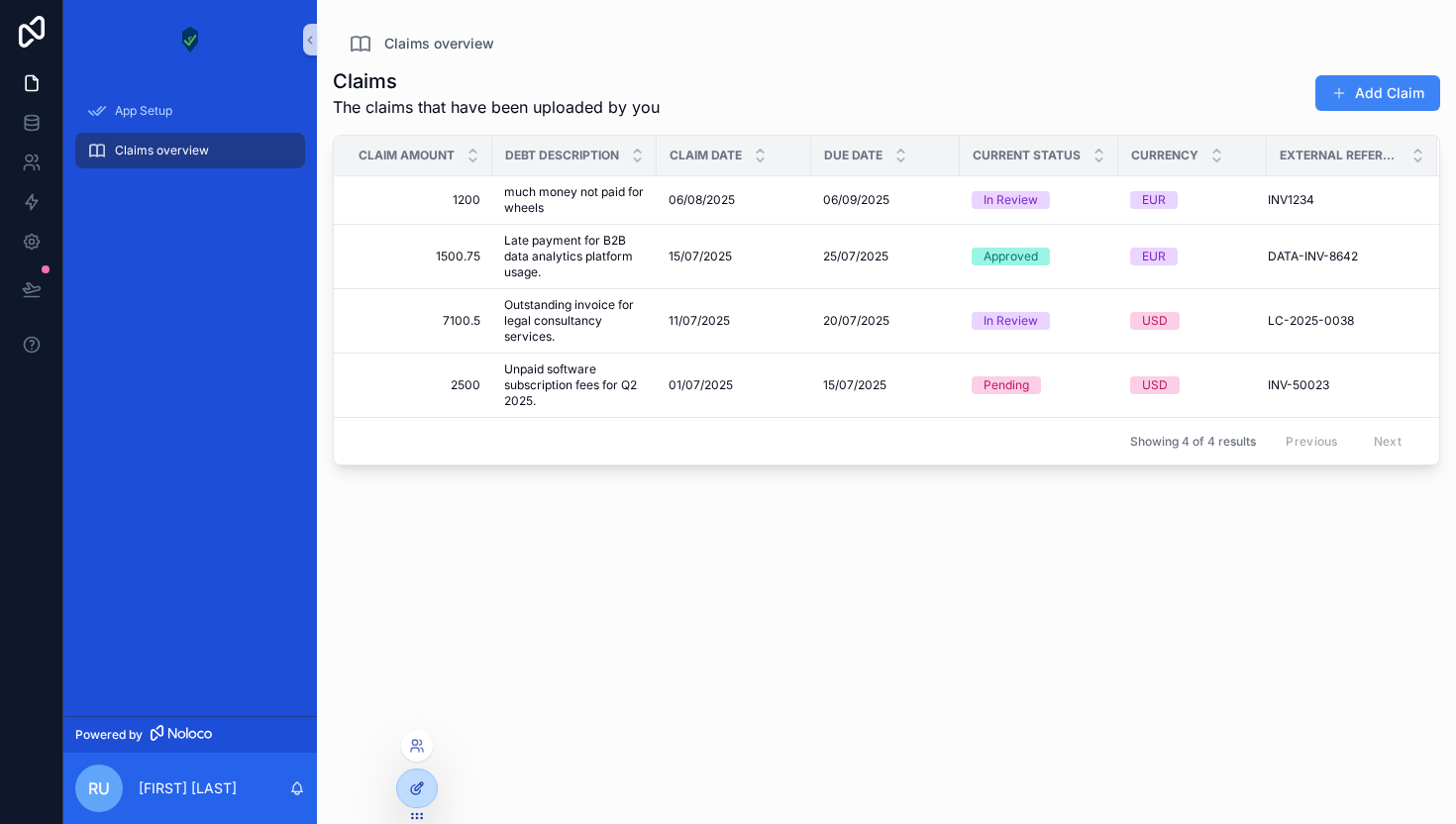 click at bounding box center (417, 788) 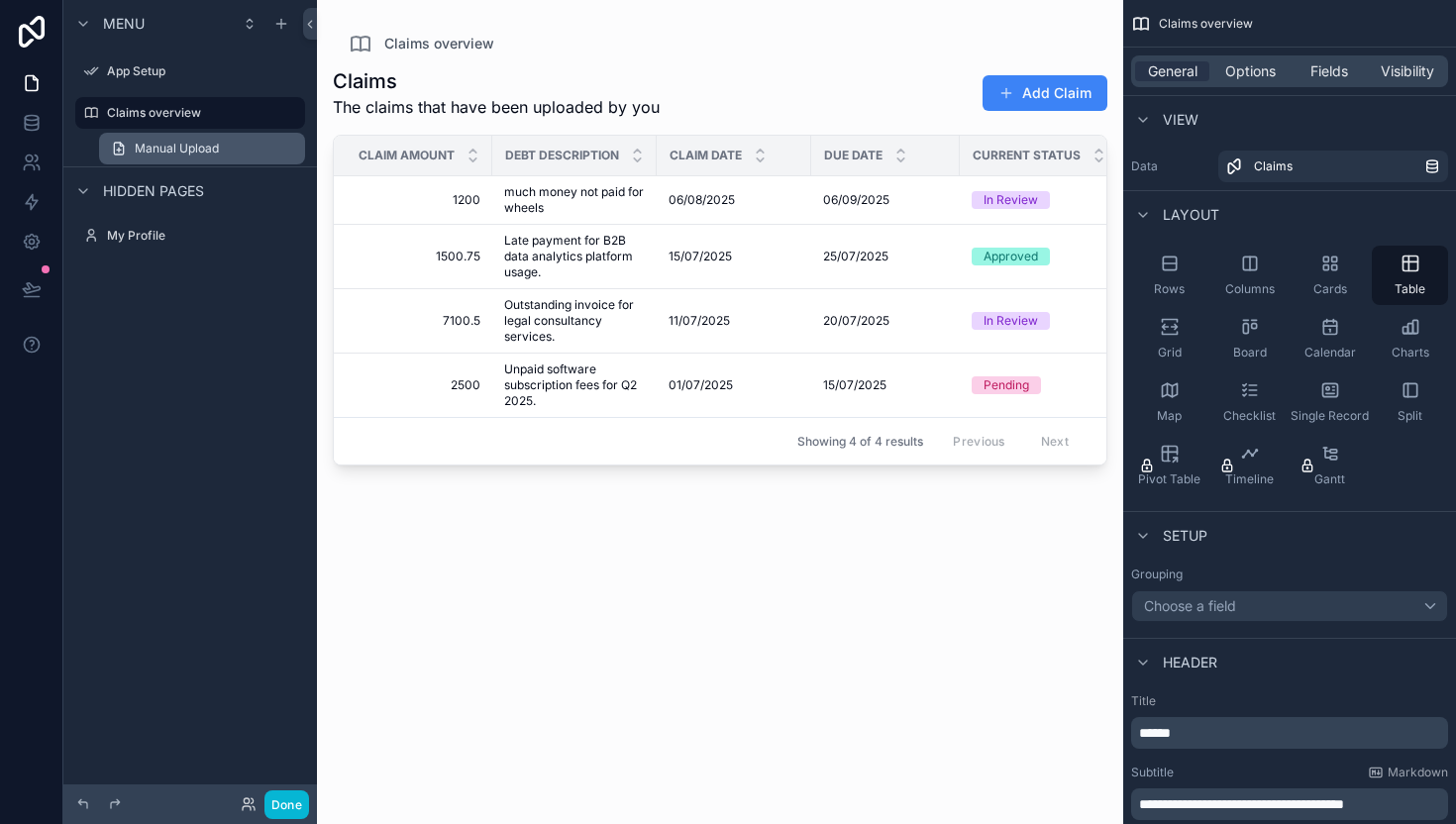 click on "Manual Upload" at bounding box center (202, 149) 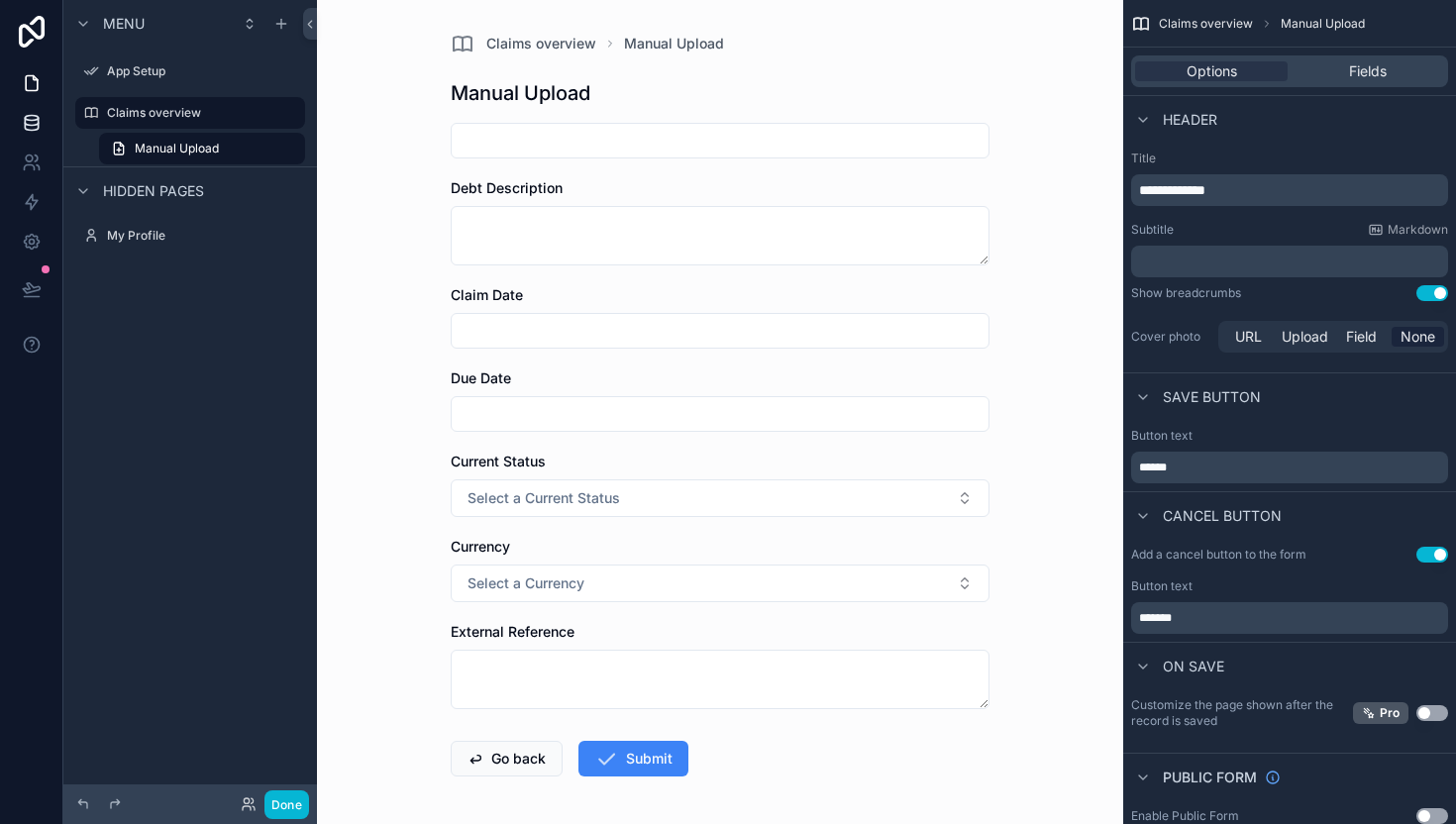 click 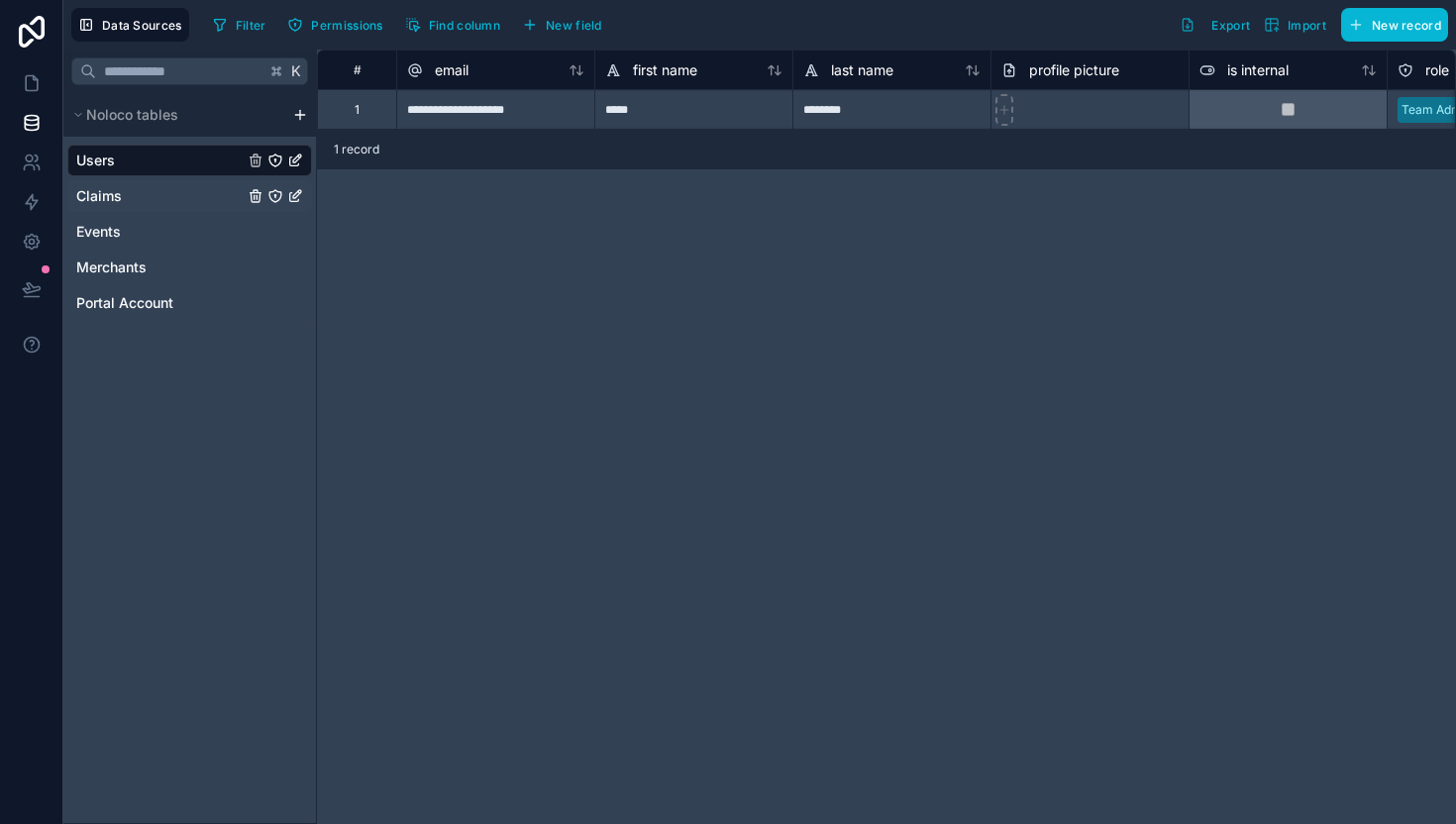 click on "Claims" at bounding box center [189, 196] 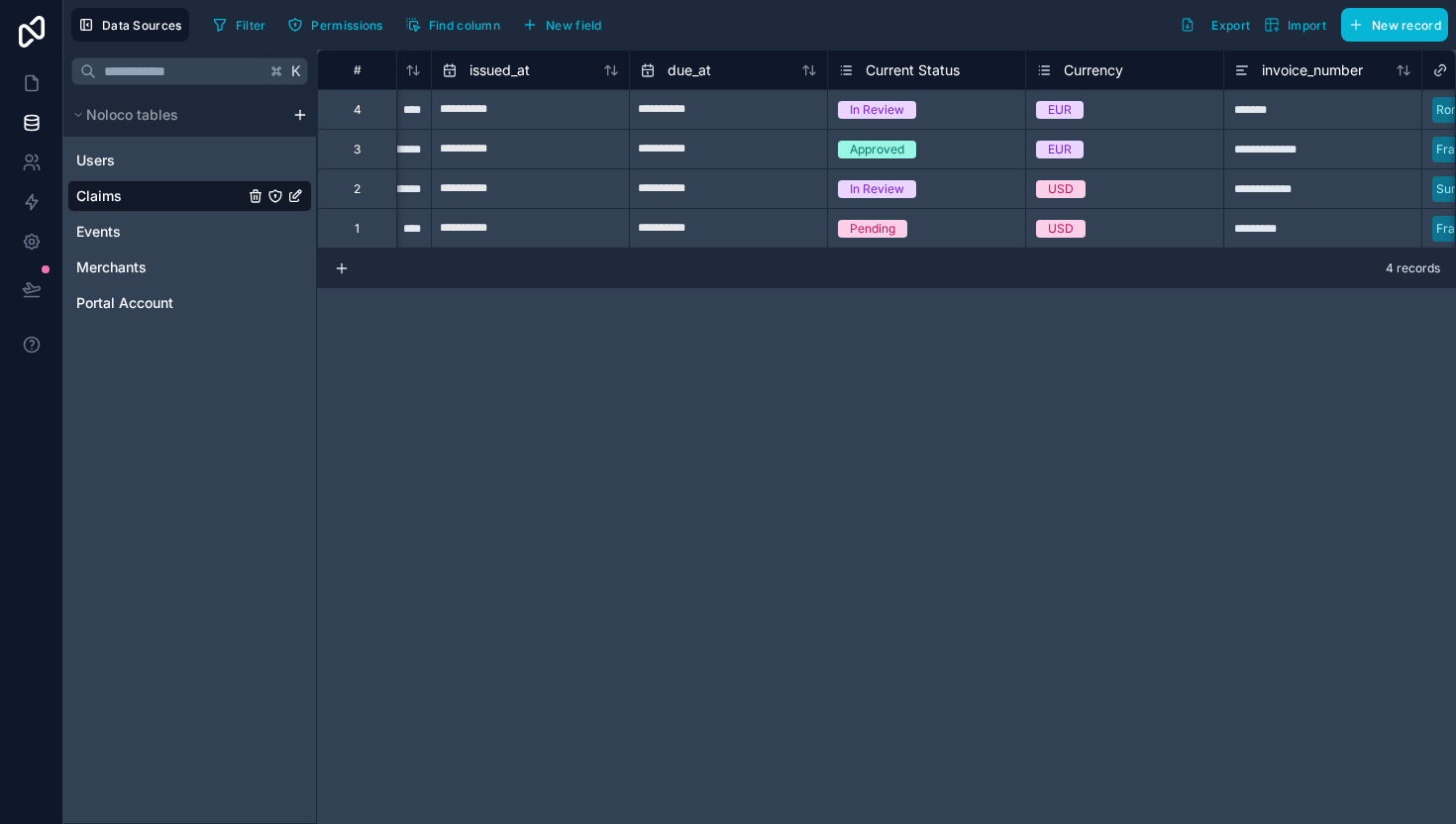 scroll, scrollTop: 0, scrollLeft: 0, axis: both 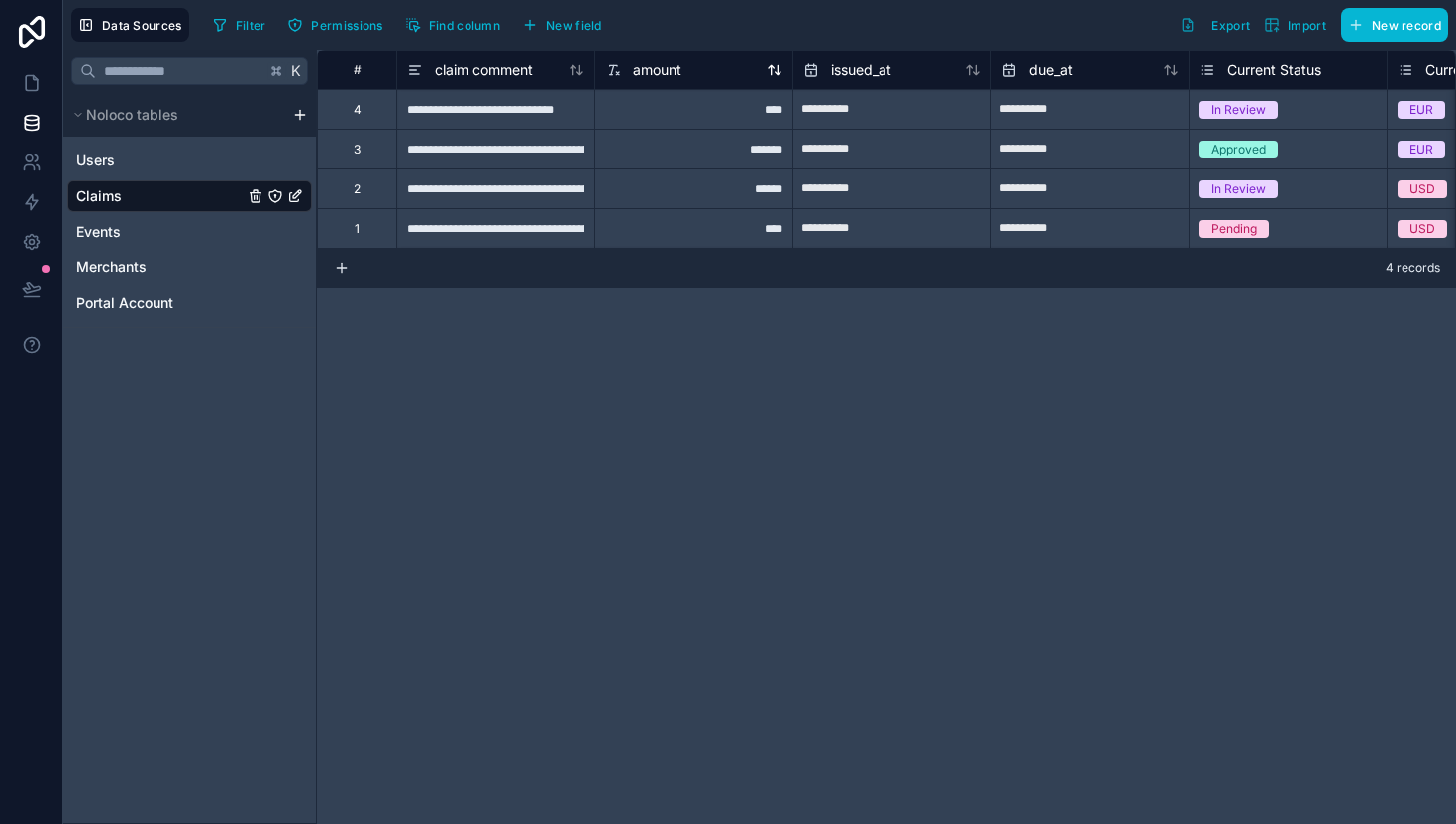 click on "amount" at bounding box center [693, 70] 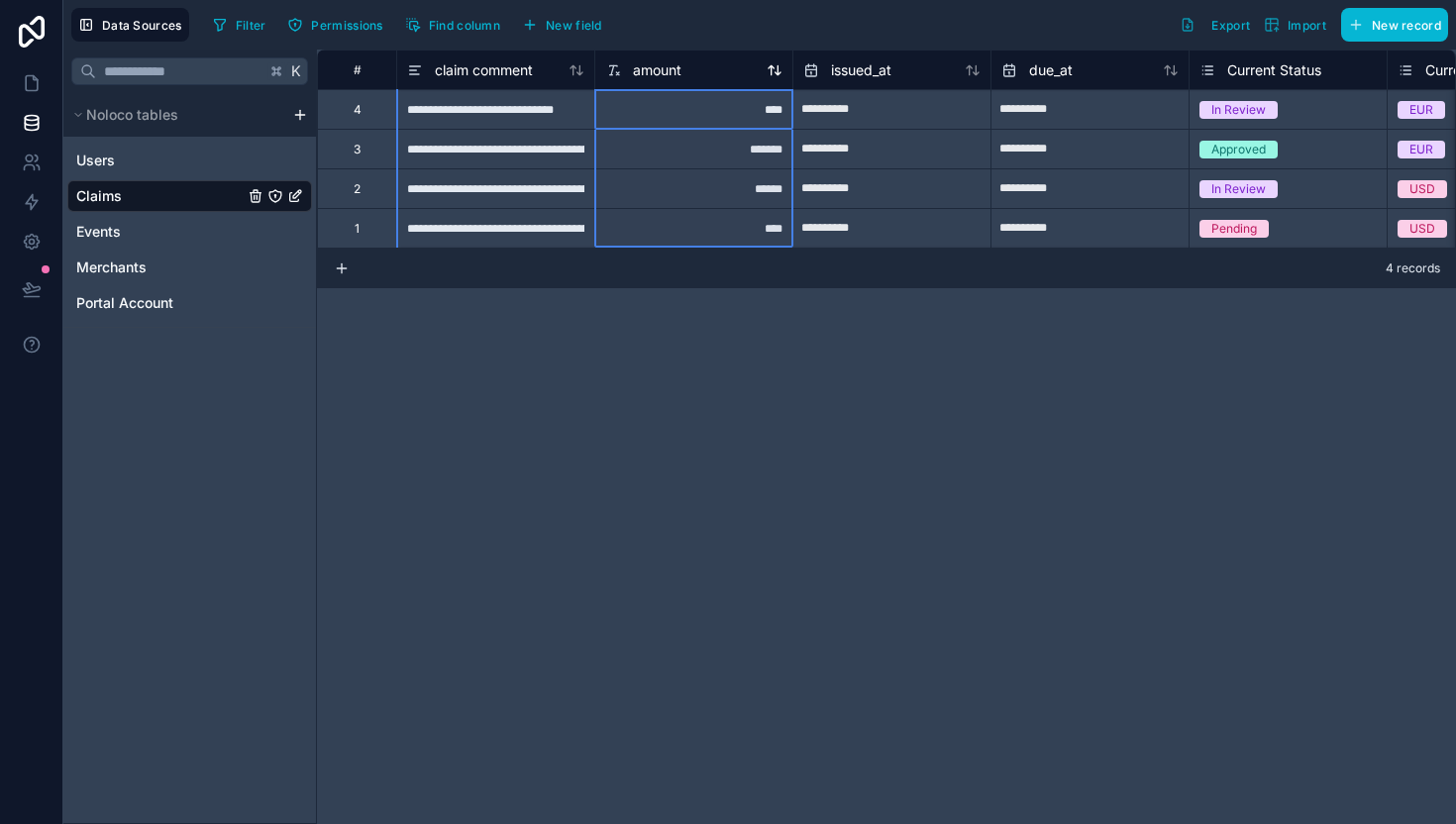 click 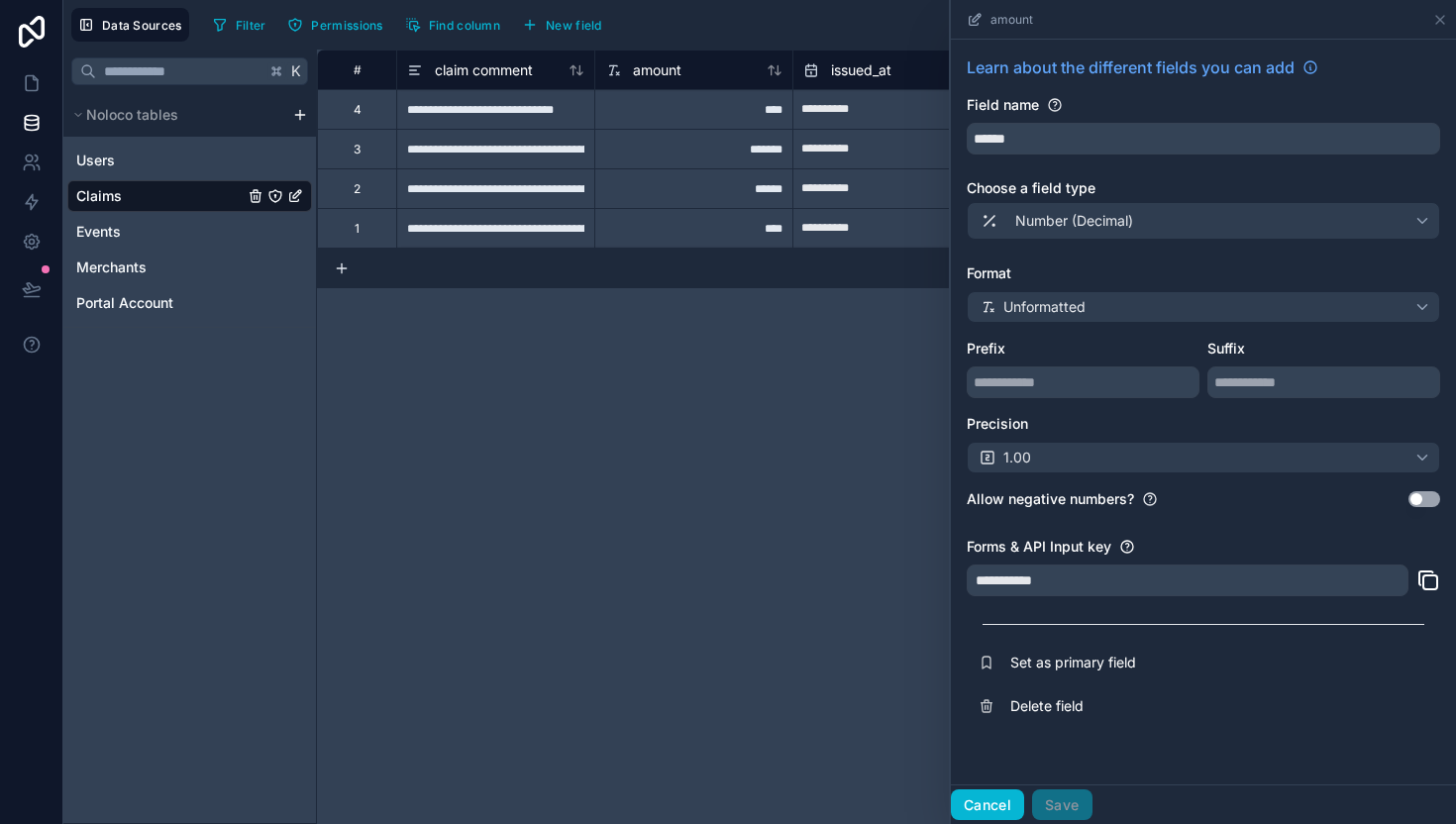 click on "Cancel" at bounding box center (988, 805) 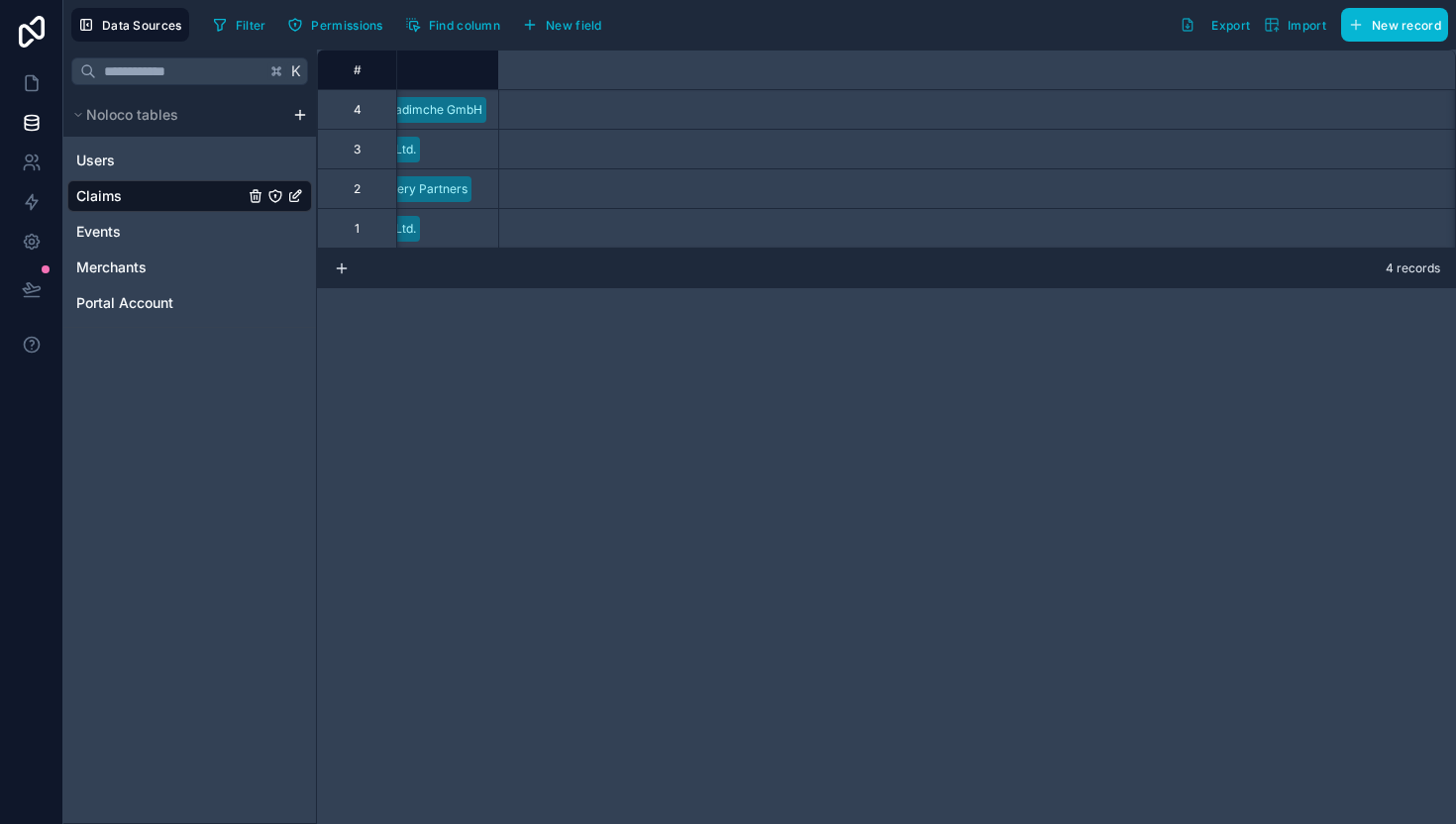 scroll, scrollTop: 0, scrollLeft: 1516, axis: horizontal 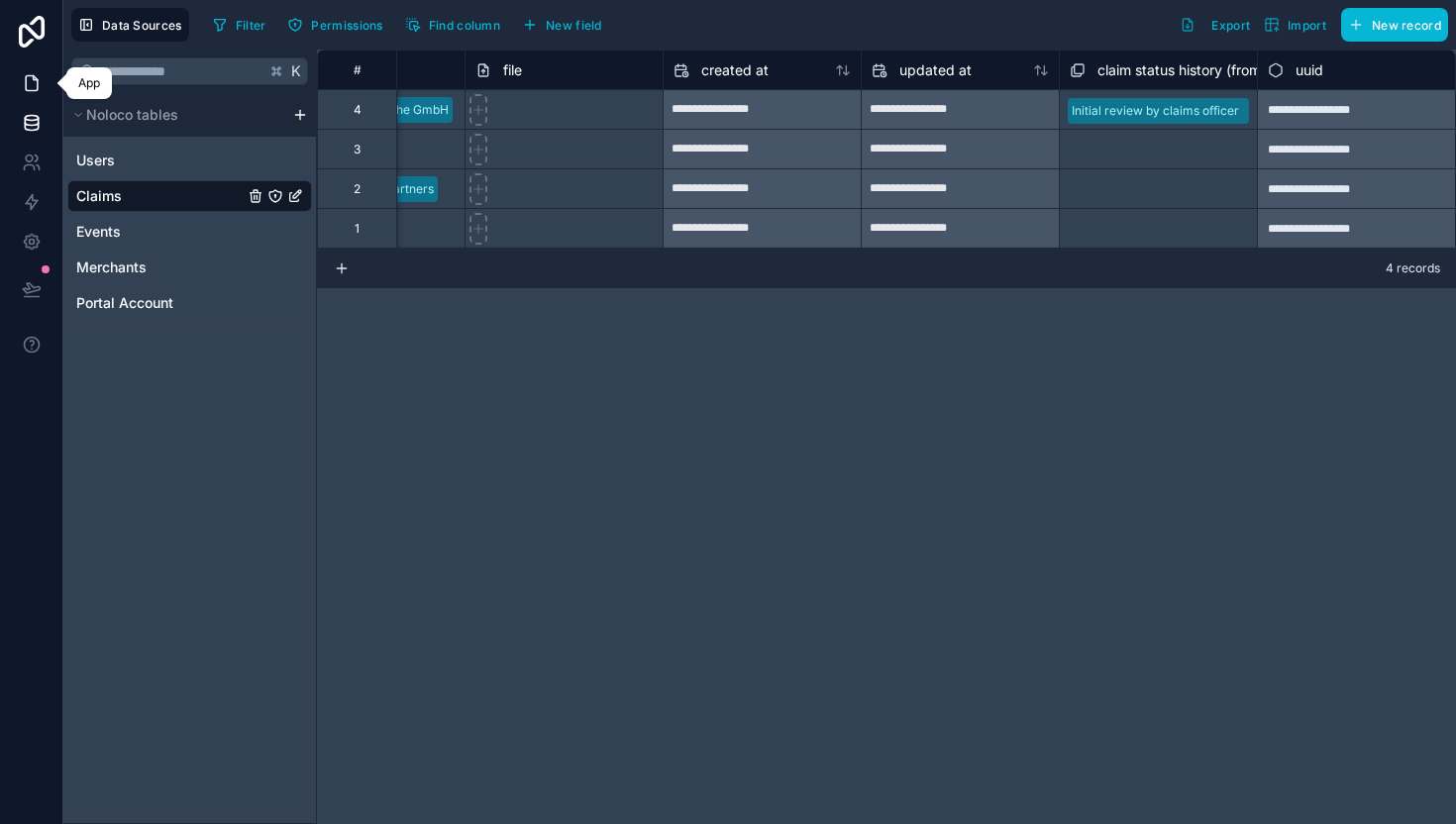 click at bounding box center (31, 83) 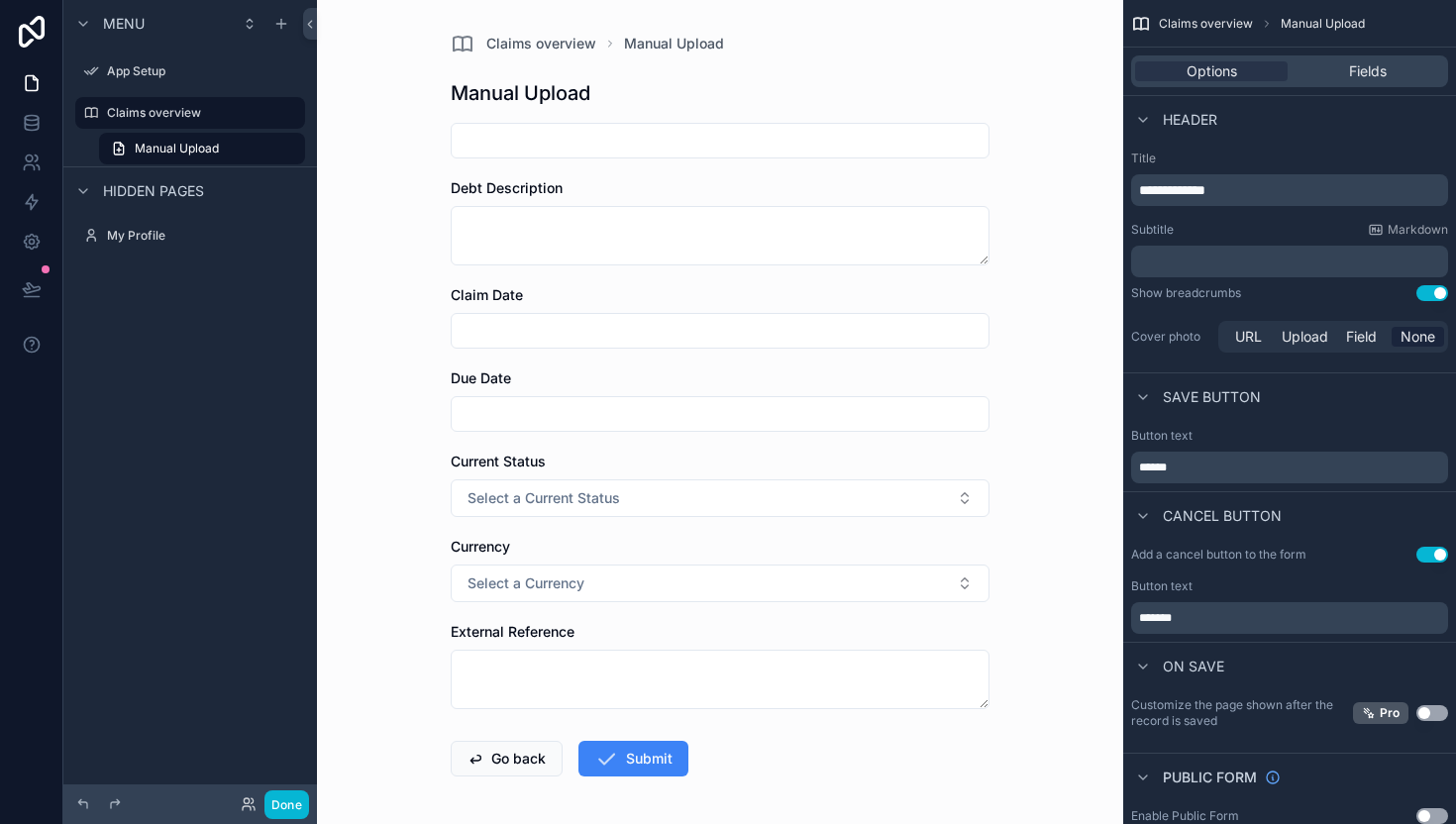 scroll, scrollTop: 79, scrollLeft: 0, axis: vertical 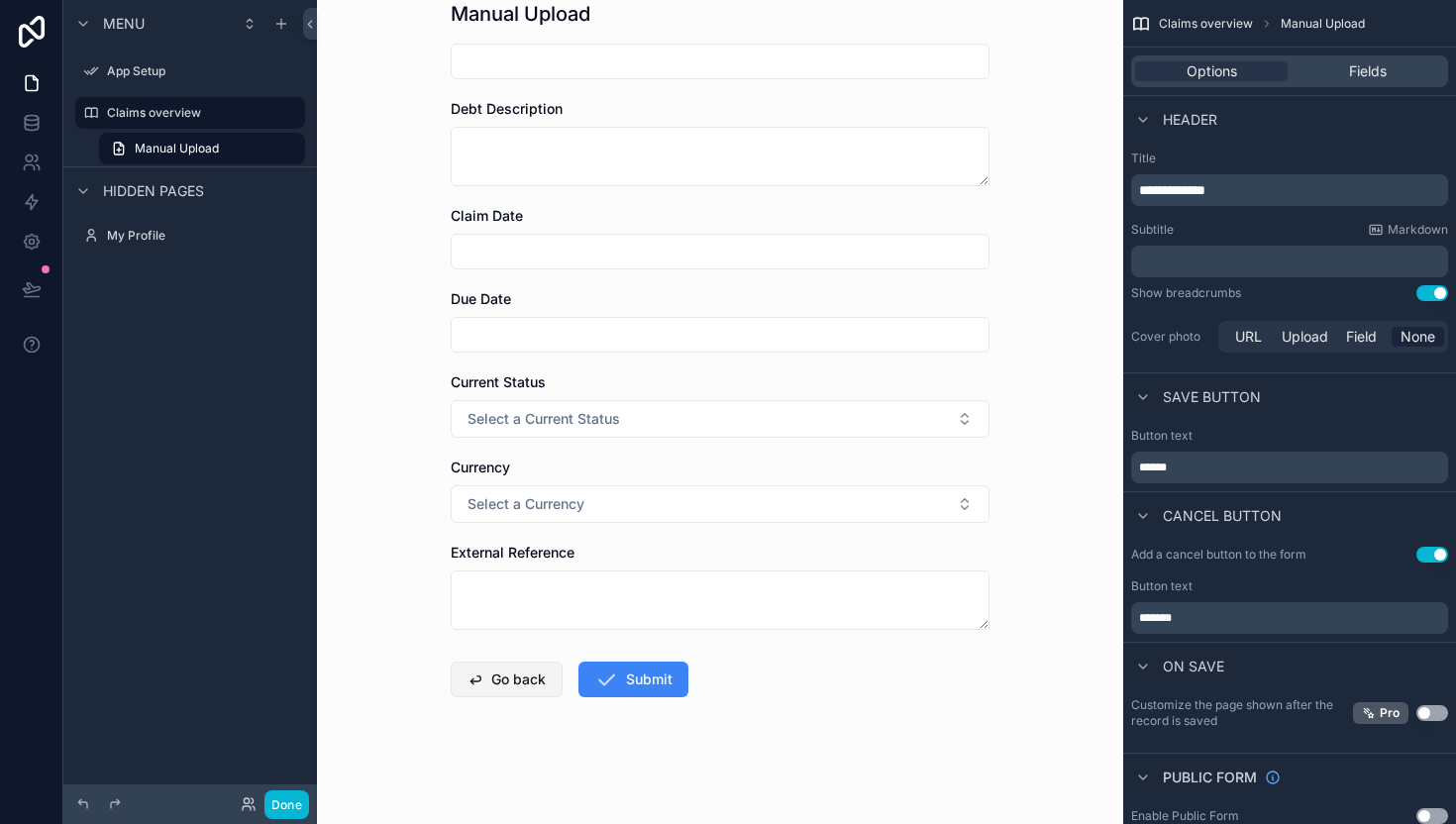 click on "App Setup Claims overview My Profile Powered by RU Roman Unzeitig Claims overview Manual Upload Manual Upload Debt Description Claim Date Due Date Current Status Select a Current Status Currency Select a Currency External Reference Go back Submit" at bounding box center [720, 412] 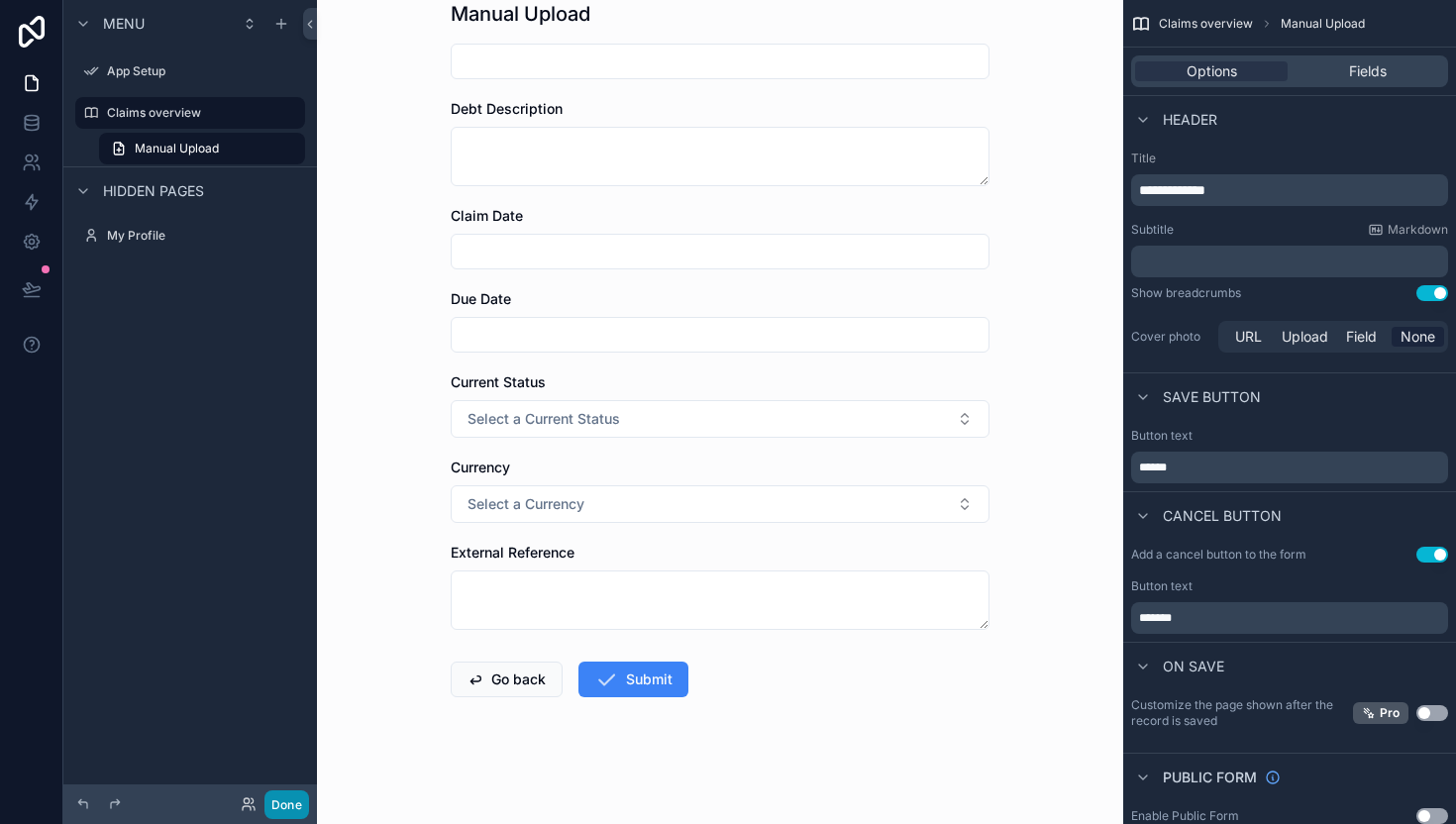 click on "Done" at bounding box center [286, 804] 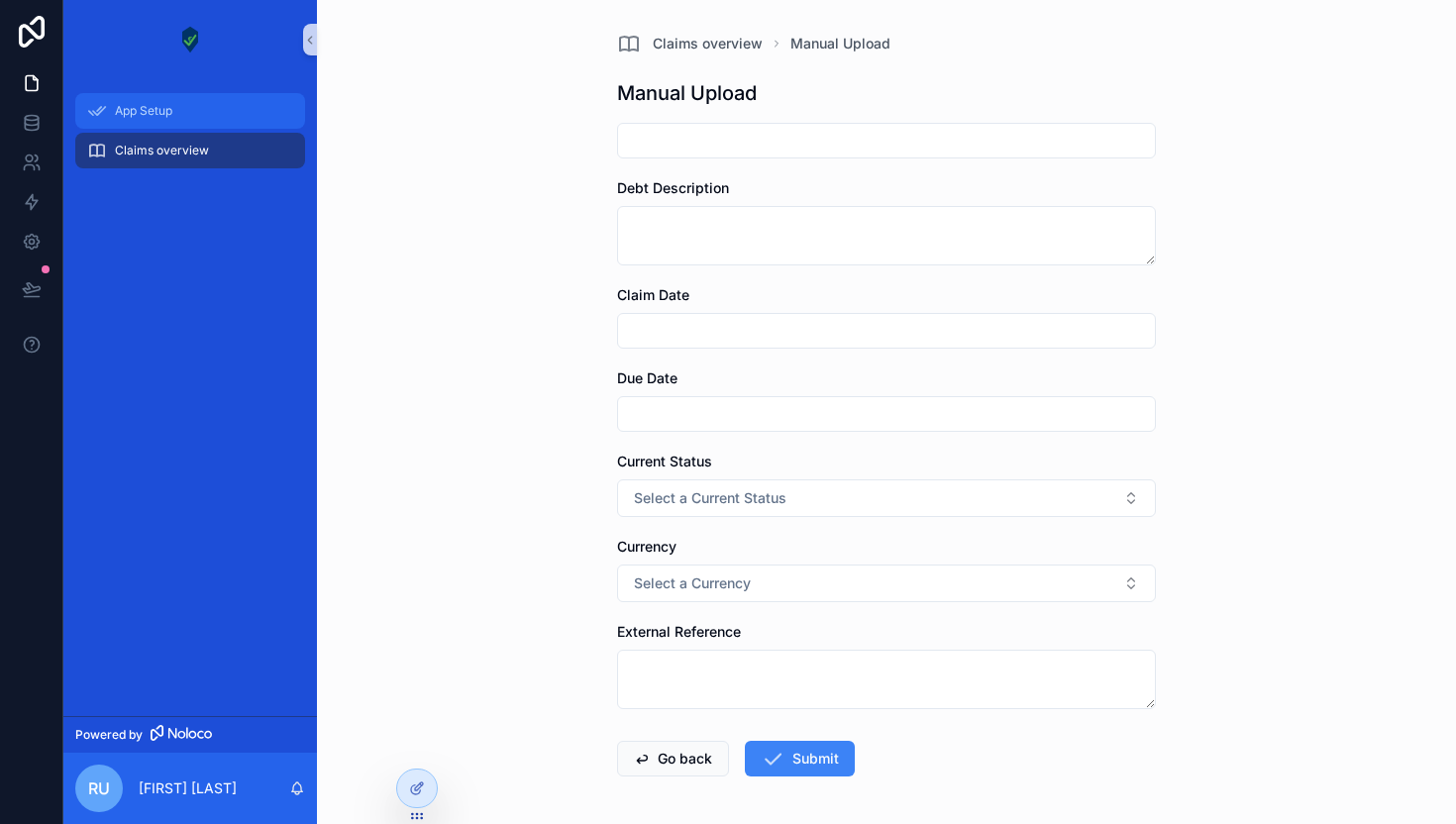 click on "App Setup" at bounding box center [190, 111] 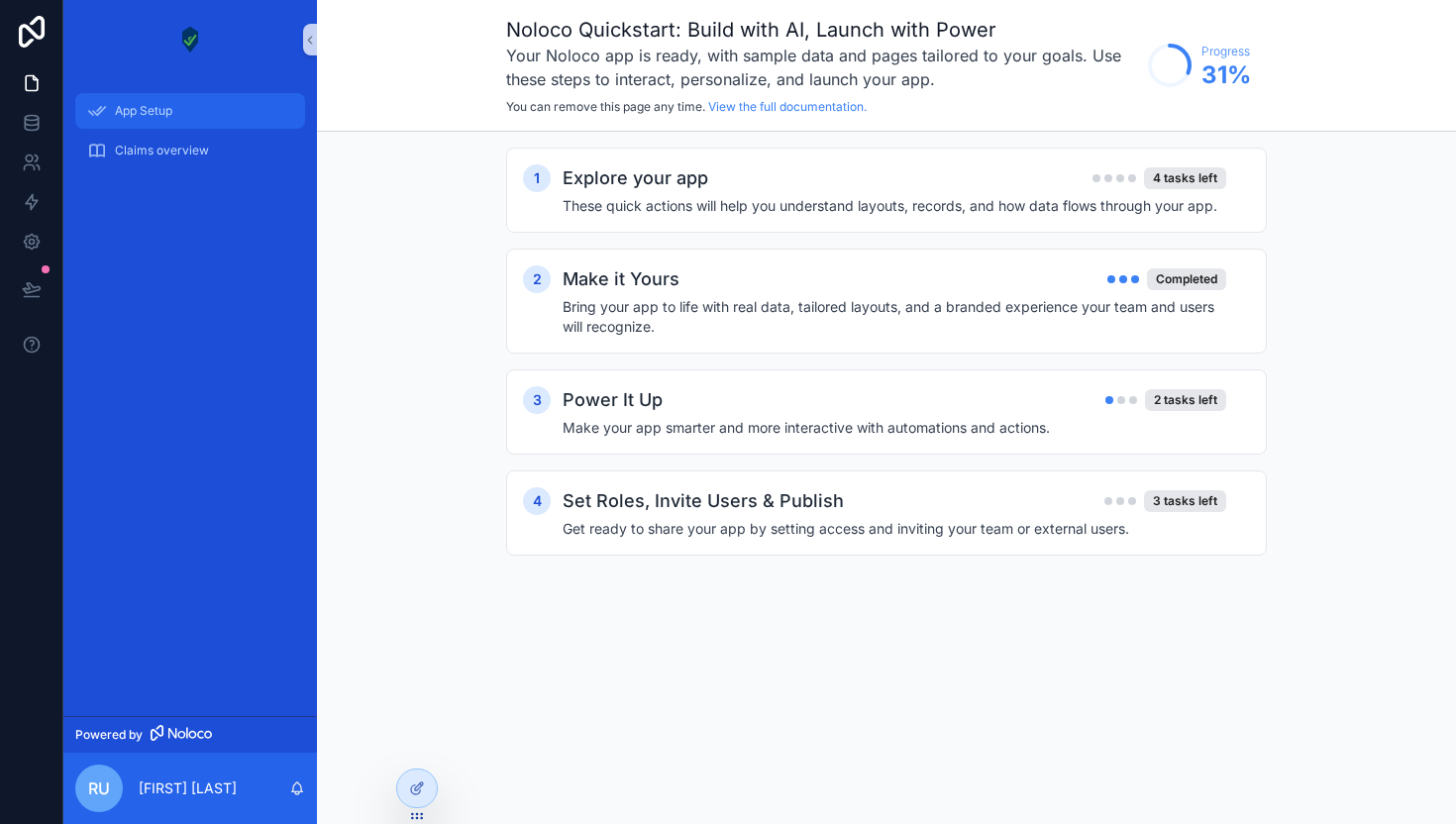 click on "App Setup" at bounding box center [190, 111] 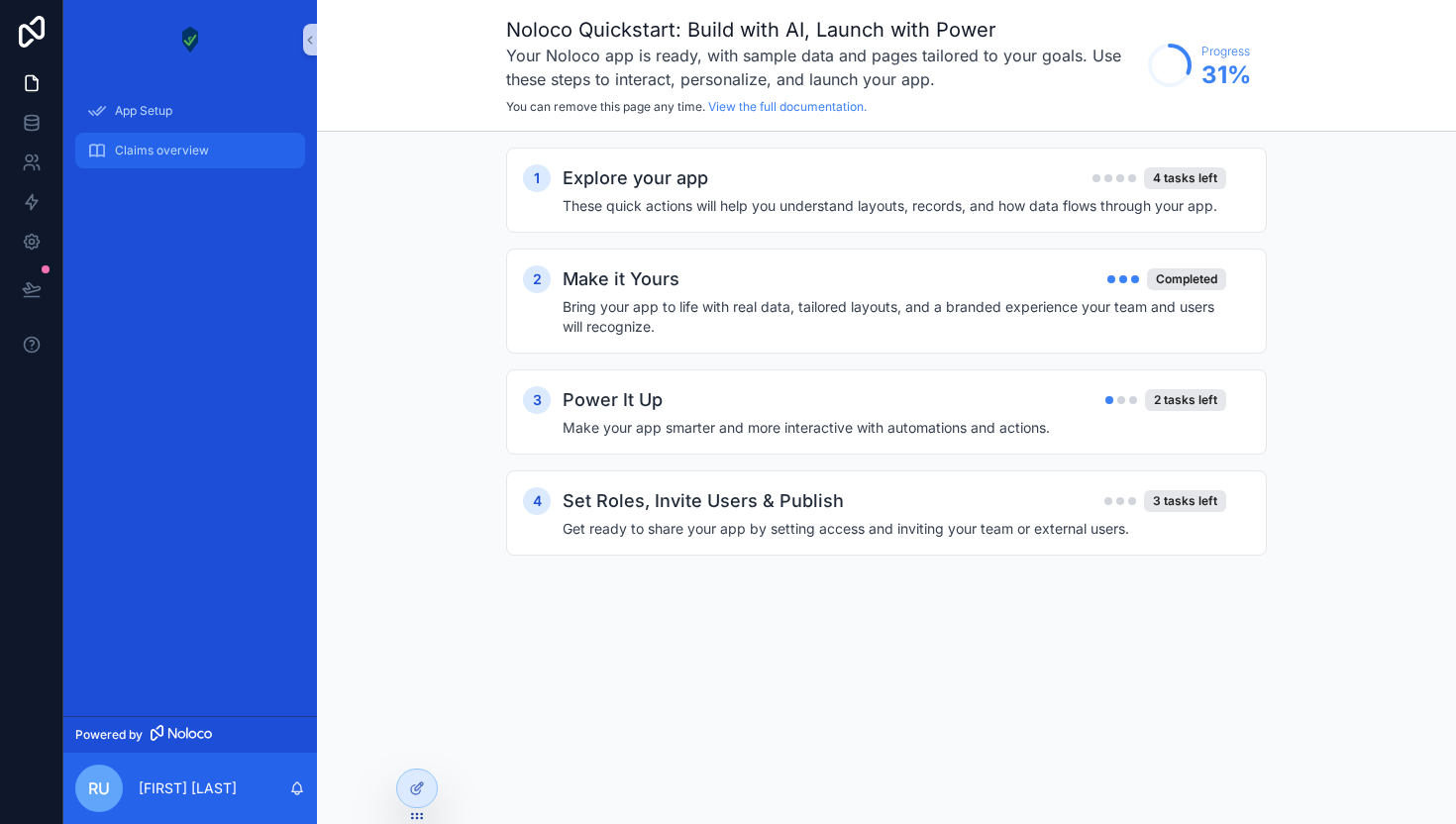 click on "Claims overview" at bounding box center [161, 151] 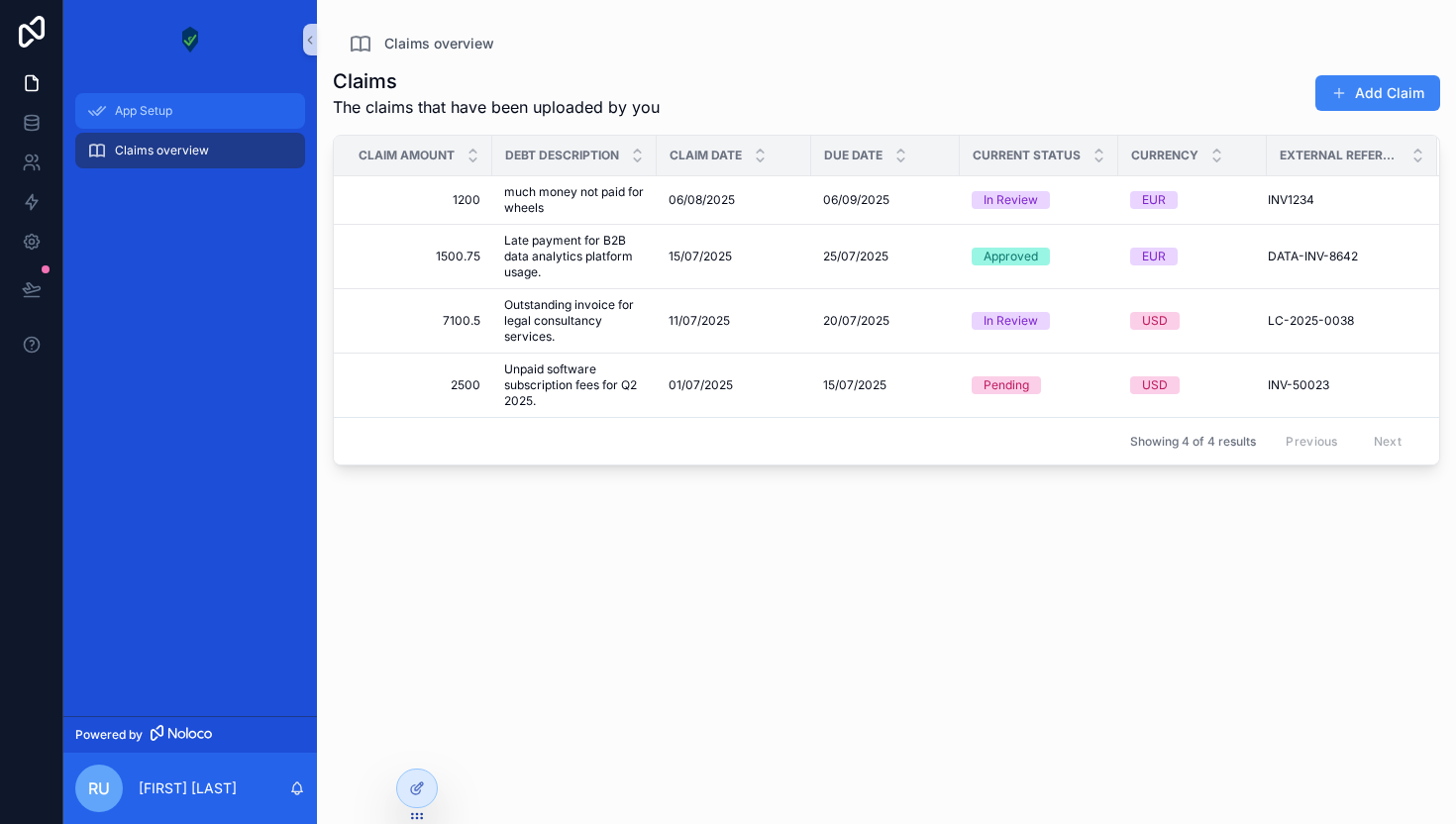click on "App Setup" at bounding box center (144, 111) 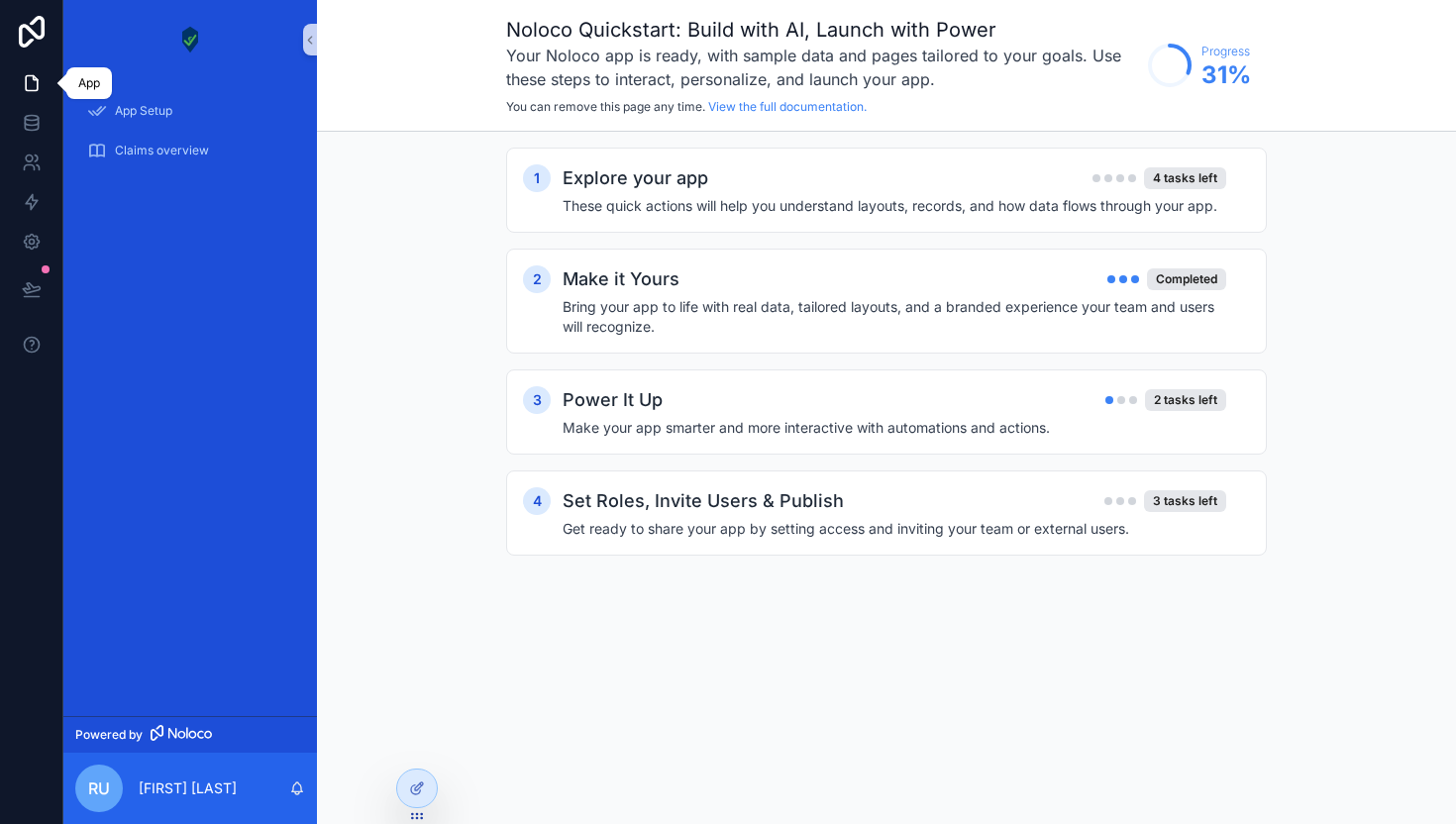click 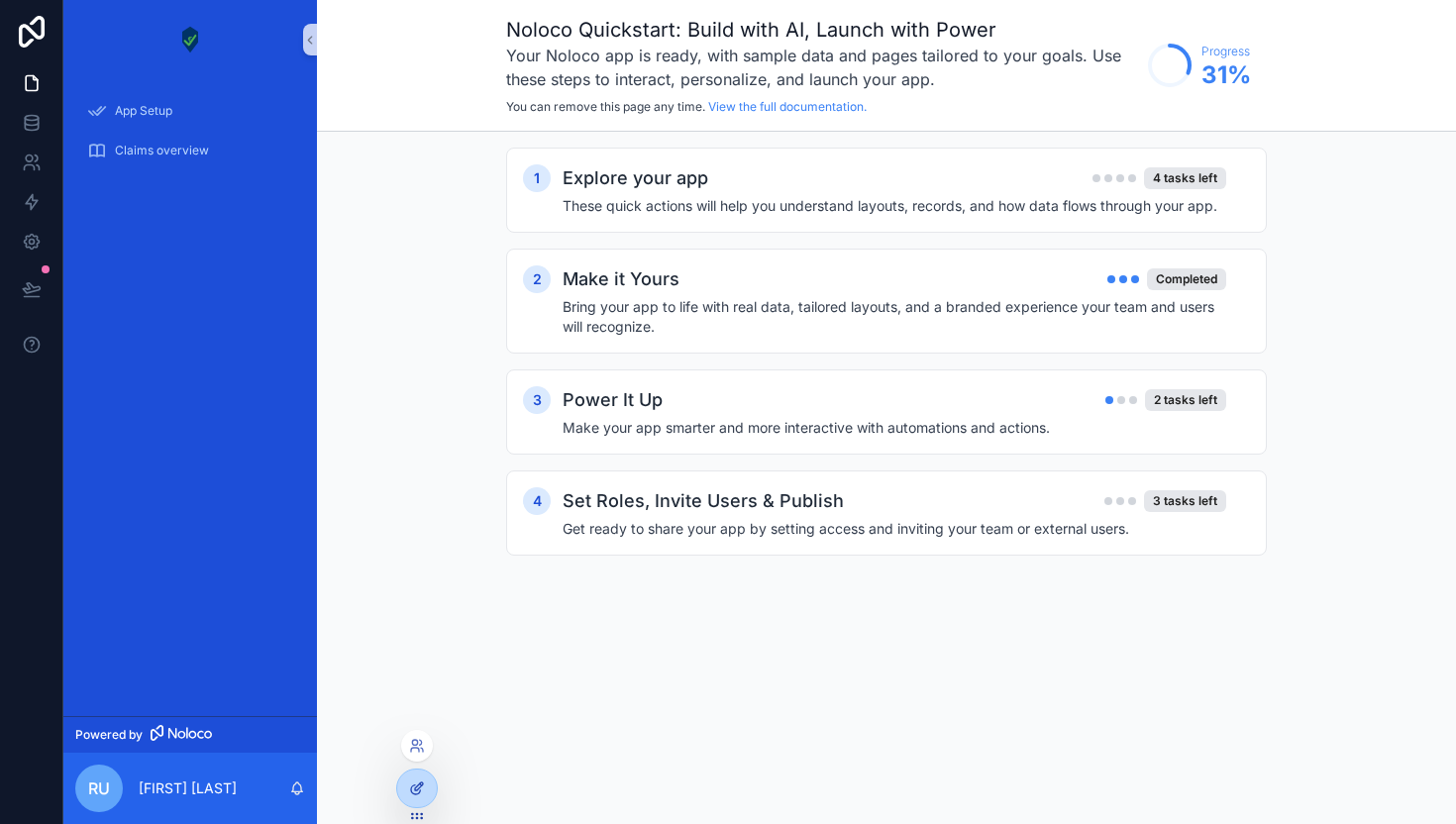 click at bounding box center (417, 788) 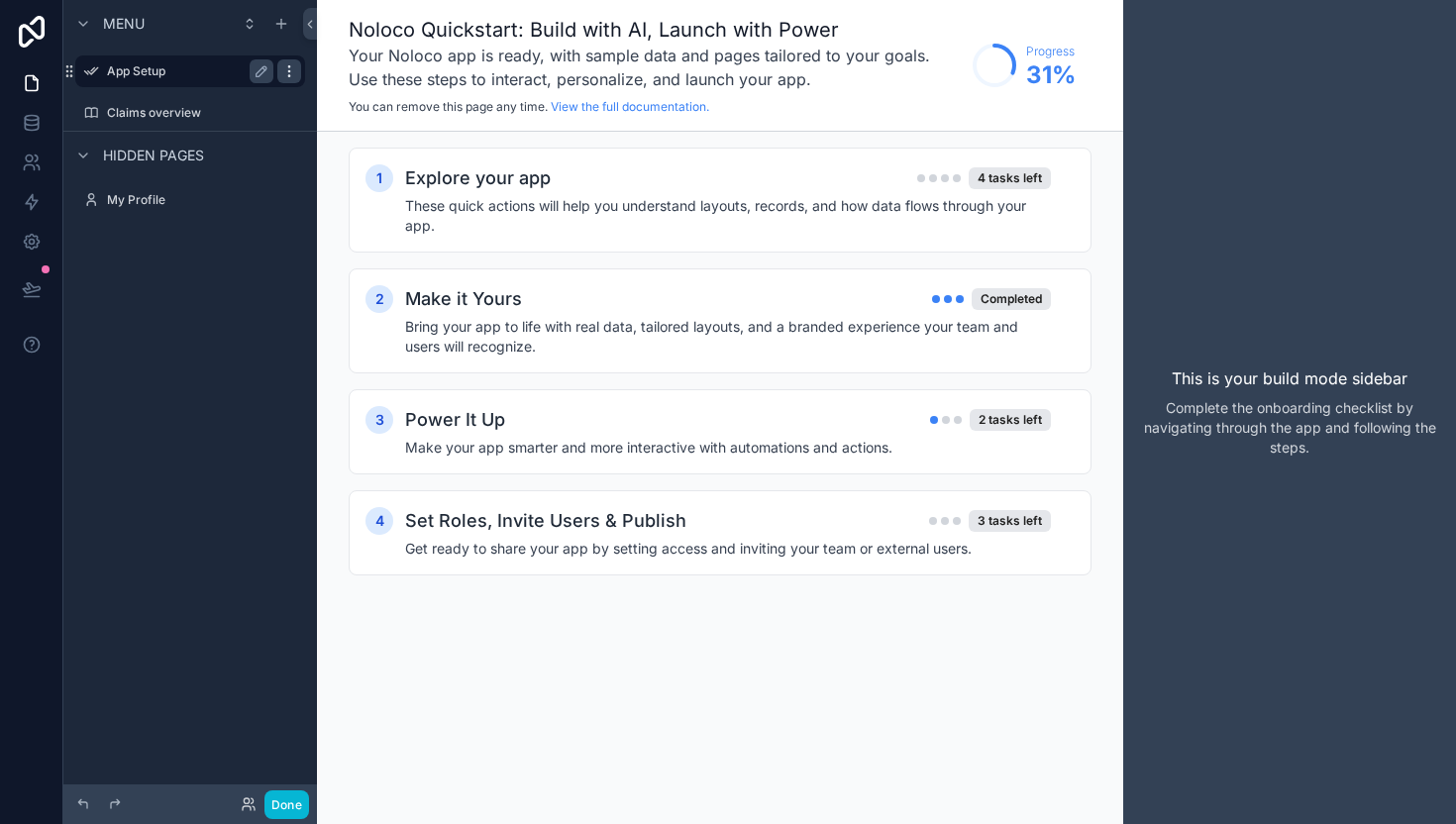 click 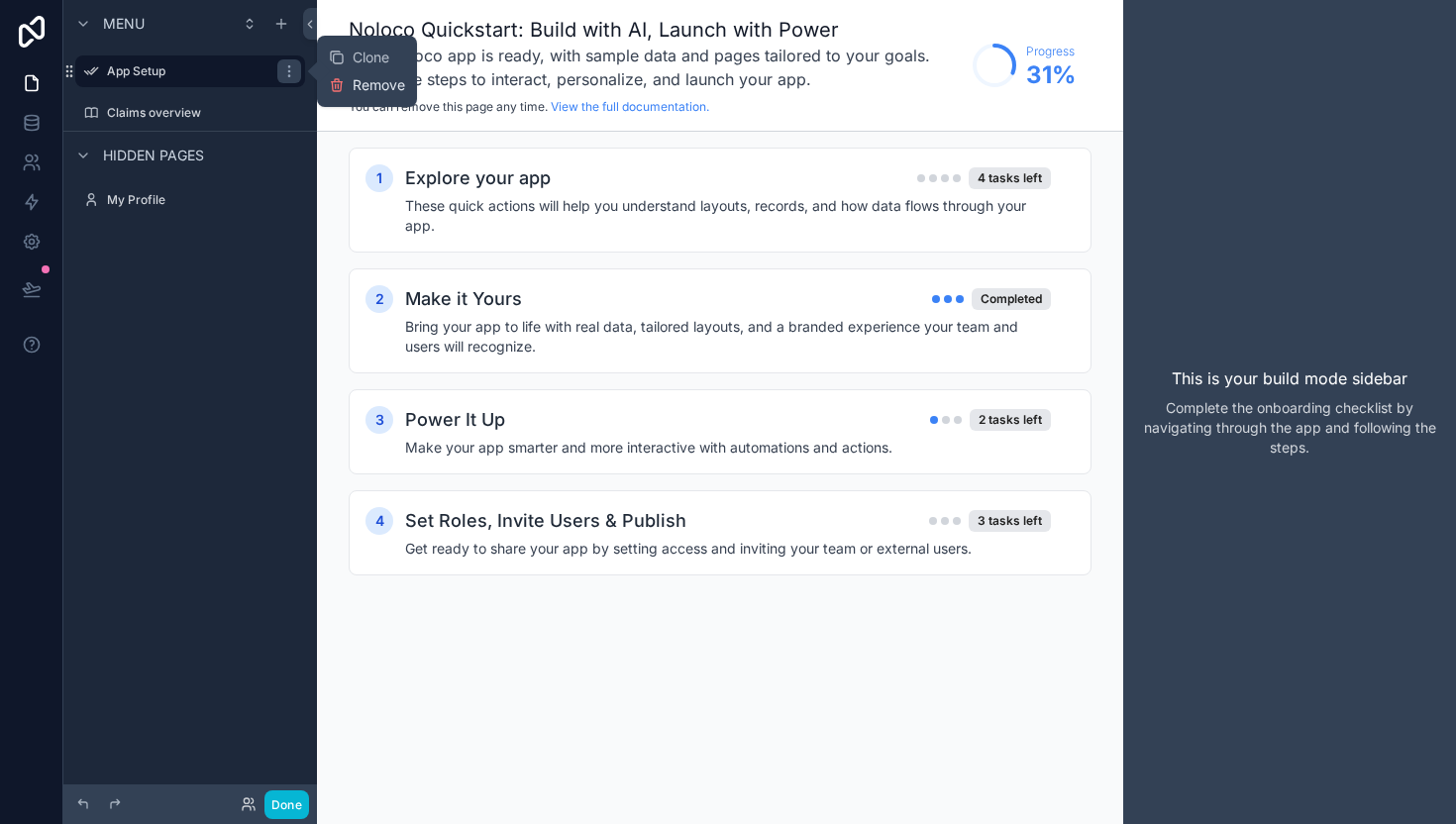 click 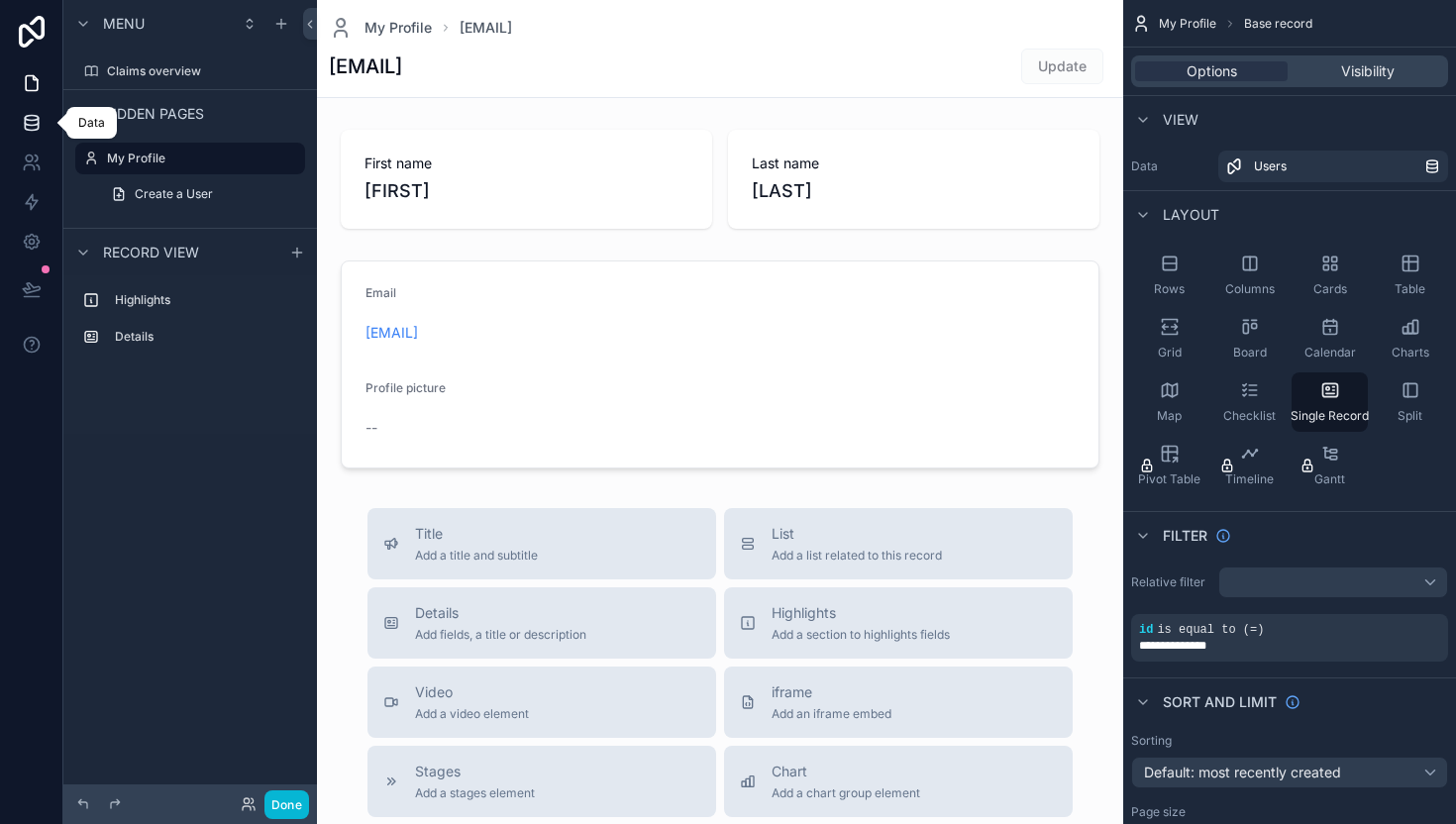 click 